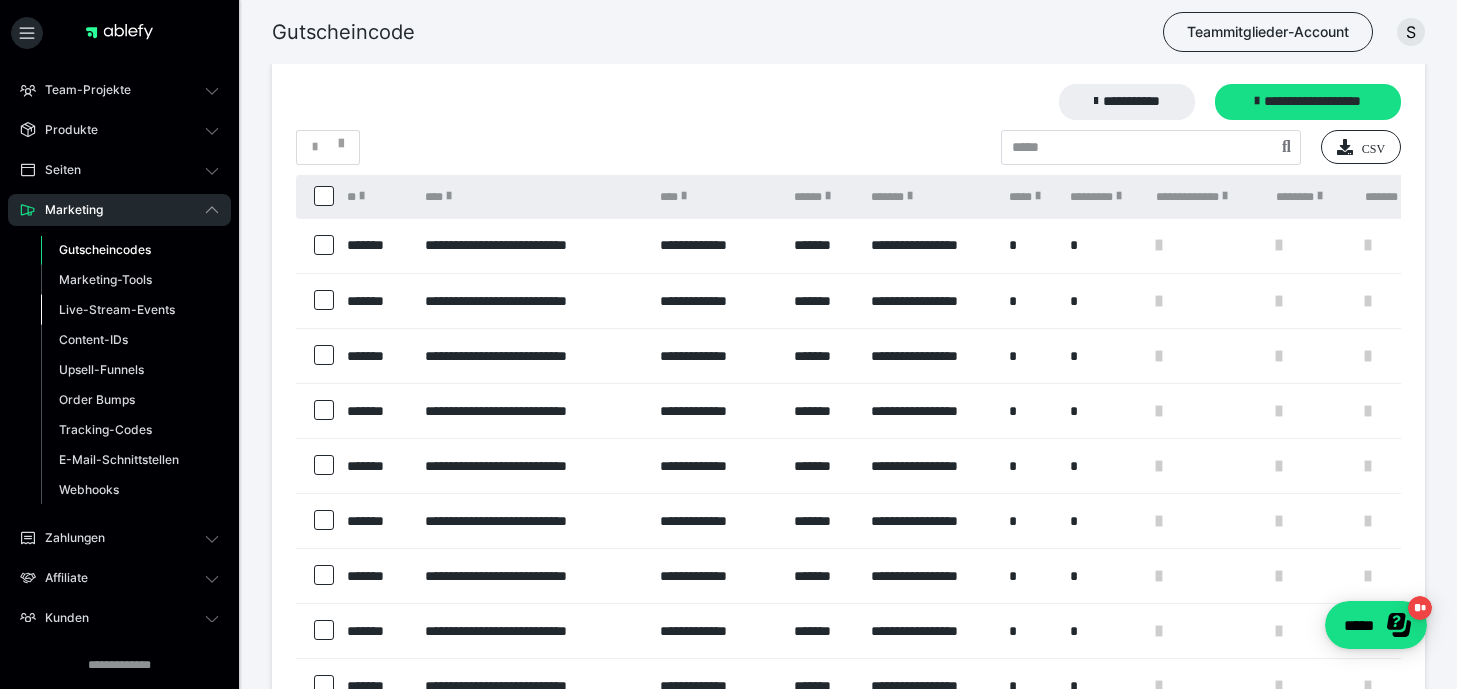 scroll, scrollTop: 96, scrollLeft: 0, axis: vertical 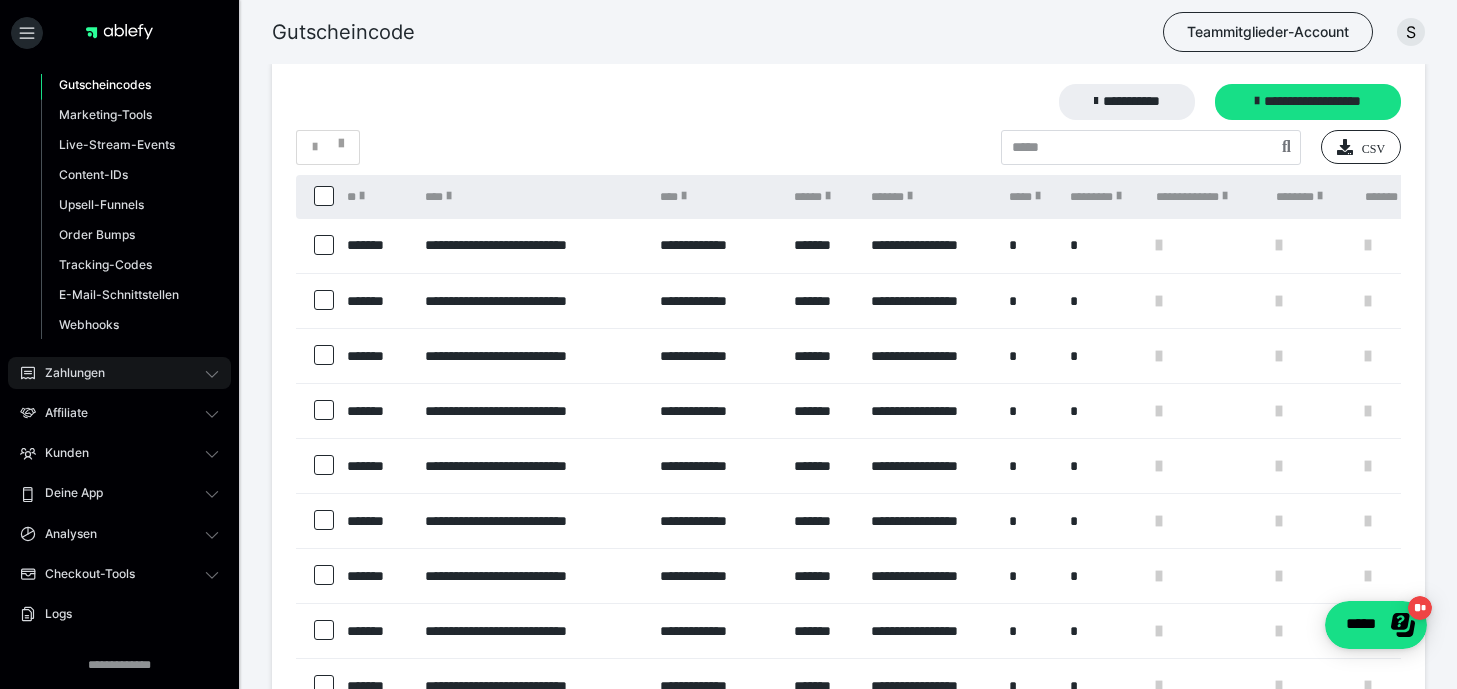 click on "Zahlungen" at bounding box center [119, 373] 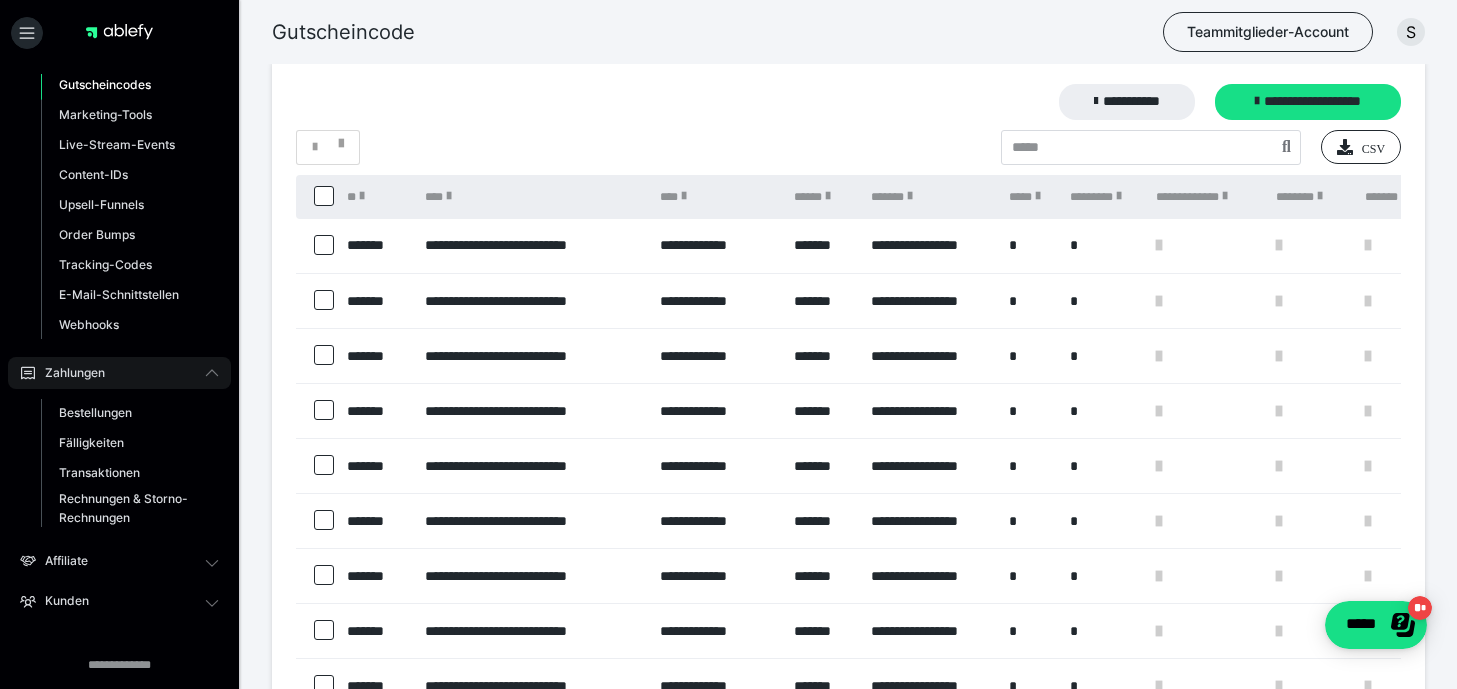 scroll, scrollTop: 120, scrollLeft: 0, axis: vertical 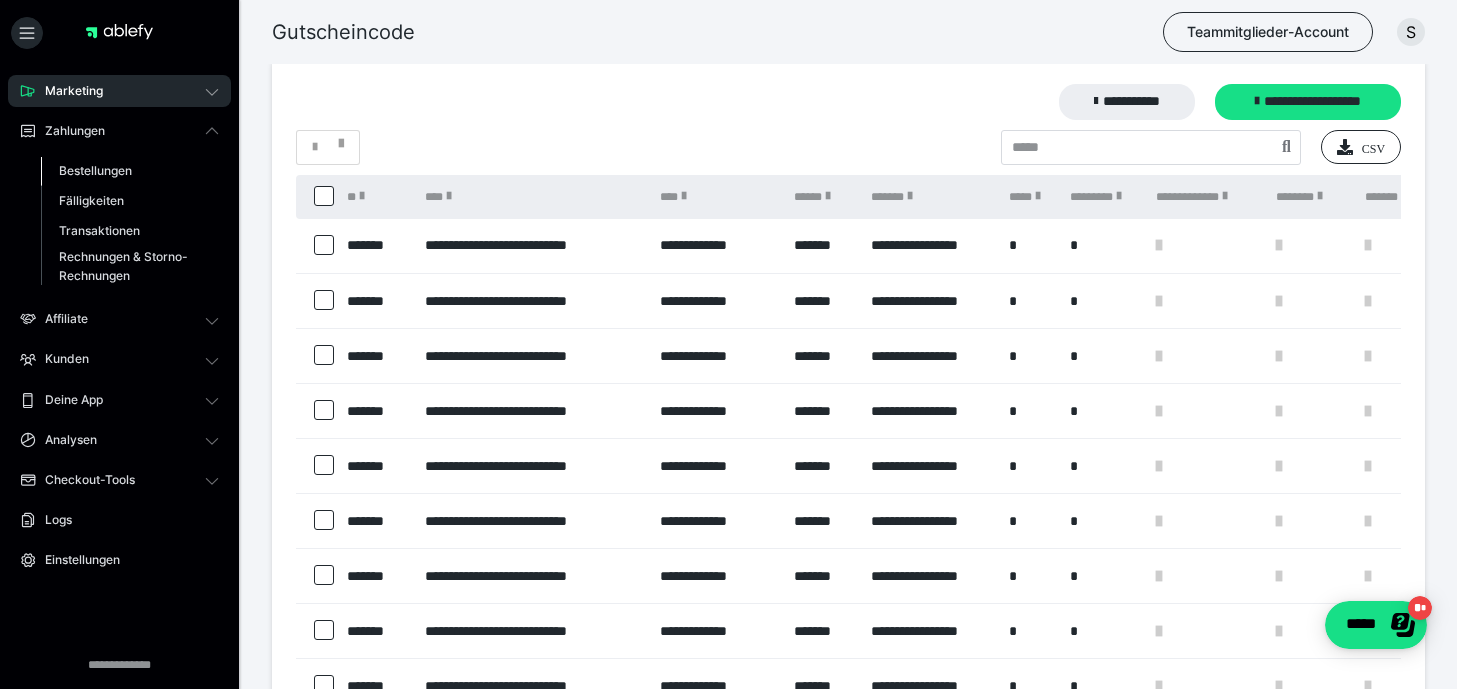 click on "Bestellungen" at bounding box center [95, 170] 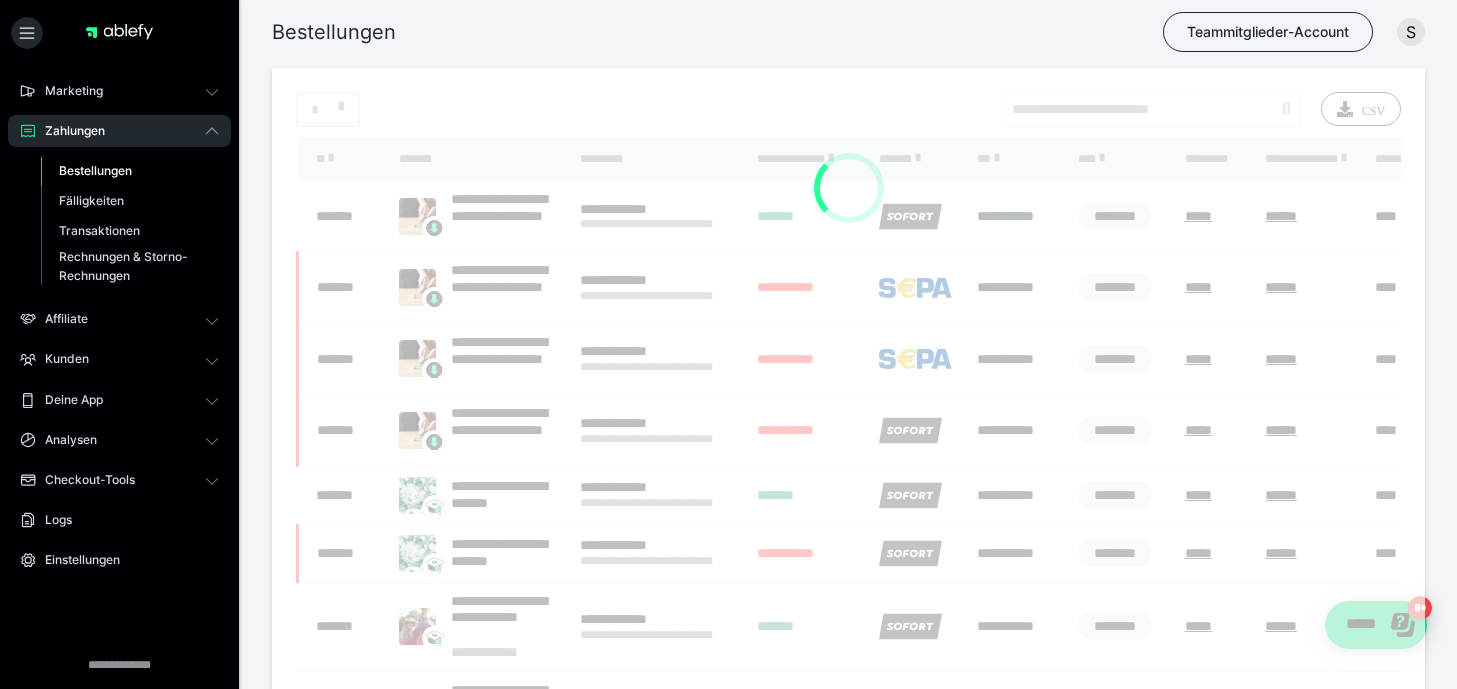 scroll, scrollTop: 0, scrollLeft: 0, axis: both 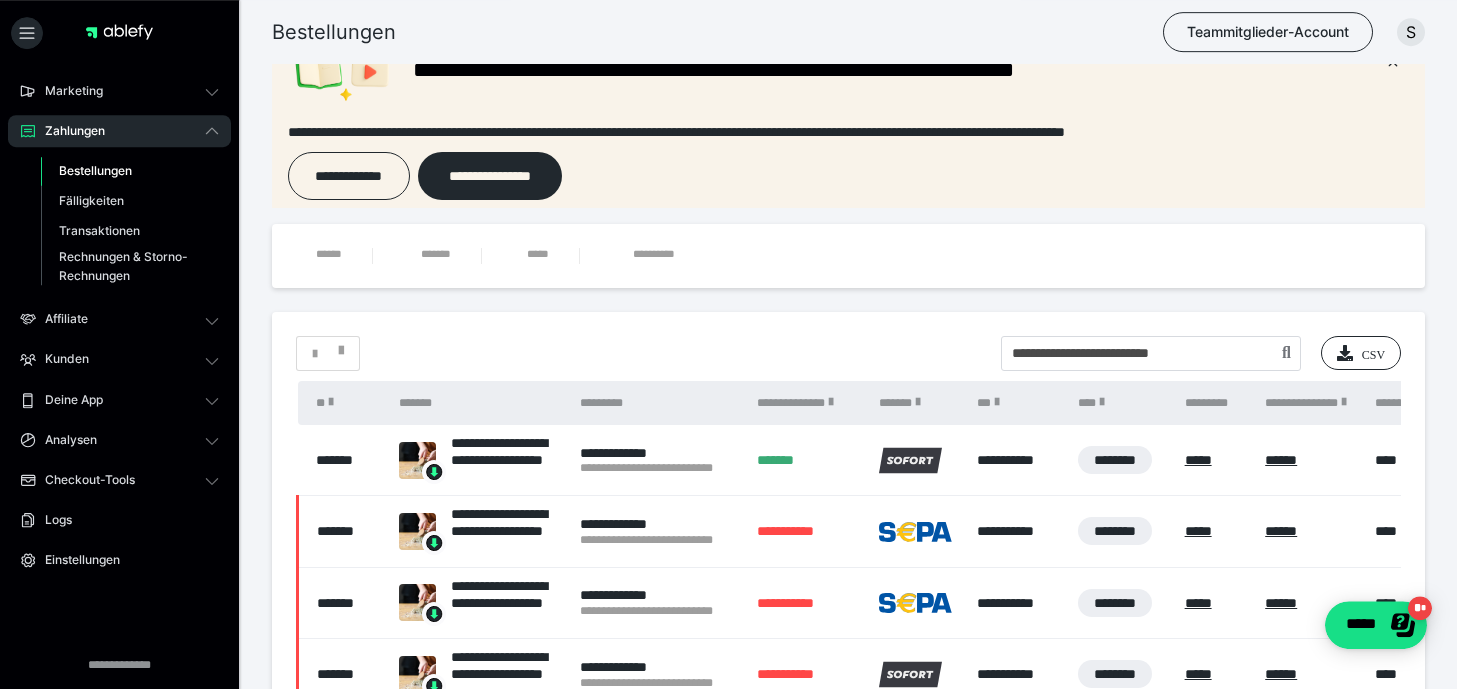 click on "Bestellungen" at bounding box center [95, 170] 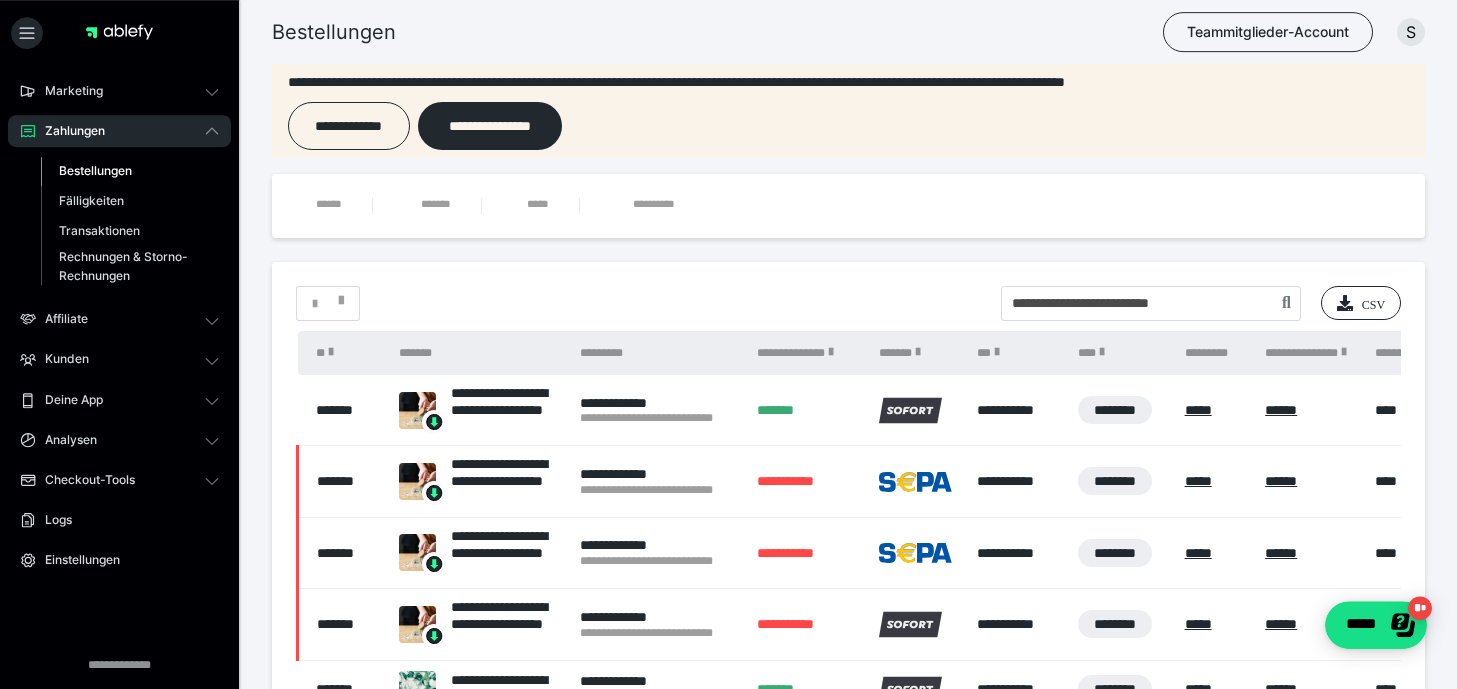 scroll, scrollTop: 150, scrollLeft: 0, axis: vertical 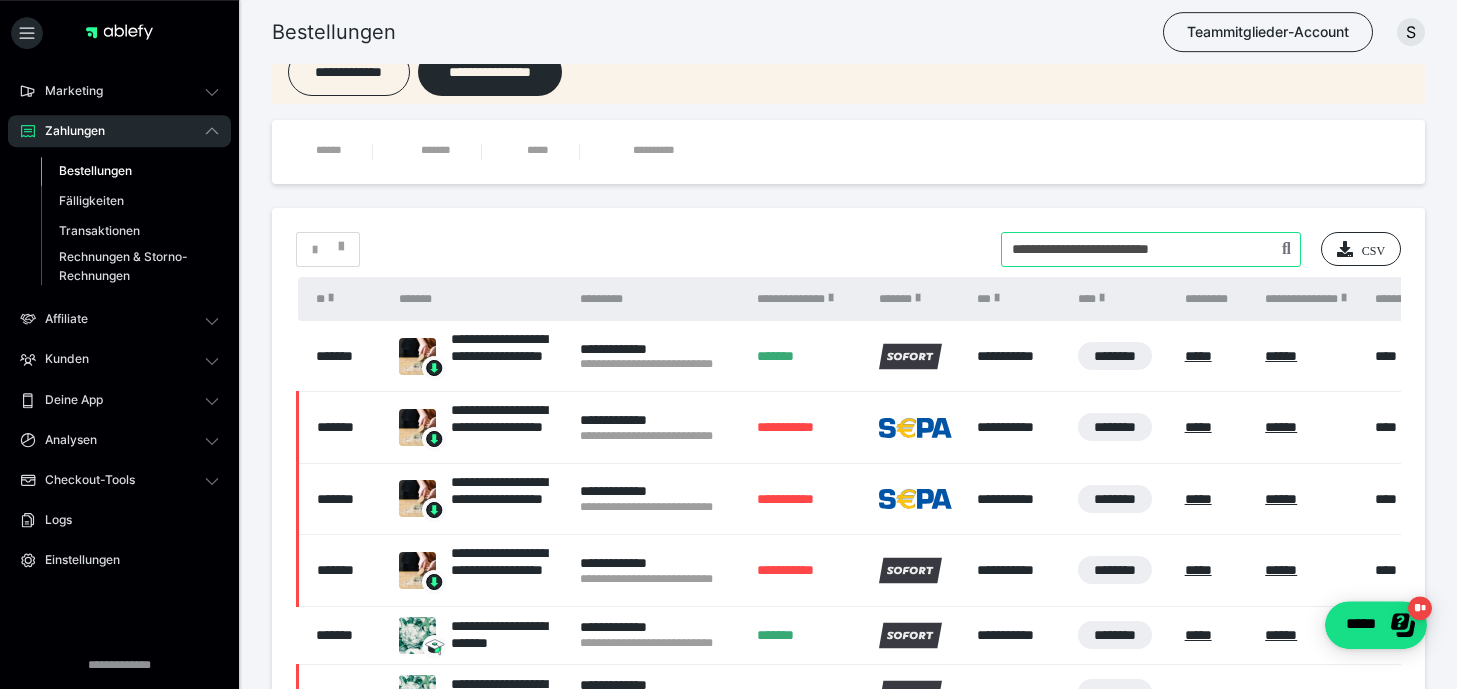 click at bounding box center (1151, 249) 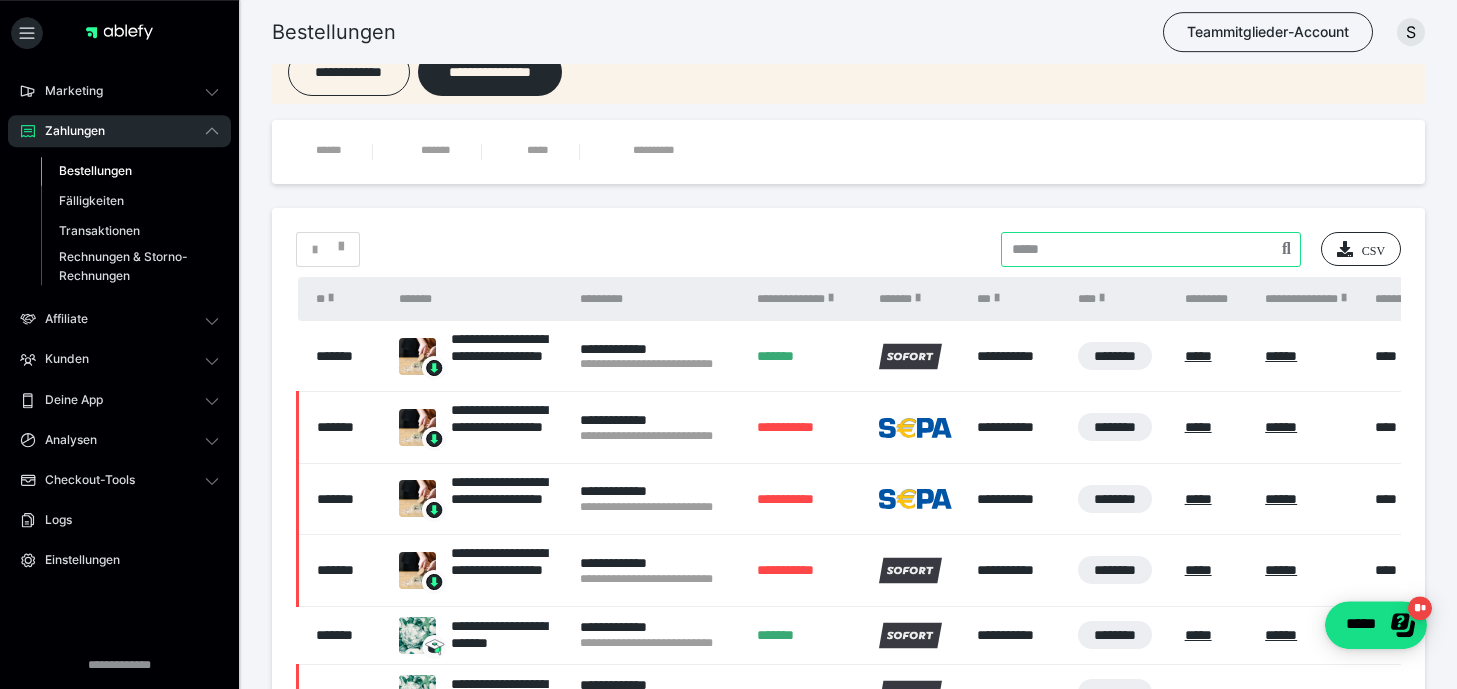 type 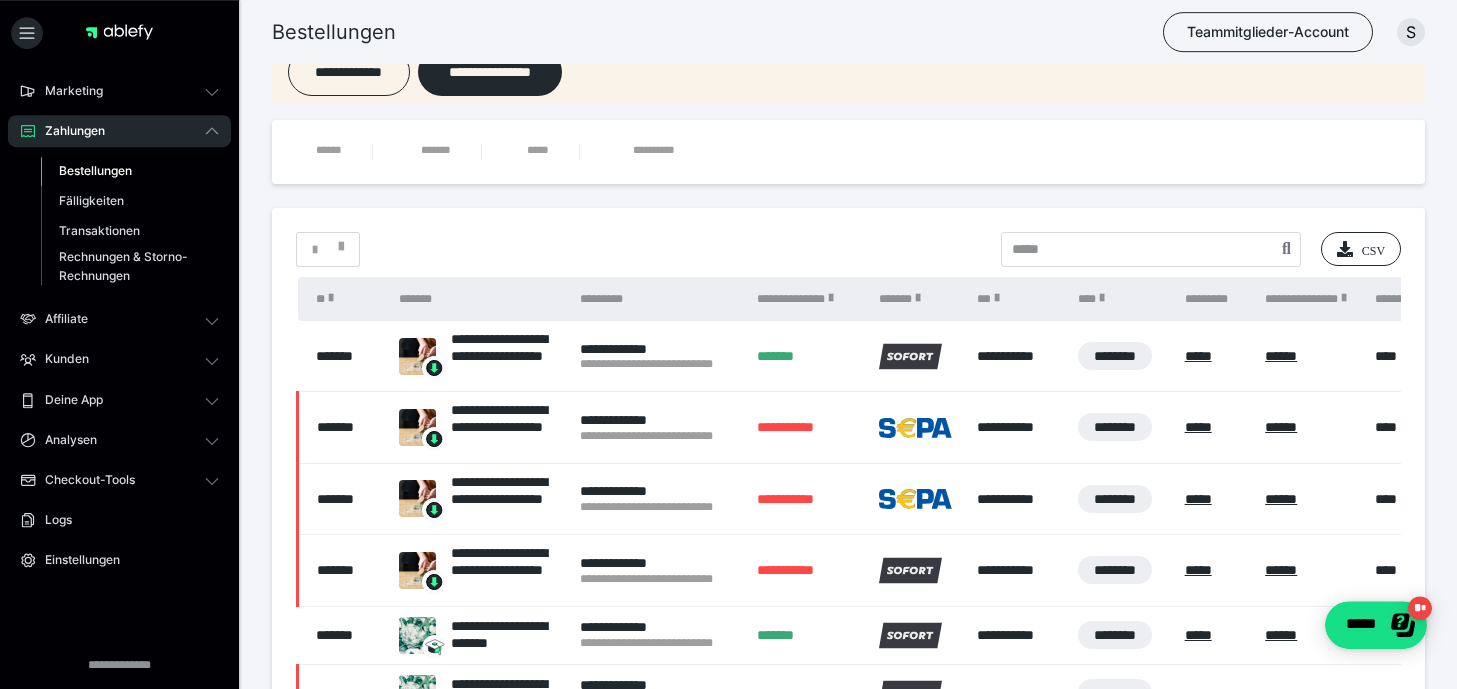 click on "**********" at bounding box center (848, 566) 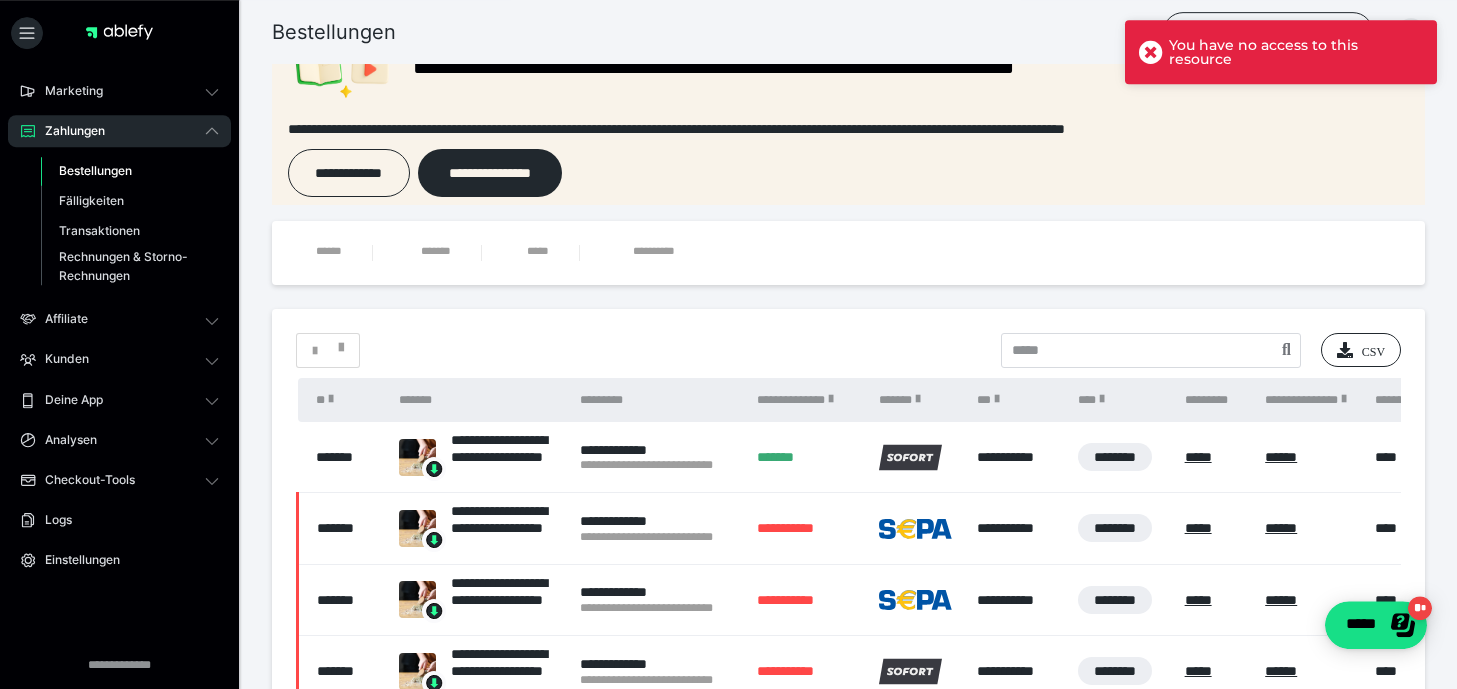 scroll, scrollTop: 52, scrollLeft: 0, axis: vertical 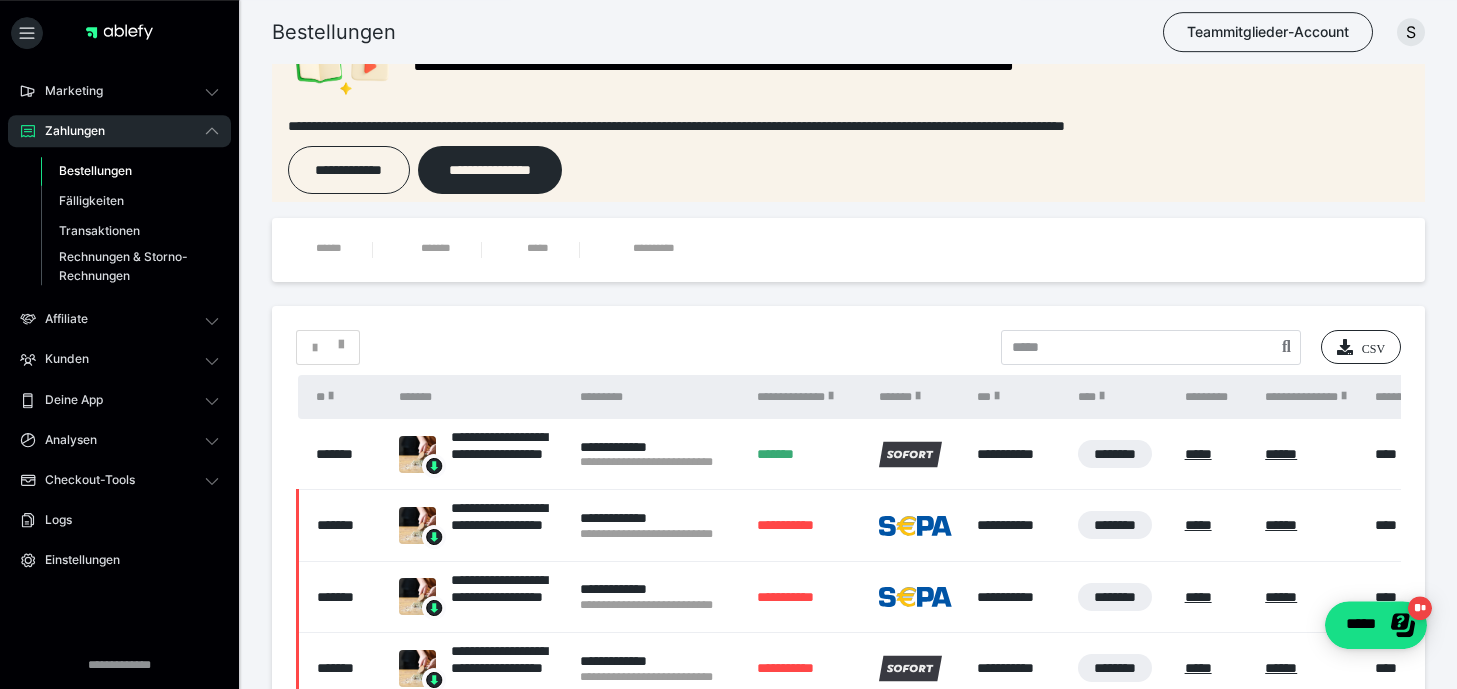 click on "*******" at bounding box center [480, 397] 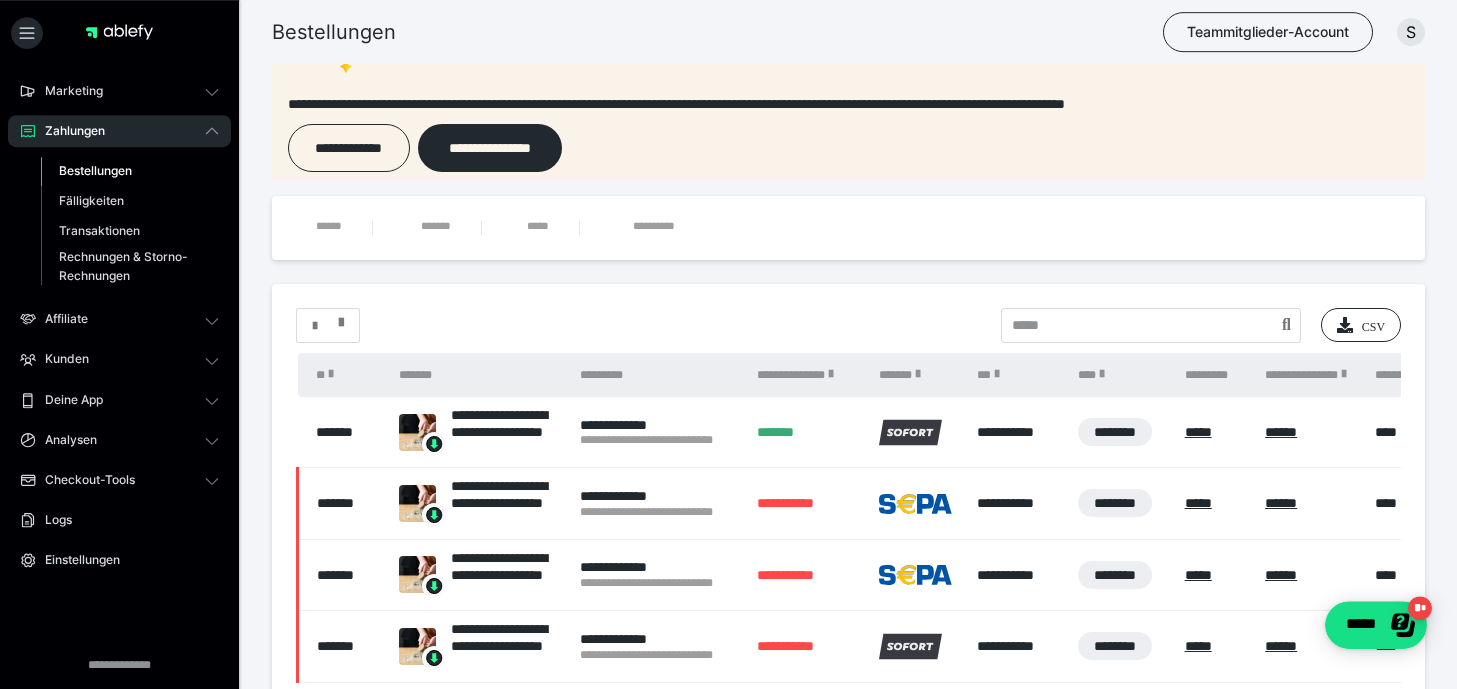 click at bounding box center [341, 318] 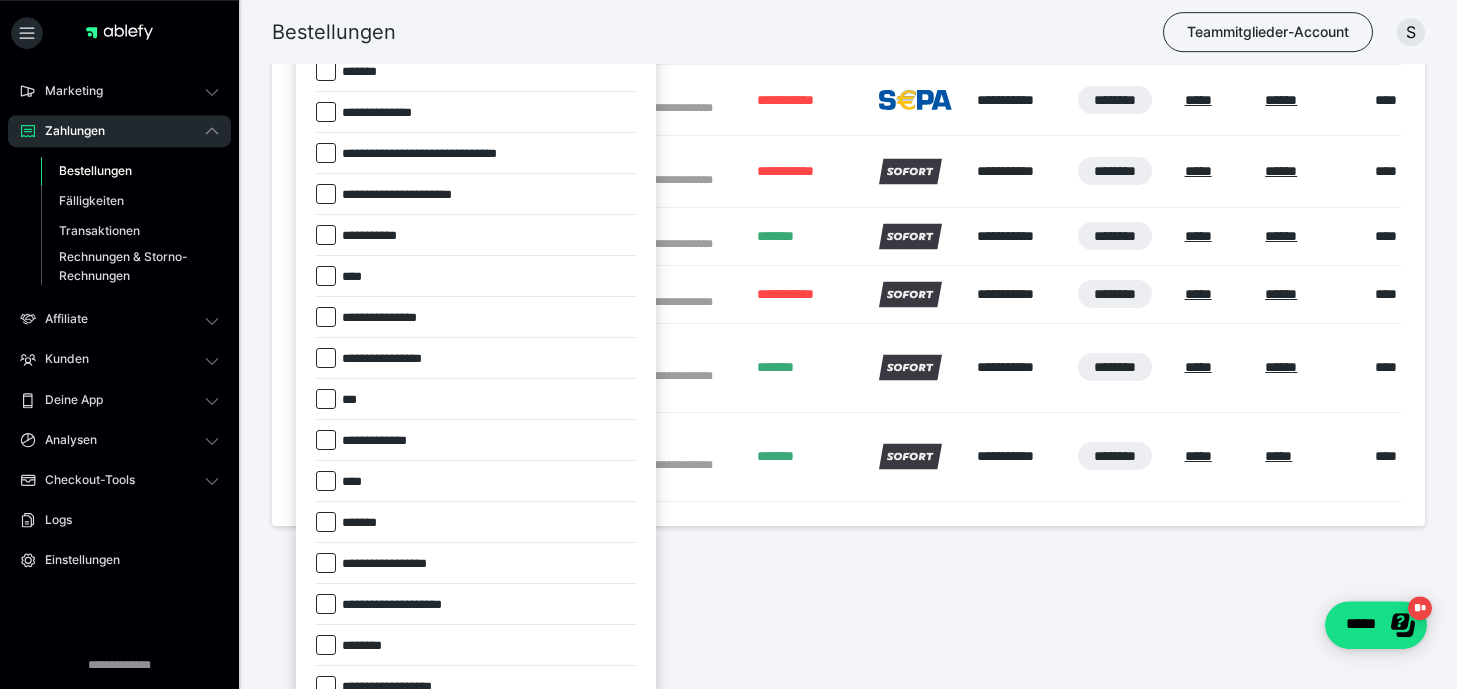scroll, scrollTop: 639, scrollLeft: 0, axis: vertical 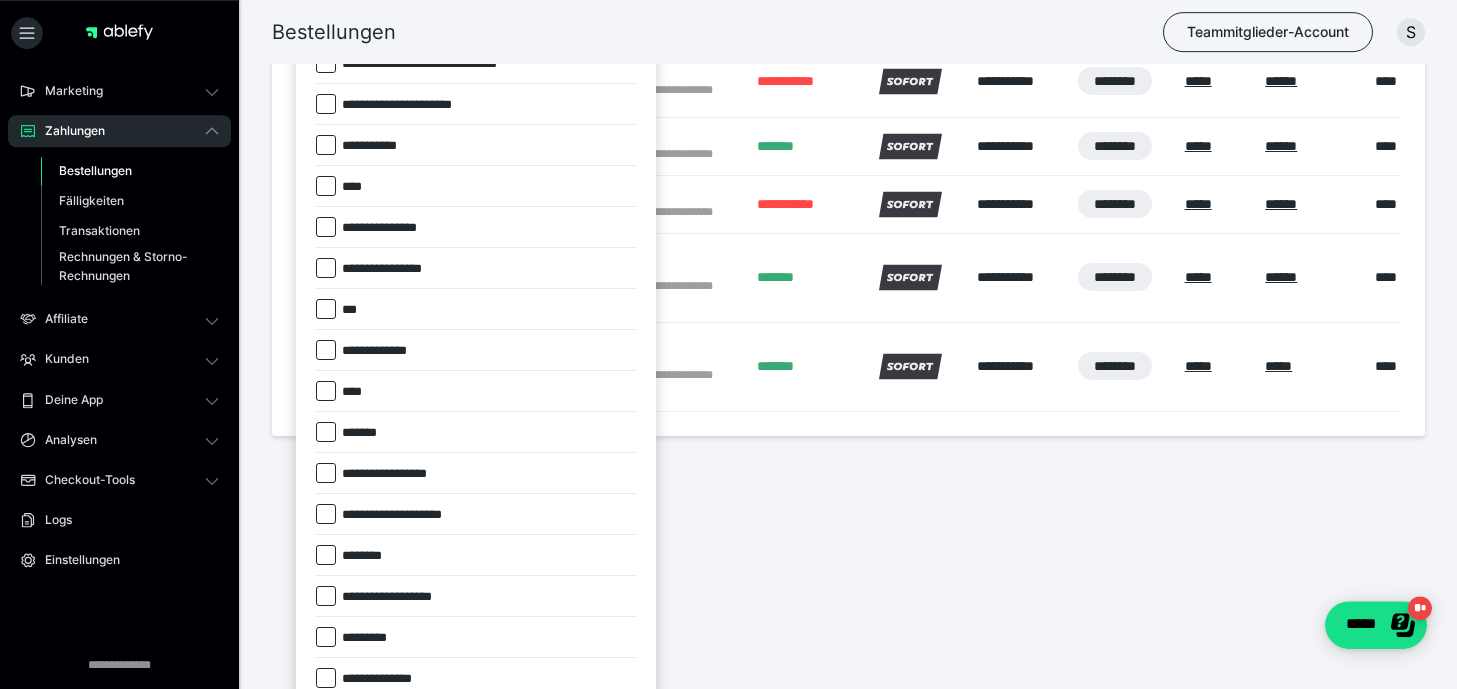 click on "*******" at bounding box center (353, 433) 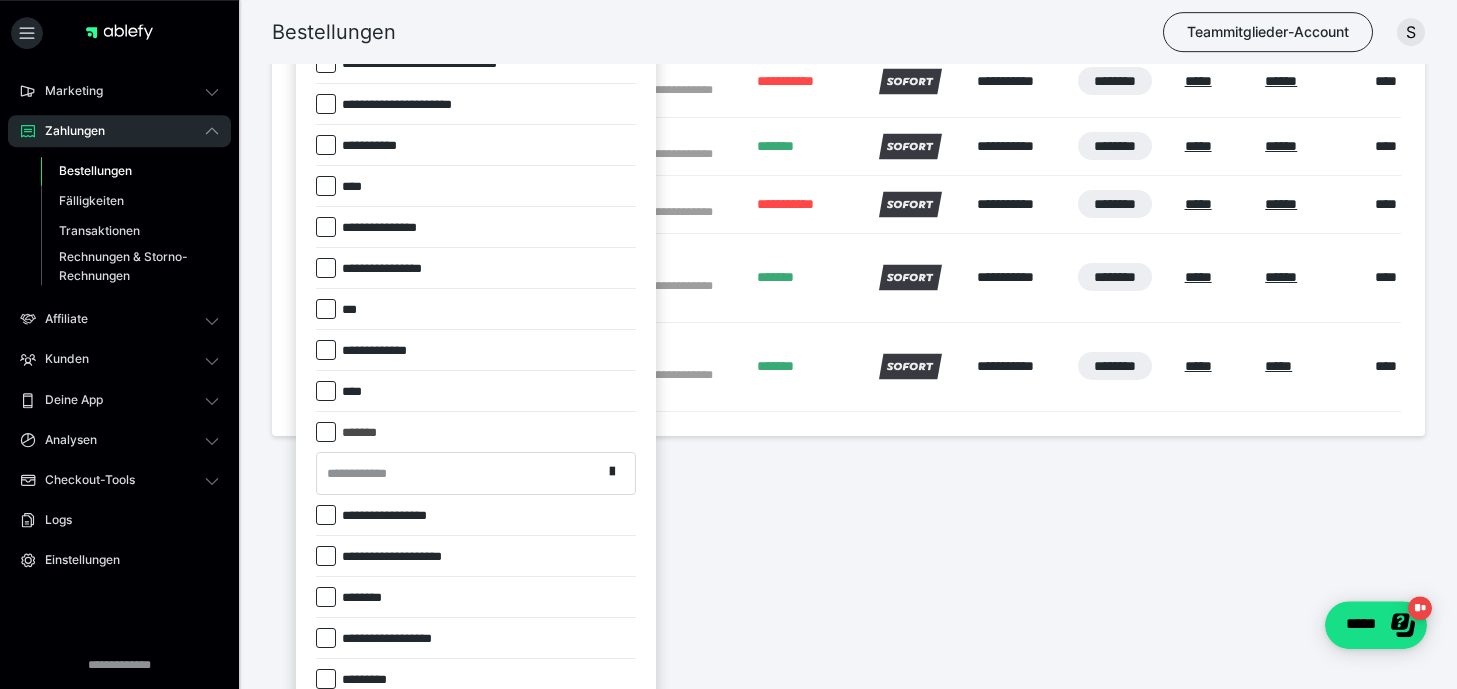 click on "**********" at bounding box center (459, 473) 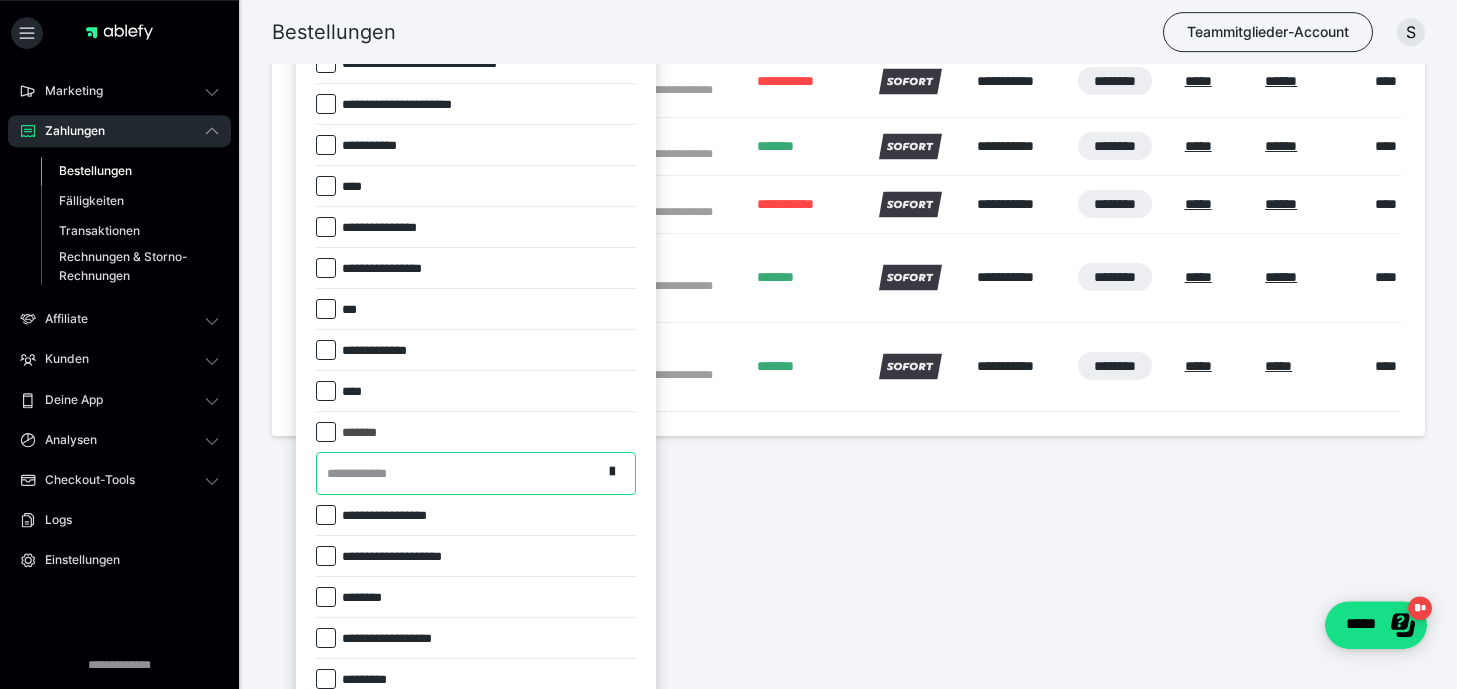click on "**********" at bounding box center [459, 473] 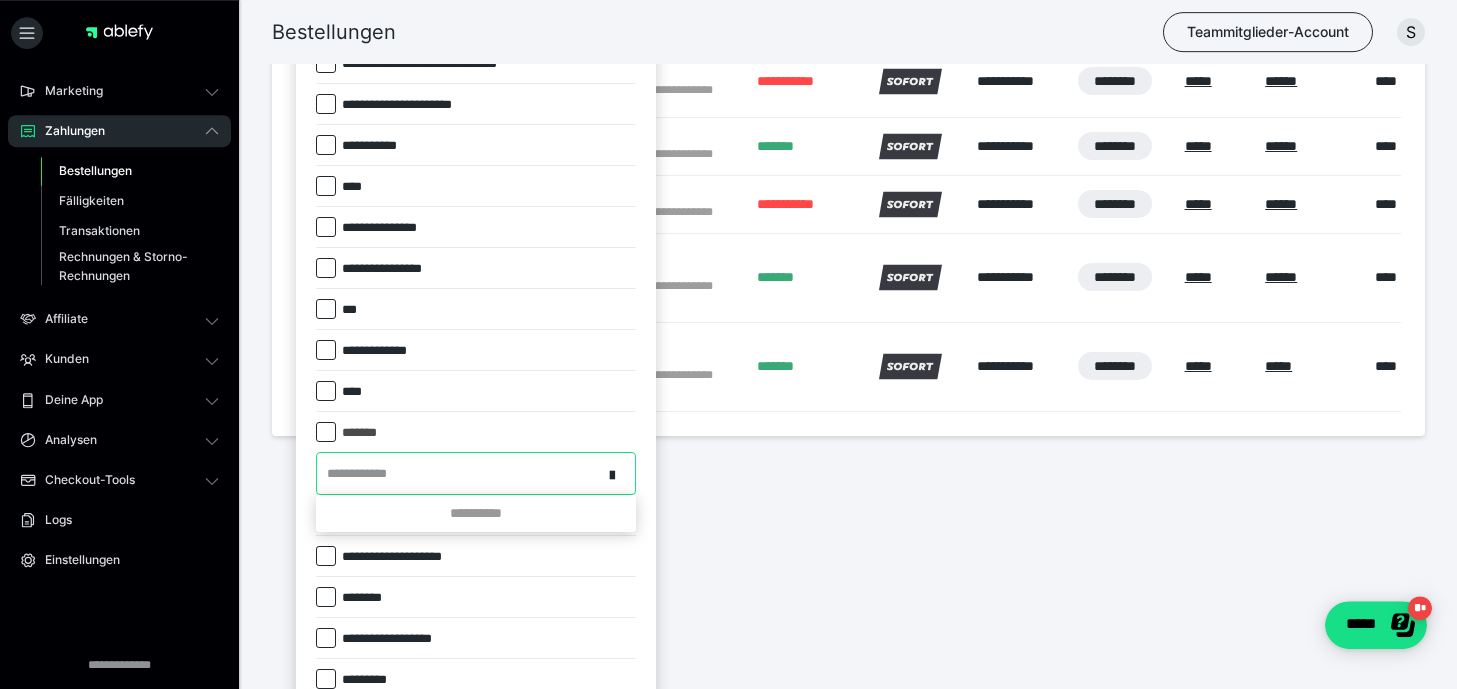 click on "**********" at bounding box center (459, 473) 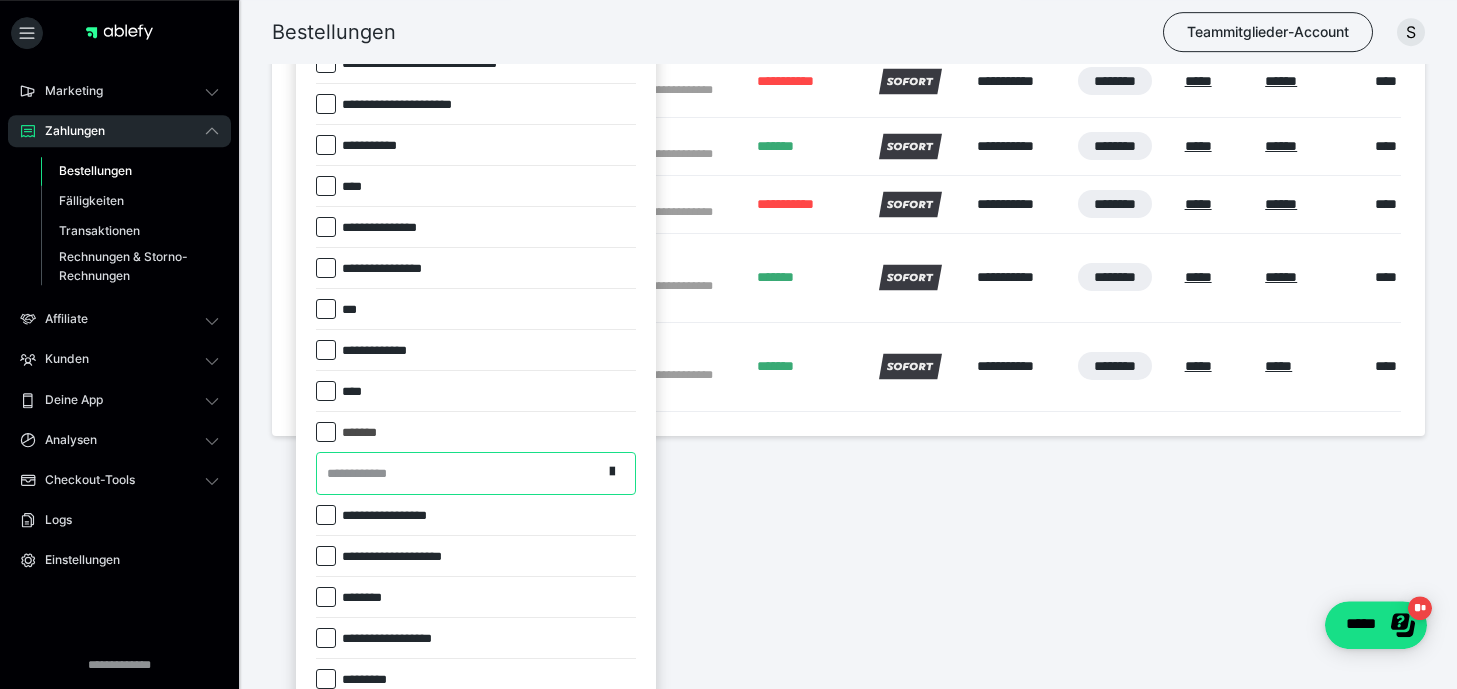 click on "**********" at bounding box center [459, 473] 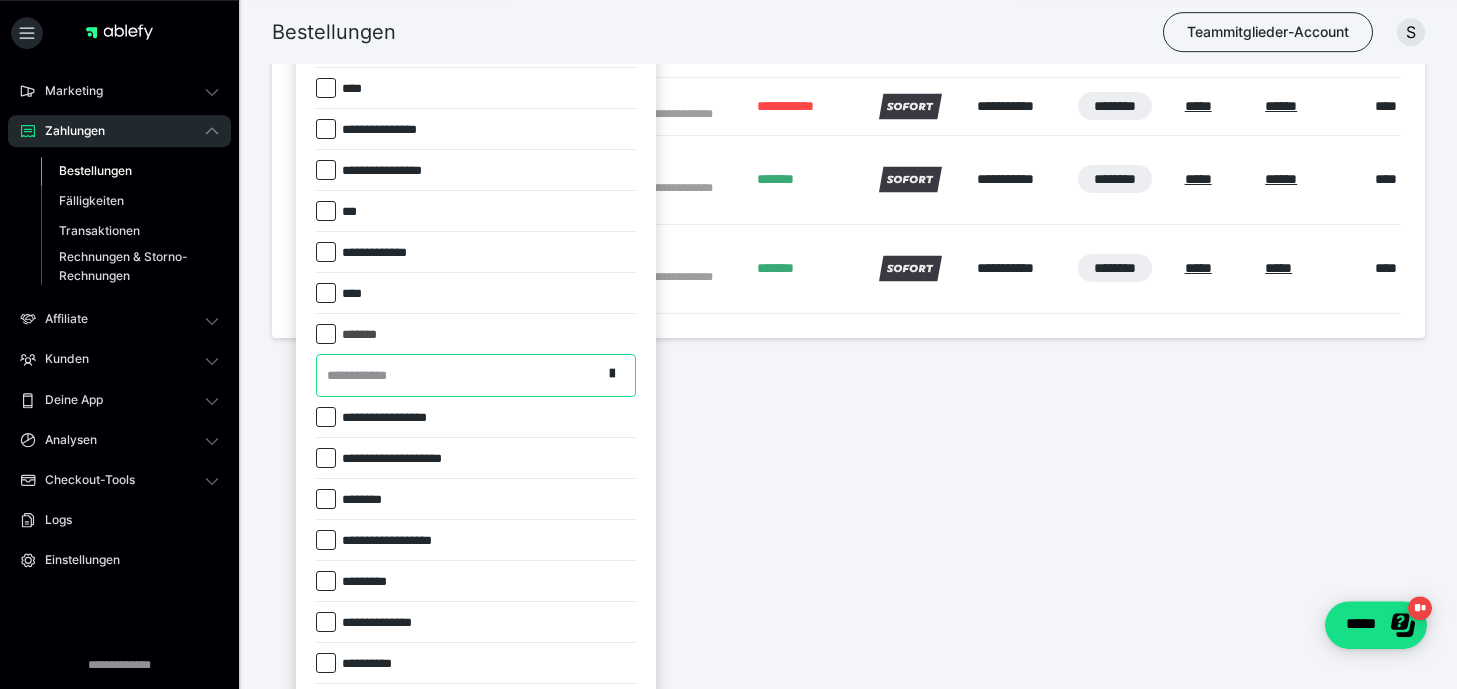 scroll, scrollTop: 747, scrollLeft: 0, axis: vertical 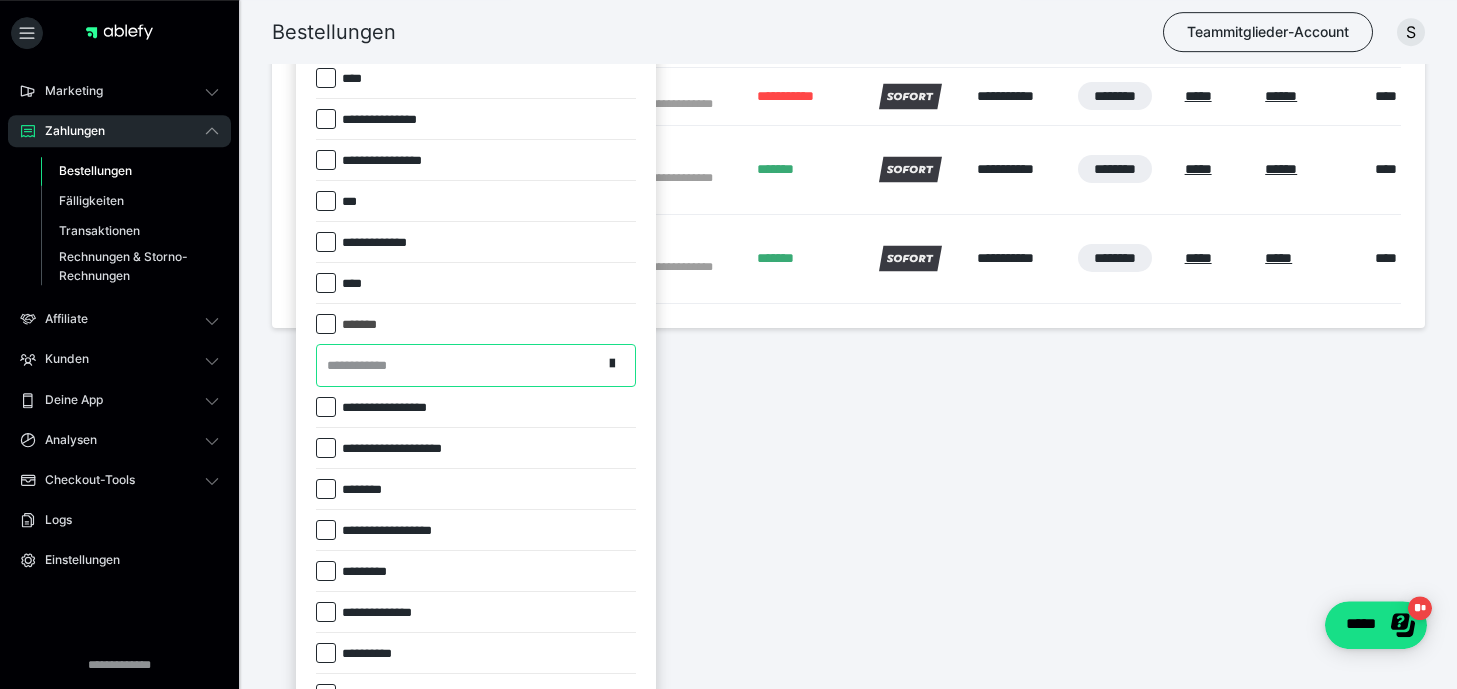 click on "*******" at bounding box center [476, 324] 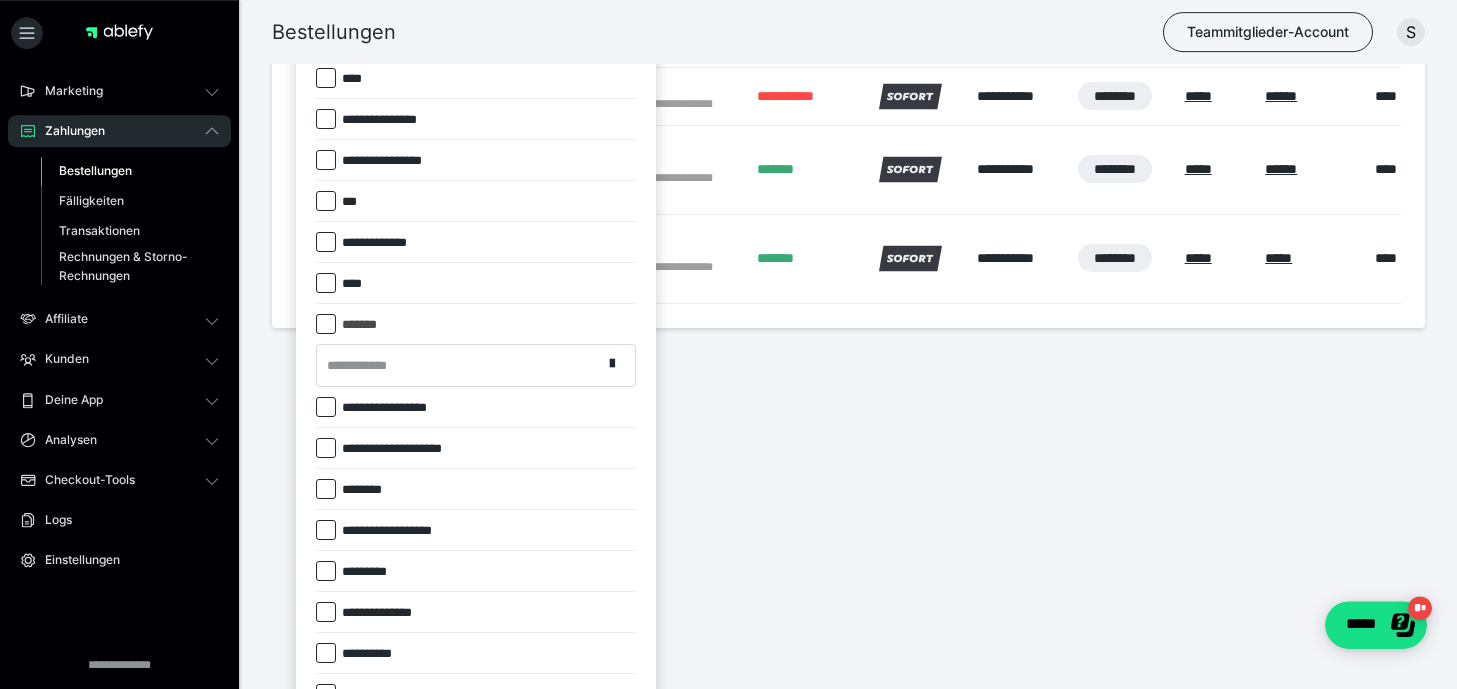 click at bounding box center (326, 324) 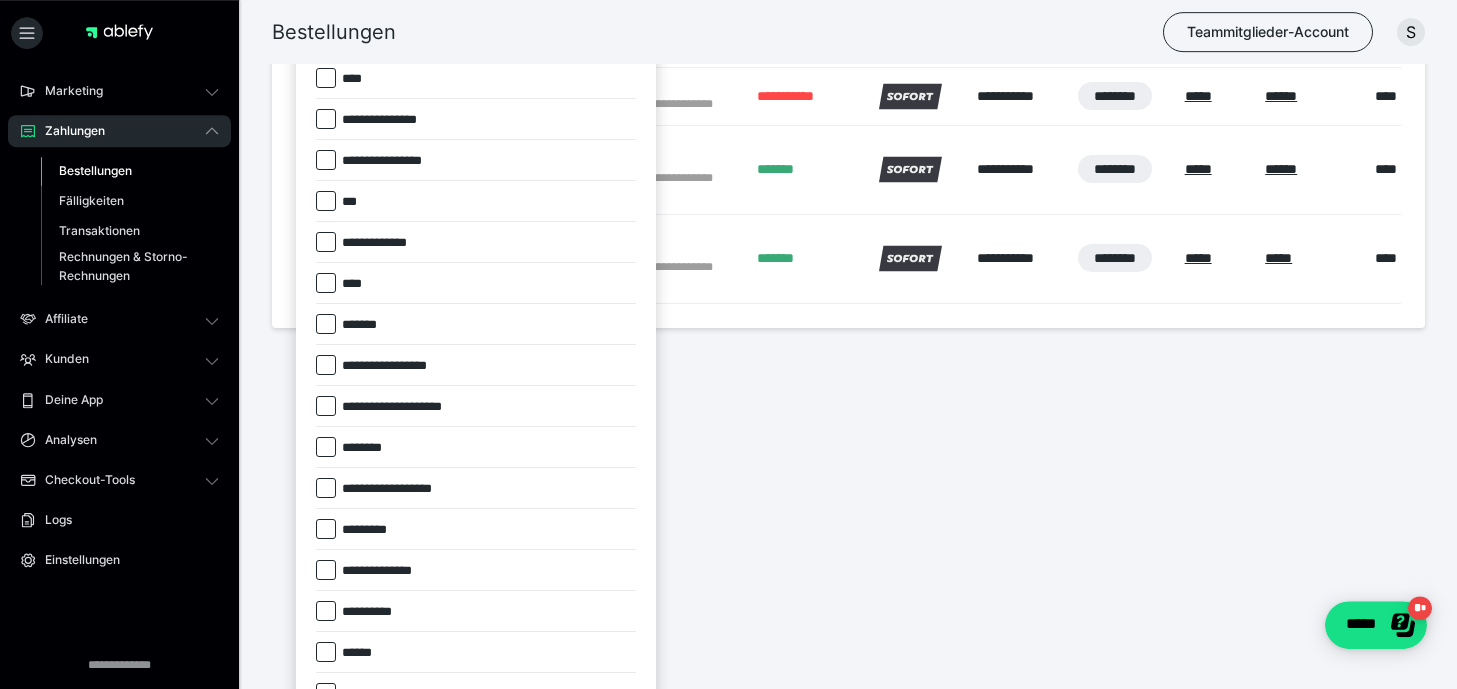 click at bounding box center (326, 324) 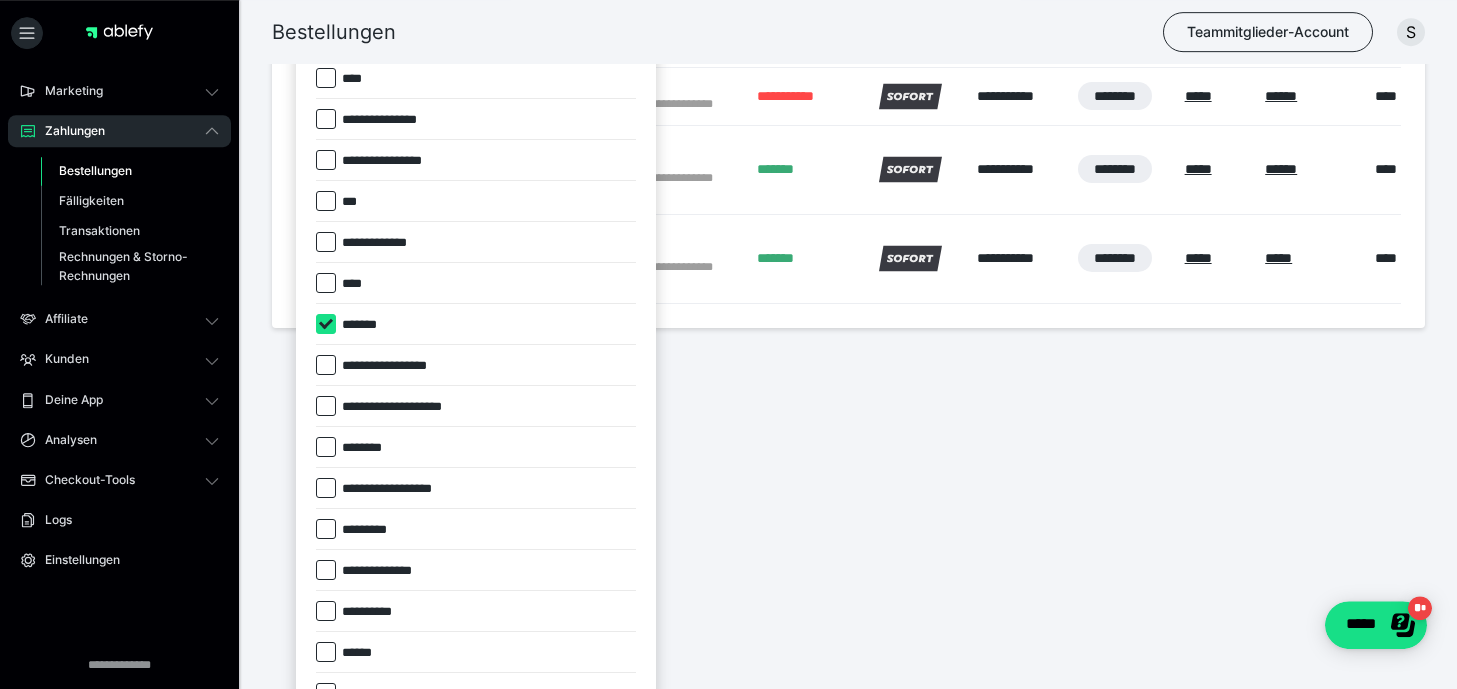 checkbox on "****" 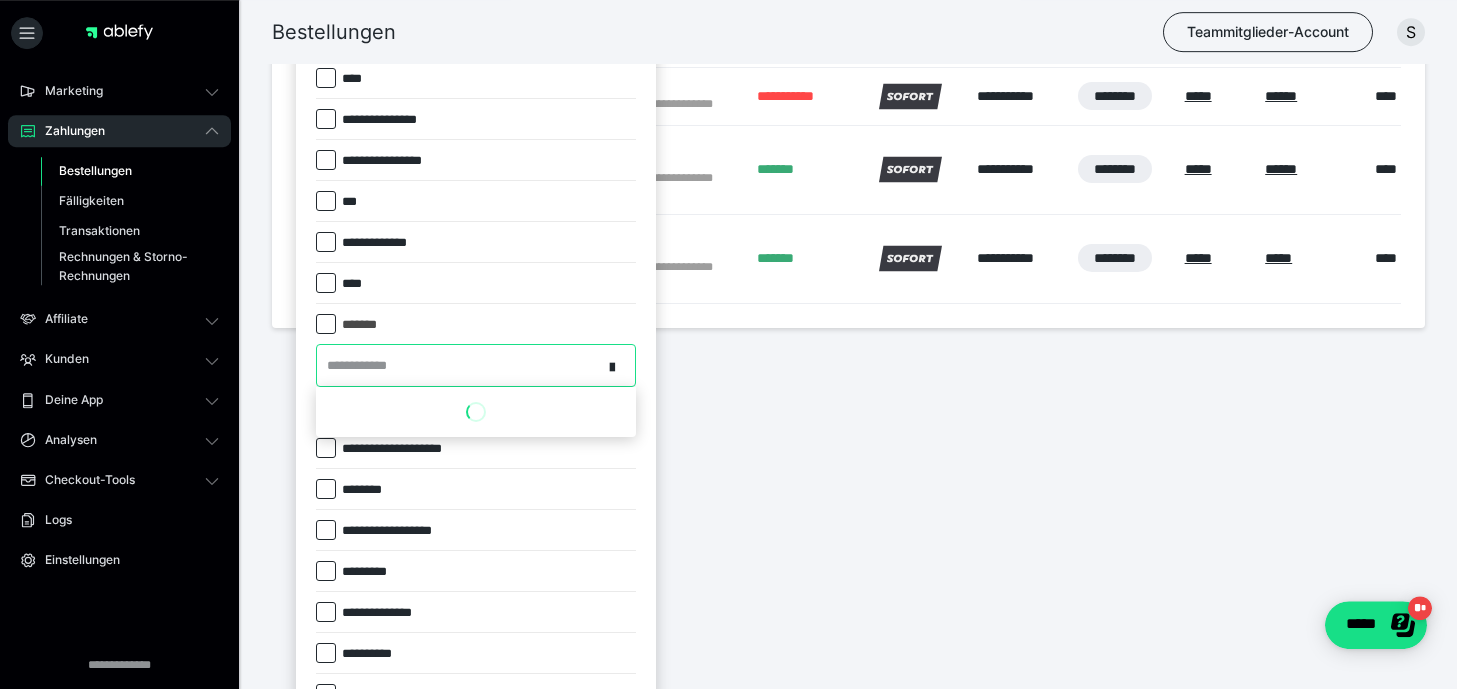 click on "**********" at bounding box center [459, 365] 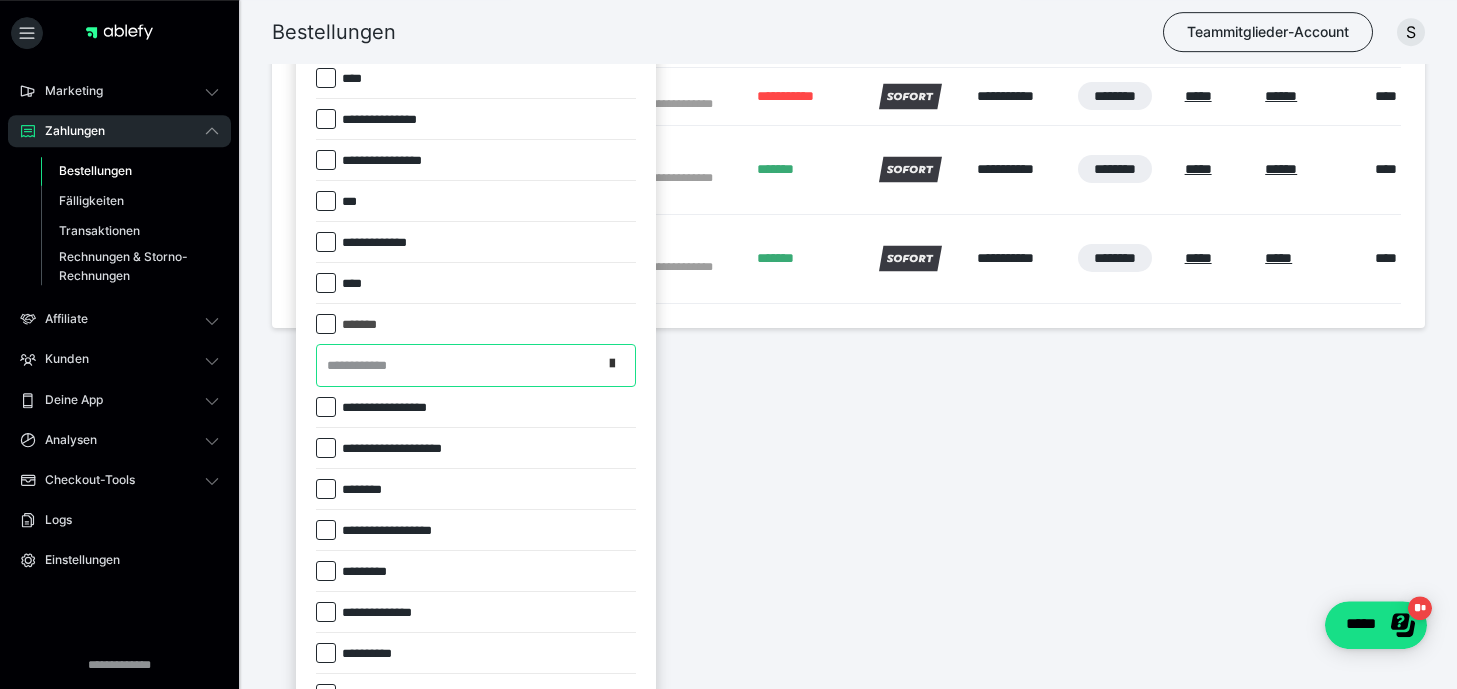 click at bounding box center [618, 366] 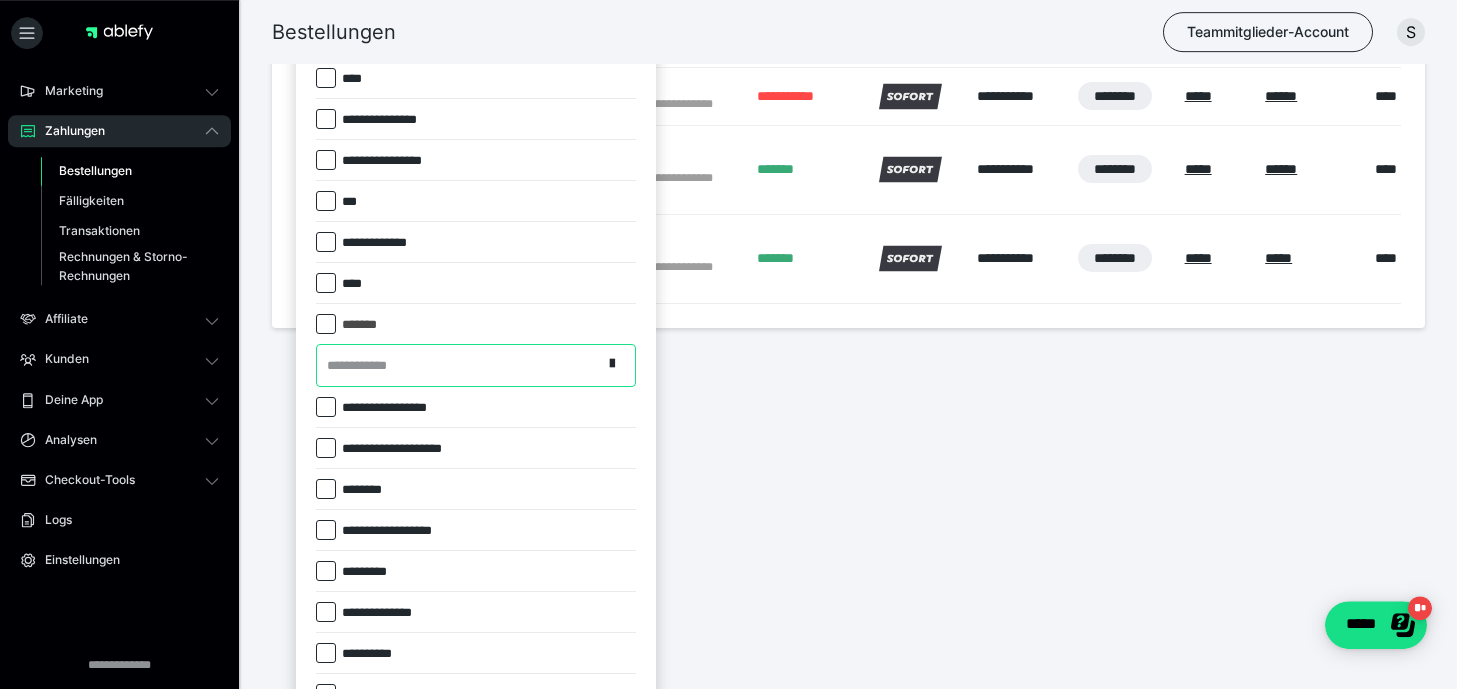 click at bounding box center (728, 344) 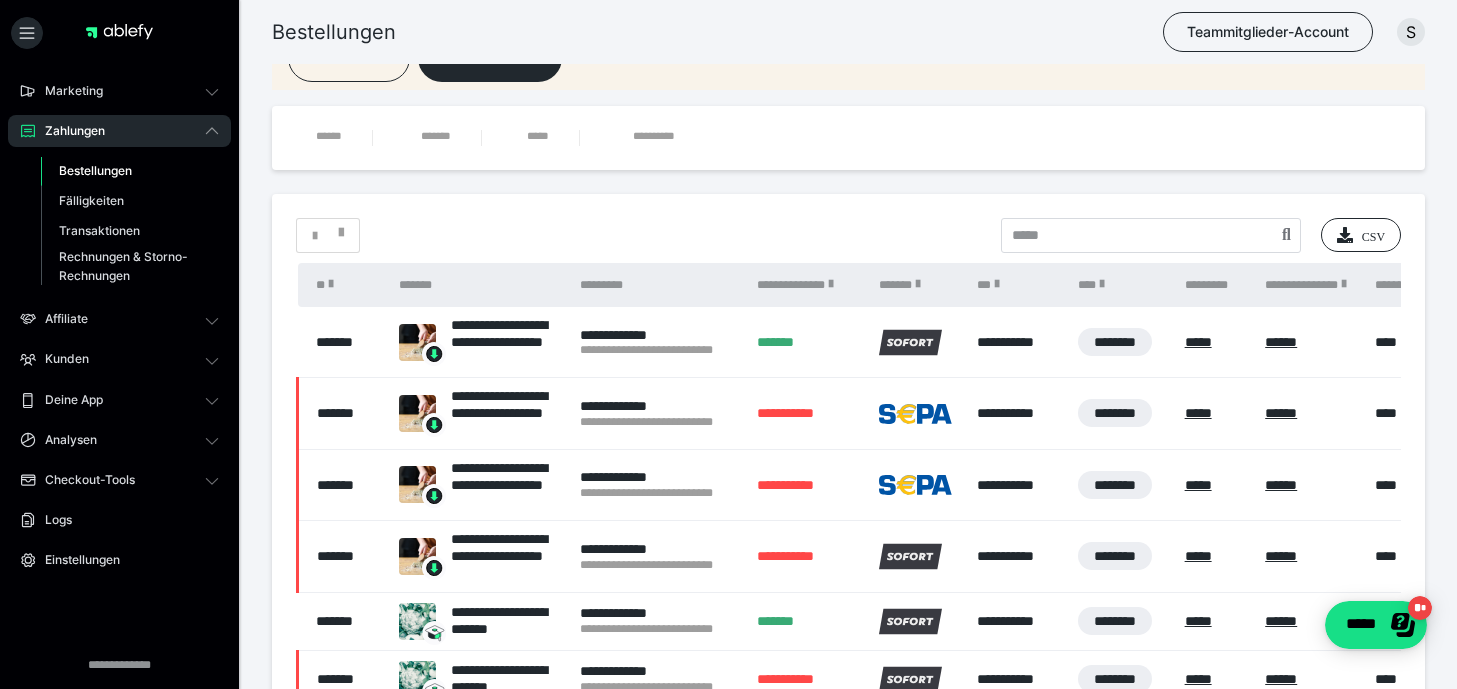 scroll, scrollTop: 51, scrollLeft: 0, axis: vertical 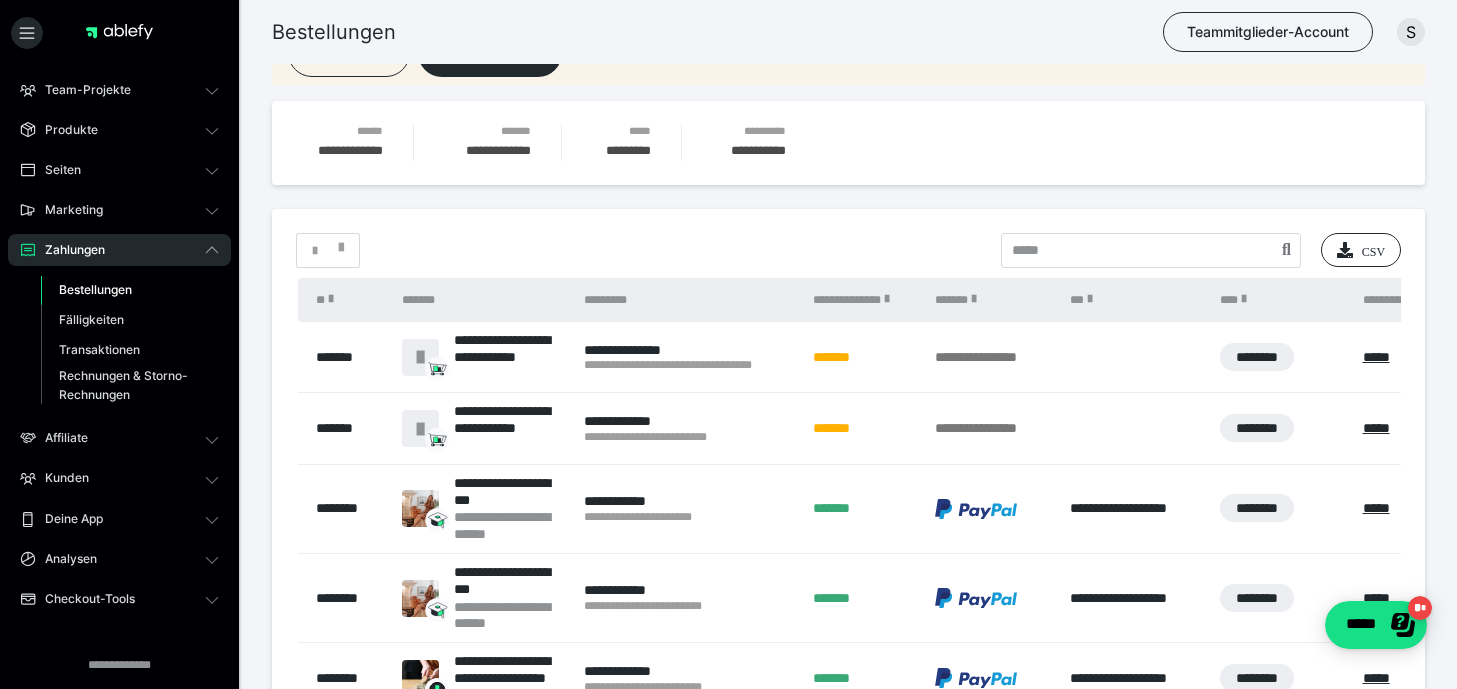 click on "*" at bounding box center [328, 250] 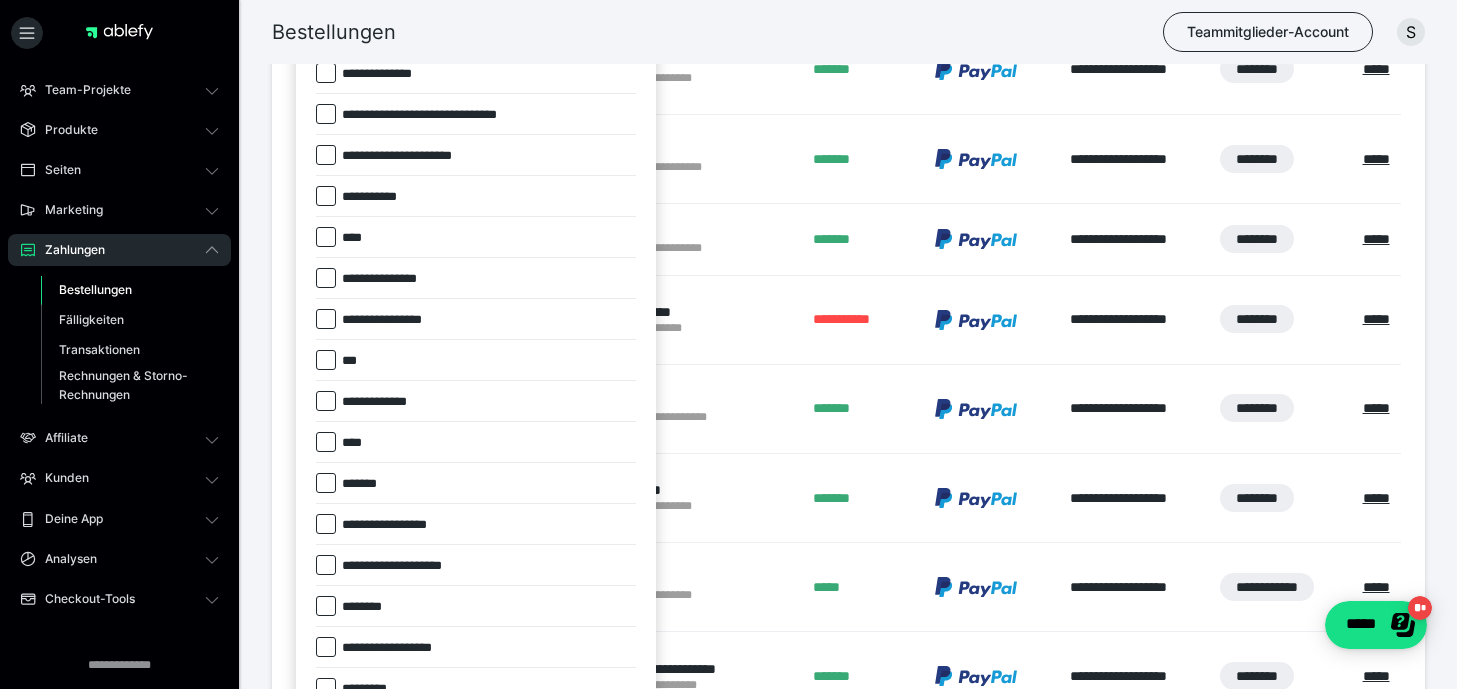 scroll, scrollTop: 619, scrollLeft: 0, axis: vertical 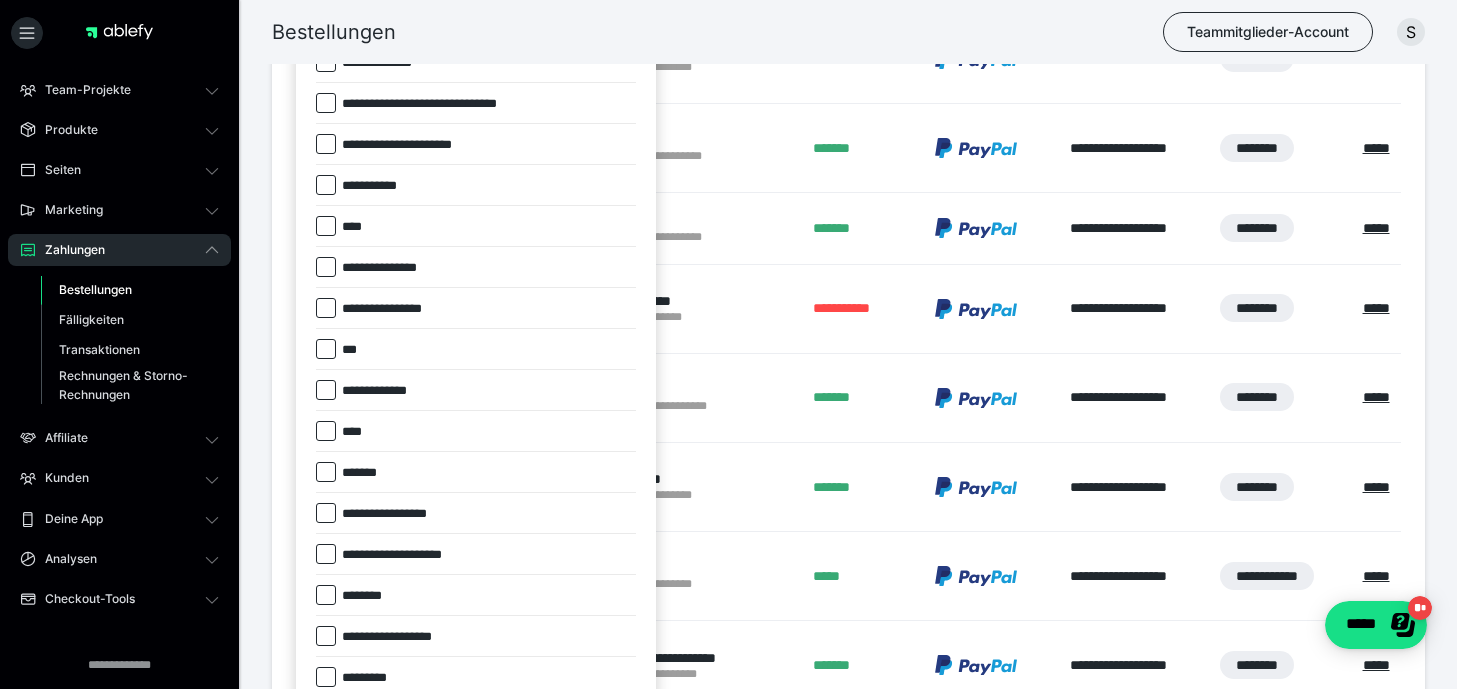 click on "*******" at bounding box center [353, 473] 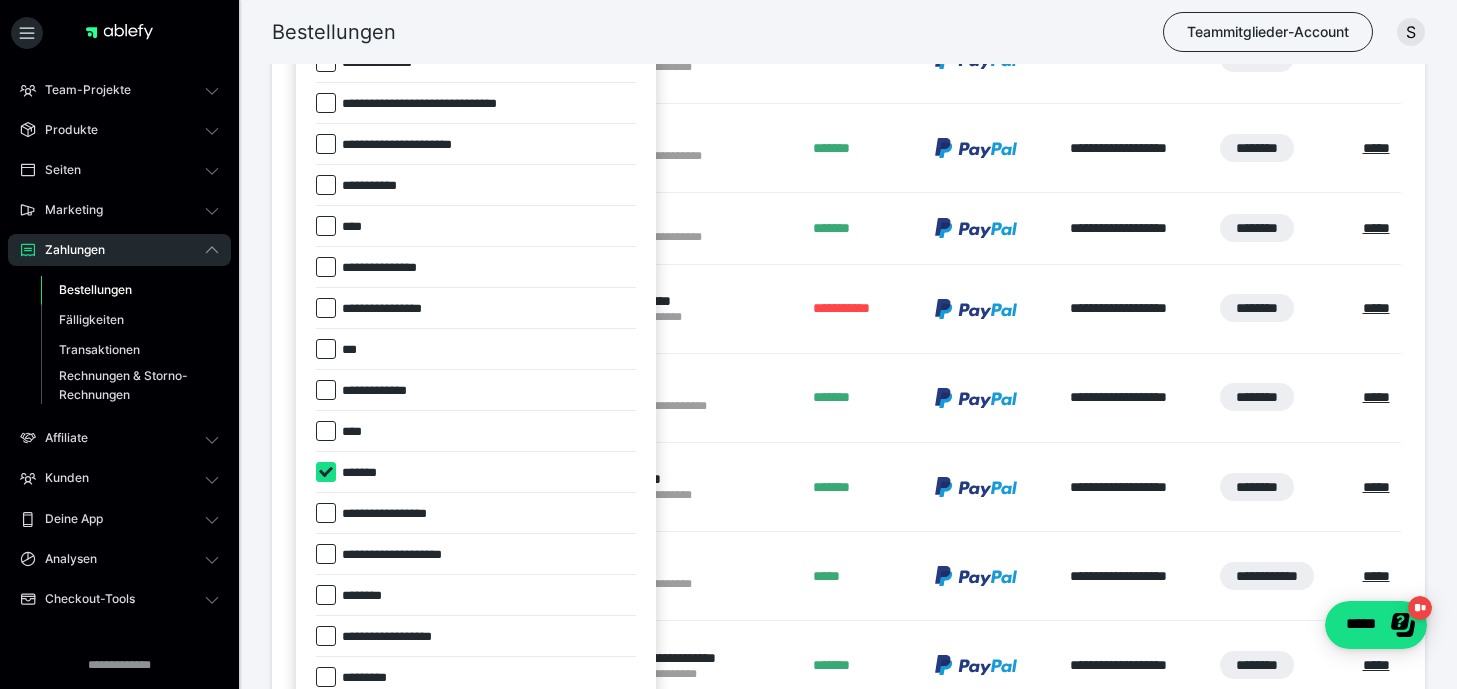 checkbox on "****" 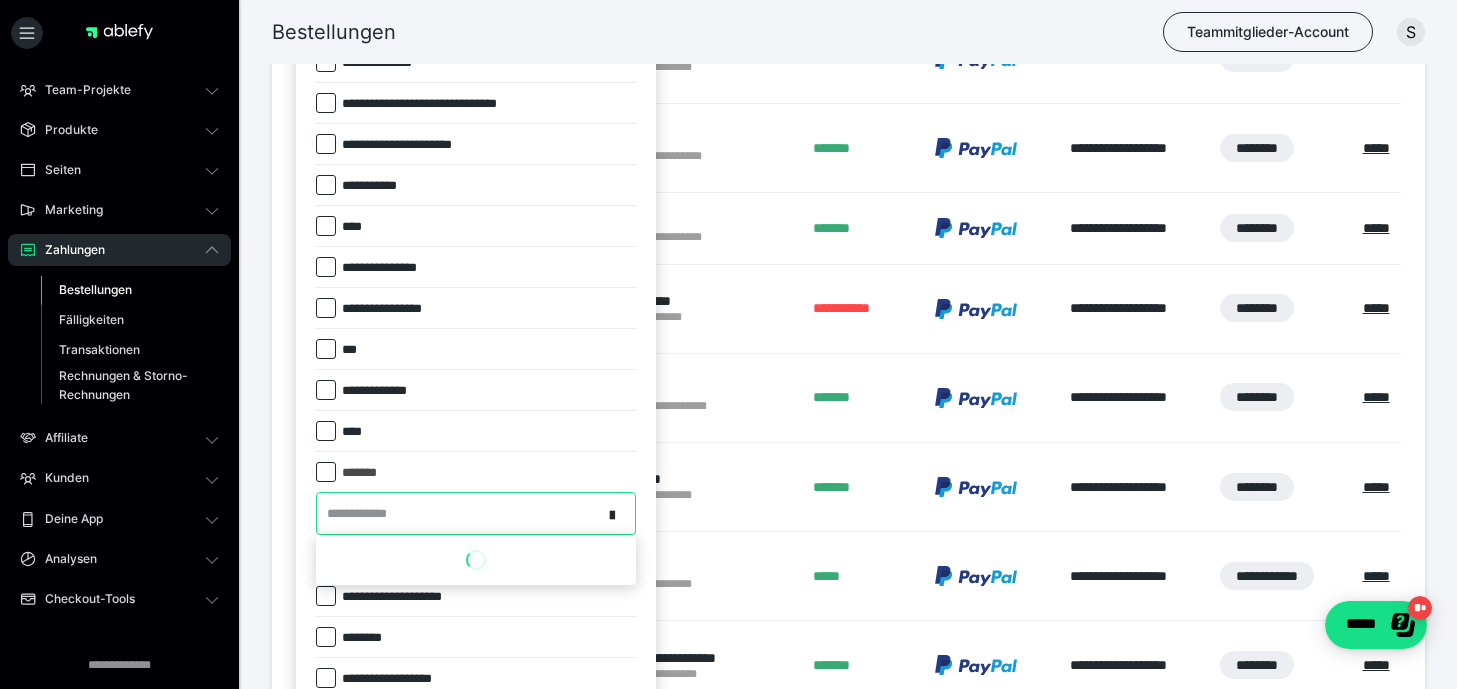 click on "**********" at bounding box center [459, 513] 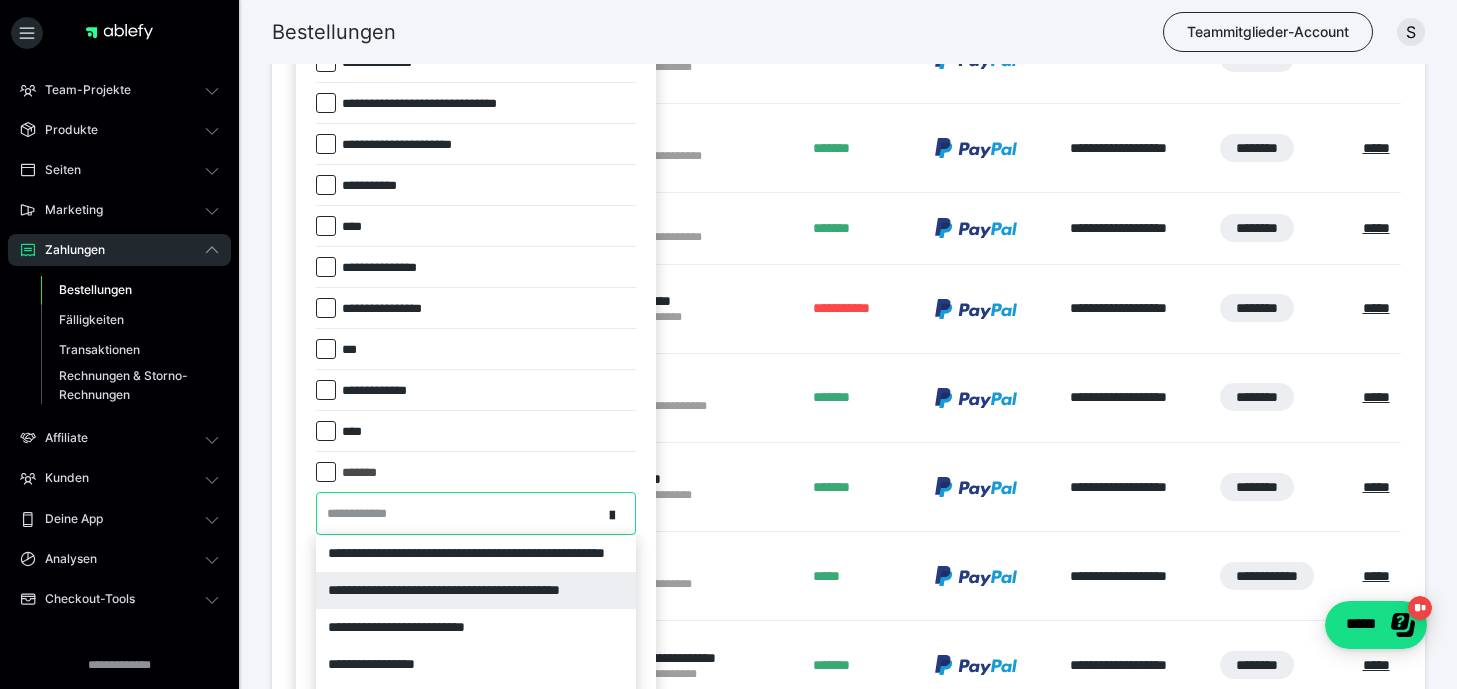 scroll, scrollTop: 709, scrollLeft: 0, axis: vertical 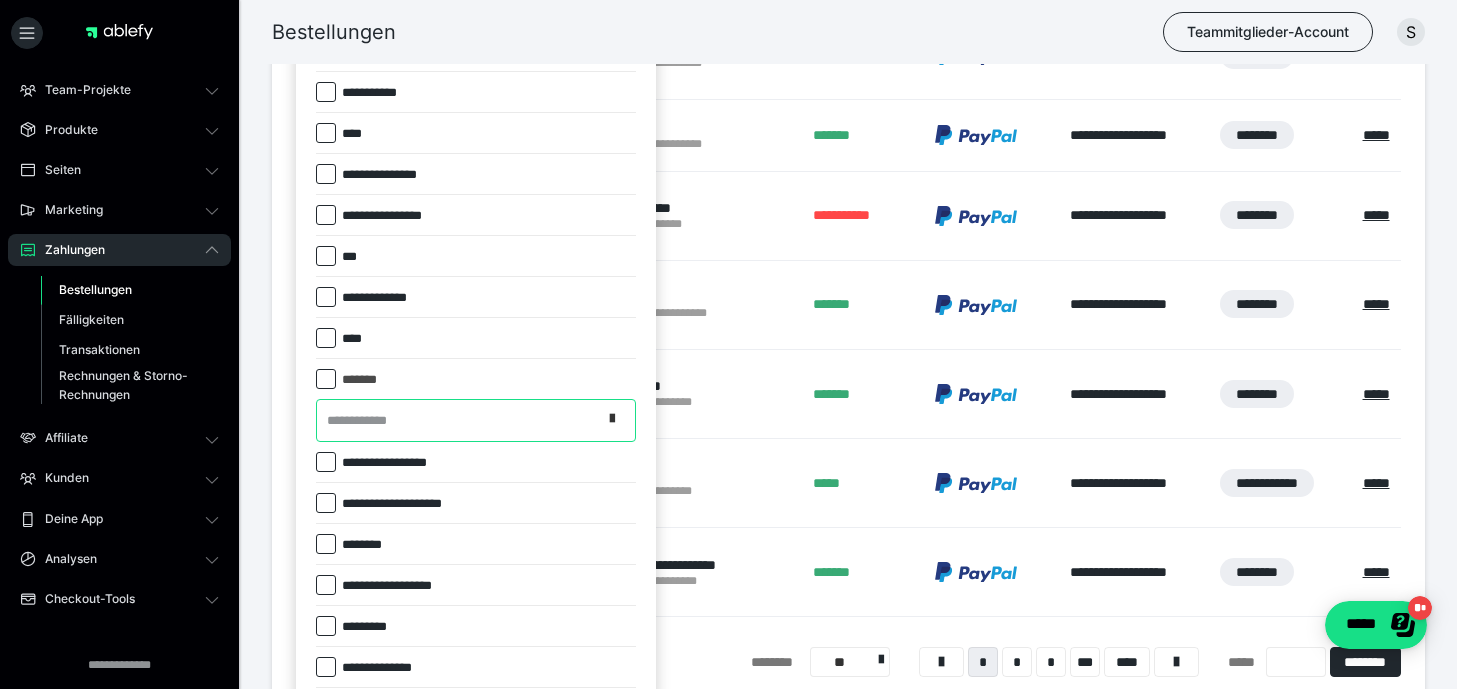 click at bounding box center (618, 421) 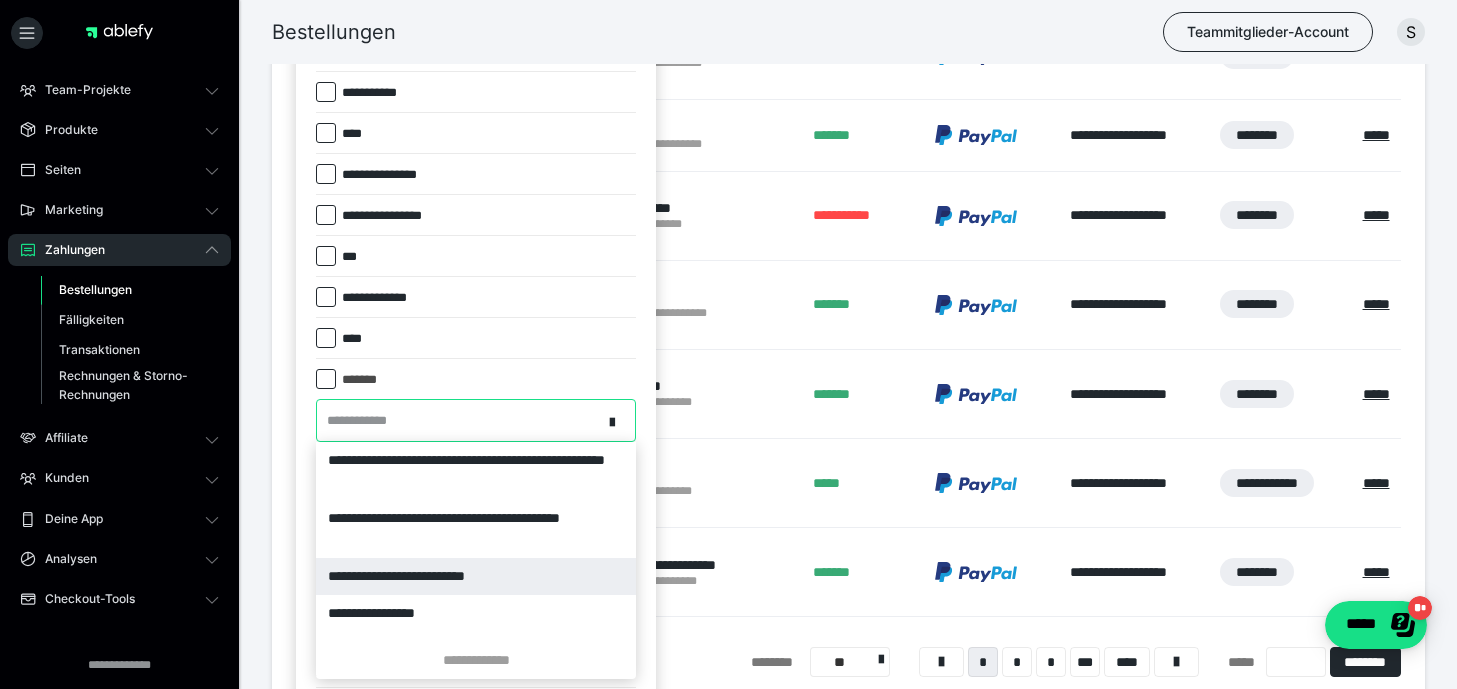 scroll, scrollTop: 10, scrollLeft: 0, axis: vertical 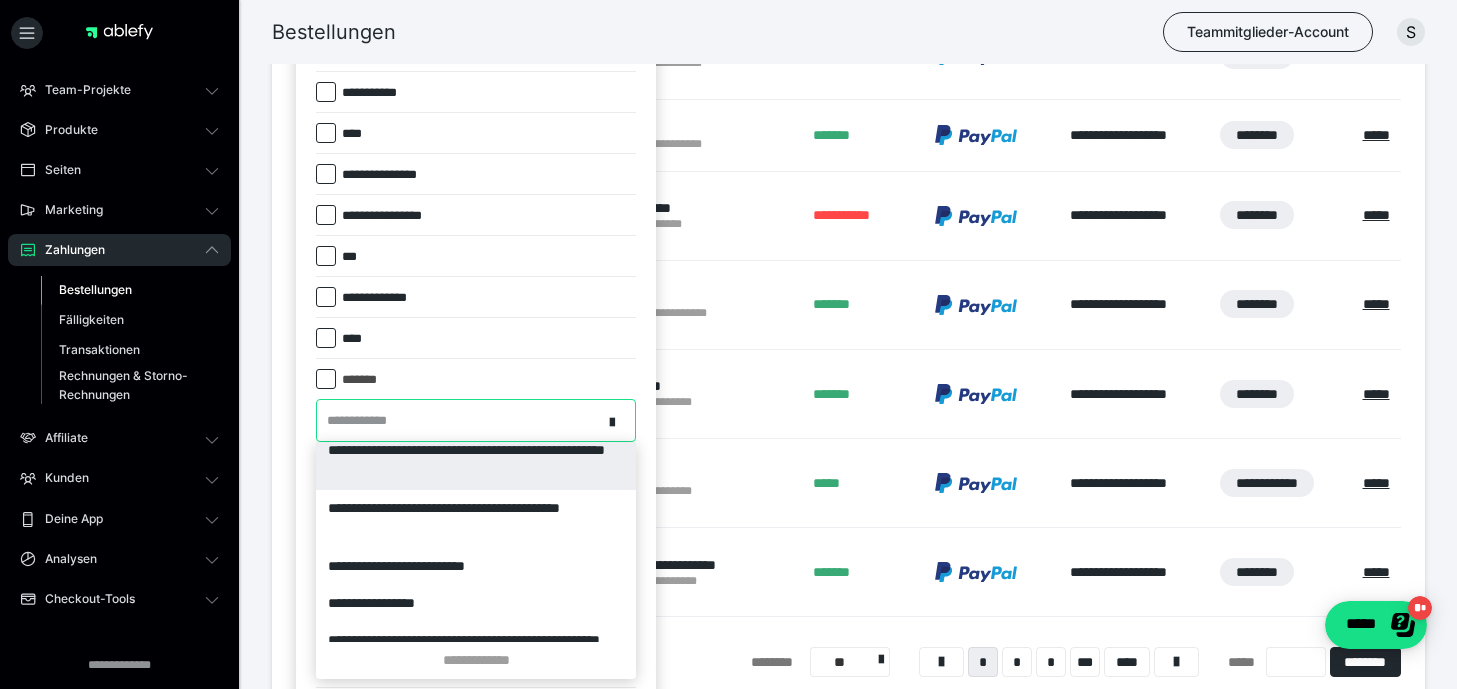 click on "**********" at bounding box center (476, 461) 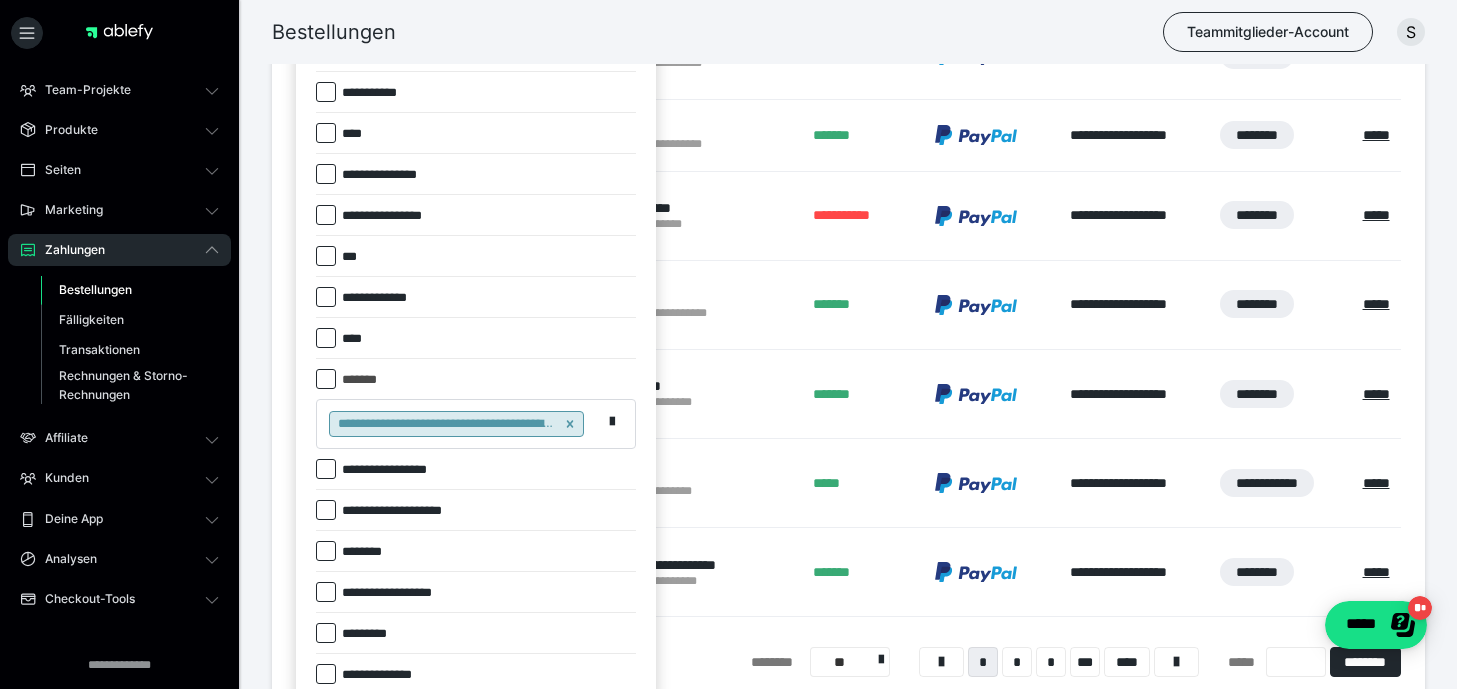 click on "Bestellungen Teammitglieder-Account S" at bounding box center [728, 32] 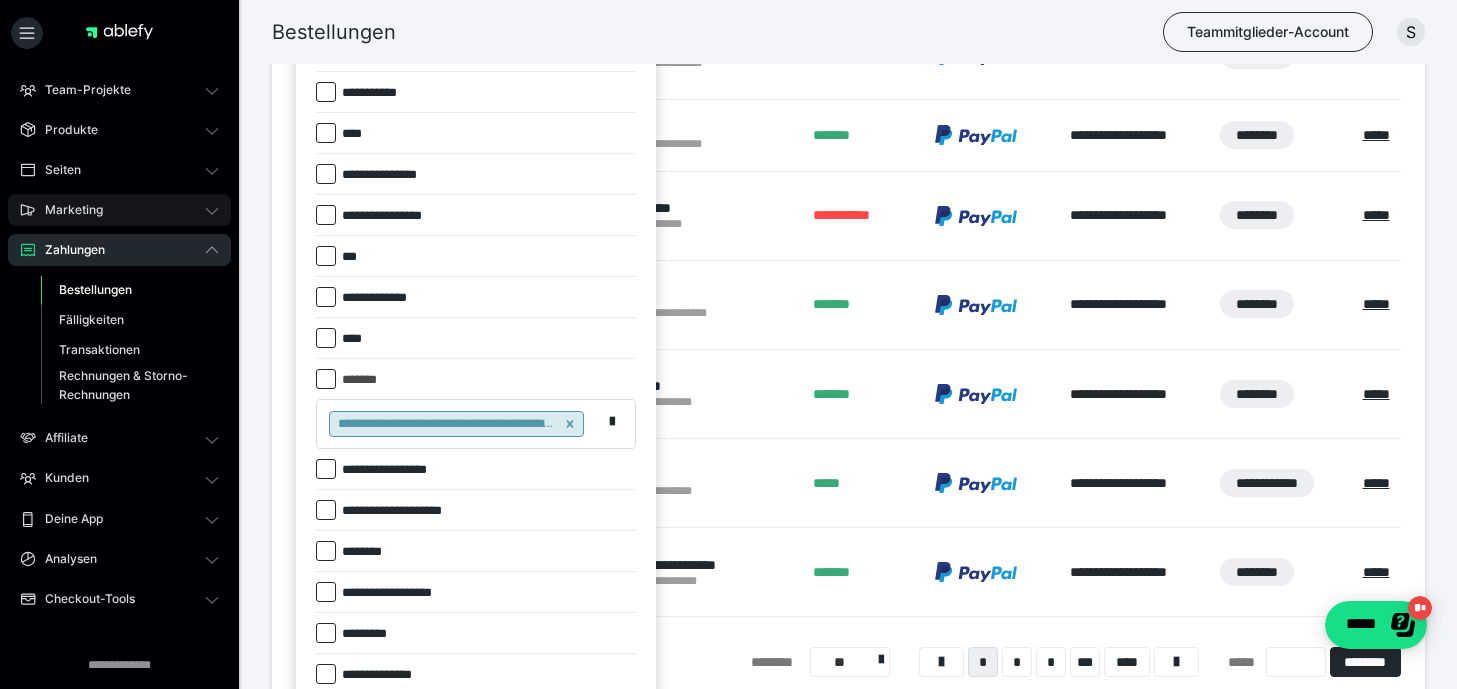 click on "Marketing" at bounding box center (119, 210) 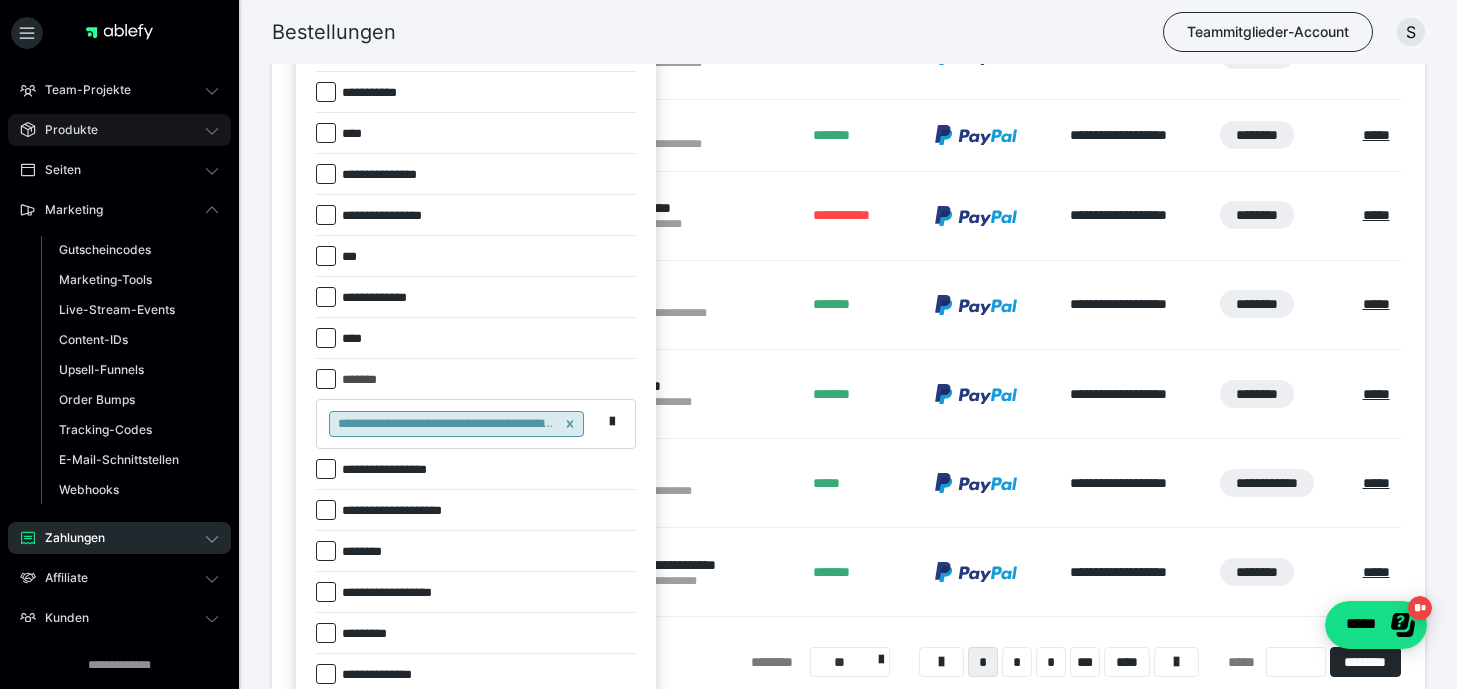click on "Produkte" at bounding box center [119, 130] 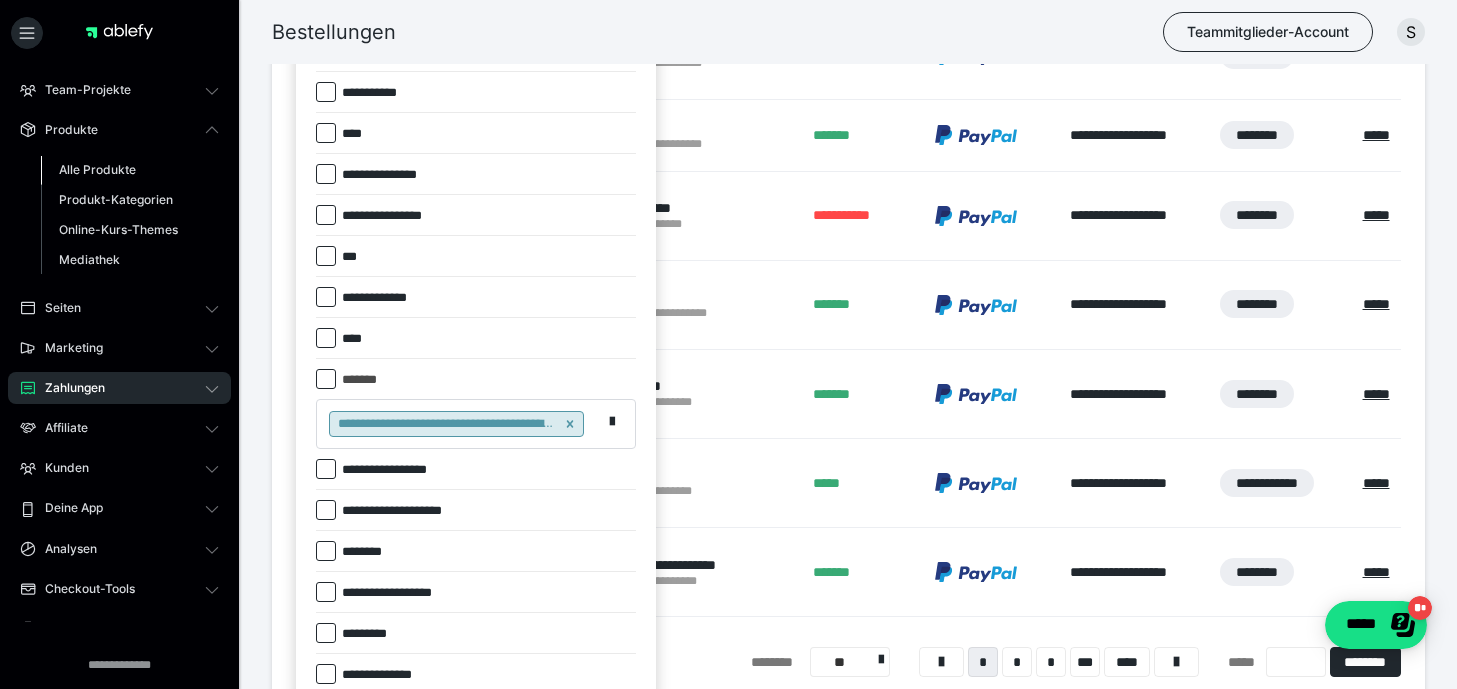click on "Alle Produkte" at bounding box center [130, 170] 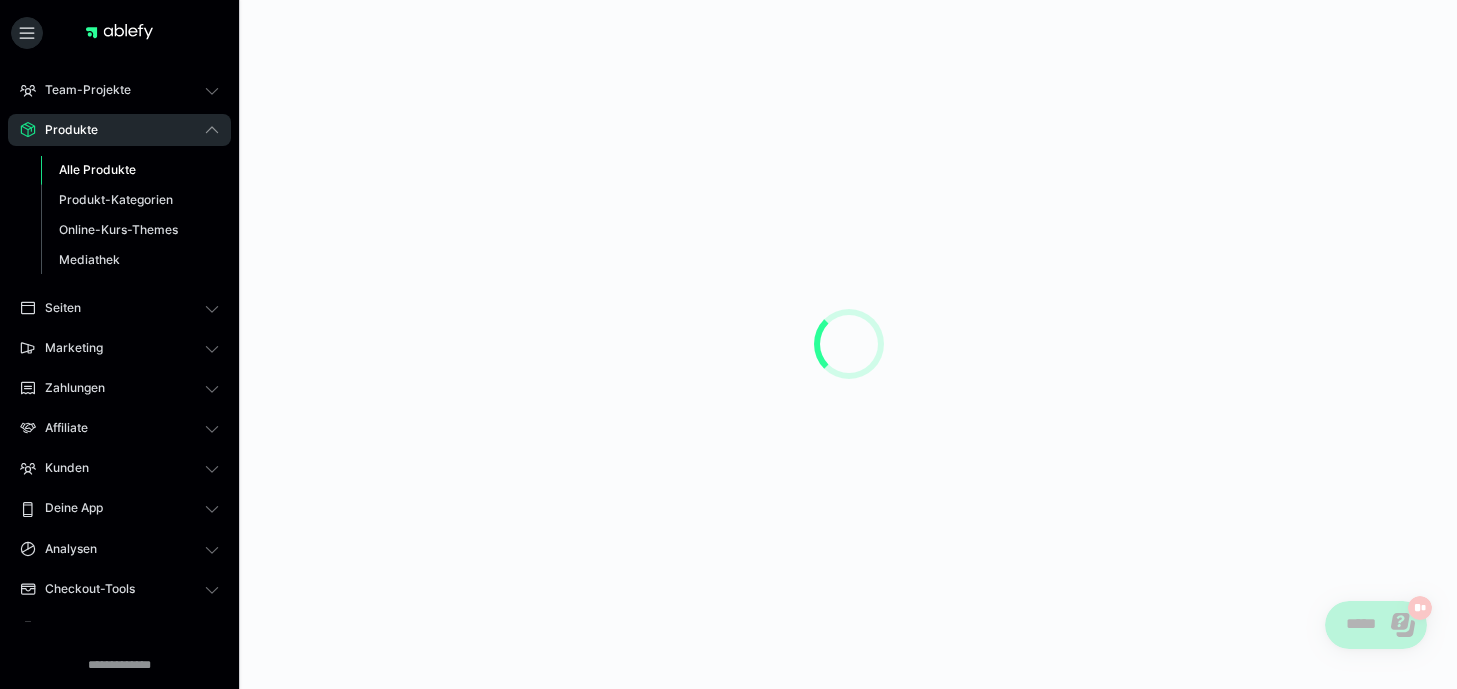scroll, scrollTop: 0, scrollLeft: 0, axis: both 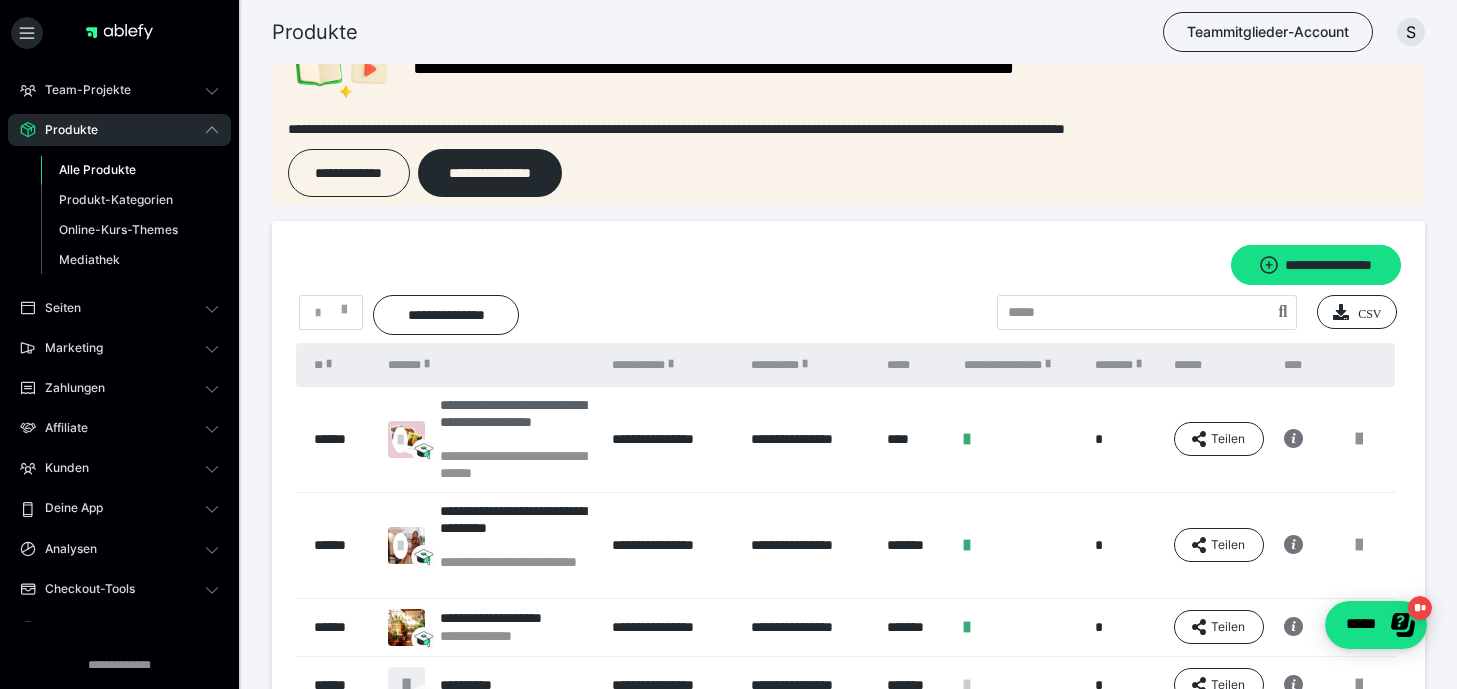 click on "**********" at bounding box center (516, 422) 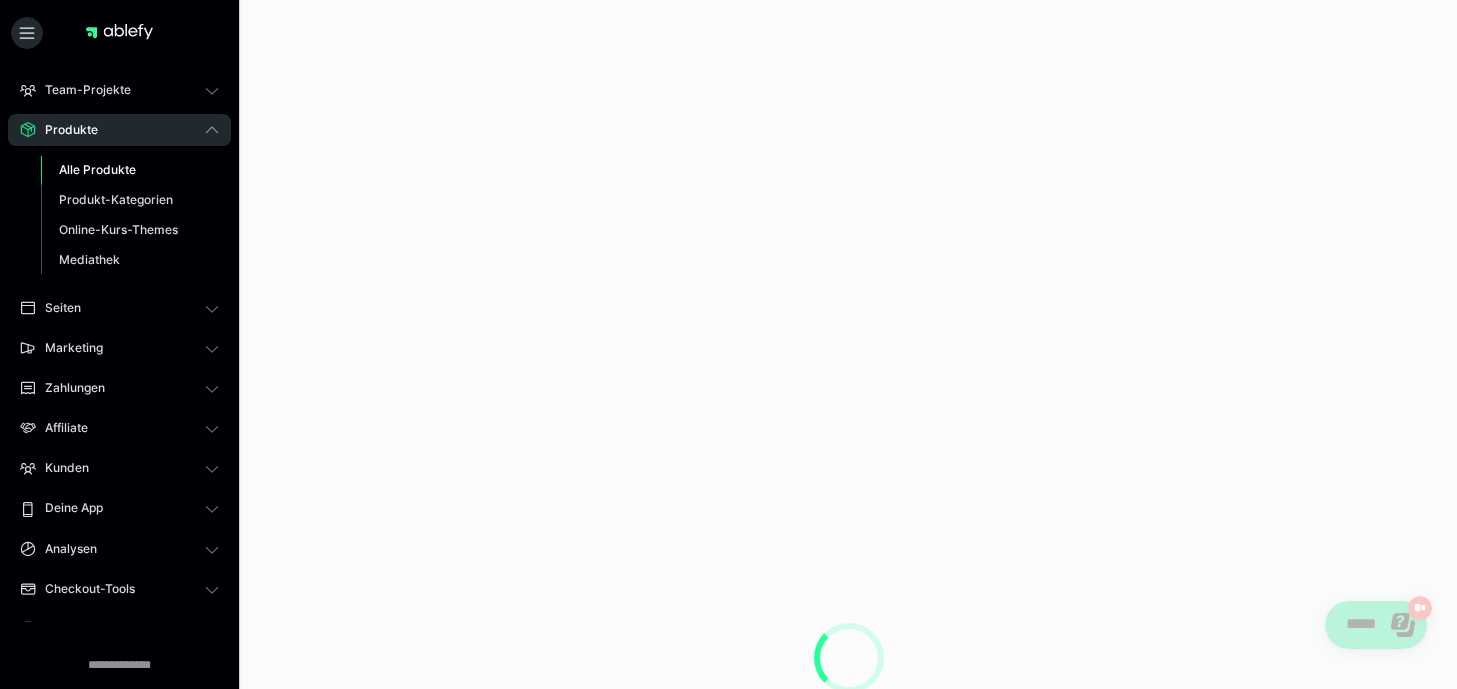scroll, scrollTop: 0, scrollLeft: 0, axis: both 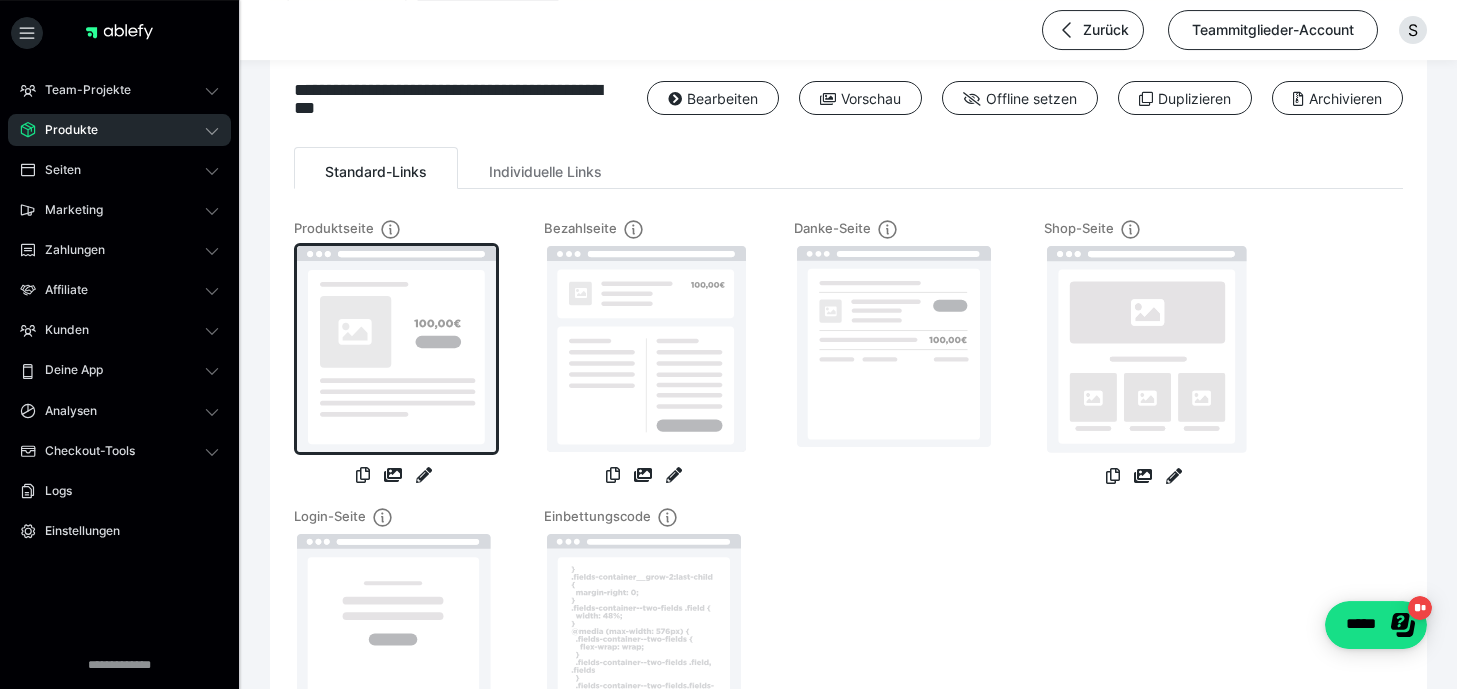 click at bounding box center [396, 349] 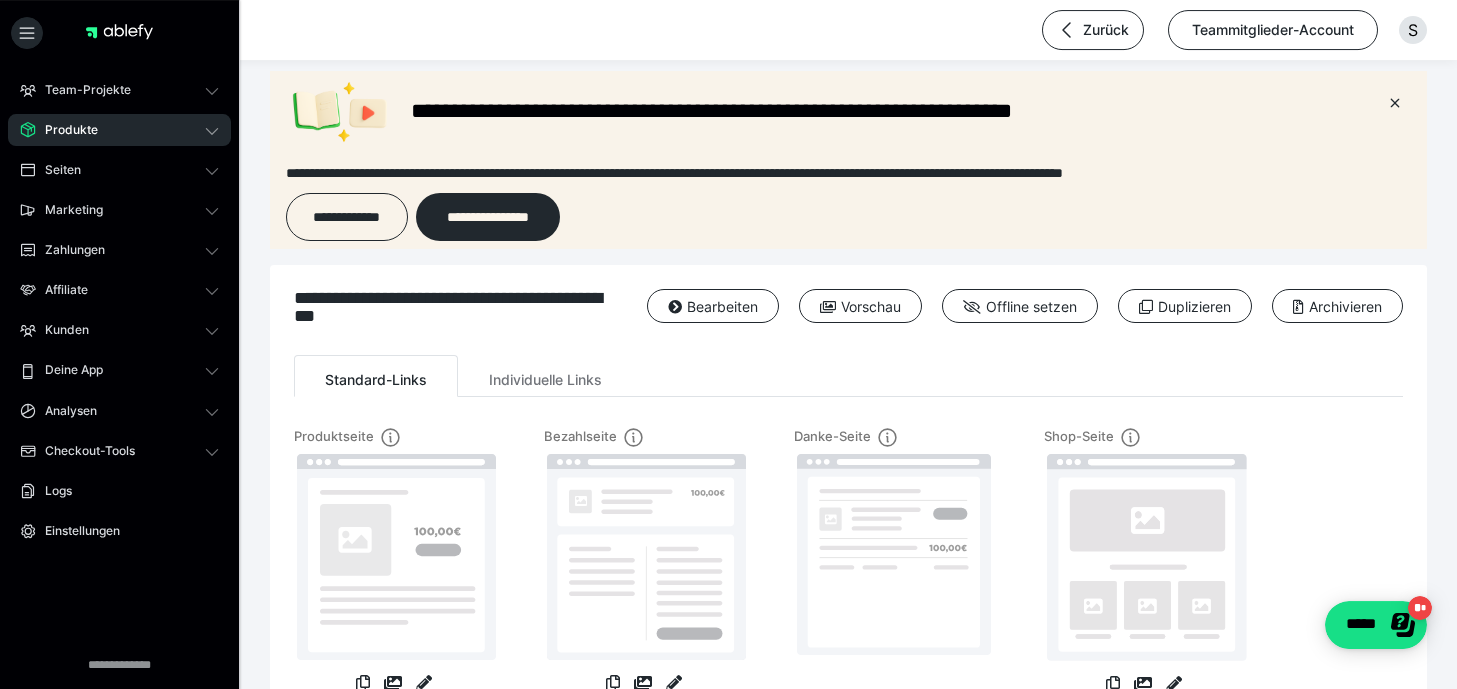 scroll, scrollTop: 0, scrollLeft: 0, axis: both 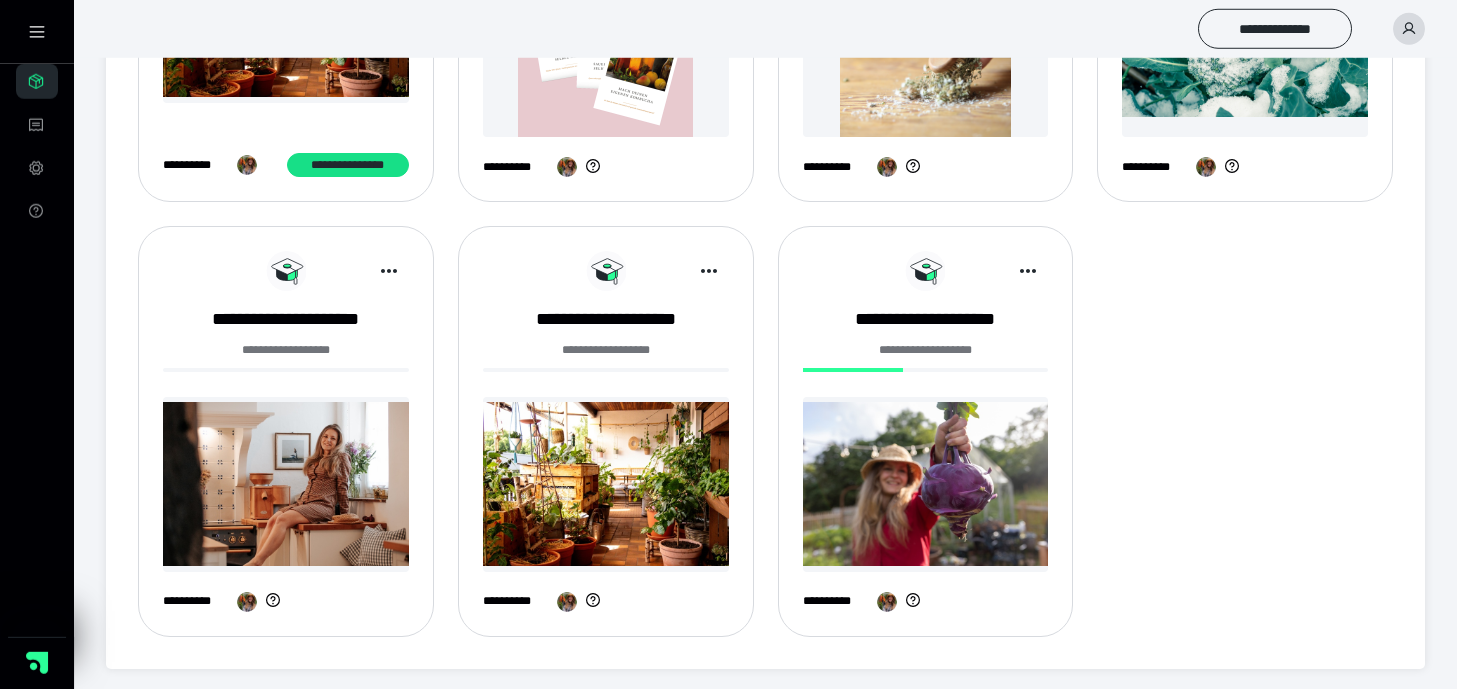 click at bounding box center (286, 484) 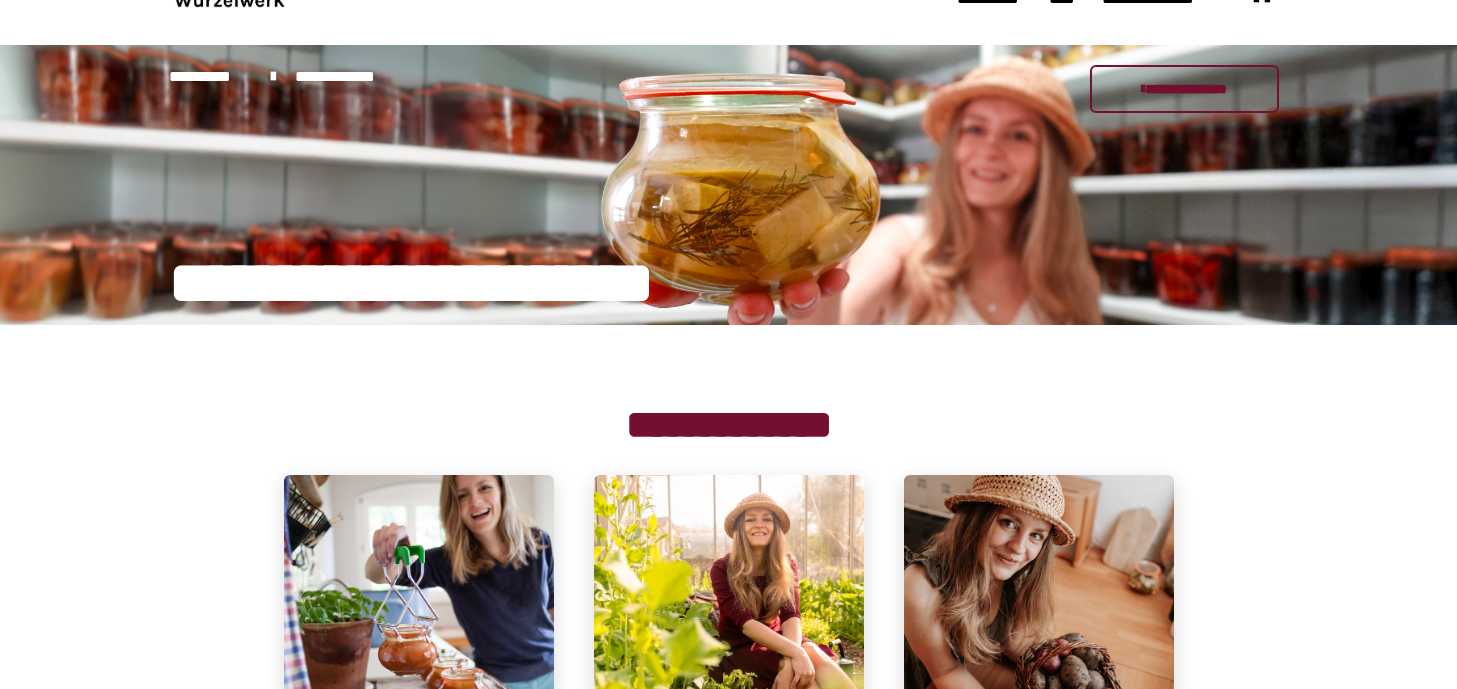 scroll, scrollTop: 24, scrollLeft: 0, axis: vertical 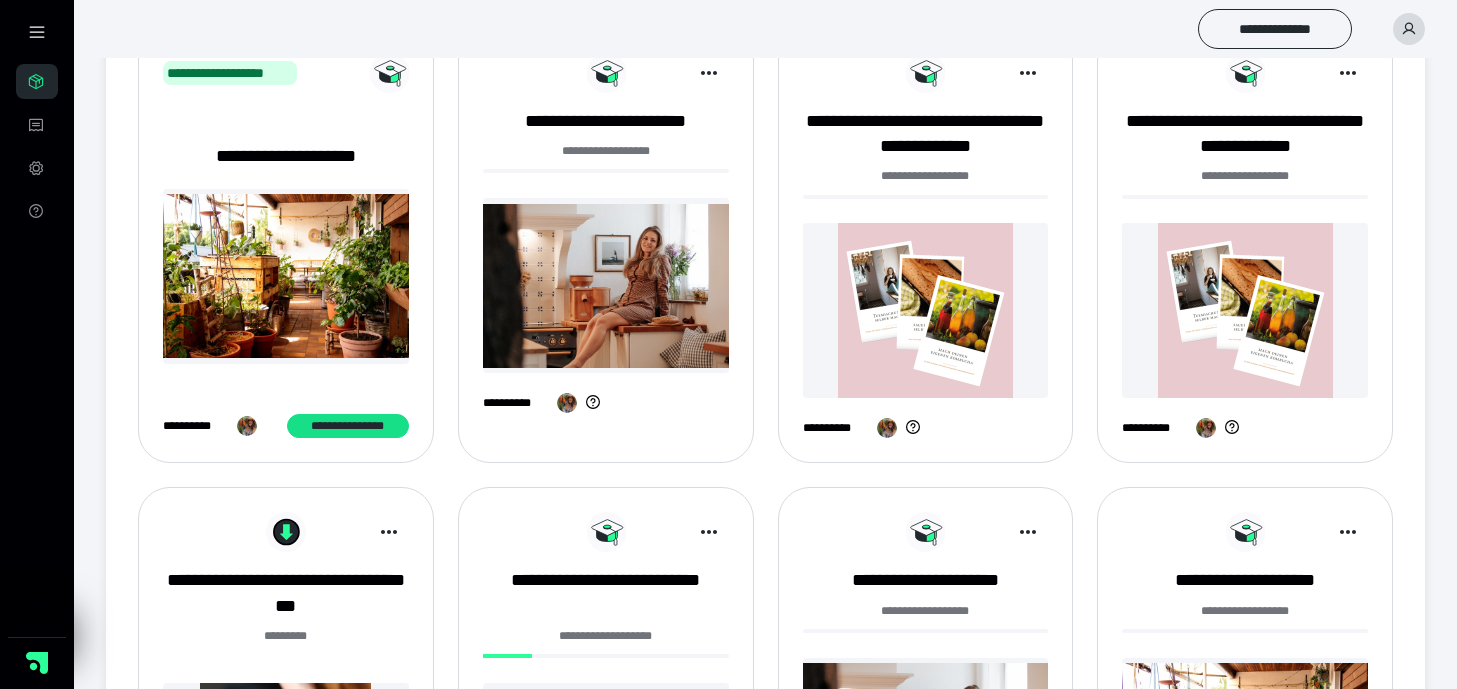 click at bounding box center [926, 310] 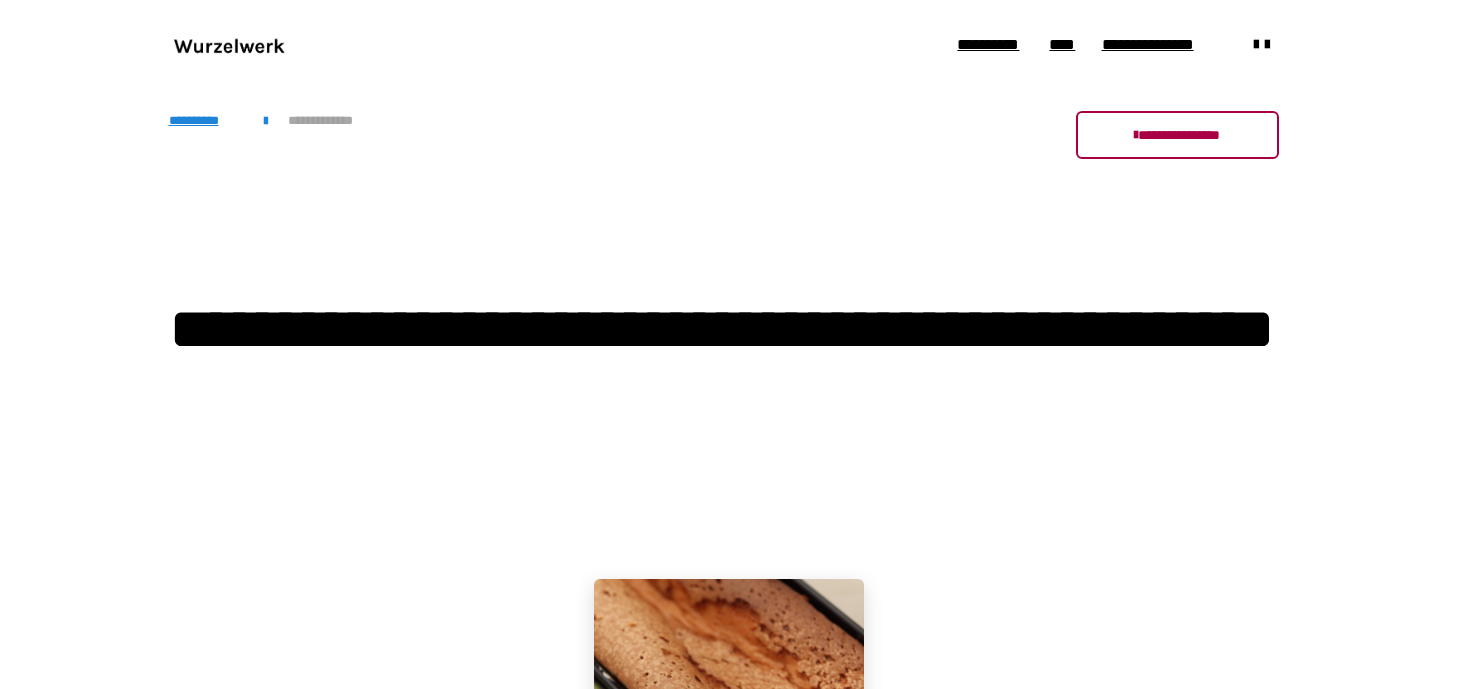 scroll, scrollTop: 290, scrollLeft: 0, axis: vertical 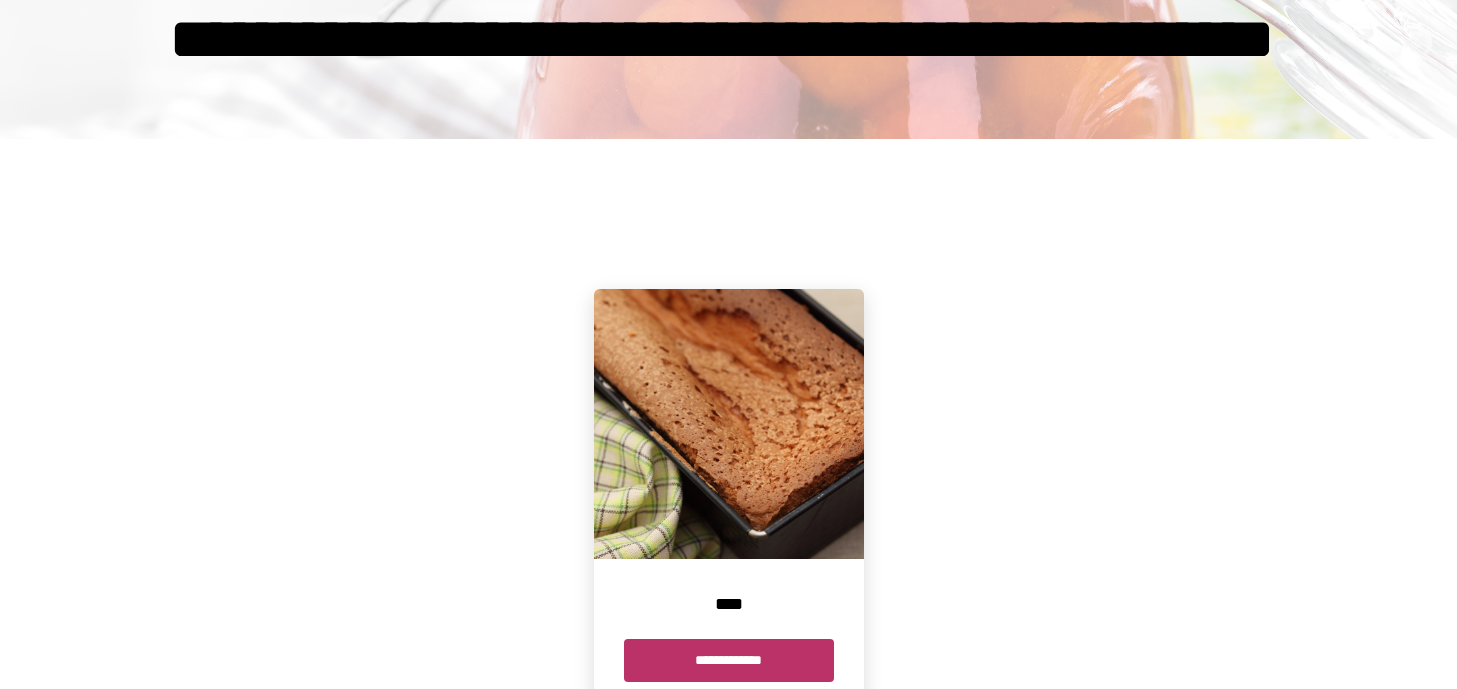 click on "**********" at bounding box center [729, 660] 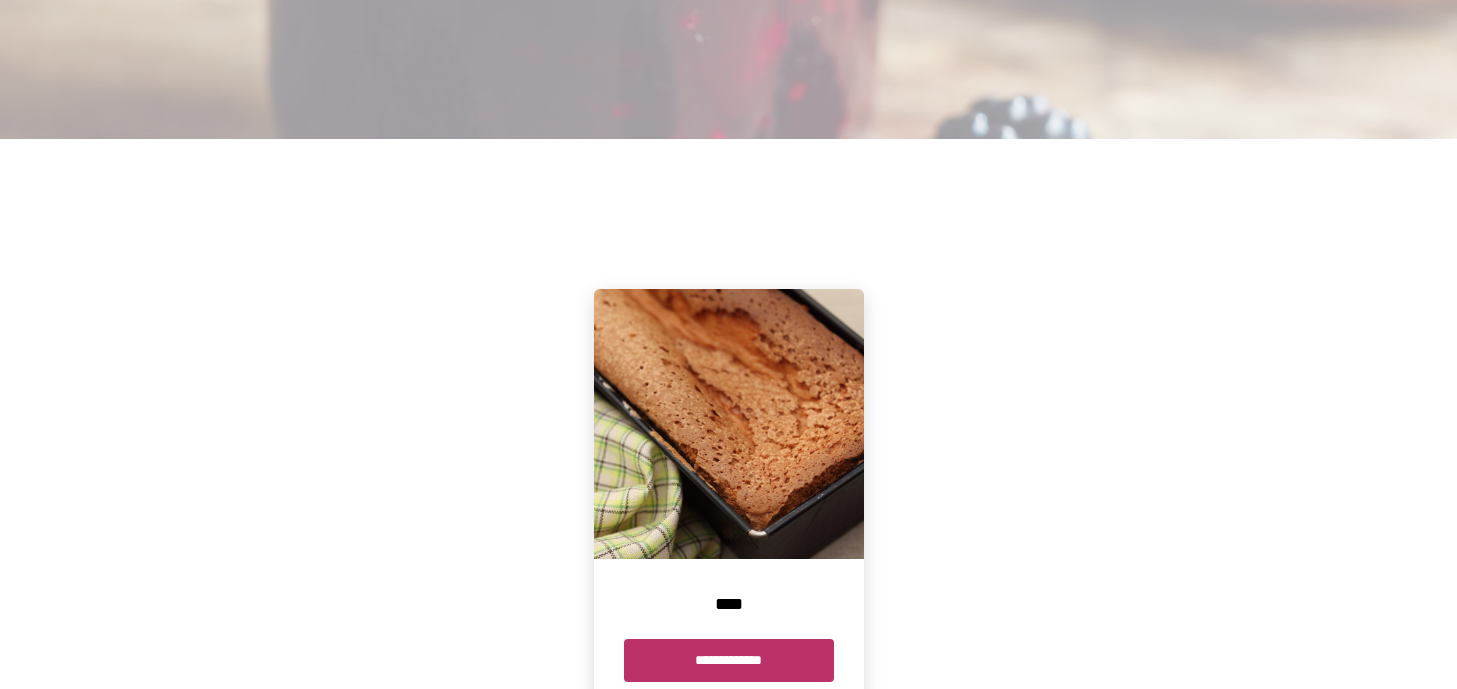 scroll, scrollTop: 0, scrollLeft: 0, axis: both 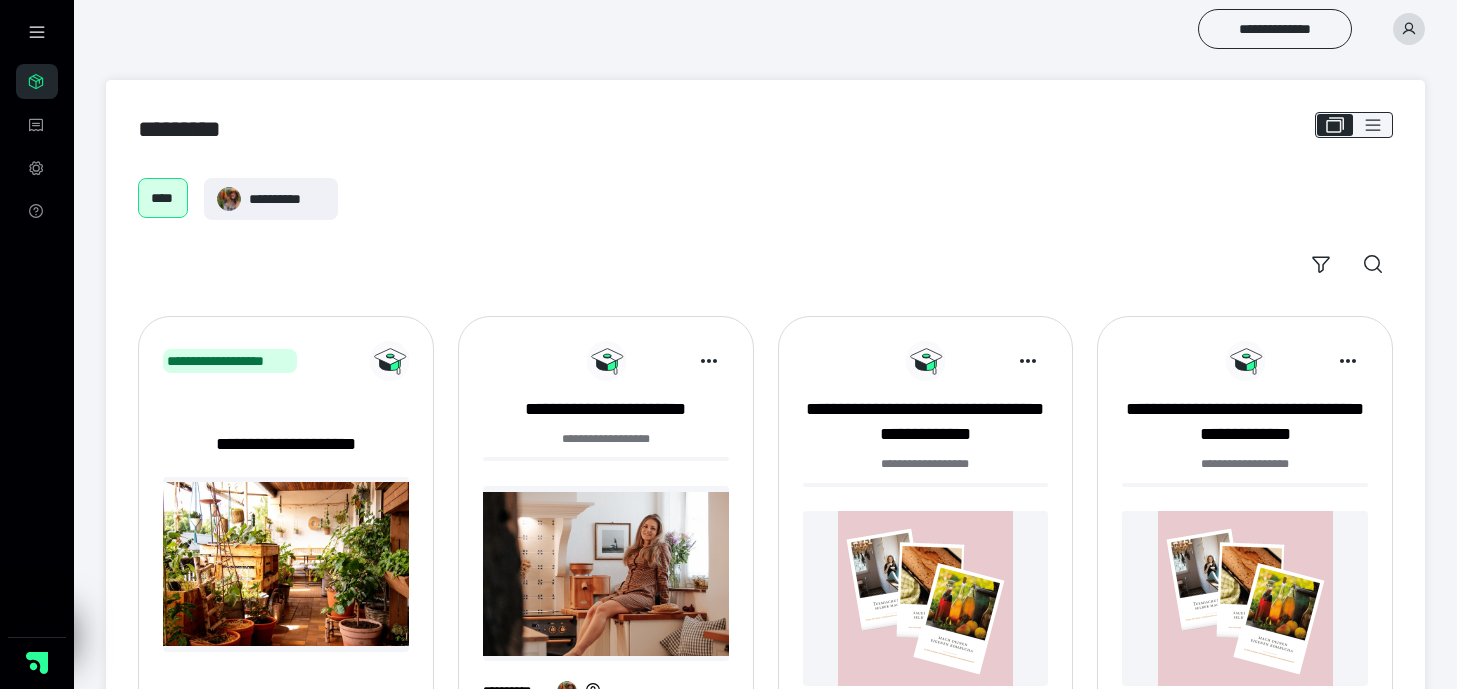 click at bounding box center (1245, 598) 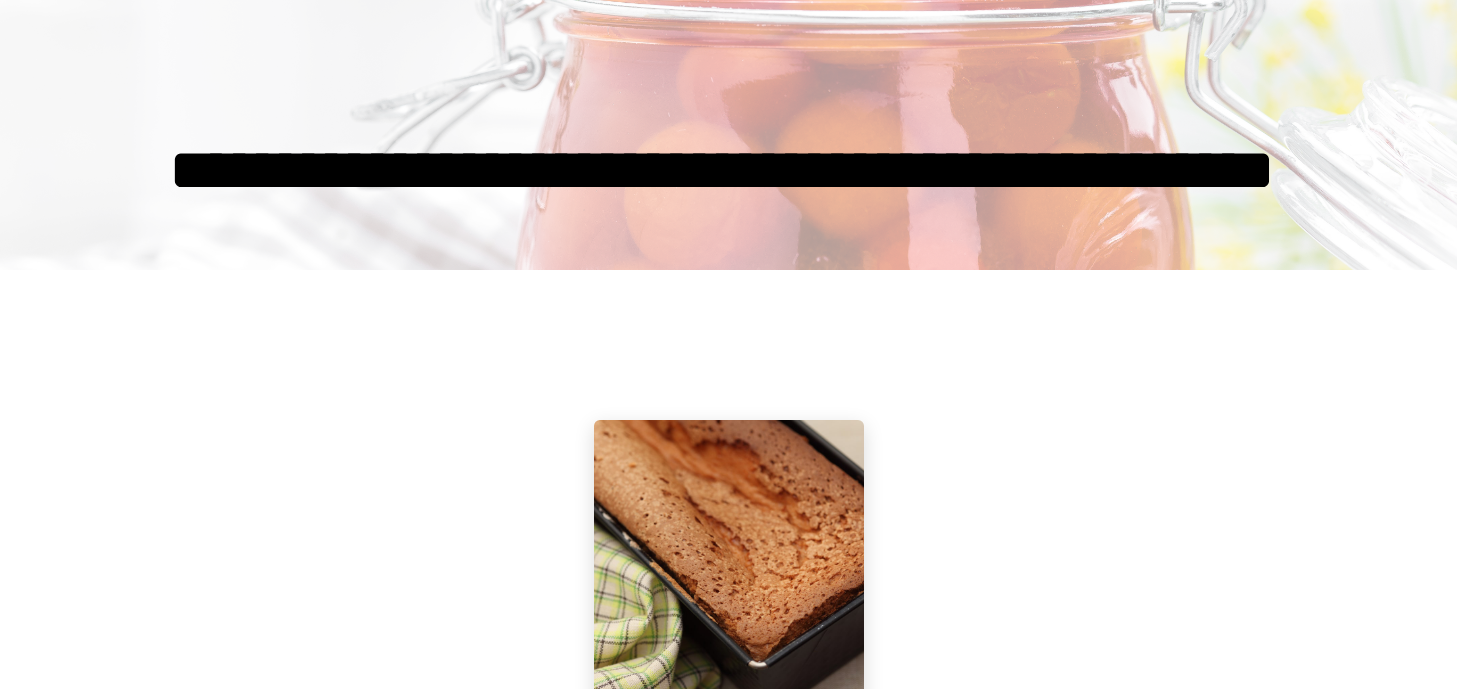 scroll, scrollTop: 373, scrollLeft: 0, axis: vertical 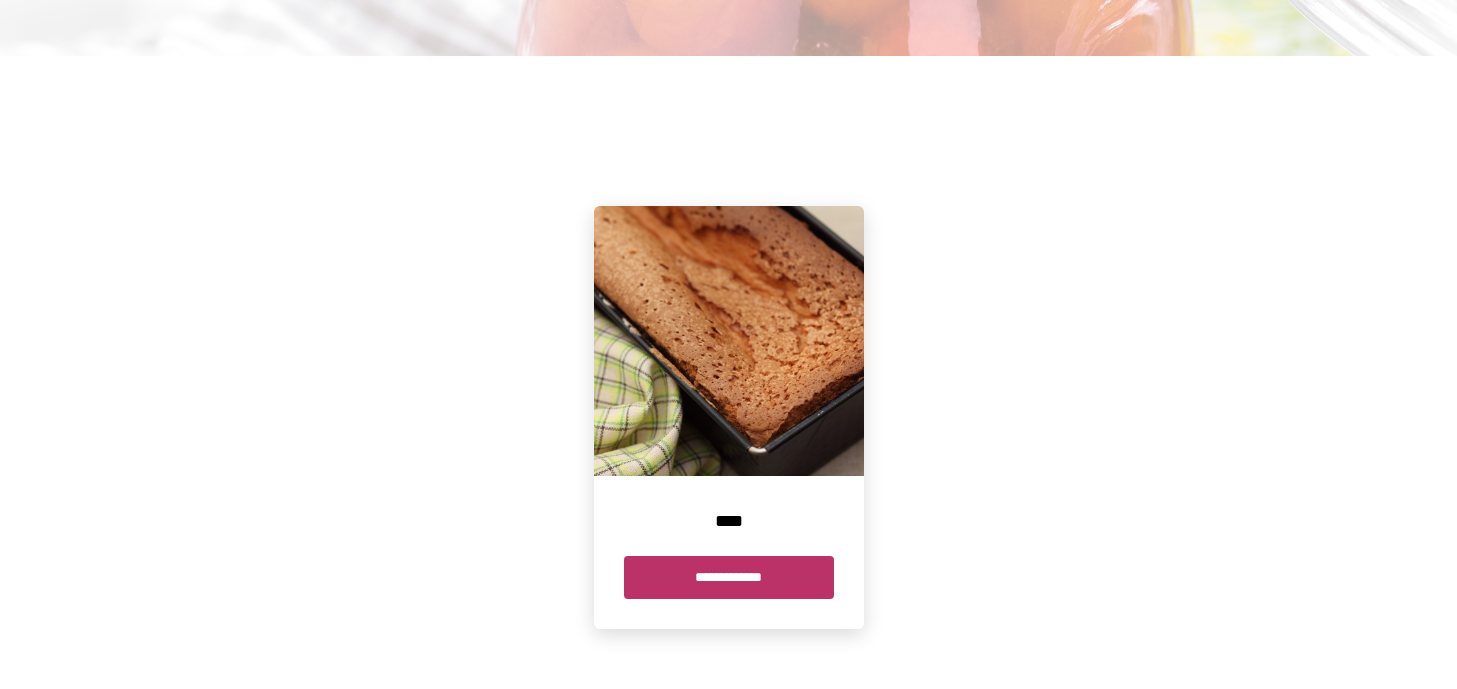 click on "**********" at bounding box center [729, 577] 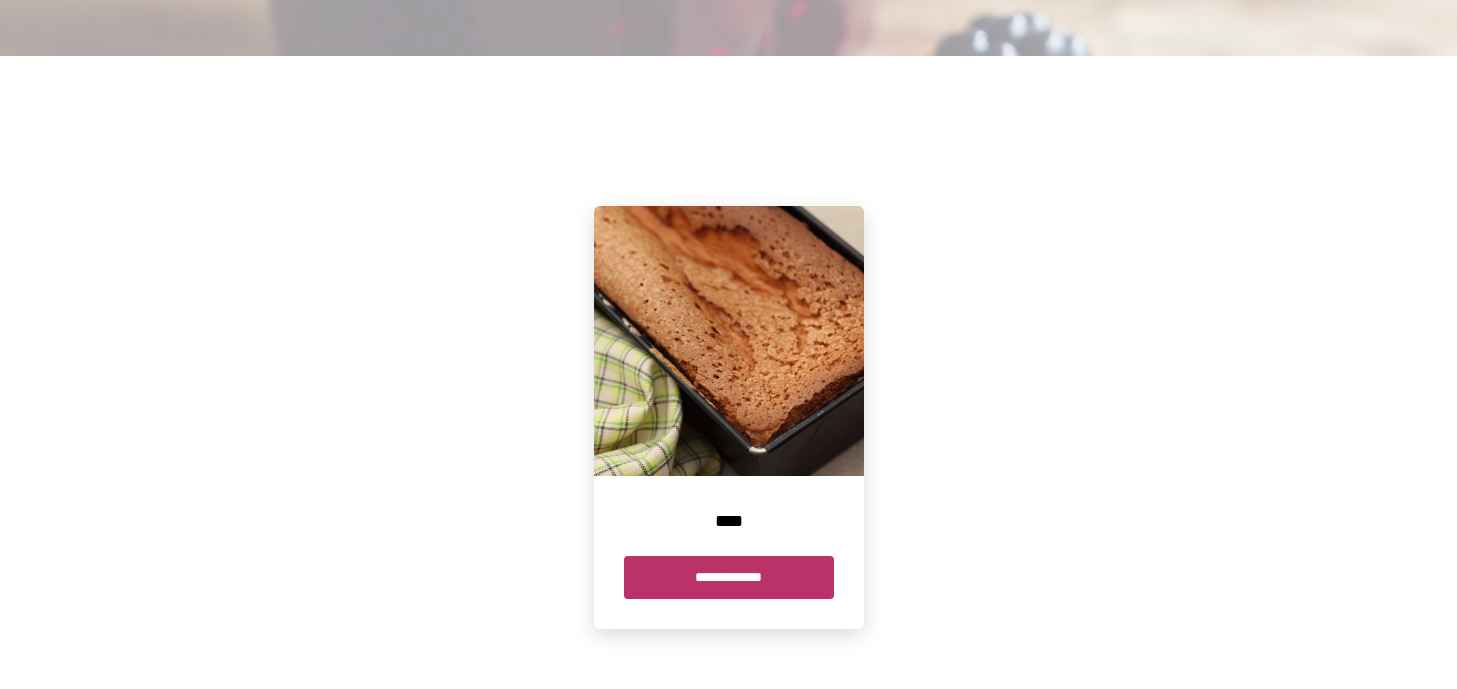 scroll, scrollTop: 0, scrollLeft: 0, axis: both 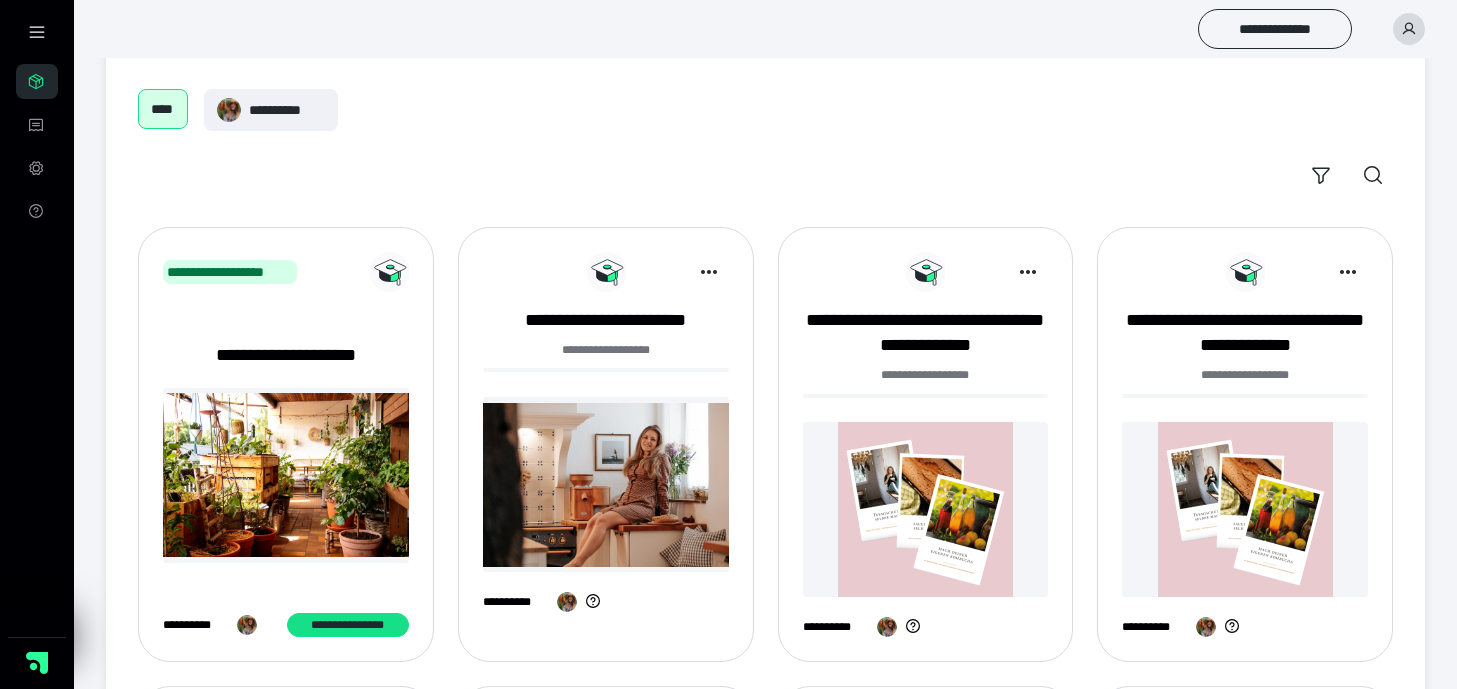 click at bounding box center [926, 396] 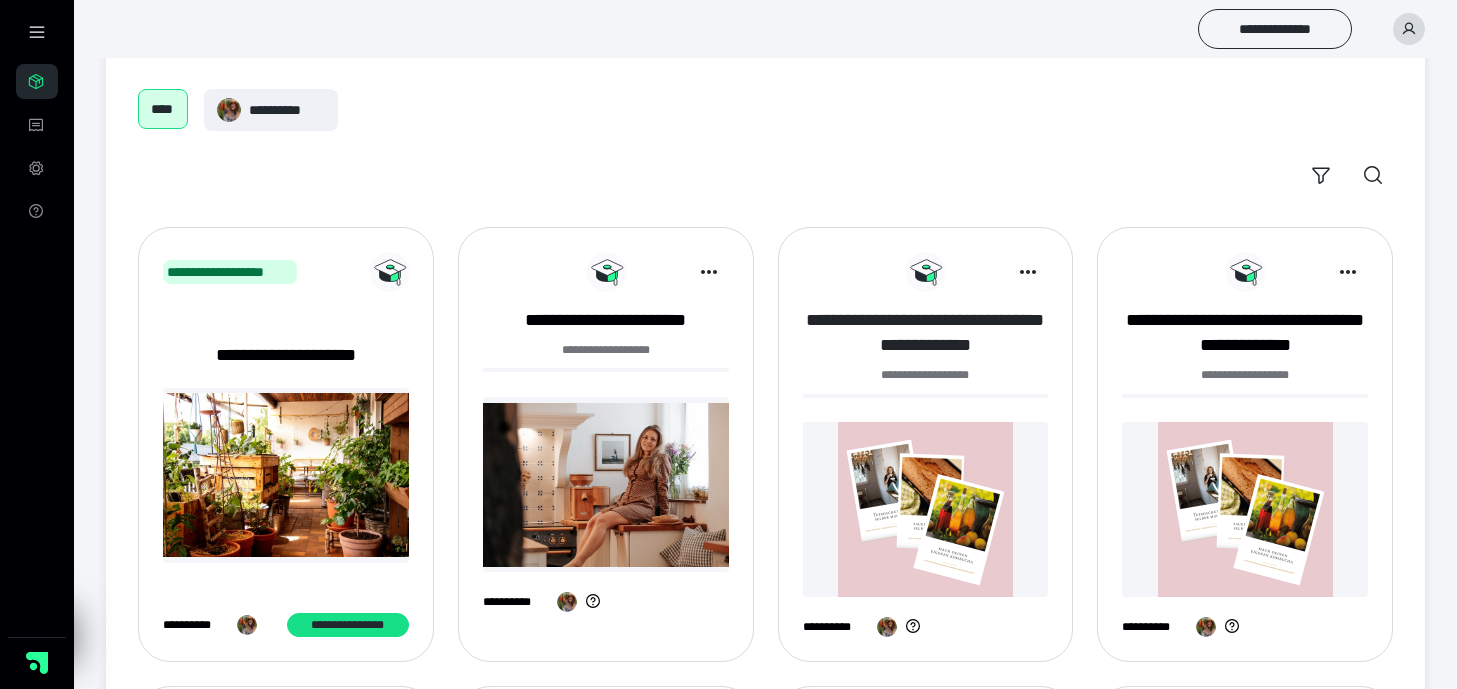 click on "**********" at bounding box center [926, 333] 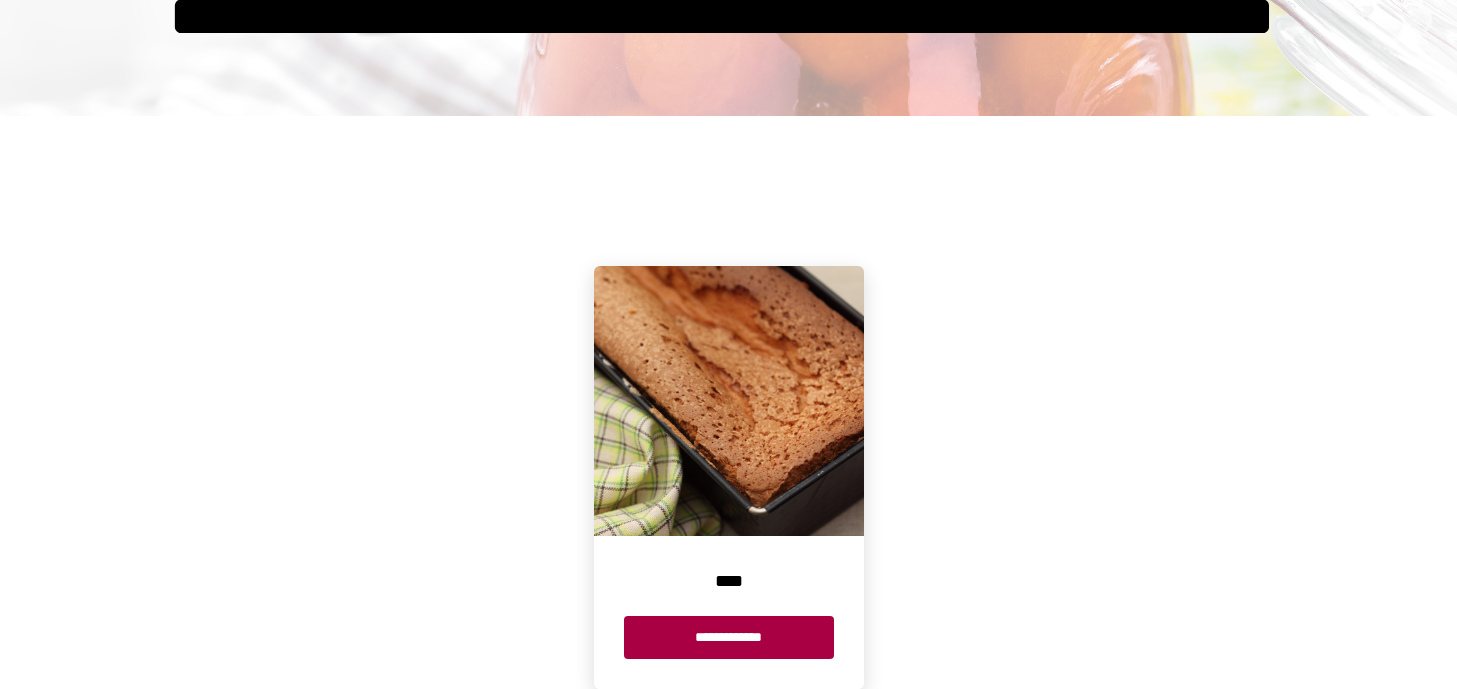 scroll, scrollTop: 373, scrollLeft: 0, axis: vertical 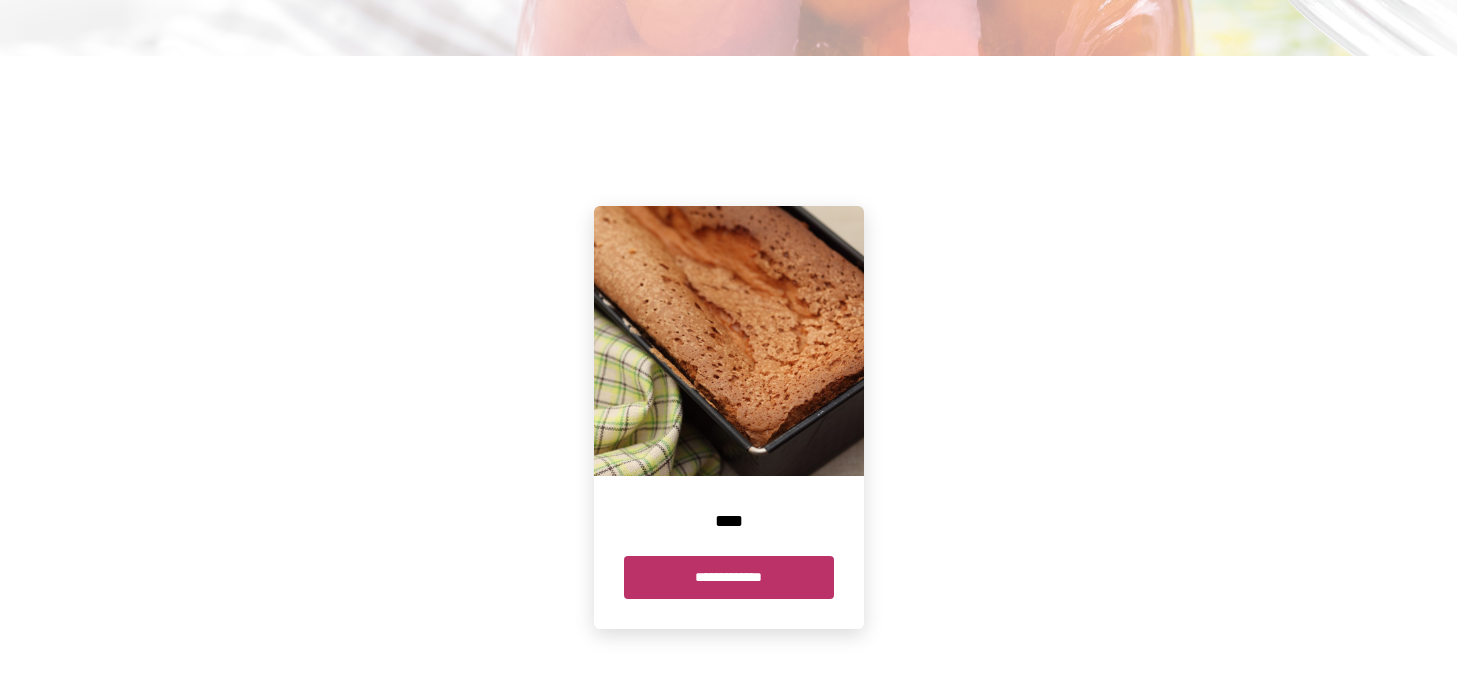 click on "**********" at bounding box center (729, 577) 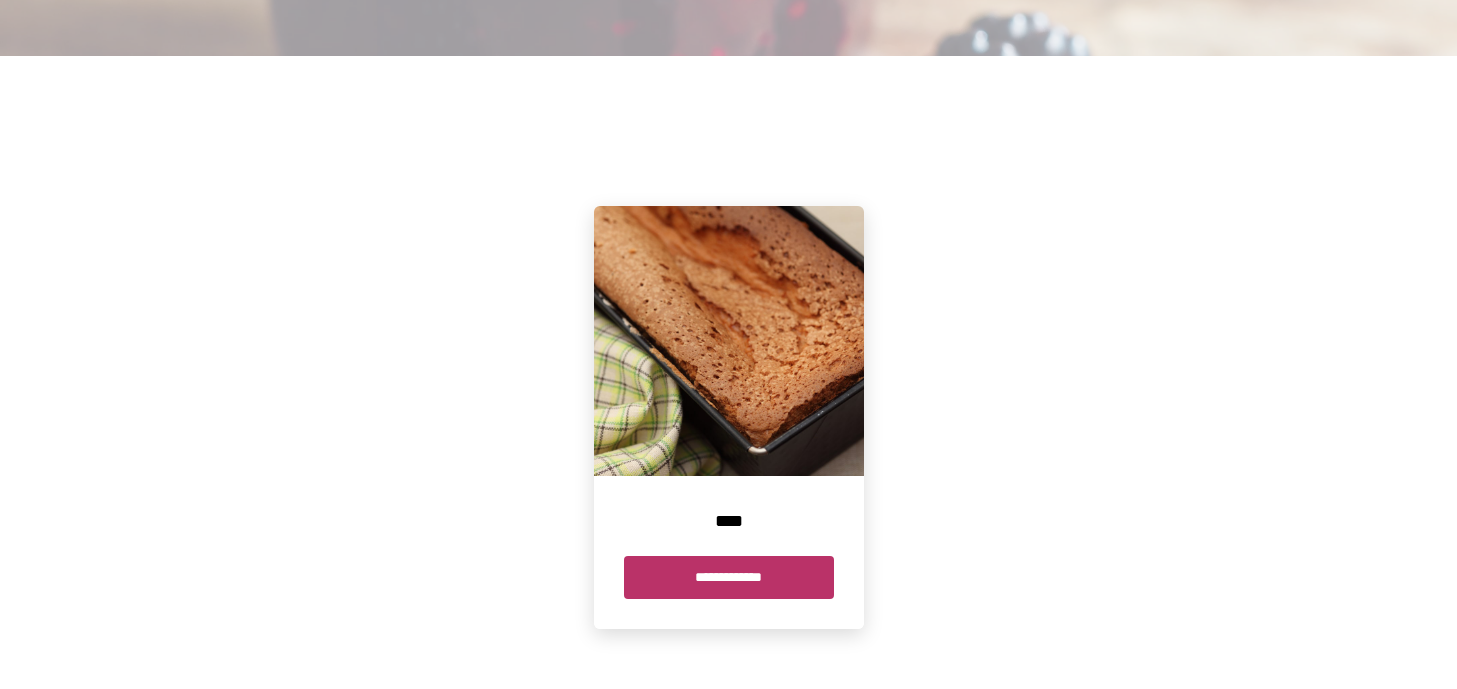 scroll, scrollTop: 0, scrollLeft: 0, axis: both 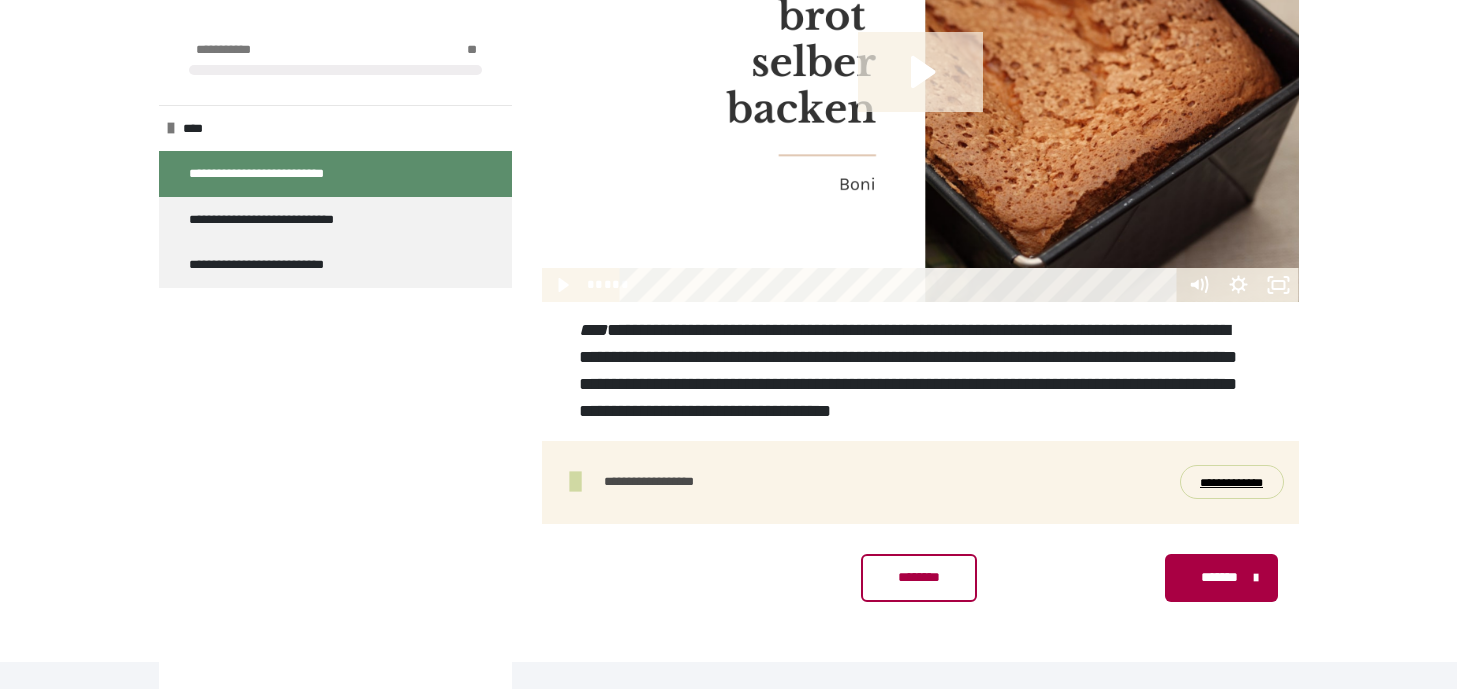 click on "**********" at bounding box center [1232, 482] 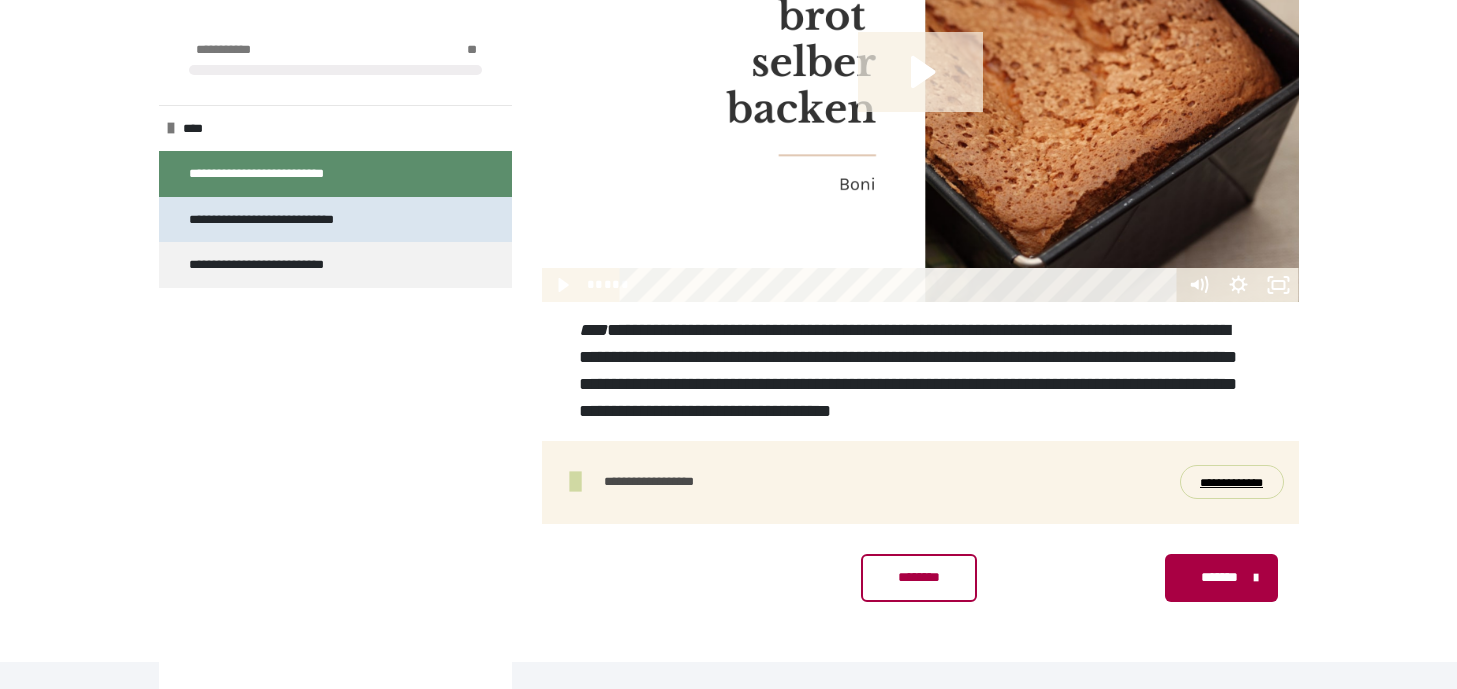 click on "**********" at bounding box center [299, 220] 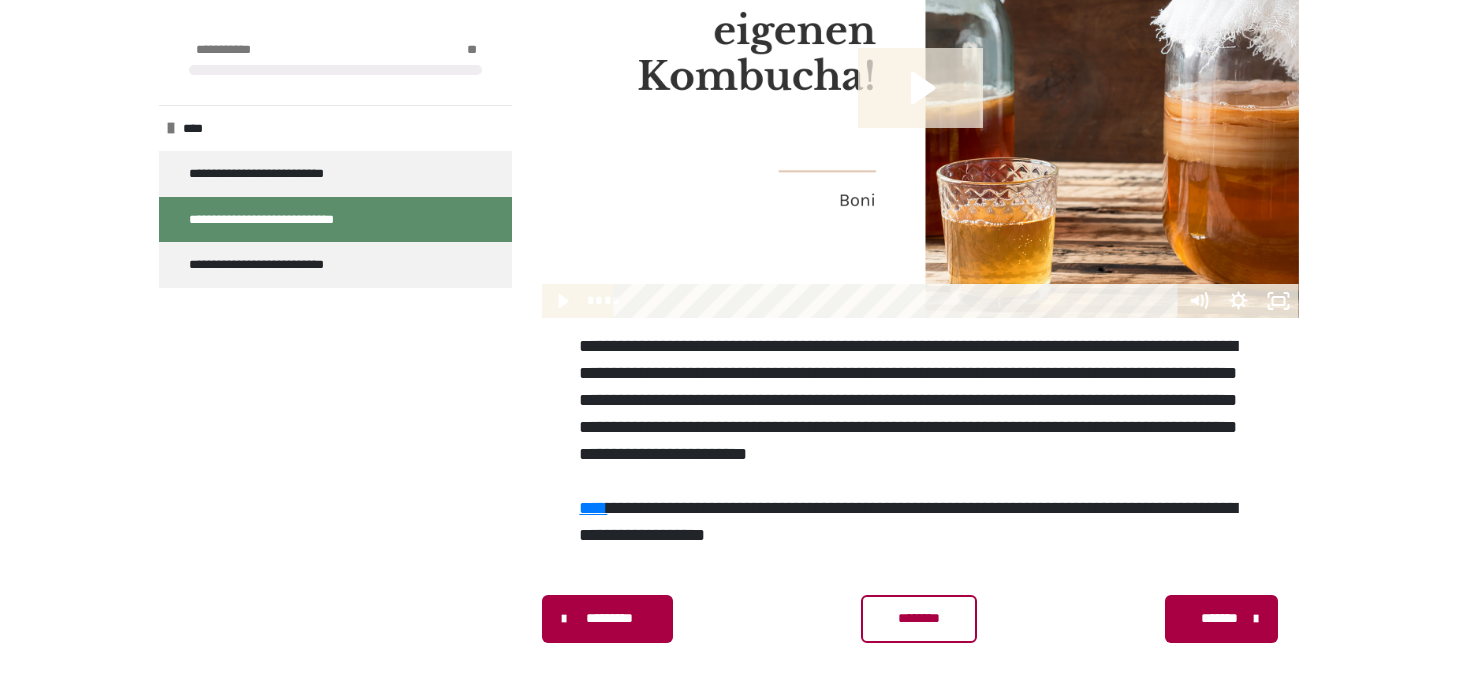scroll, scrollTop: 519, scrollLeft: 0, axis: vertical 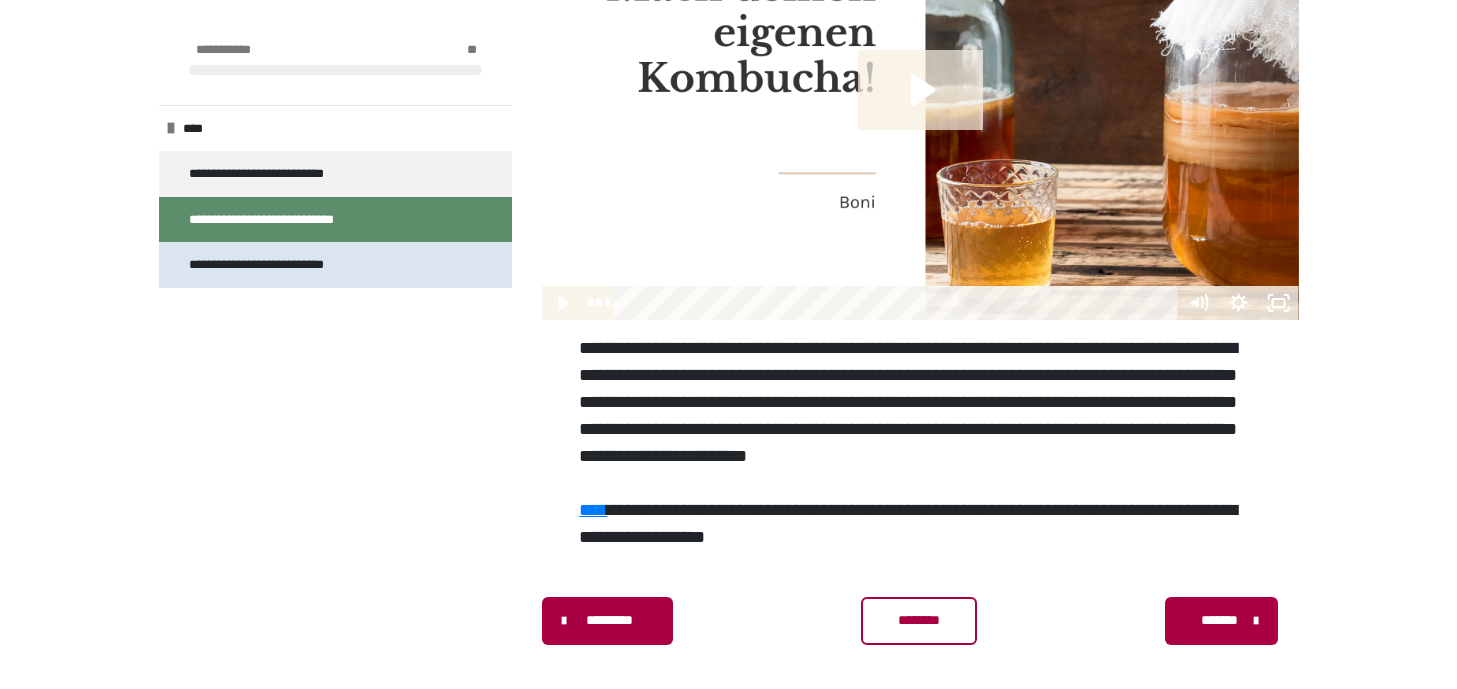 click on "**********" at bounding box center [292, 265] 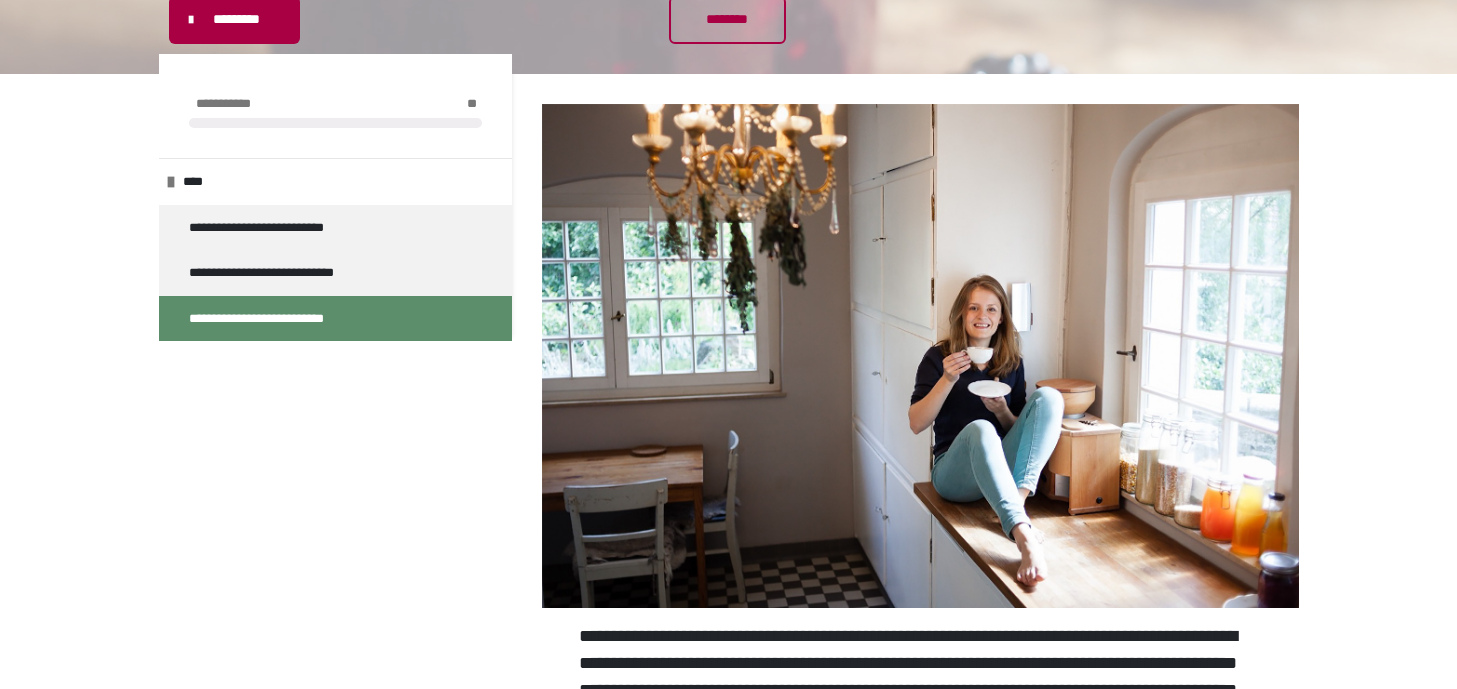 scroll, scrollTop: 126, scrollLeft: 0, axis: vertical 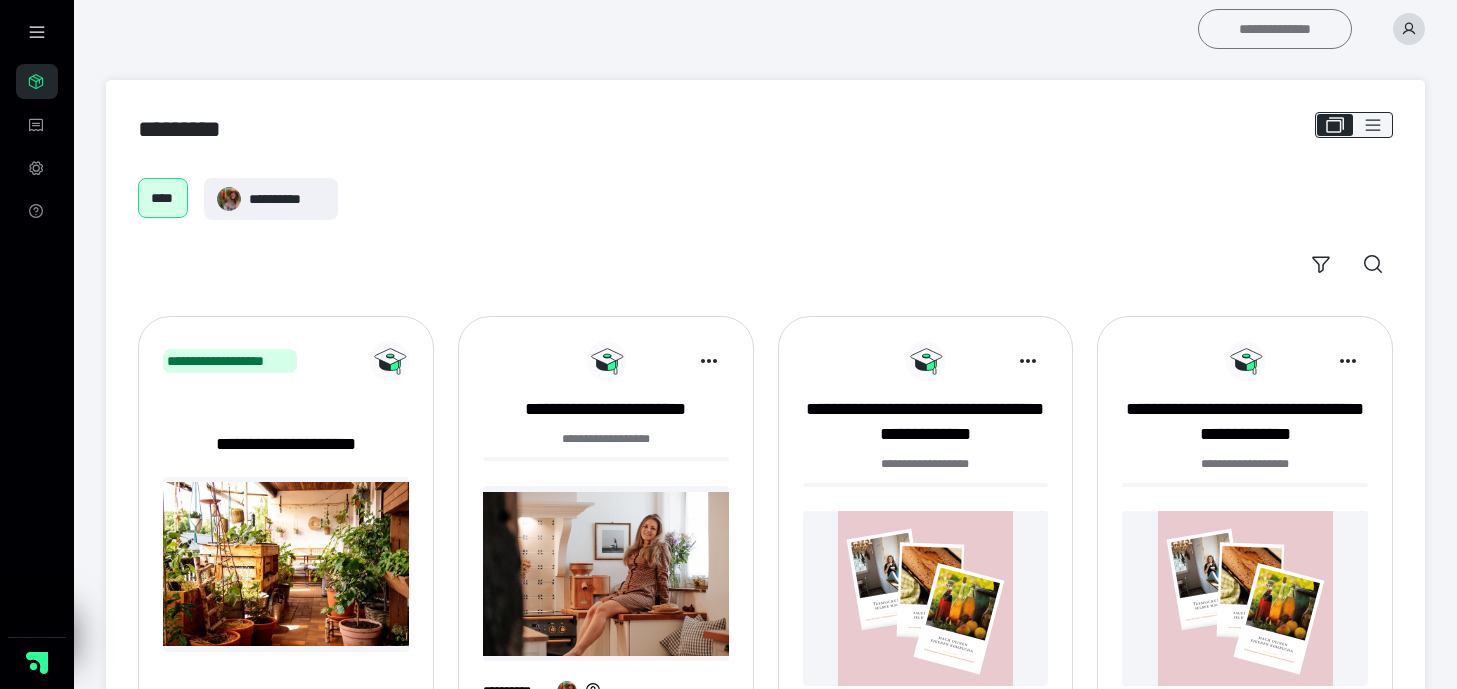 click on "**********" at bounding box center (1275, 29) 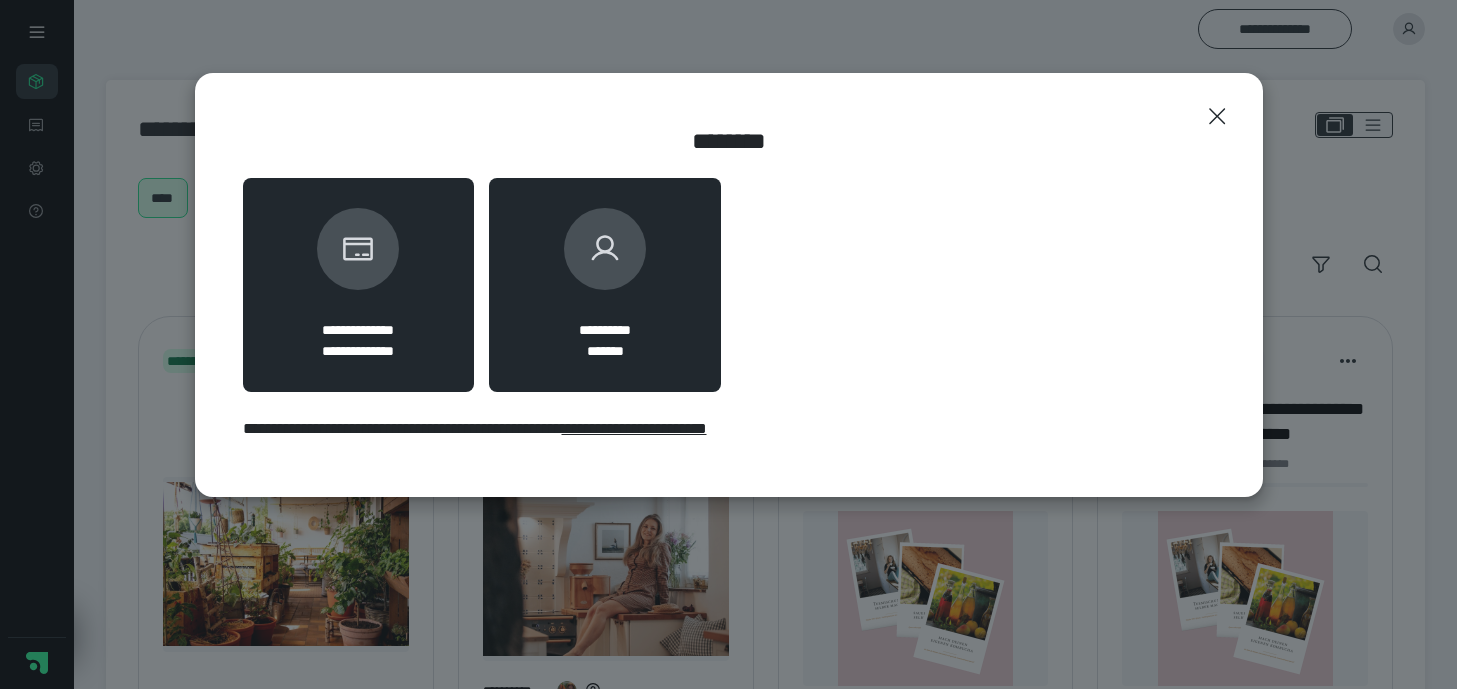 click on "**********" at bounding box center [605, 285] 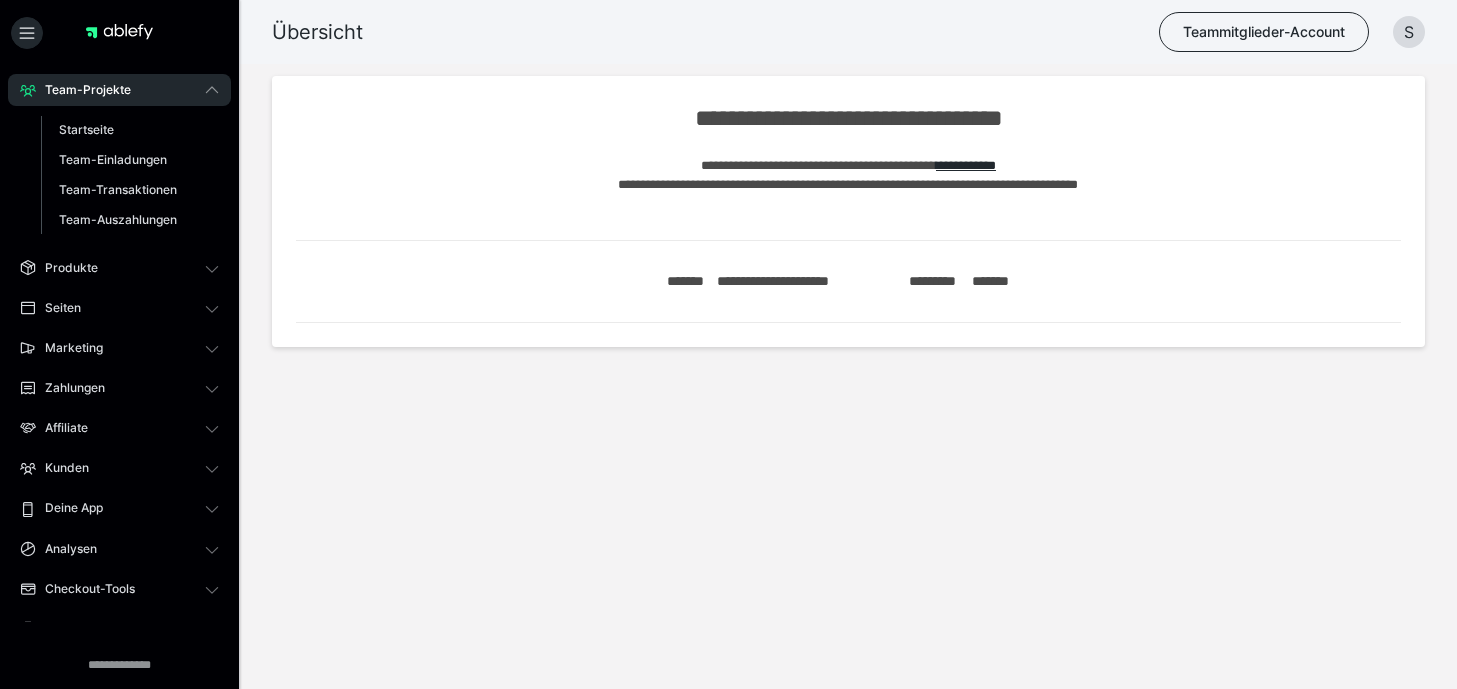 scroll, scrollTop: 0, scrollLeft: 0, axis: both 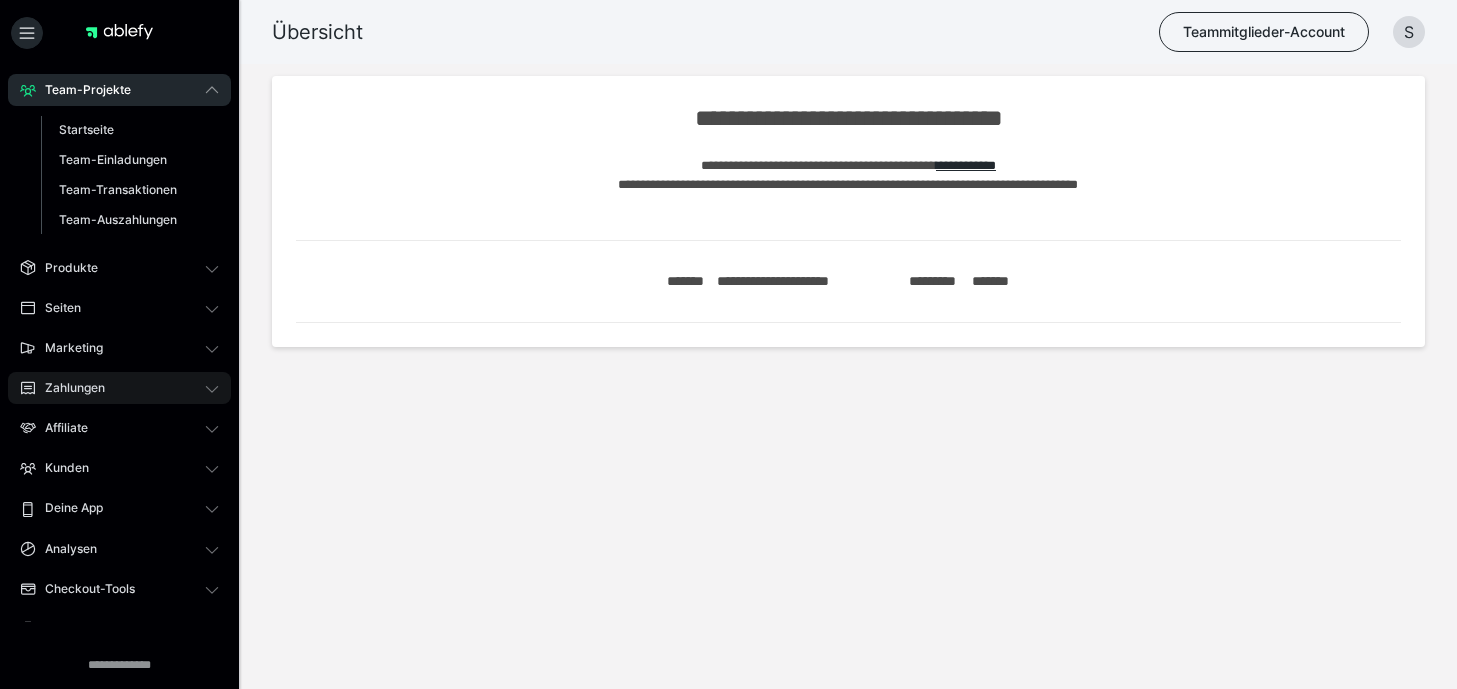 click on "Zahlungen" at bounding box center [119, 388] 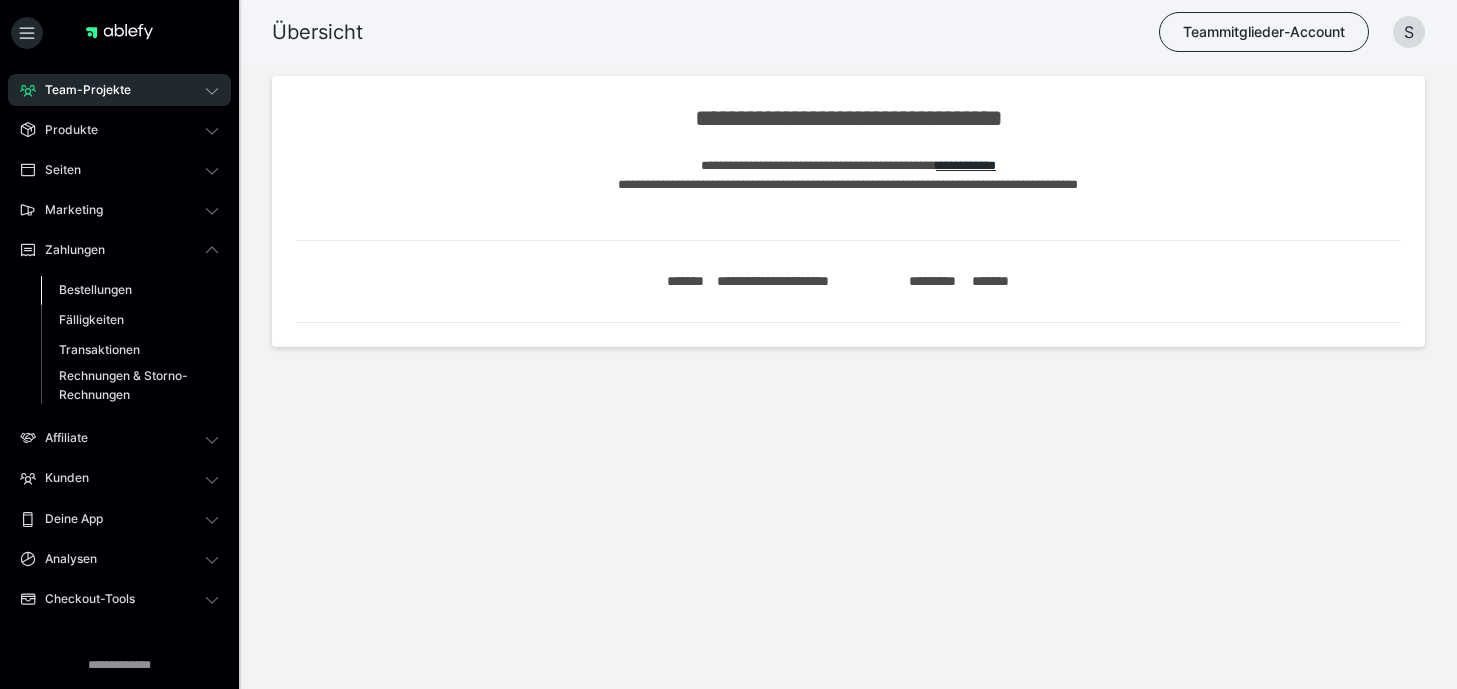 click on "Bestellungen" at bounding box center [95, 289] 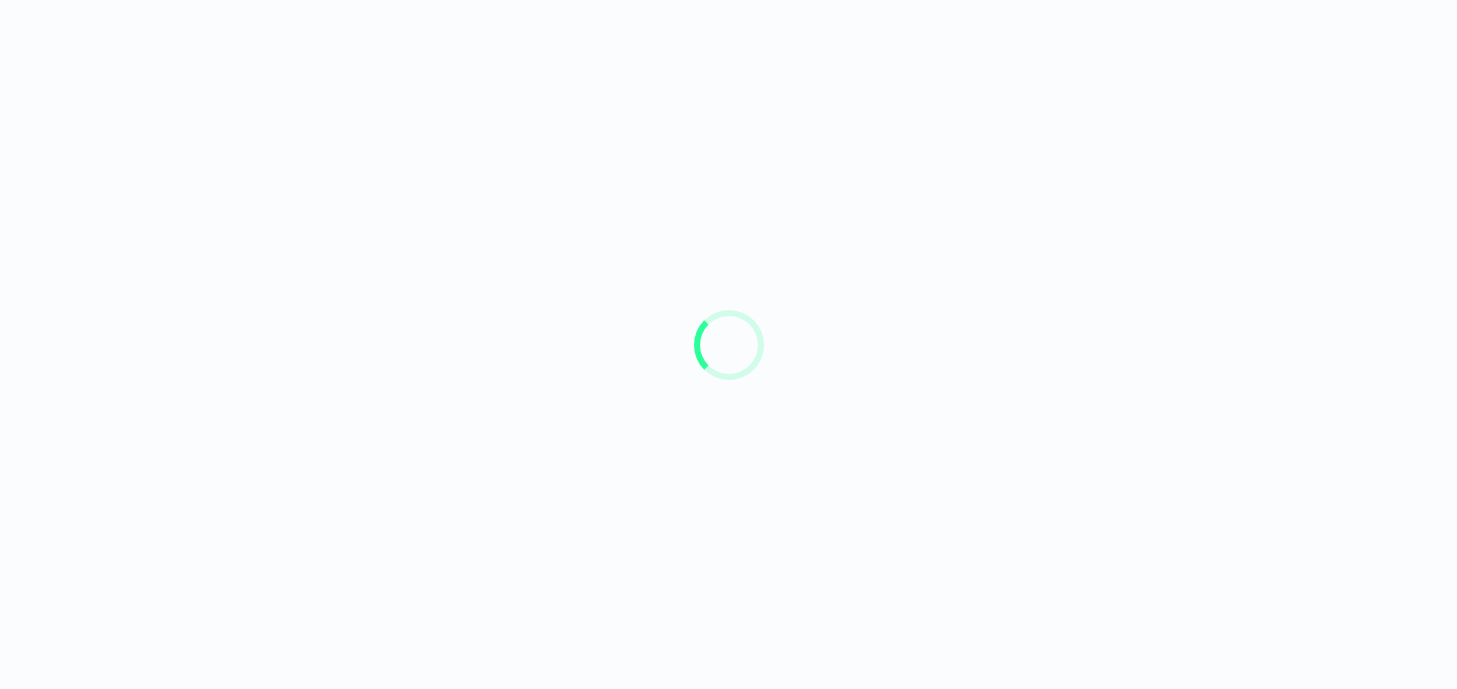 scroll, scrollTop: 0, scrollLeft: 0, axis: both 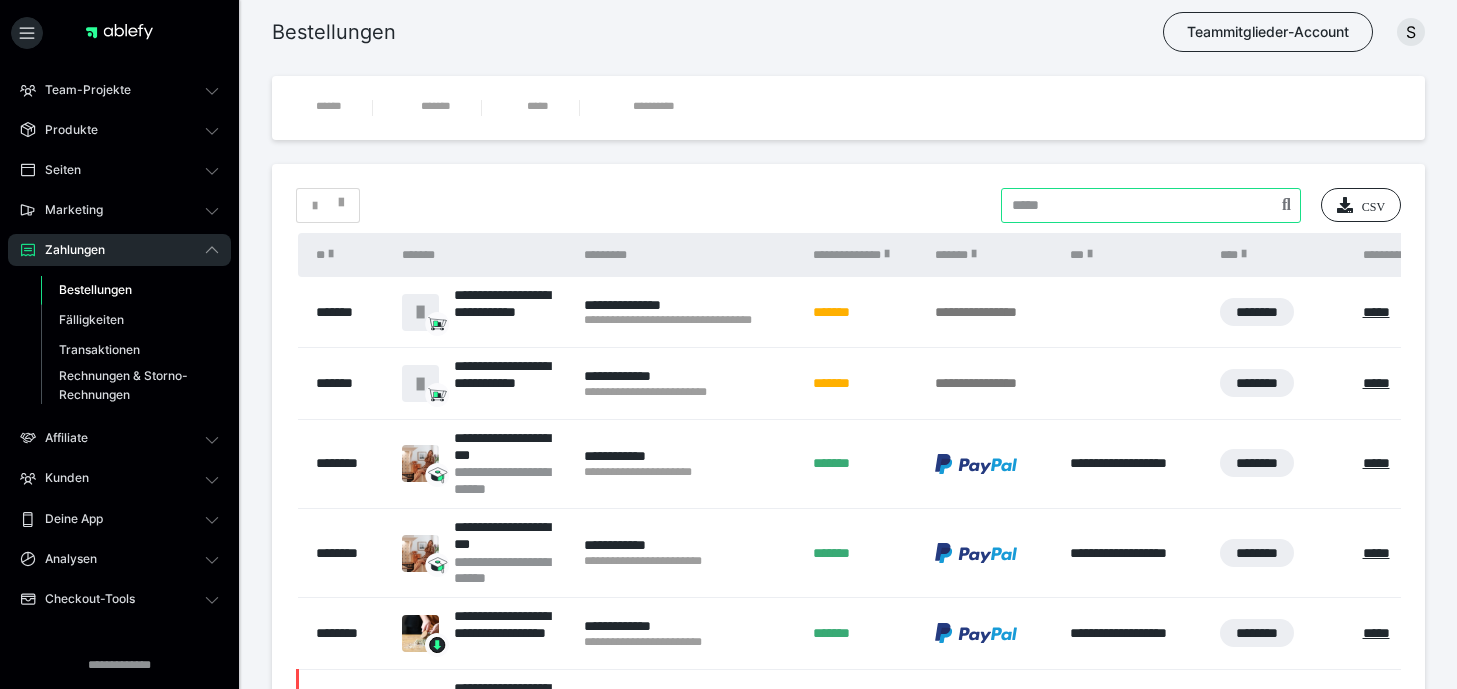 click at bounding box center (1151, 205) 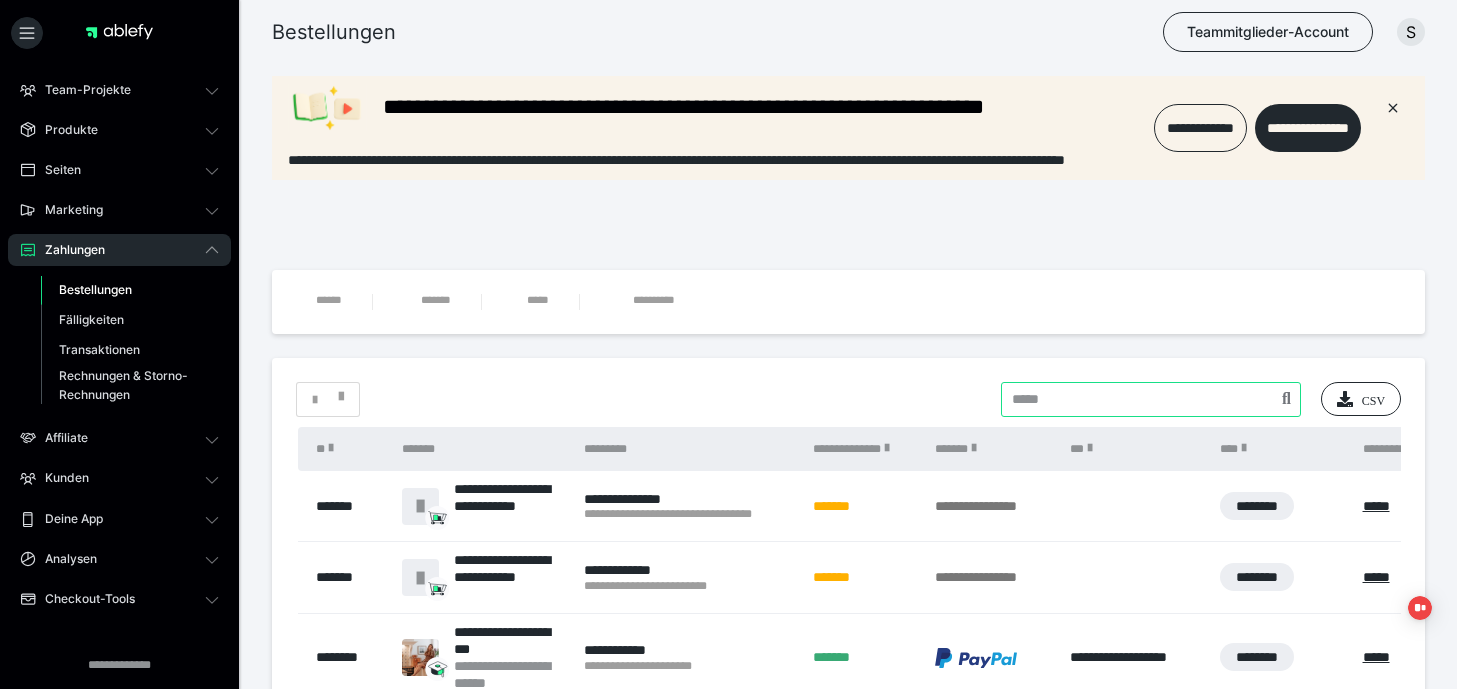 paste on "**********" 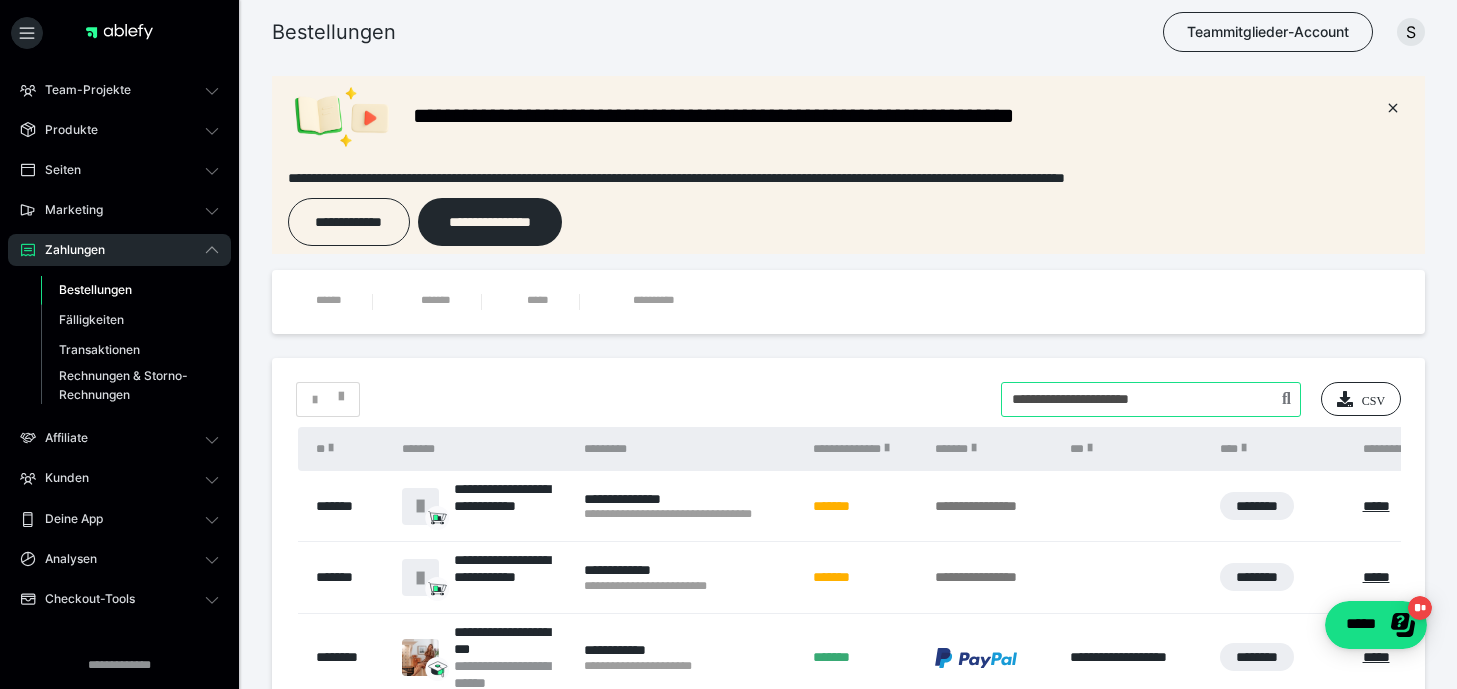 scroll, scrollTop: 0, scrollLeft: 0, axis: both 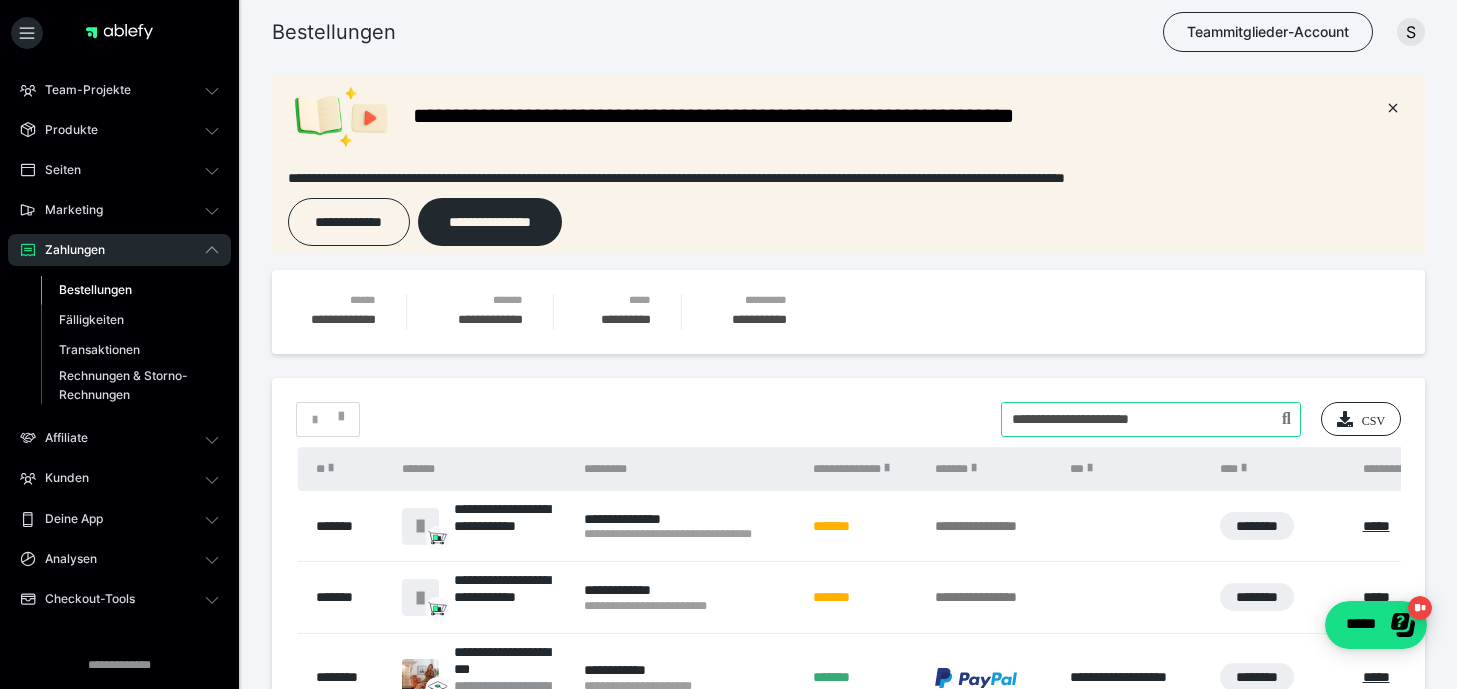 type on "**********" 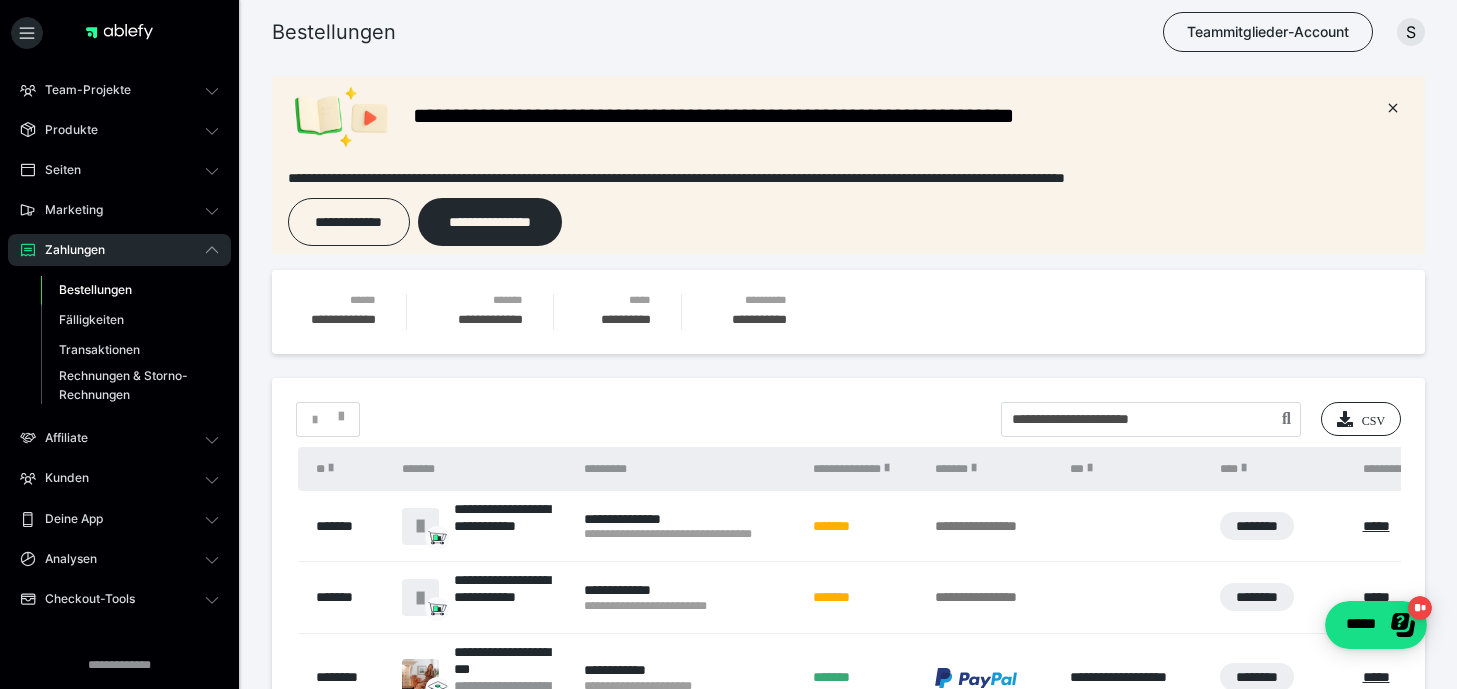 click on "**********" at bounding box center (848, 895) 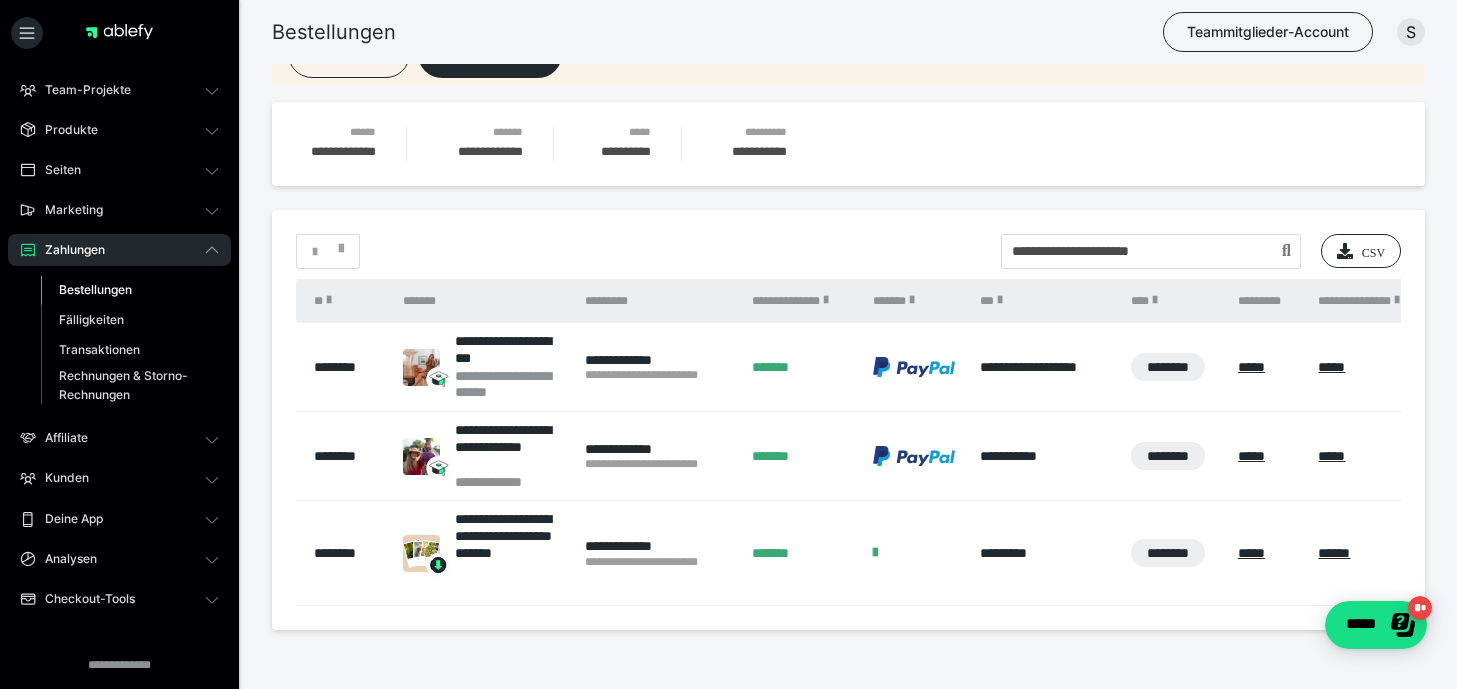 scroll, scrollTop: 234, scrollLeft: 0, axis: vertical 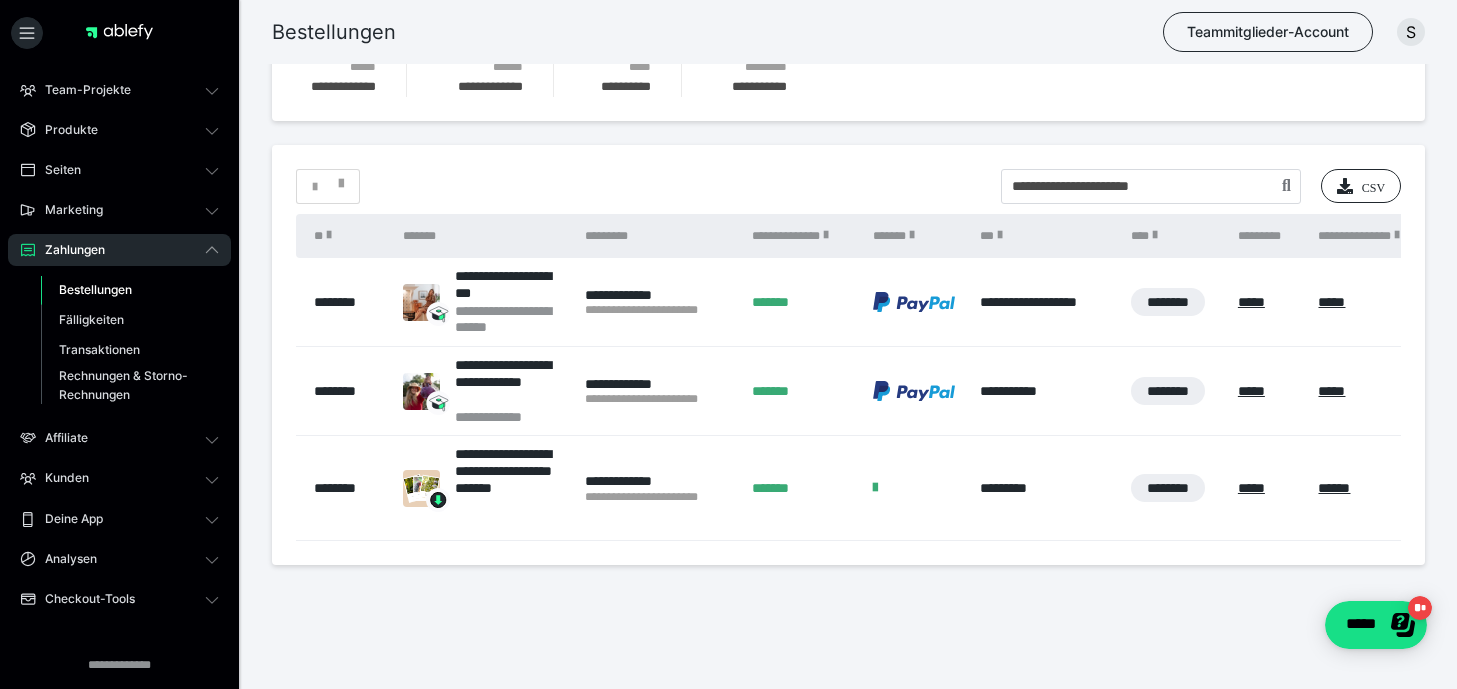 click on "**********" at bounding box center (510, 285) 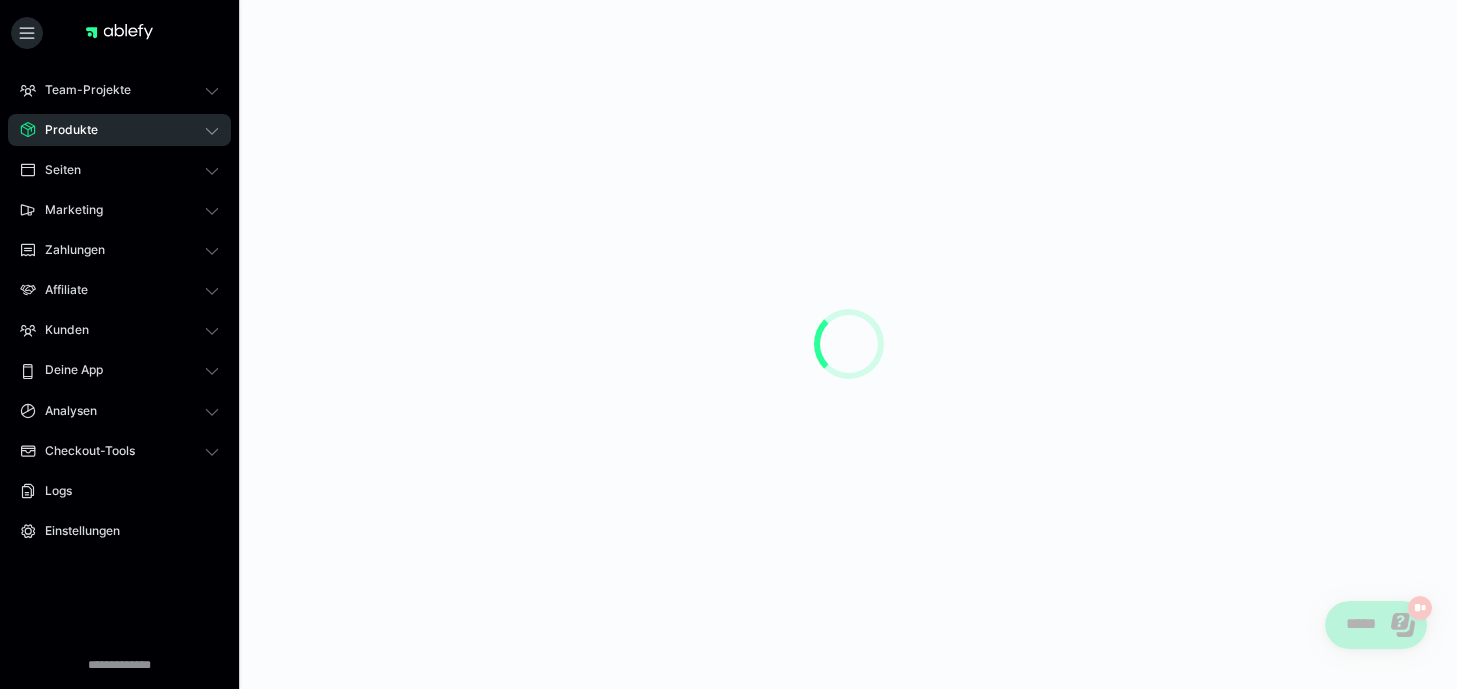 scroll, scrollTop: 0, scrollLeft: 0, axis: both 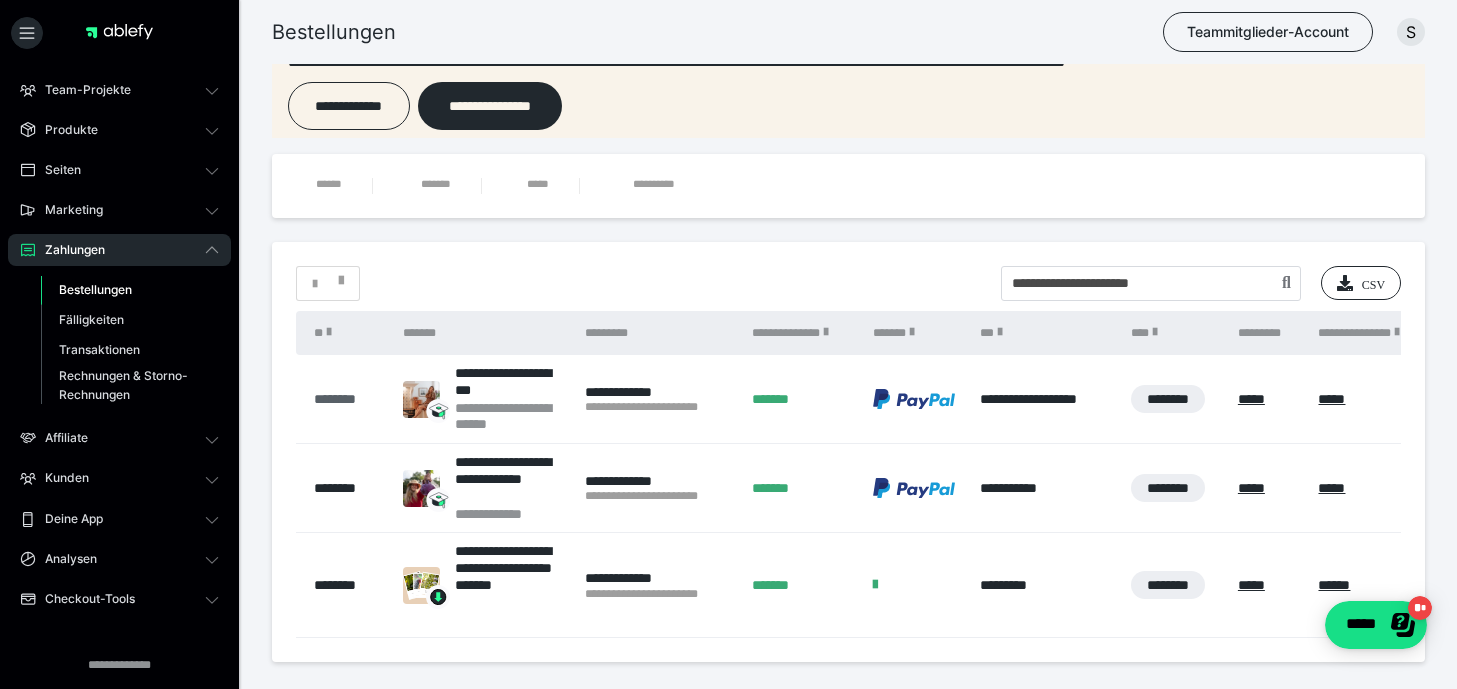 click on "********" at bounding box center (348, 399) 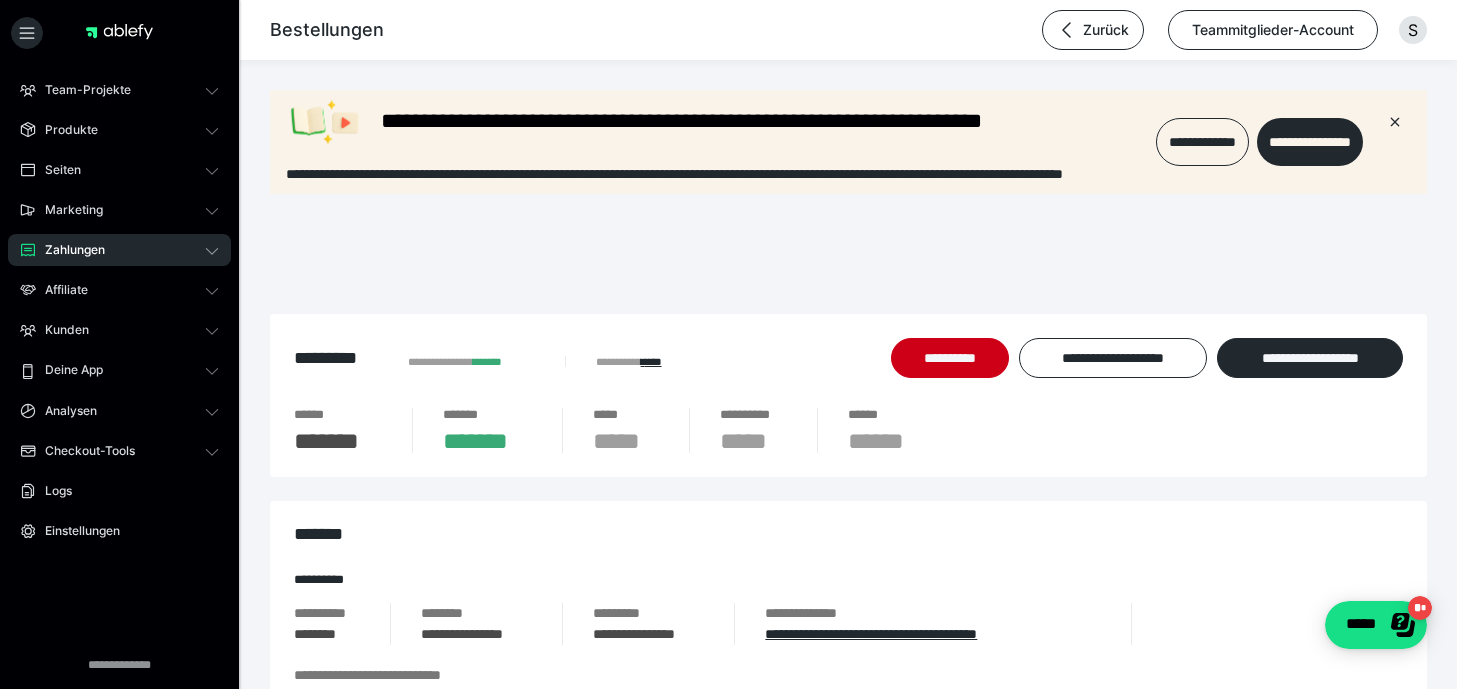 scroll, scrollTop: 8, scrollLeft: 0, axis: vertical 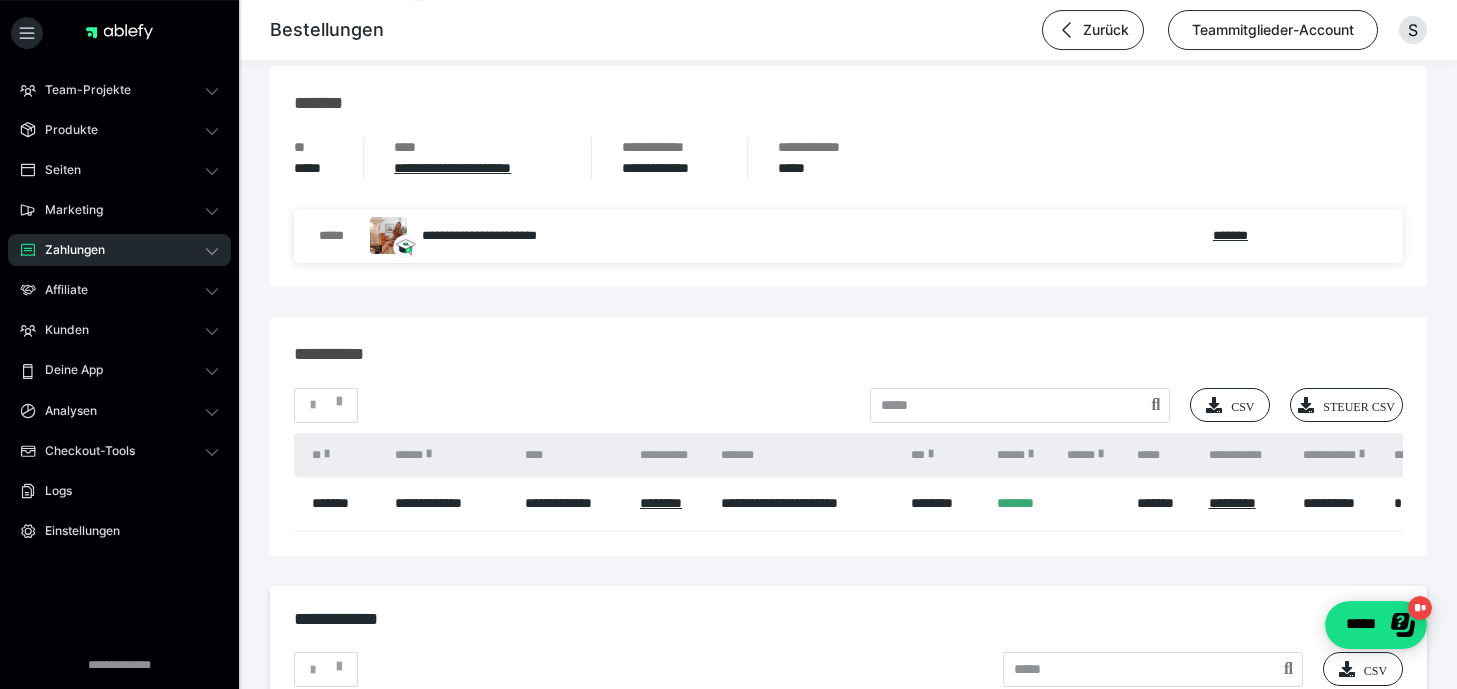 click 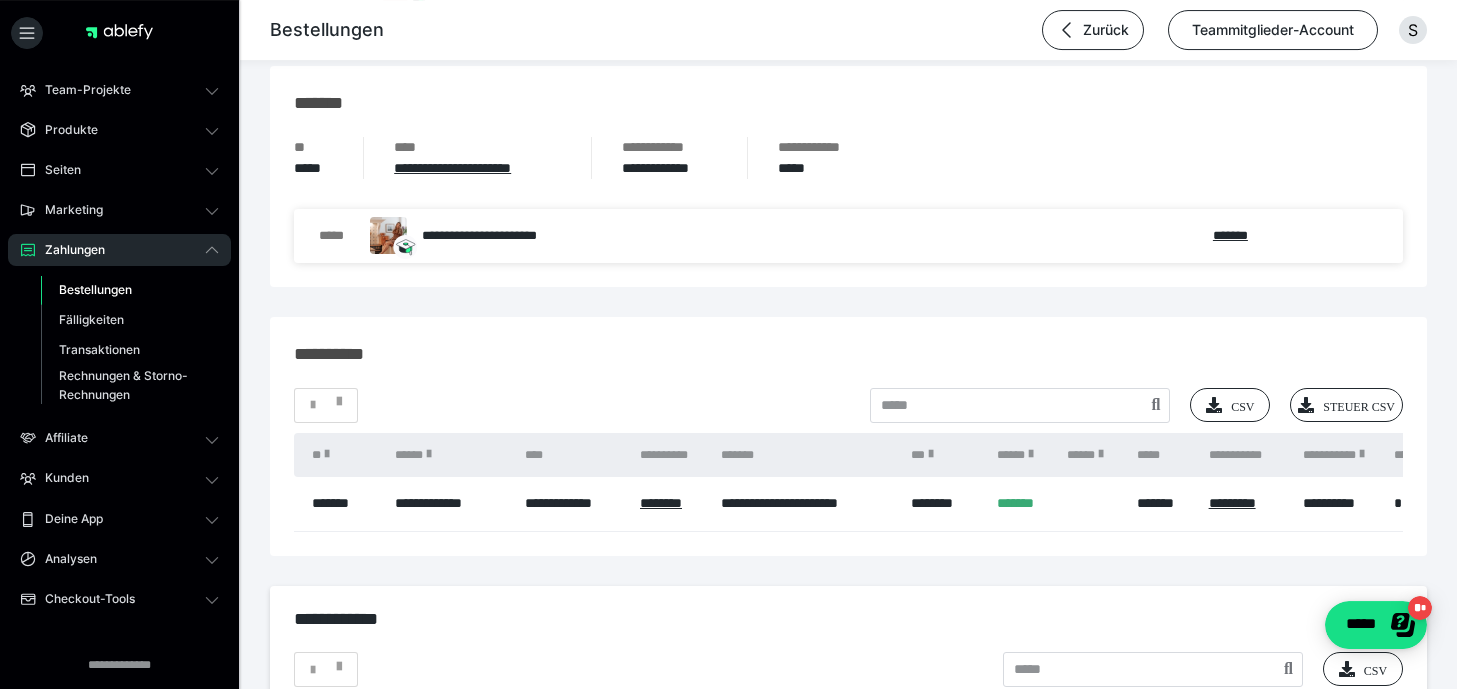 click on "Bestellungen" at bounding box center (130, 290) 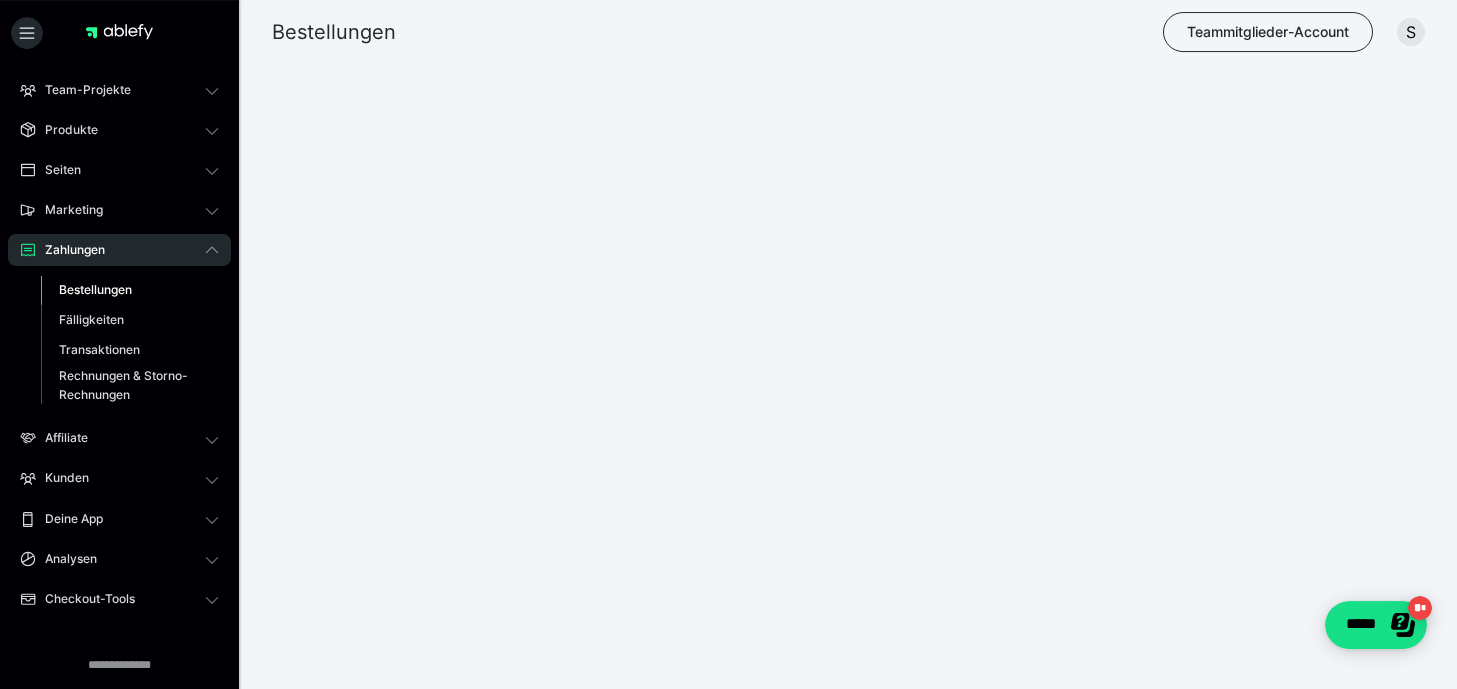 scroll, scrollTop: 0, scrollLeft: 0, axis: both 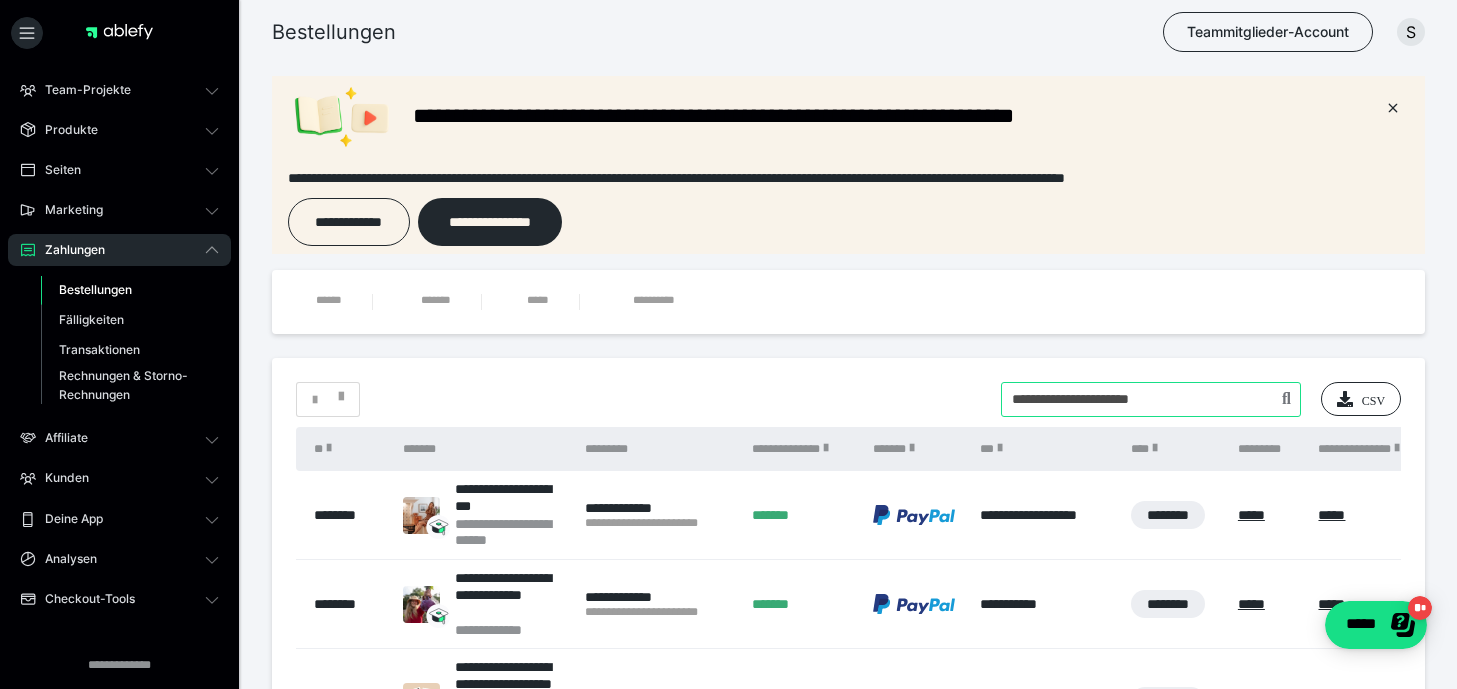 click at bounding box center [1151, 399] 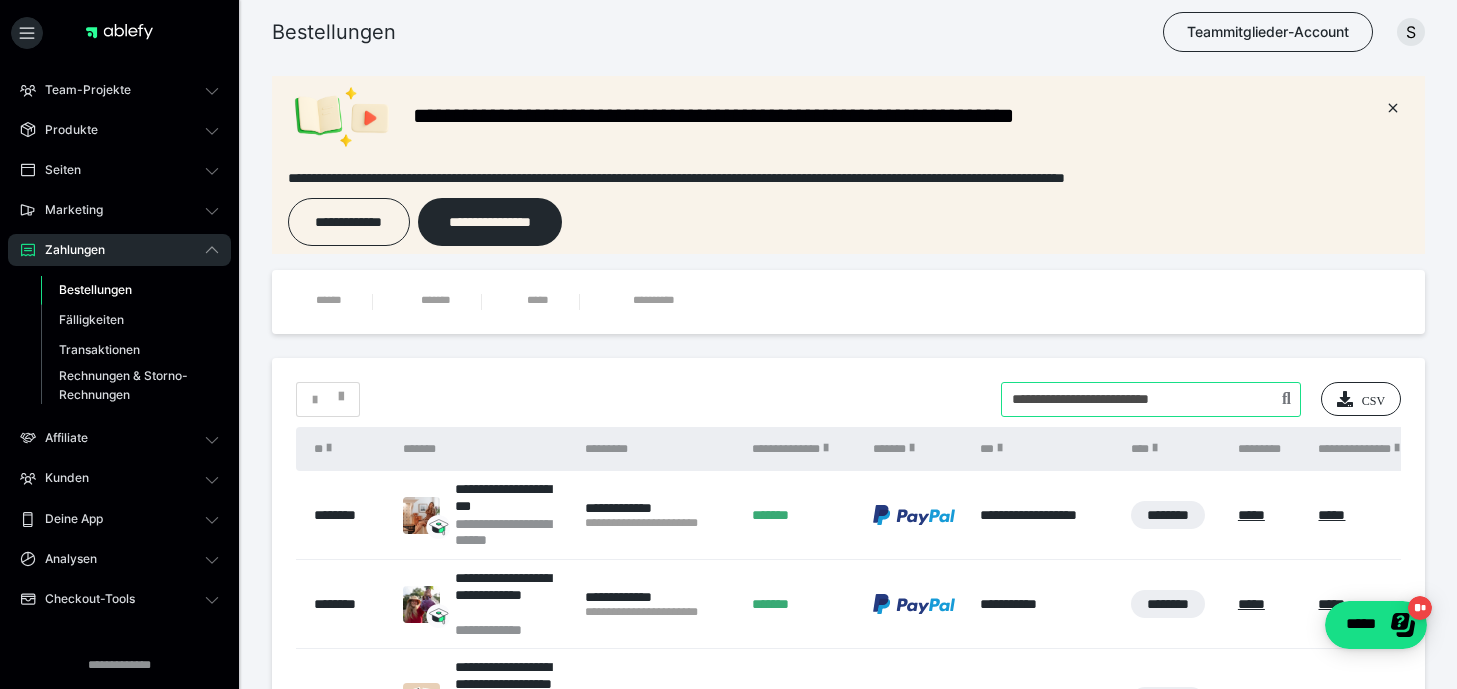 type on "**********" 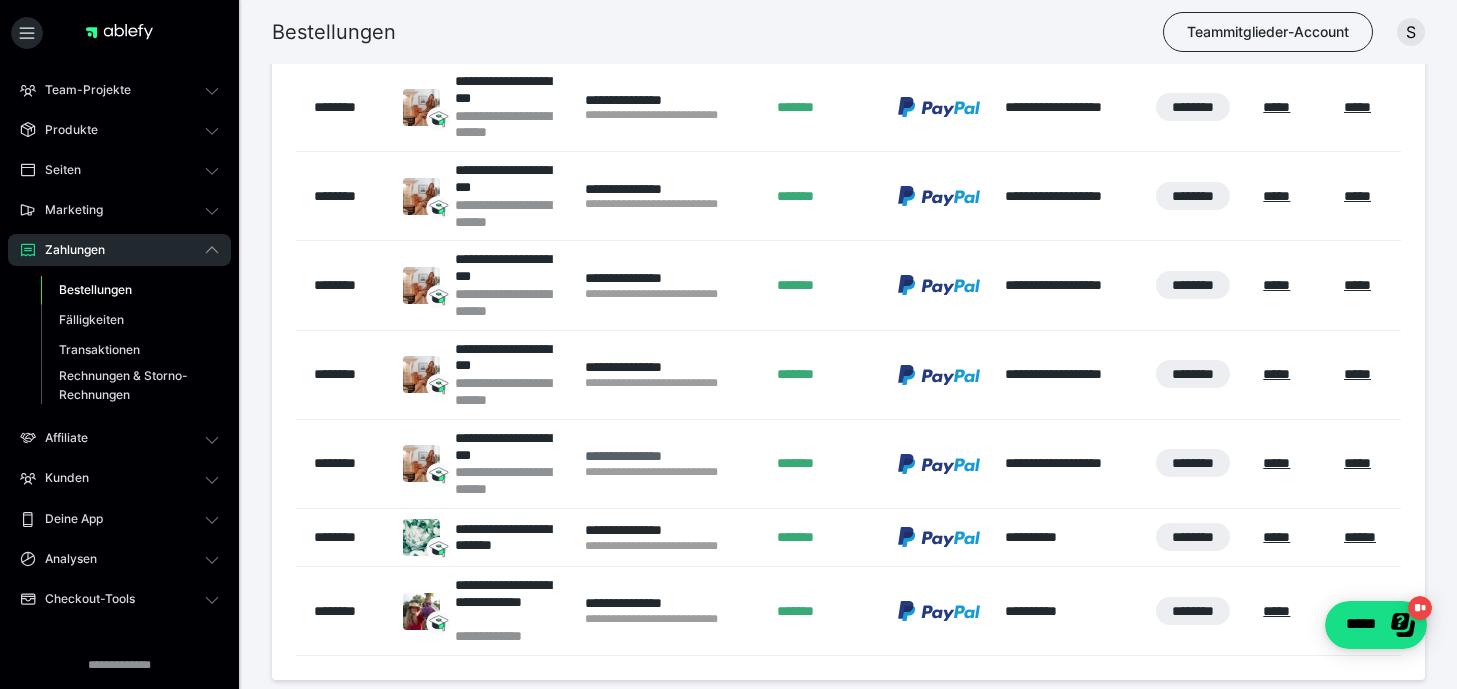 scroll, scrollTop: 404, scrollLeft: 0, axis: vertical 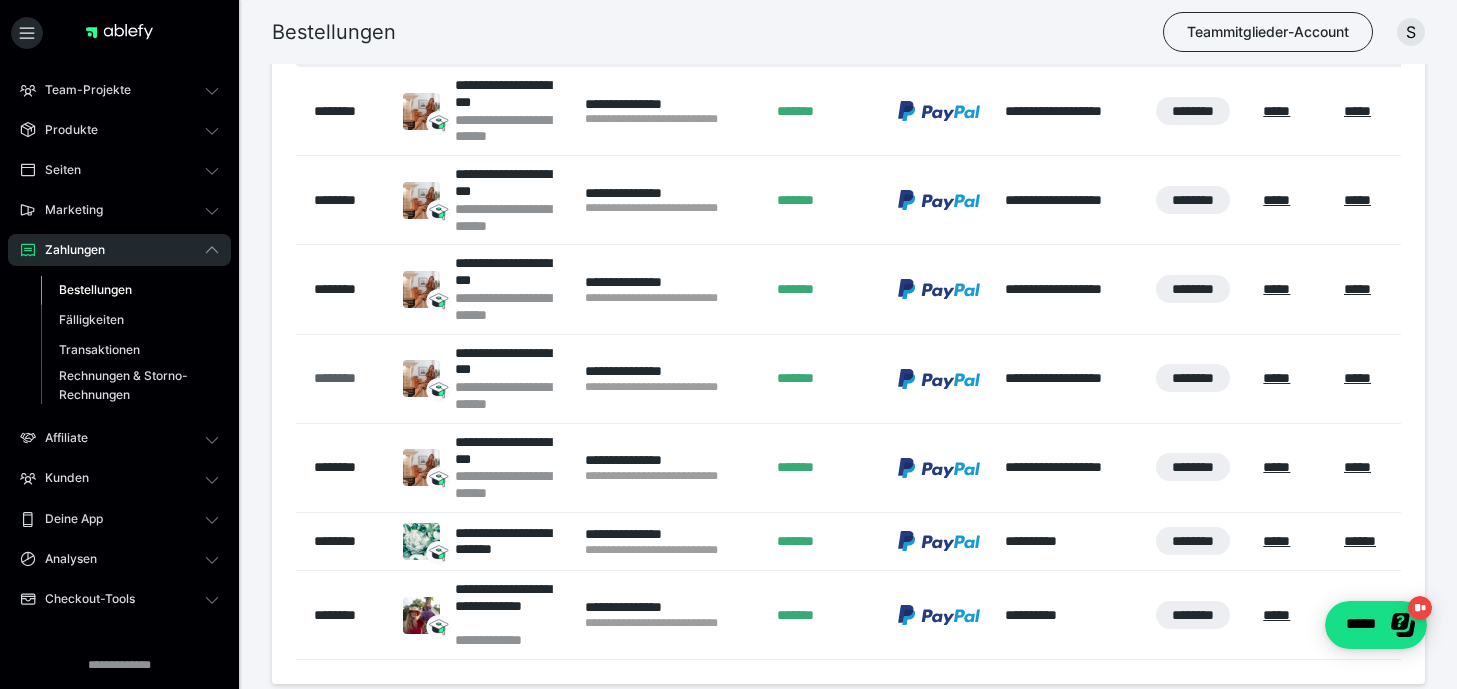 click on "********" at bounding box center [348, 378] 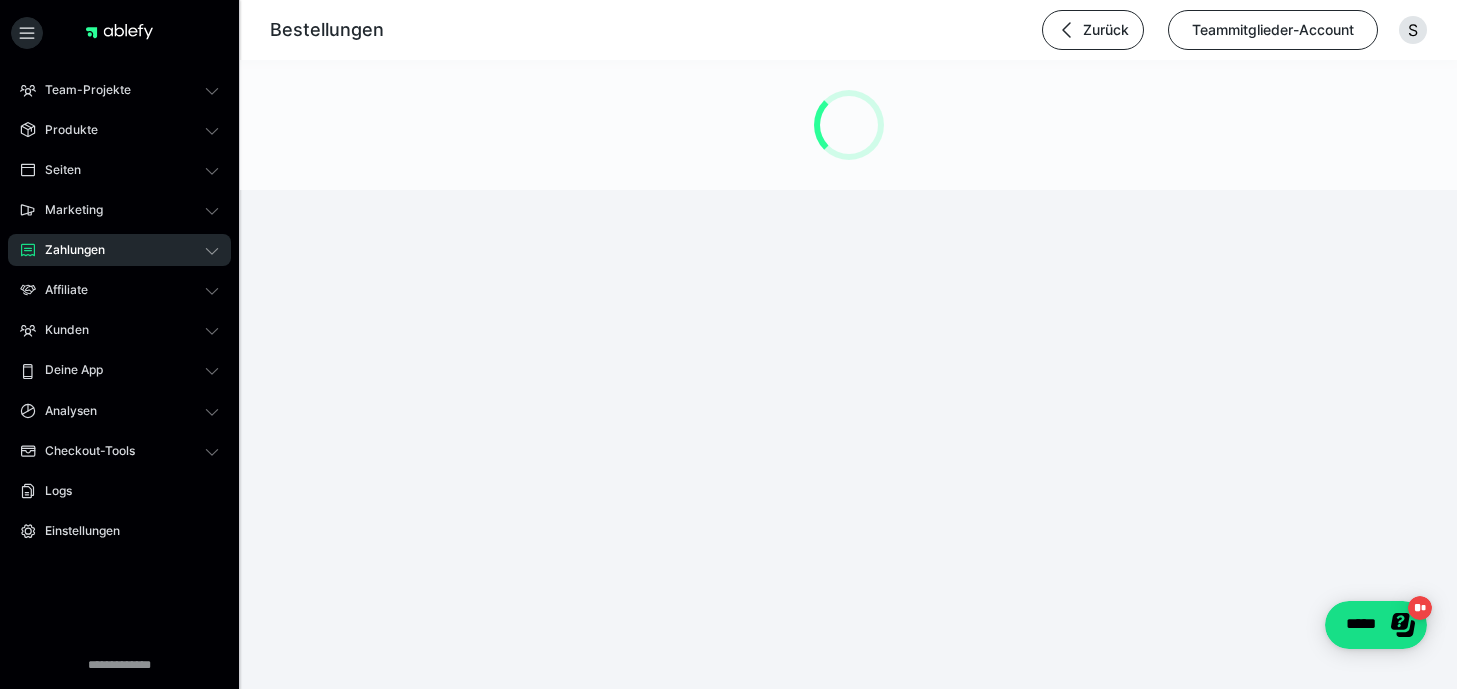 scroll, scrollTop: 0, scrollLeft: 0, axis: both 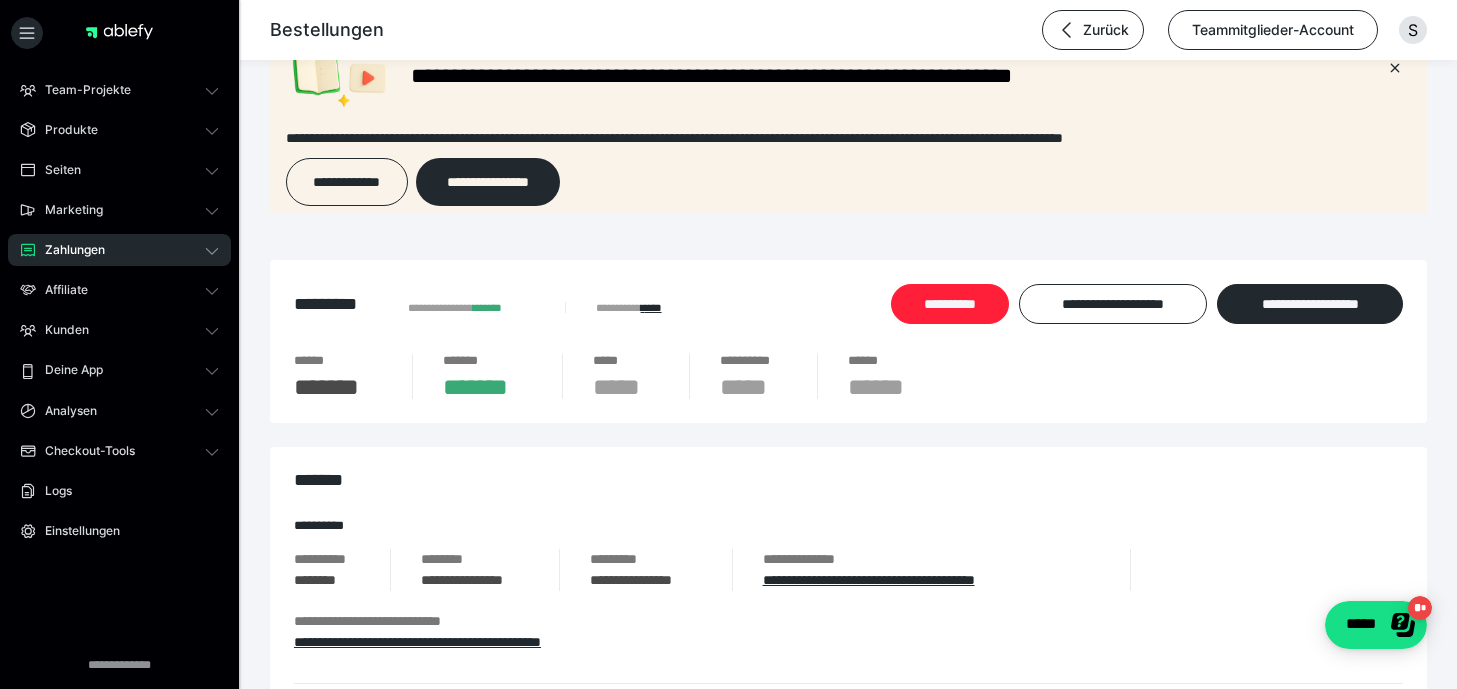 click on "**********" at bounding box center [950, 304] 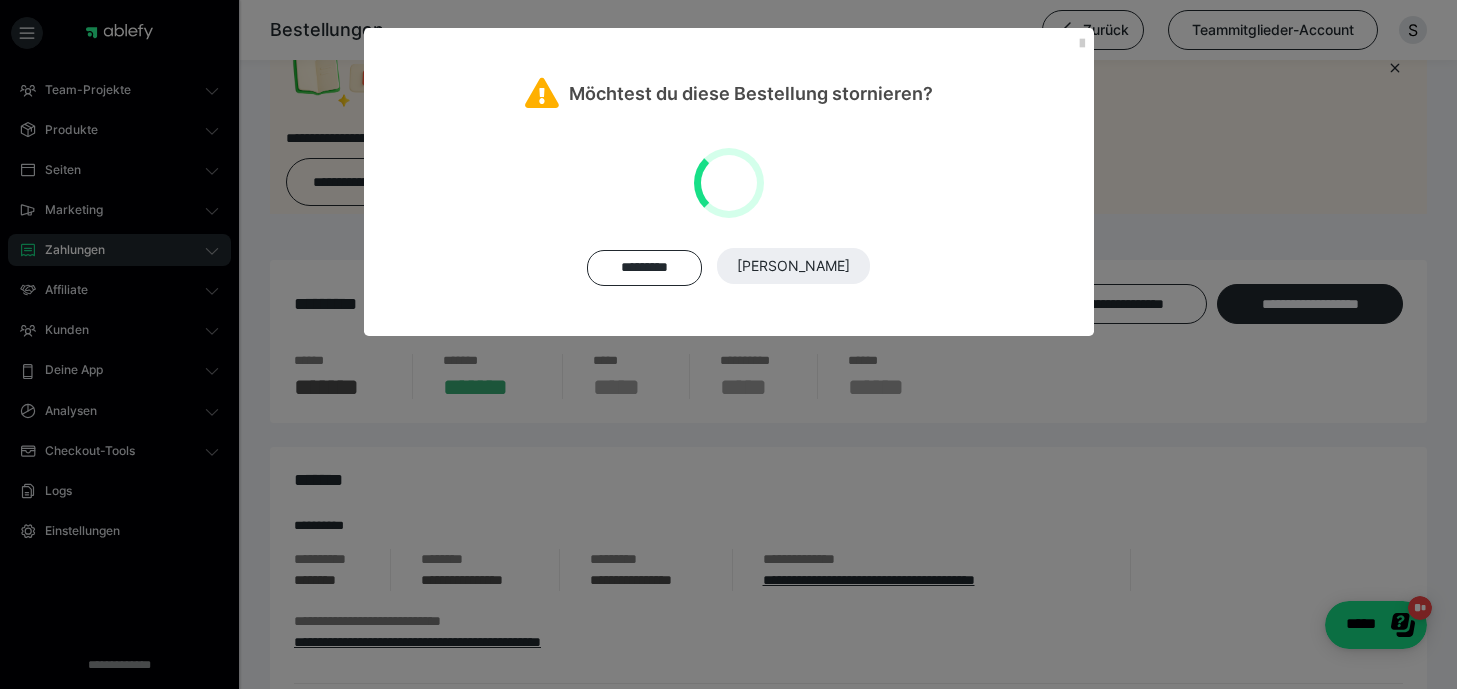 scroll, scrollTop: 0, scrollLeft: 0, axis: both 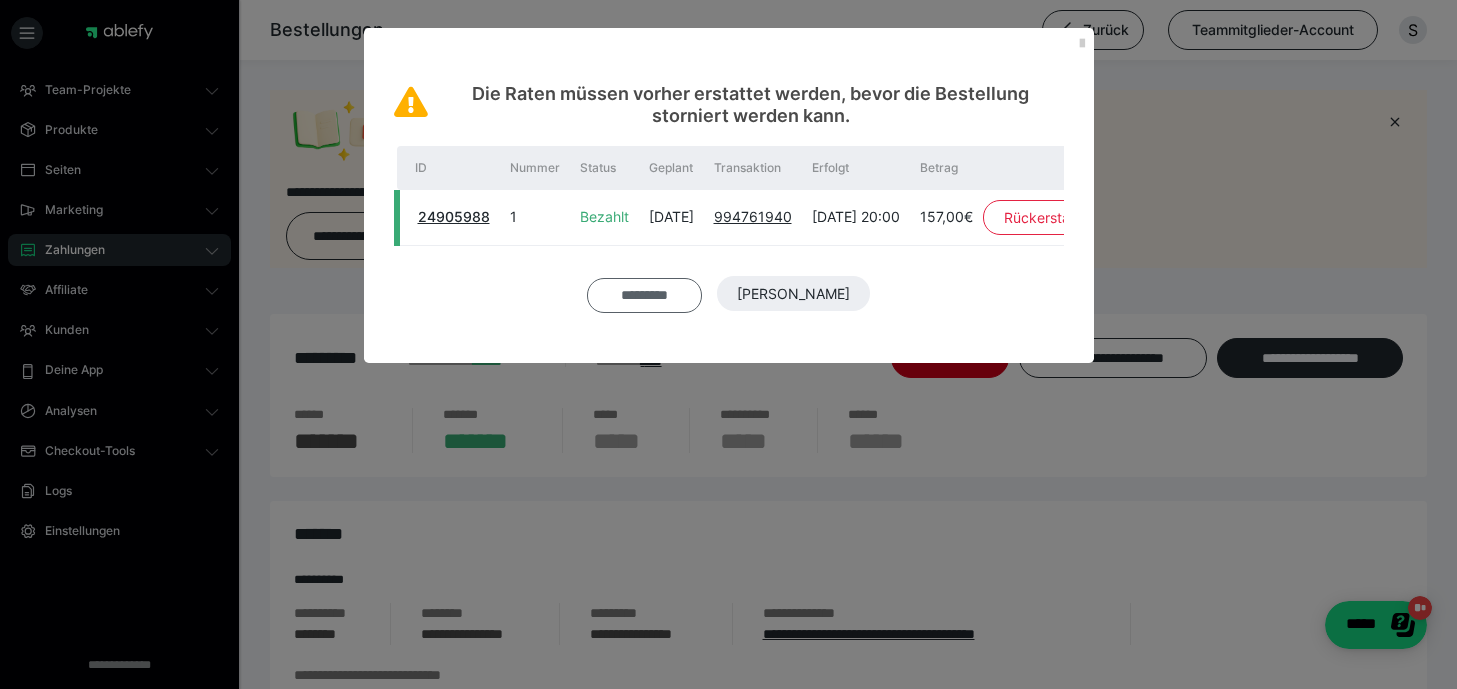 click on "*********" at bounding box center [644, 296] 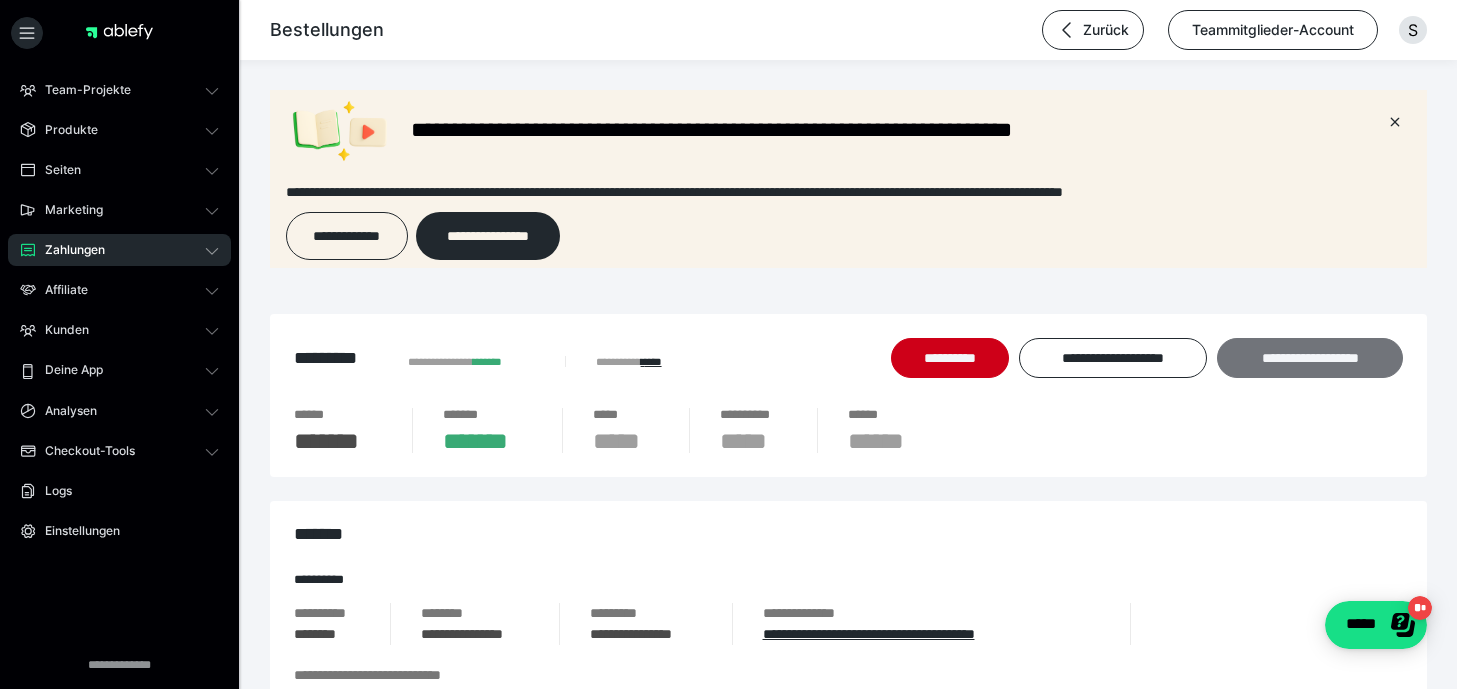 click on "**********" at bounding box center [1310, 358] 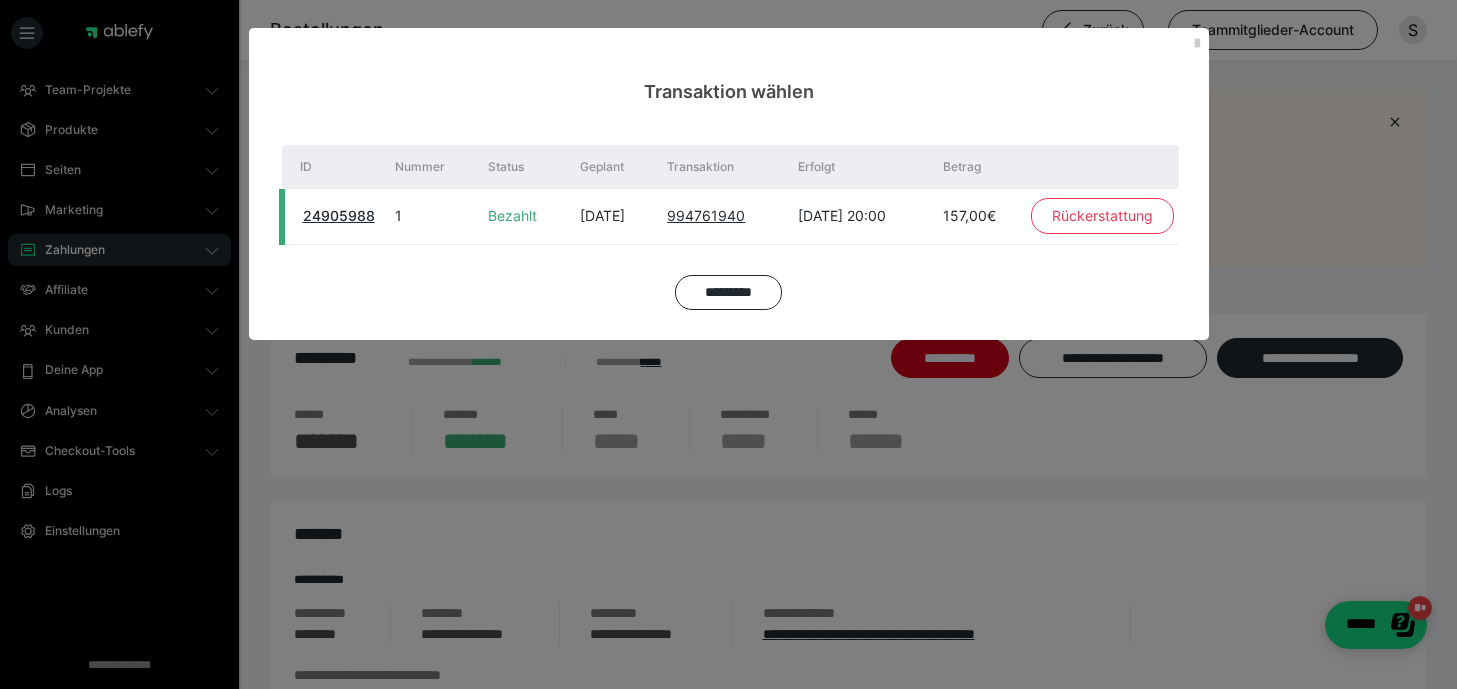 click on "Rückerstattung" at bounding box center (1102, 216) 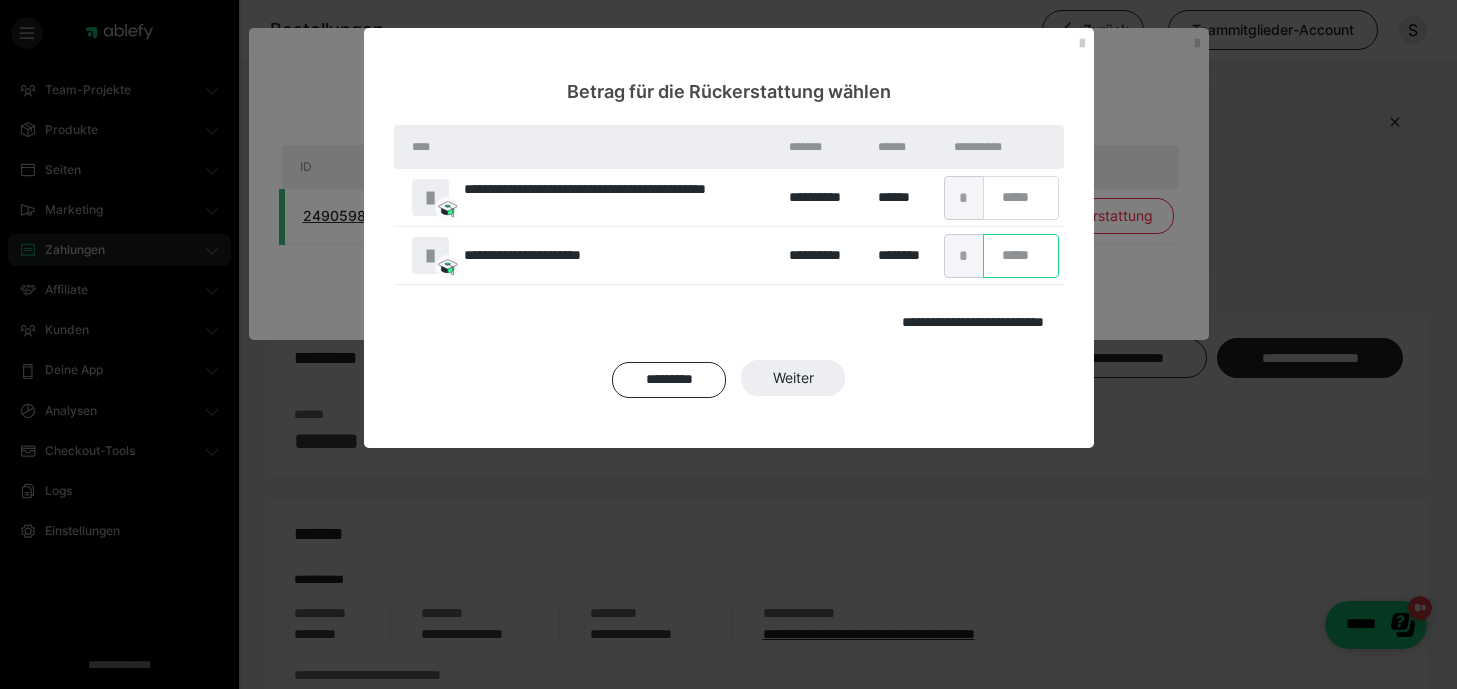 click on "*" at bounding box center (1021, 256) 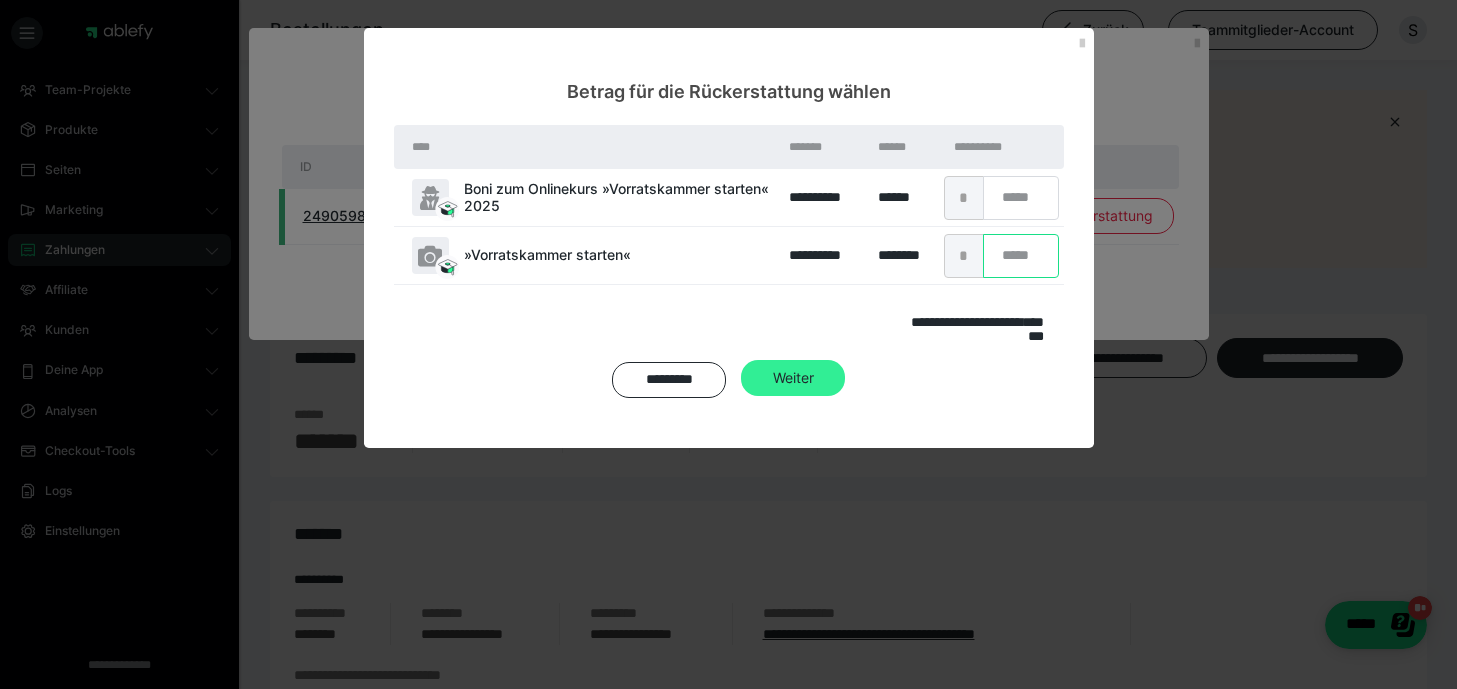 type on "***" 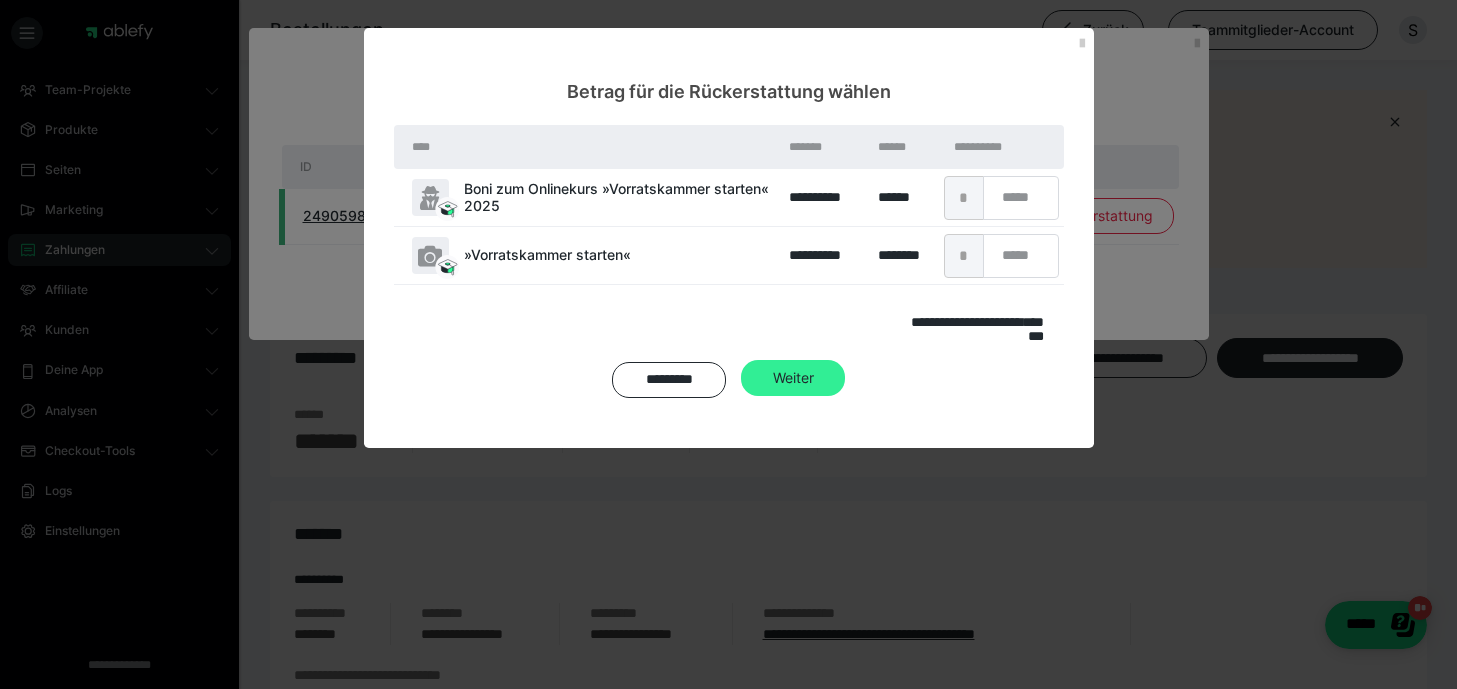 click on "Weiter" at bounding box center [793, 378] 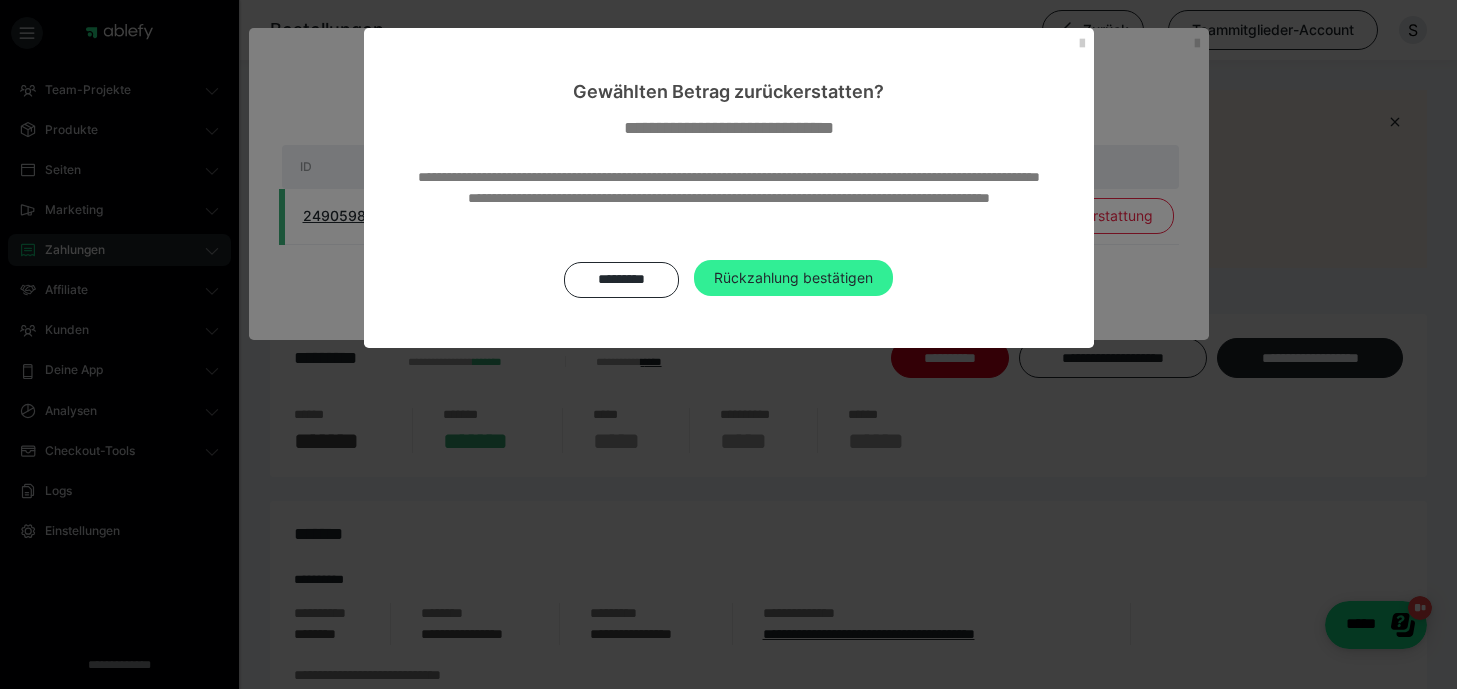 click on "Rückzahlung bestätigen" at bounding box center (793, 278) 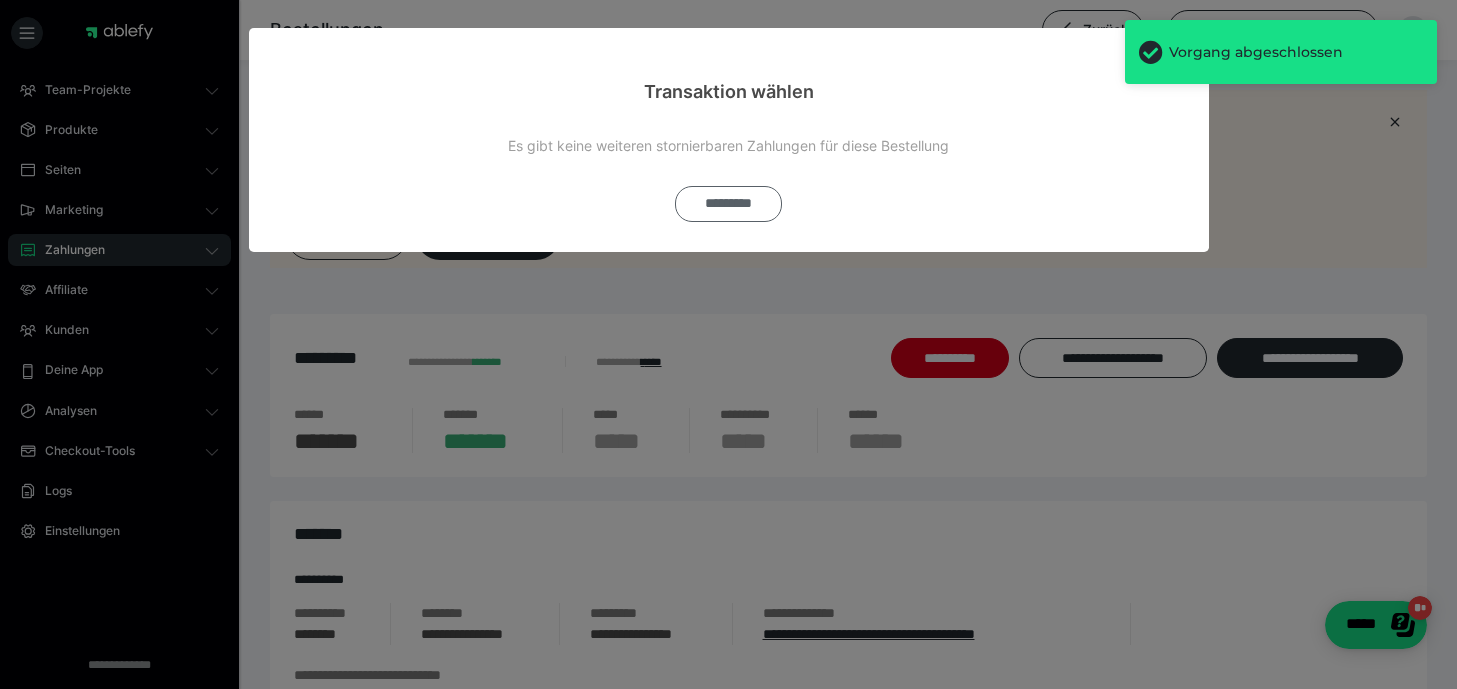click on "*********" at bounding box center [728, 204] 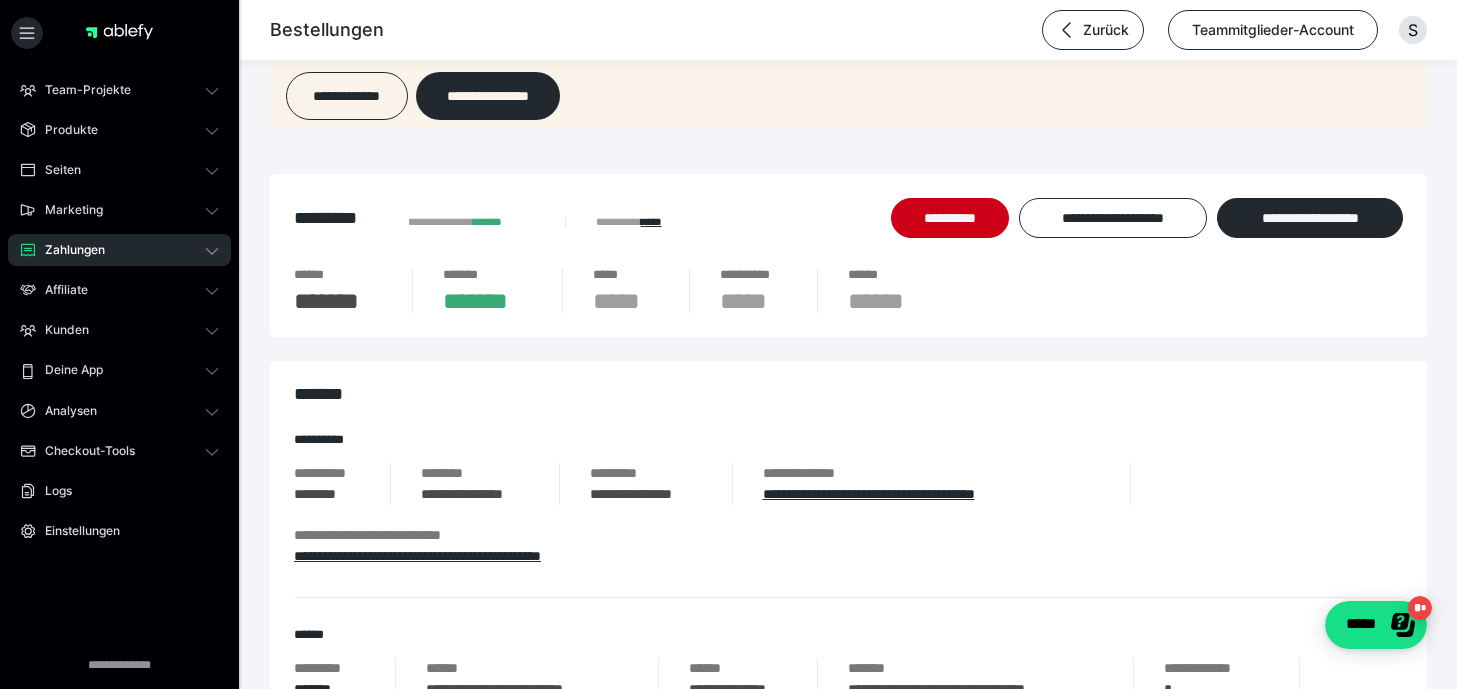 scroll, scrollTop: 175, scrollLeft: 0, axis: vertical 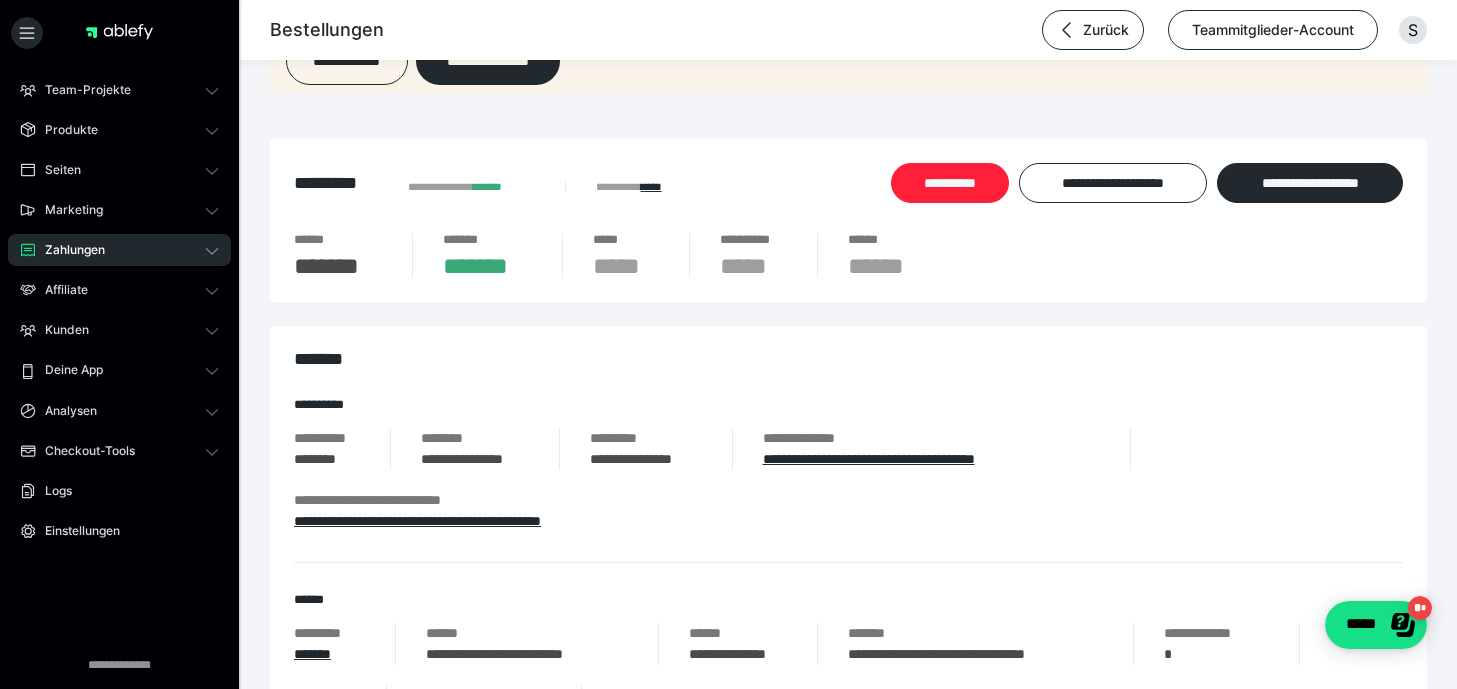 click on "**********" at bounding box center [950, 183] 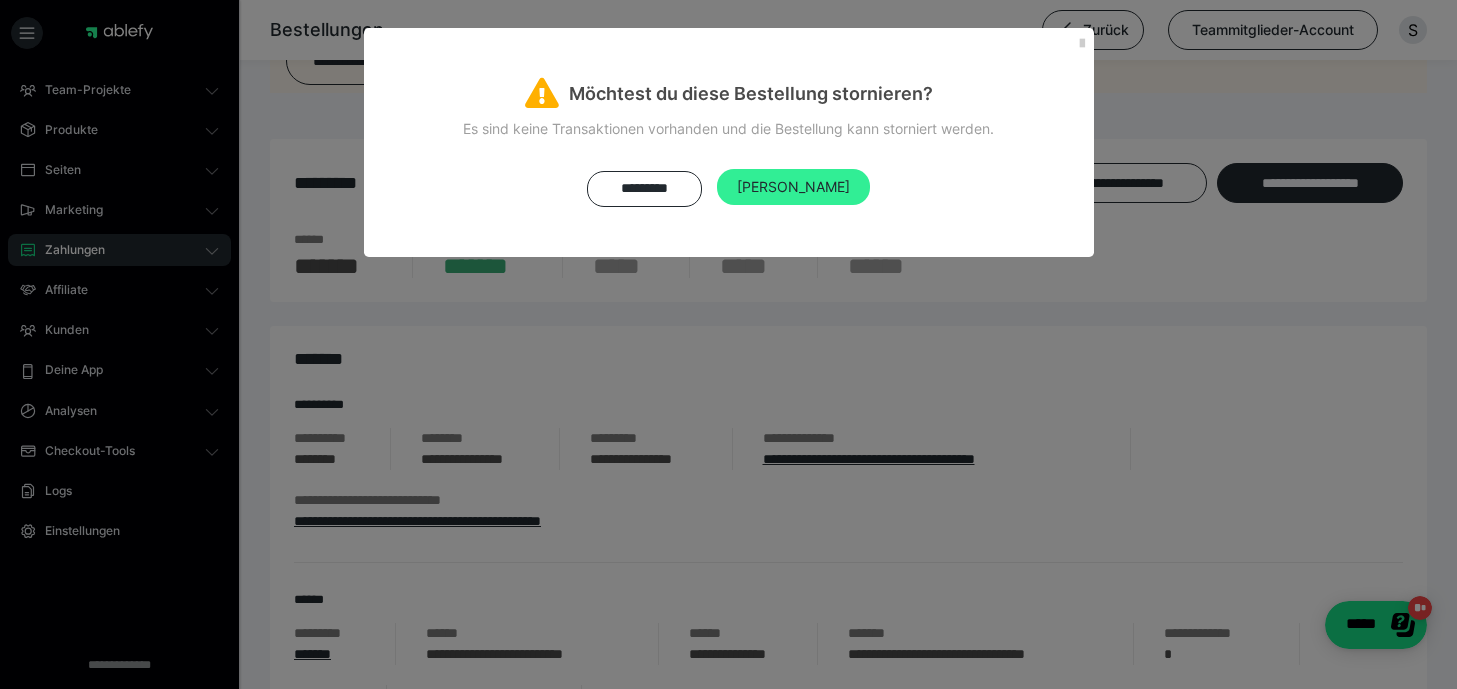 click on "Ja" at bounding box center (793, 187) 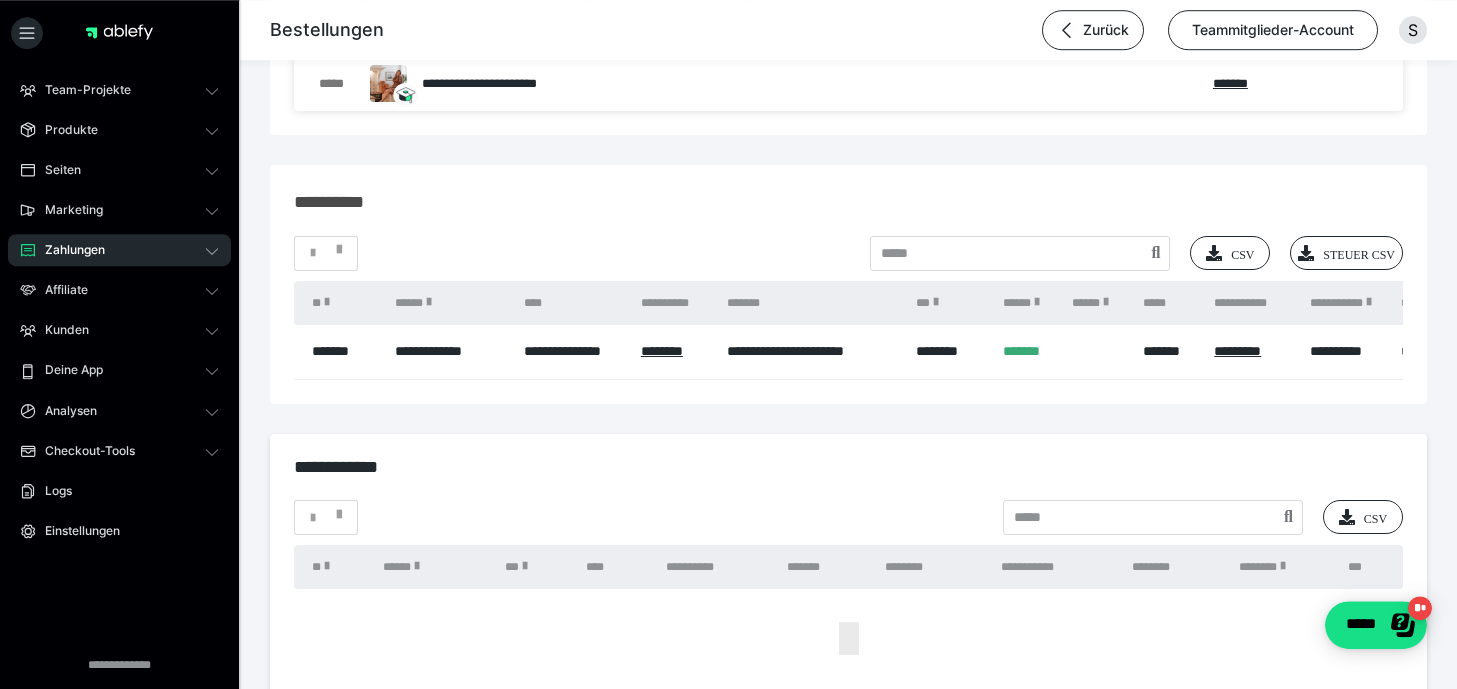 scroll, scrollTop: 2188, scrollLeft: 0, axis: vertical 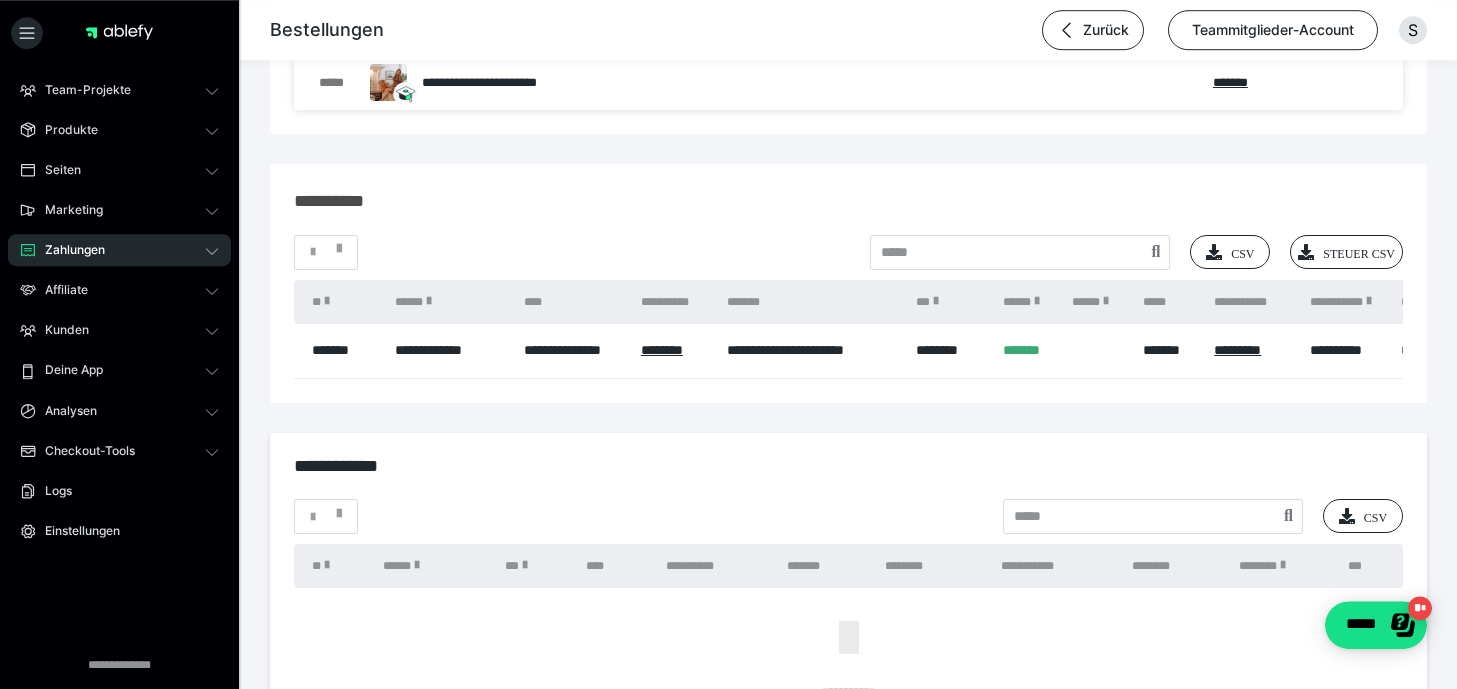 click on "**********" at bounding box center [537, -421] 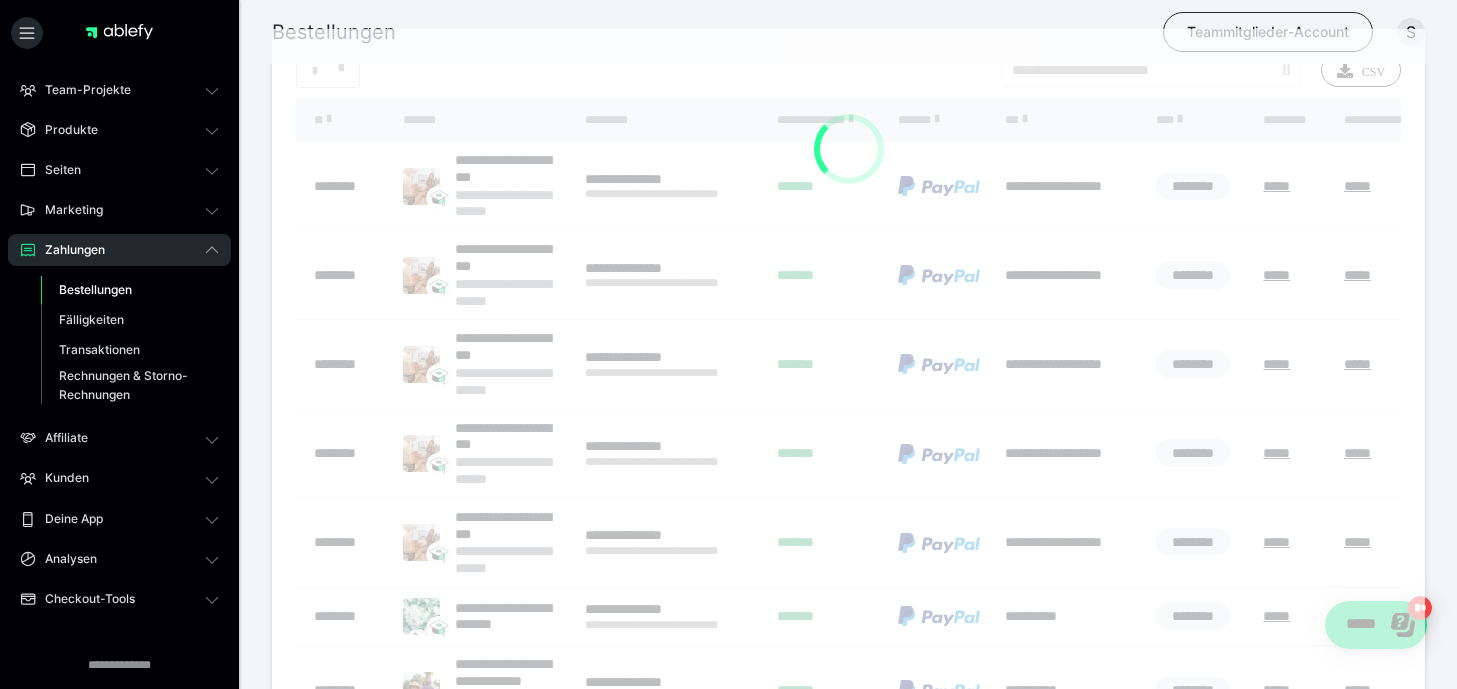 scroll, scrollTop: 425, scrollLeft: 0, axis: vertical 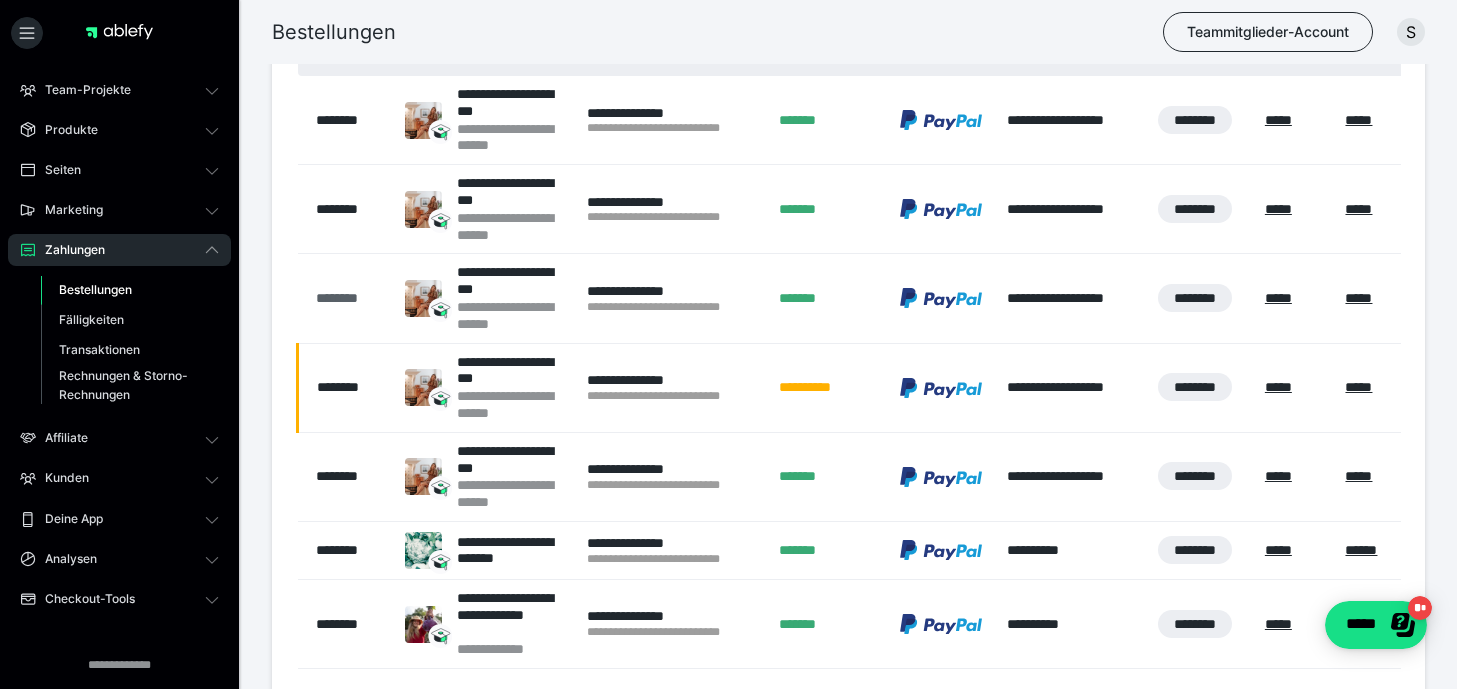 click on "********" at bounding box center [350, 298] 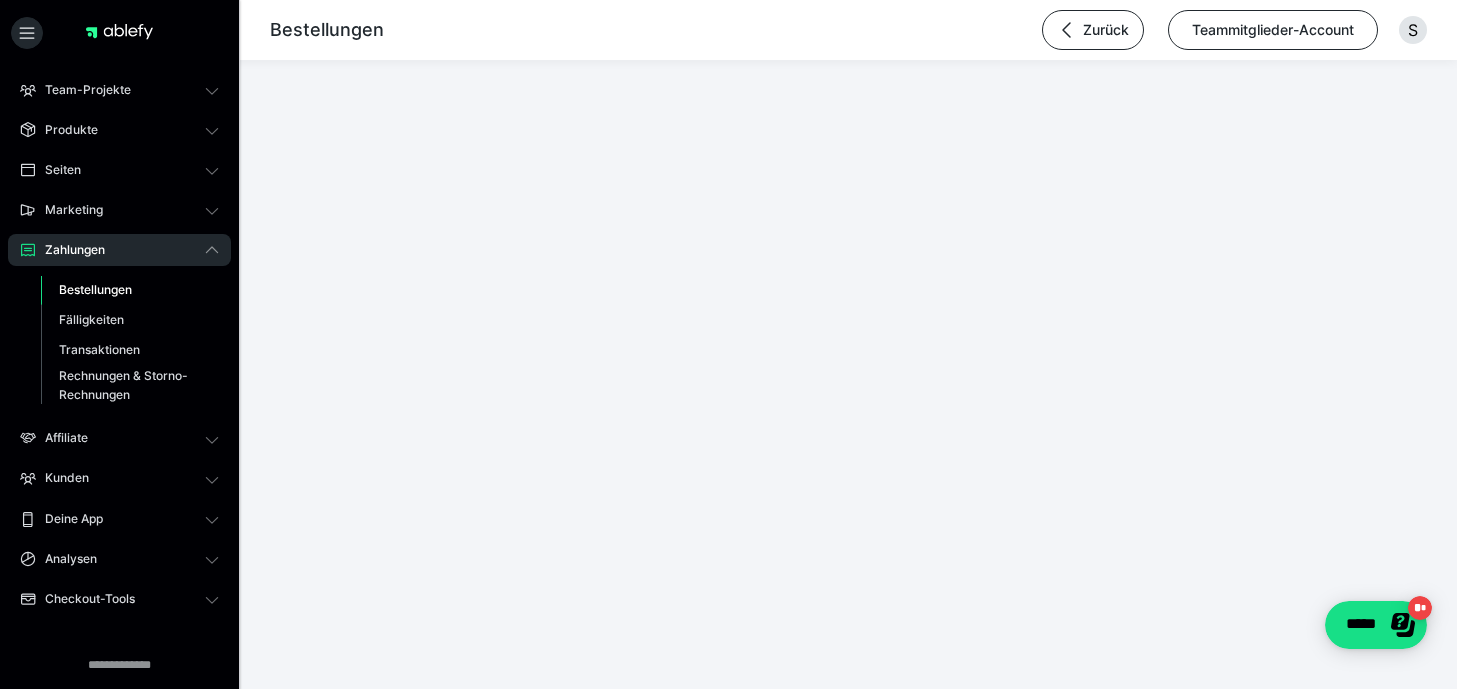 scroll, scrollTop: 0, scrollLeft: 0, axis: both 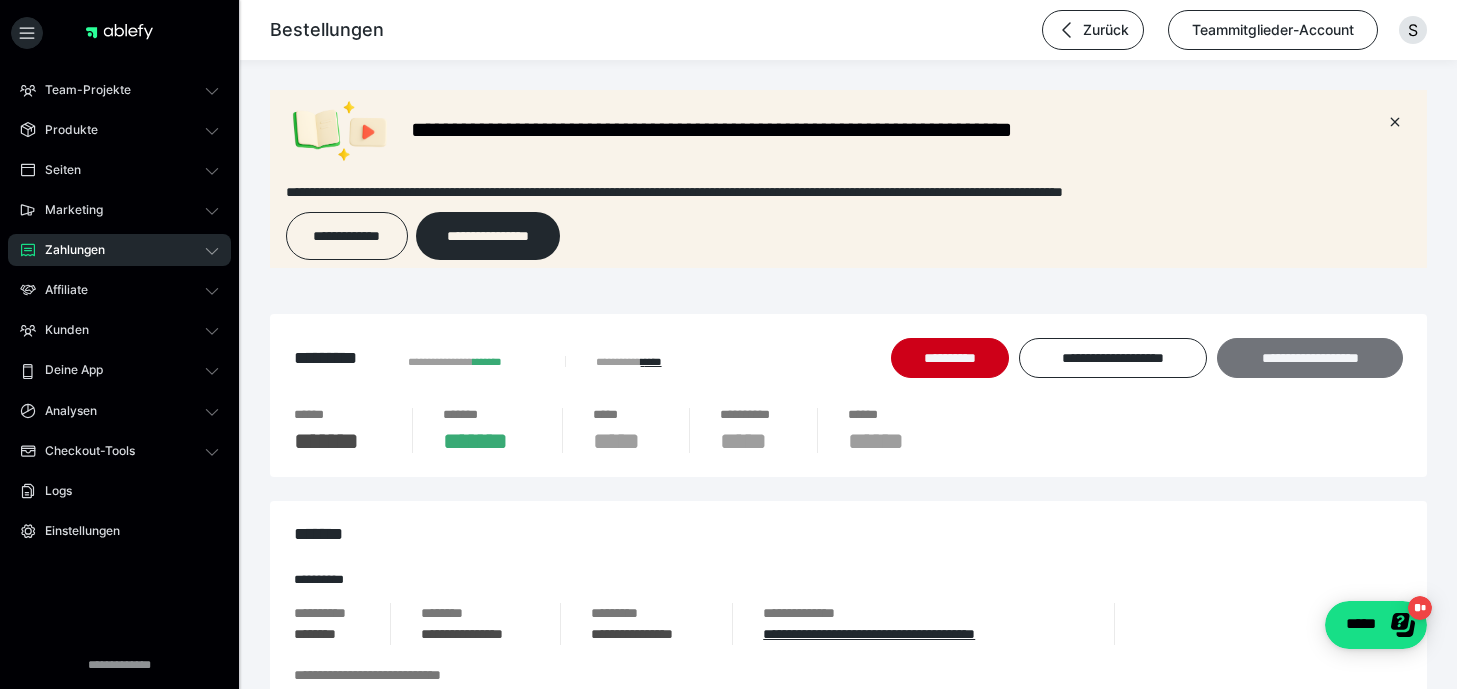 click on "**********" at bounding box center [1310, 358] 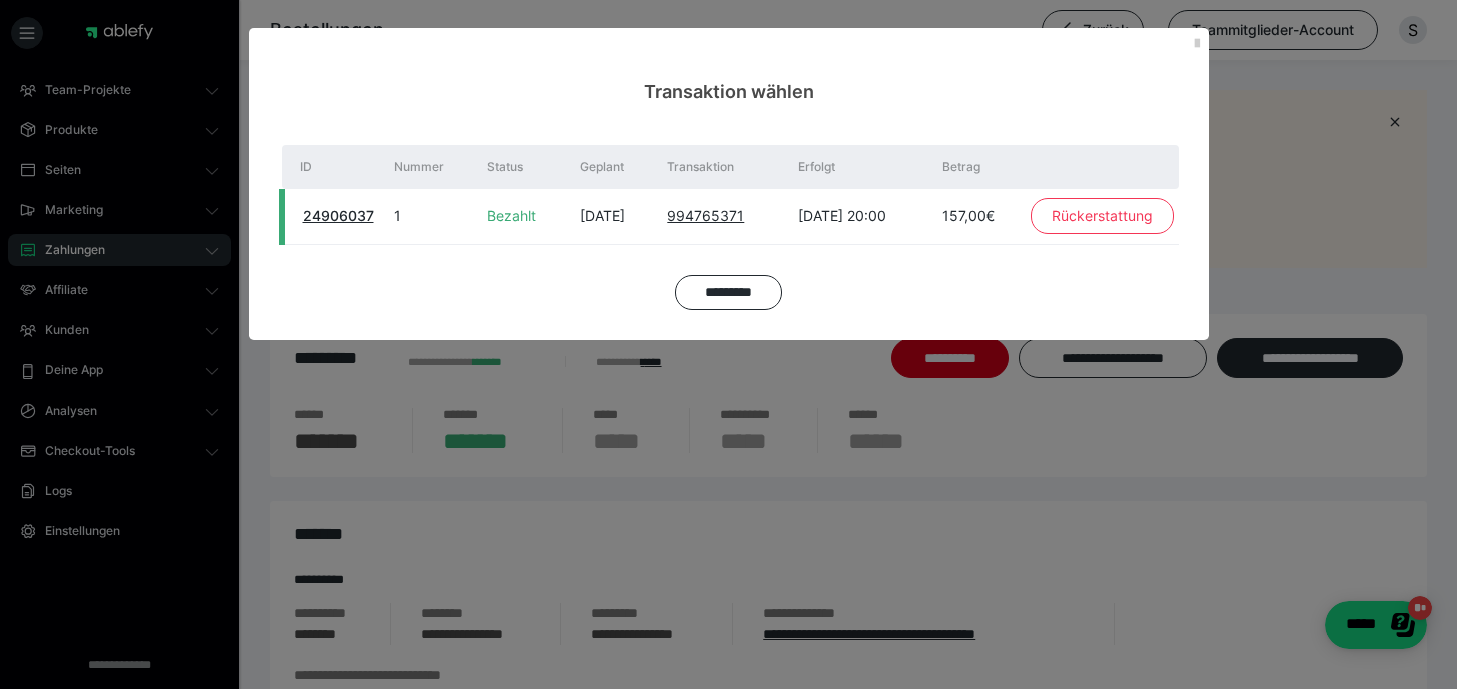 click on "Rückerstattung" at bounding box center (1102, 216) 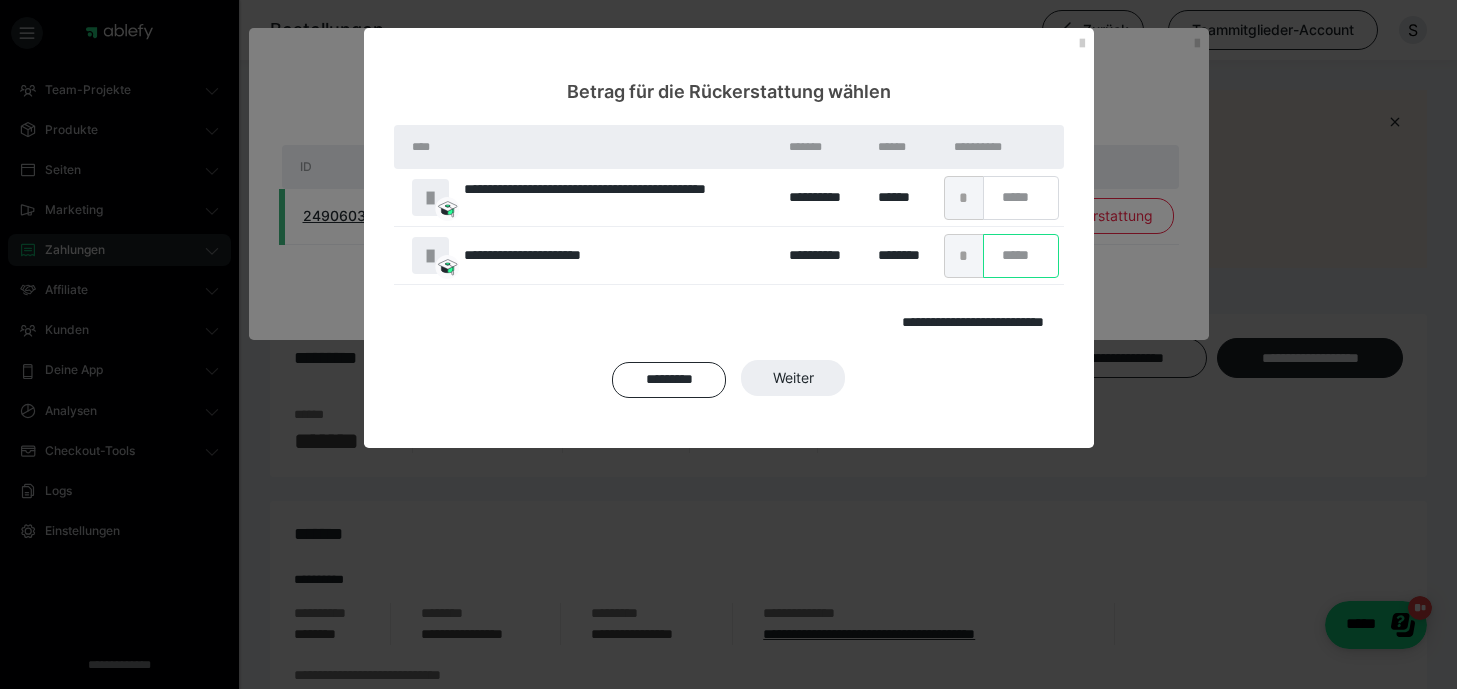 click on "*" at bounding box center (1021, 256) 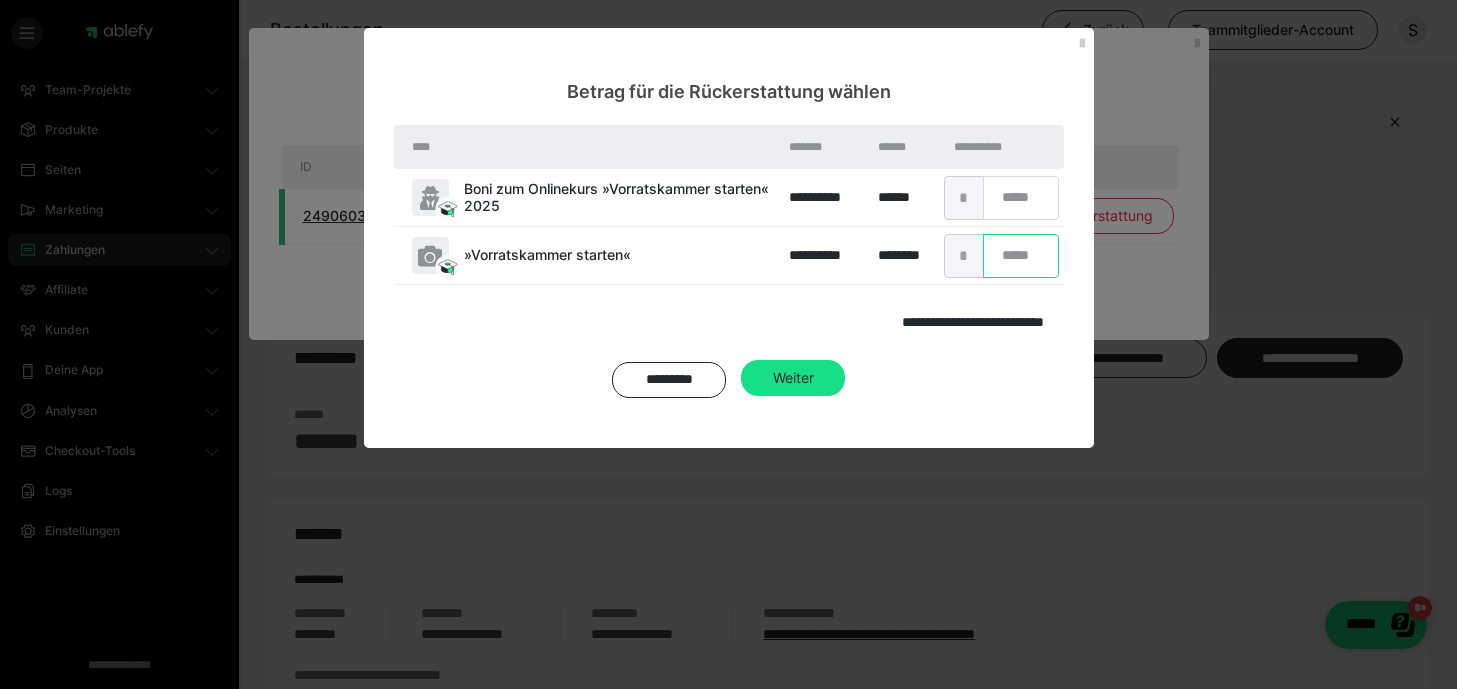 type on "*" 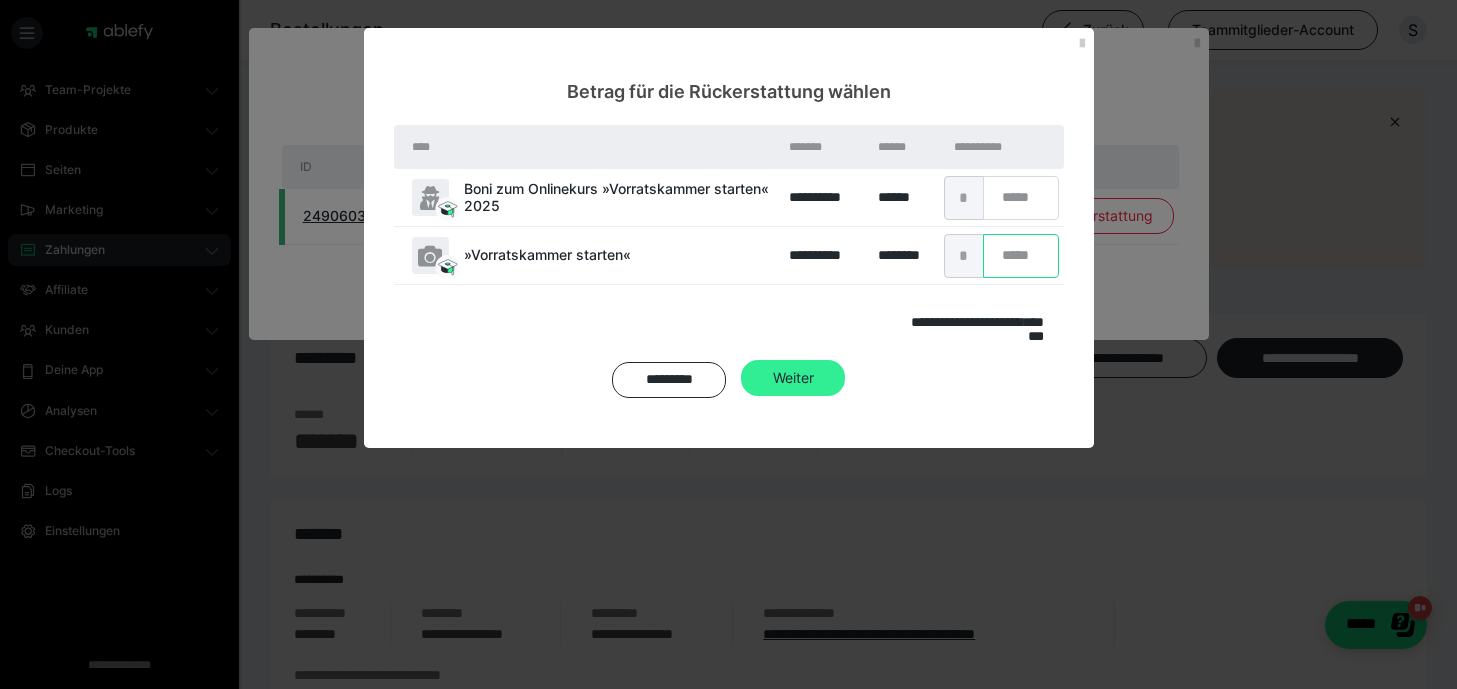 type on "***" 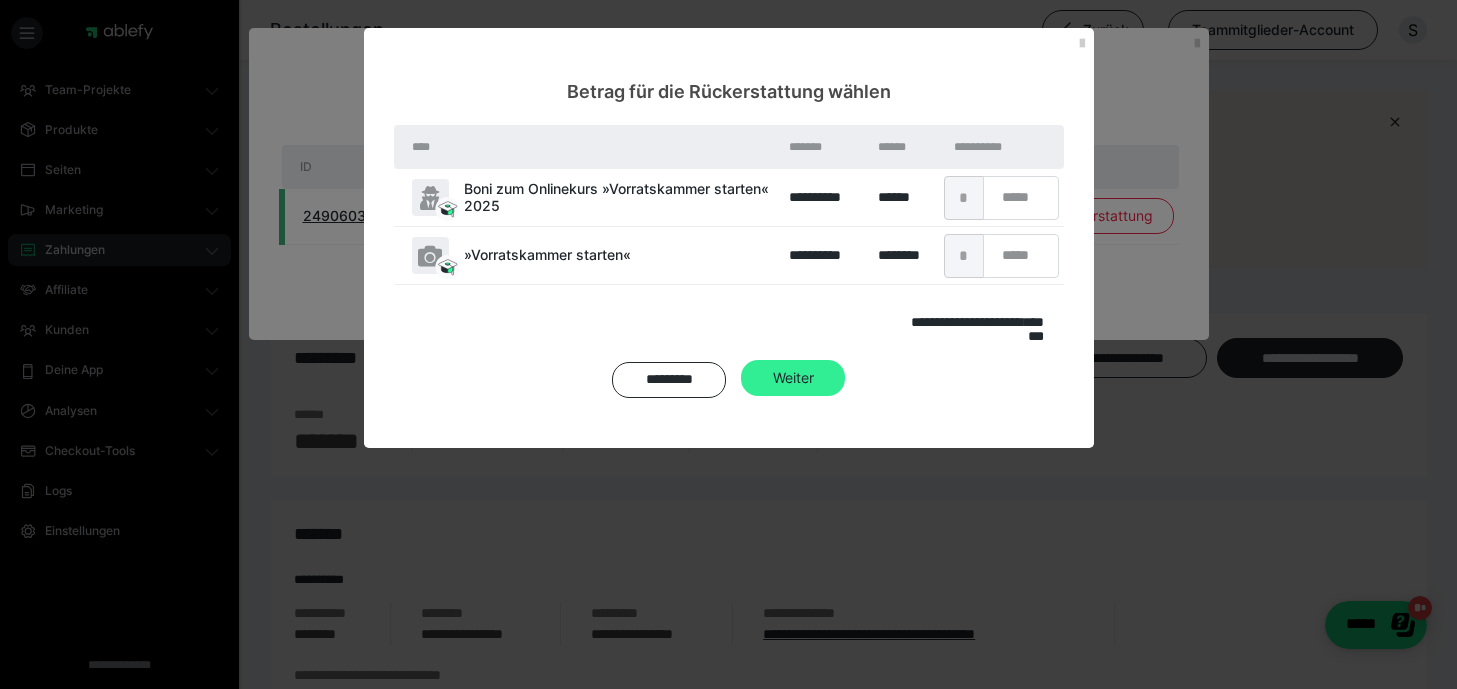 click on "Weiter" at bounding box center [793, 378] 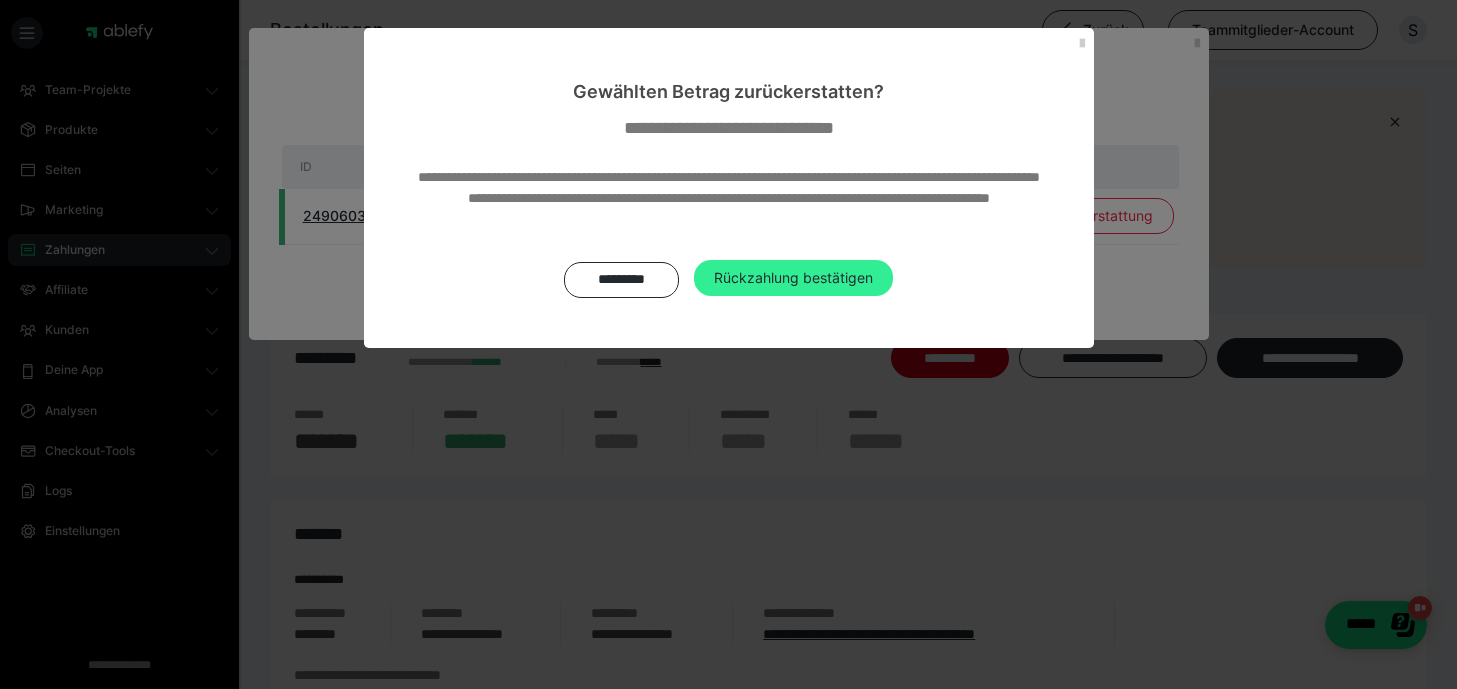 click on "Rückzahlung bestätigen" at bounding box center [793, 278] 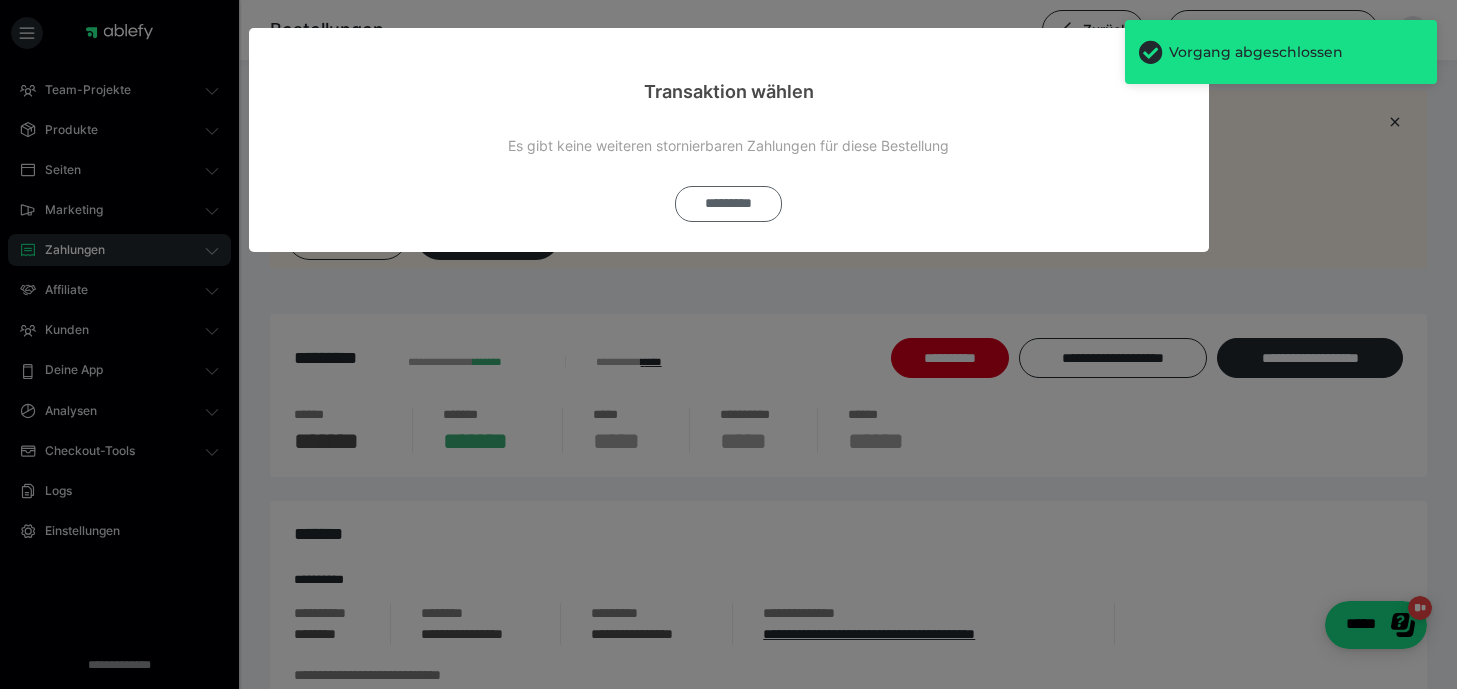 click on "*********" at bounding box center [728, 204] 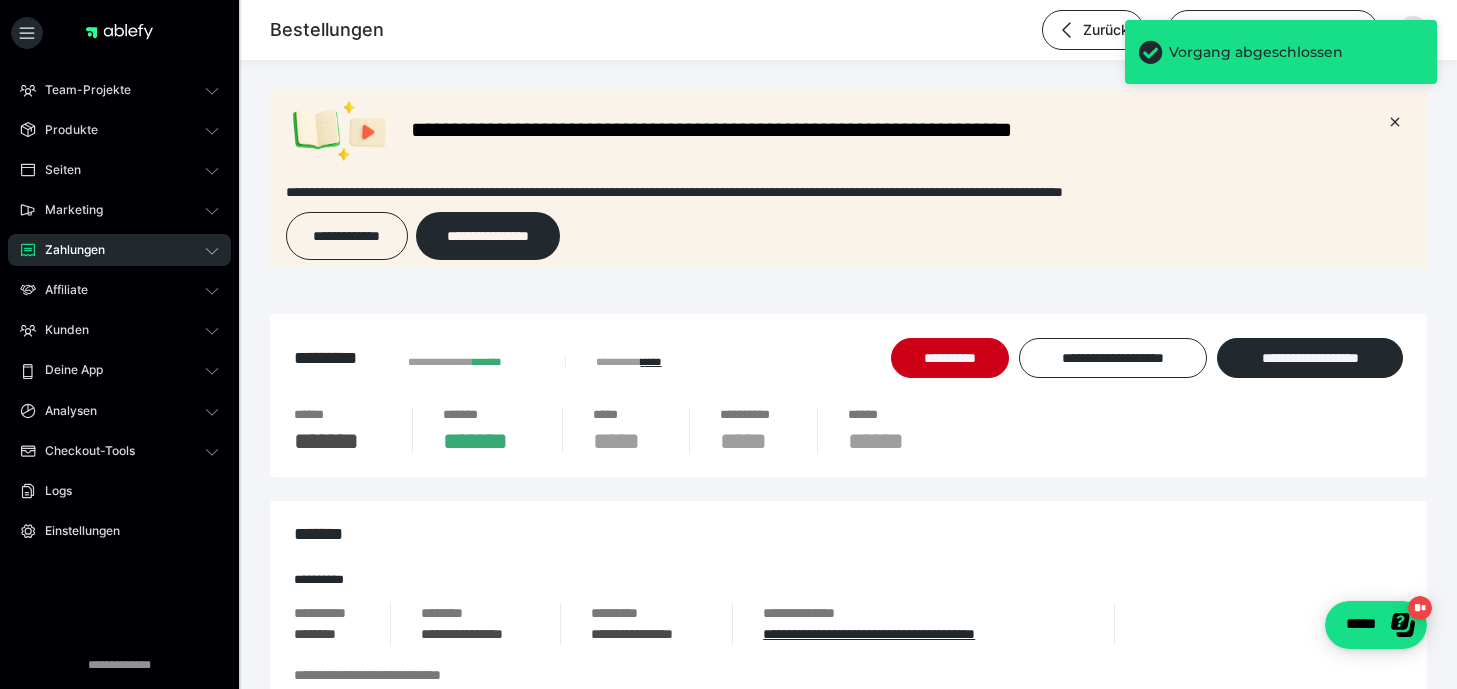 click on "**********" at bounding box center (848, 395) 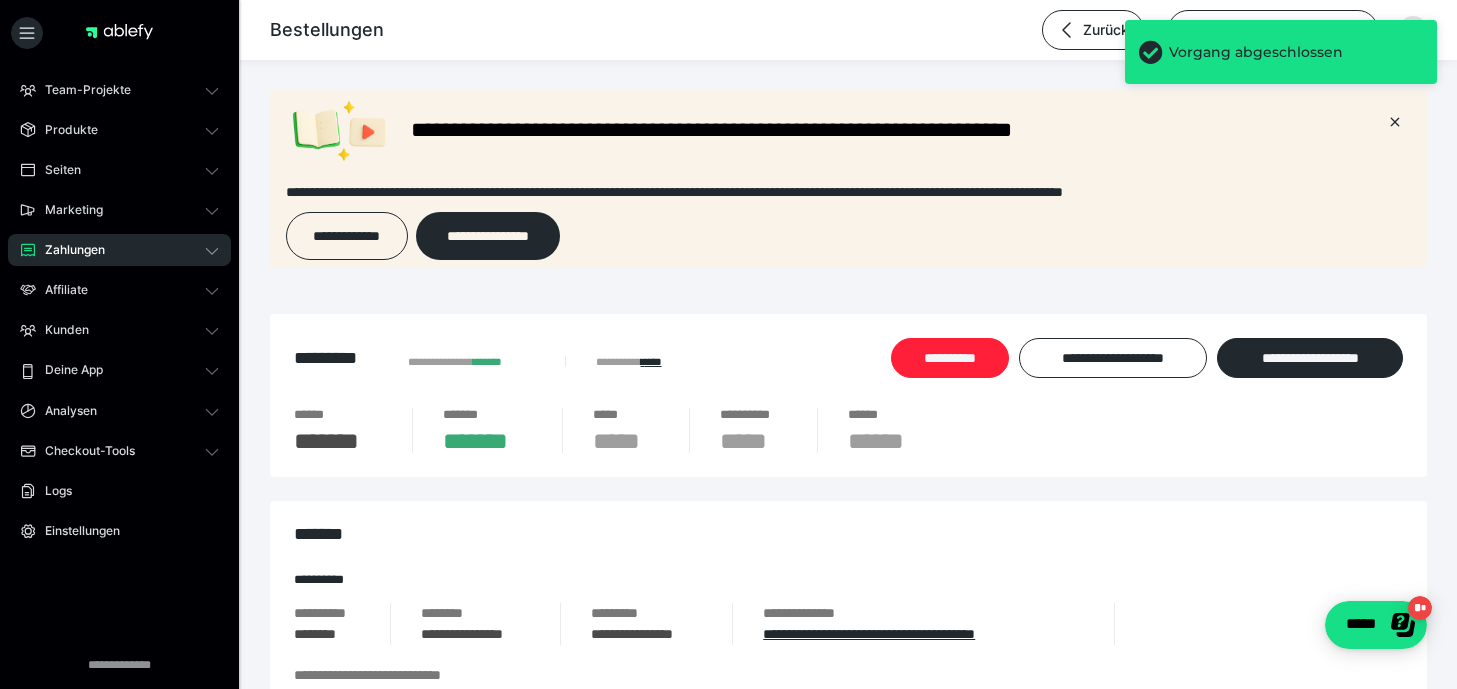 click on "**********" at bounding box center [950, 358] 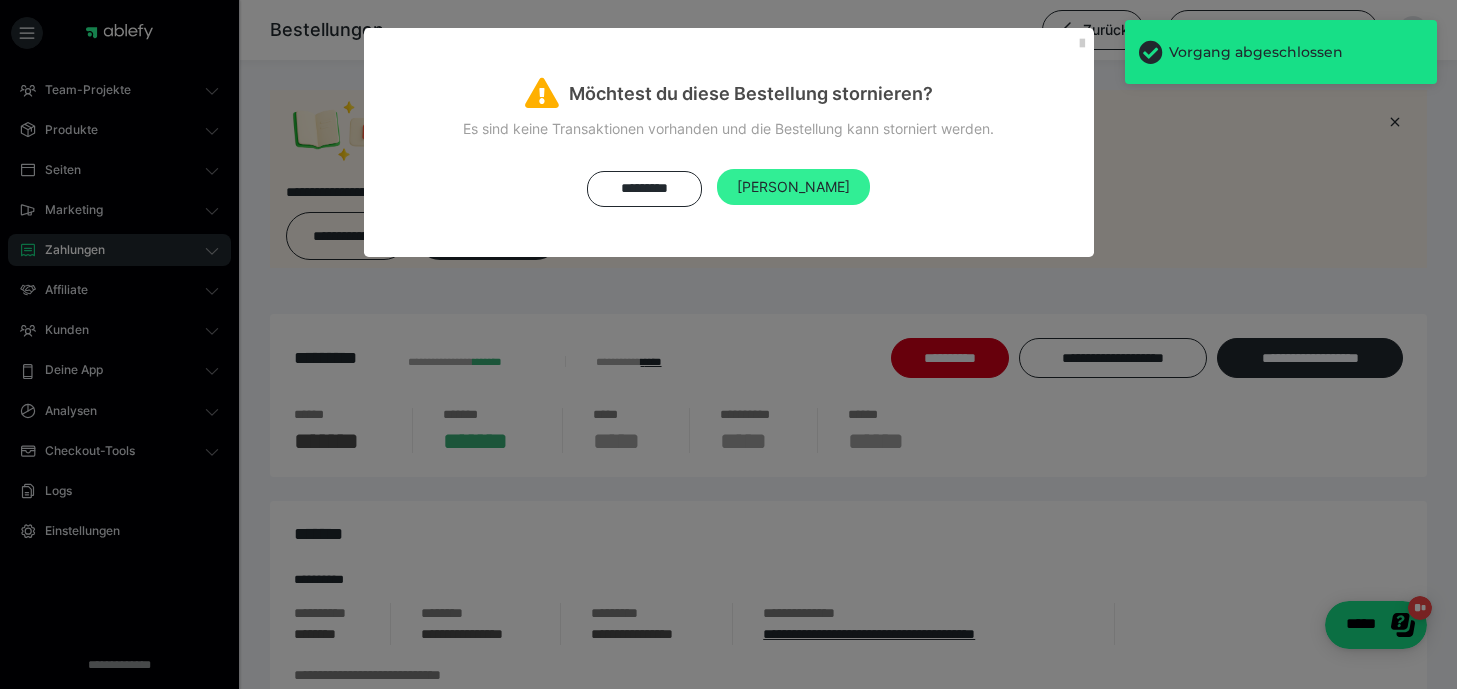 click on "Ja" at bounding box center [793, 187] 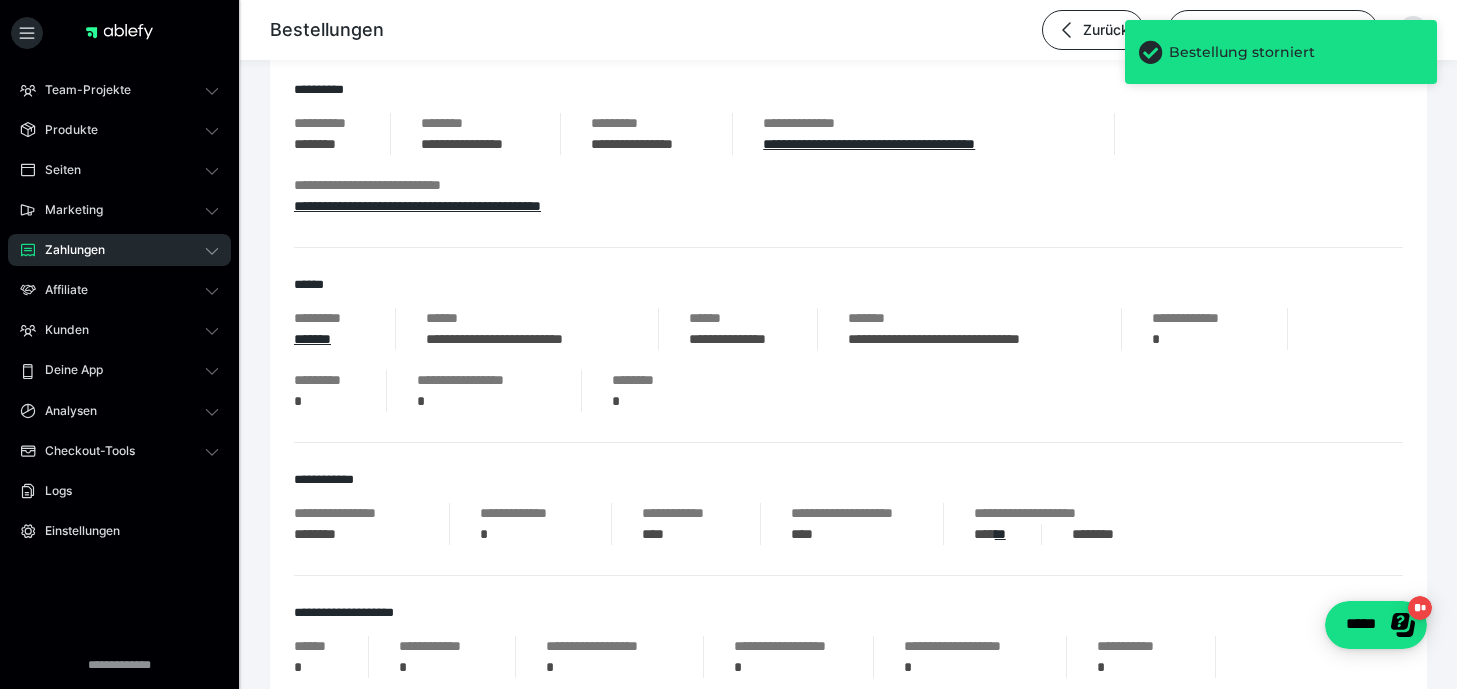 scroll, scrollTop: 527, scrollLeft: 0, axis: vertical 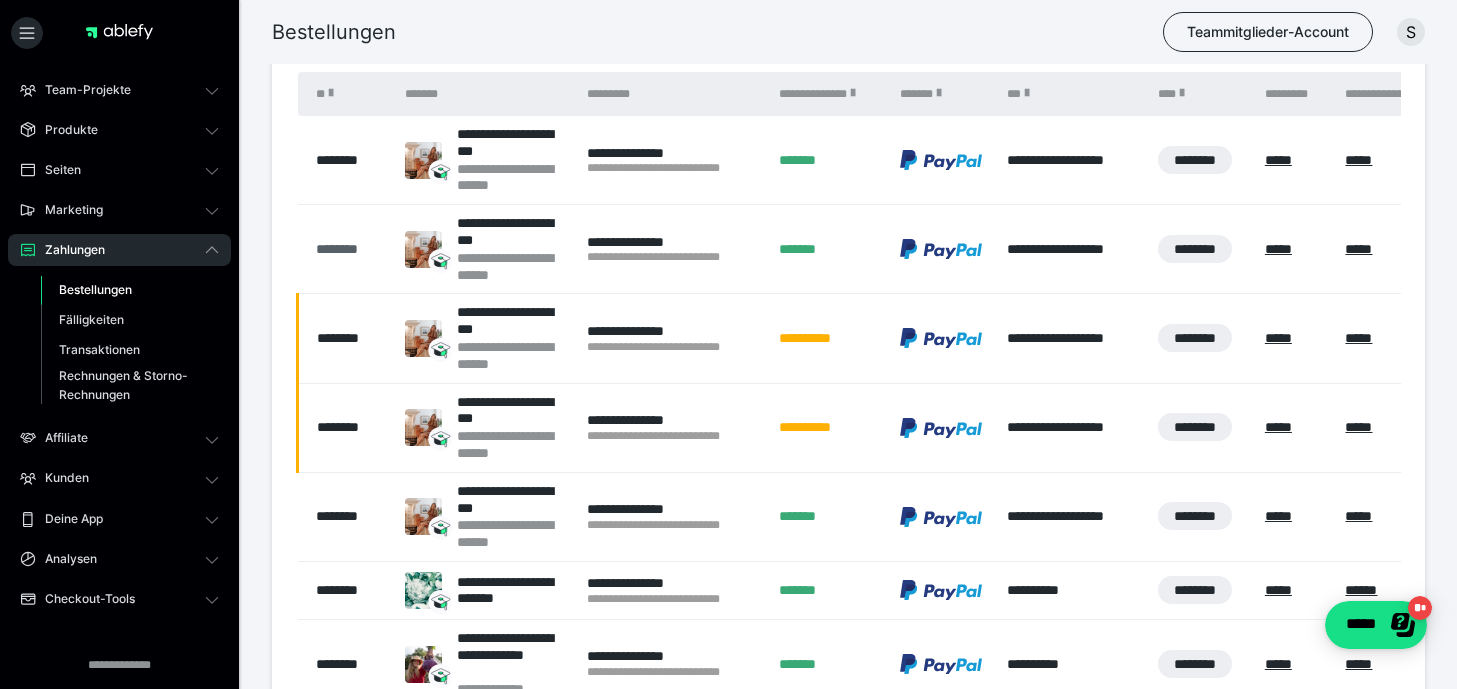 click on "********" at bounding box center [350, 249] 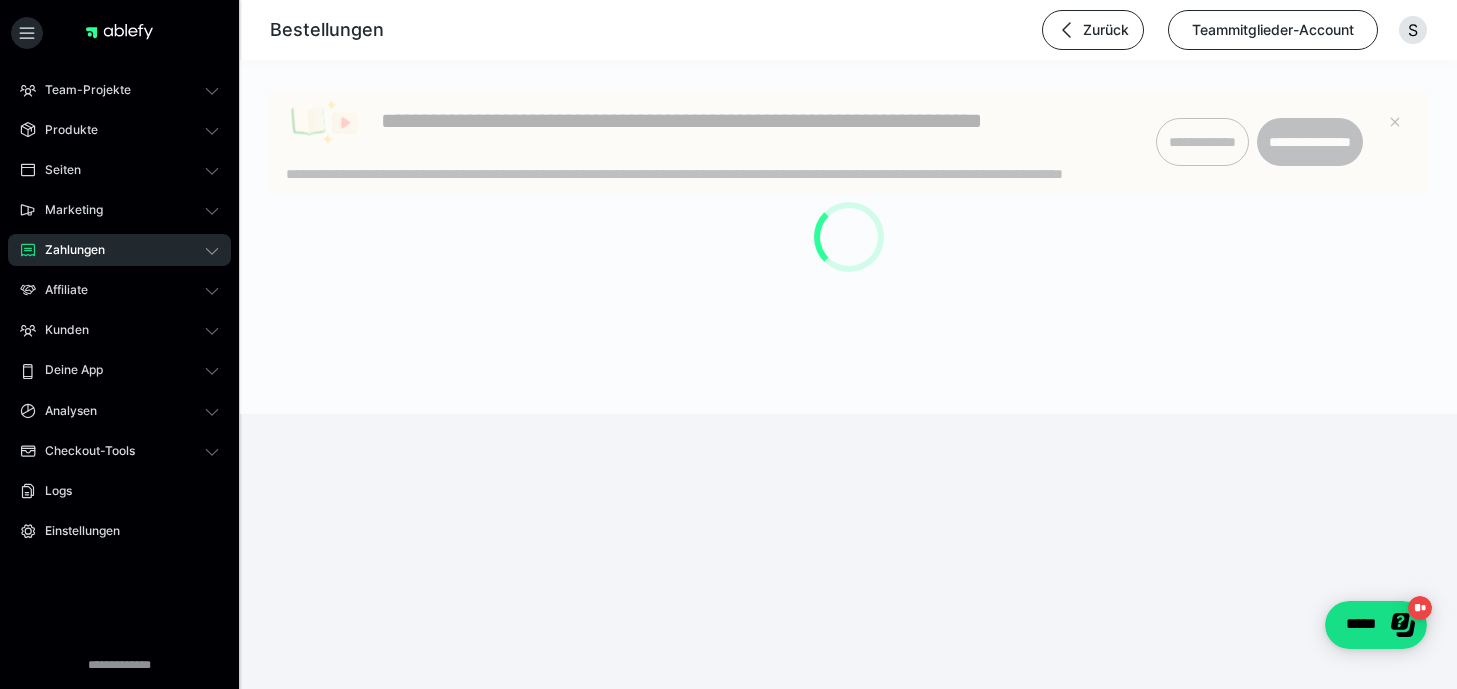 scroll, scrollTop: 0, scrollLeft: 0, axis: both 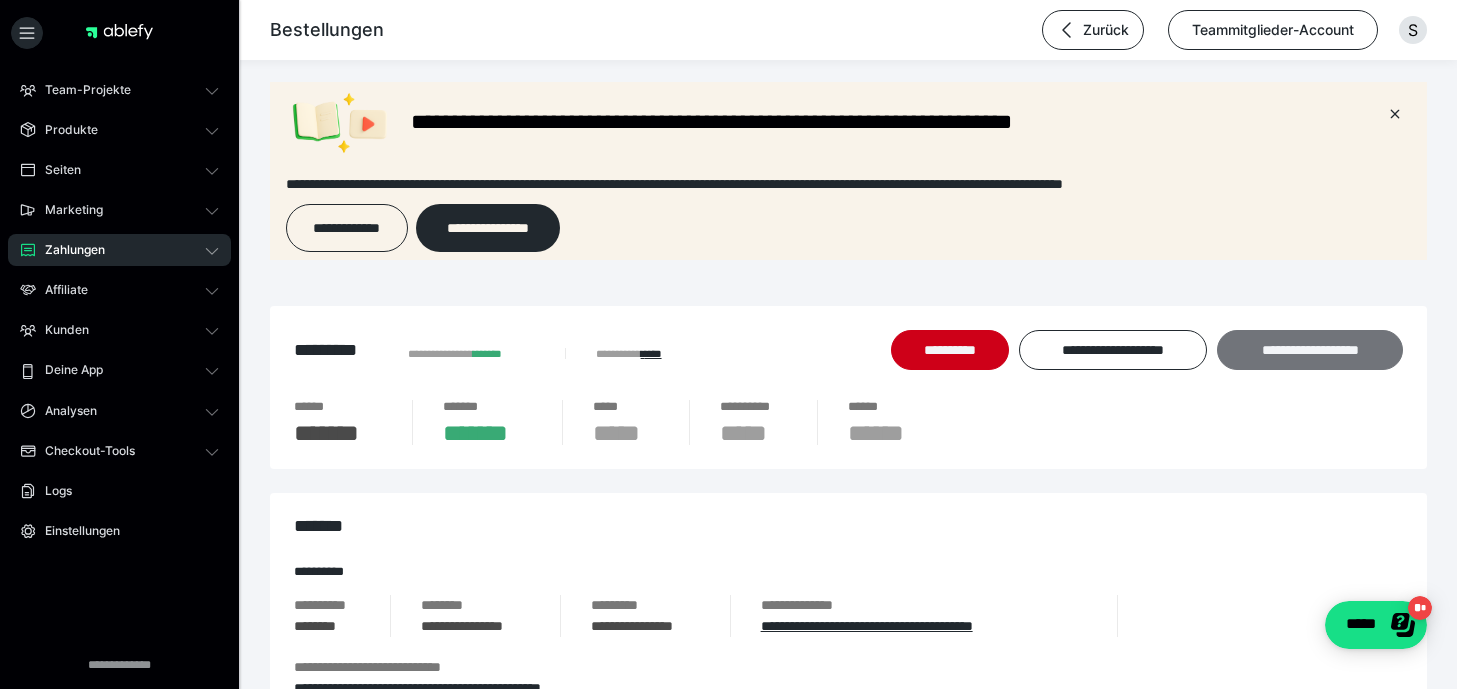 click on "**********" at bounding box center [1310, 350] 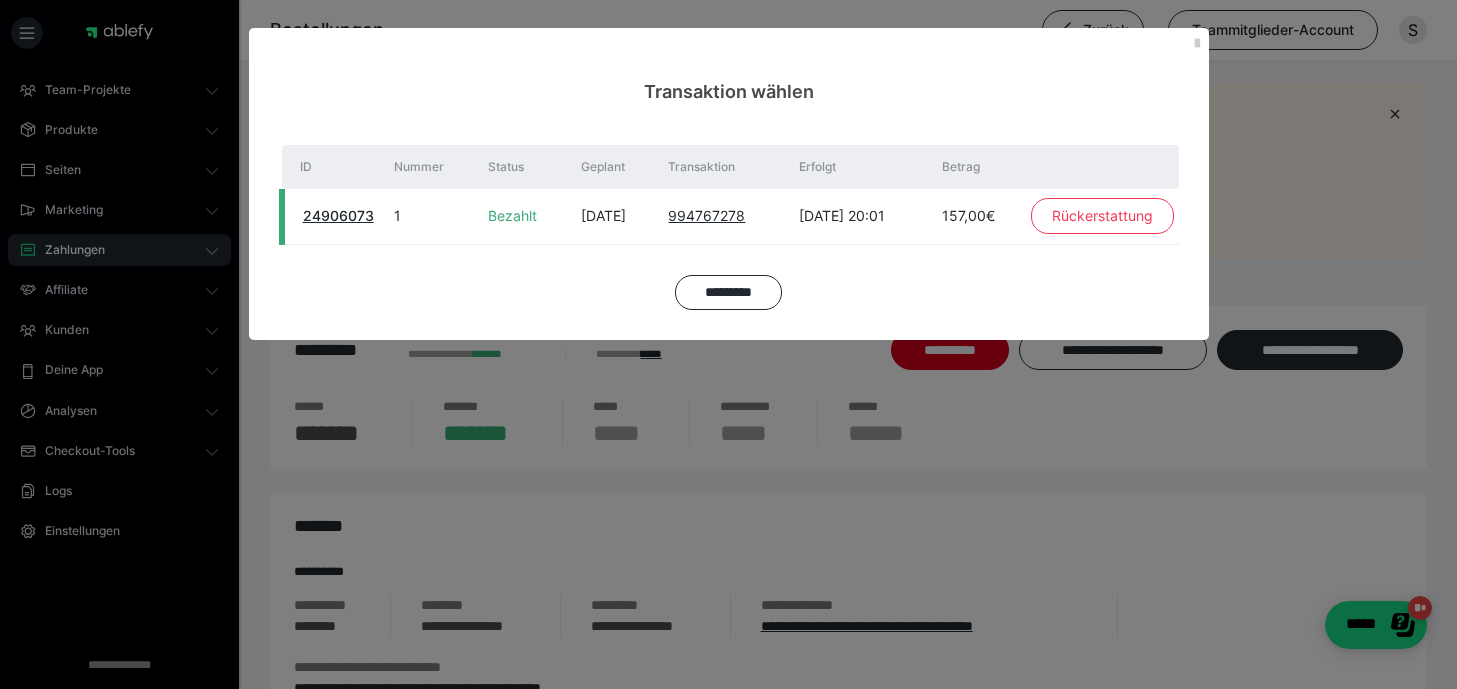 scroll, scrollTop: 0, scrollLeft: 0, axis: both 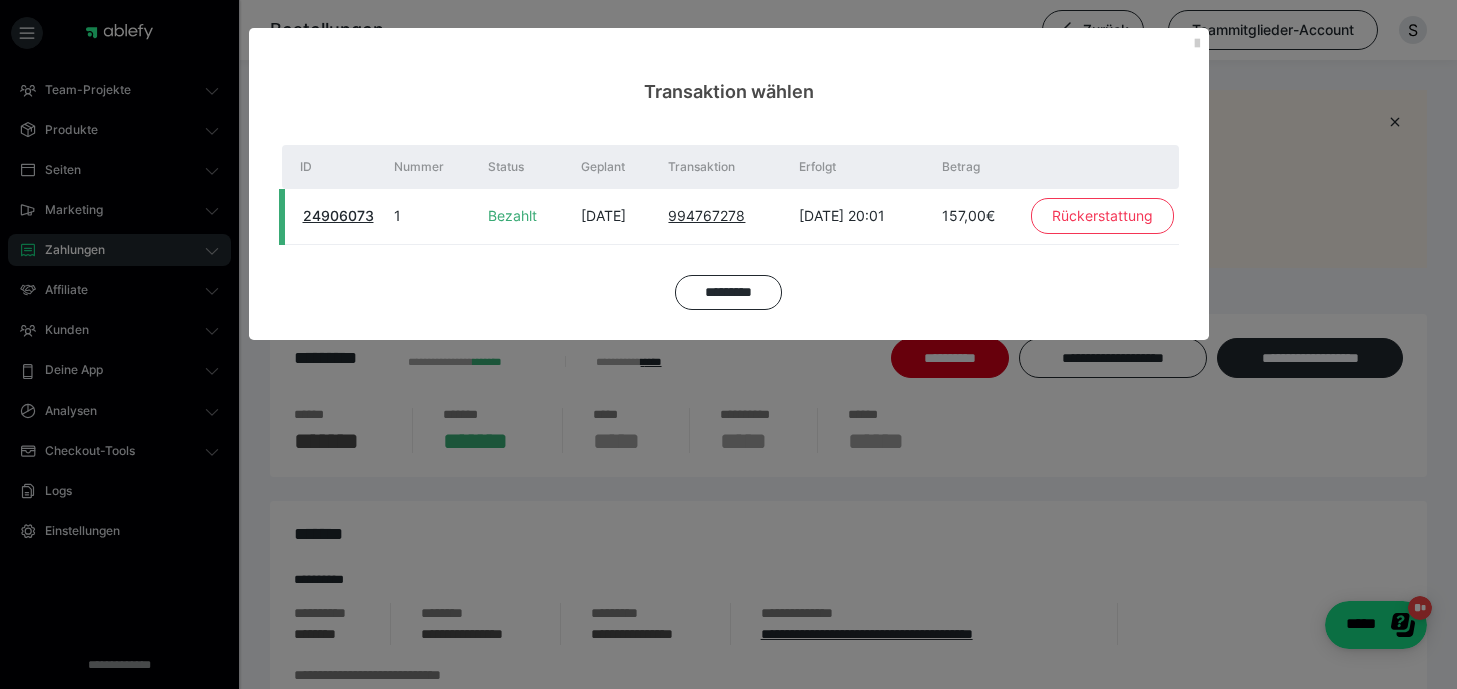 click on "Rückerstattung" at bounding box center (1102, 216) 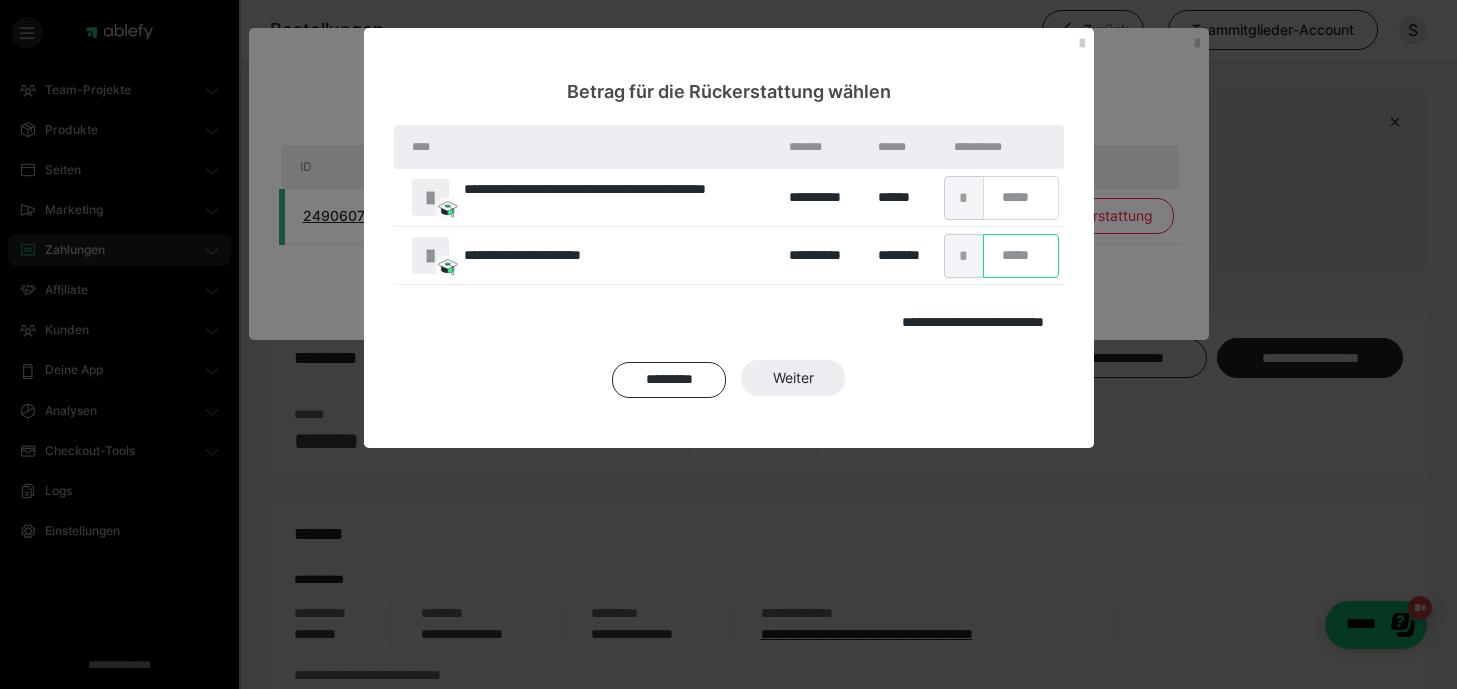 click on "*" at bounding box center [1021, 256] 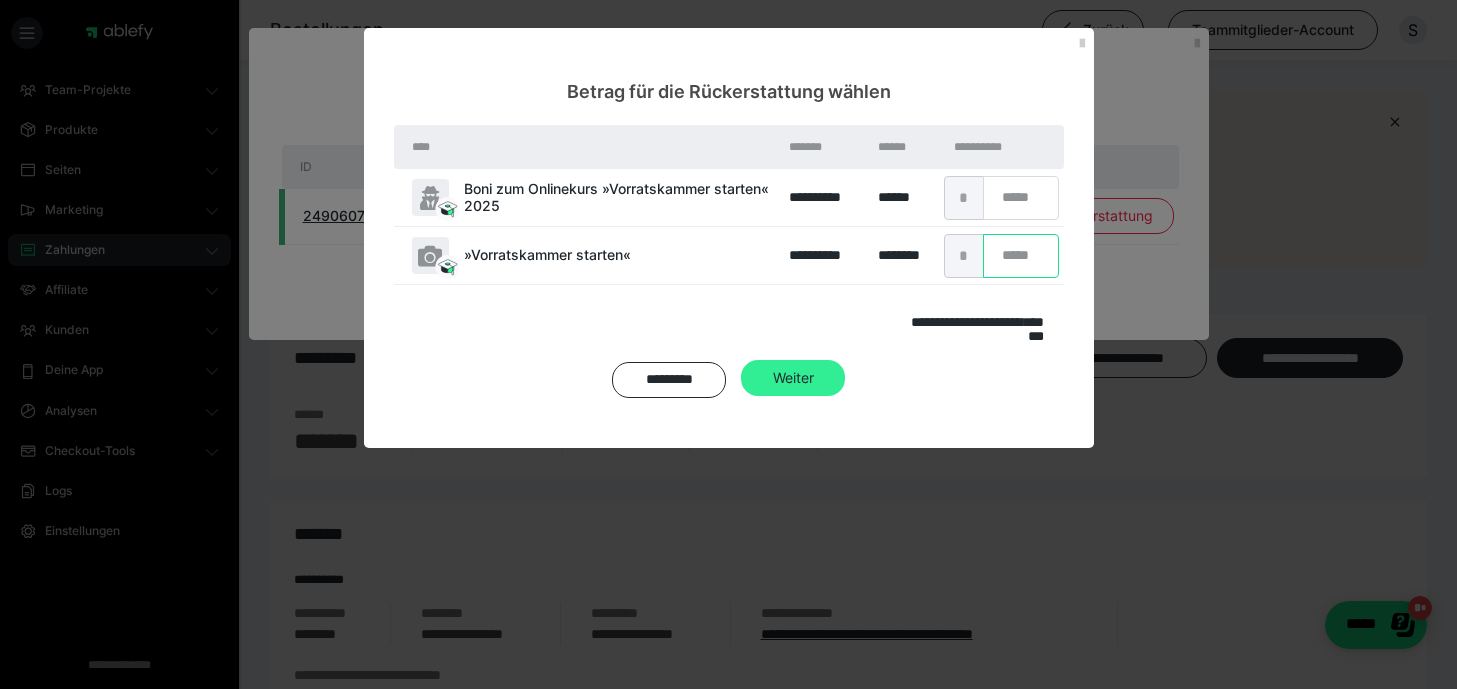 type on "***" 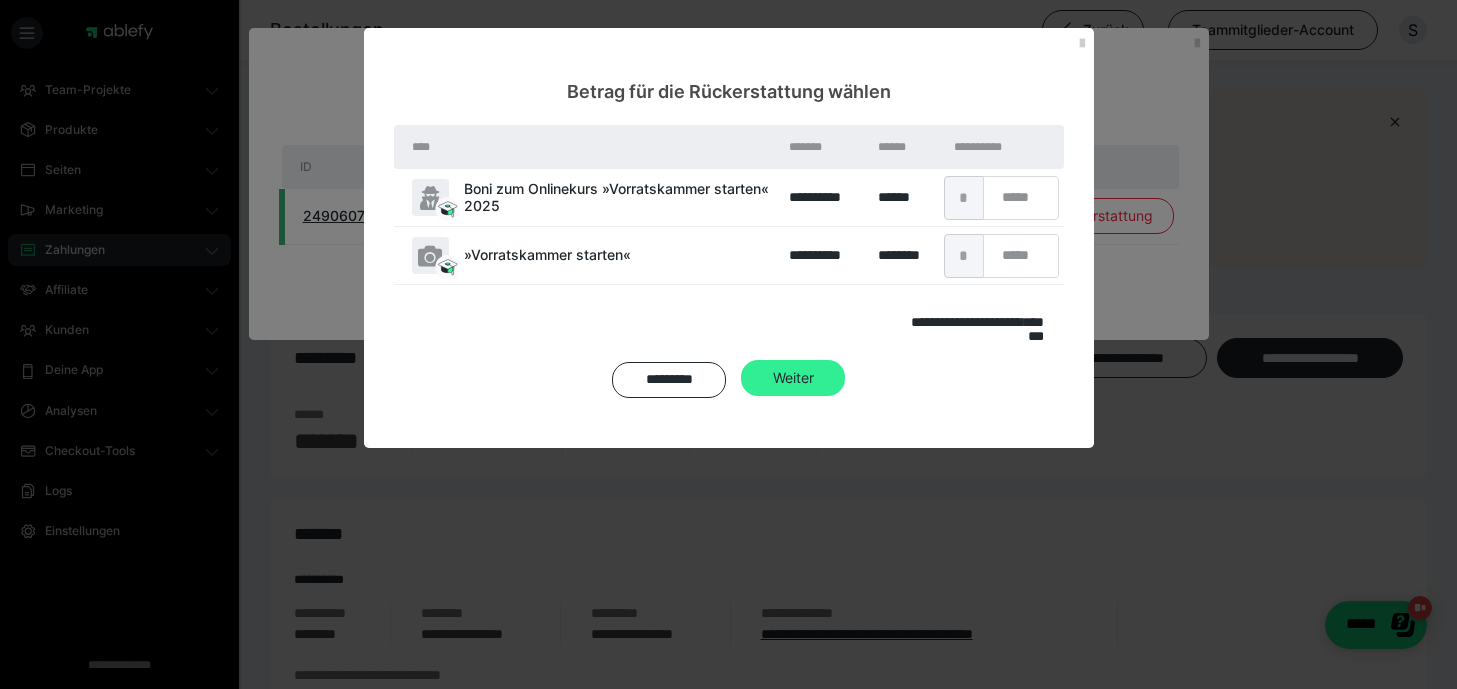 click on "Weiter" at bounding box center [793, 378] 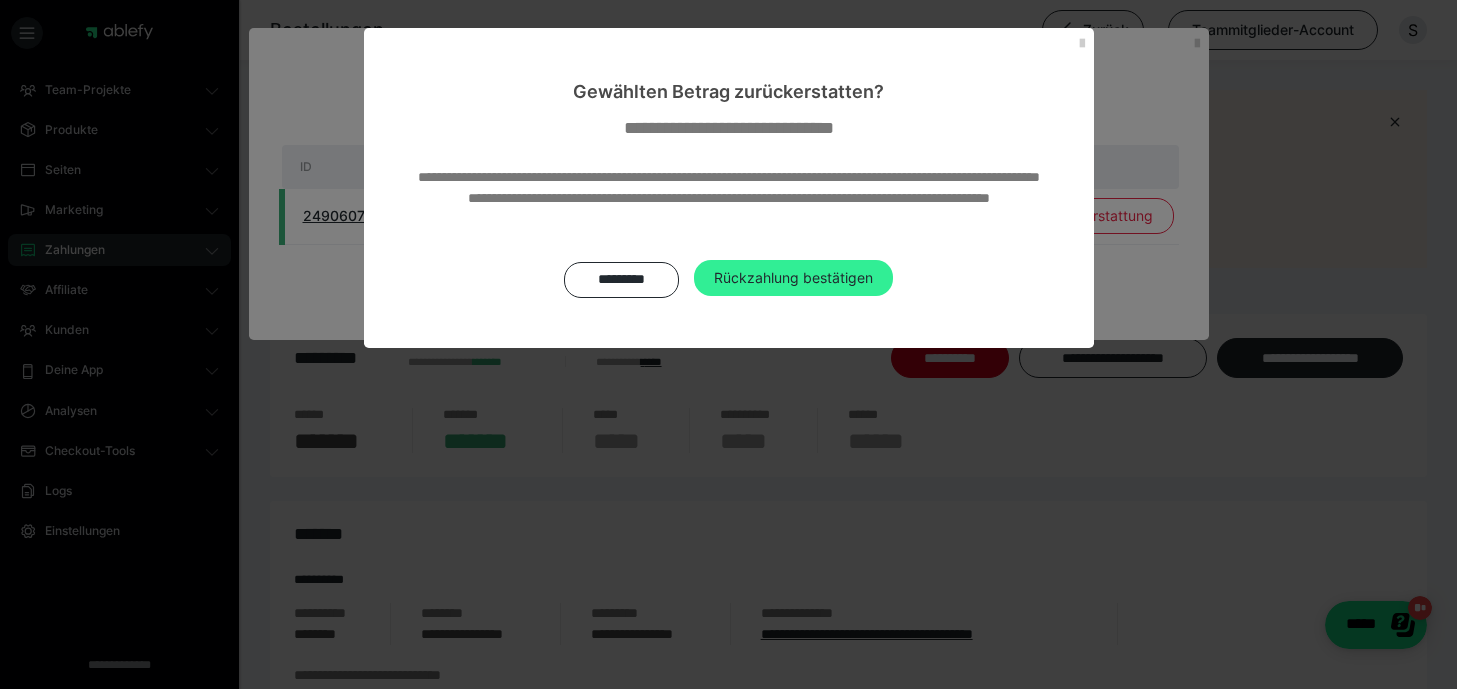 click on "Rückzahlung bestätigen" at bounding box center [793, 278] 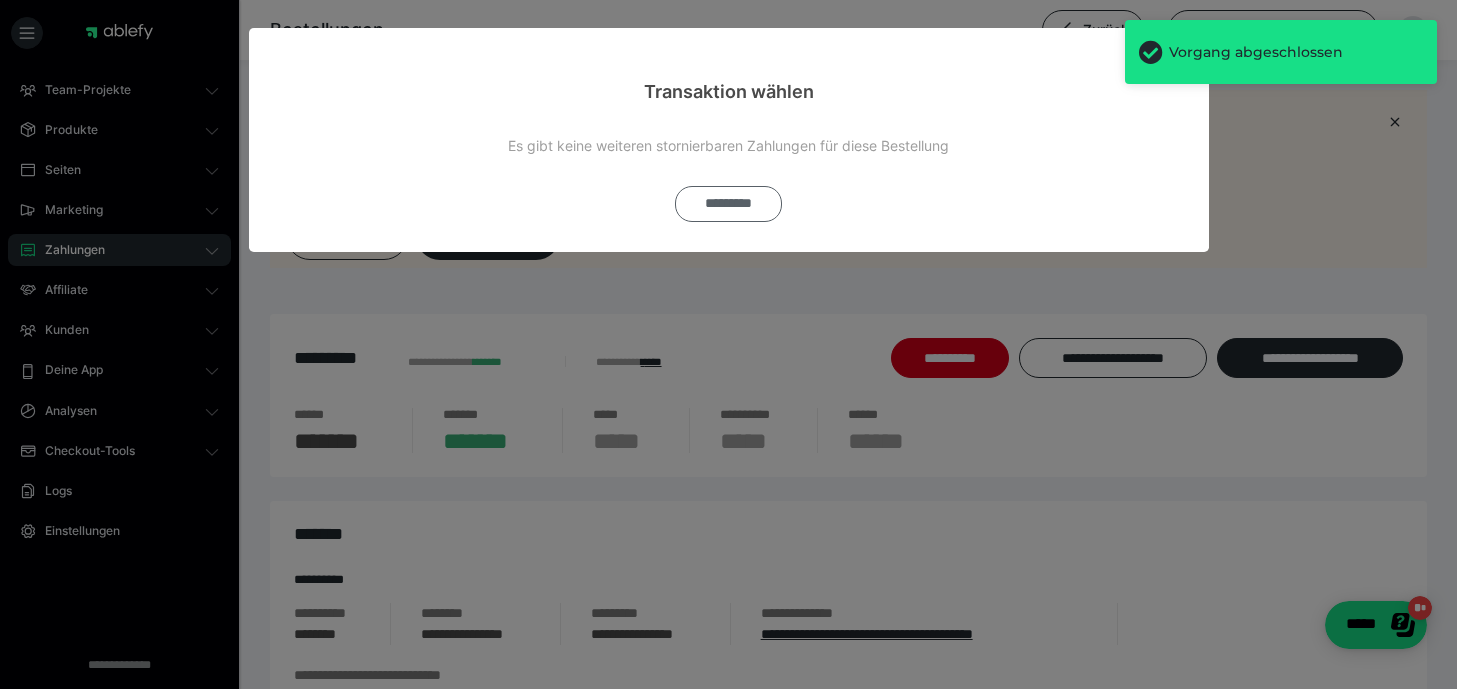 click on "*********" at bounding box center [728, 204] 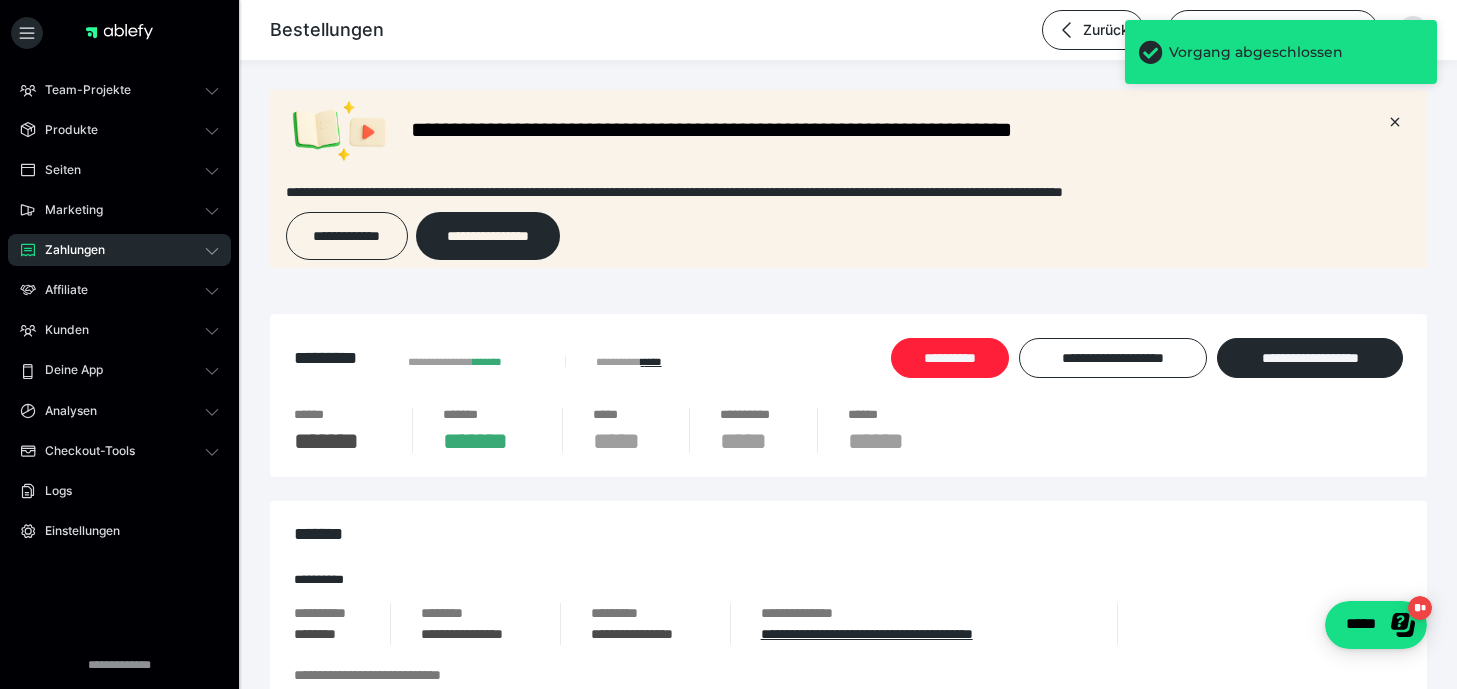 click on "**********" at bounding box center (950, 358) 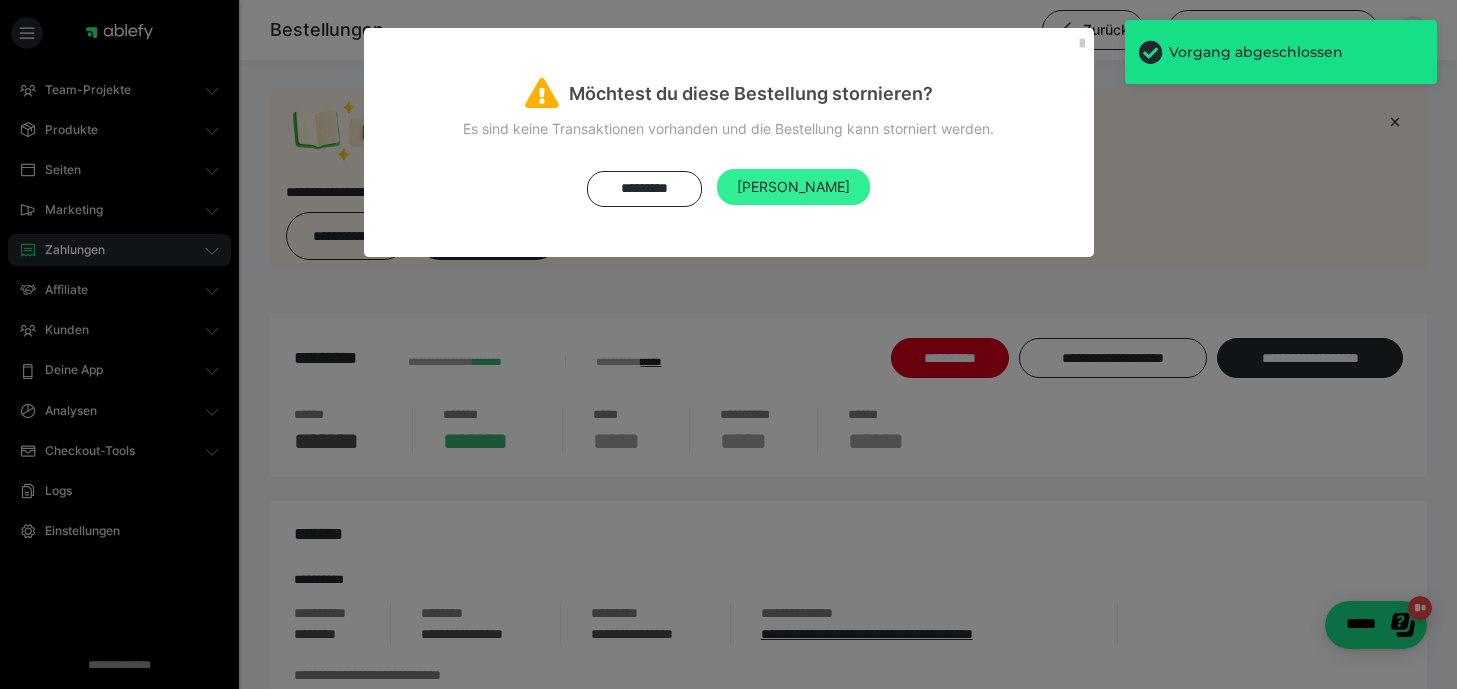 click on "Ja" at bounding box center [793, 187] 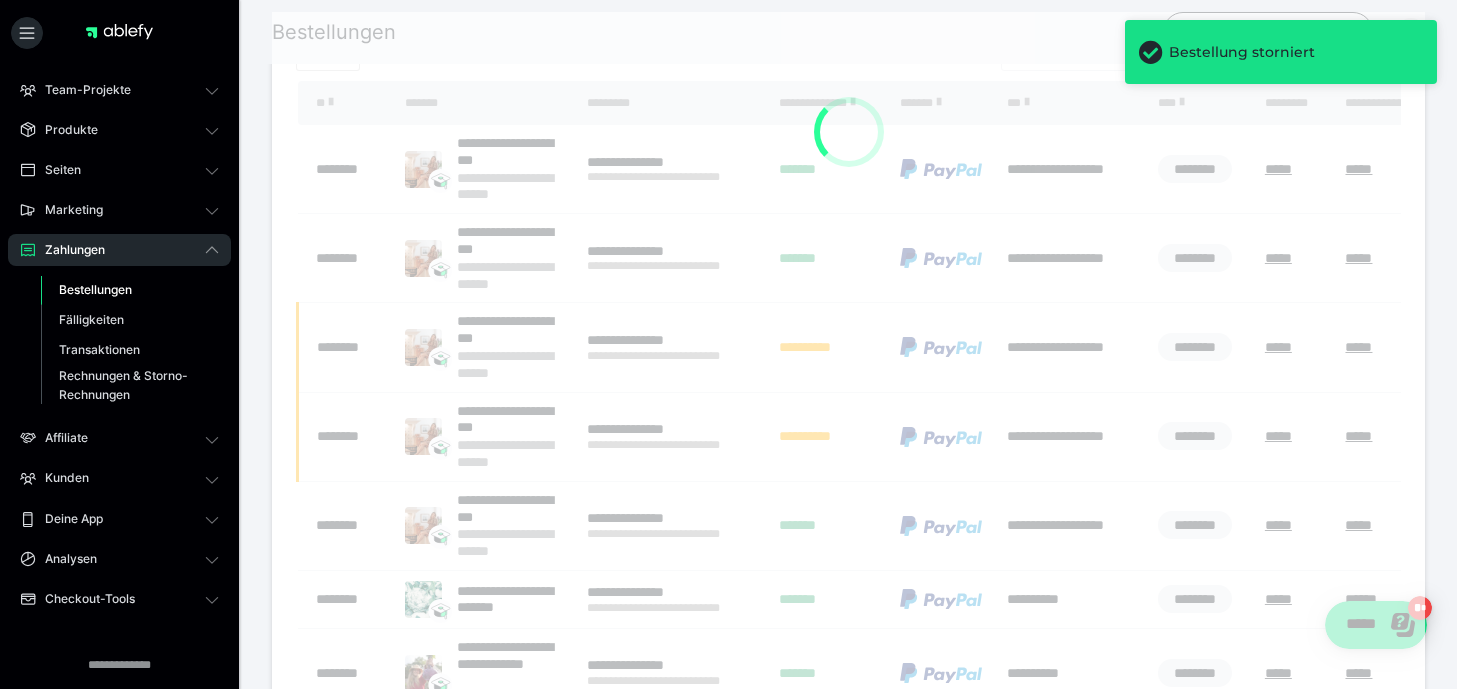 scroll, scrollTop: 489, scrollLeft: 0, axis: vertical 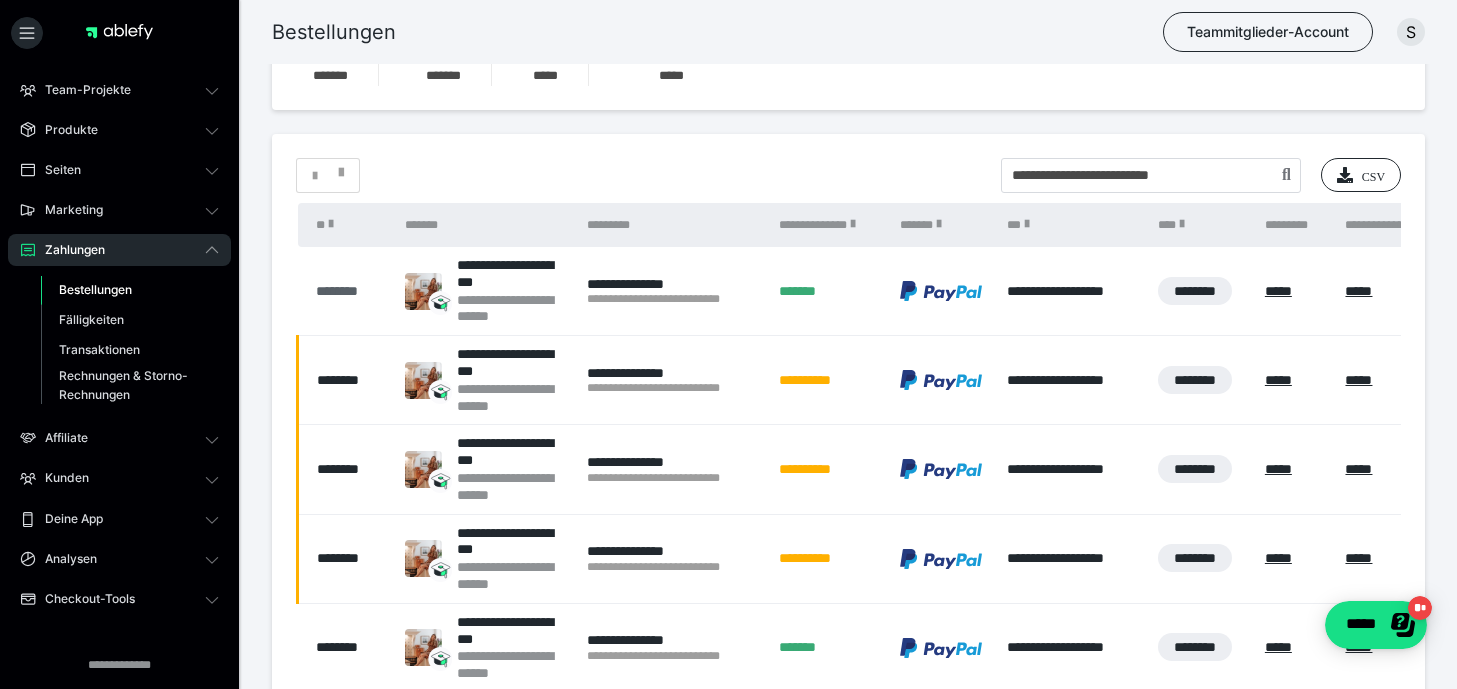 click on "********" at bounding box center [350, 291] 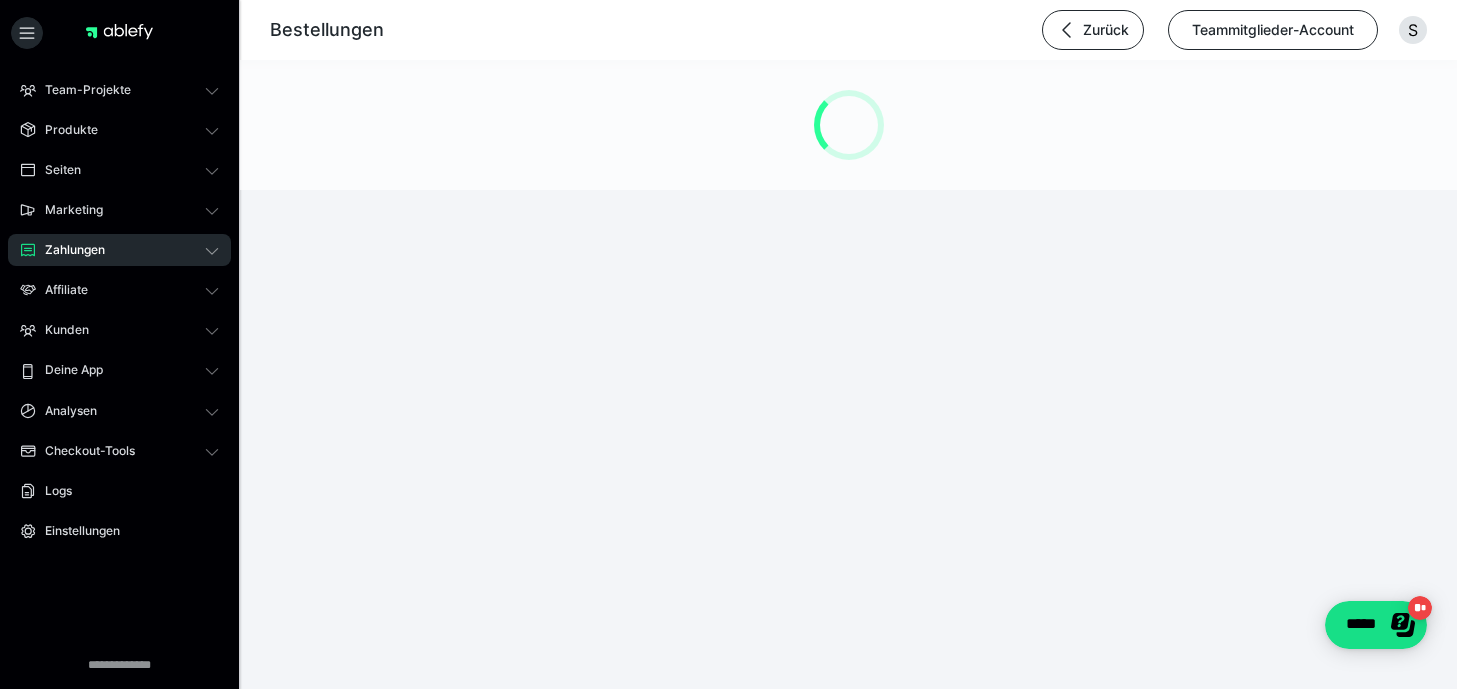 scroll, scrollTop: 0, scrollLeft: 0, axis: both 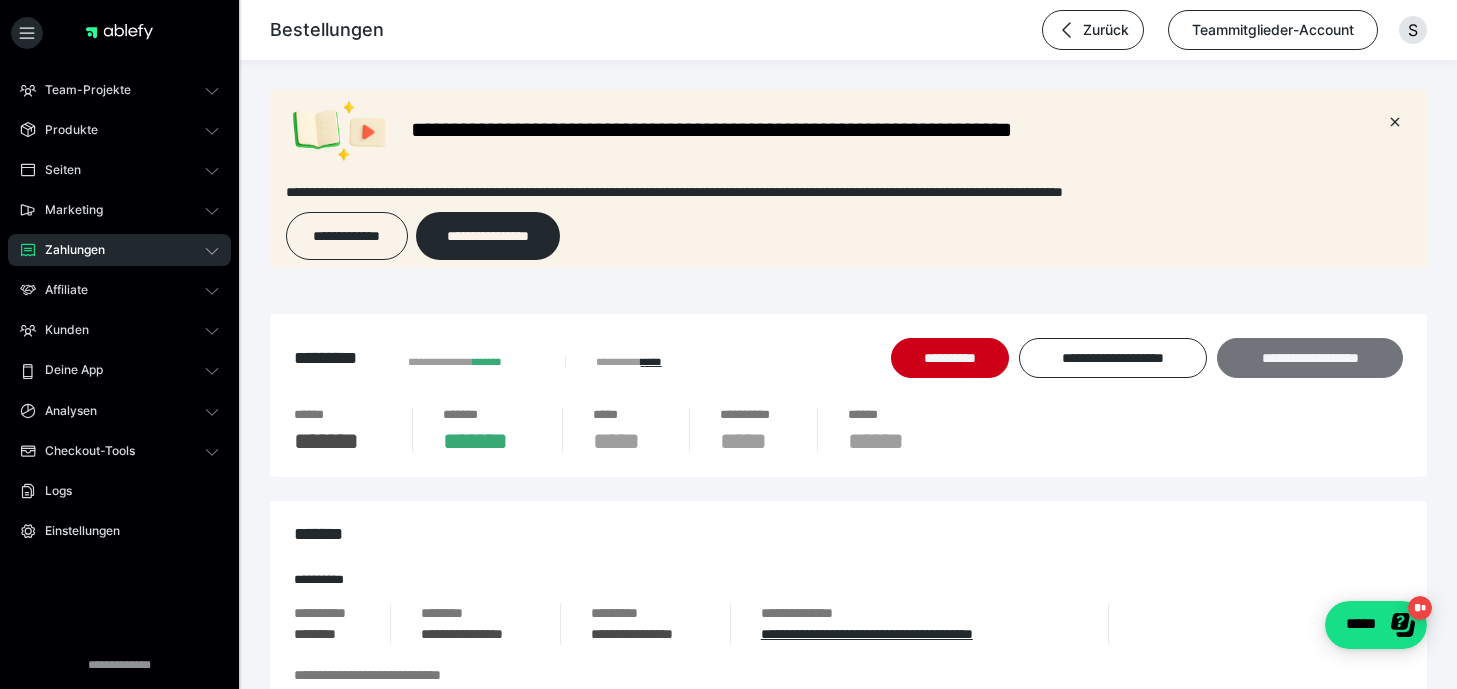 click on "**********" at bounding box center [1310, 358] 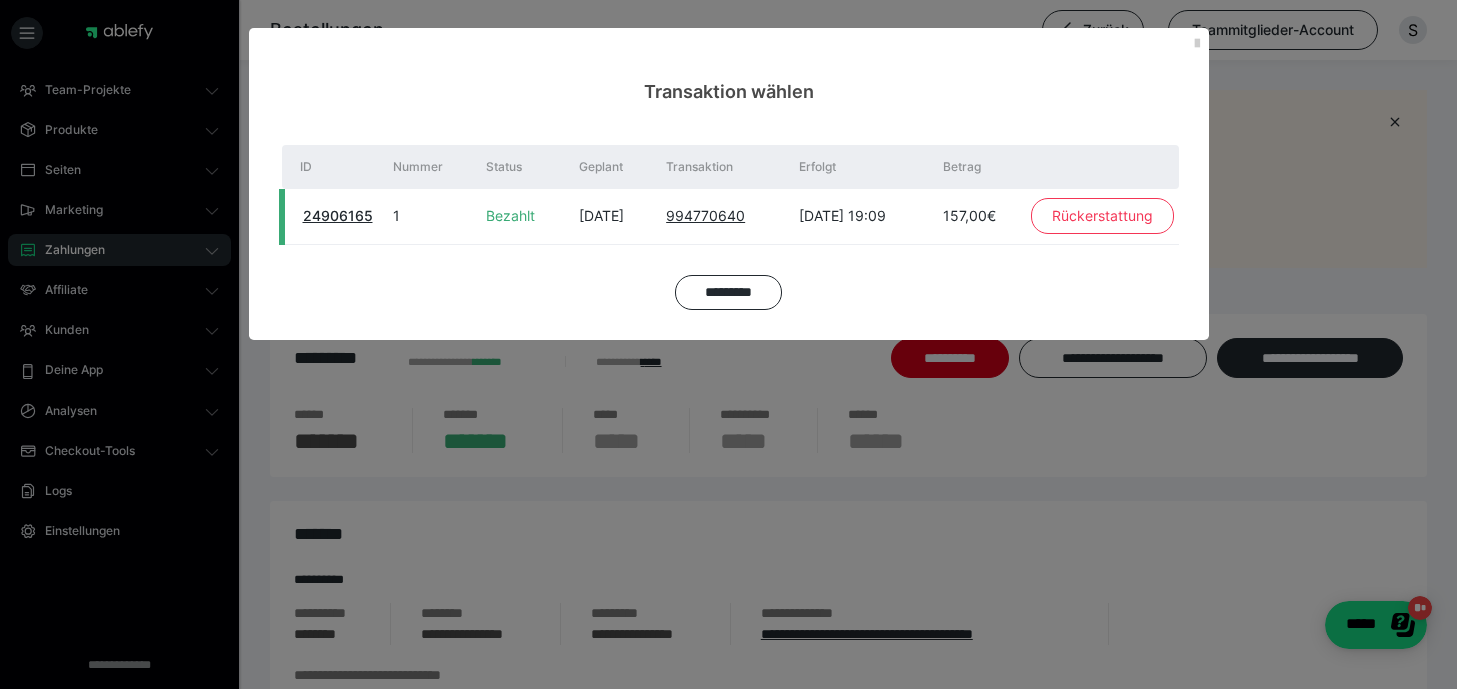 click on "Rückerstattung" at bounding box center (1102, 216) 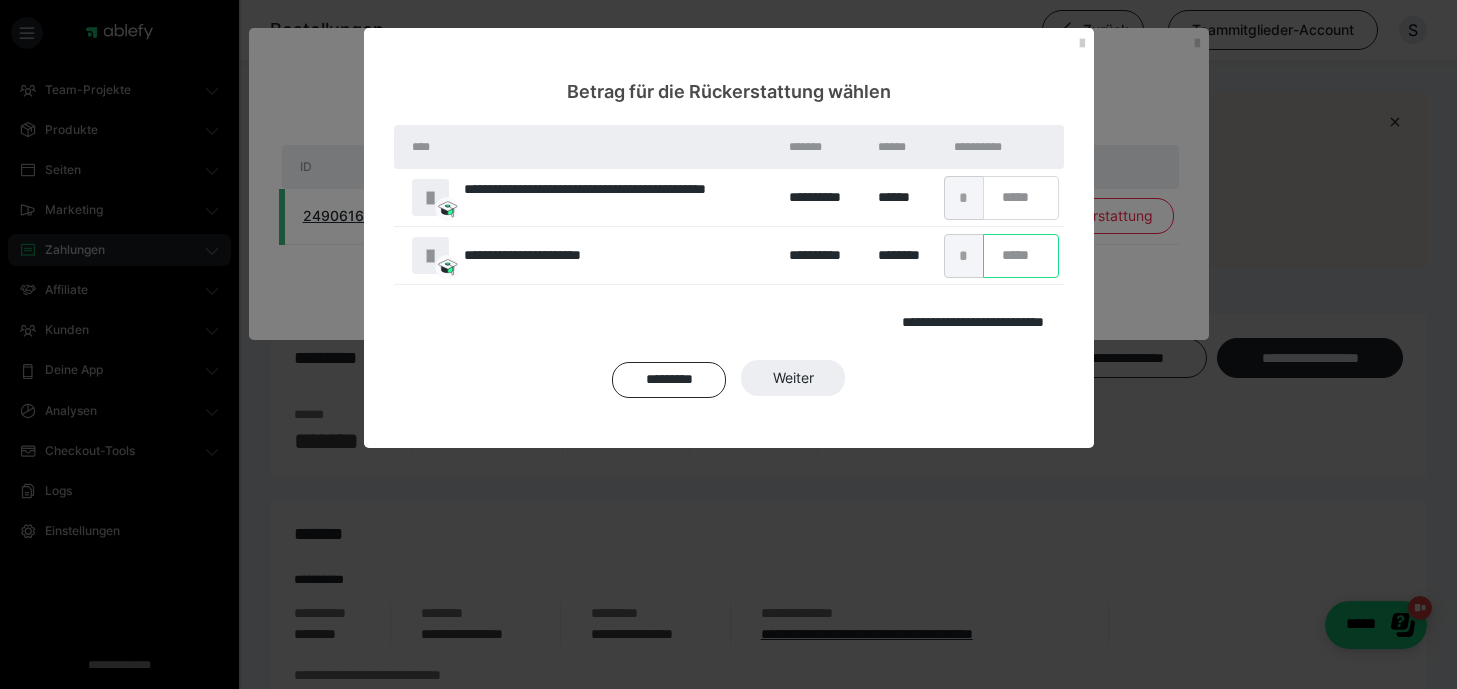 click on "*" at bounding box center (1021, 256) 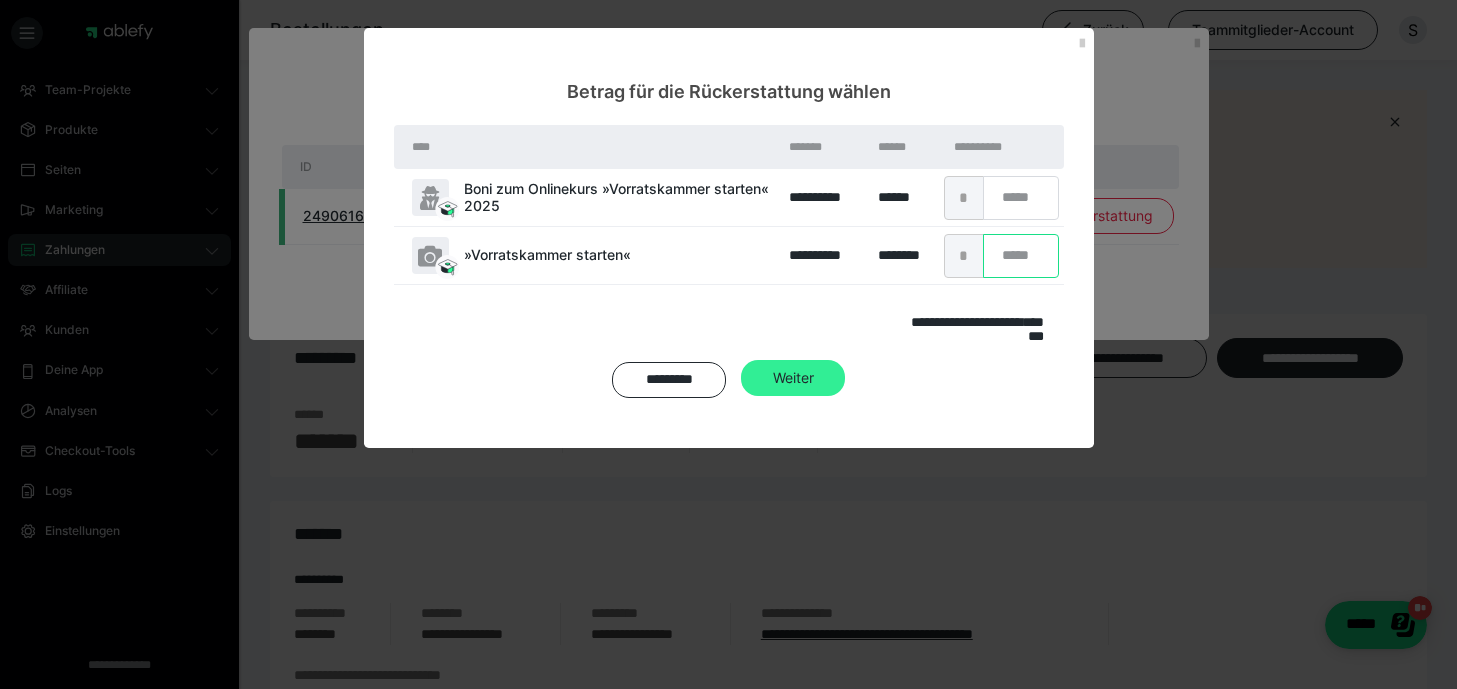 type on "***" 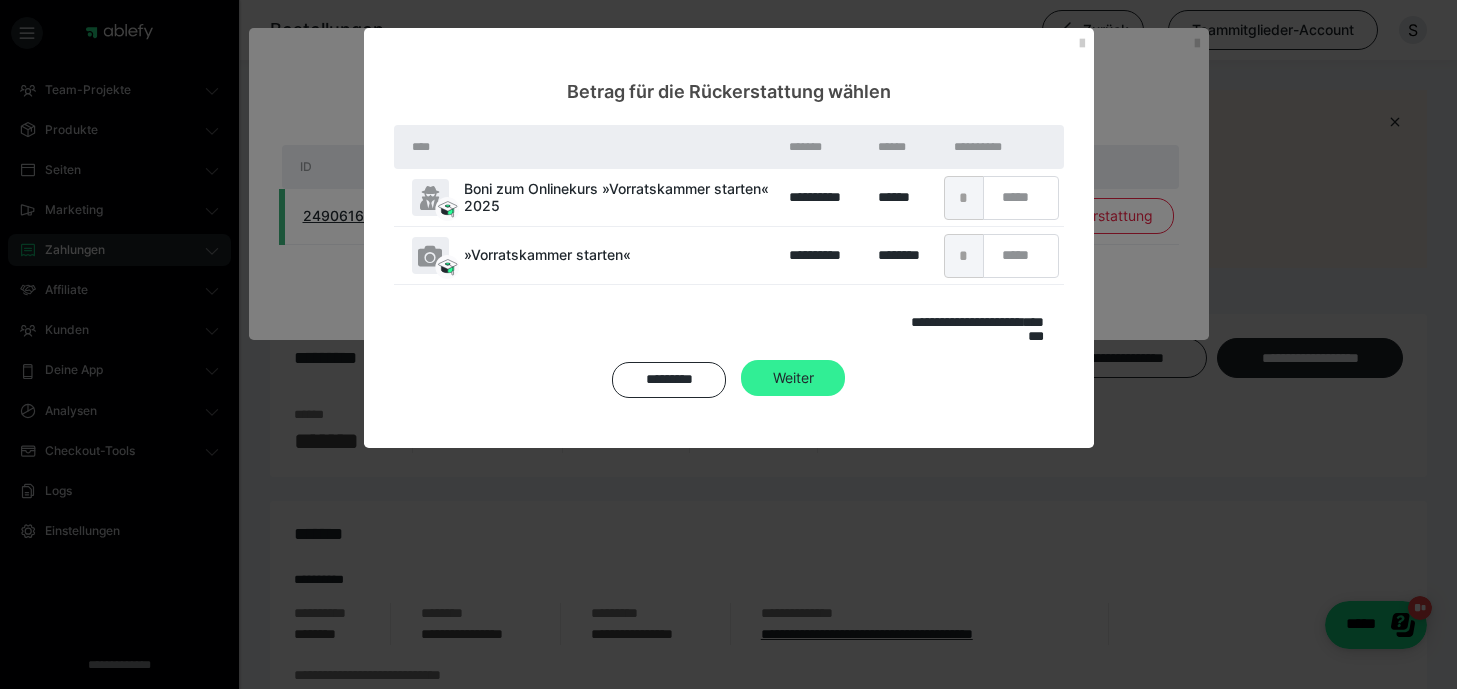 click on "Weiter" at bounding box center [793, 378] 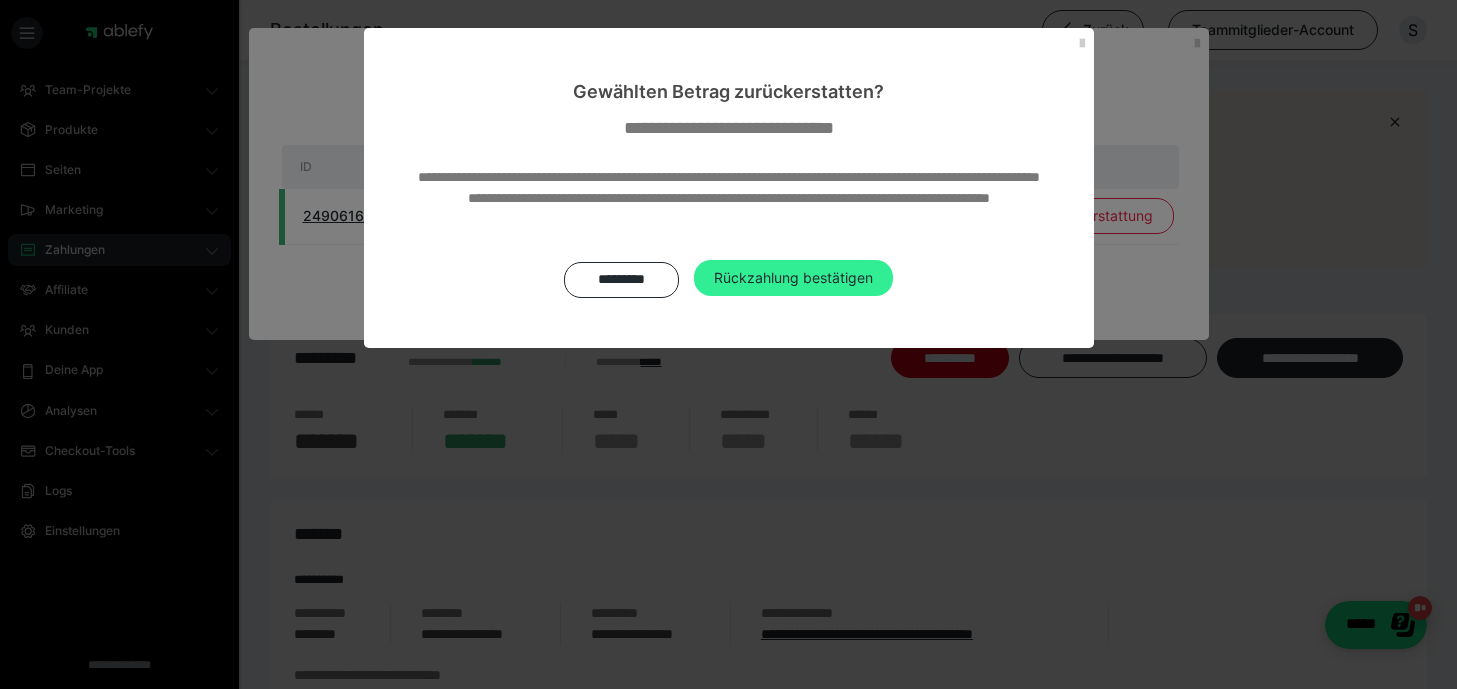 click on "Rückzahlung bestätigen" at bounding box center (793, 278) 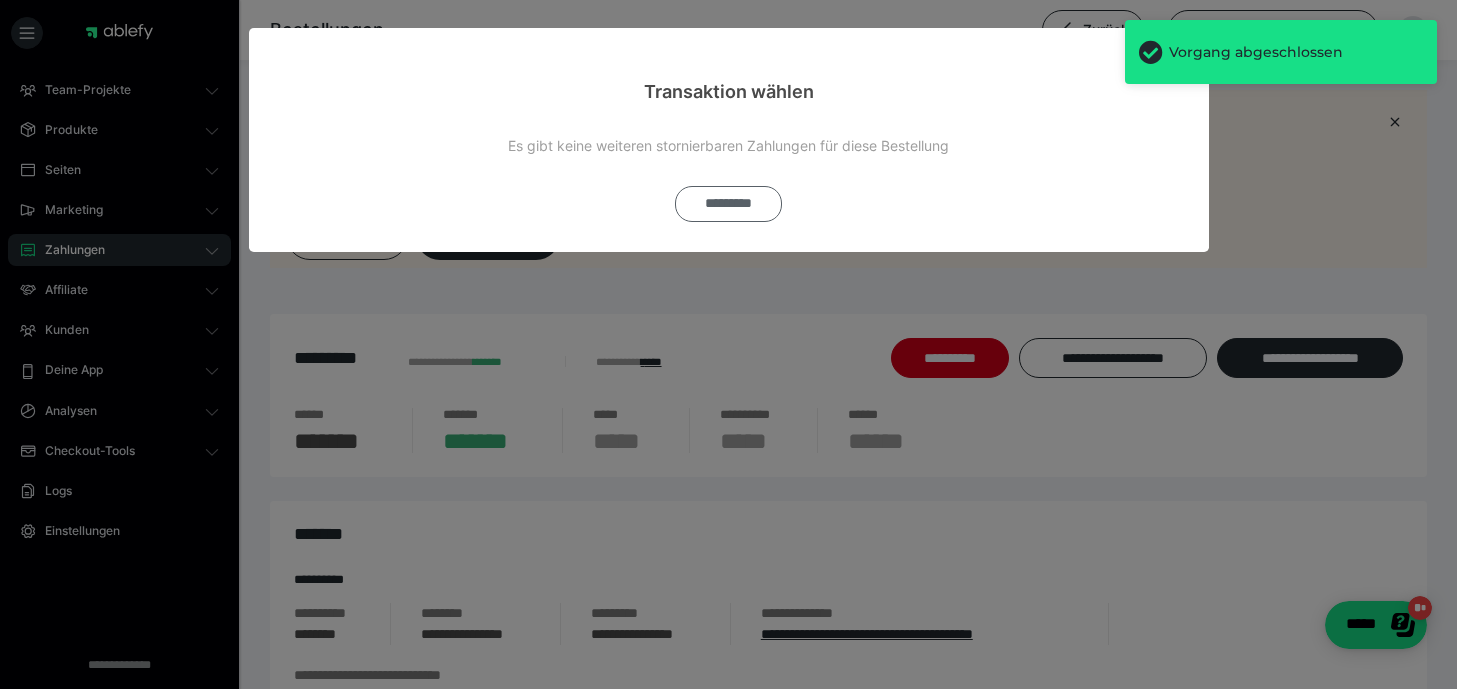 click on "*********" at bounding box center (728, 204) 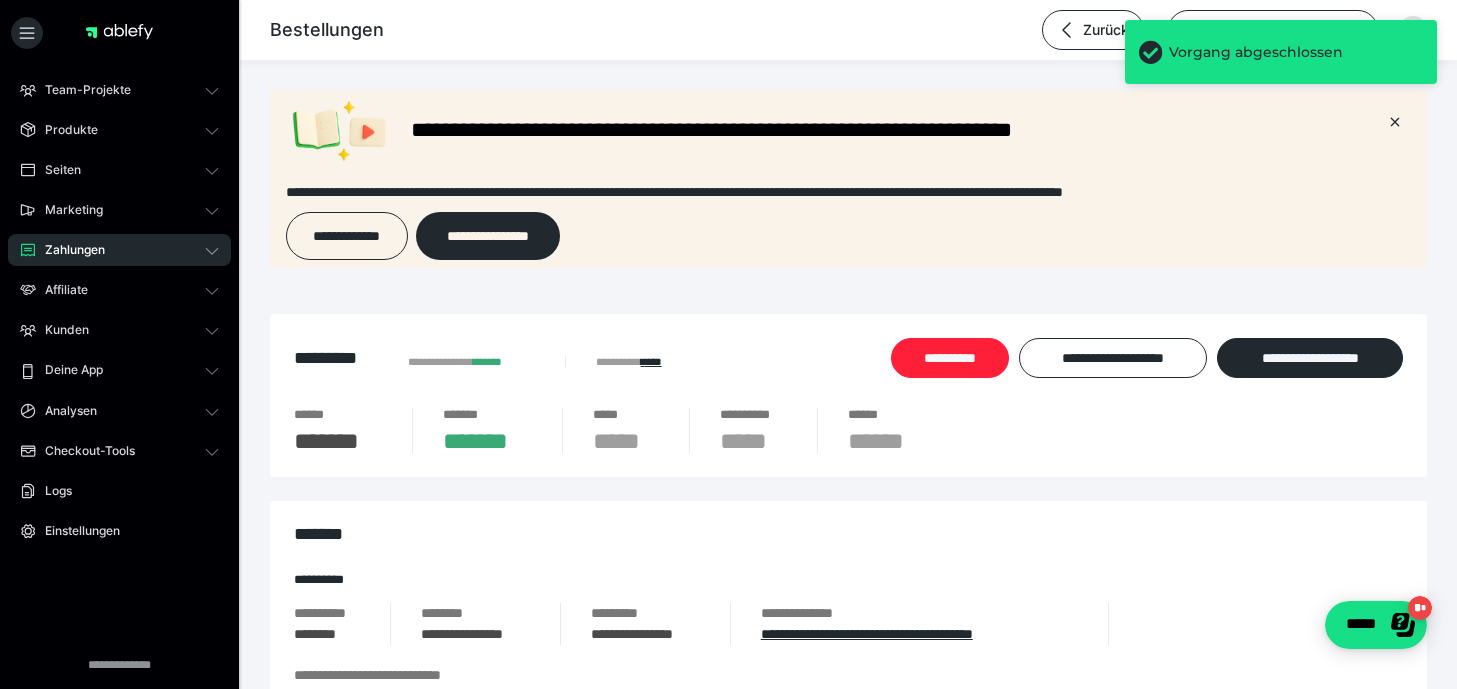 click on "**********" at bounding box center [950, 358] 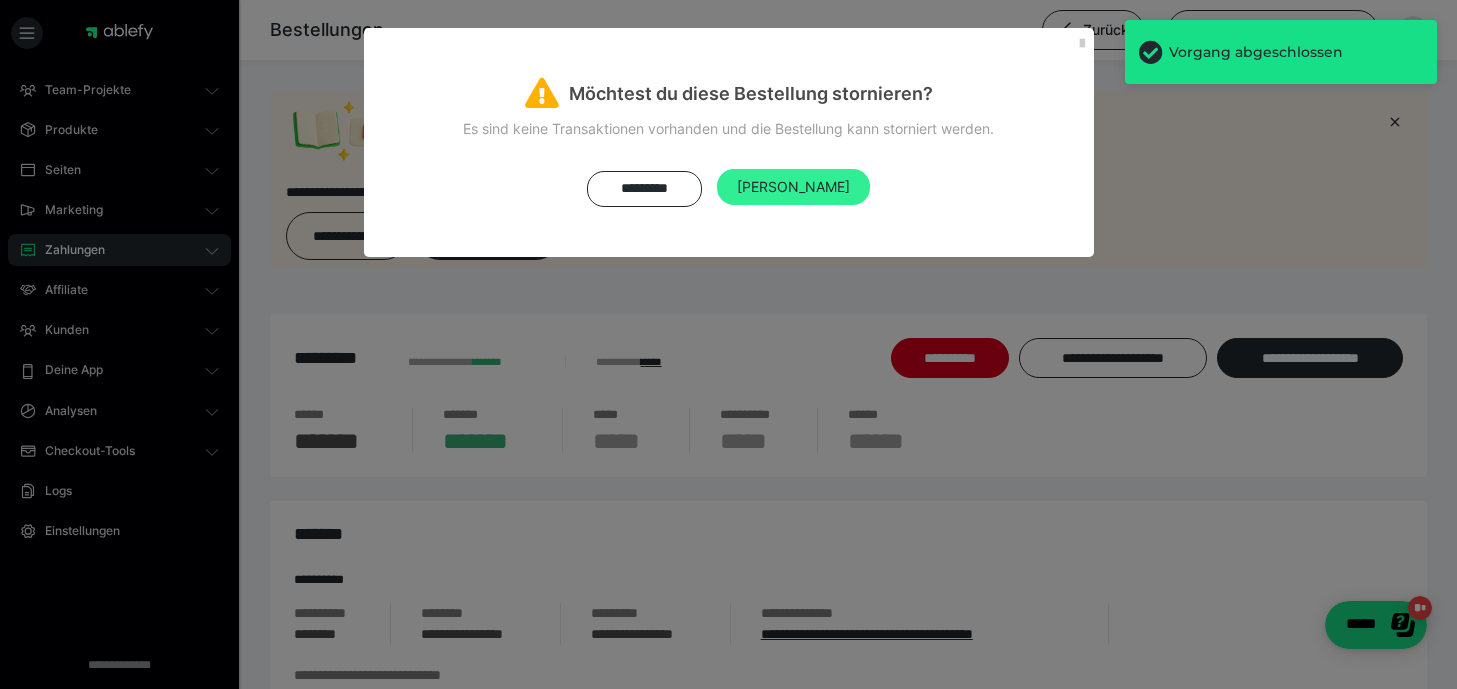 click on "Ja" at bounding box center (793, 187) 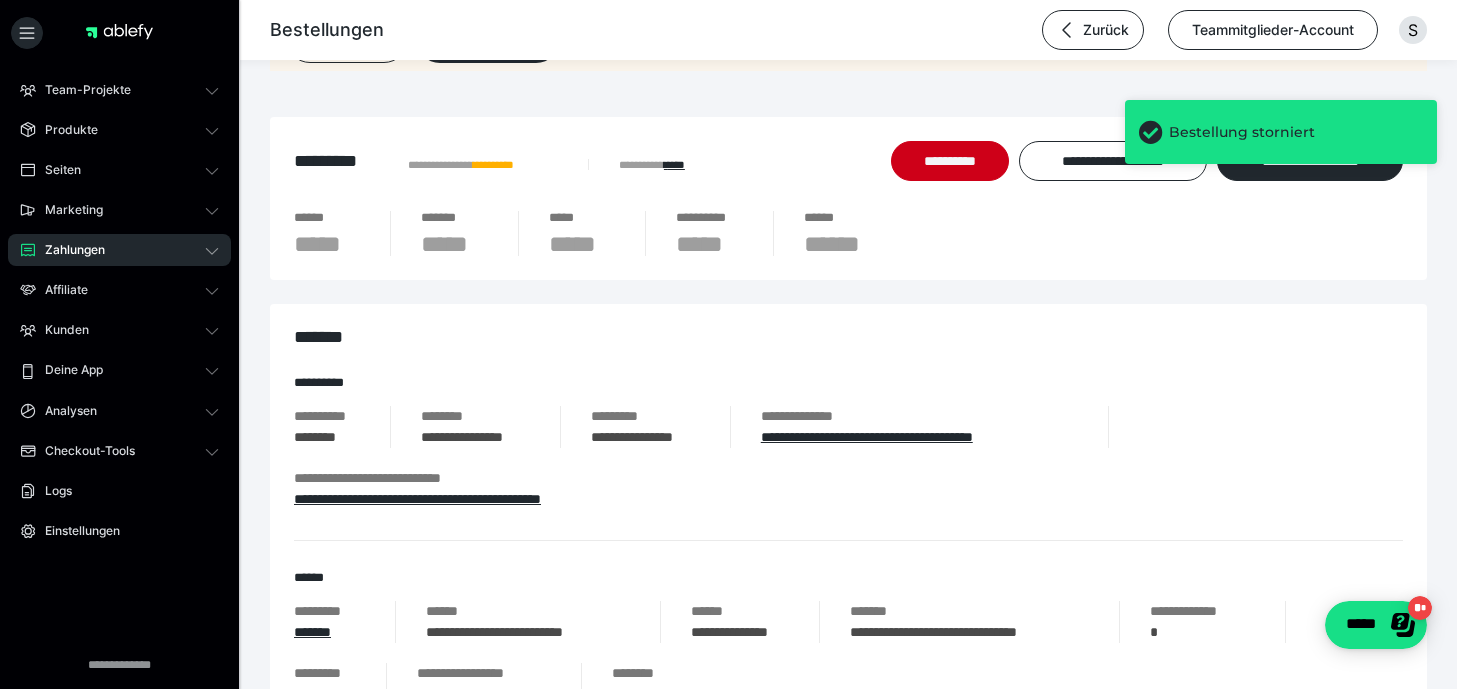 scroll, scrollTop: 472, scrollLeft: 0, axis: vertical 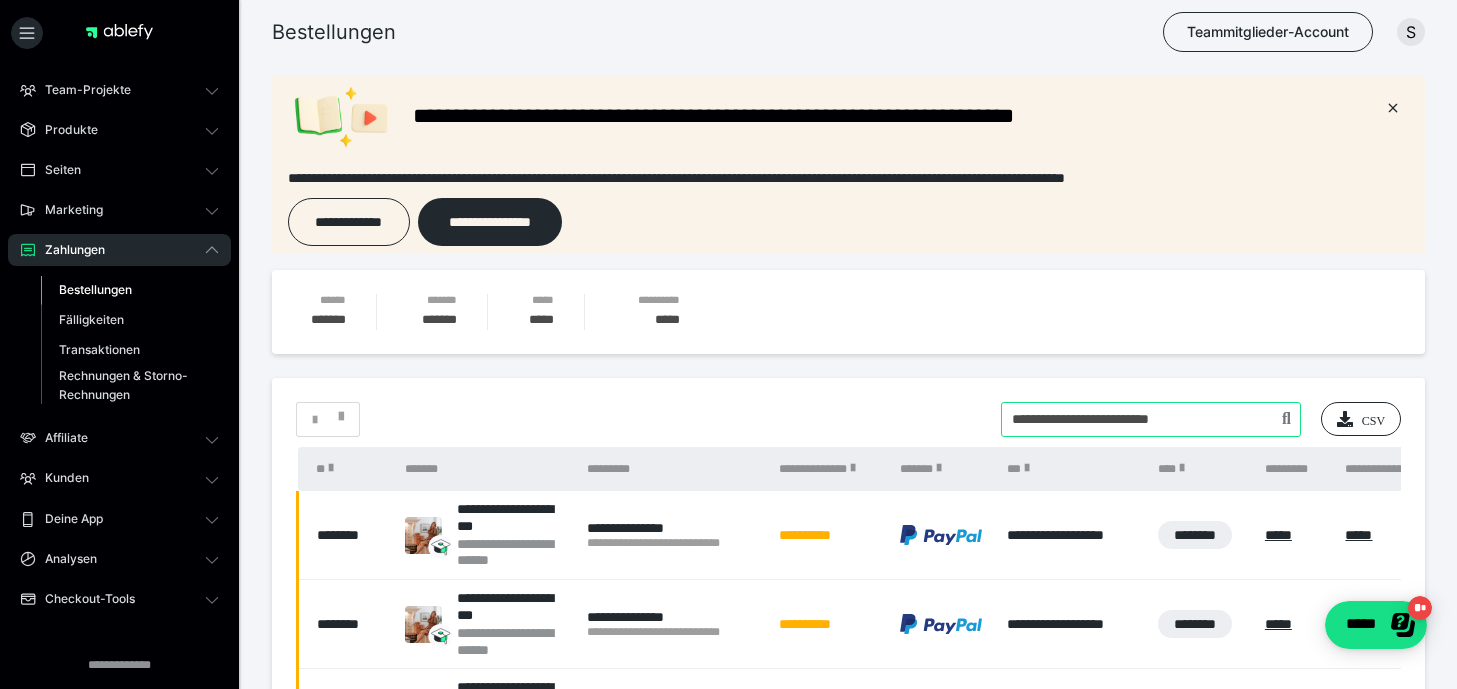 click at bounding box center [1151, 419] 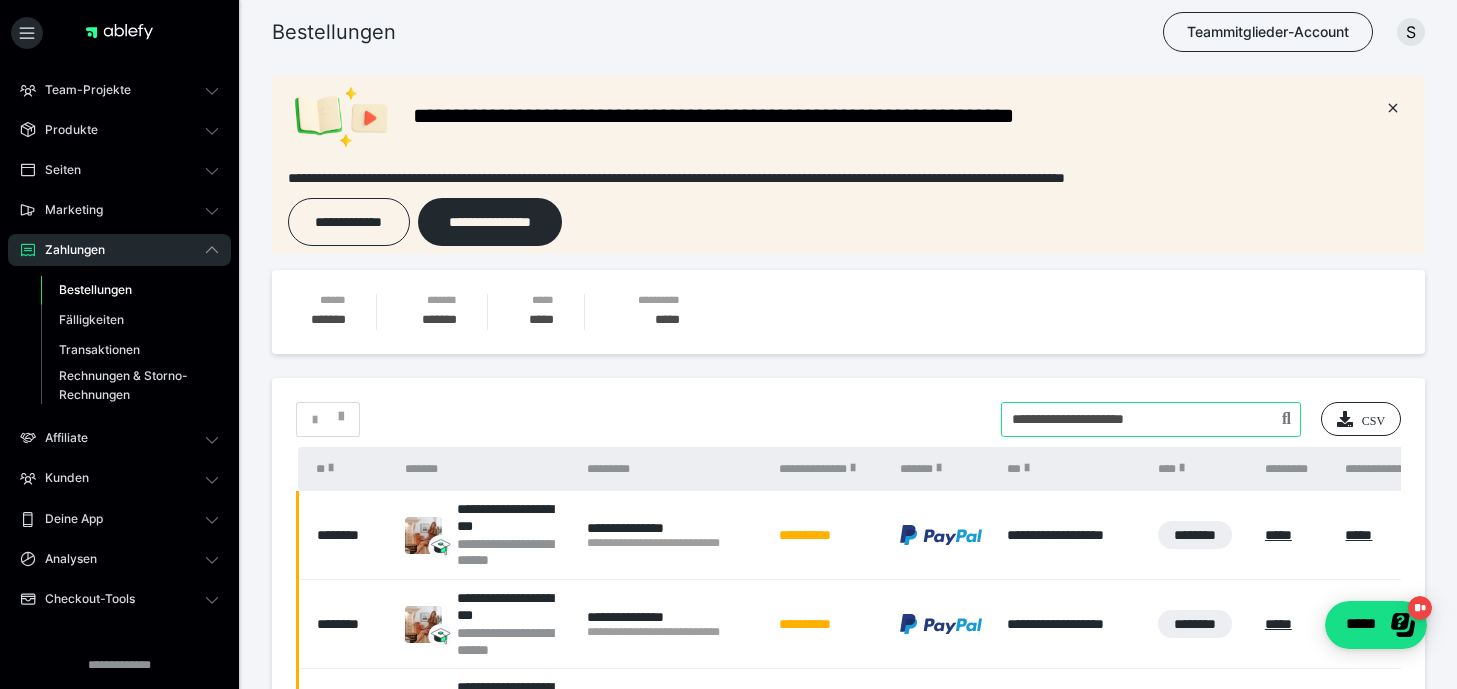 type on "**********" 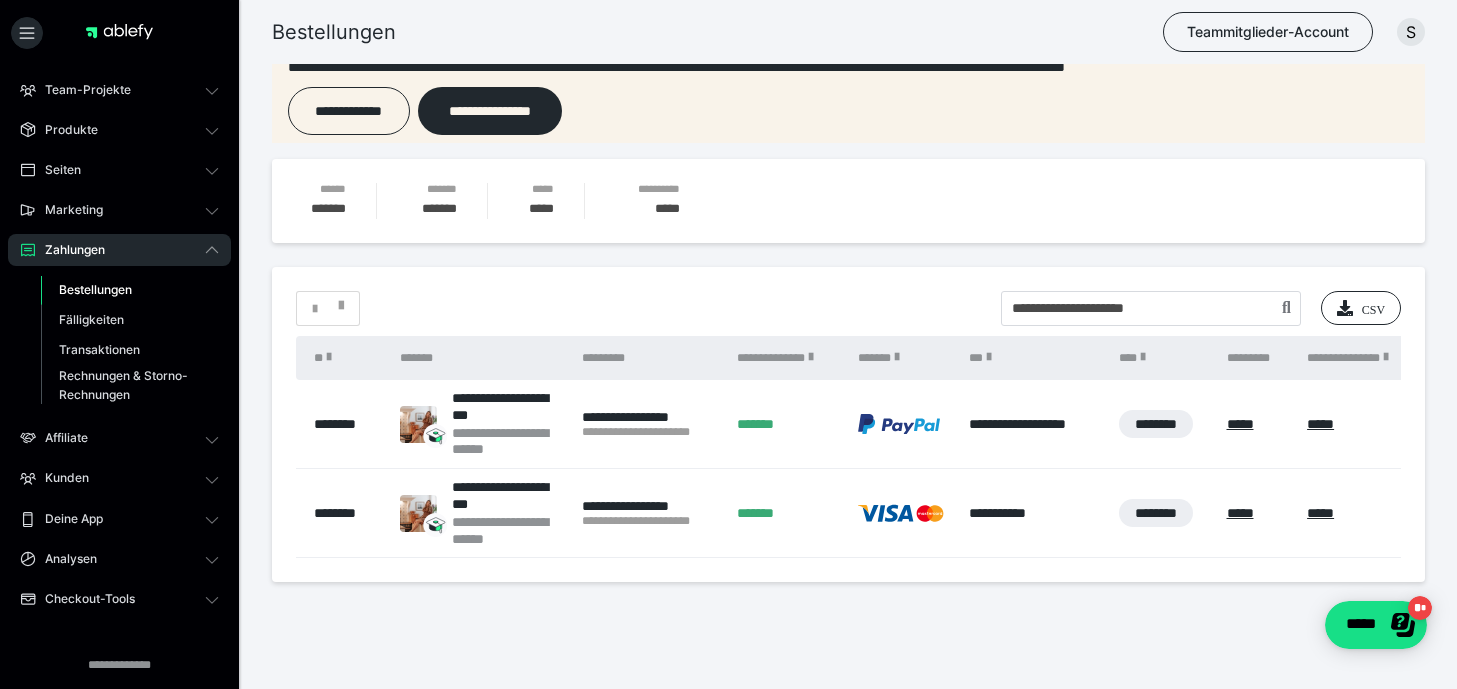 scroll, scrollTop: 129, scrollLeft: 0, axis: vertical 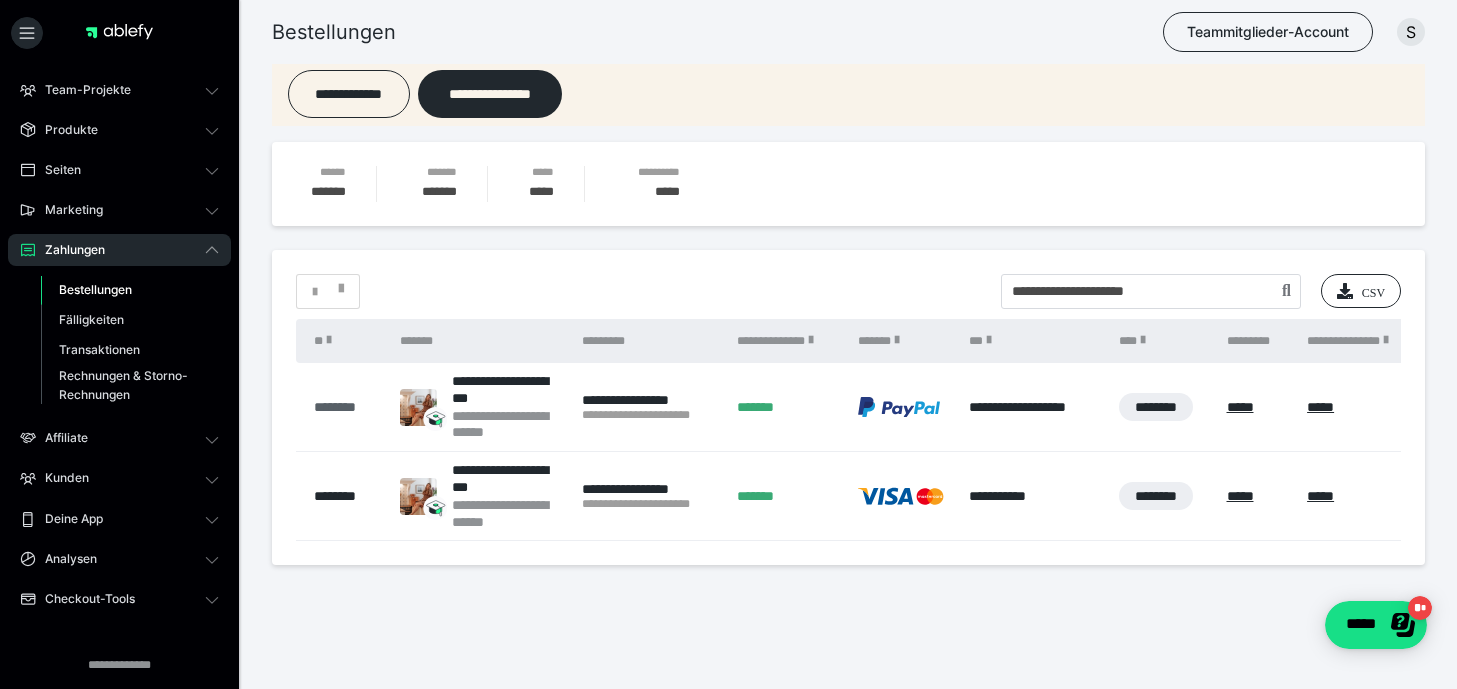 click on "********" at bounding box center [347, 407] 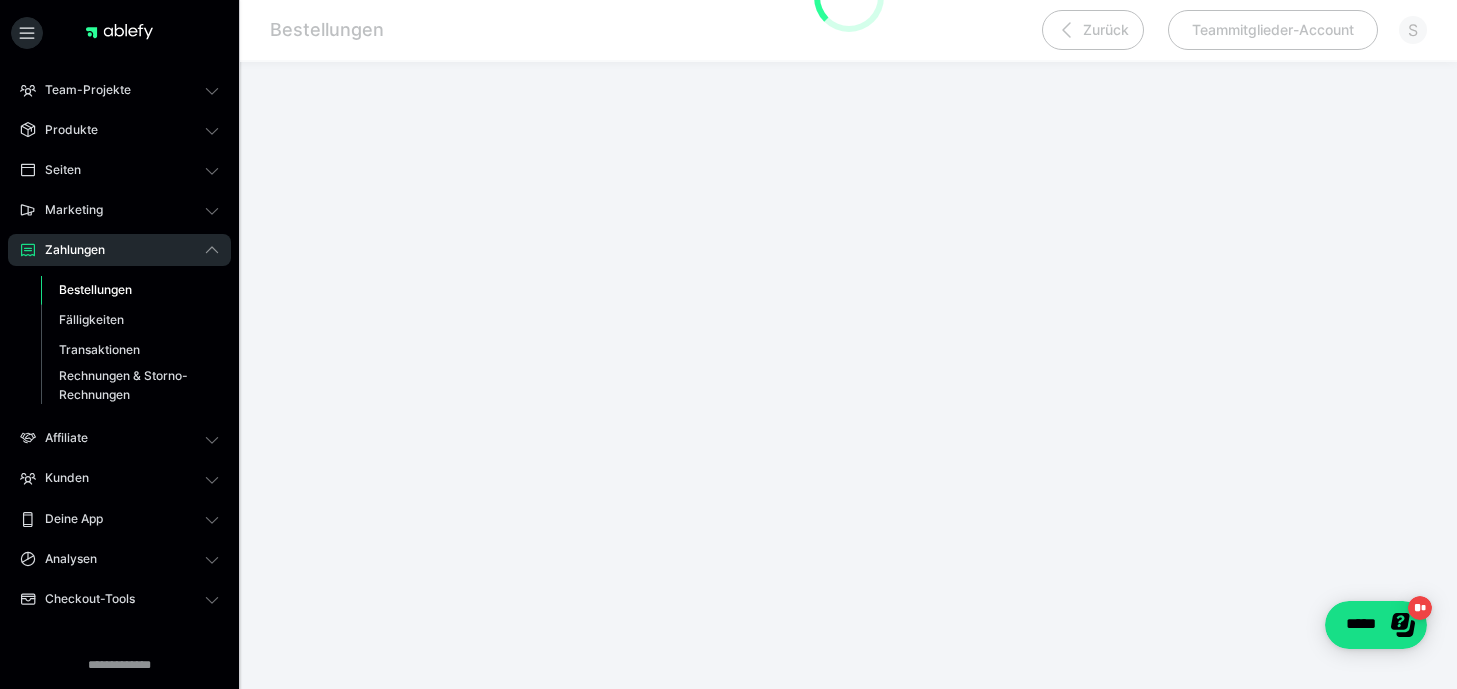 scroll, scrollTop: 0, scrollLeft: 0, axis: both 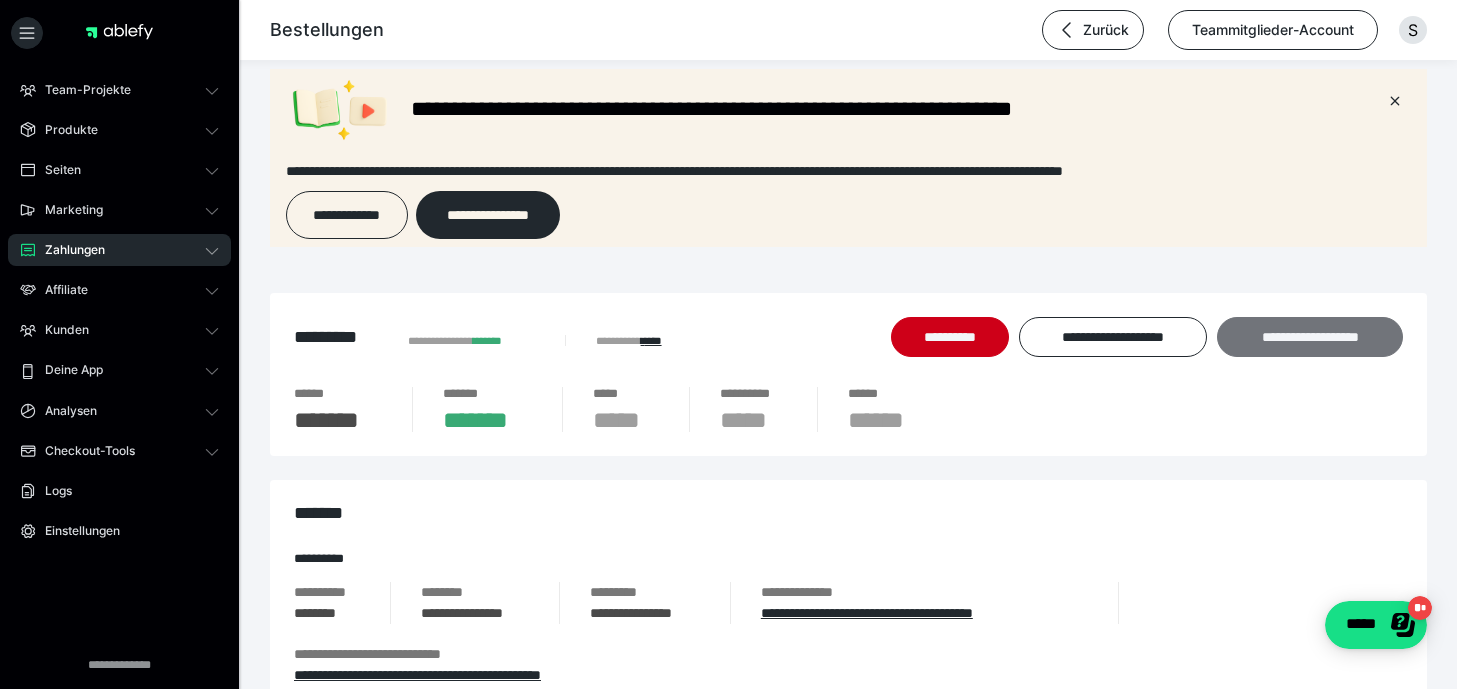 click on "**********" at bounding box center [1310, 337] 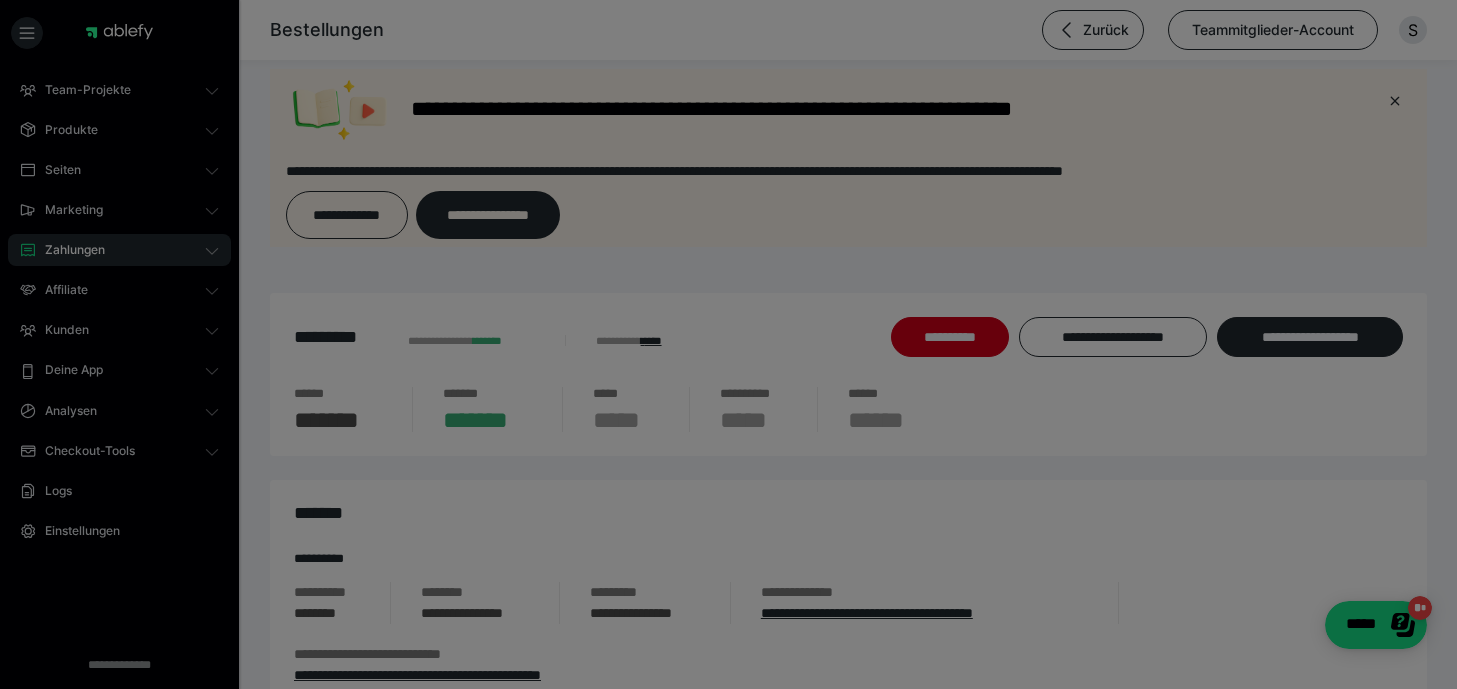 scroll, scrollTop: 0, scrollLeft: 0, axis: both 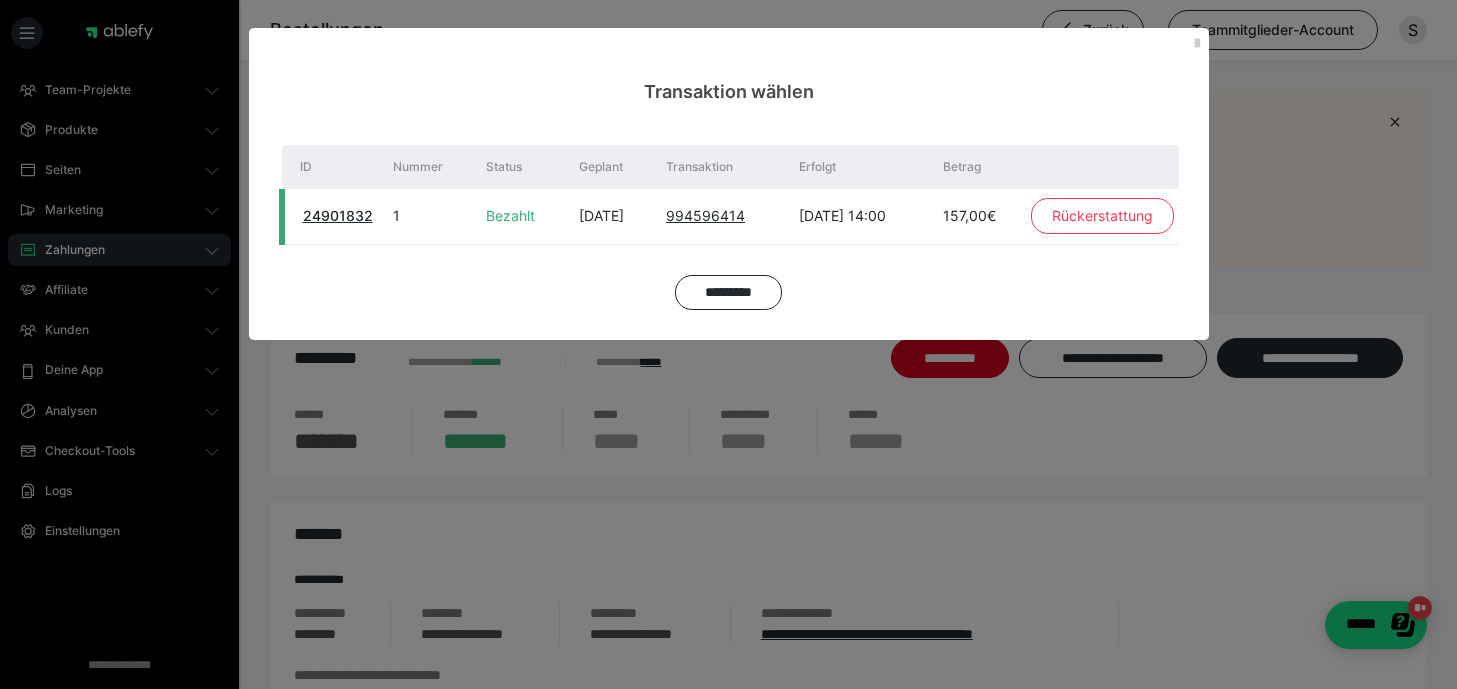 click on "Rückerstattung" at bounding box center (1102, 216) 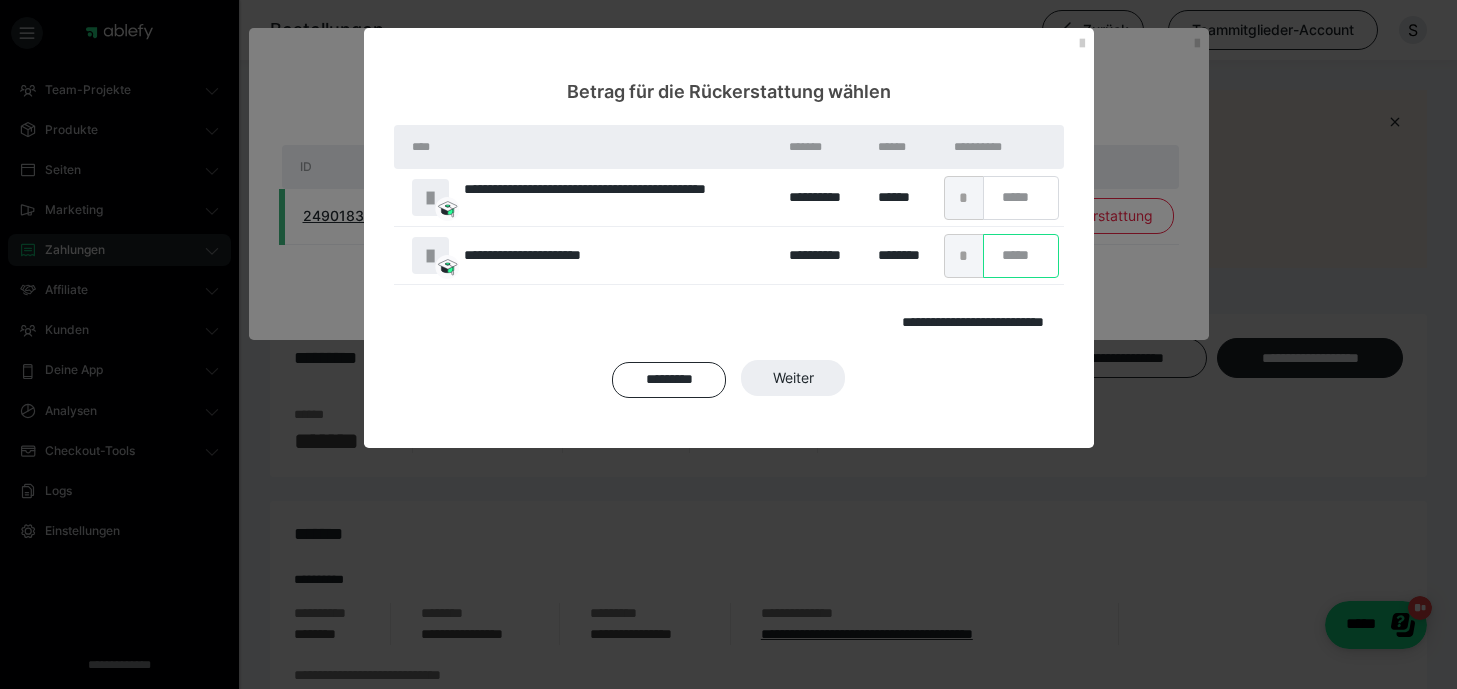 click on "*" at bounding box center [1021, 256] 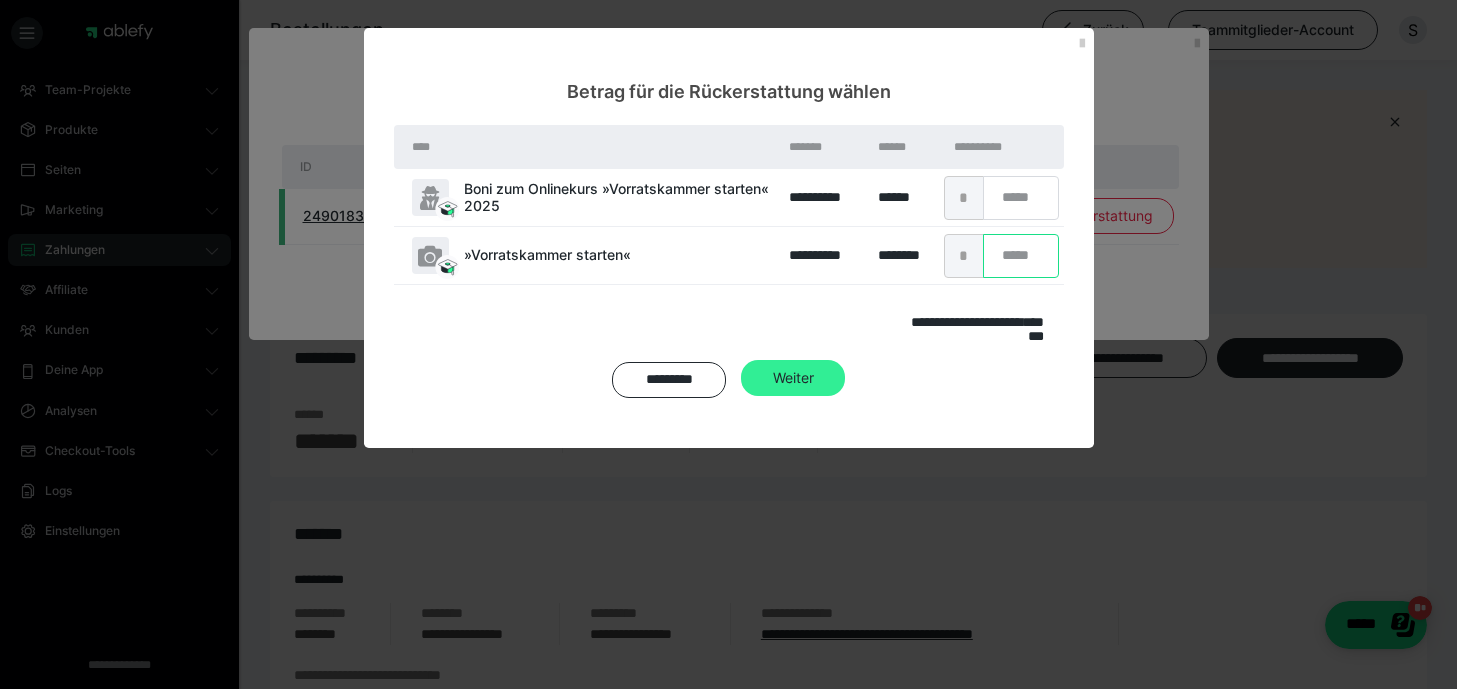 type on "***" 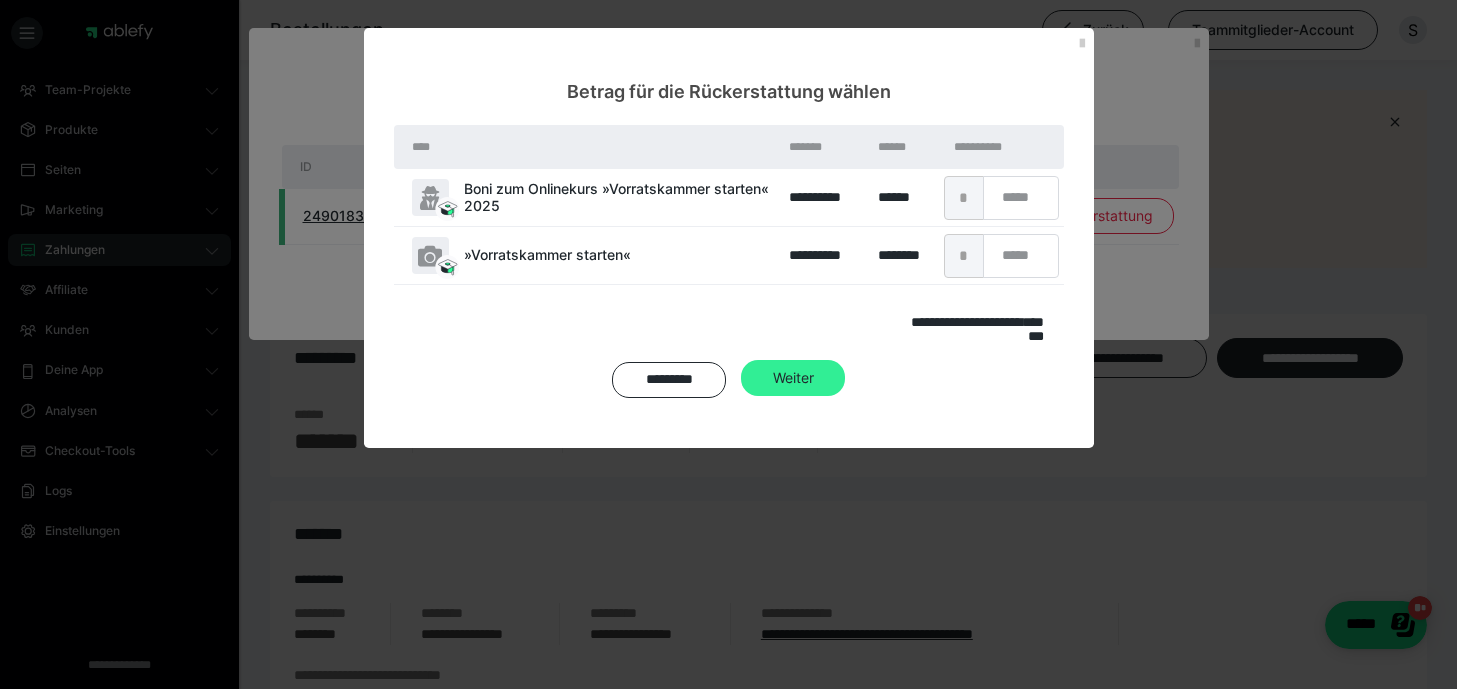 click on "Weiter" at bounding box center (793, 378) 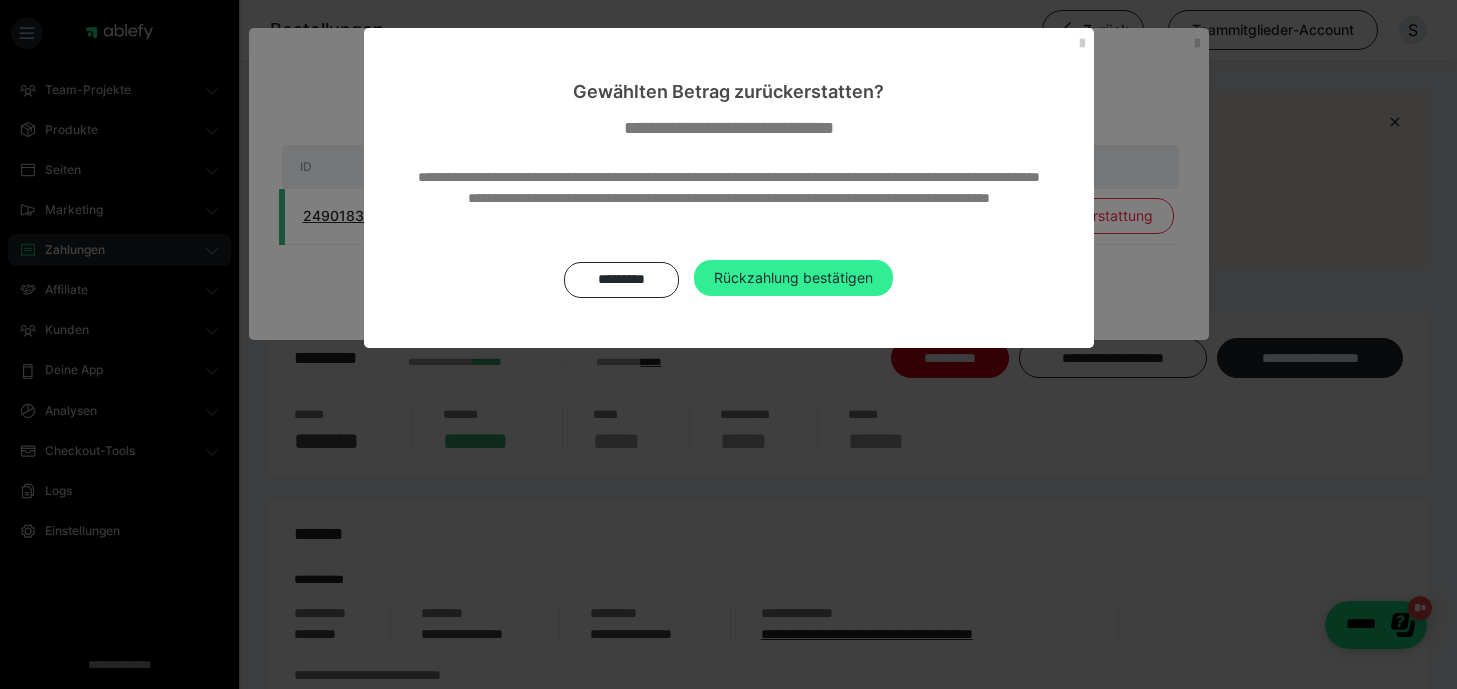 click on "Rückzahlung bestätigen" at bounding box center [793, 278] 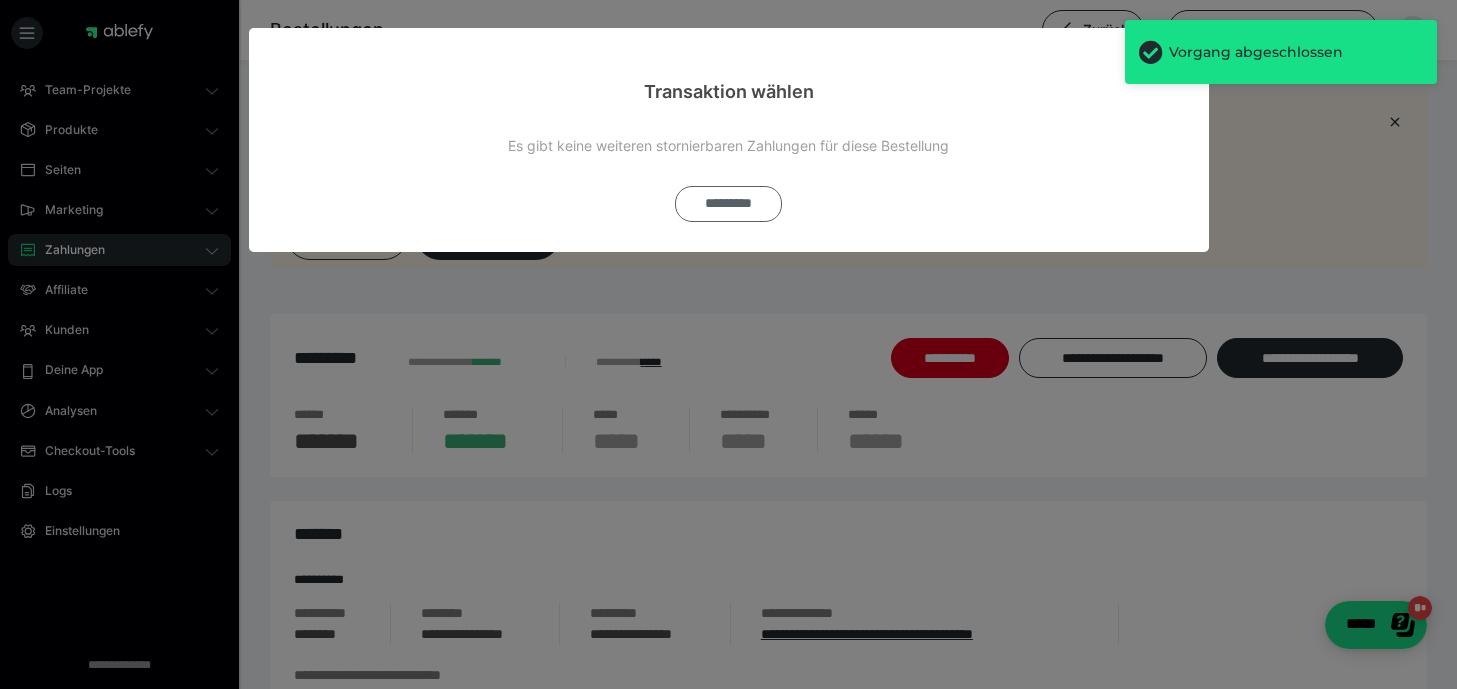 drag, startPoint x: 742, startPoint y: 210, endPoint x: 540, endPoint y: 172, distance: 205.54318 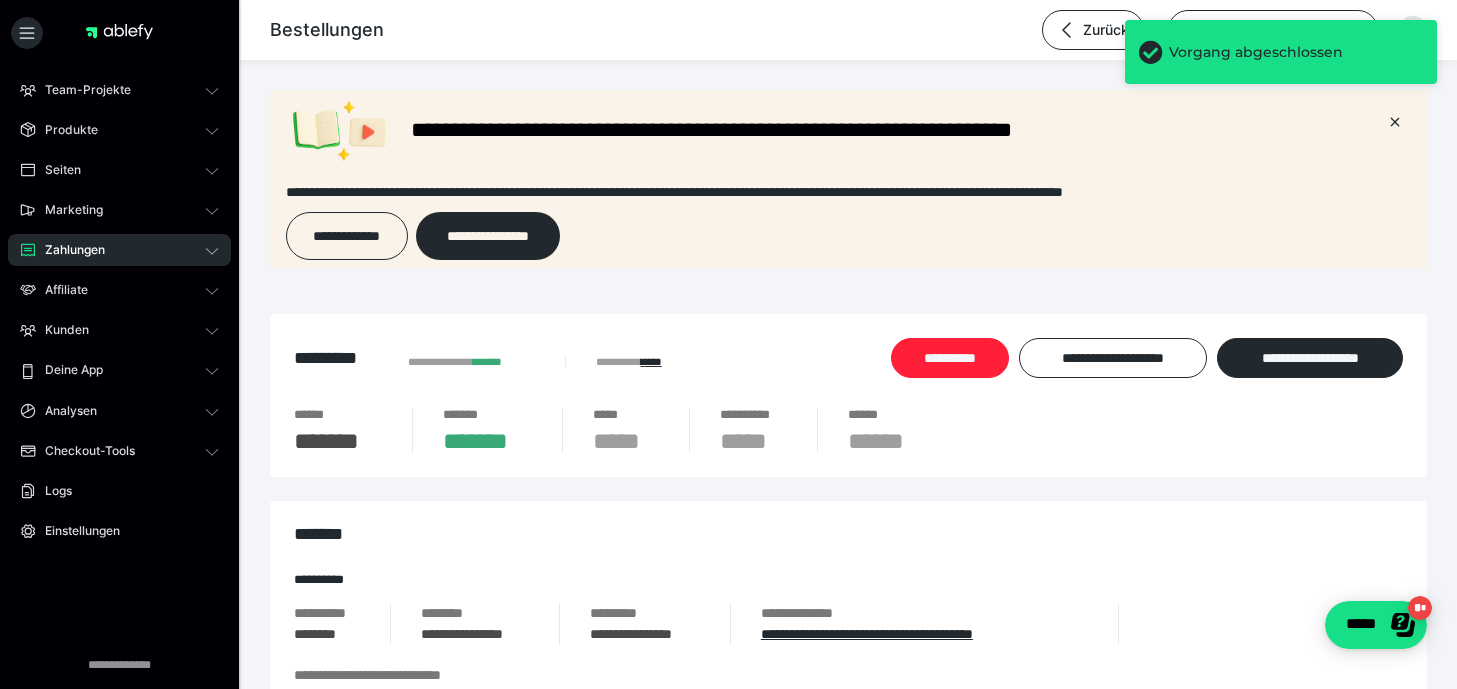click on "**********" at bounding box center [950, 358] 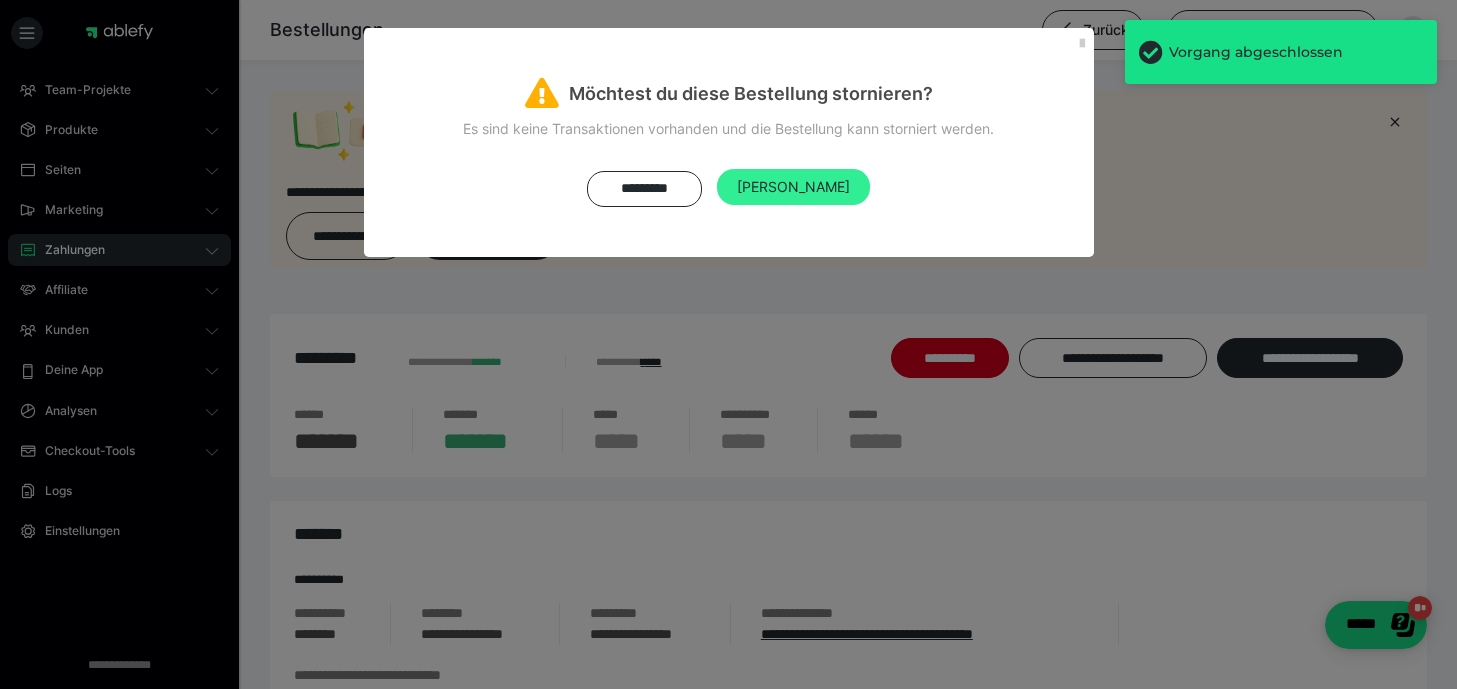 click on "Ja" at bounding box center (793, 187) 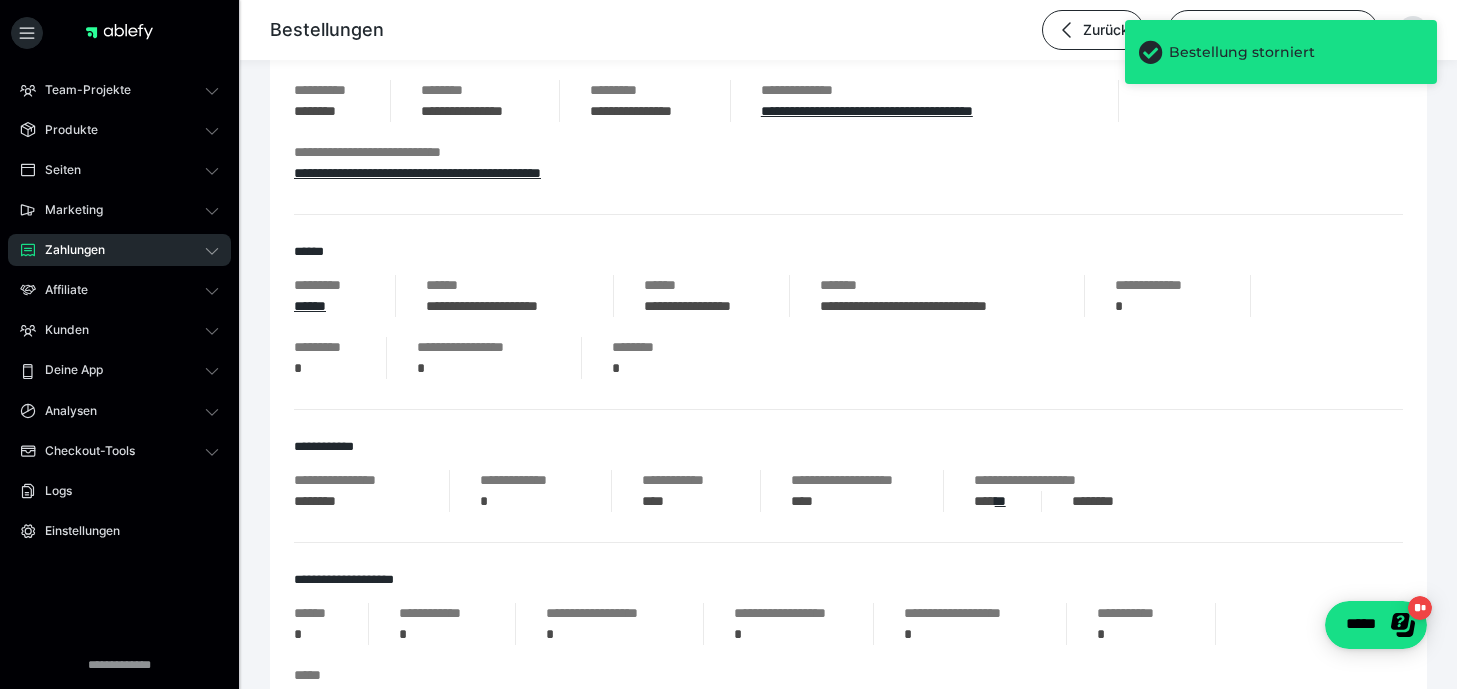 scroll, scrollTop: 525, scrollLeft: 0, axis: vertical 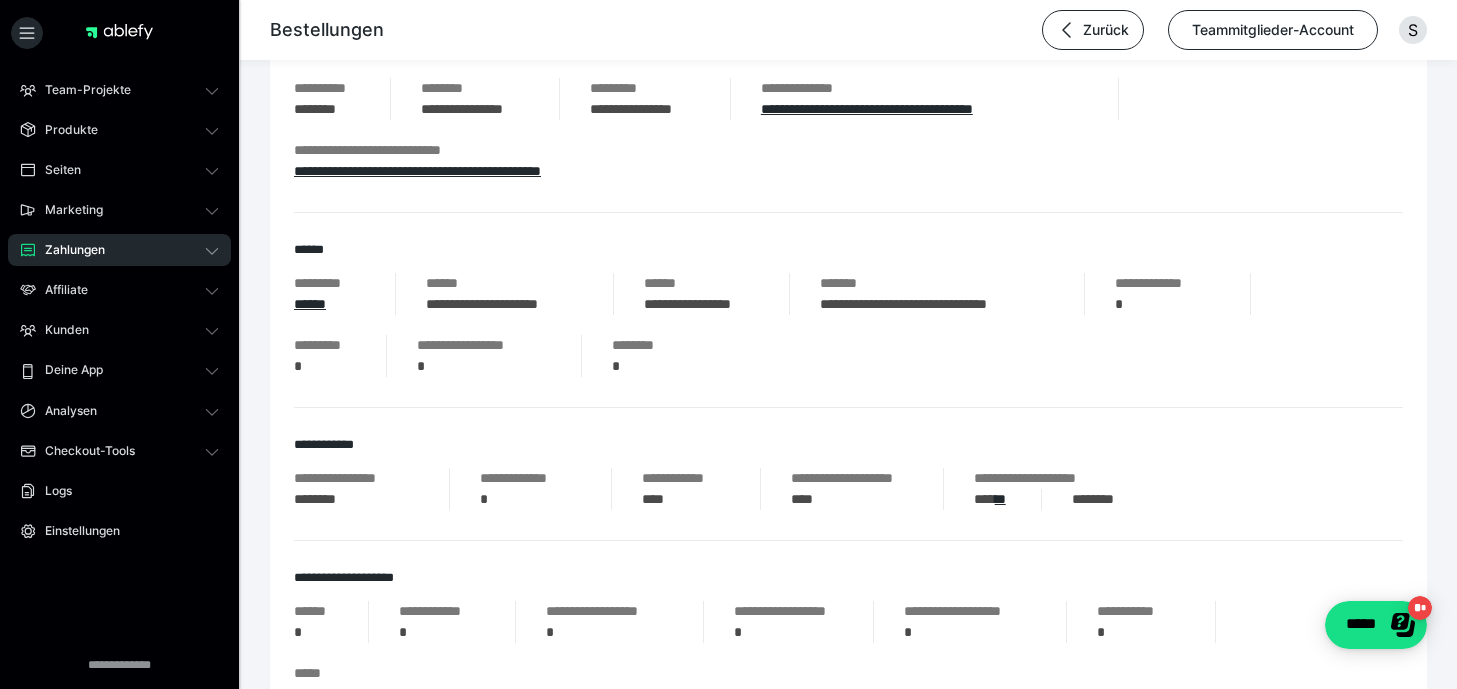 click on "Zahlungen" at bounding box center (119, 250) 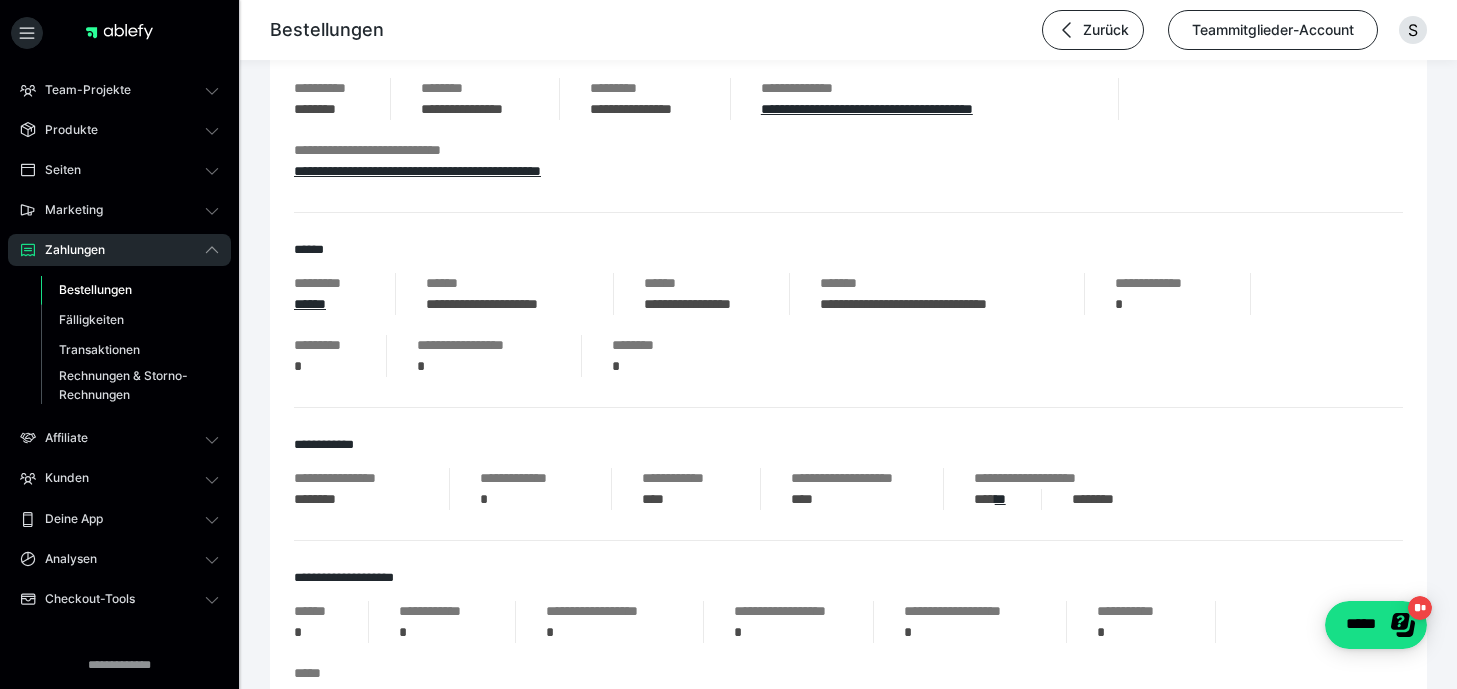 click on "Bestellungen" at bounding box center [95, 289] 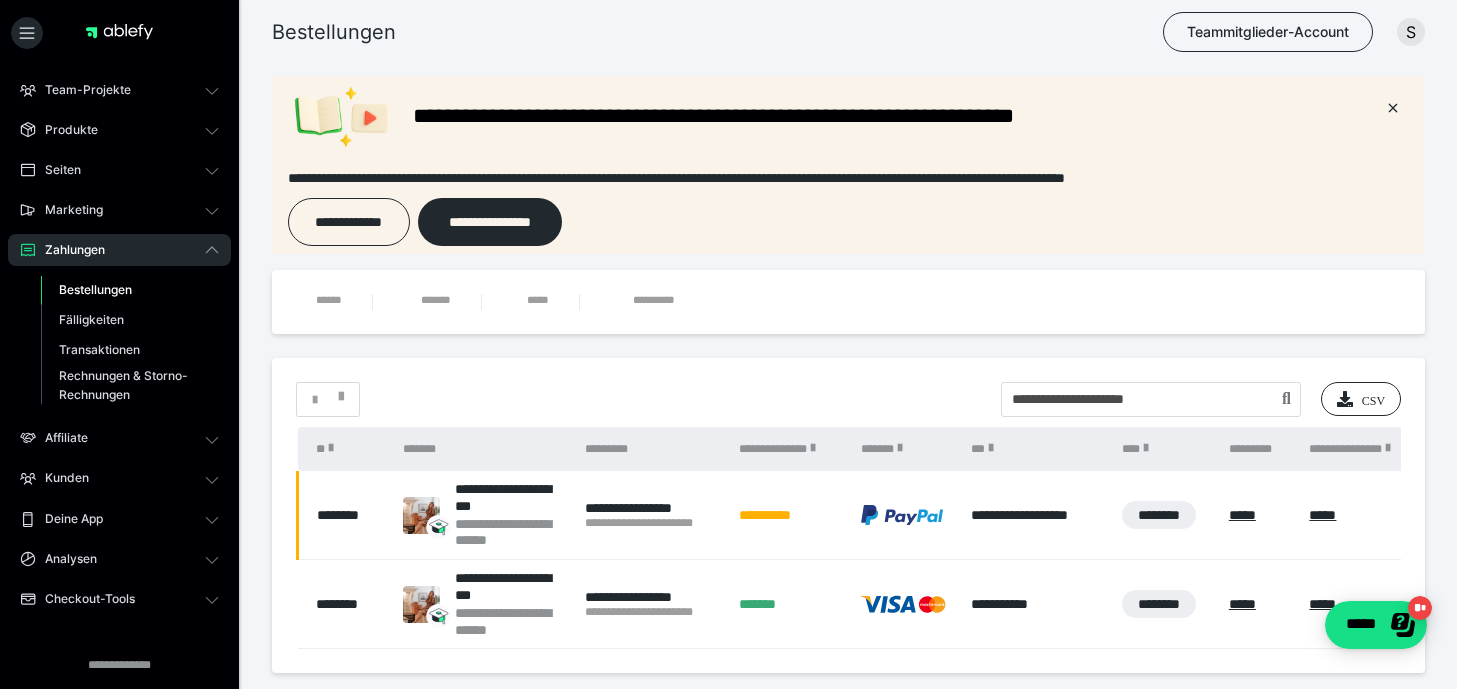 scroll, scrollTop: 0, scrollLeft: 0, axis: both 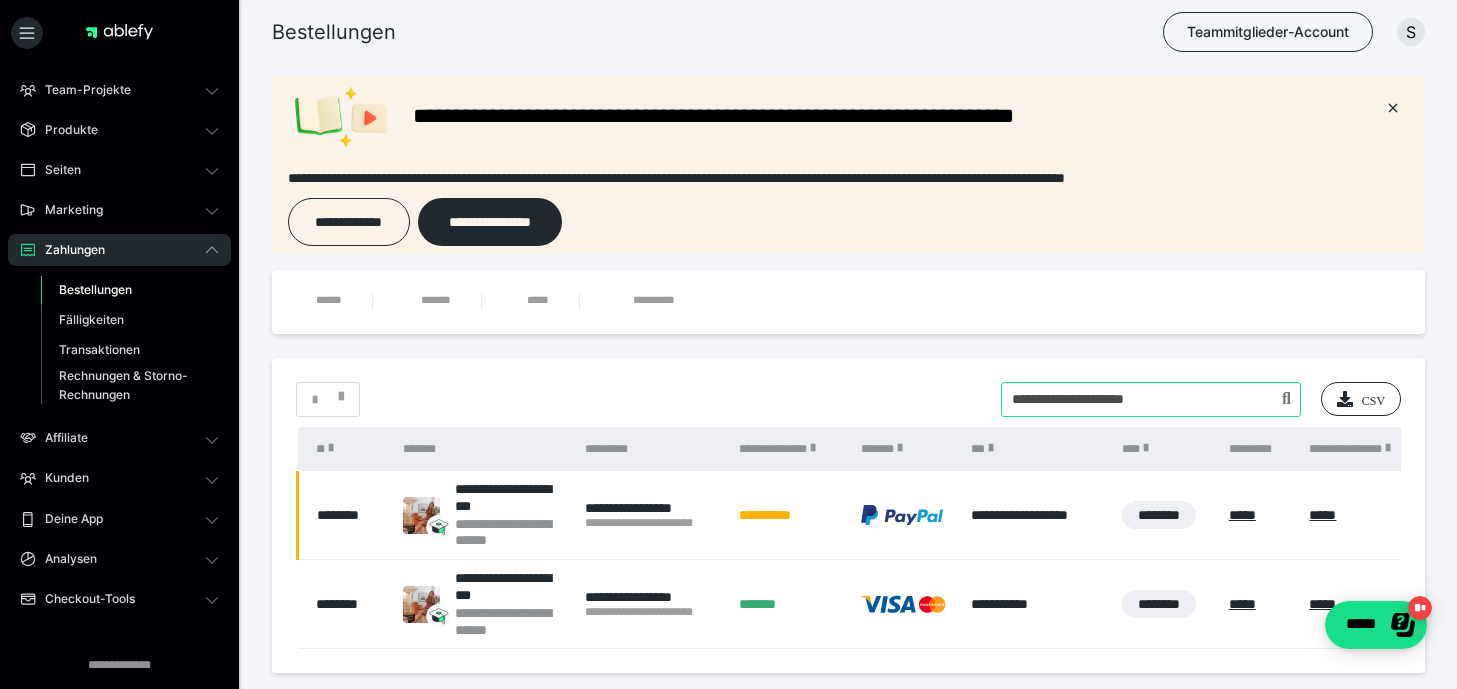 click at bounding box center (1151, 399) 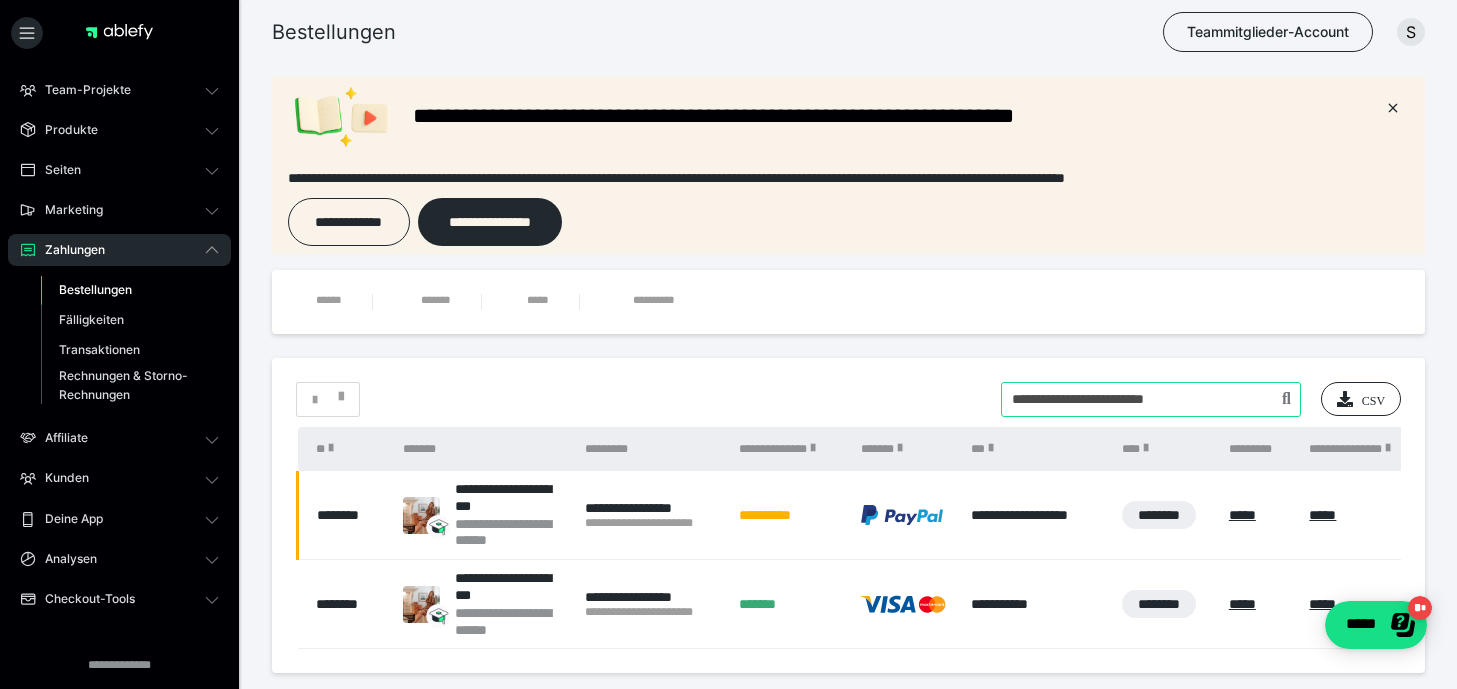 type on "**********" 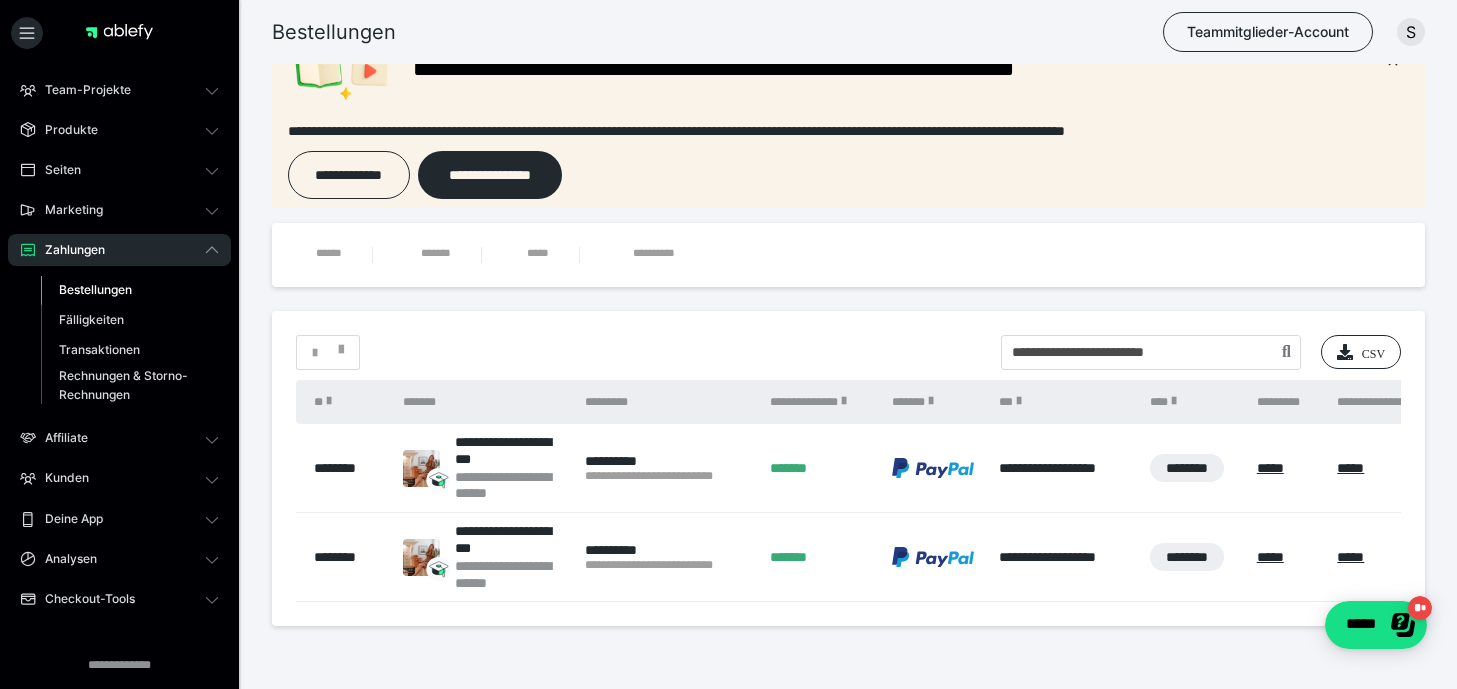 scroll, scrollTop: 49, scrollLeft: 0, axis: vertical 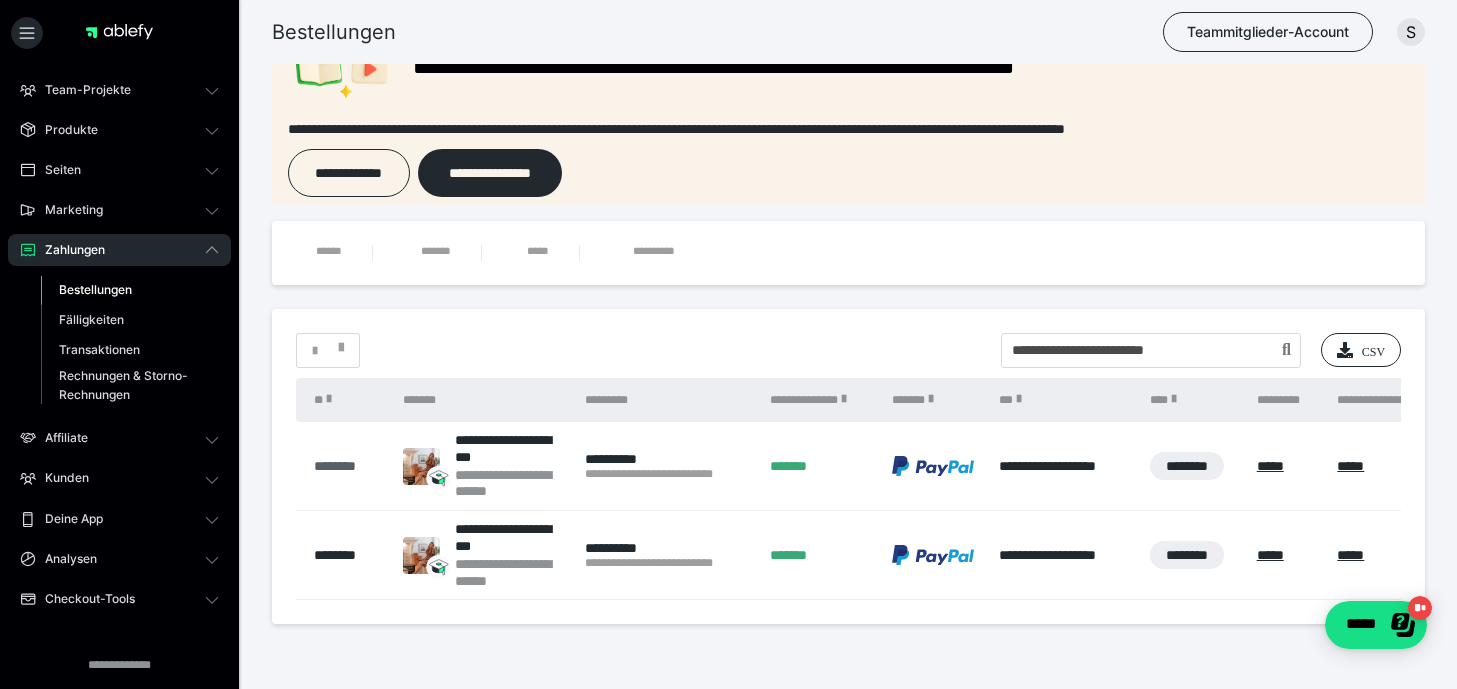 click on "********" at bounding box center [348, 466] 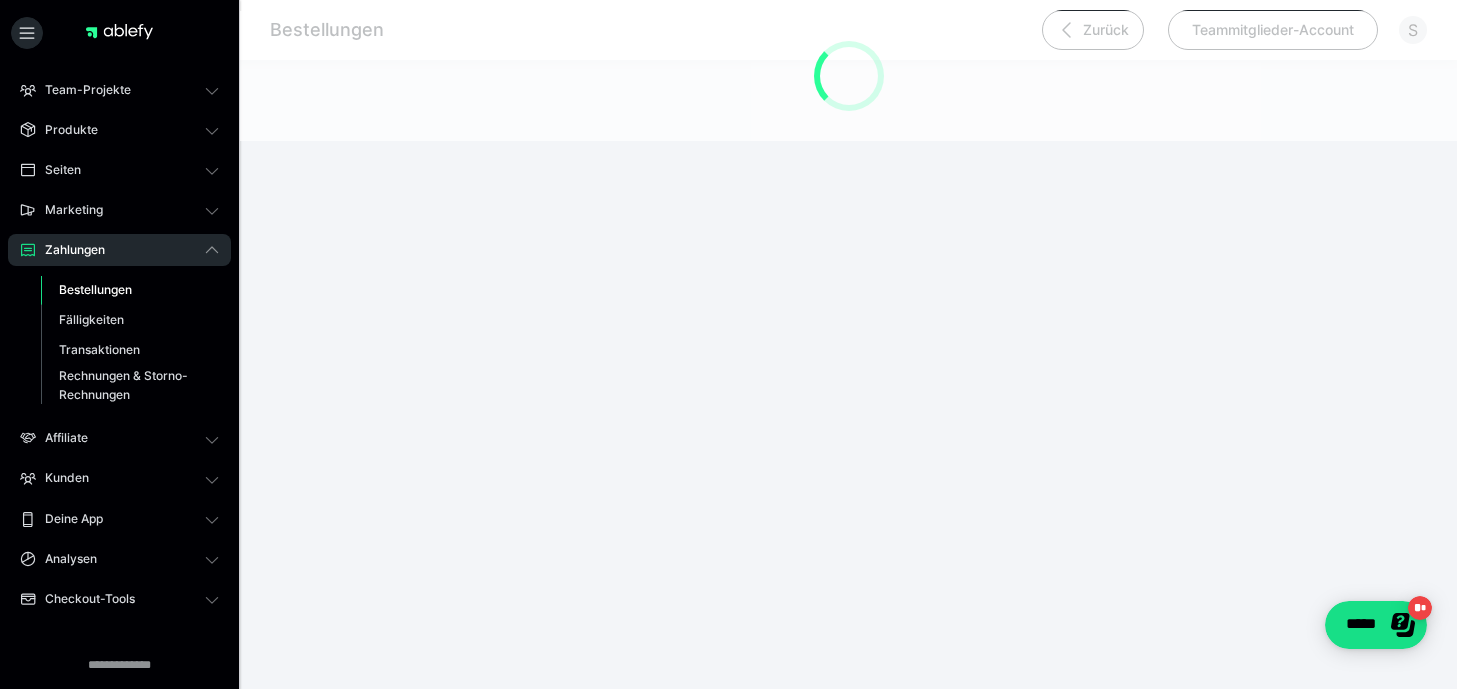 scroll, scrollTop: 0, scrollLeft: 0, axis: both 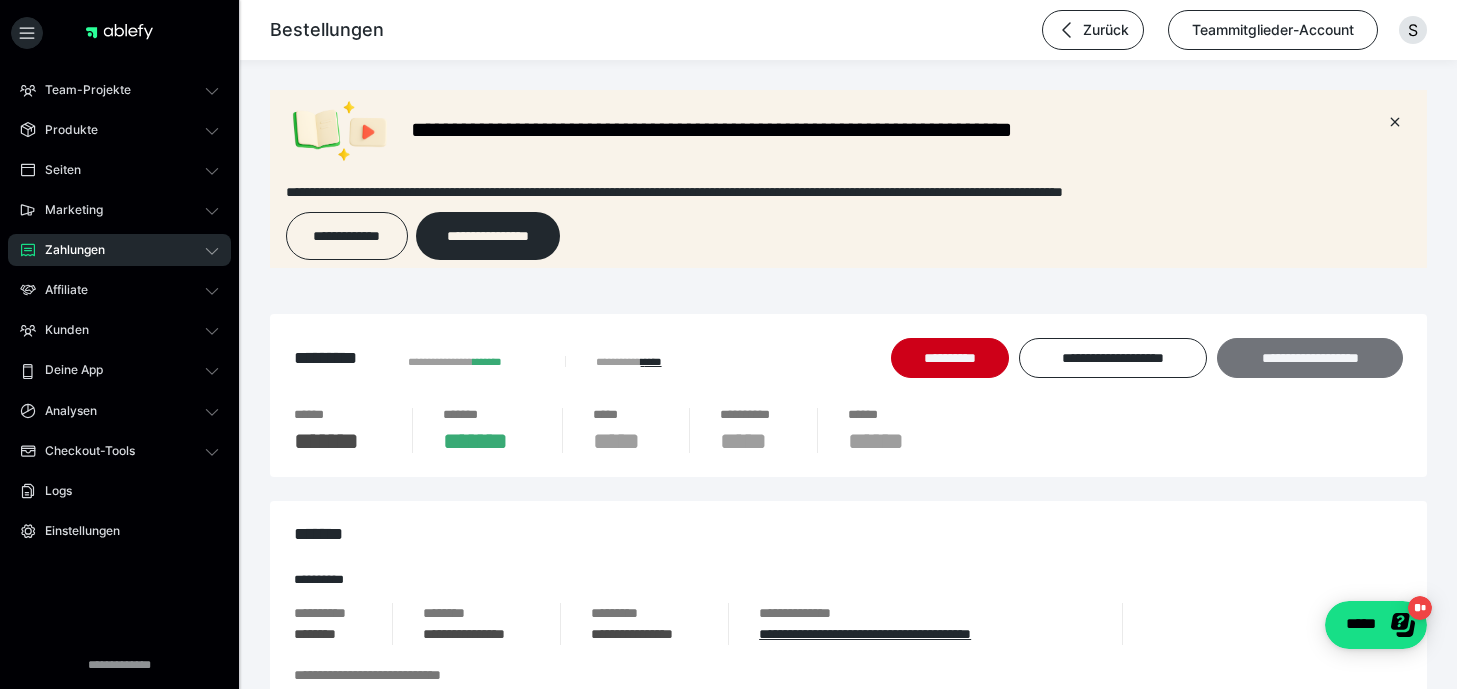 click on "**********" at bounding box center [1310, 358] 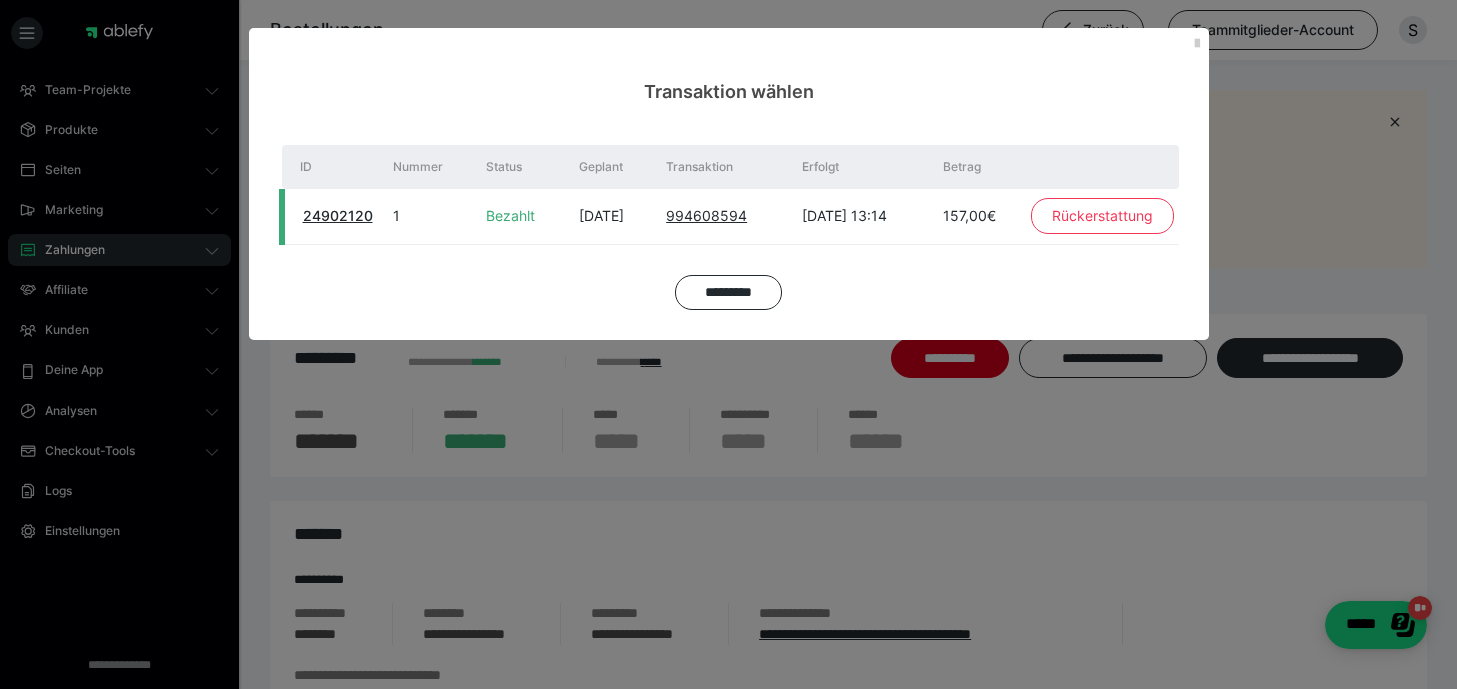 click on "Rückerstattung" at bounding box center [1102, 216] 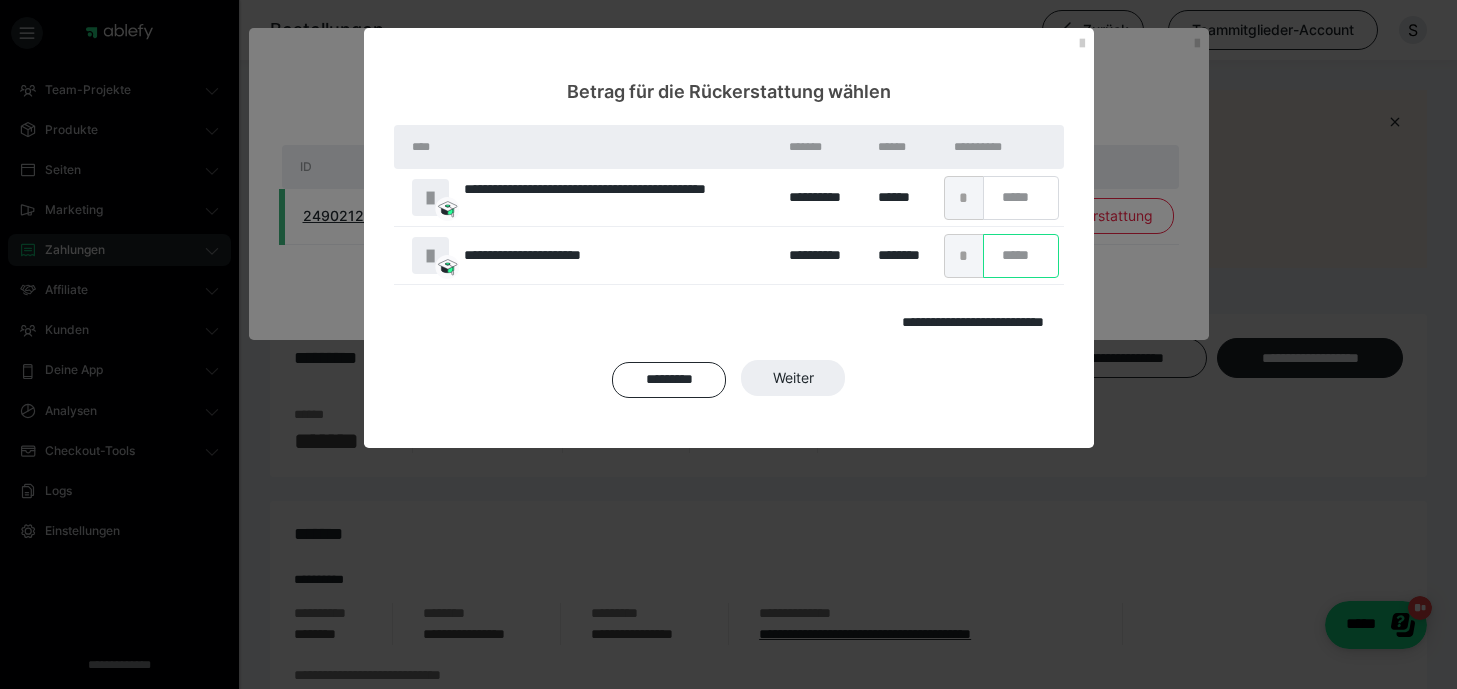click on "*" at bounding box center [1021, 256] 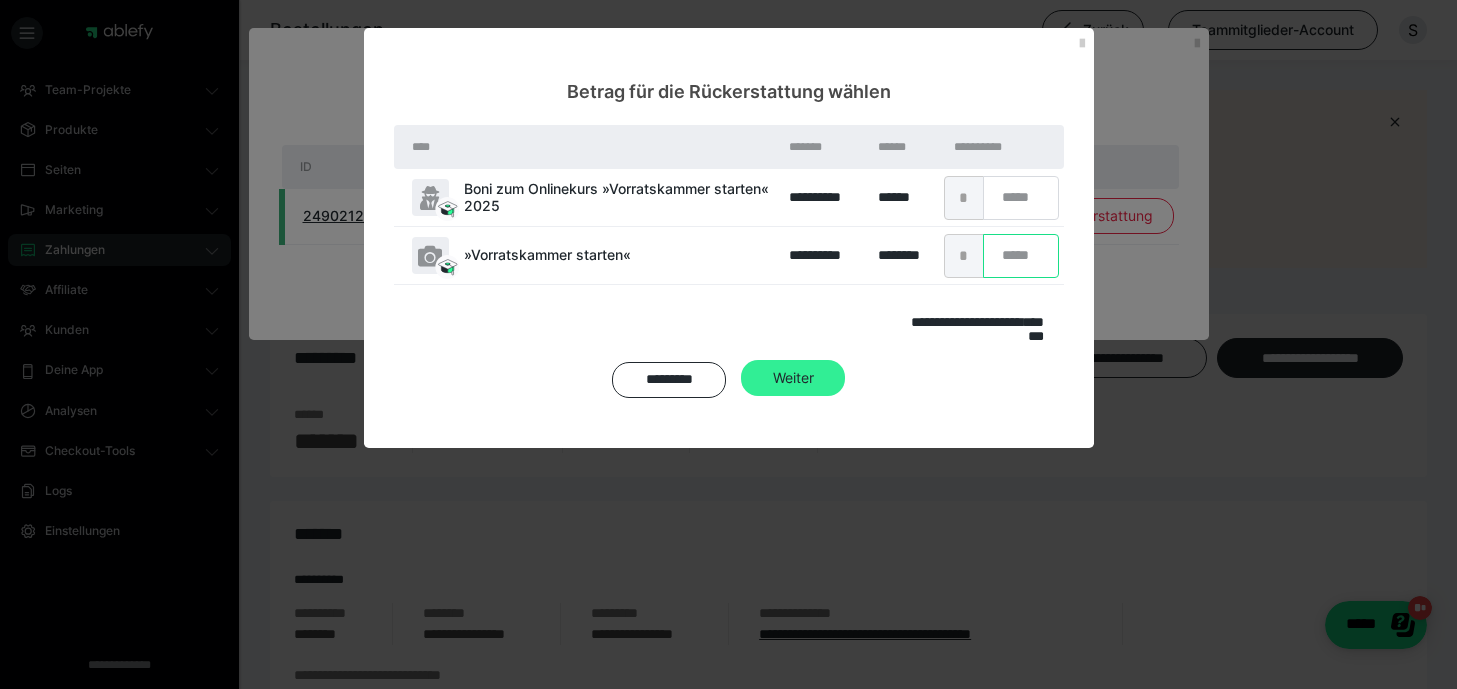 type on "***" 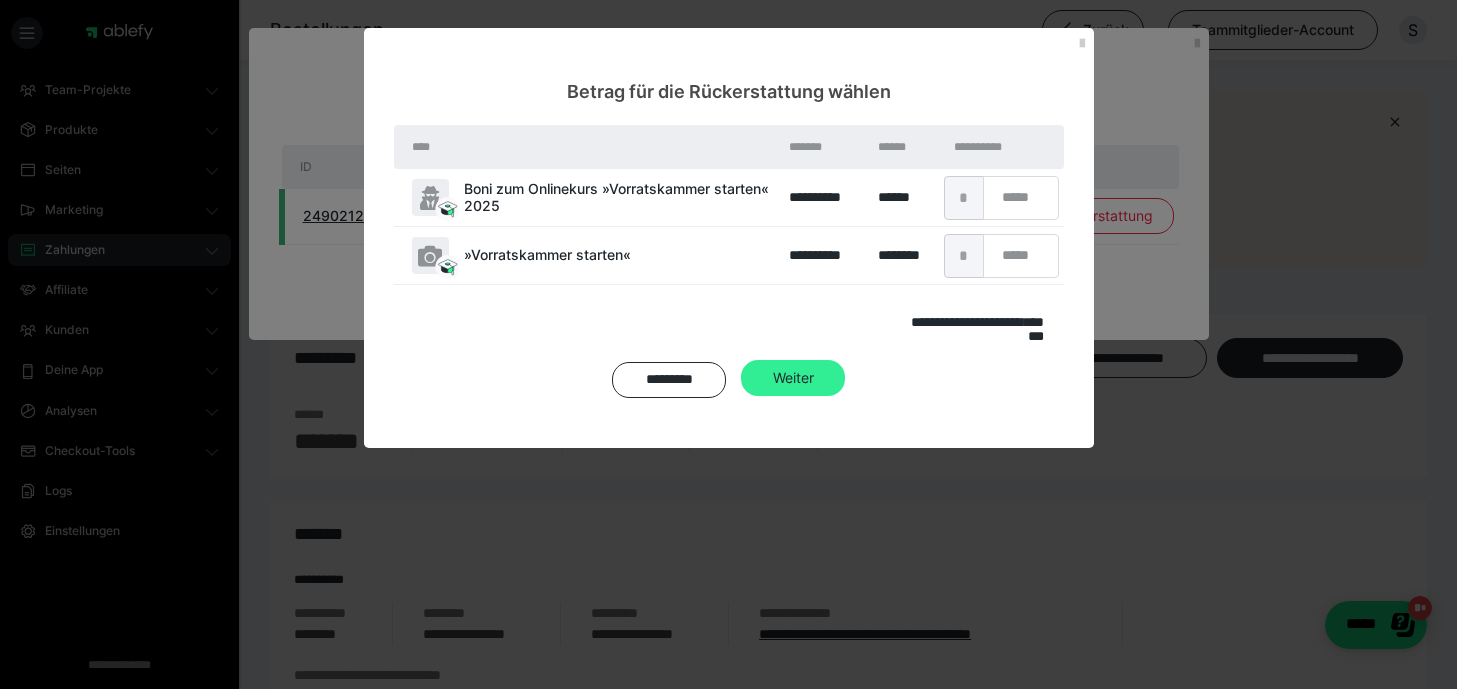 click on "Weiter" at bounding box center (793, 378) 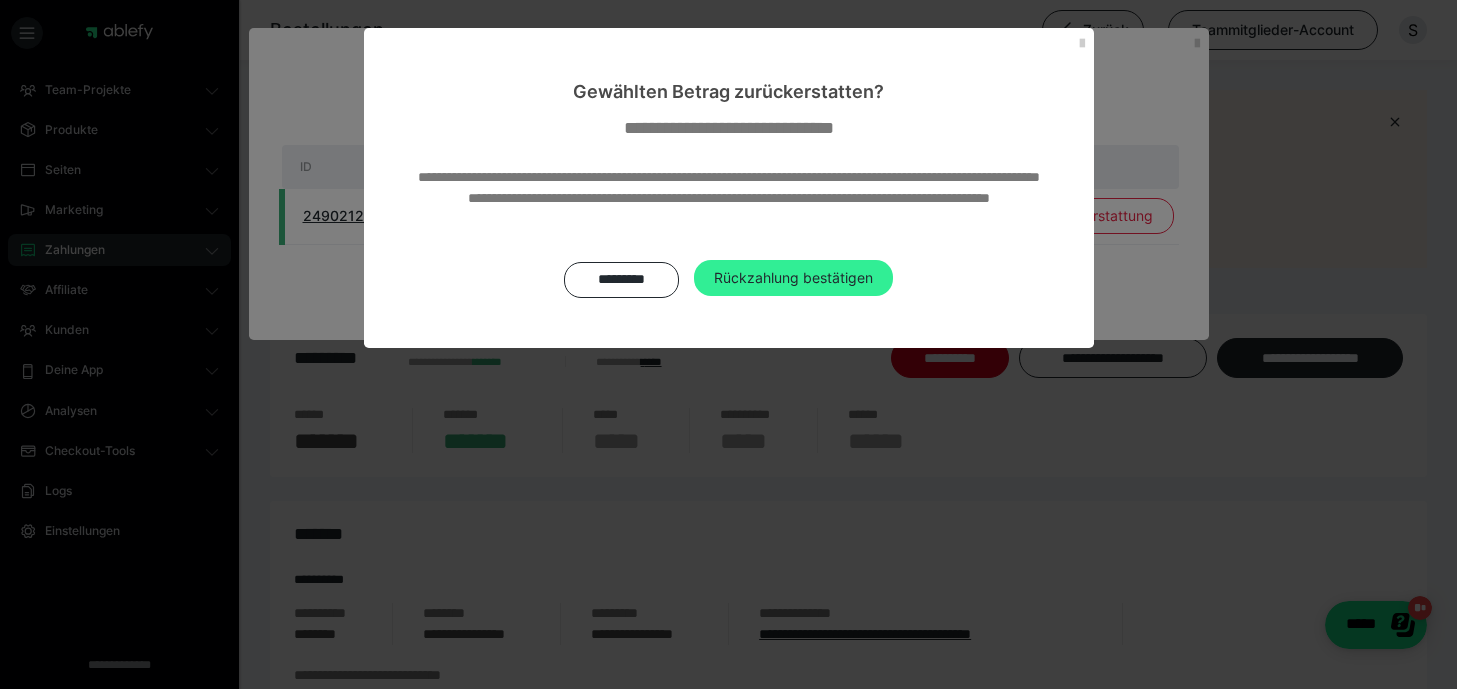 click on "Rückzahlung bestätigen" at bounding box center [793, 278] 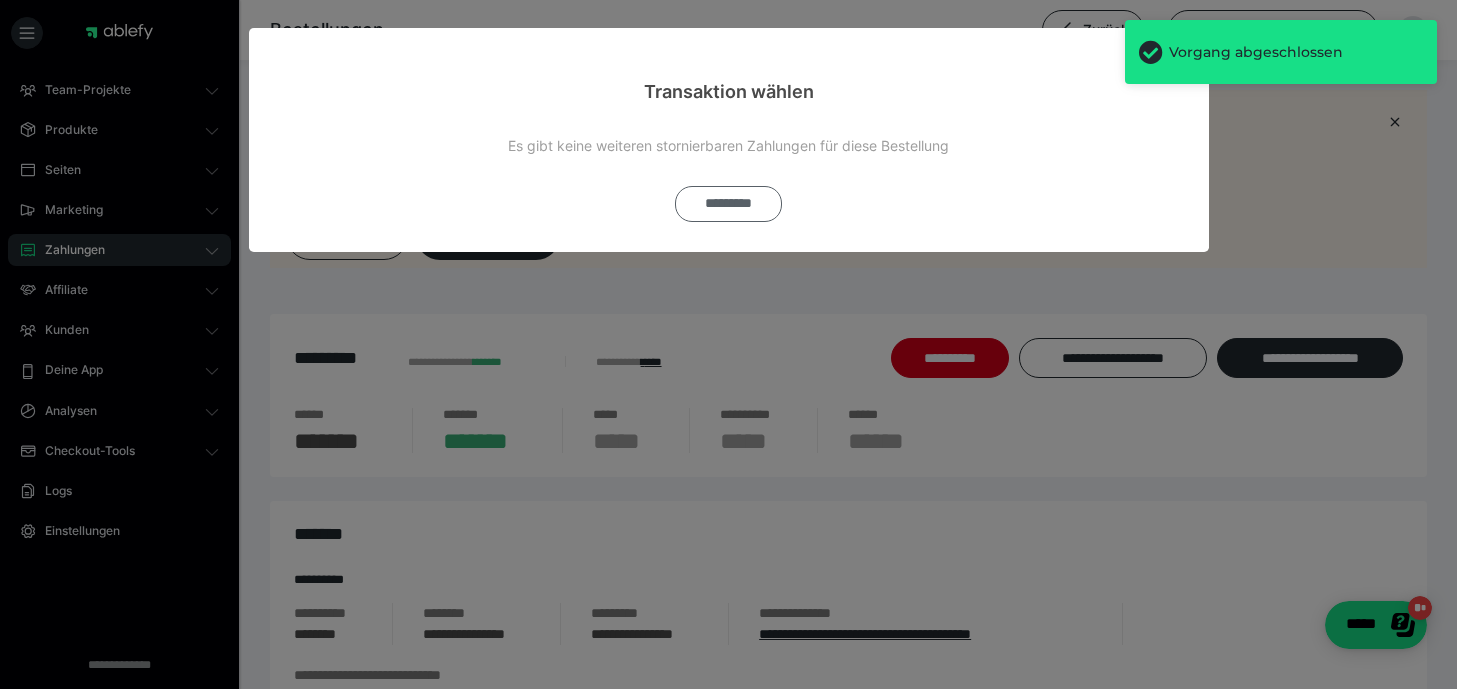 click on "*********" at bounding box center (728, 204) 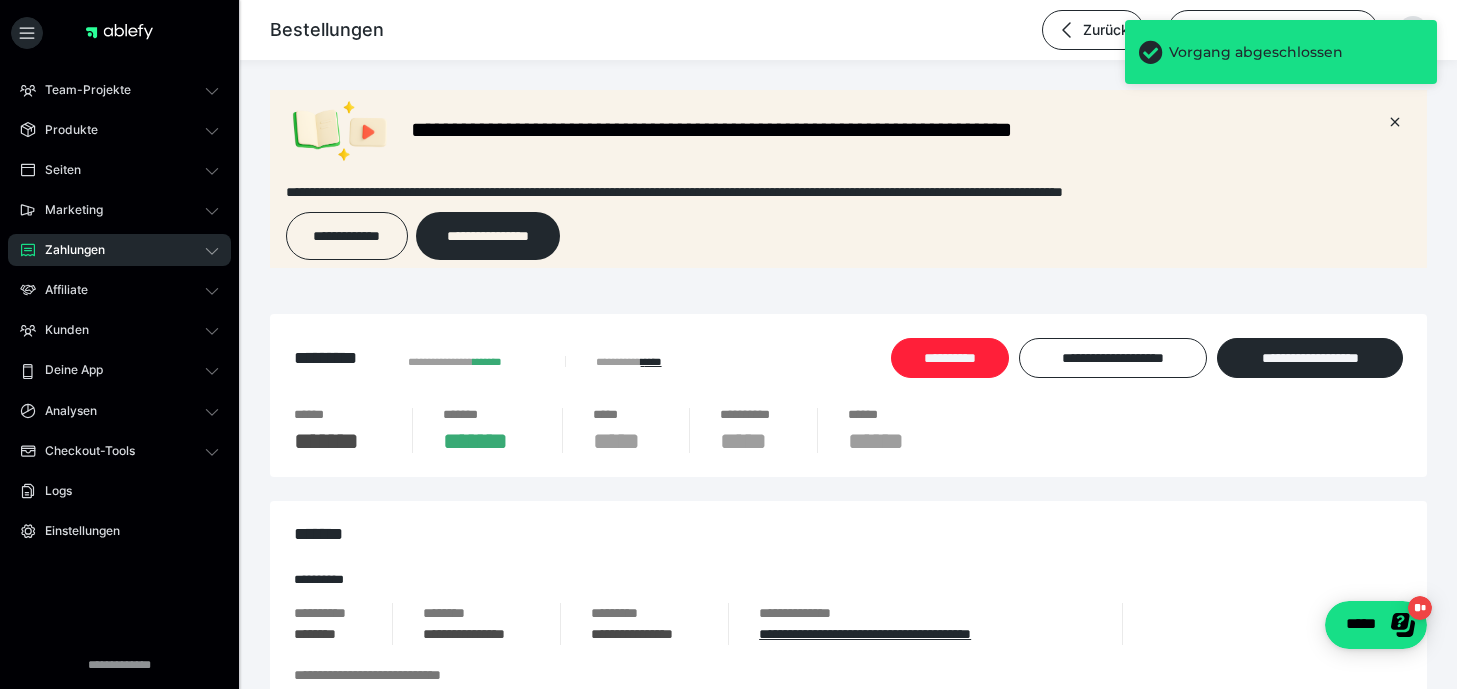 click on "**********" at bounding box center [950, 358] 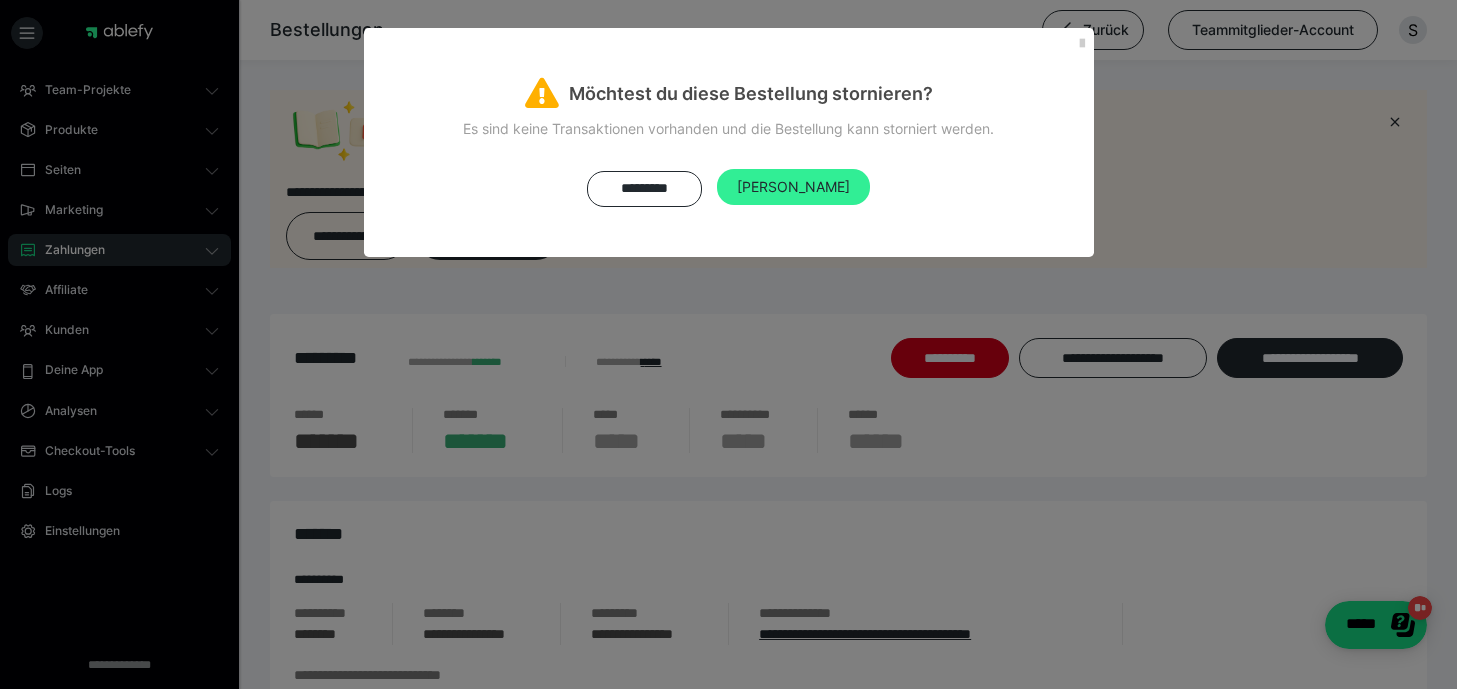 click on "Ja" at bounding box center (793, 187) 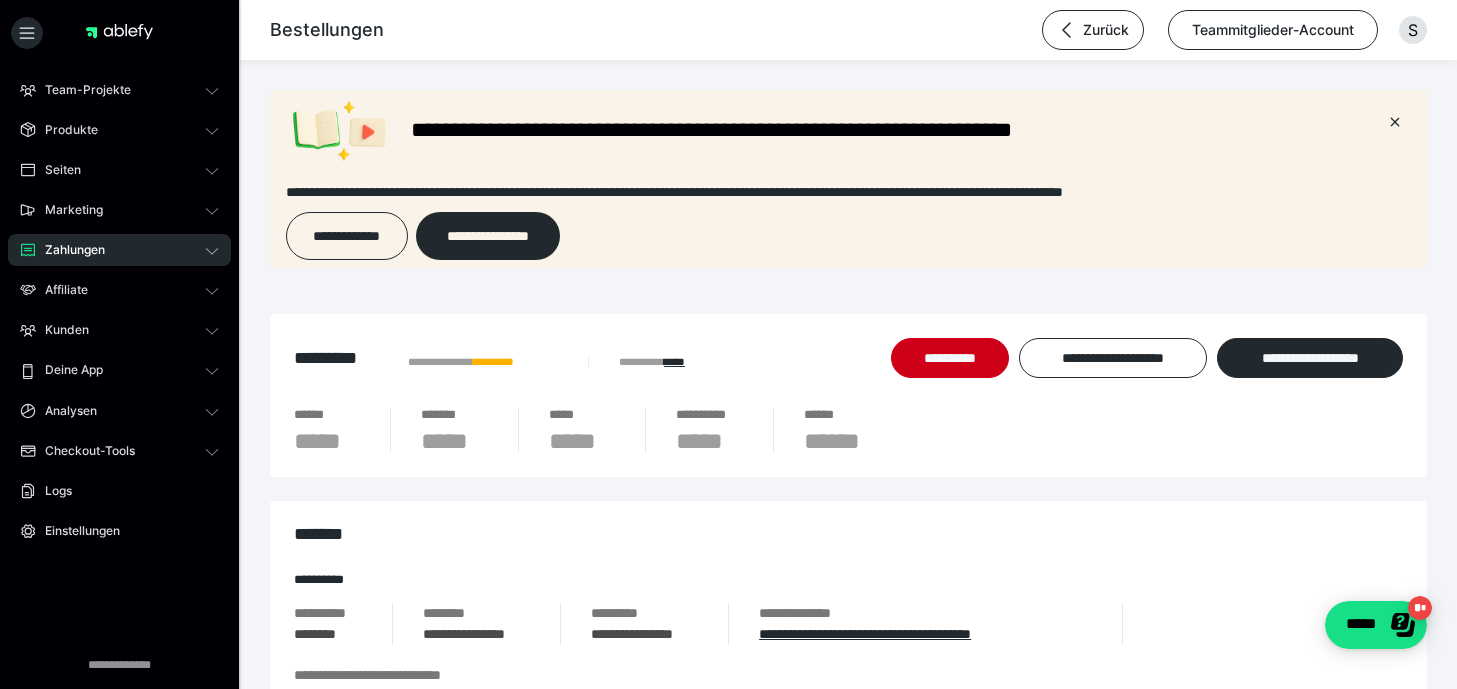 click on "Zahlungen" at bounding box center (119, 250) 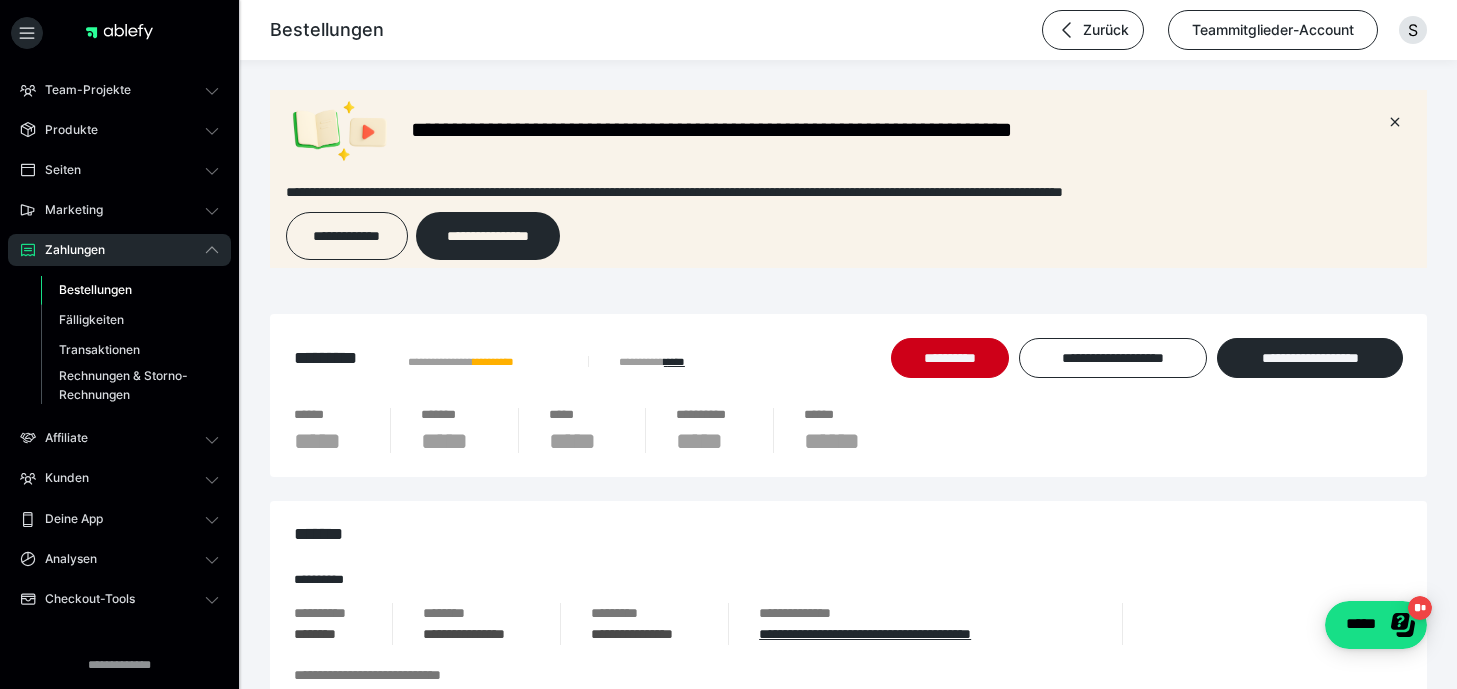 click on "Bestellungen" at bounding box center [130, 290] 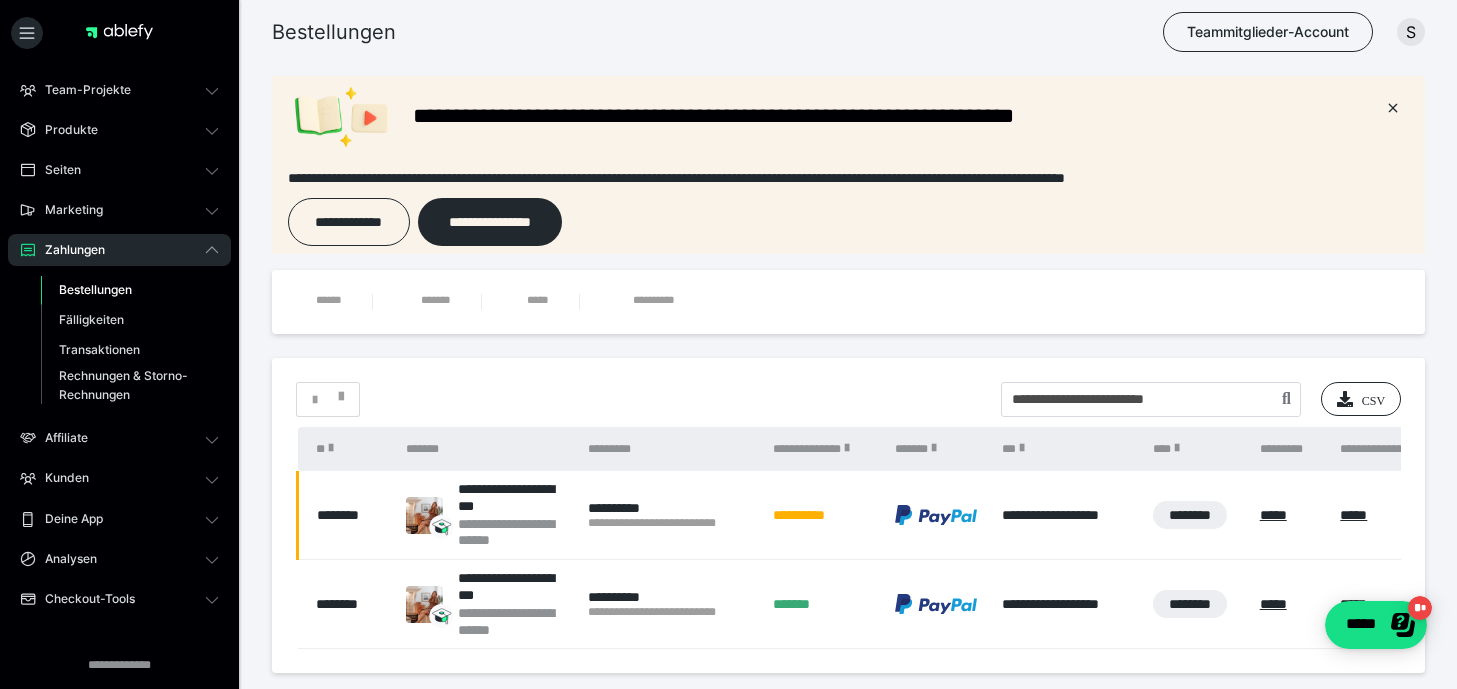 scroll, scrollTop: 0, scrollLeft: 0, axis: both 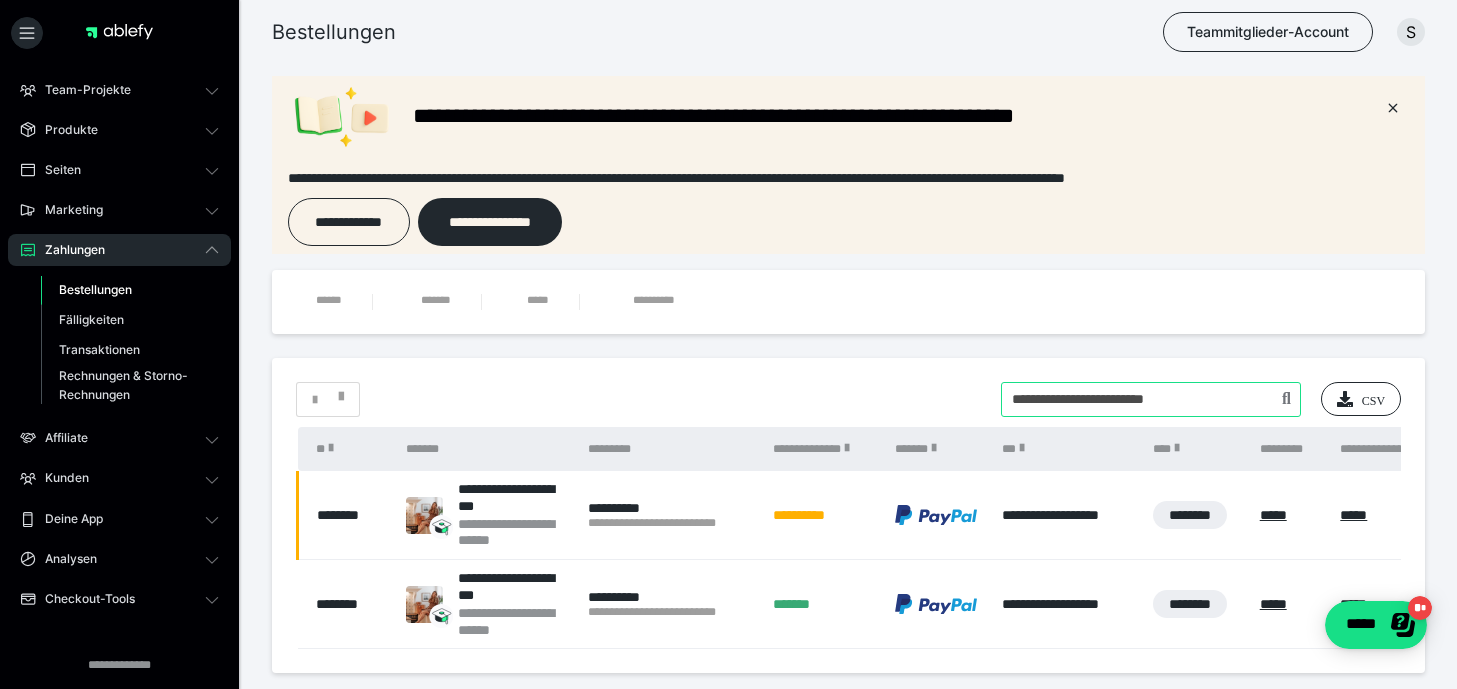click at bounding box center [1151, 399] 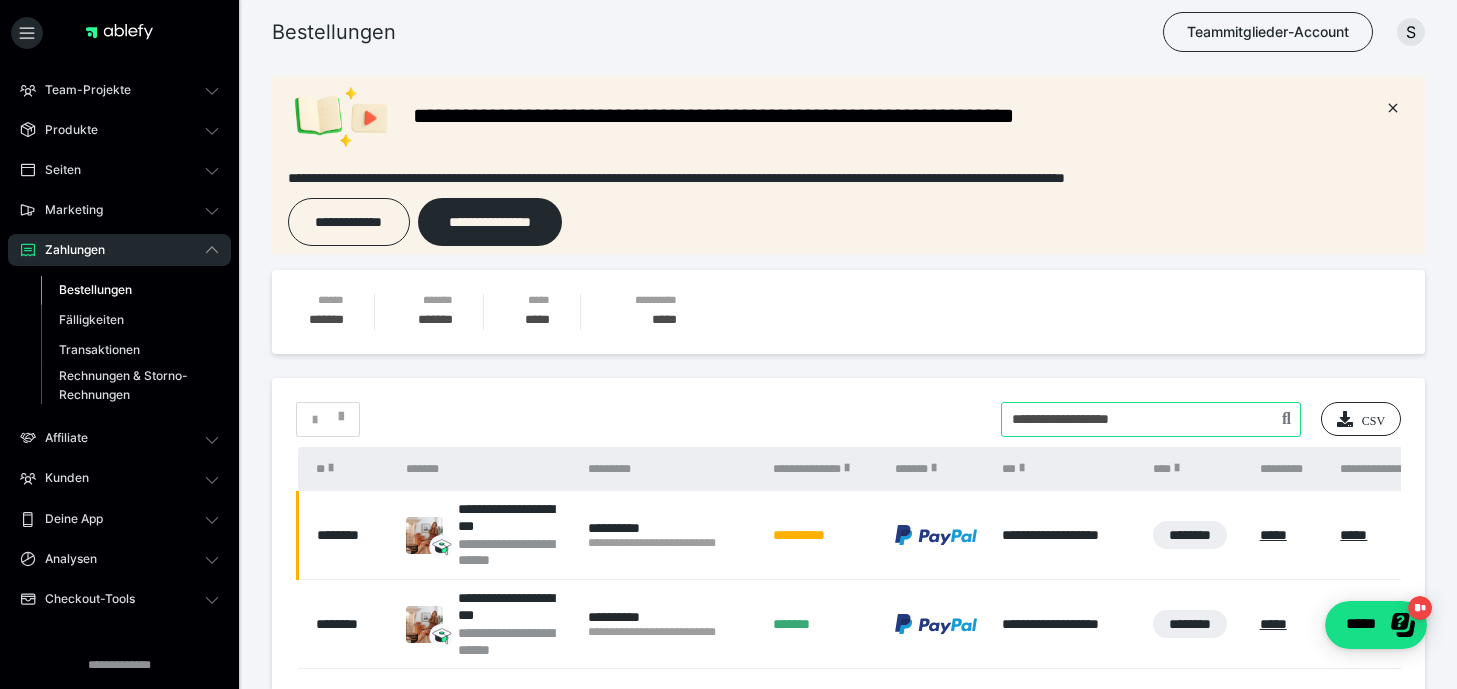 type on "**********" 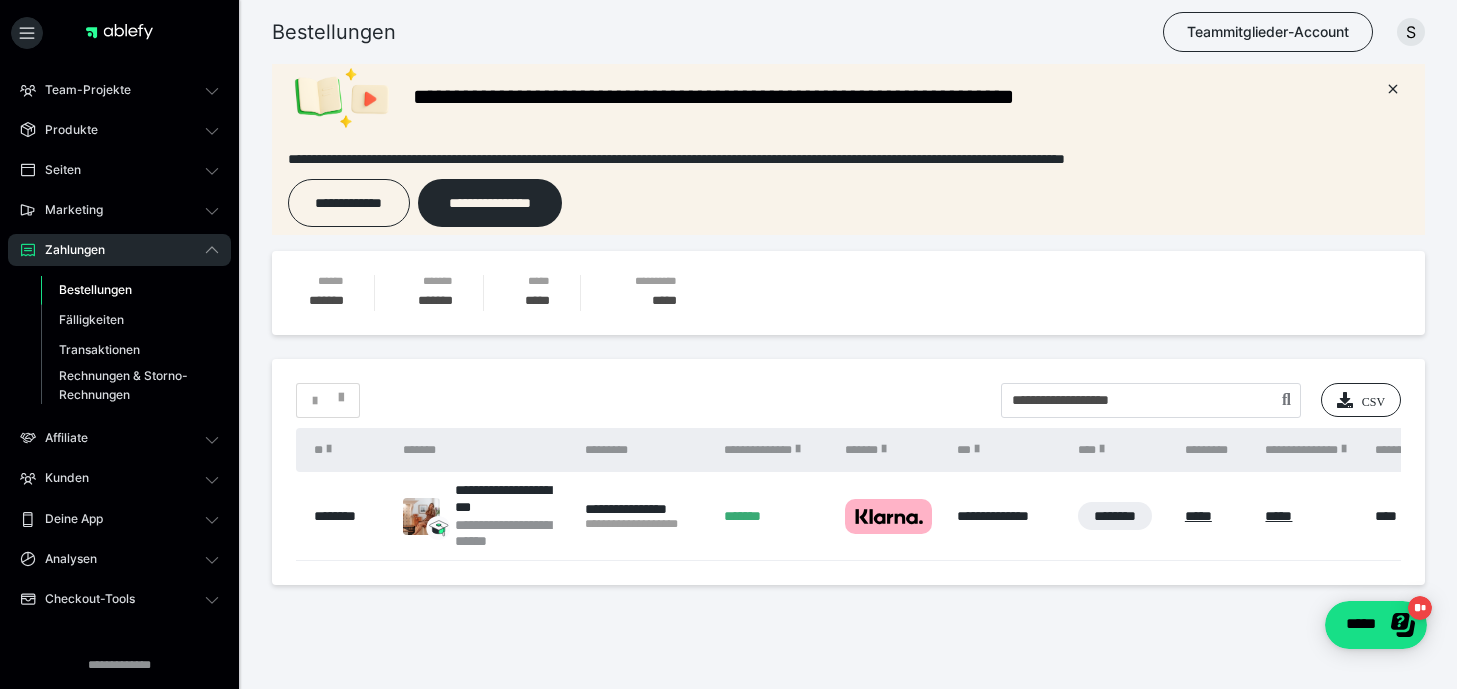 scroll, scrollTop: 21, scrollLeft: 0, axis: vertical 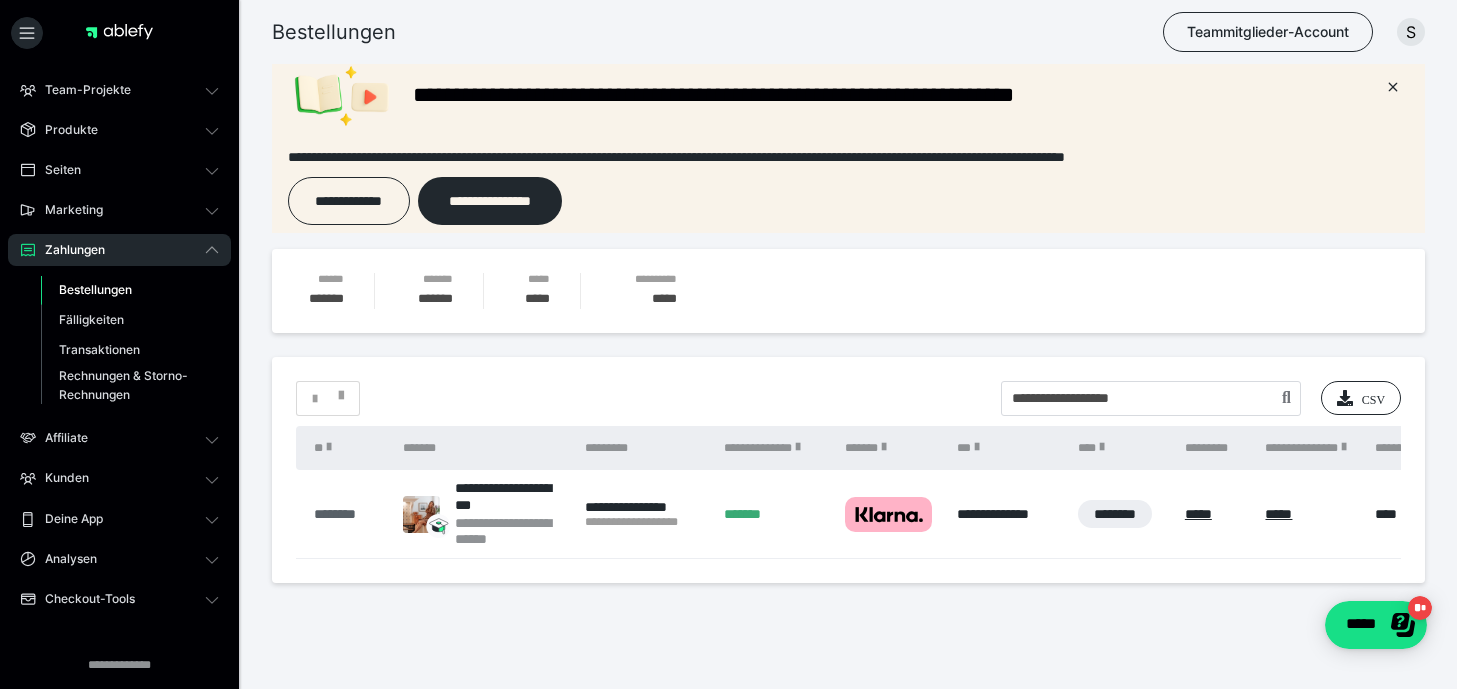 click on "********" at bounding box center [348, 514] 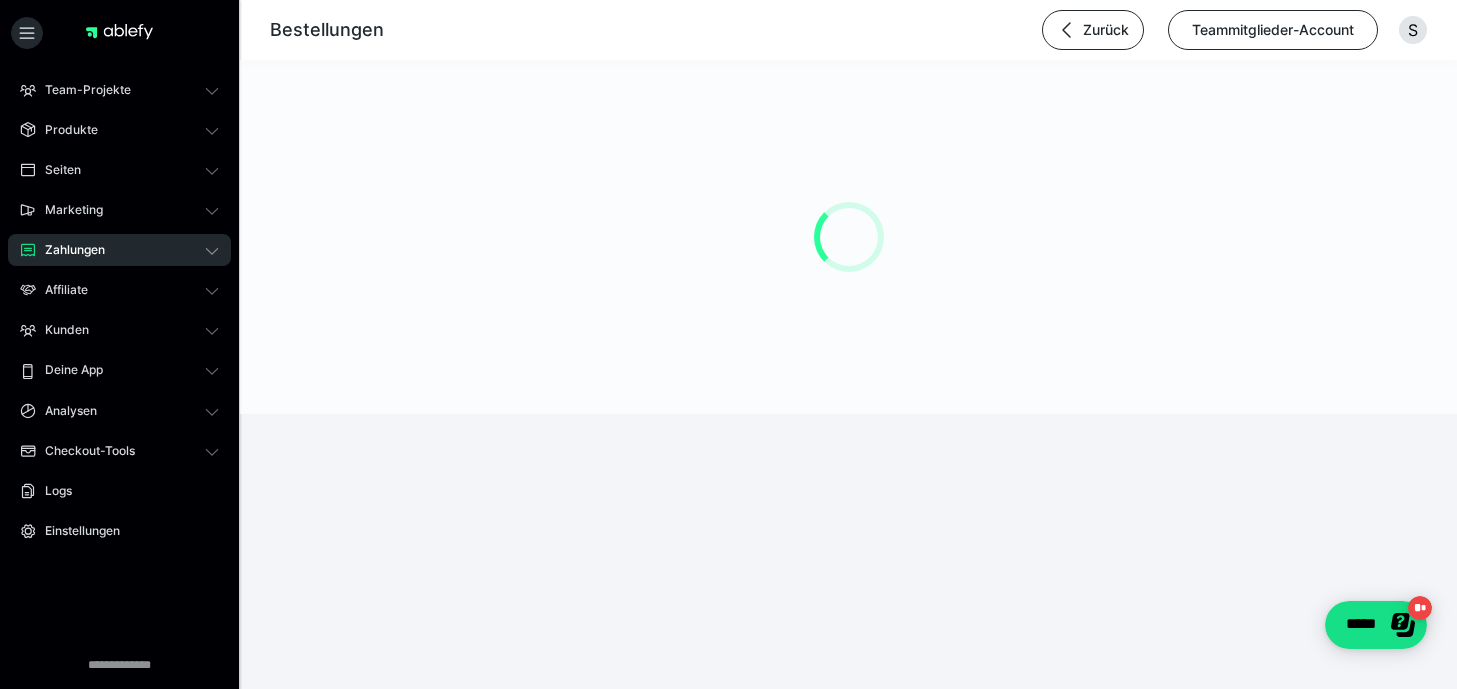 scroll, scrollTop: 0, scrollLeft: 0, axis: both 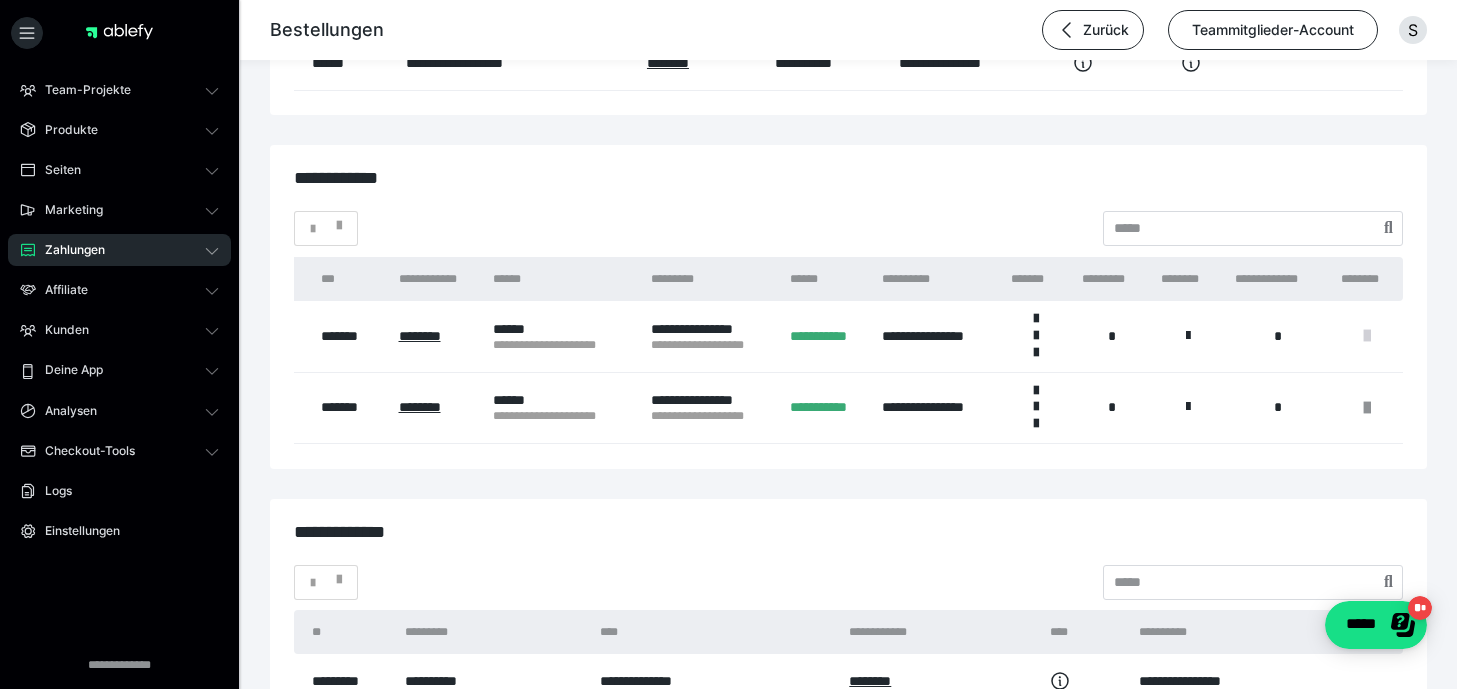 click at bounding box center (1367, 336) 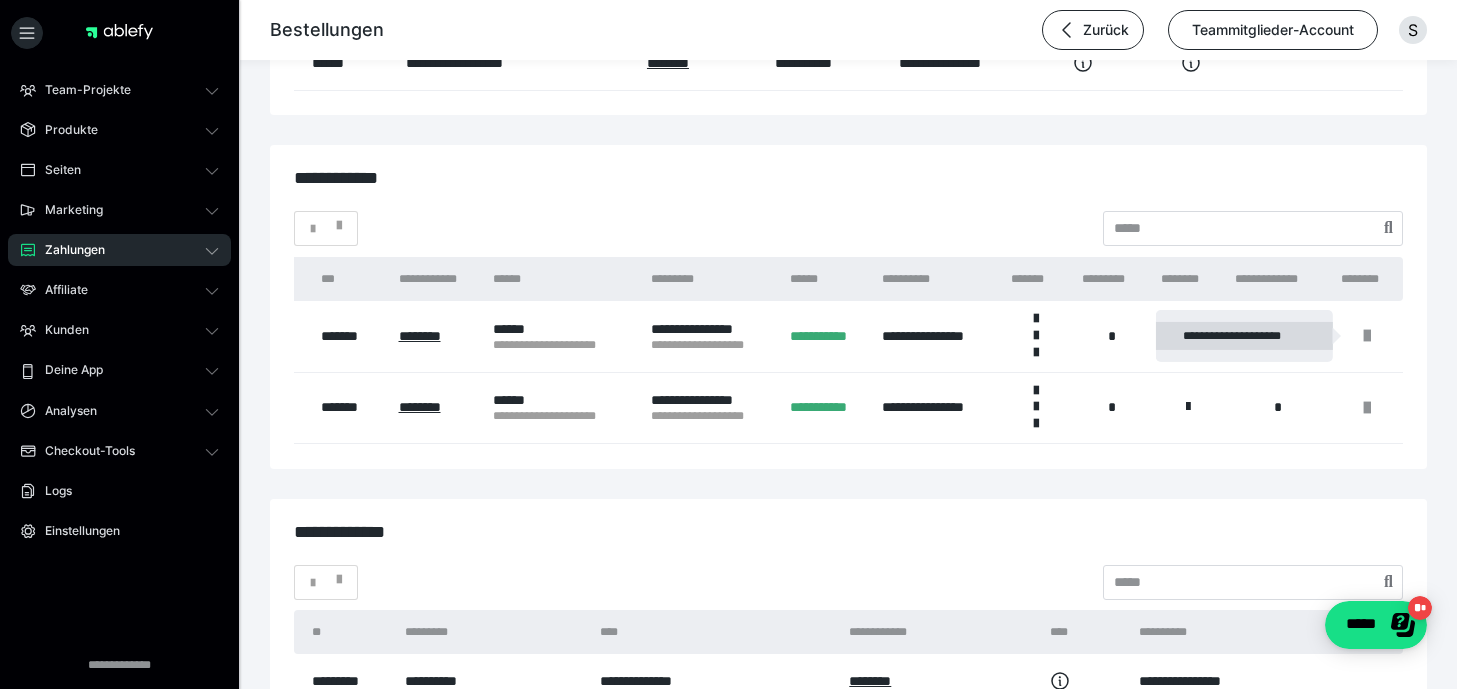 click on "**********" at bounding box center (1244, 336) 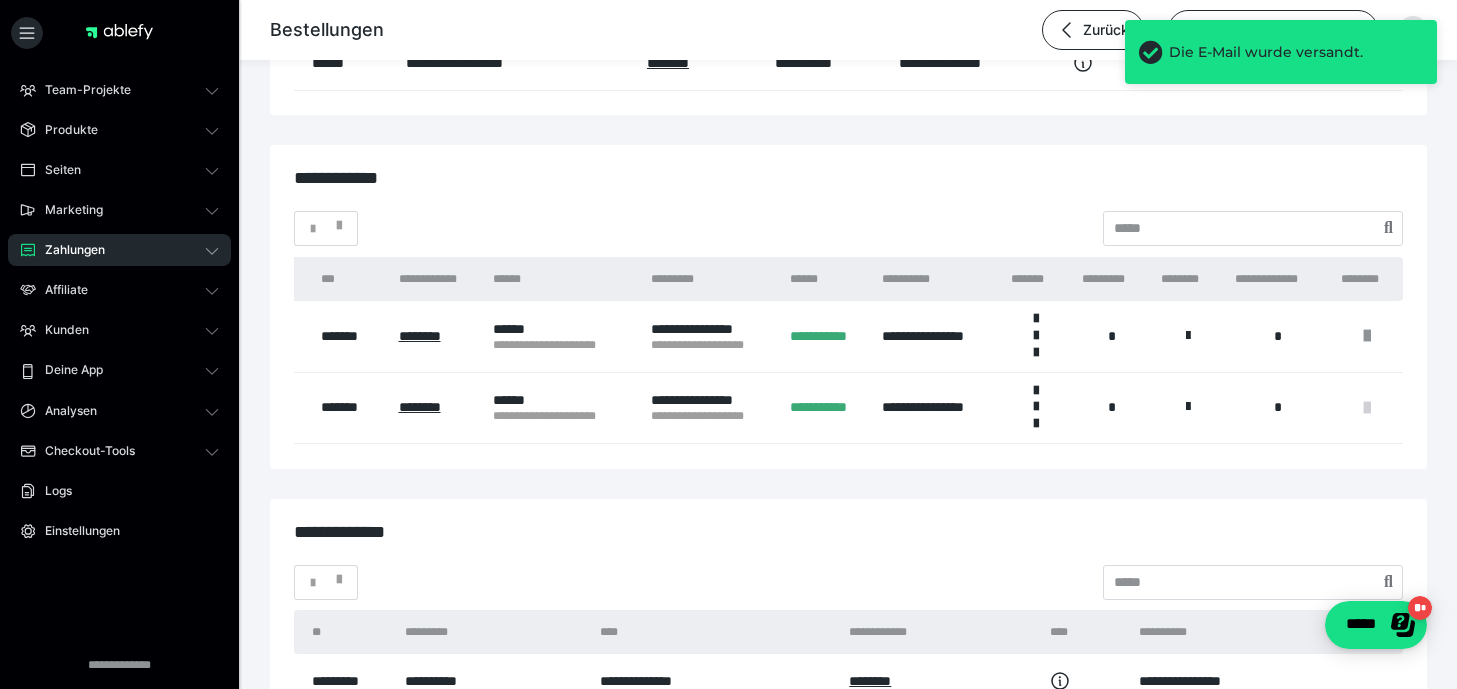 click at bounding box center (1367, 408) 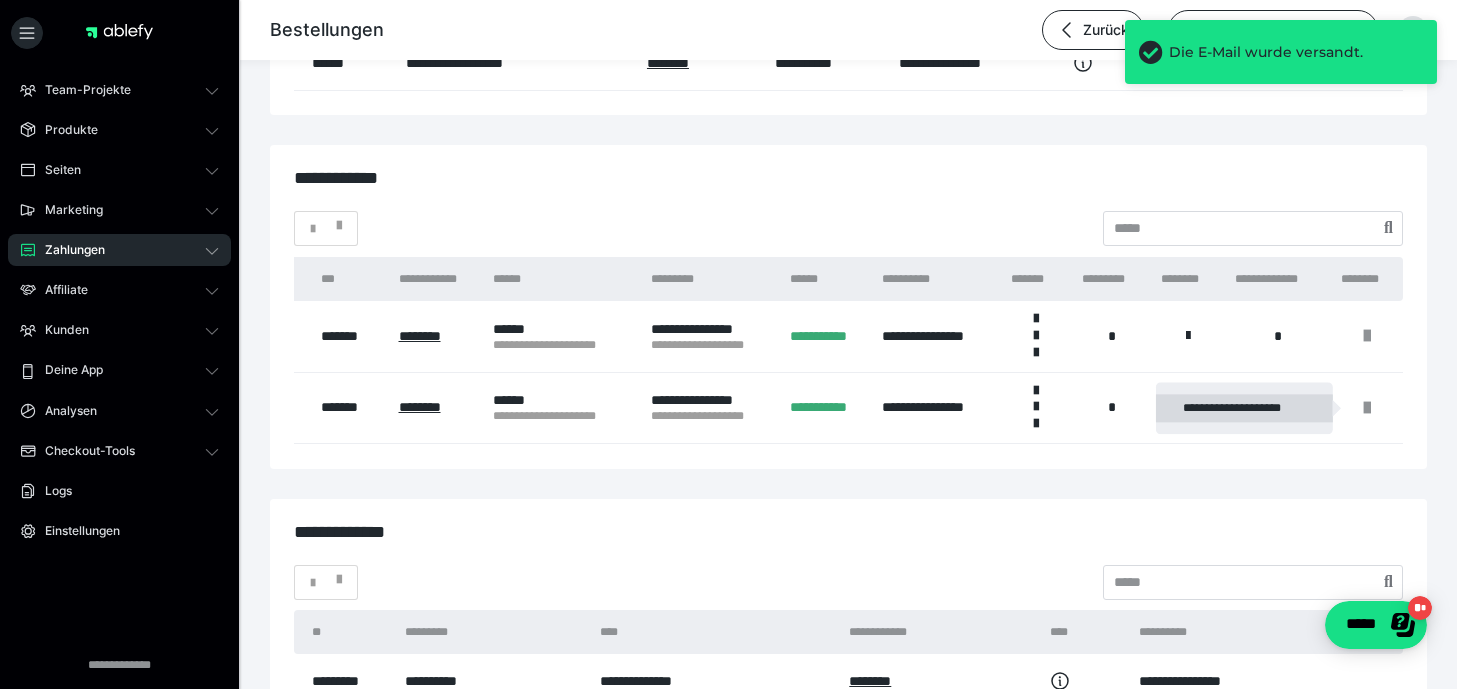 click on "**********" at bounding box center [1244, 408] 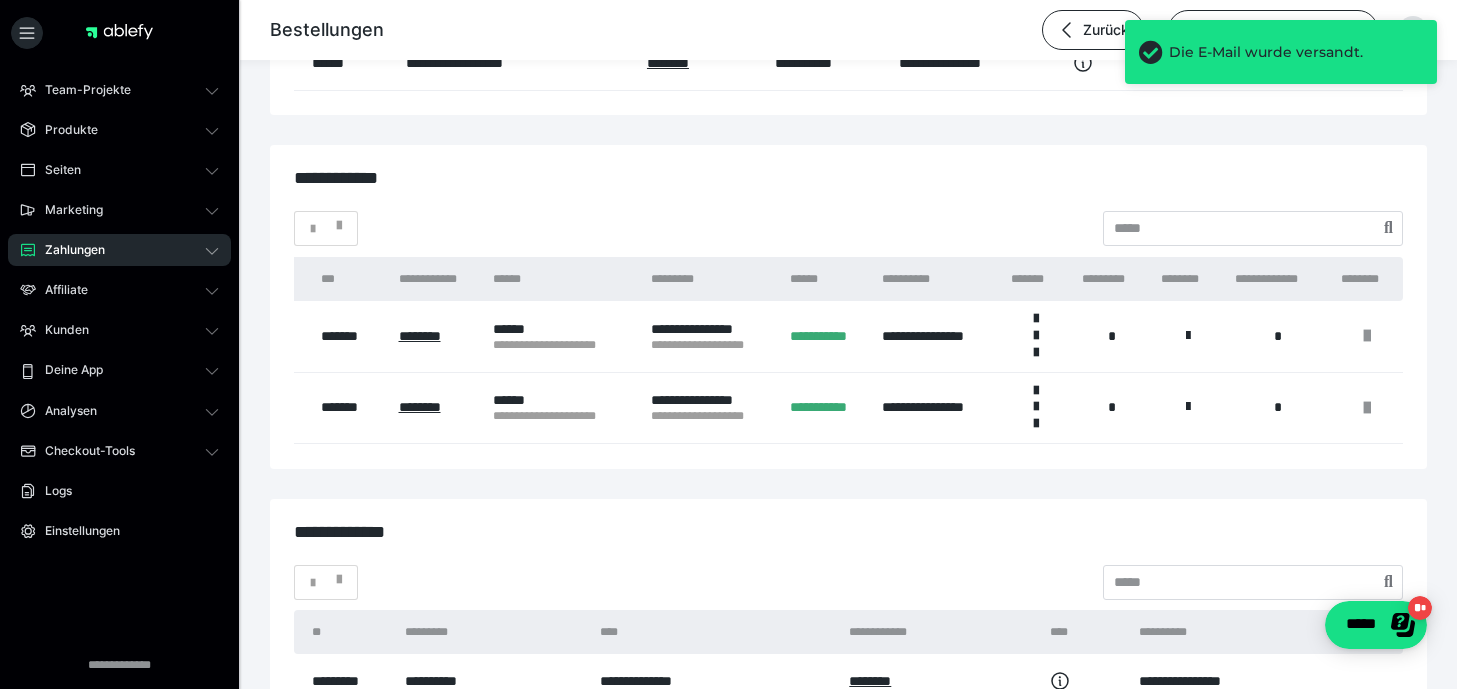 click 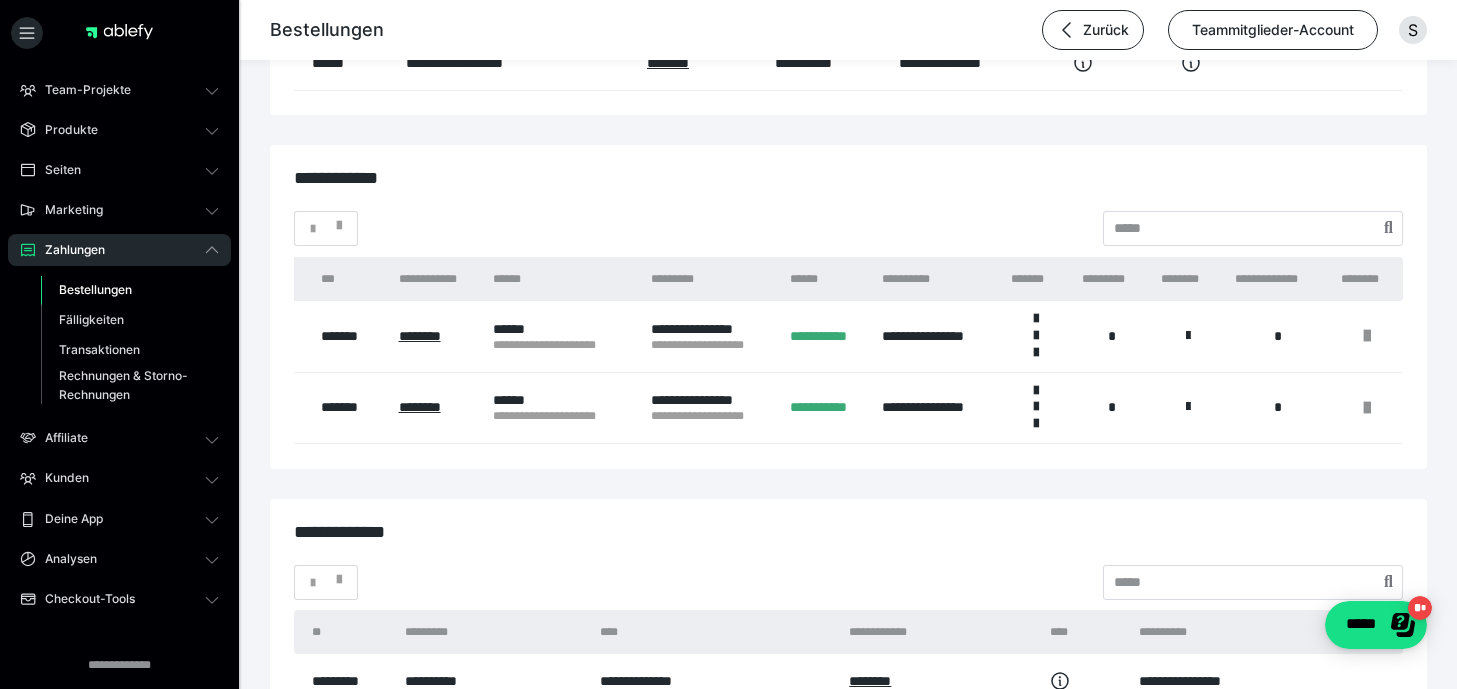 click on "Bestellungen" at bounding box center (130, 290) 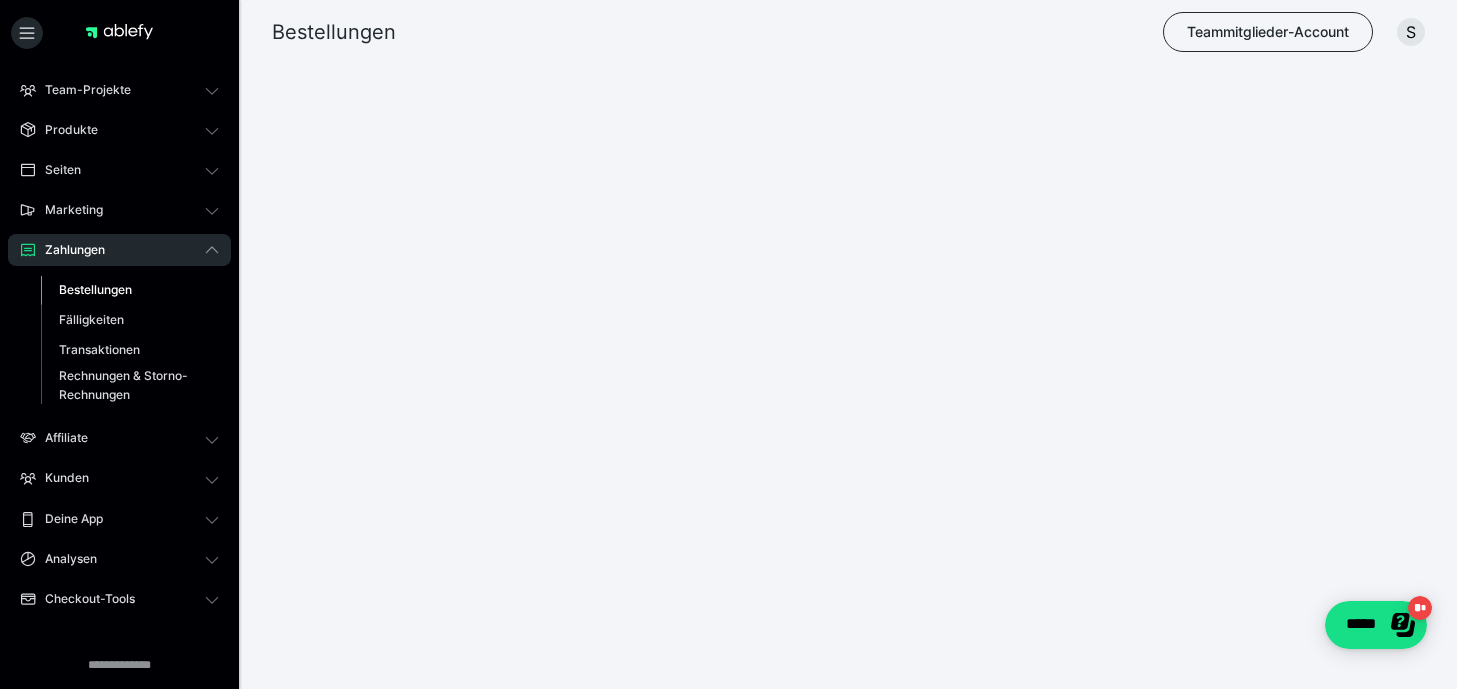 scroll, scrollTop: 0, scrollLeft: 0, axis: both 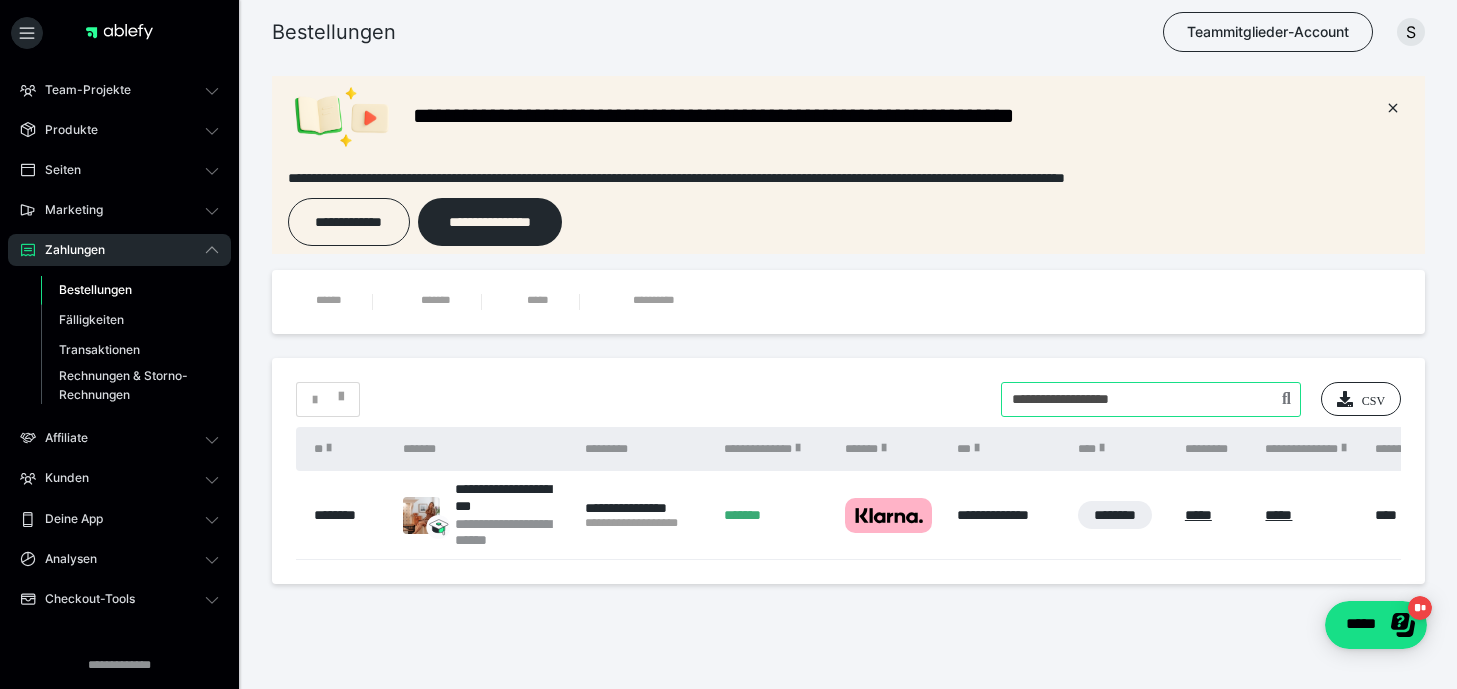 click at bounding box center [1151, 399] 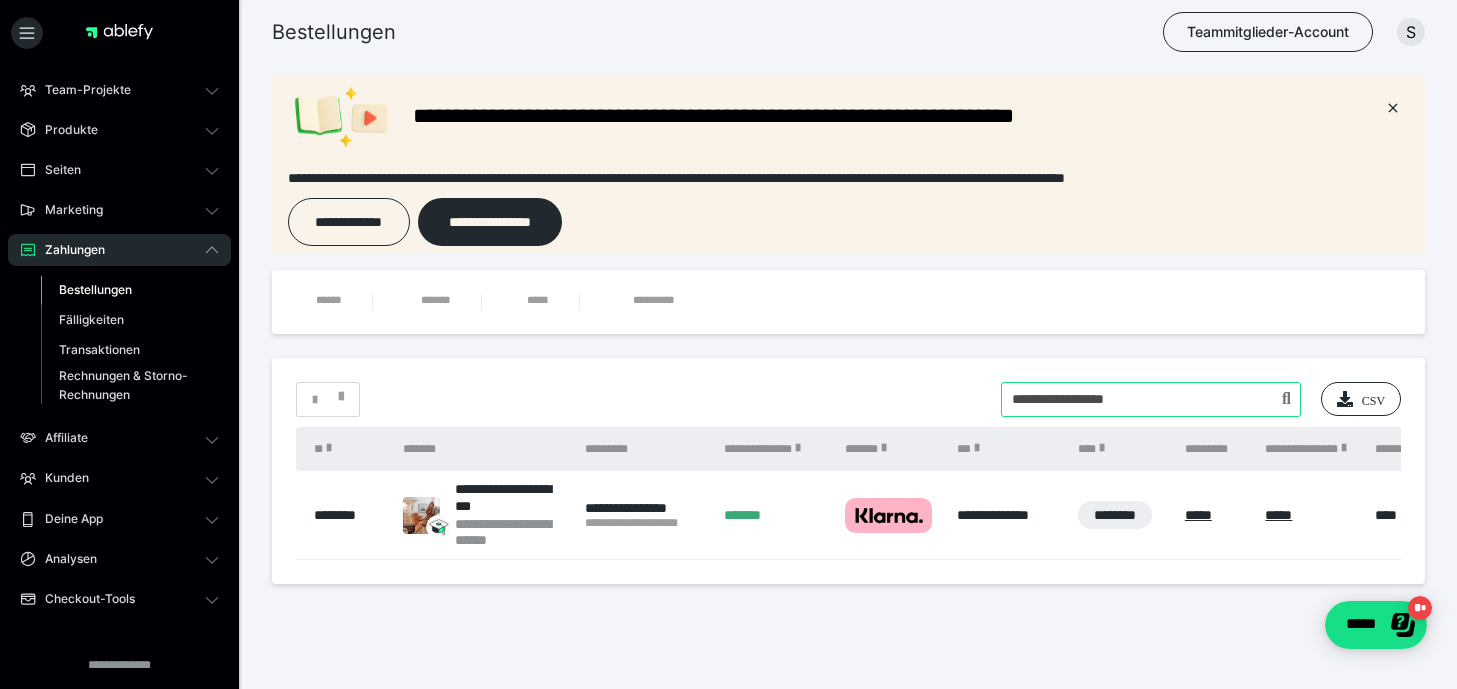 type on "**********" 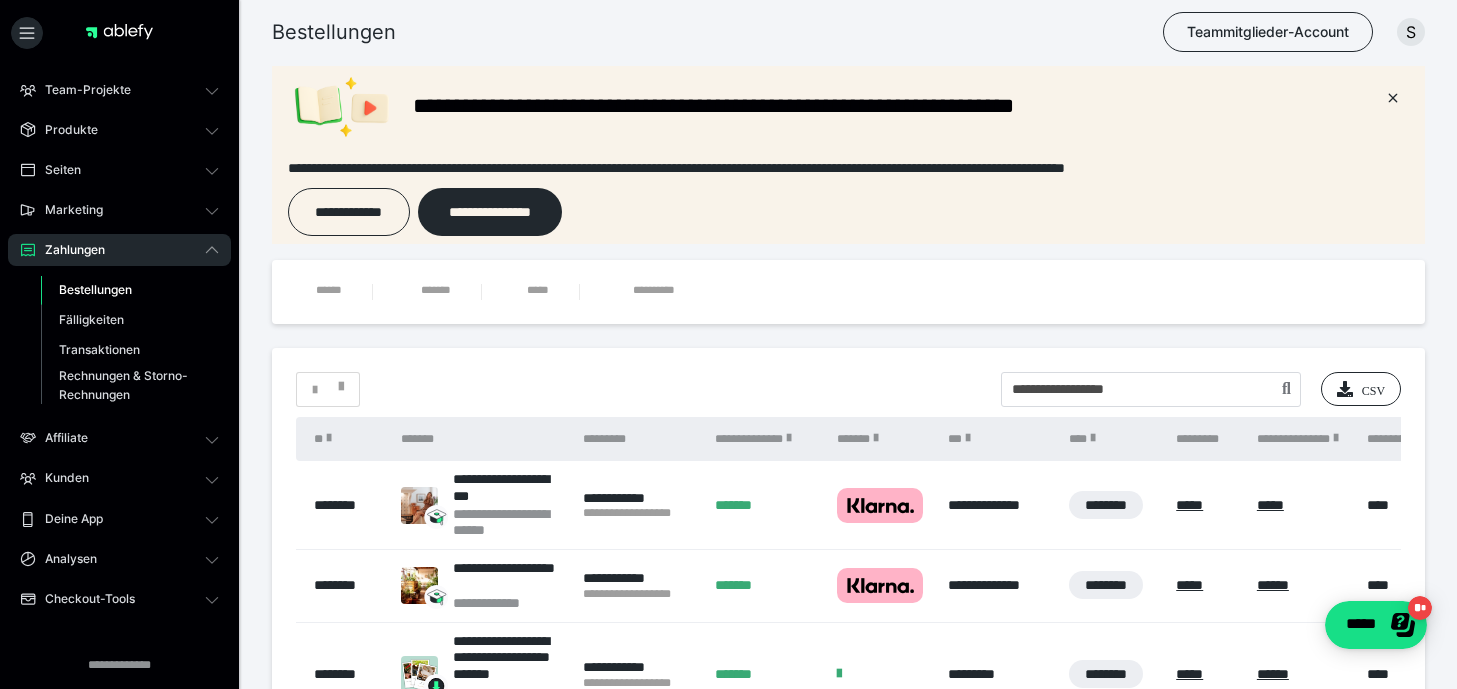 scroll, scrollTop: 12, scrollLeft: 0, axis: vertical 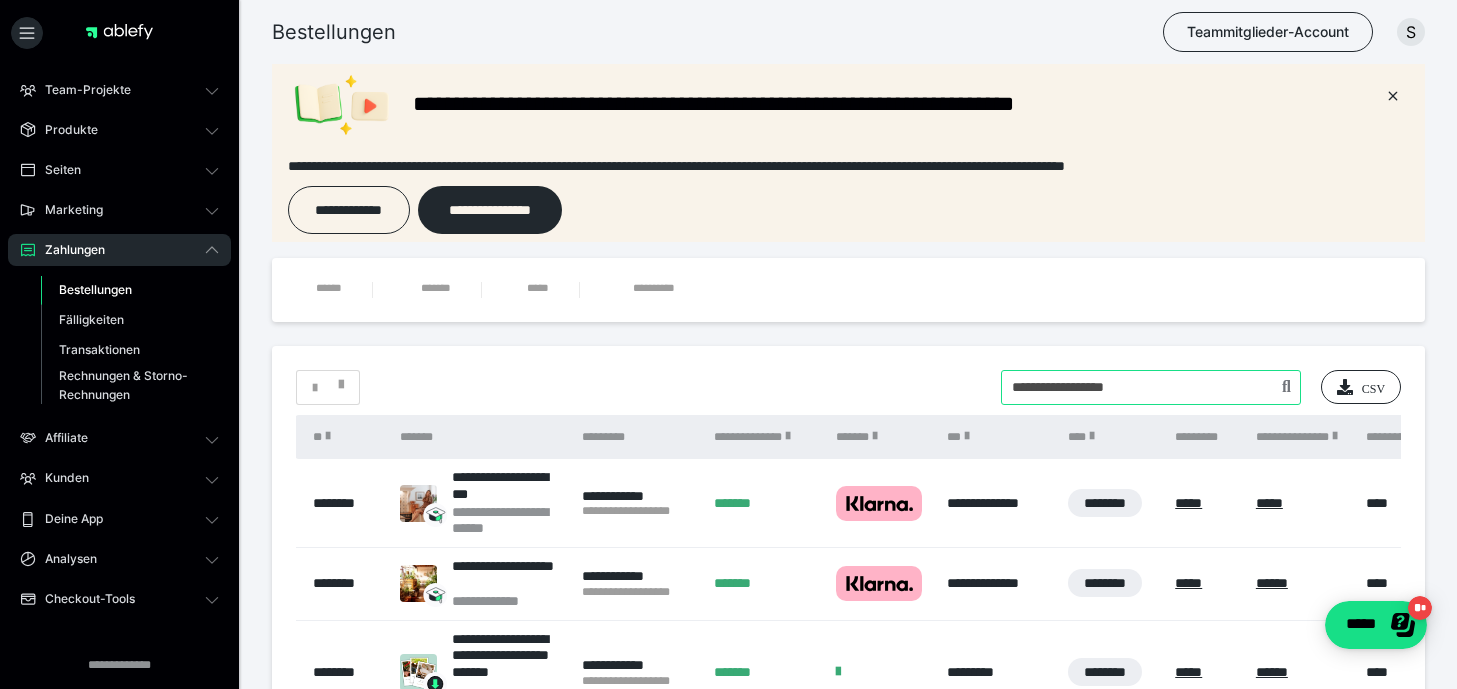 click at bounding box center [1151, 387] 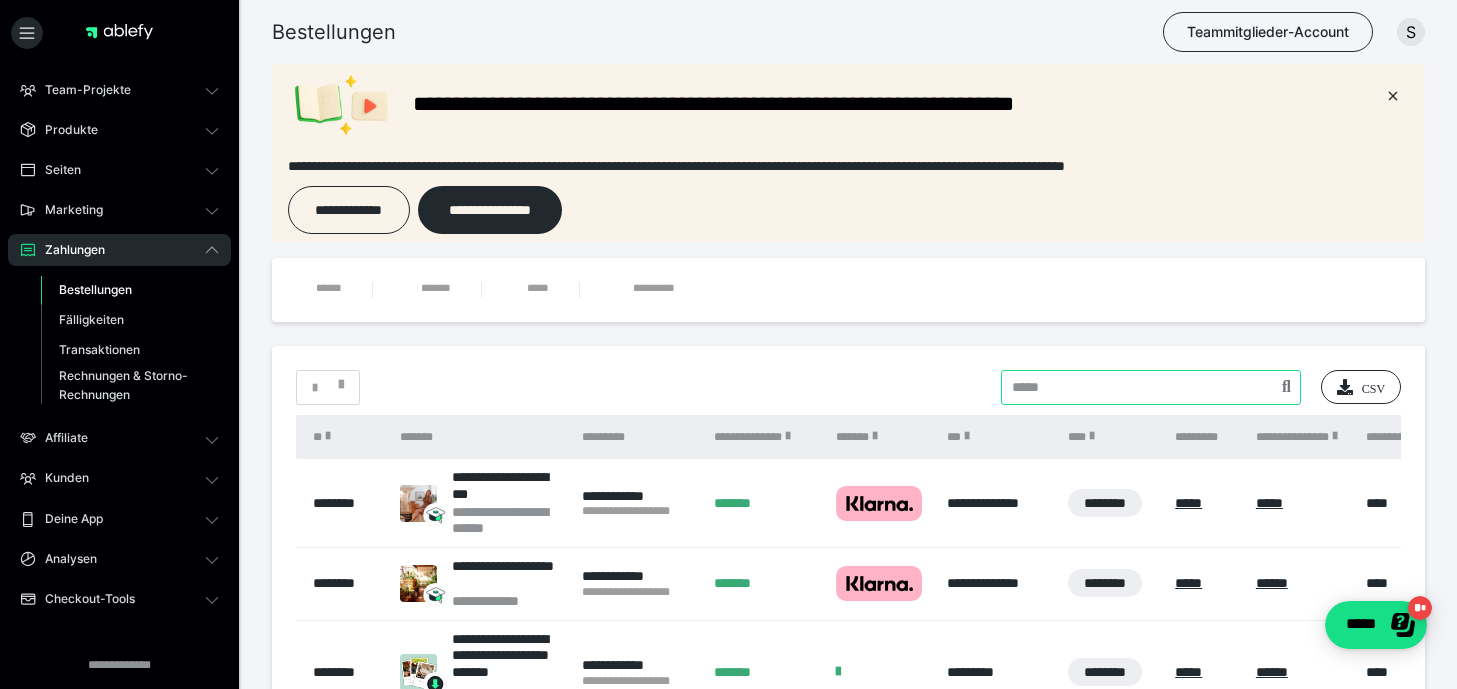 type 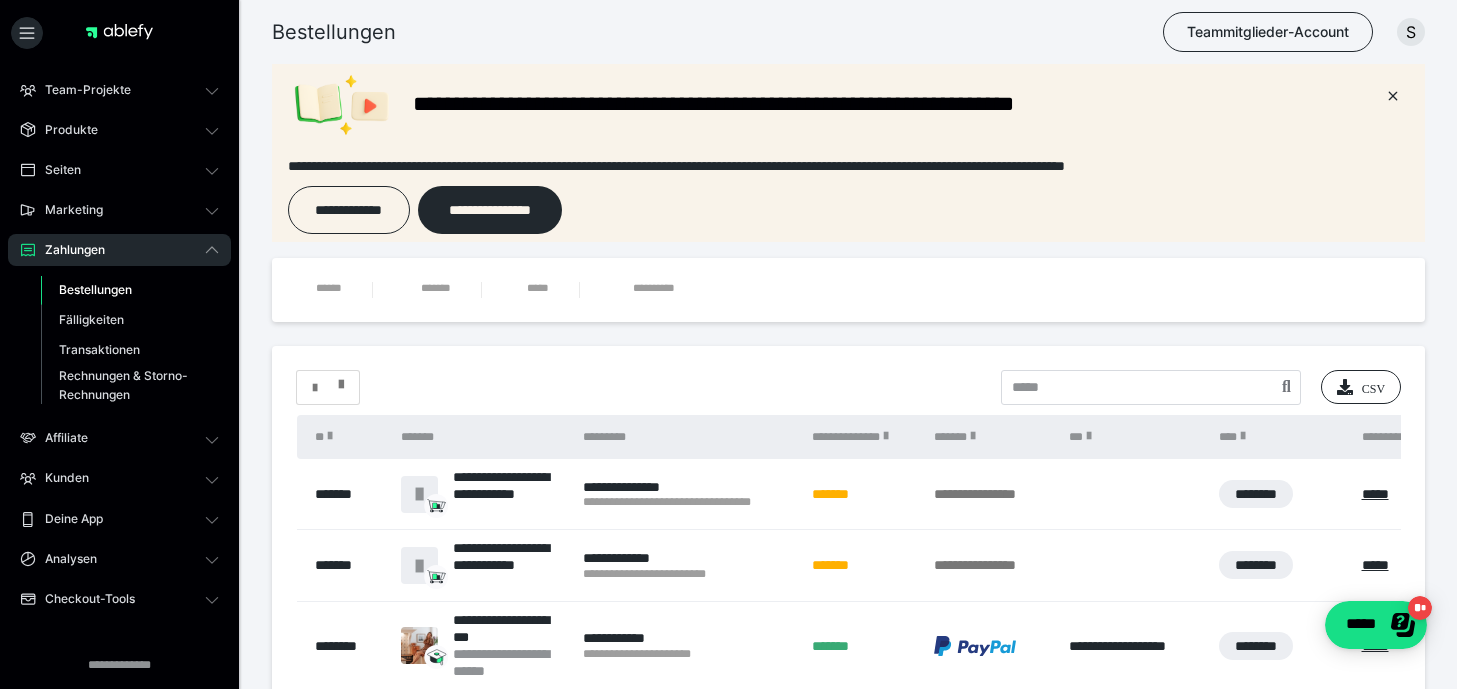 click at bounding box center [328, 388] 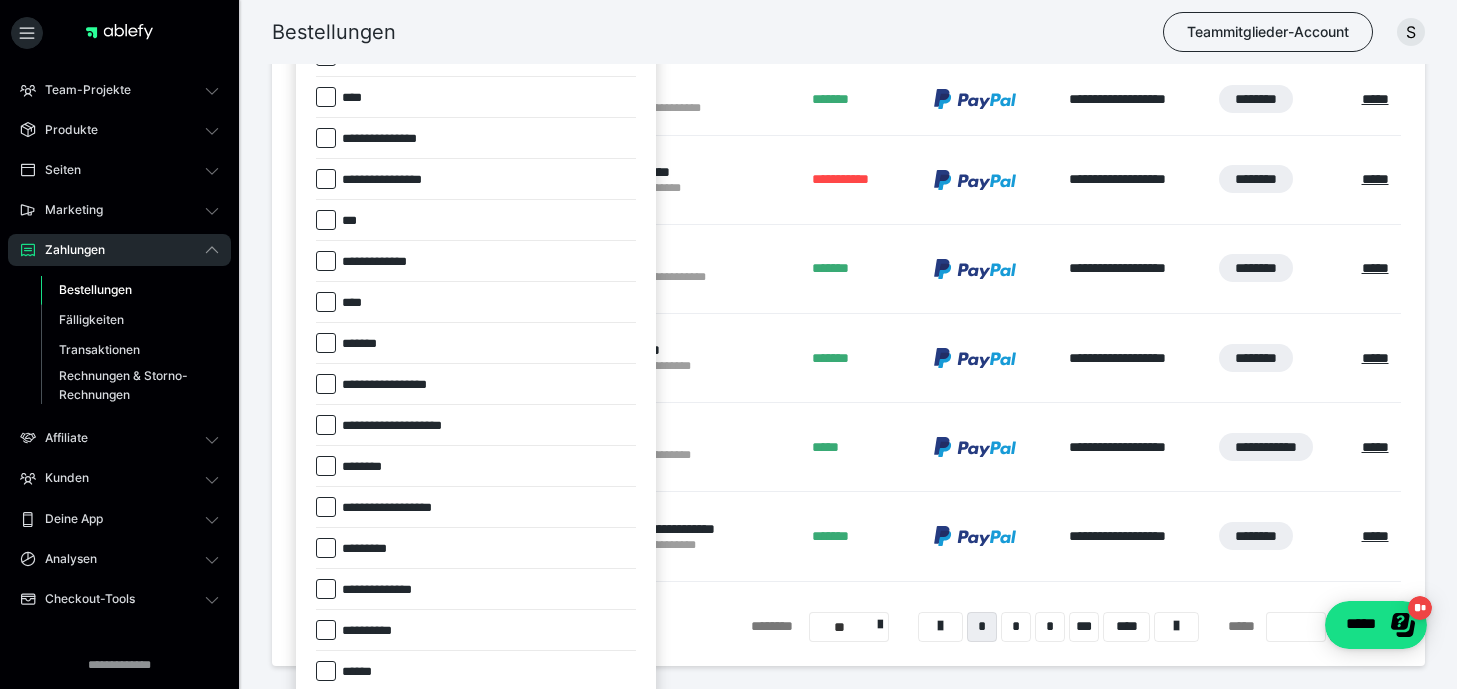 scroll, scrollTop: 743, scrollLeft: 0, axis: vertical 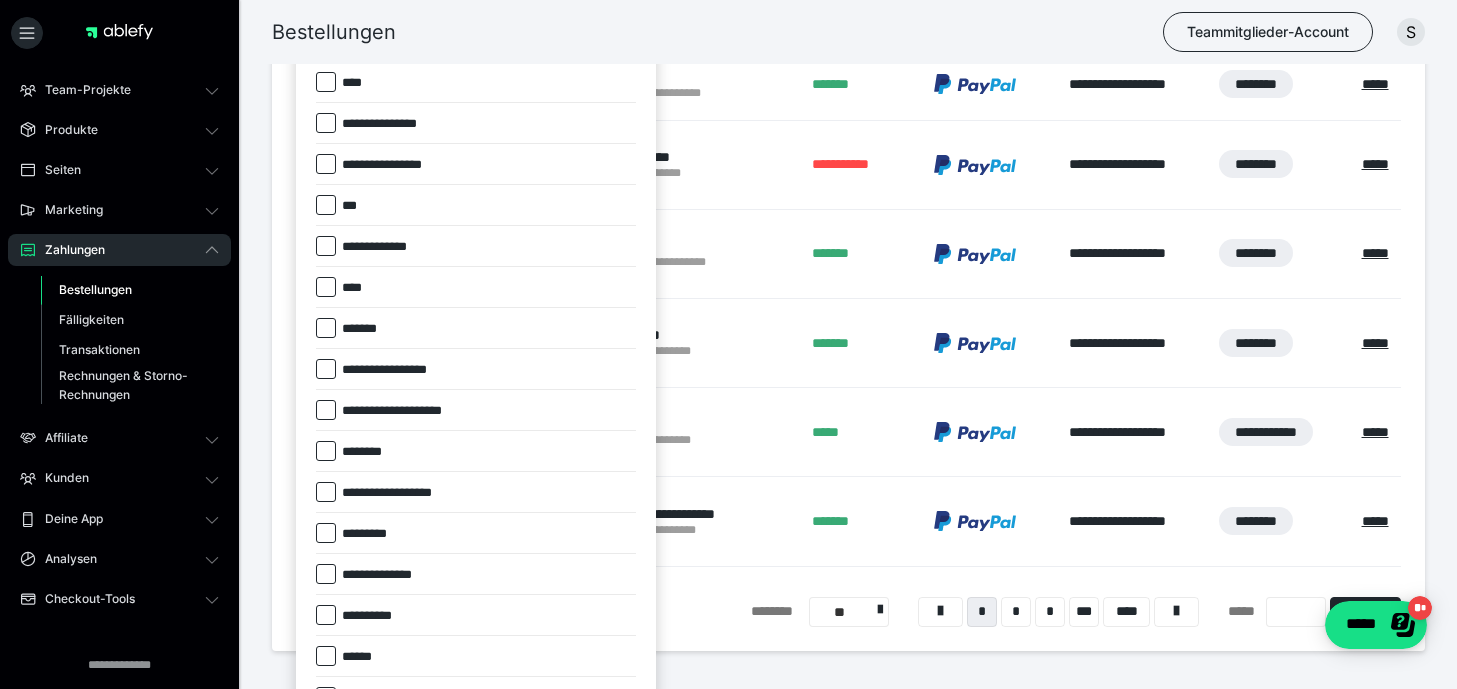 click at bounding box center [326, 328] 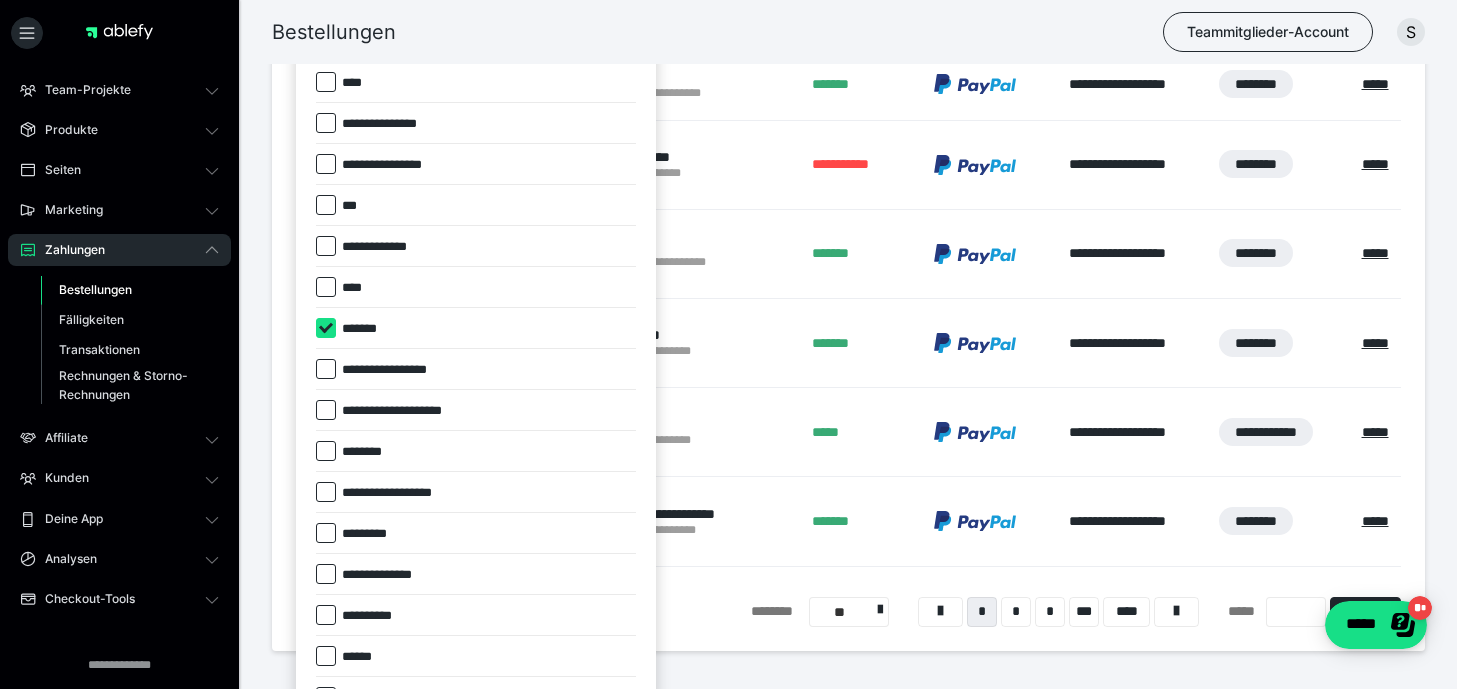 checkbox on "****" 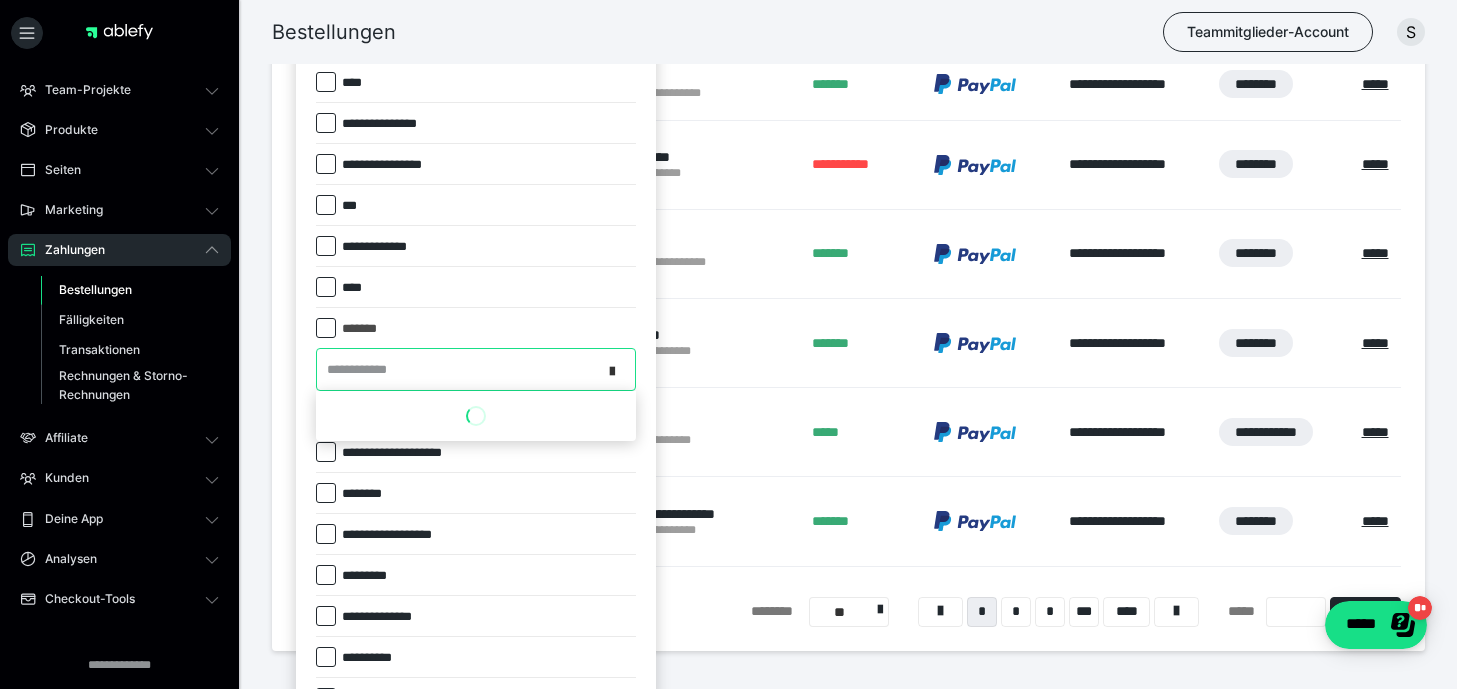 click at bounding box center [618, 370] 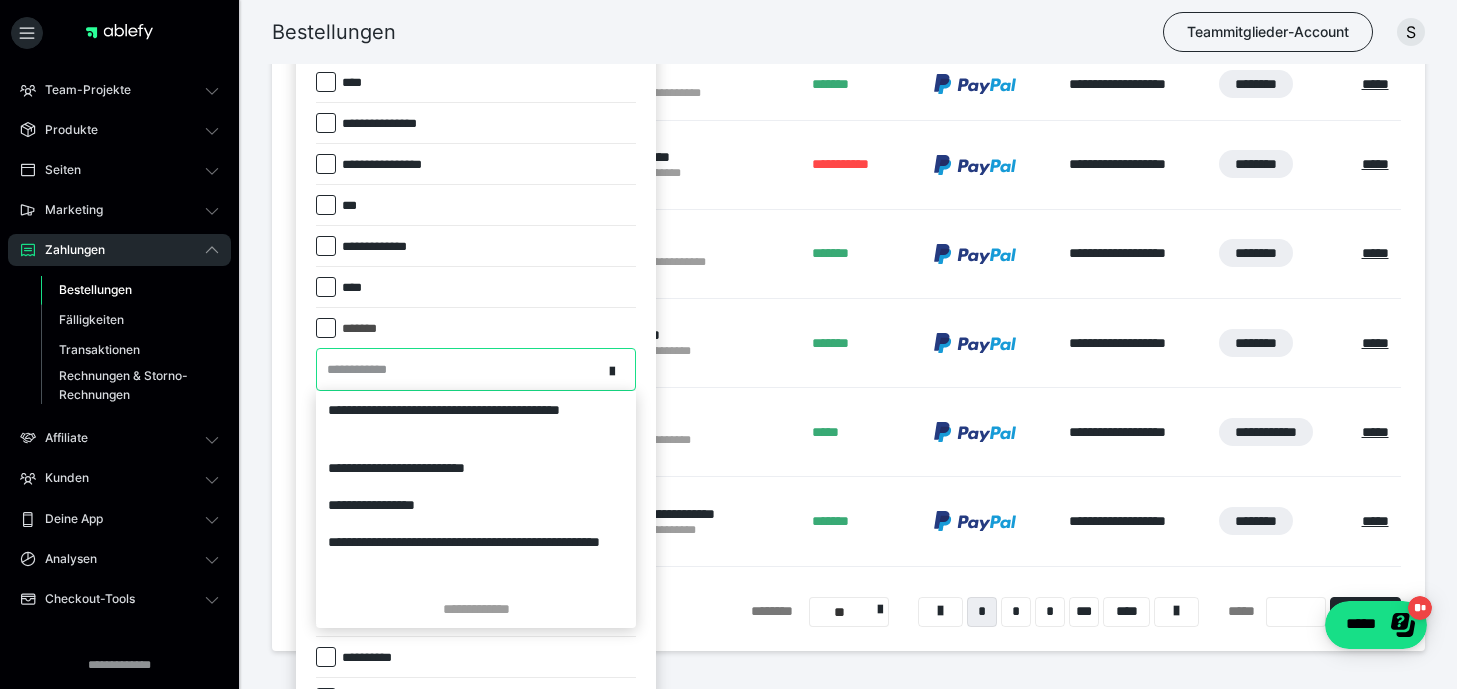 scroll, scrollTop: 317, scrollLeft: 0, axis: vertical 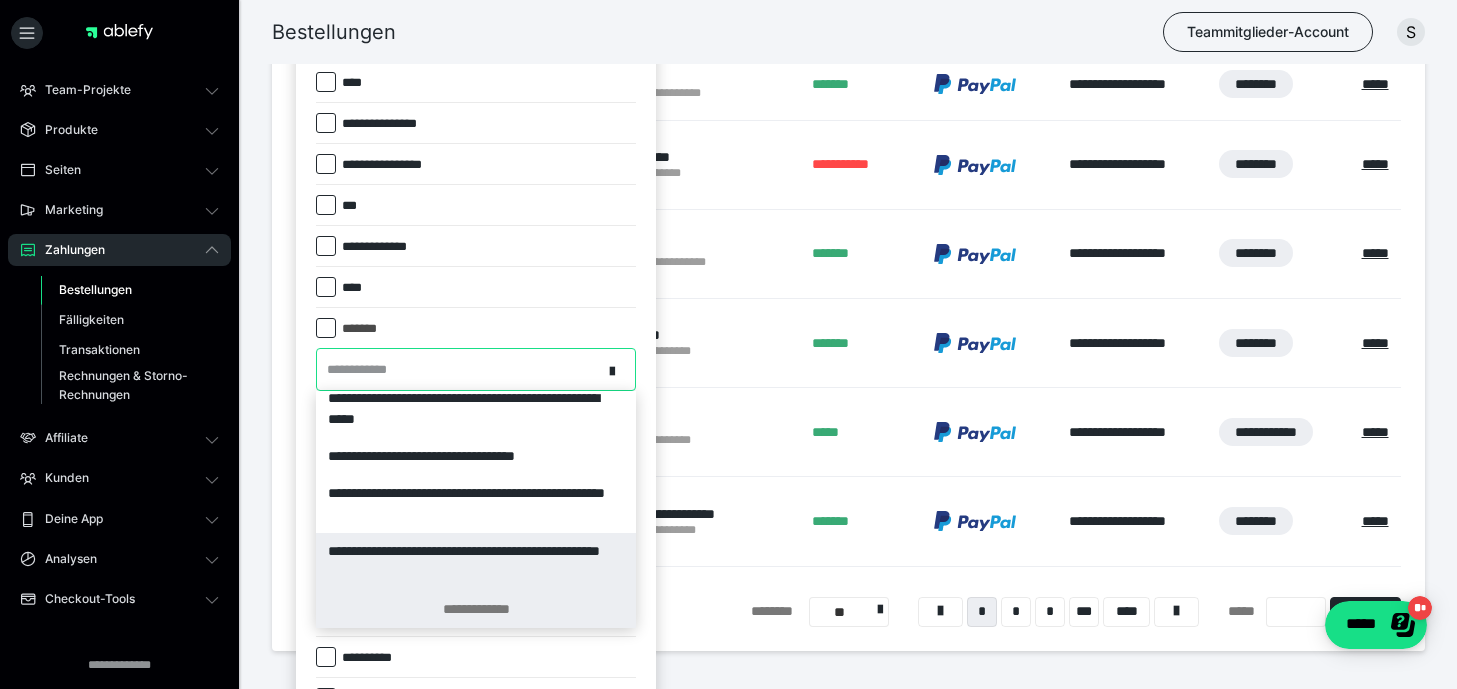 click on "**********" at bounding box center (476, 609) 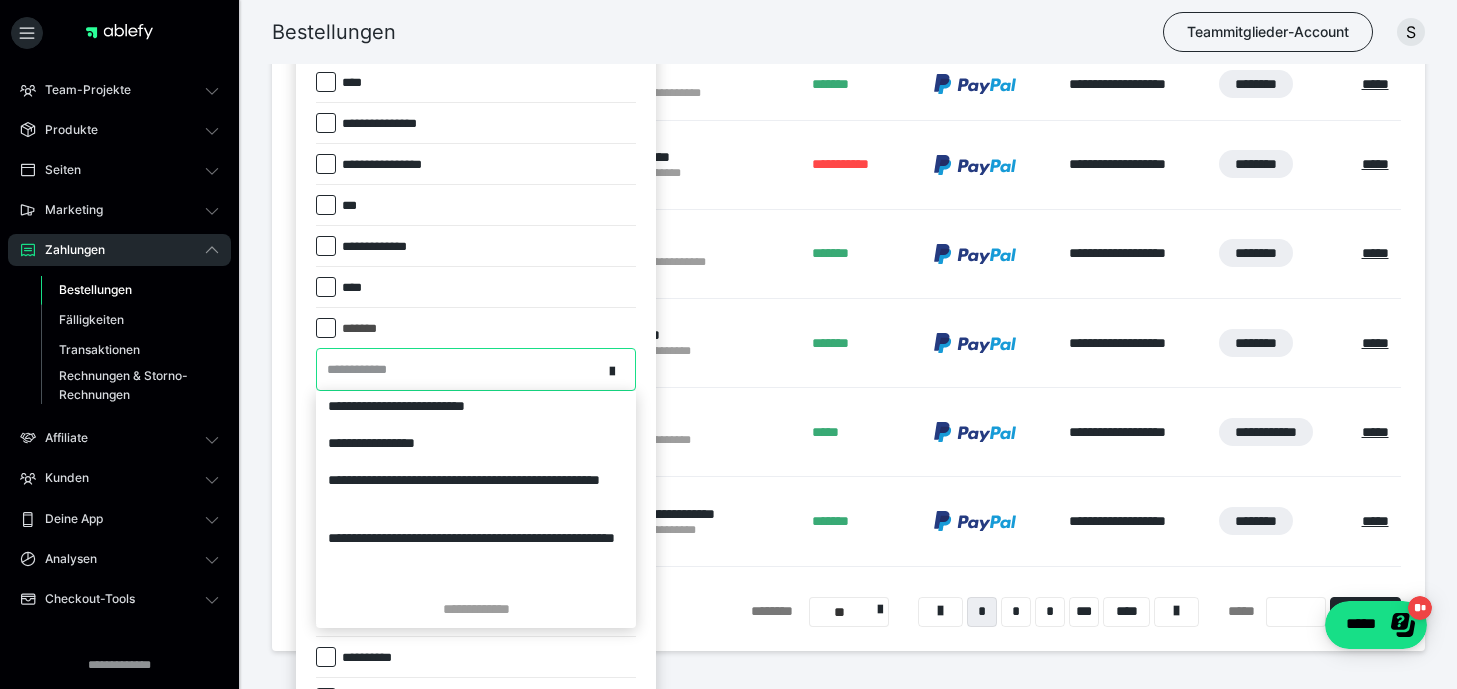 scroll, scrollTop: 0, scrollLeft: 0, axis: both 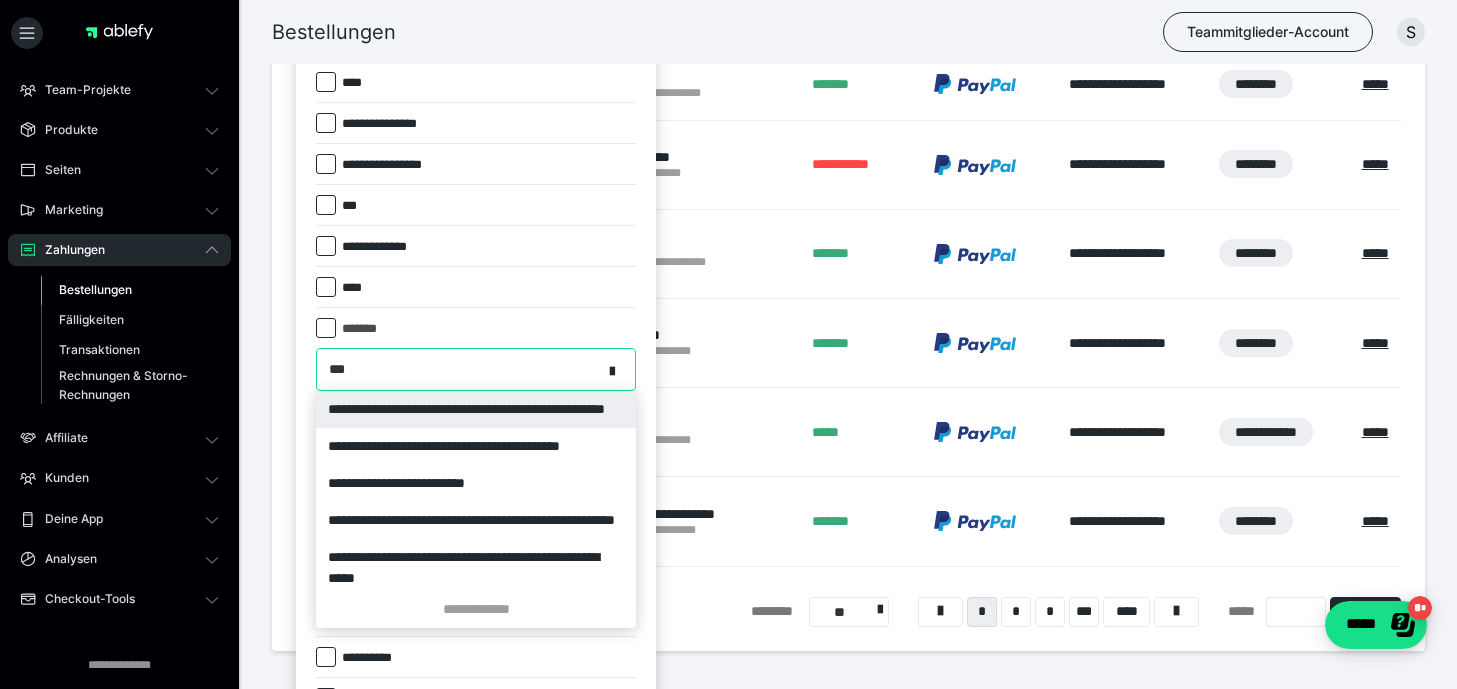 type on "****" 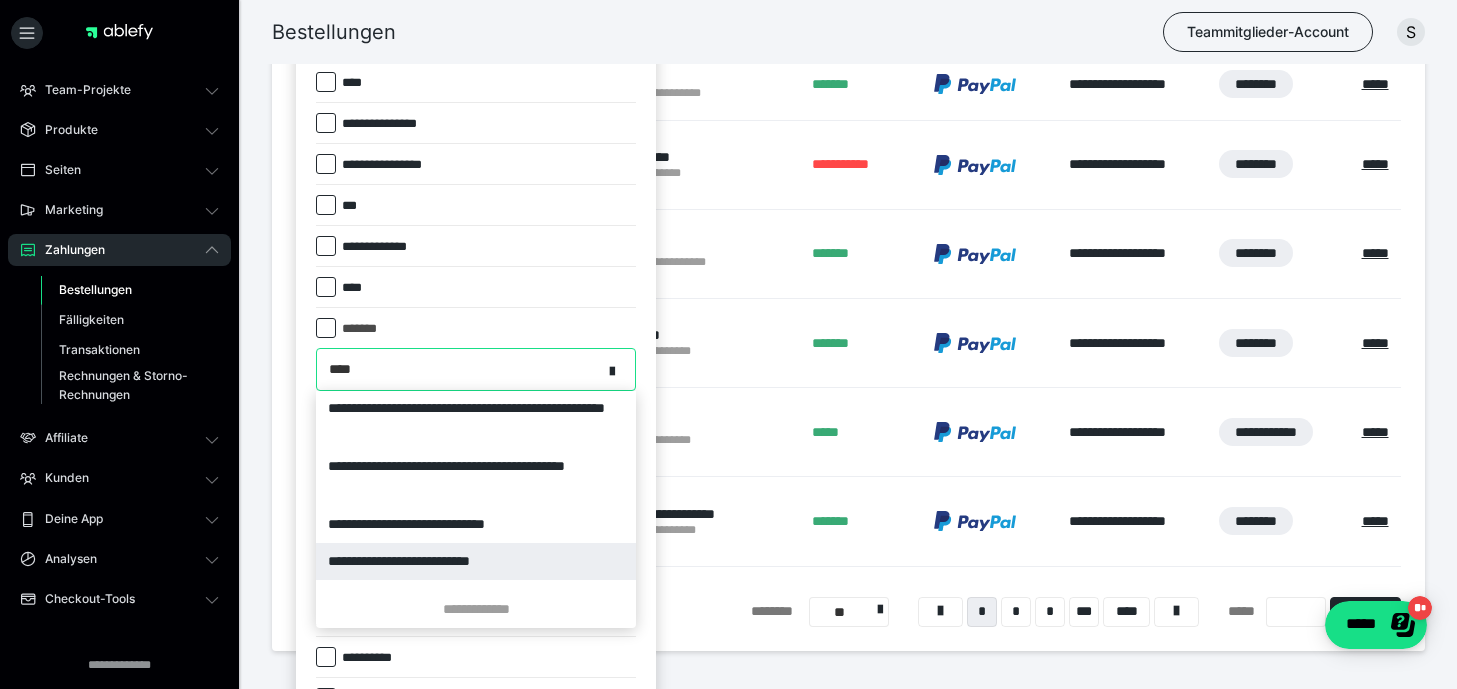 scroll, scrollTop: 143, scrollLeft: 0, axis: vertical 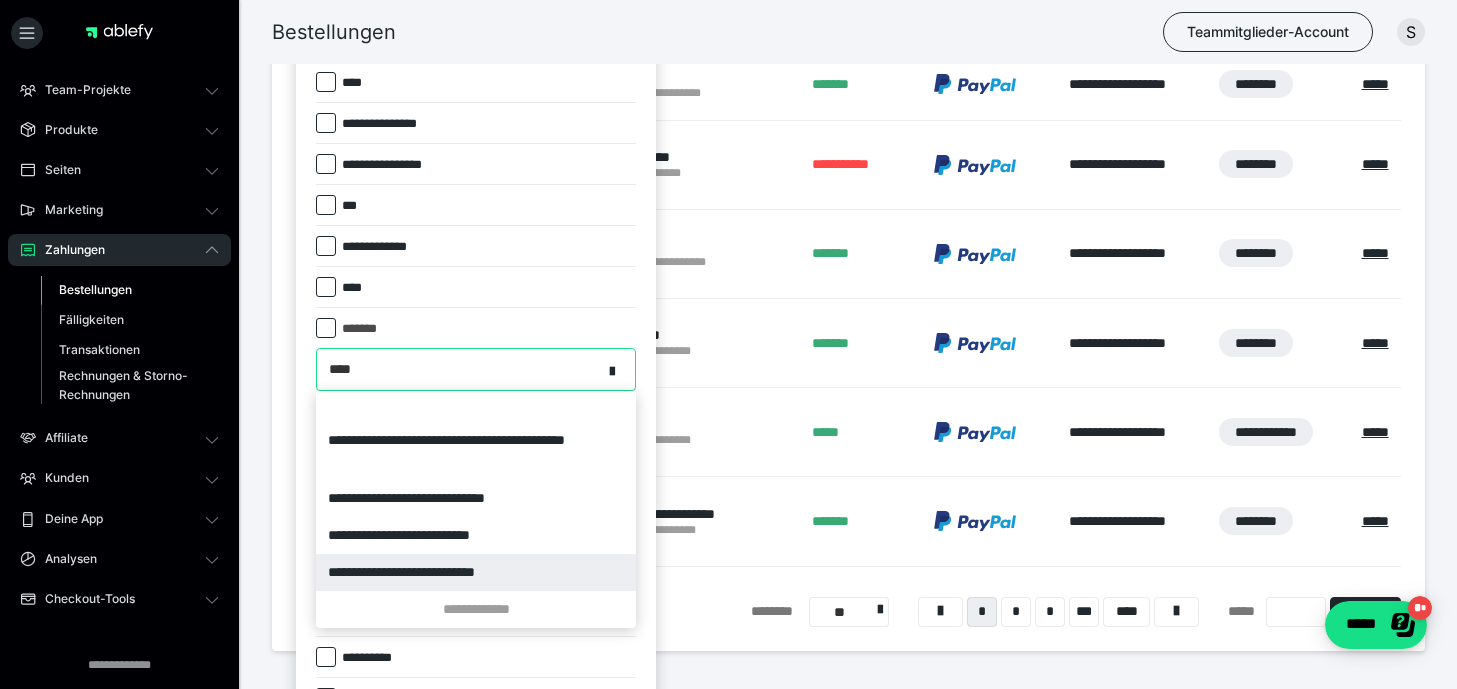click on "**********" at bounding box center [476, 572] 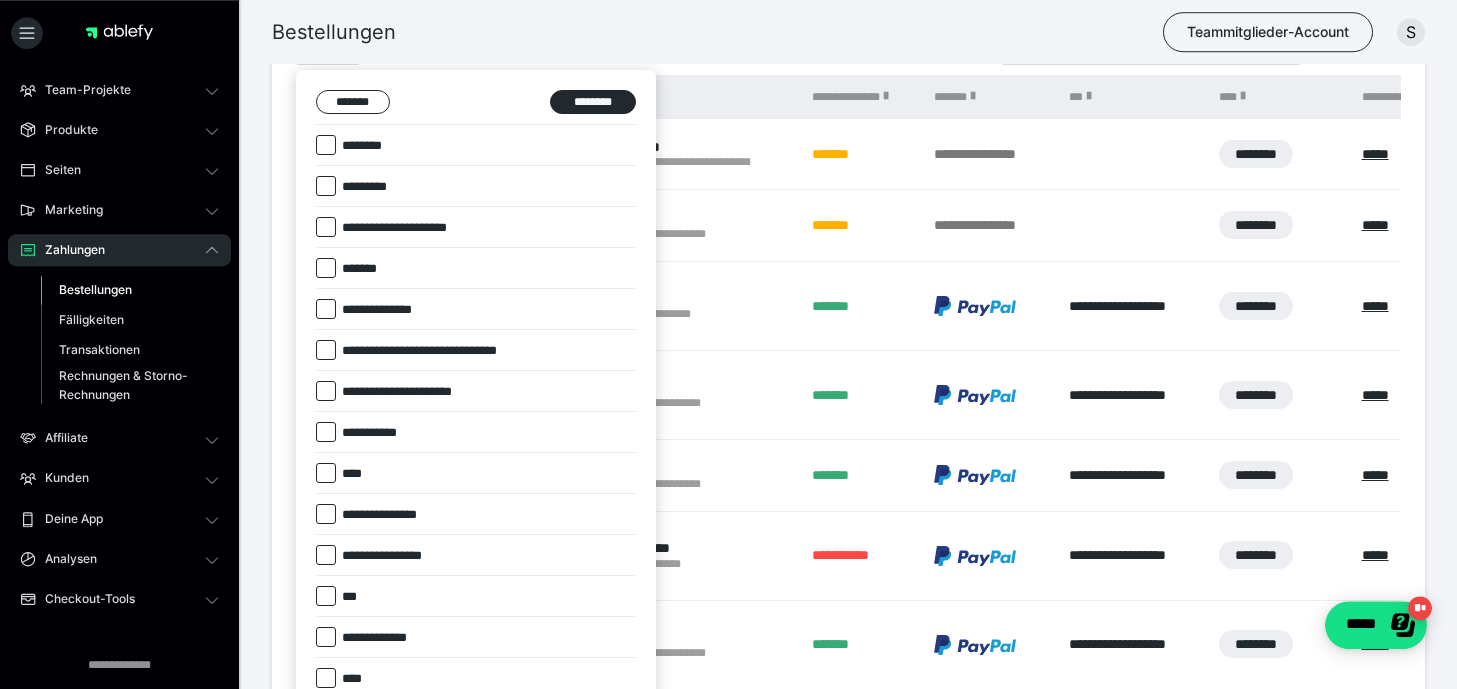 scroll, scrollTop: 355, scrollLeft: 0, axis: vertical 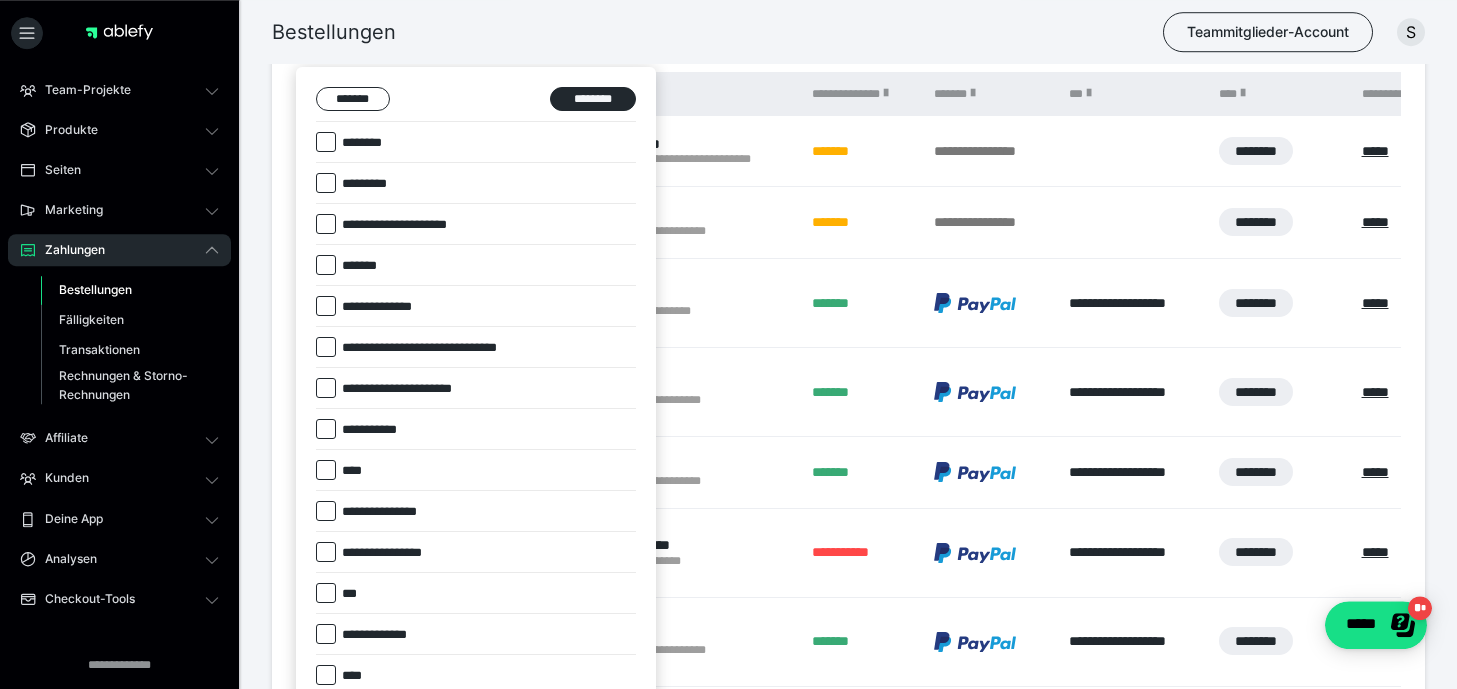 click on "**********" at bounding box center (414, 389) 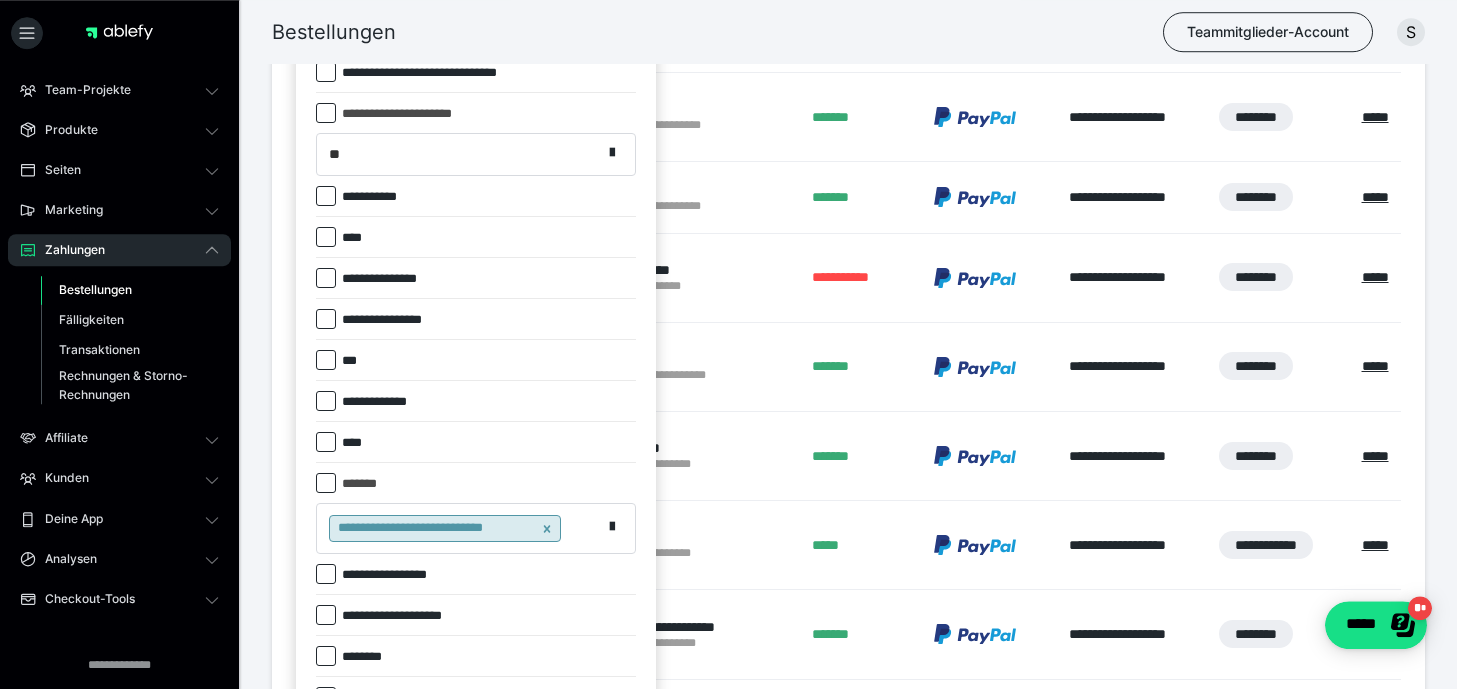 scroll, scrollTop: 613, scrollLeft: 0, axis: vertical 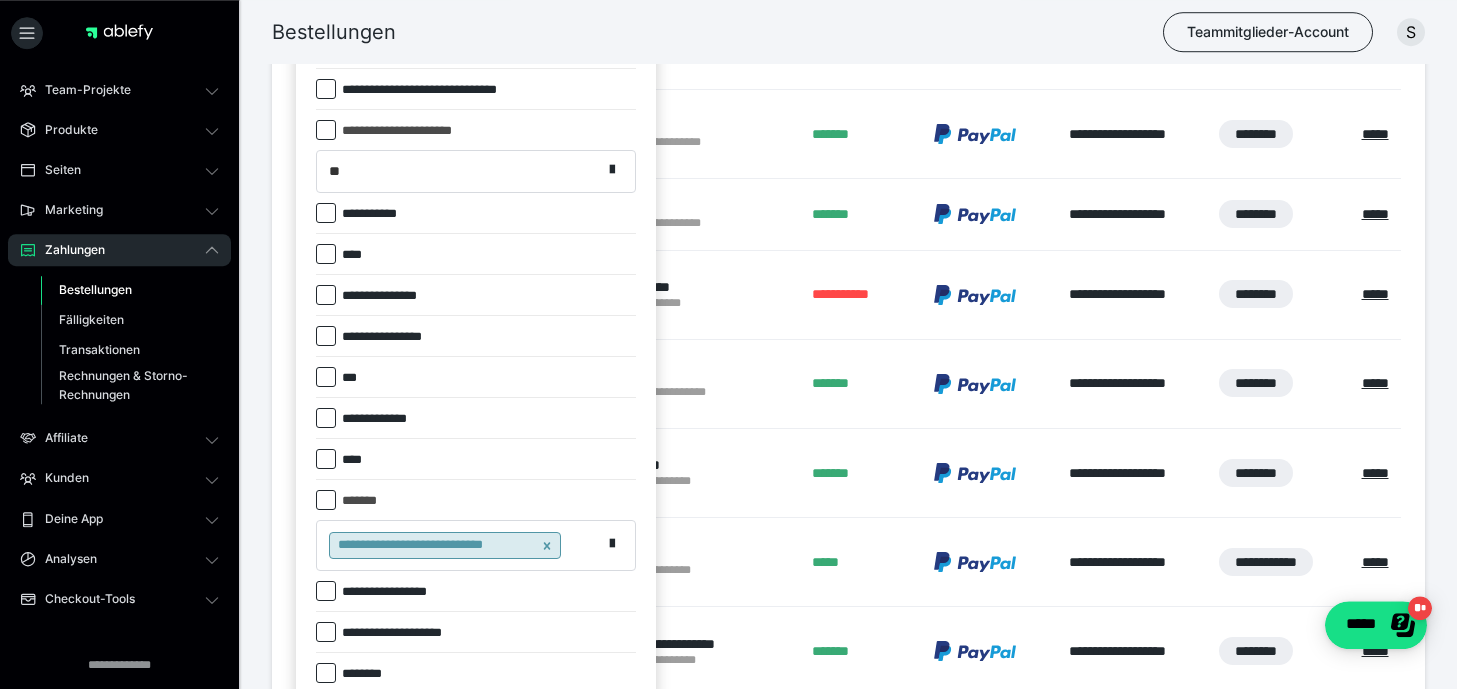 click on "**" at bounding box center (459, 171) 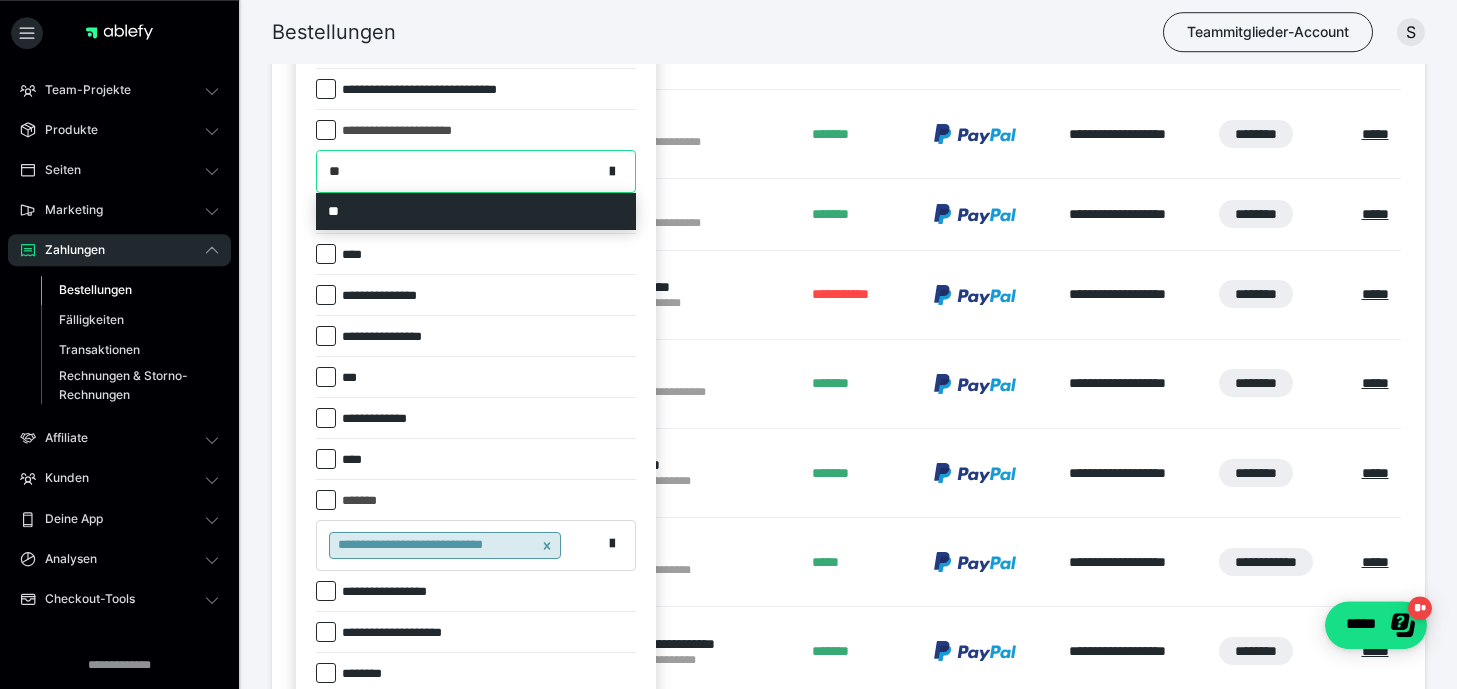 click on "**" at bounding box center [459, 171] 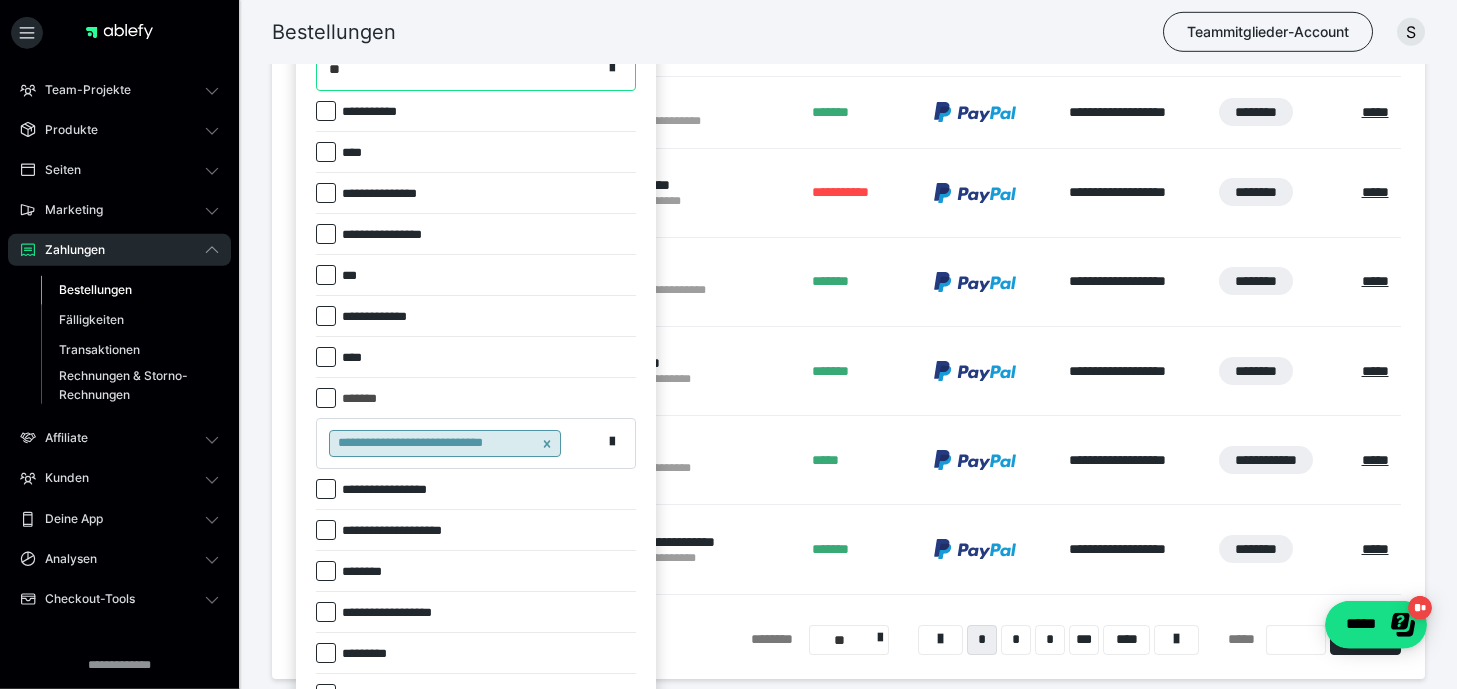 scroll, scrollTop: 623, scrollLeft: 0, axis: vertical 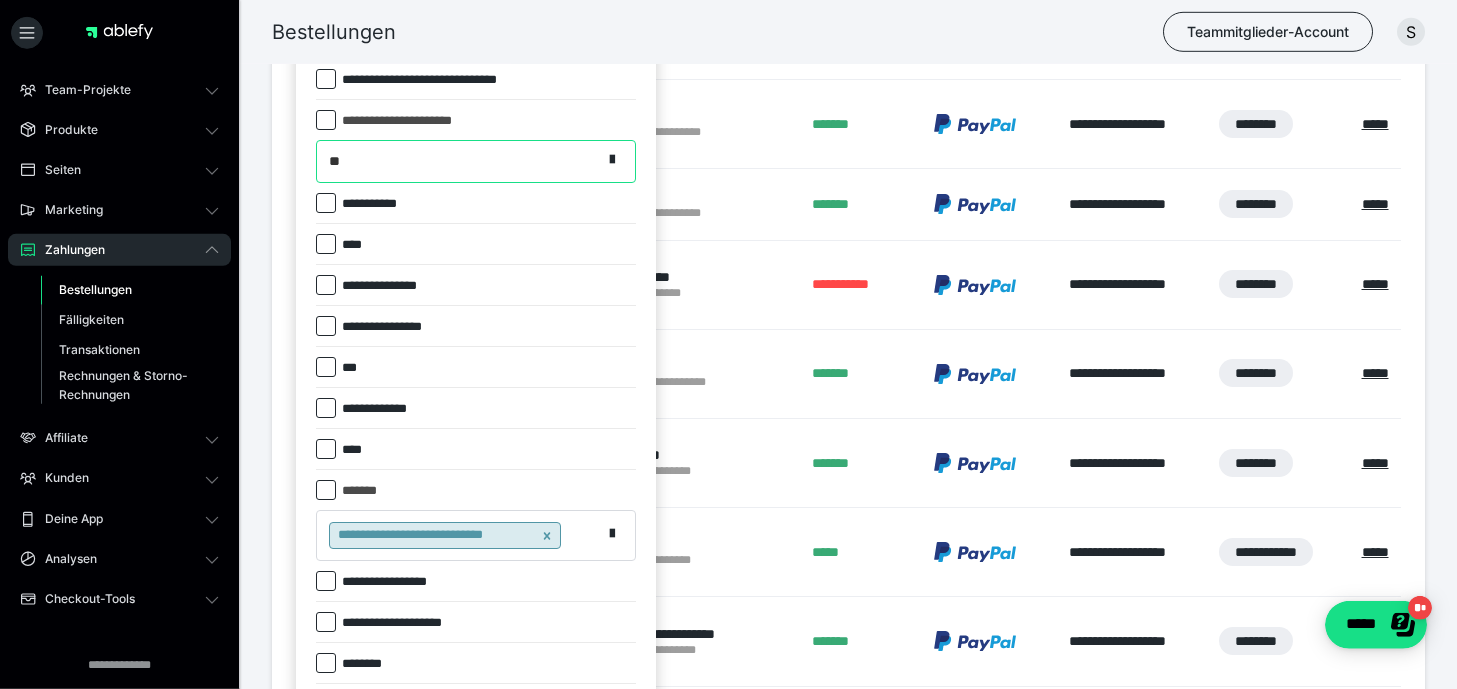 click at bounding box center [326, 120] 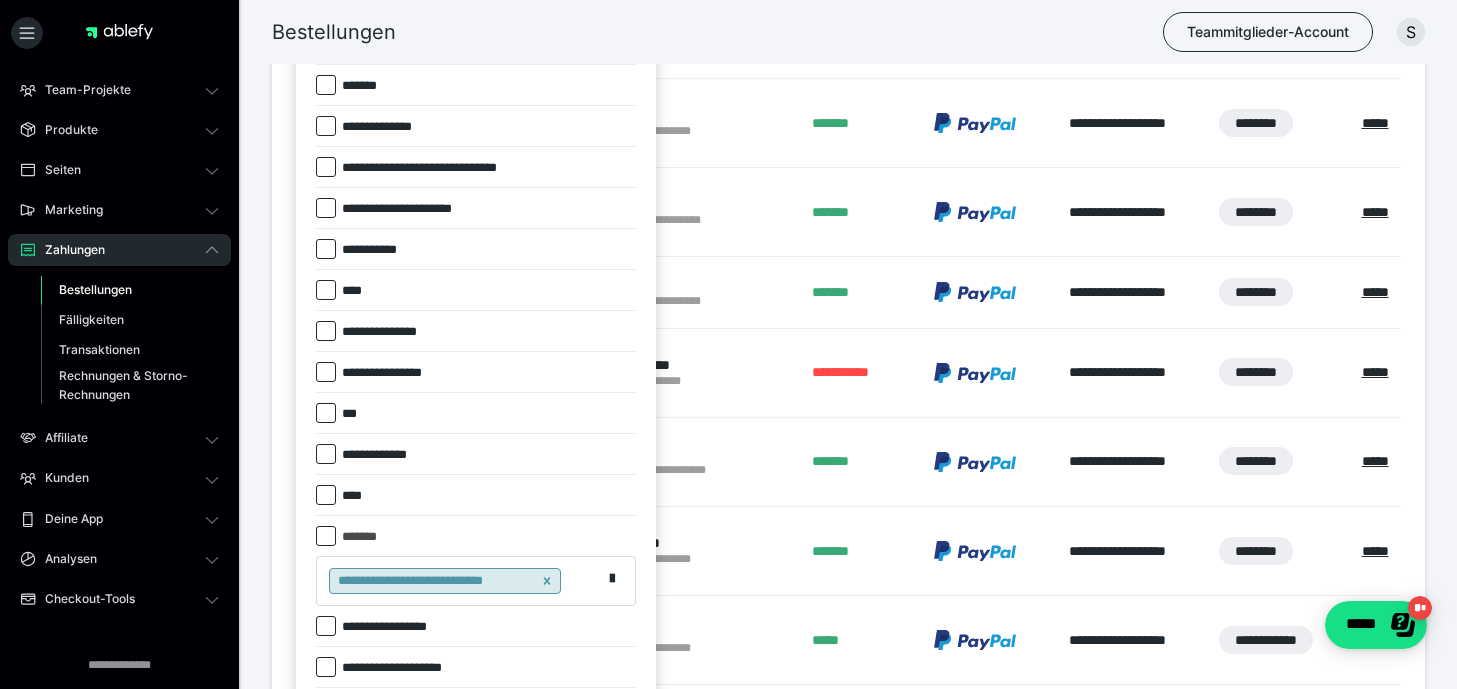 scroll, scrollTop: 0, scrollLeft: 0, axis: both 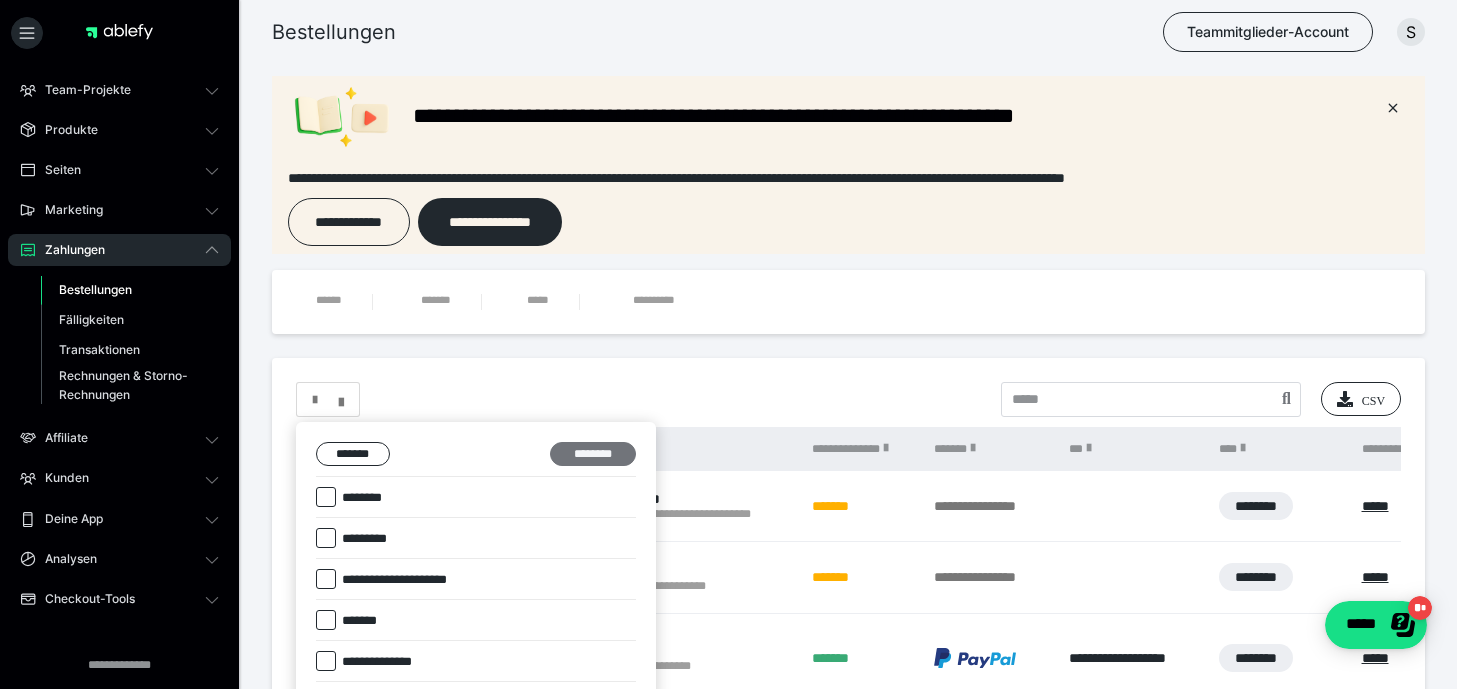 click on "********" at bounding box center (593, 454) 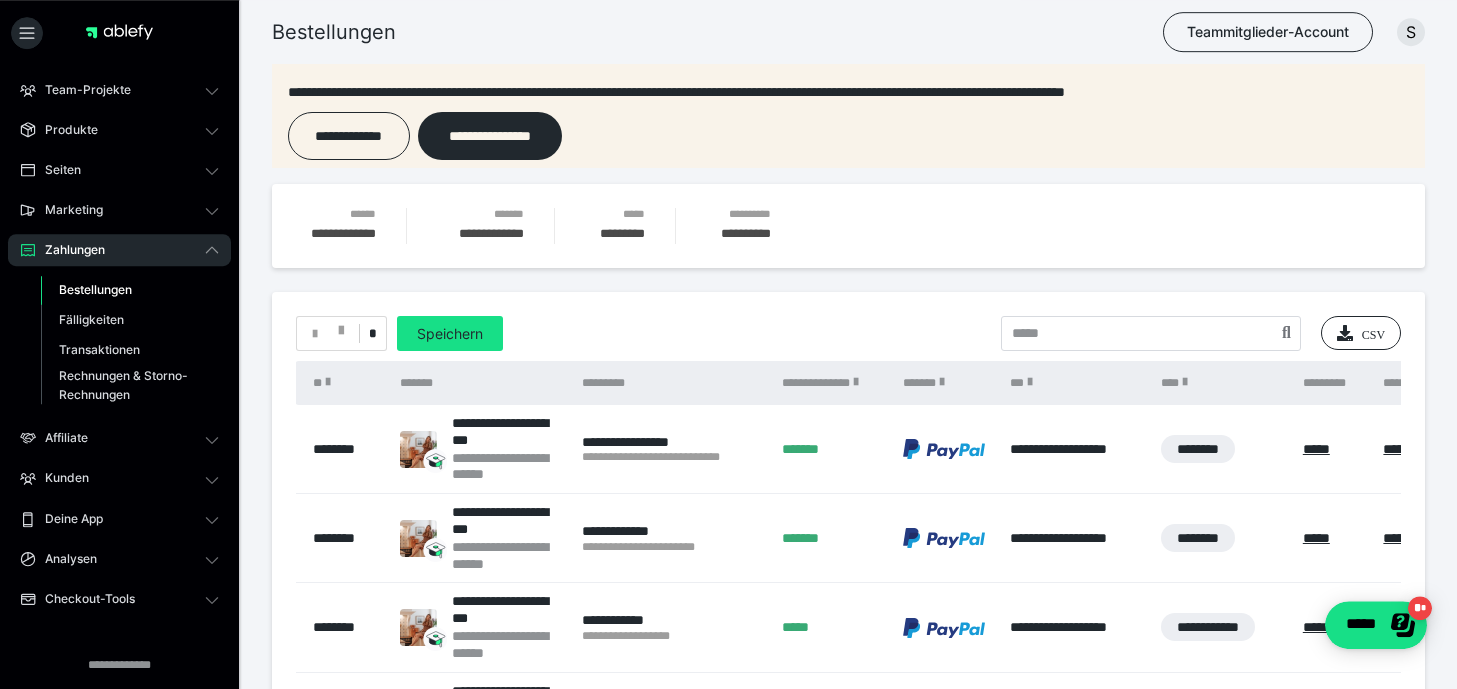 scroll, scrollTop: 0, scrollLeft: 0, axis: both 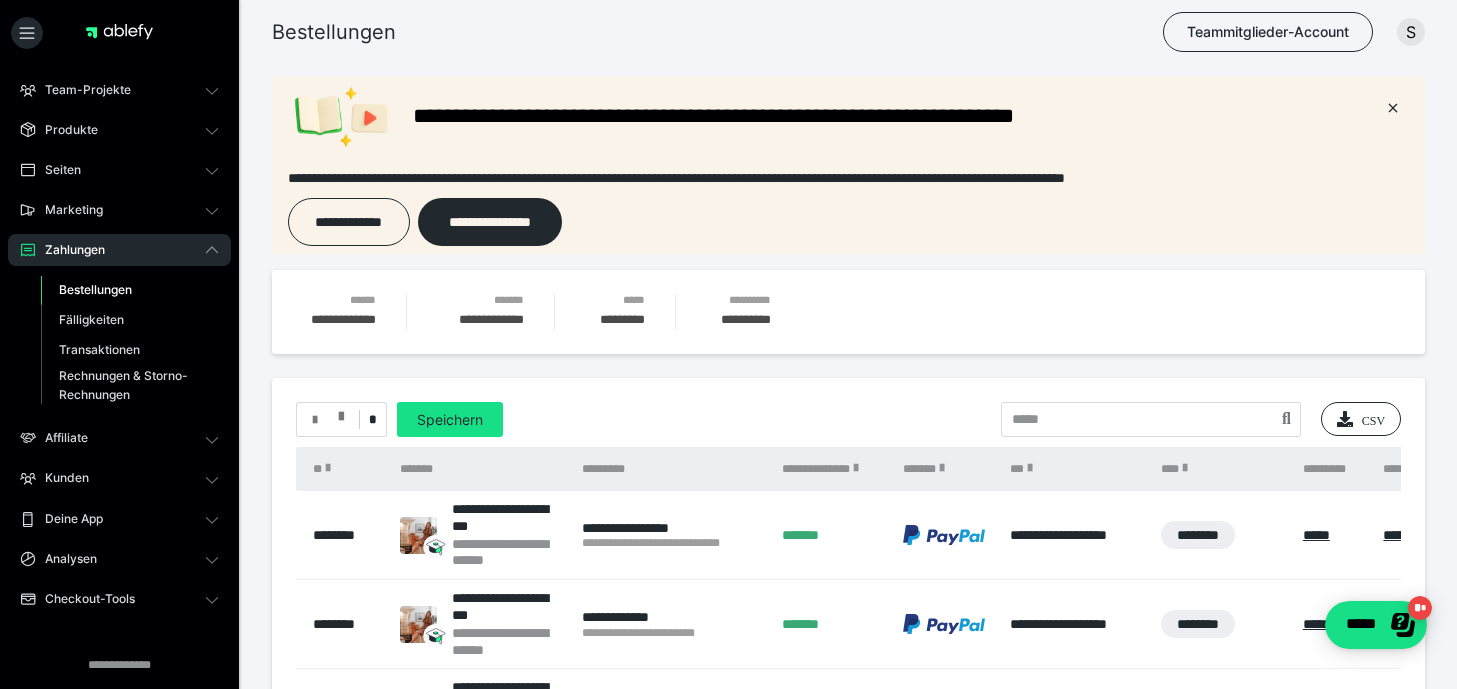 click at bounding box center [328, 420] 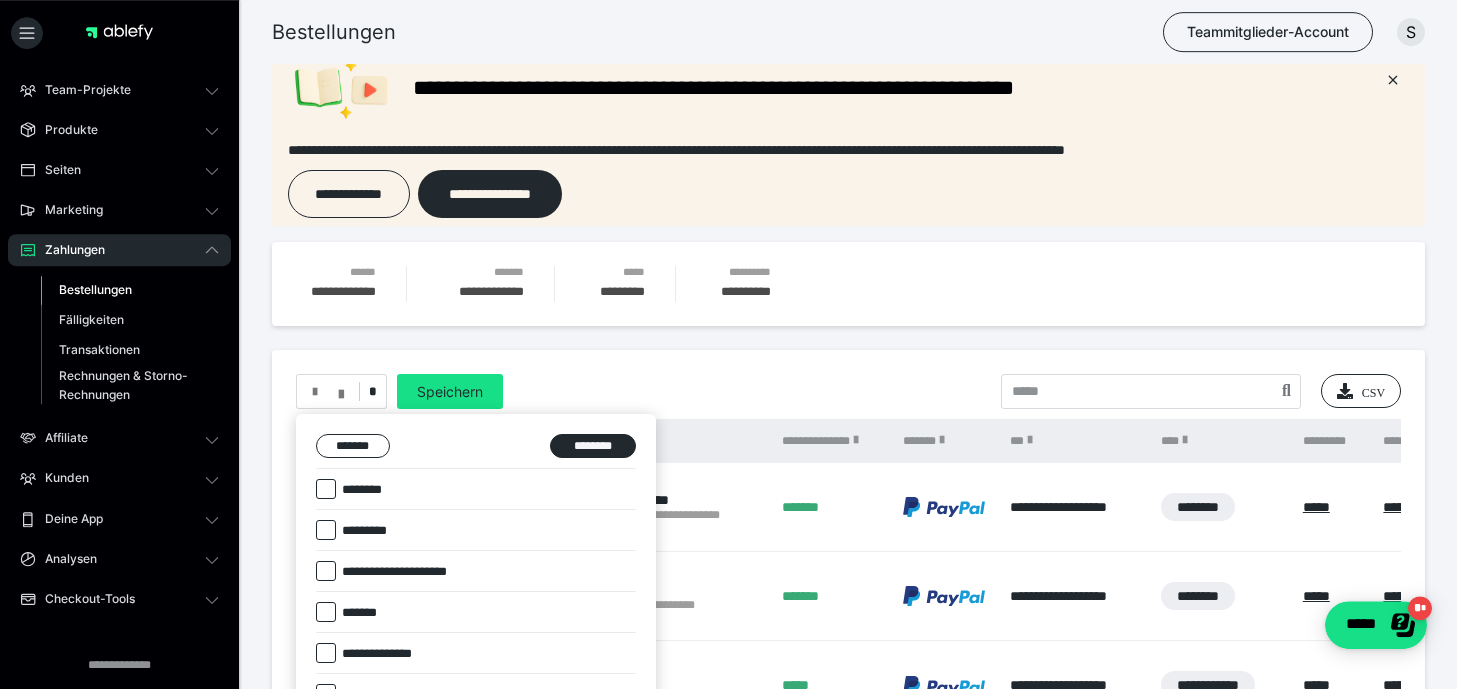 scroll, scrollTop: 32, scrollLeft: 0, axis: vertical 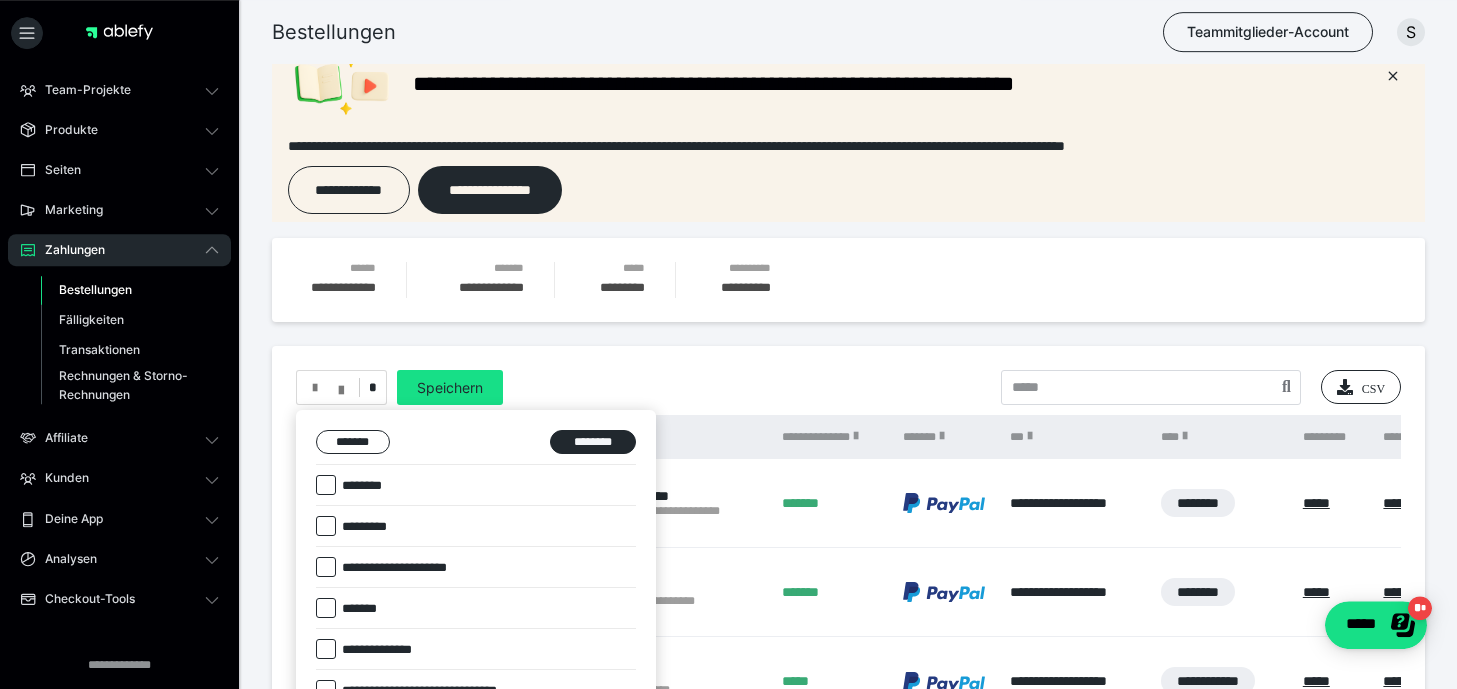 click on "********" at bounding box center [348, 481] 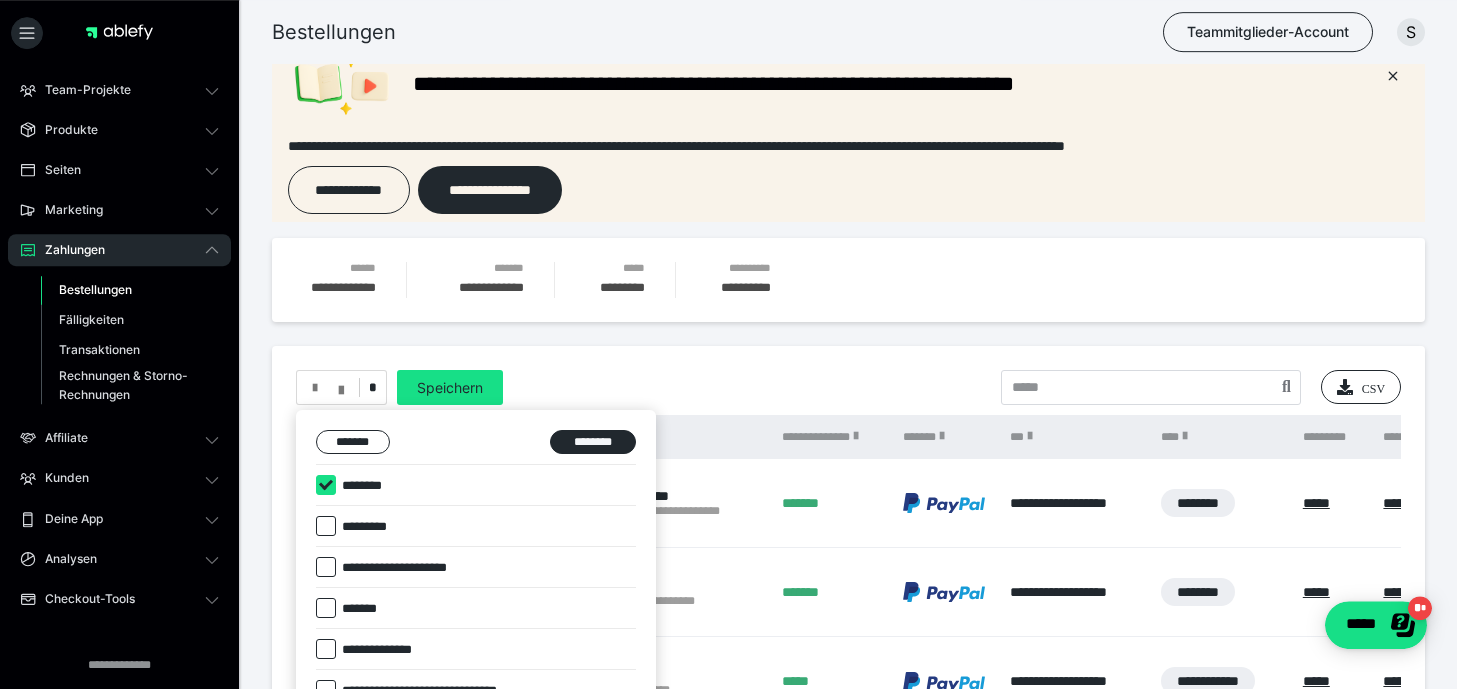 checkbox on "****" 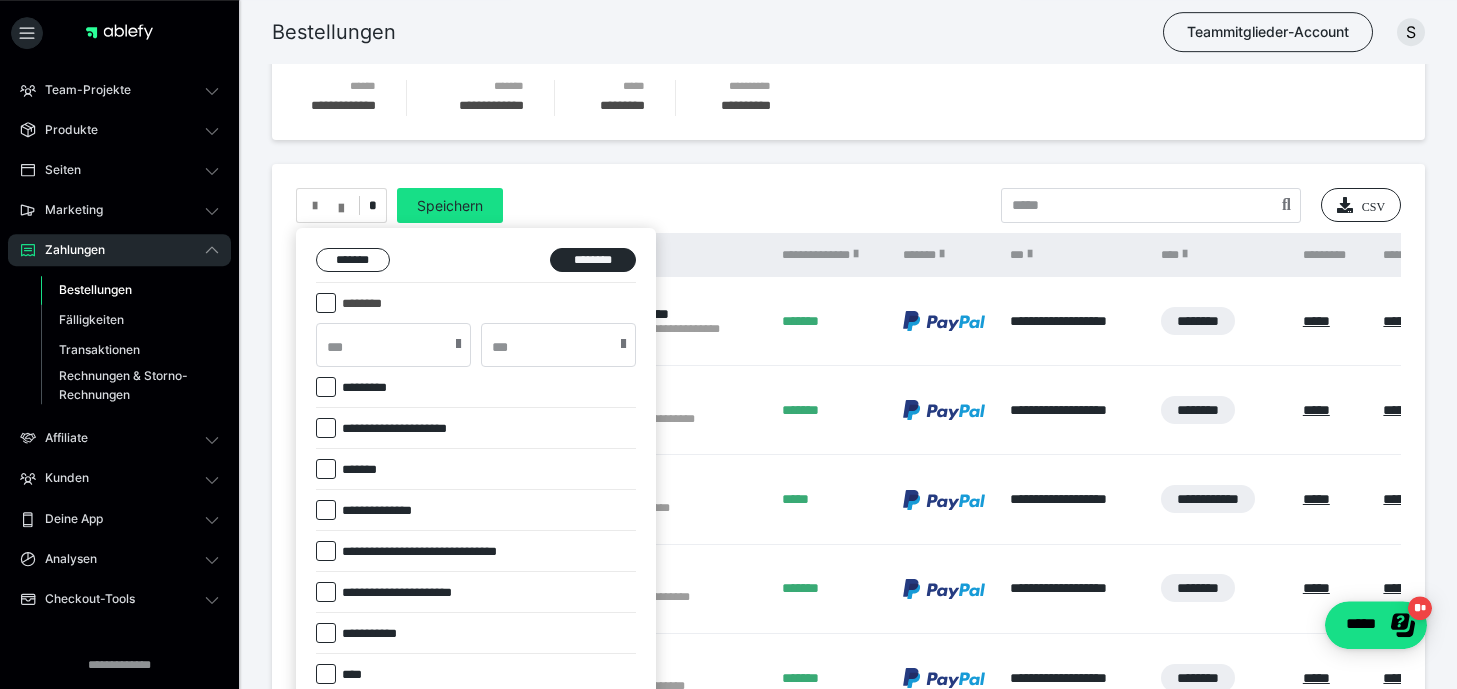 scroll, scrollTop: 216, scrollLeft: 0, axis: vertical 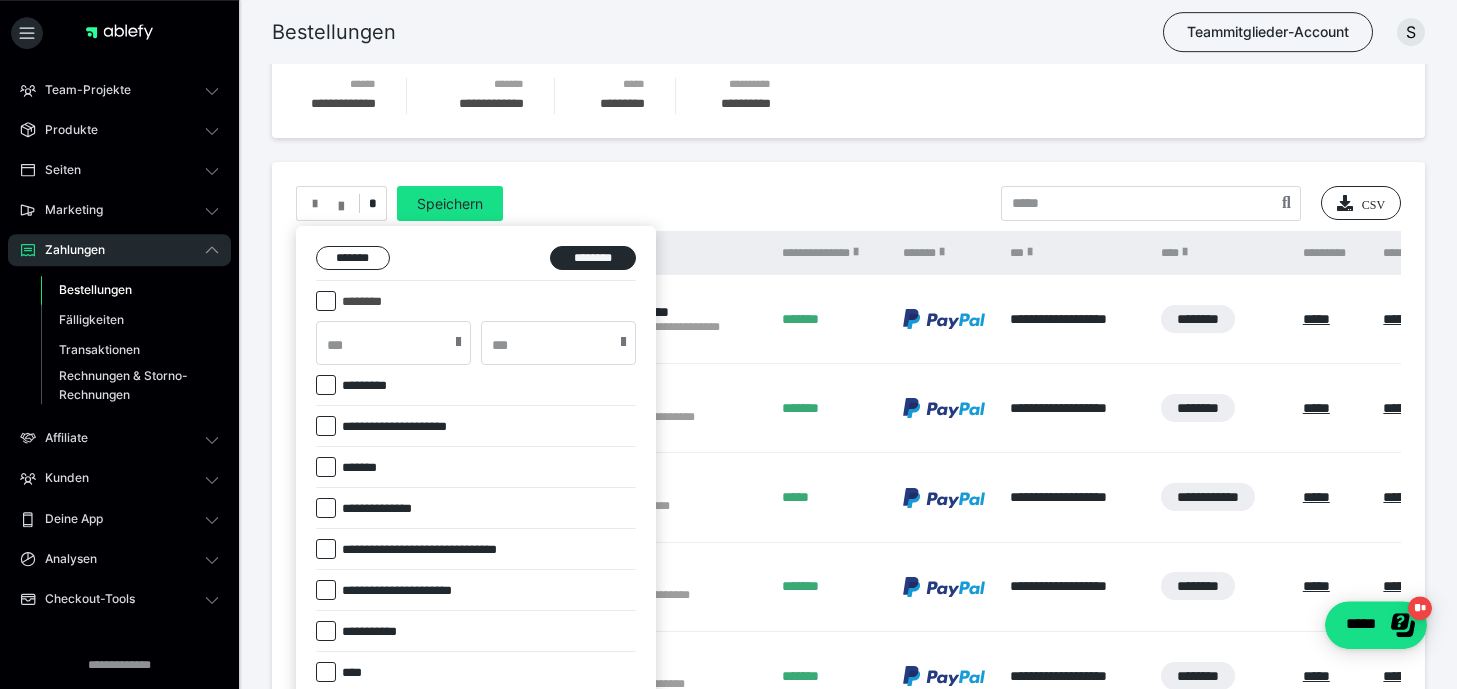 click at bounding box center [458, 342] 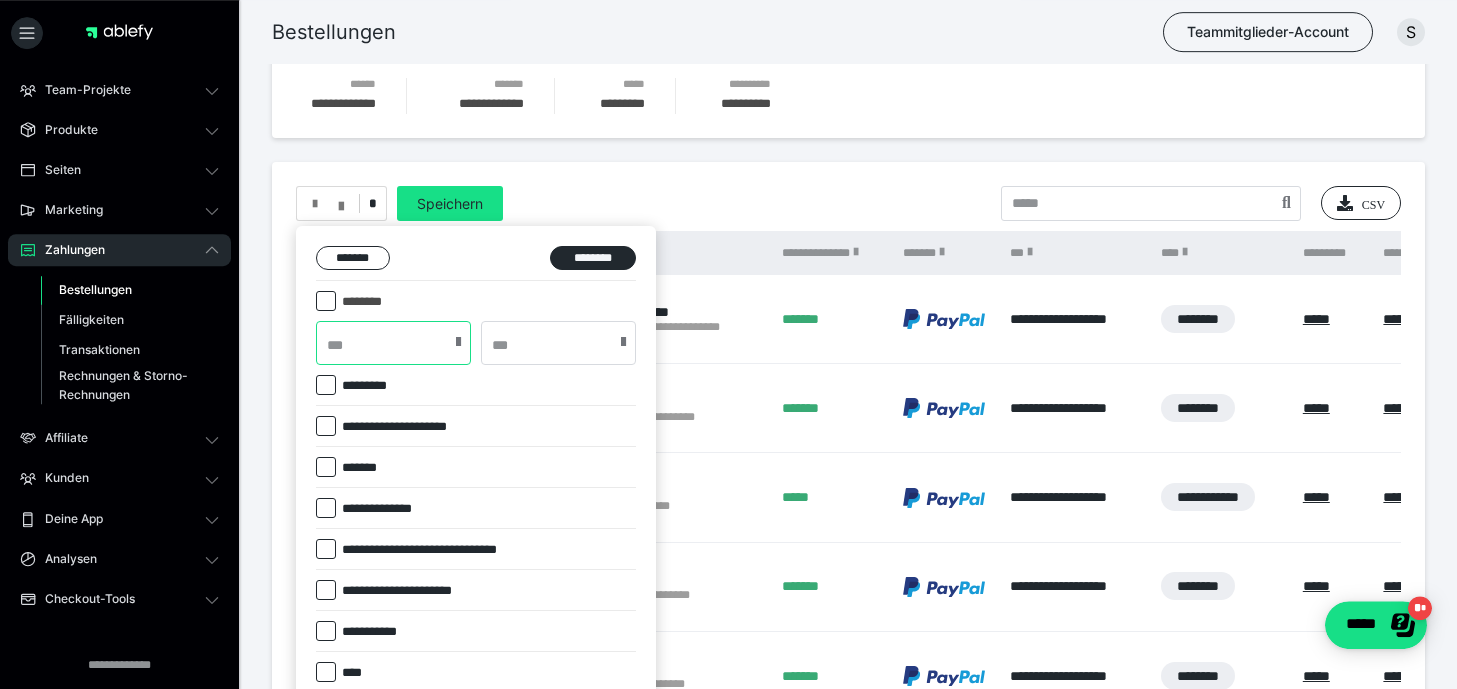 click at bounding box center (393, 343) 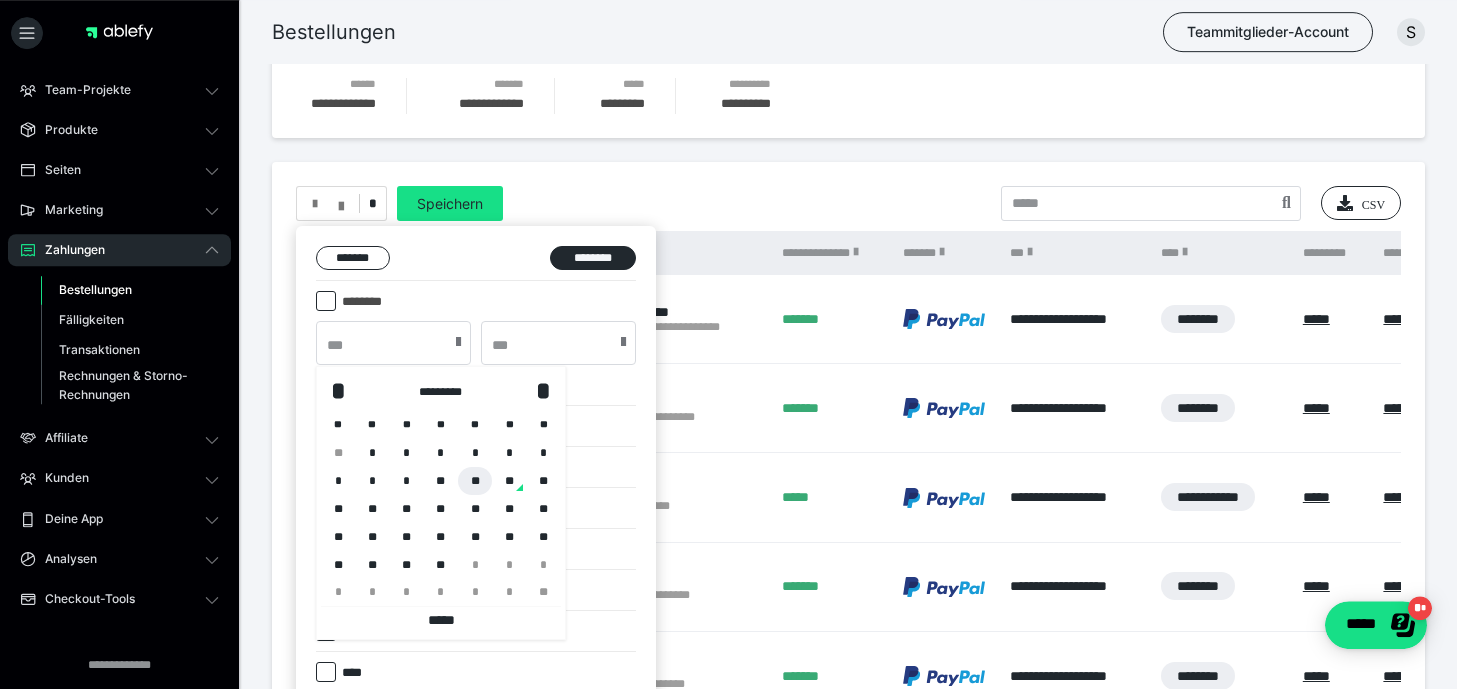 click on "**" at bounding box center [475, 481] 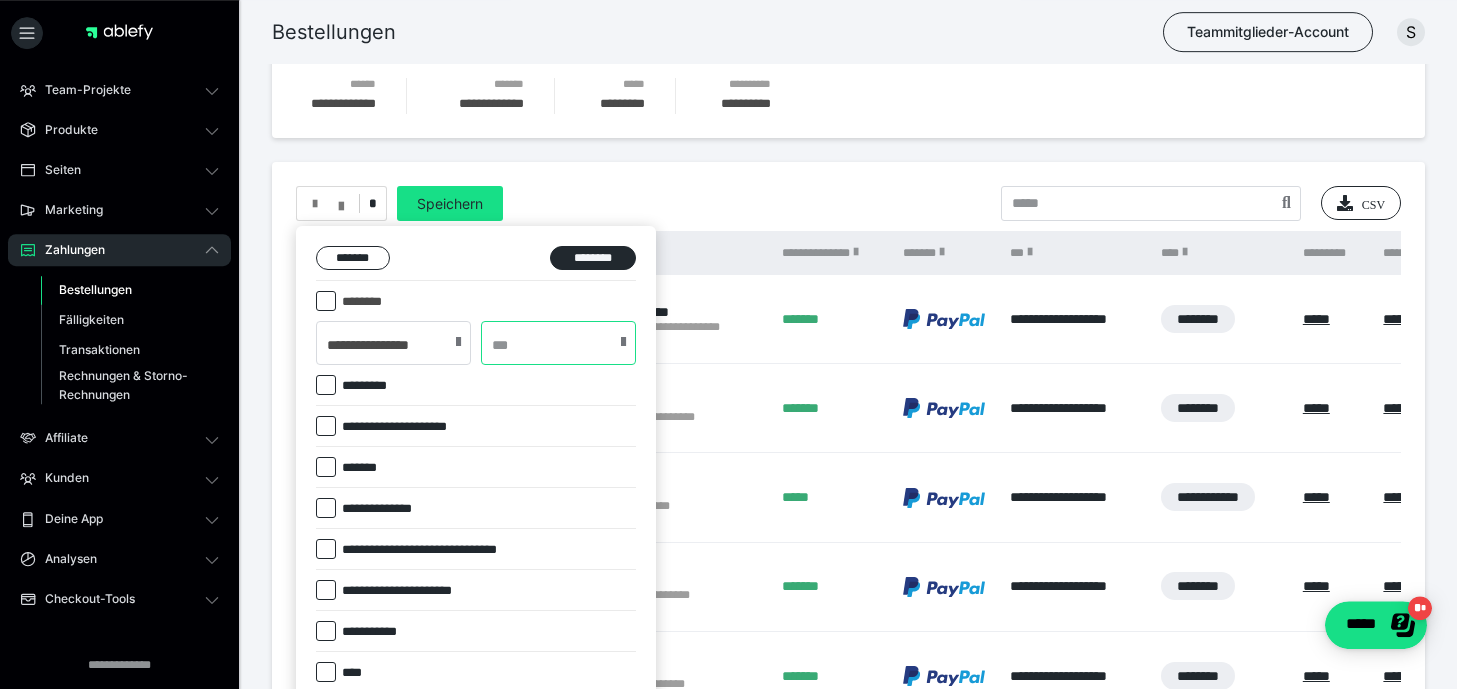 click at bounding box center [558, 343] 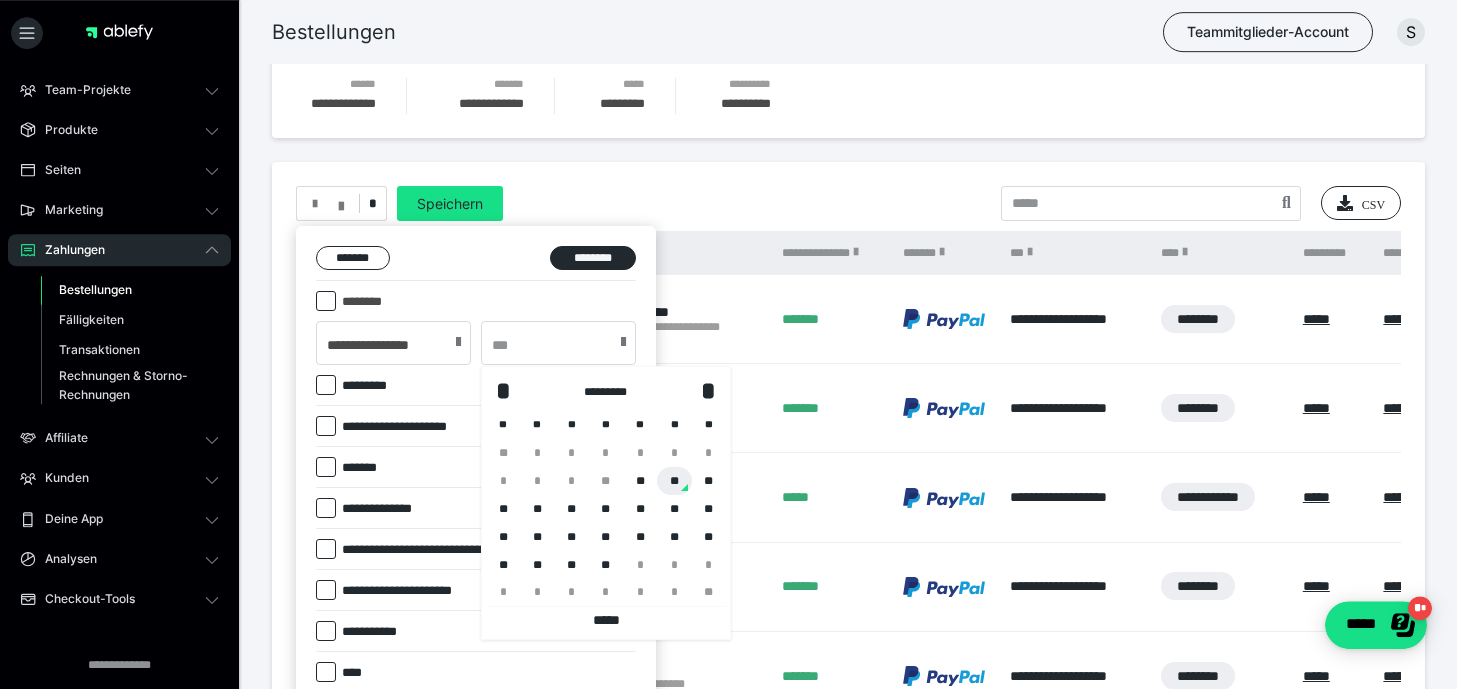 click on "**" at bounding box center [674, 481] 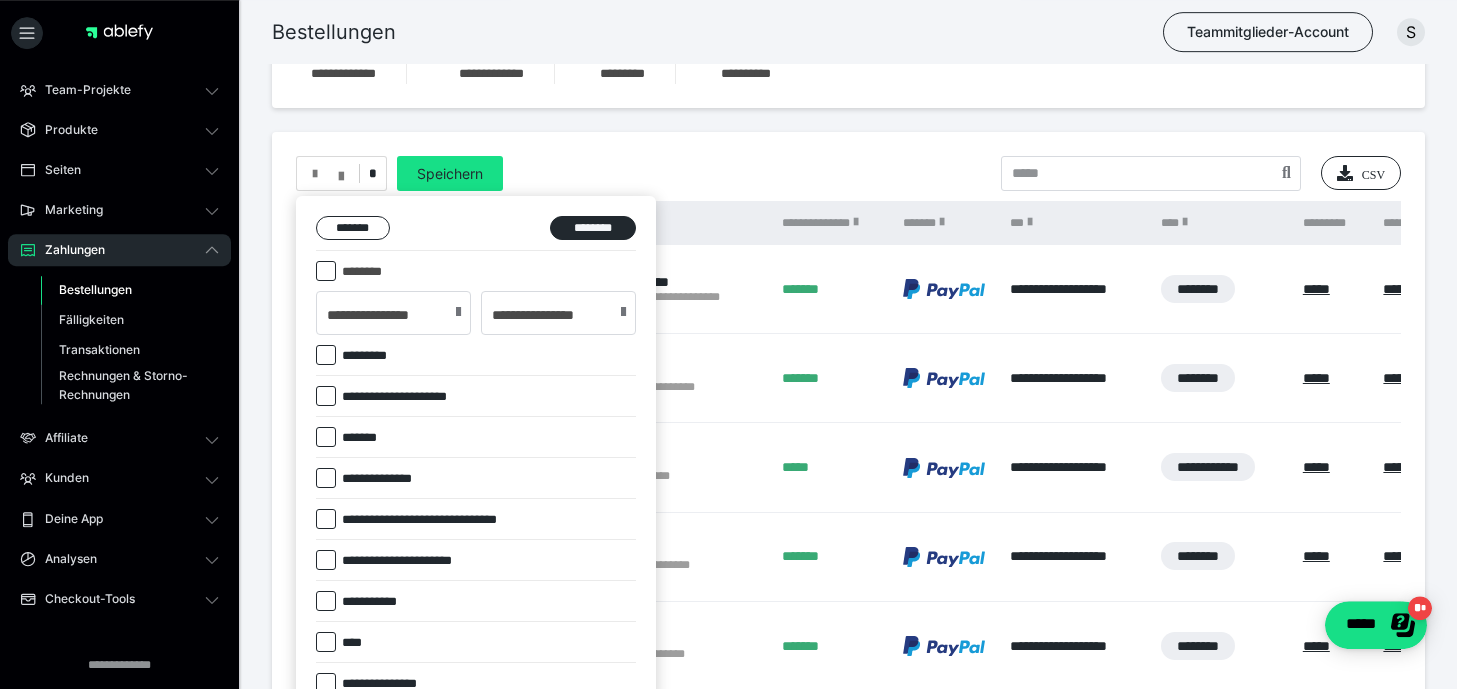 scroll, scrollTop: 255, scrollLeft: 0, axis: vertical 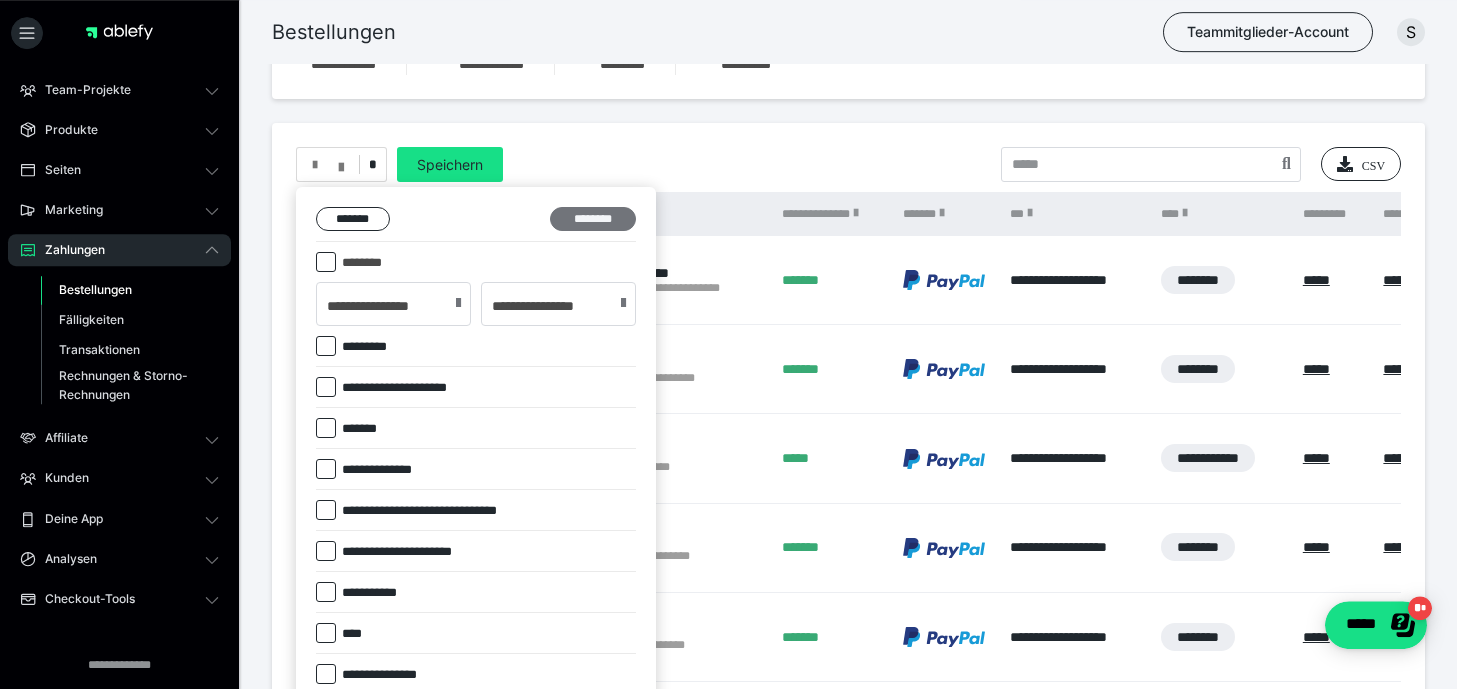 click on "********" at bounding box center (593, 219) 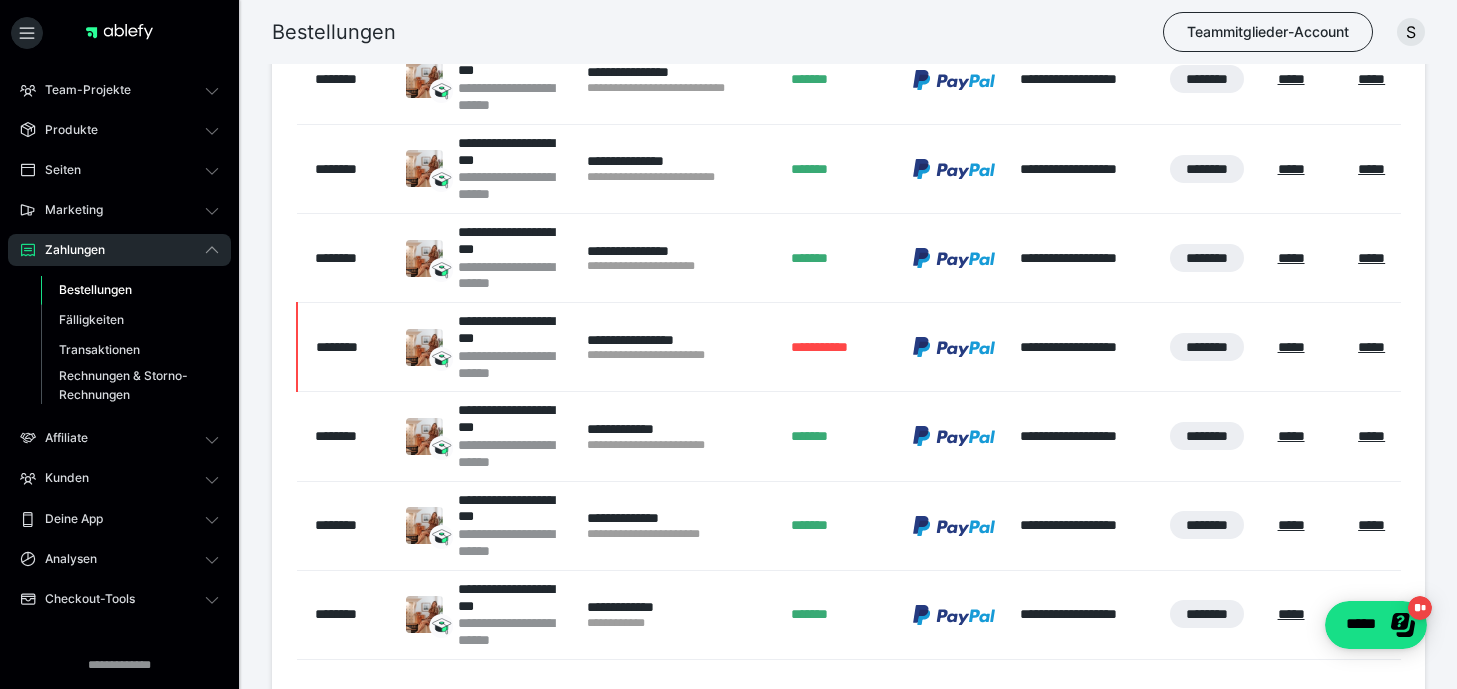 scroll, scrollTop: 714, scrollLeft: 0, axis: vertical 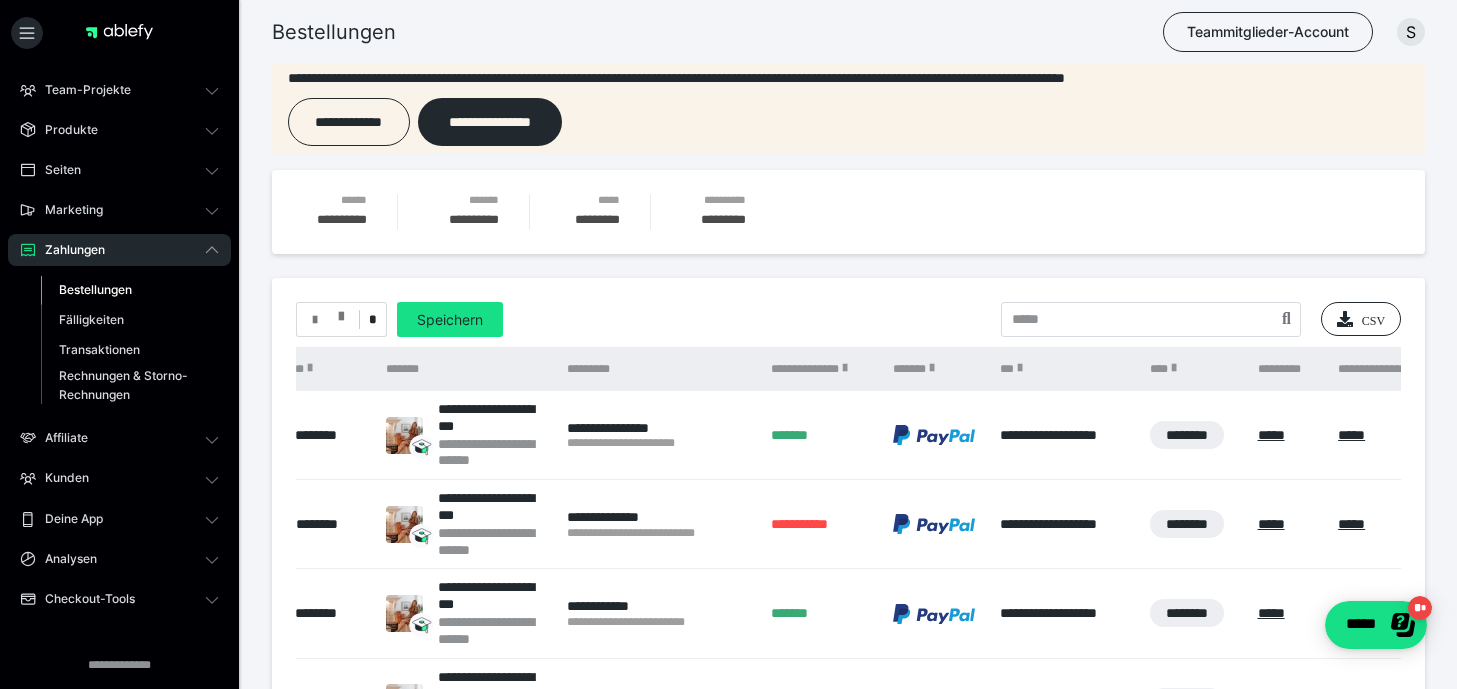 click at bounding box center [341, 312] 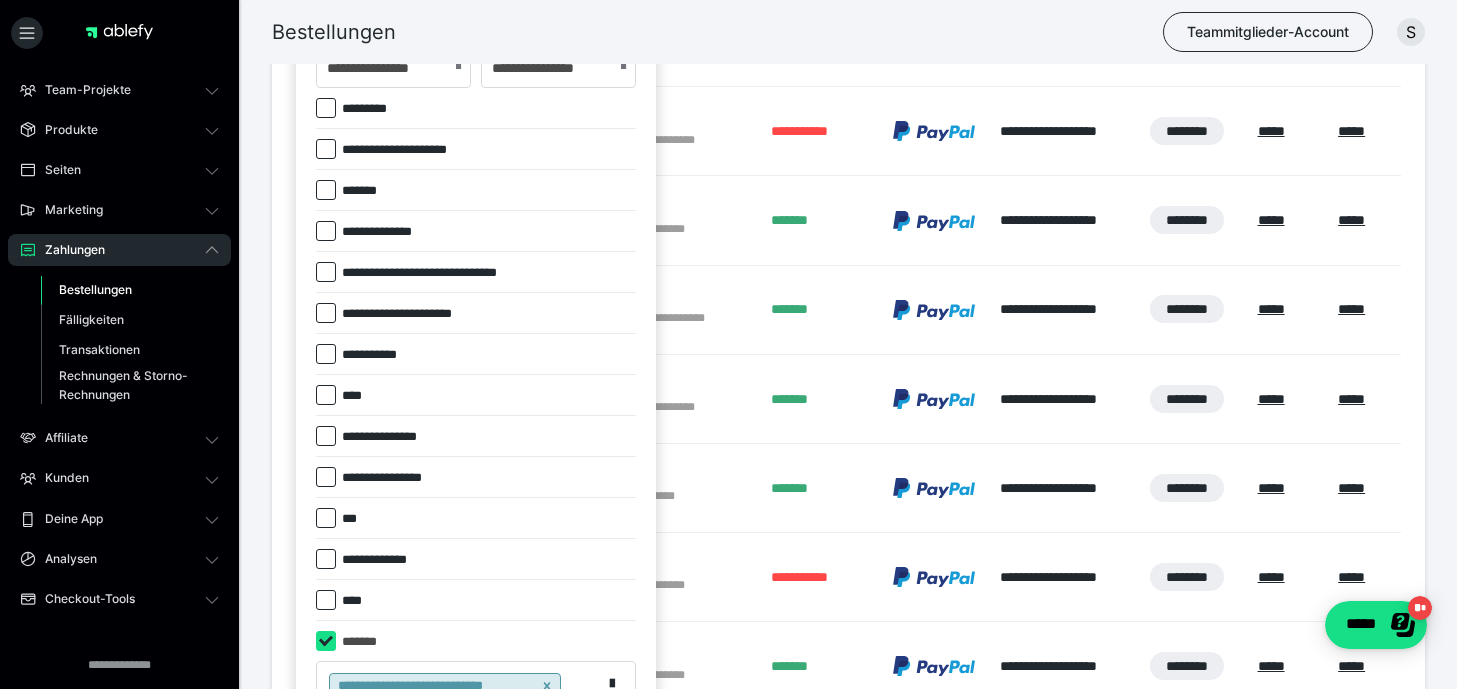 scroll, scrollTop: 494, scrollLeft: 0, axis: vertical 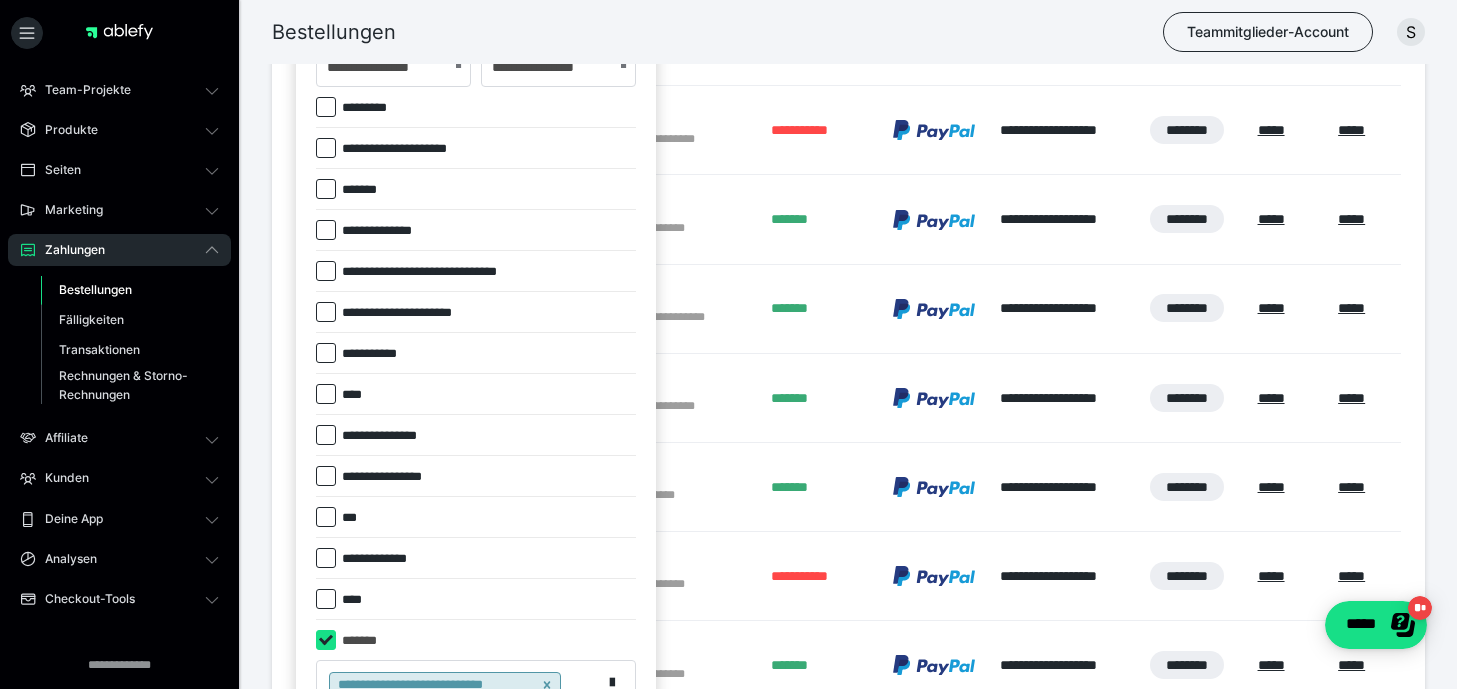click on "**********" at bounding box center [401, 313] 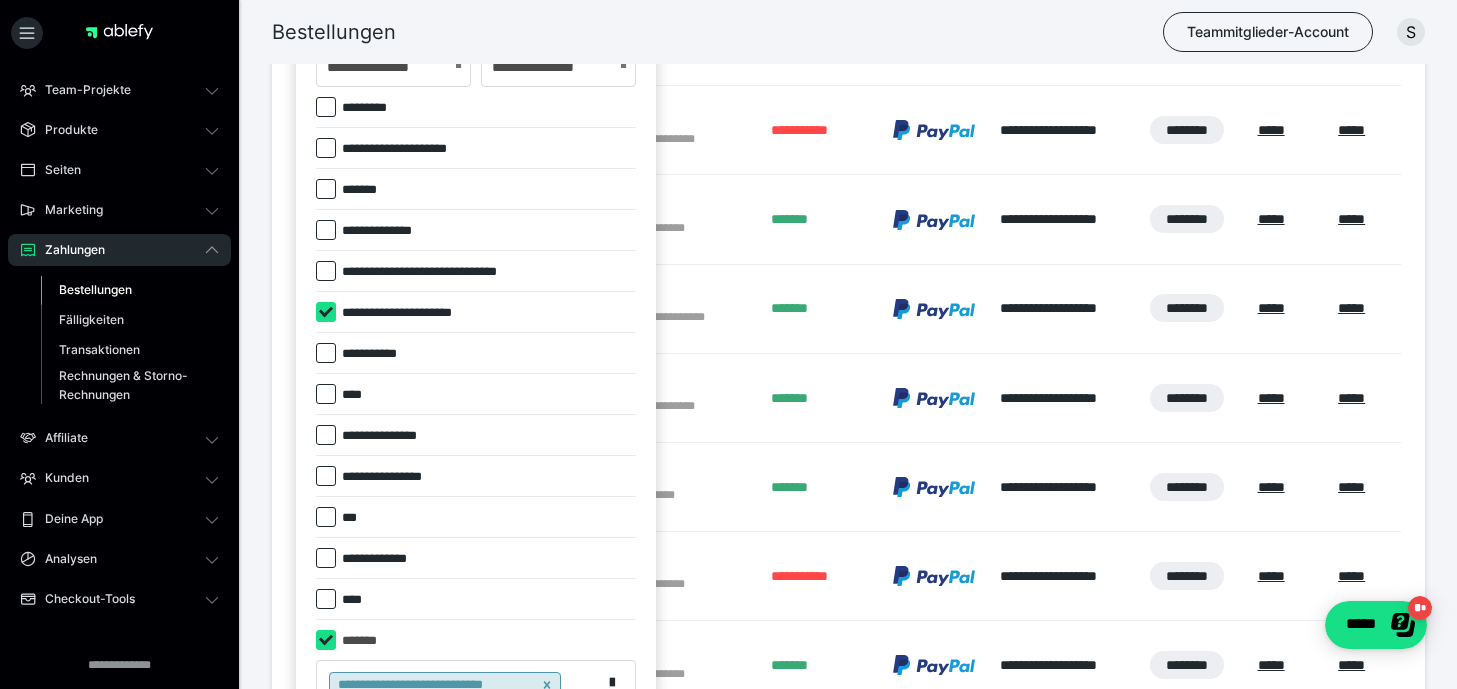 checkbox on "****" 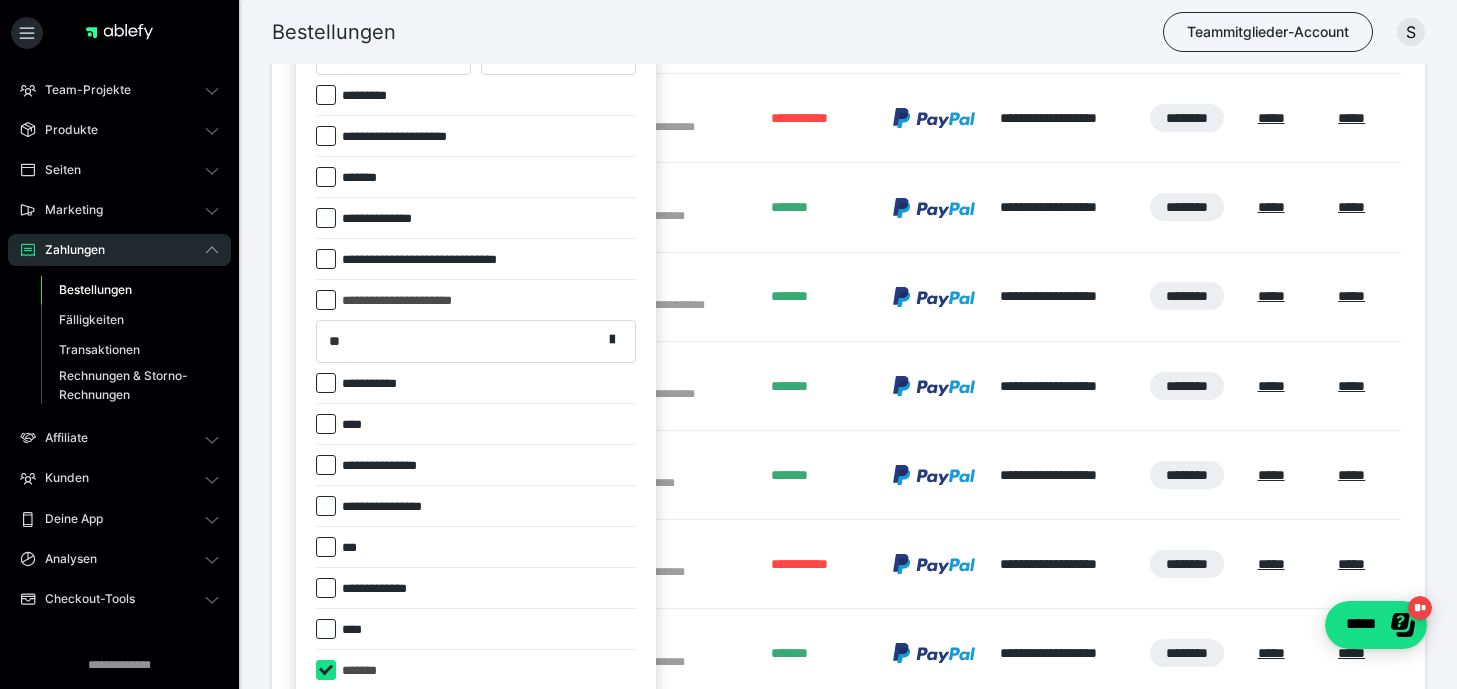 scroll, scrollTop: 0, scrollLeft: 0, axis: both 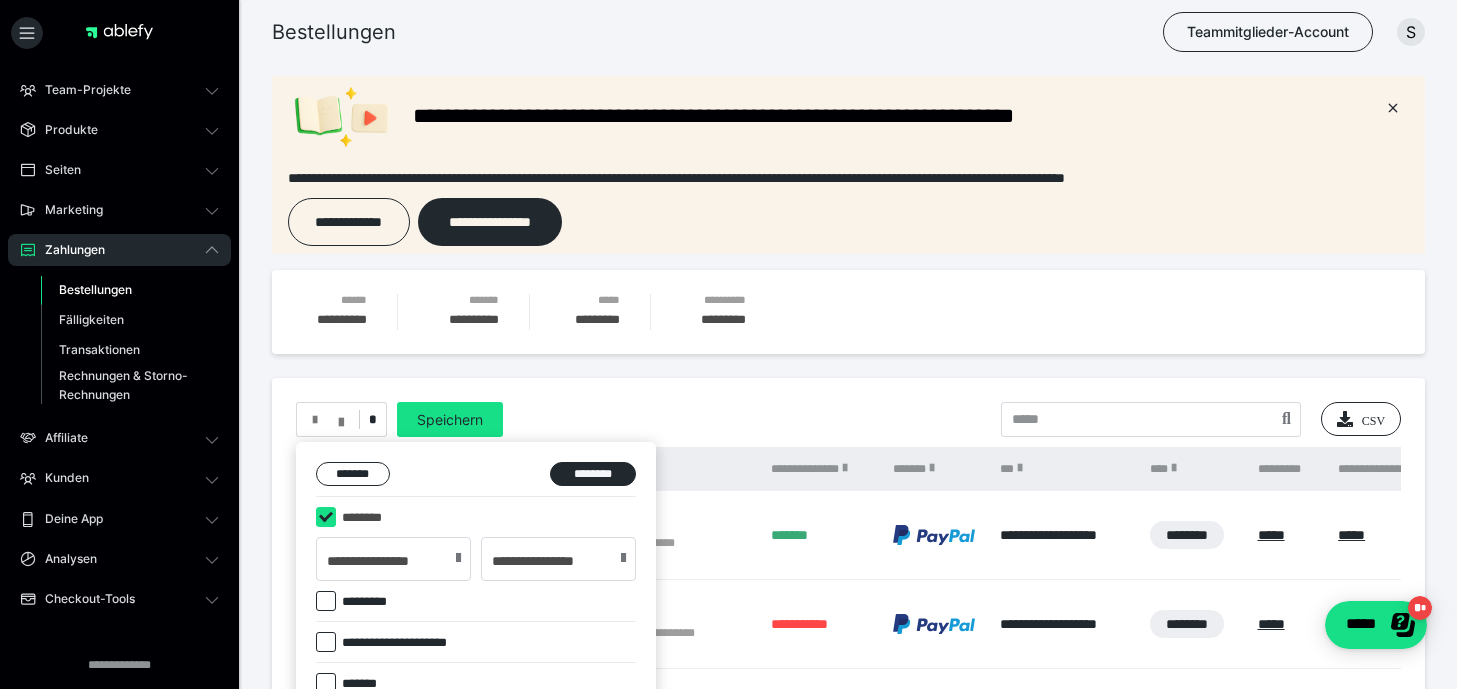 click on "******* ********" at bounding box center [476, 479] 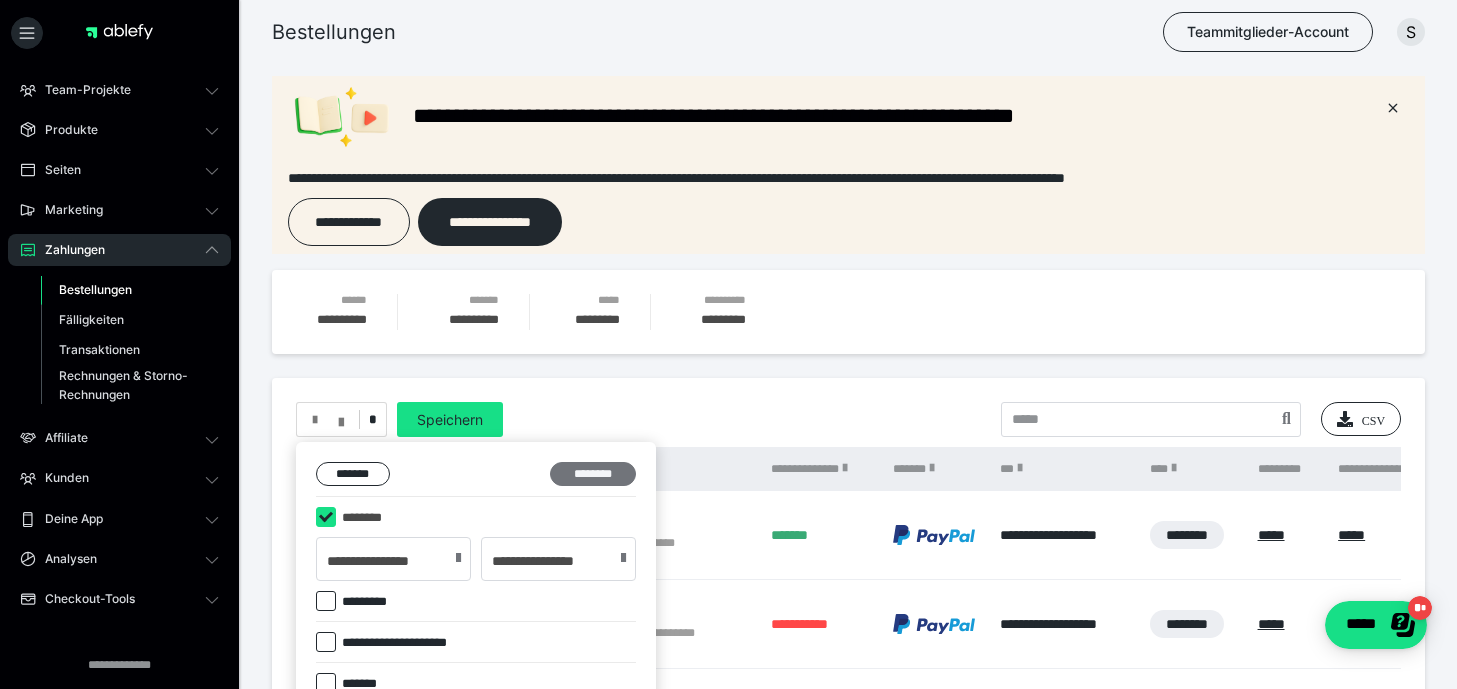 click on "********" at bounding box center (593, 474) 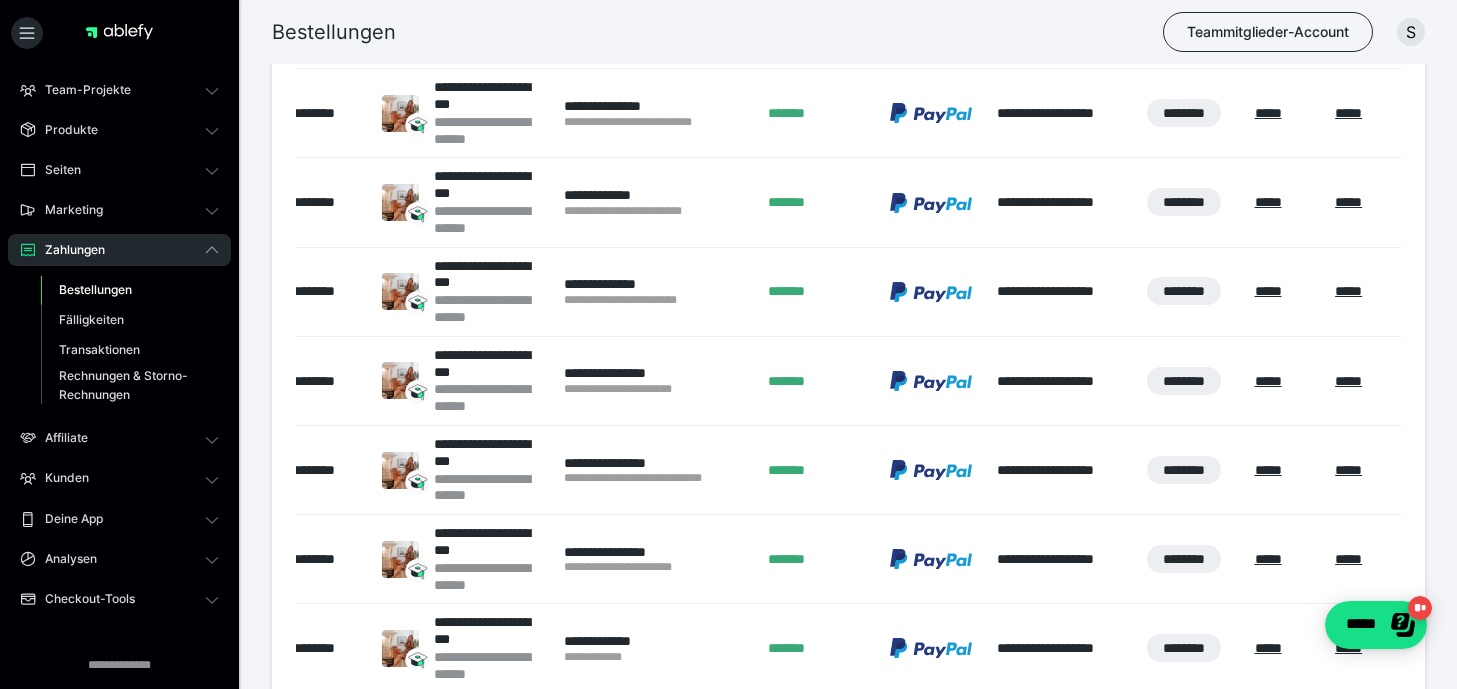 scroll, scrollTop: 716, scrollLeft: 0, axis: vertical 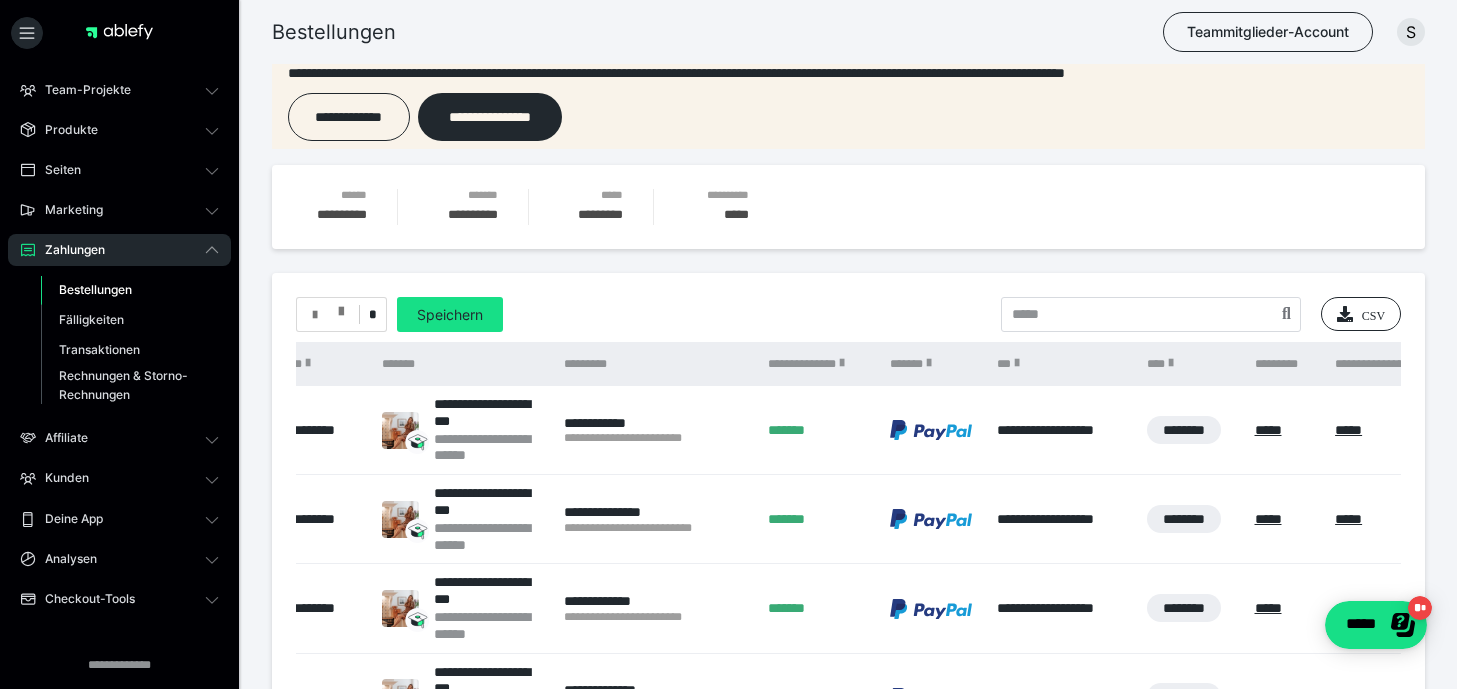 click at bounding box center (328, 315) 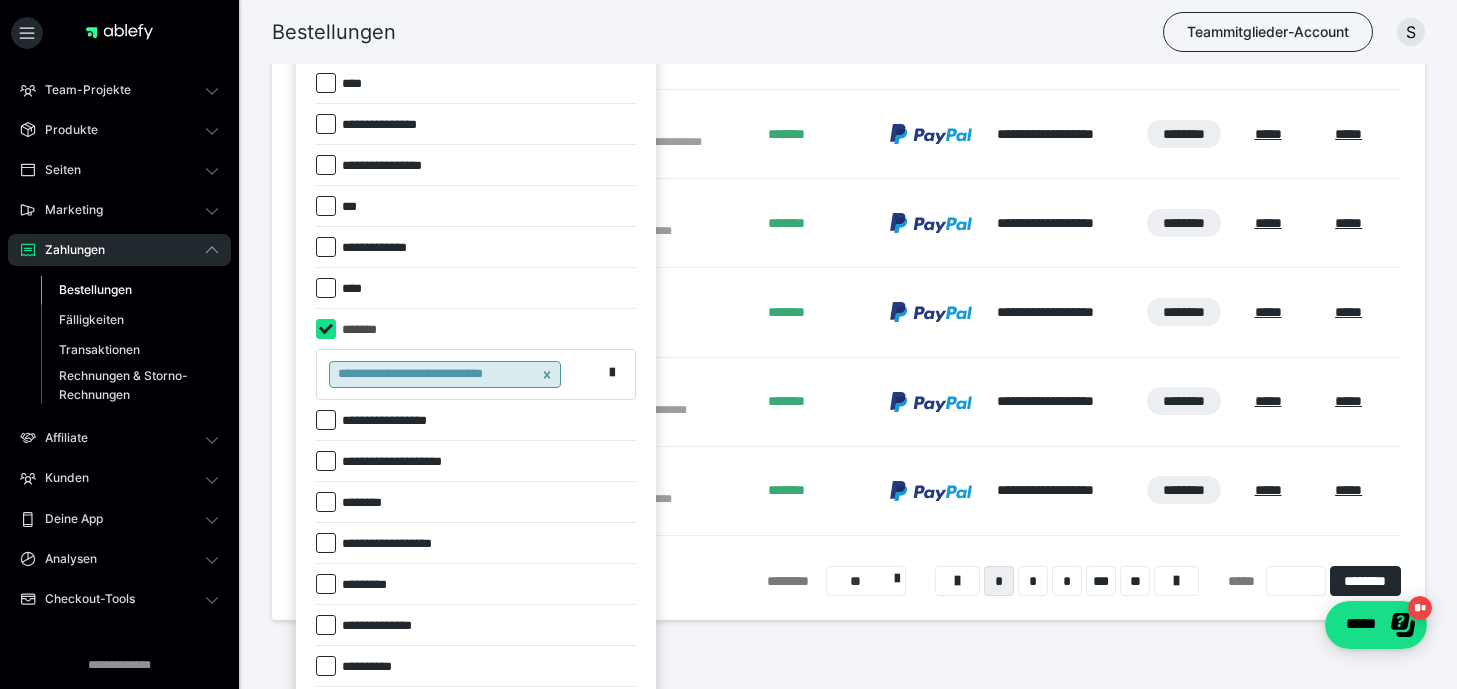 scroll, scrollTop: 860, scrollLeft: 0, axis: vertical 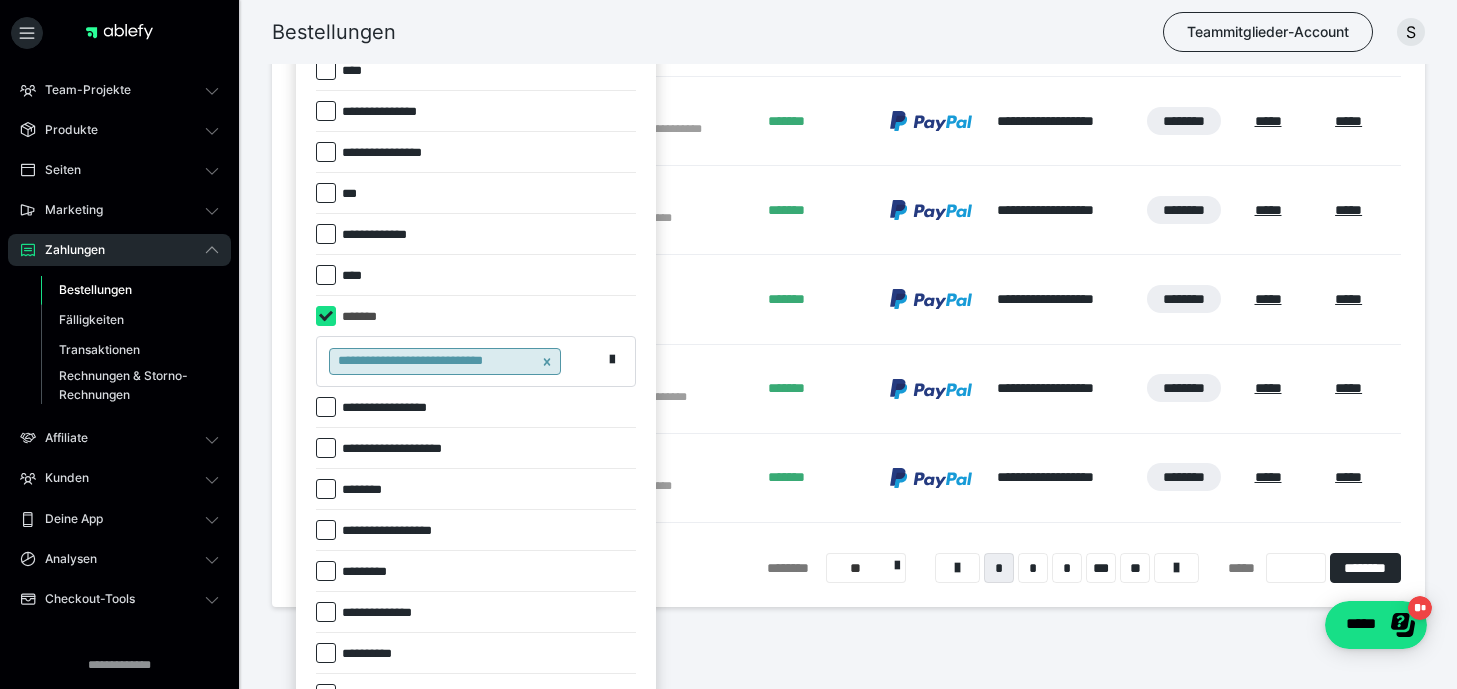 click 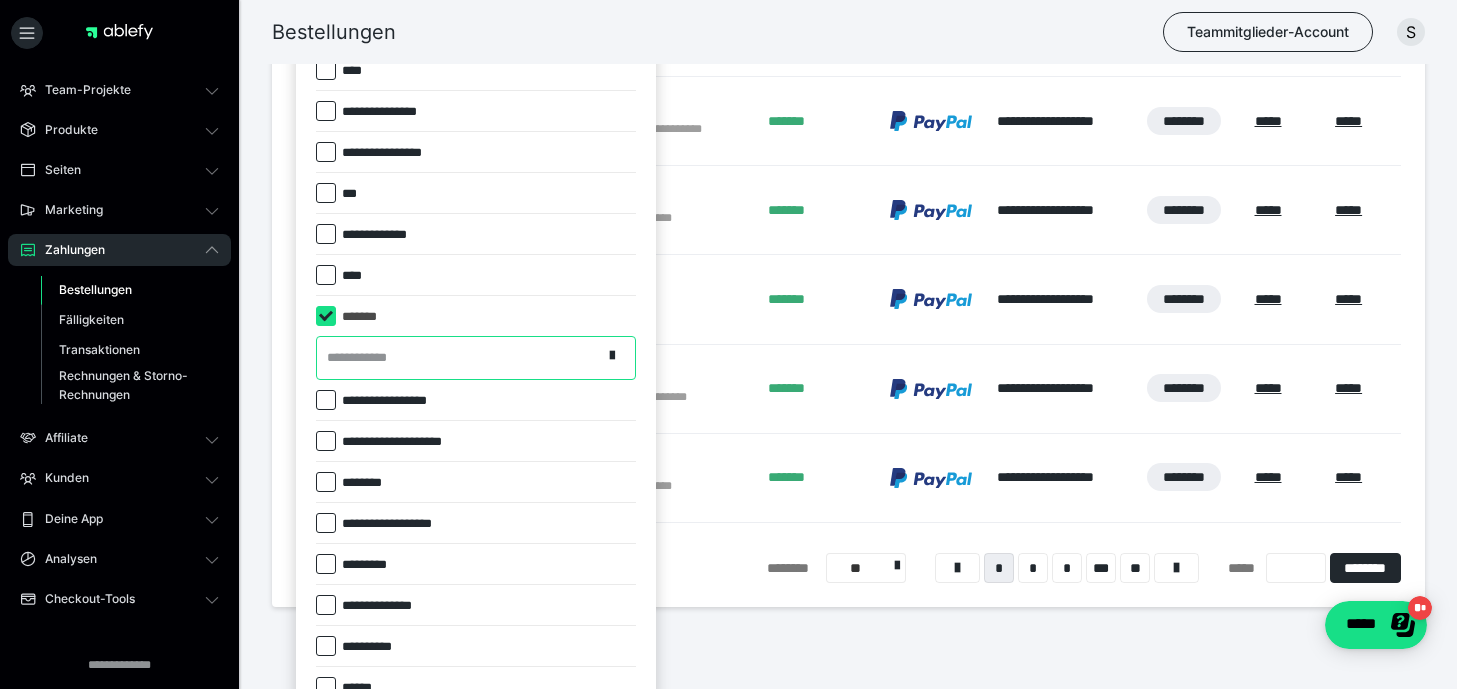 click on "**********" at bounding box center (459, 357) 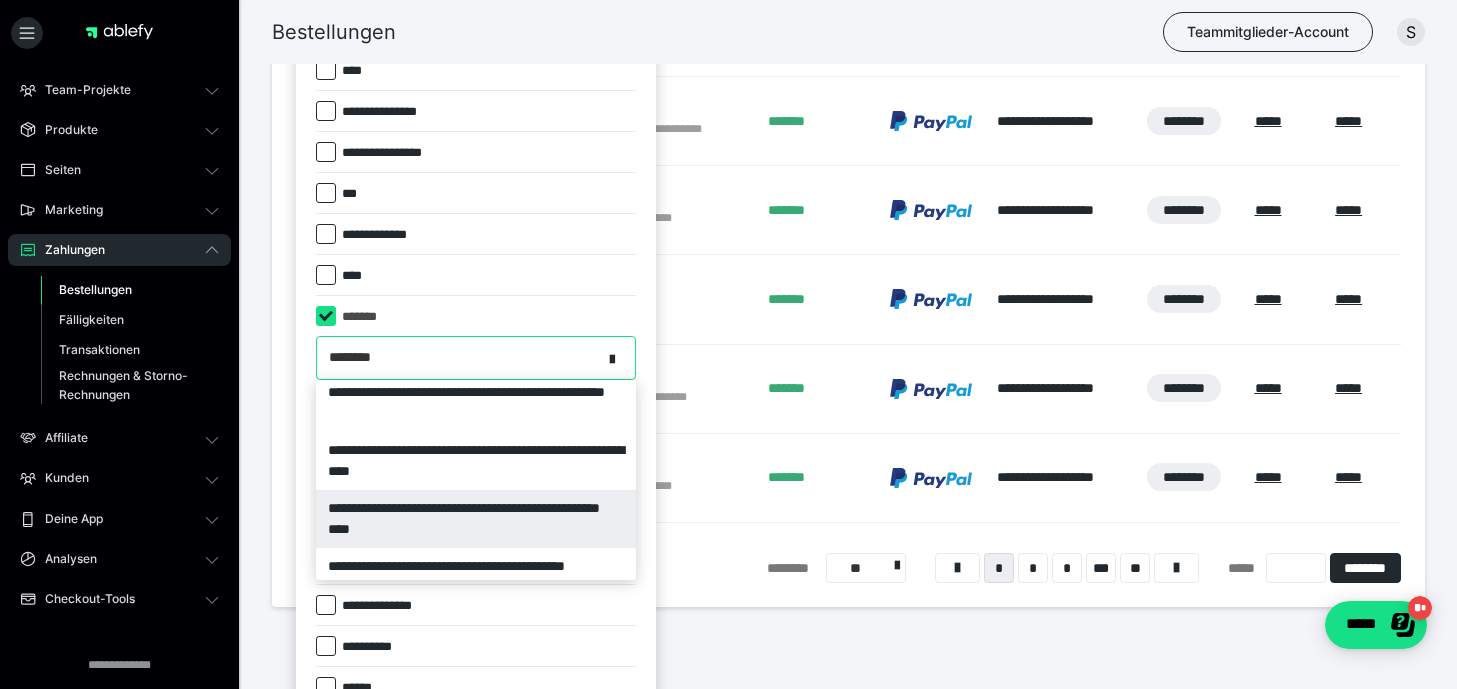 scroll, scrollTop: 0, scrollLeft: 0, axis: both 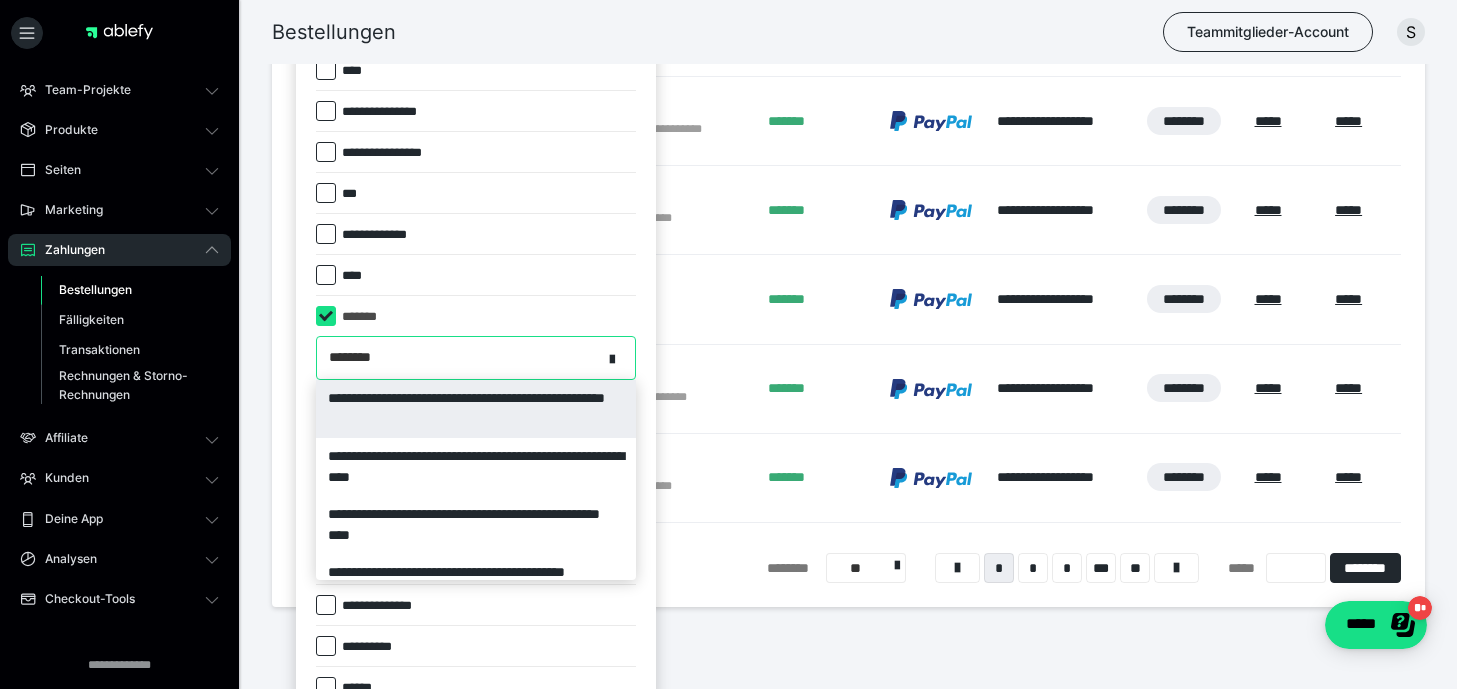 type on "********" 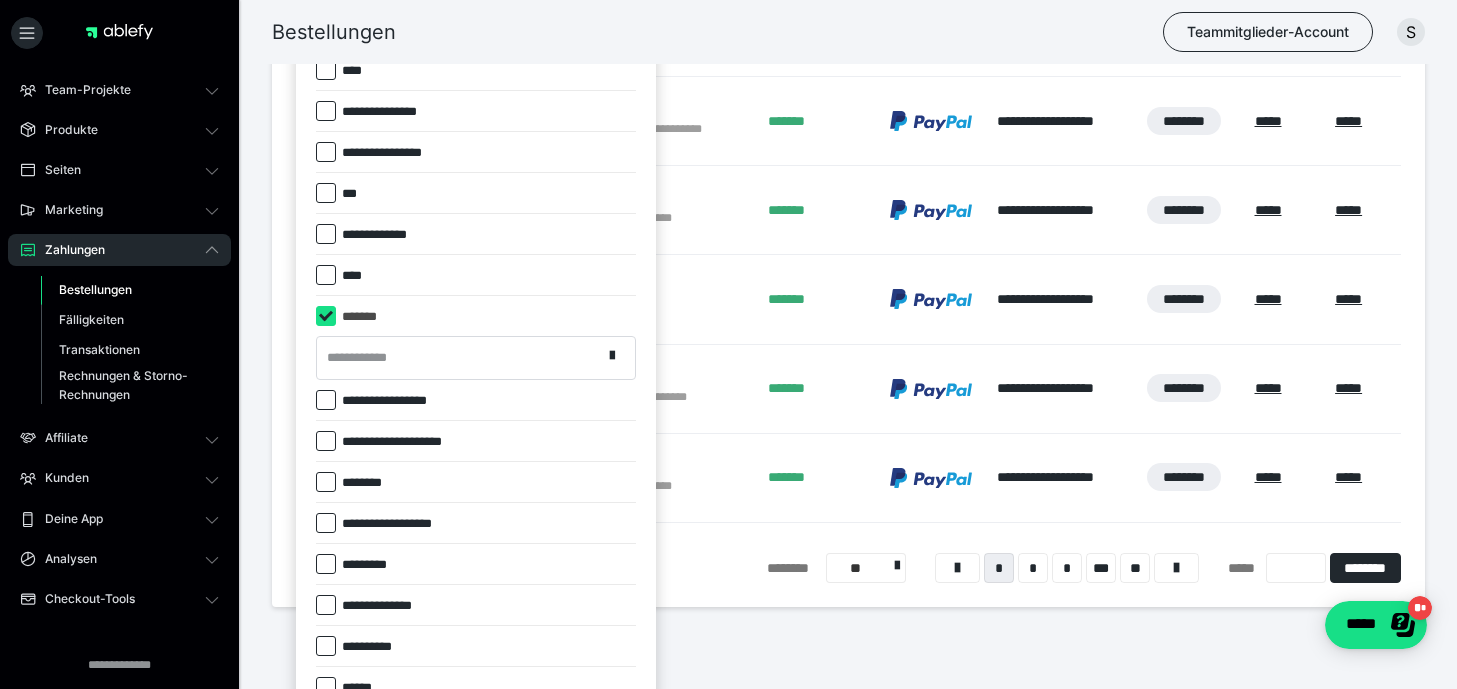 click at bounding box center (728, 344) 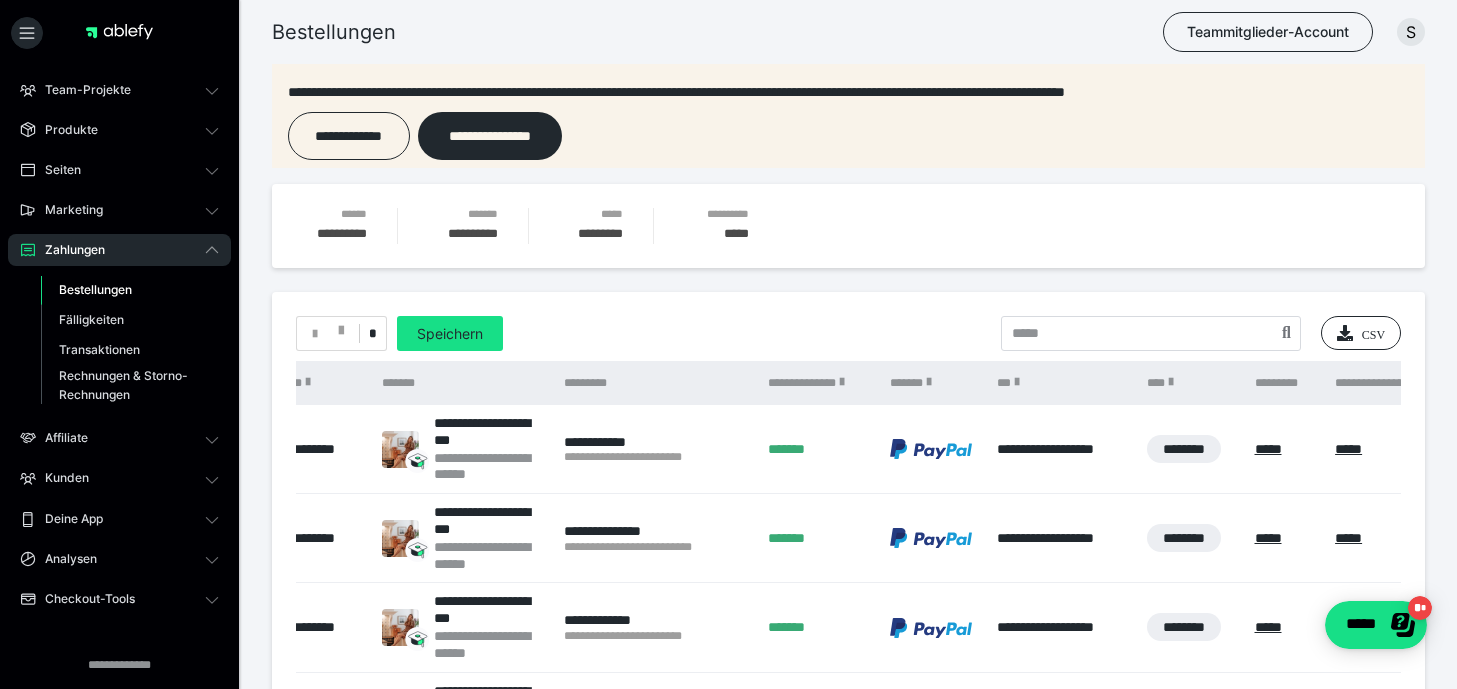 scroll, scrollTop: 0, scrollLeft: 0, axis: both 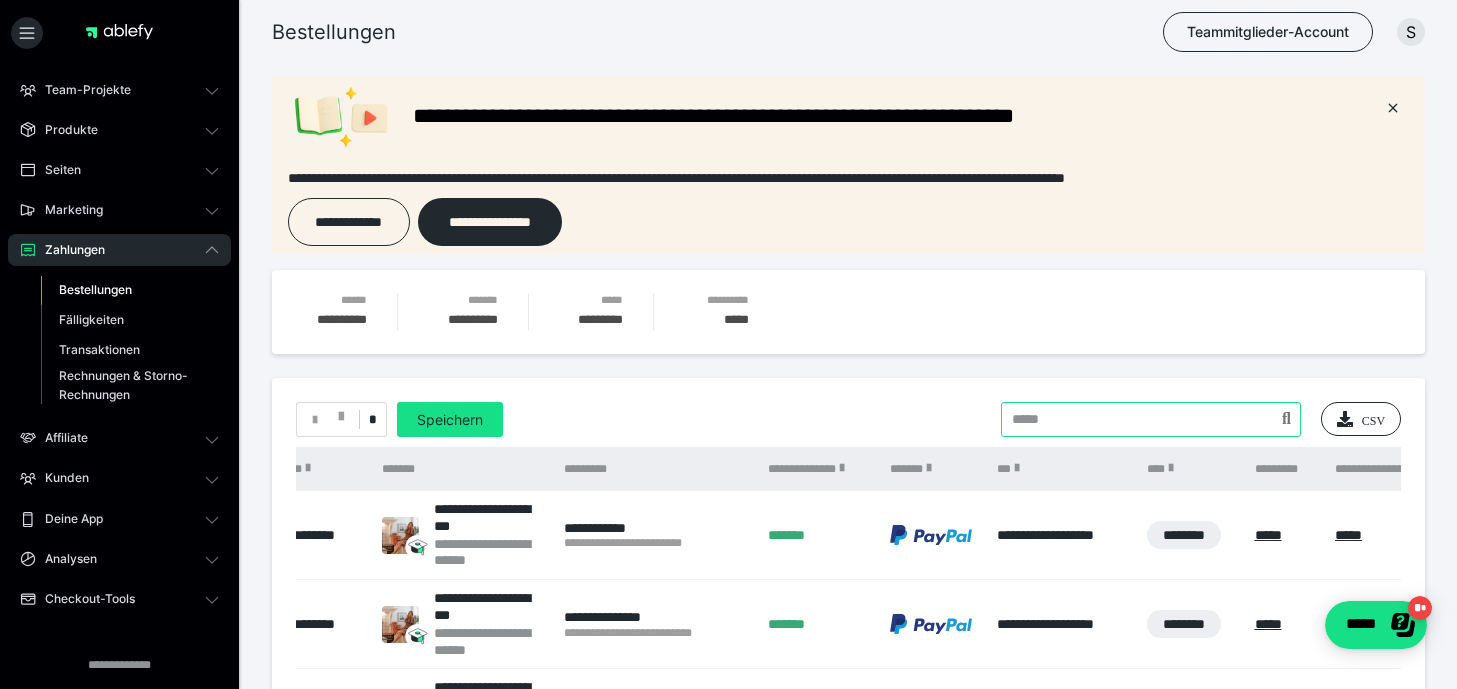 click at bounding box center [1151, 419] 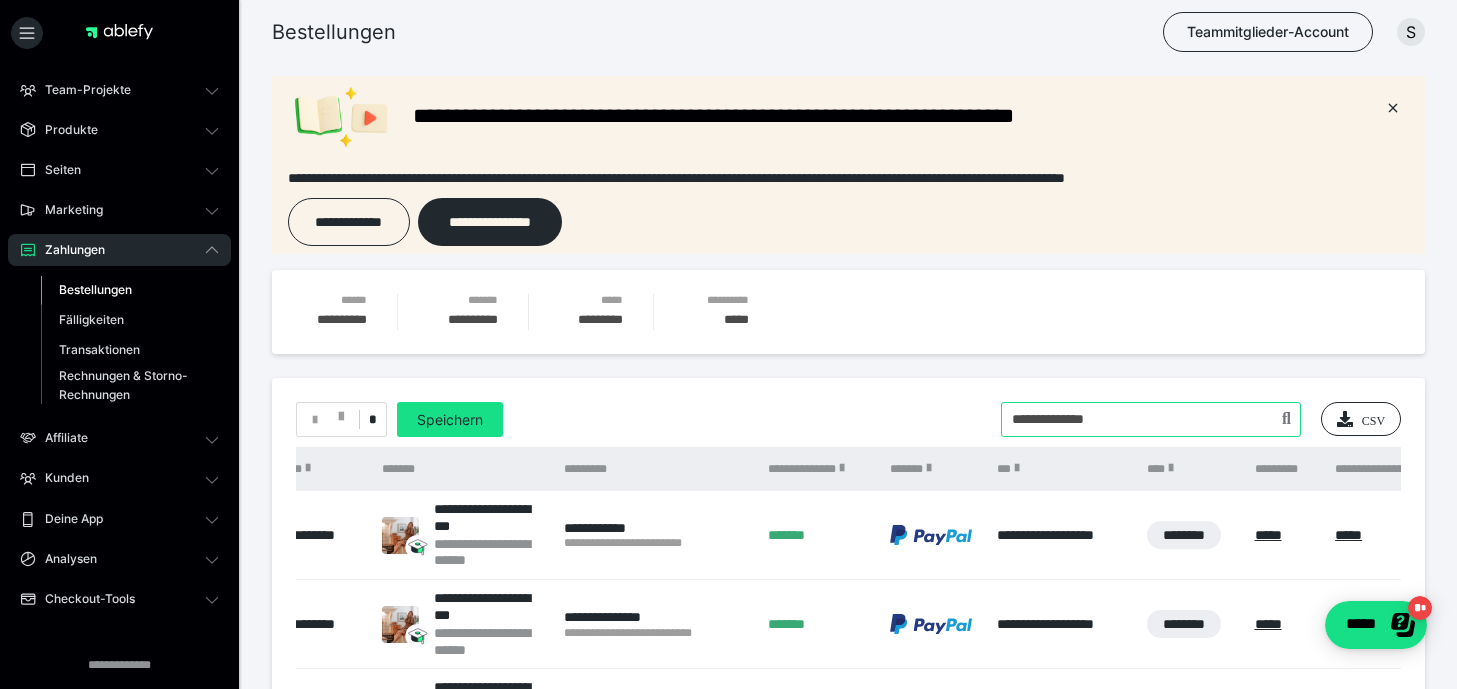 type on "**********" 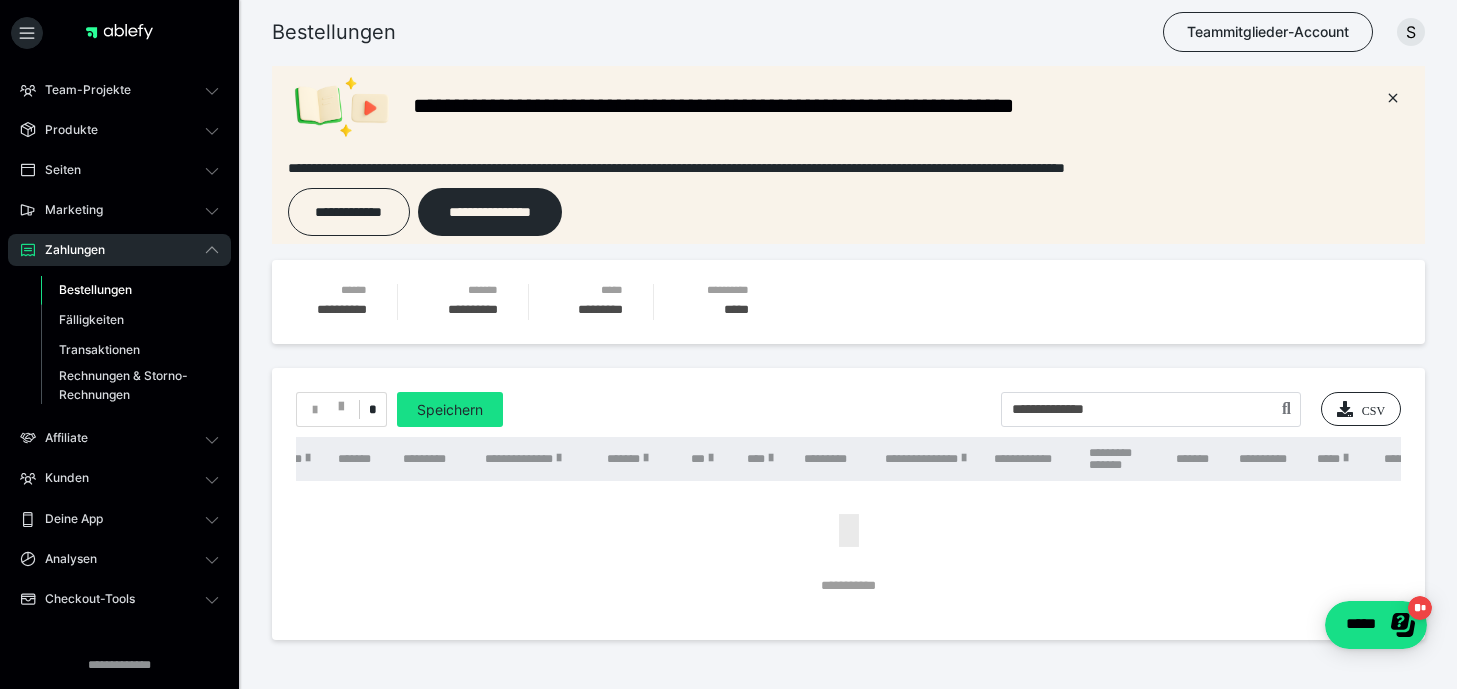 scroll, scrollTop: 11, scrollLeft: 0, axis: vertical 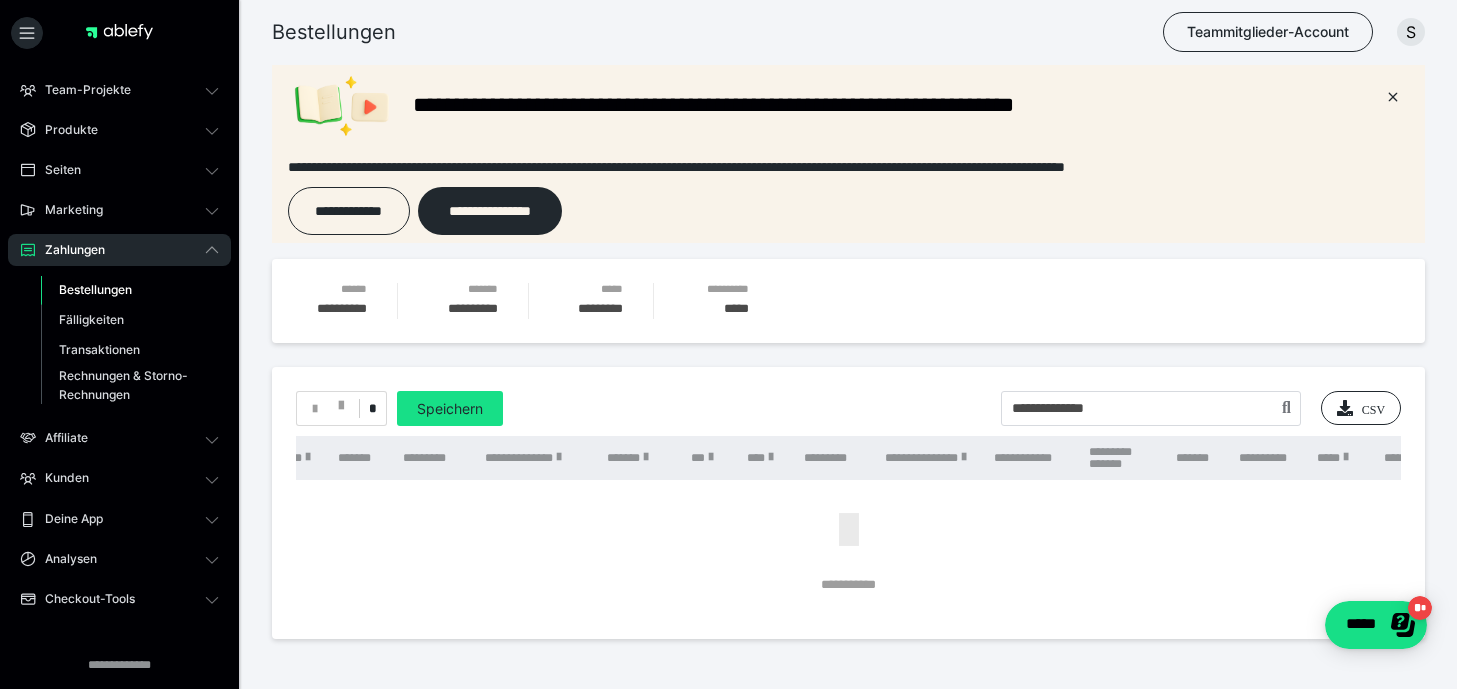 click on "**********" at bounding box center [1031, 458] 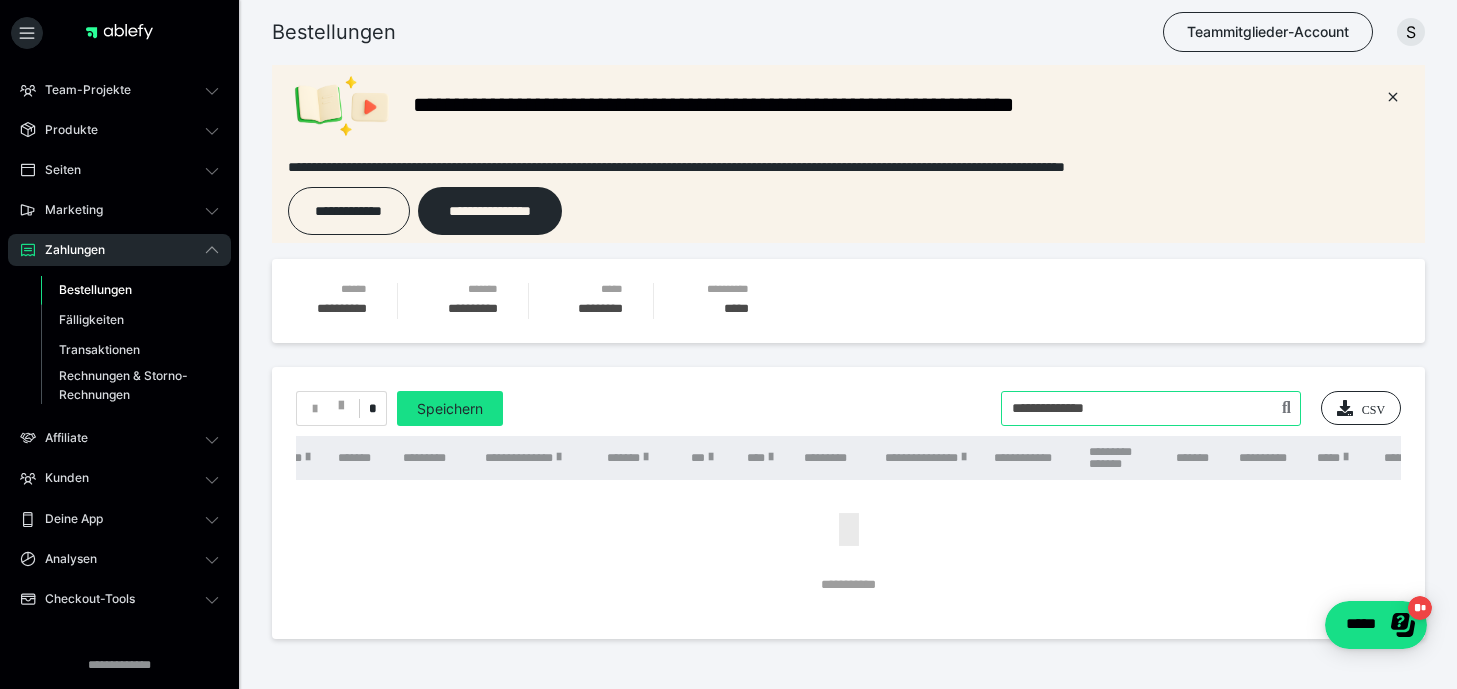 click at bounding box center [1151, 408] 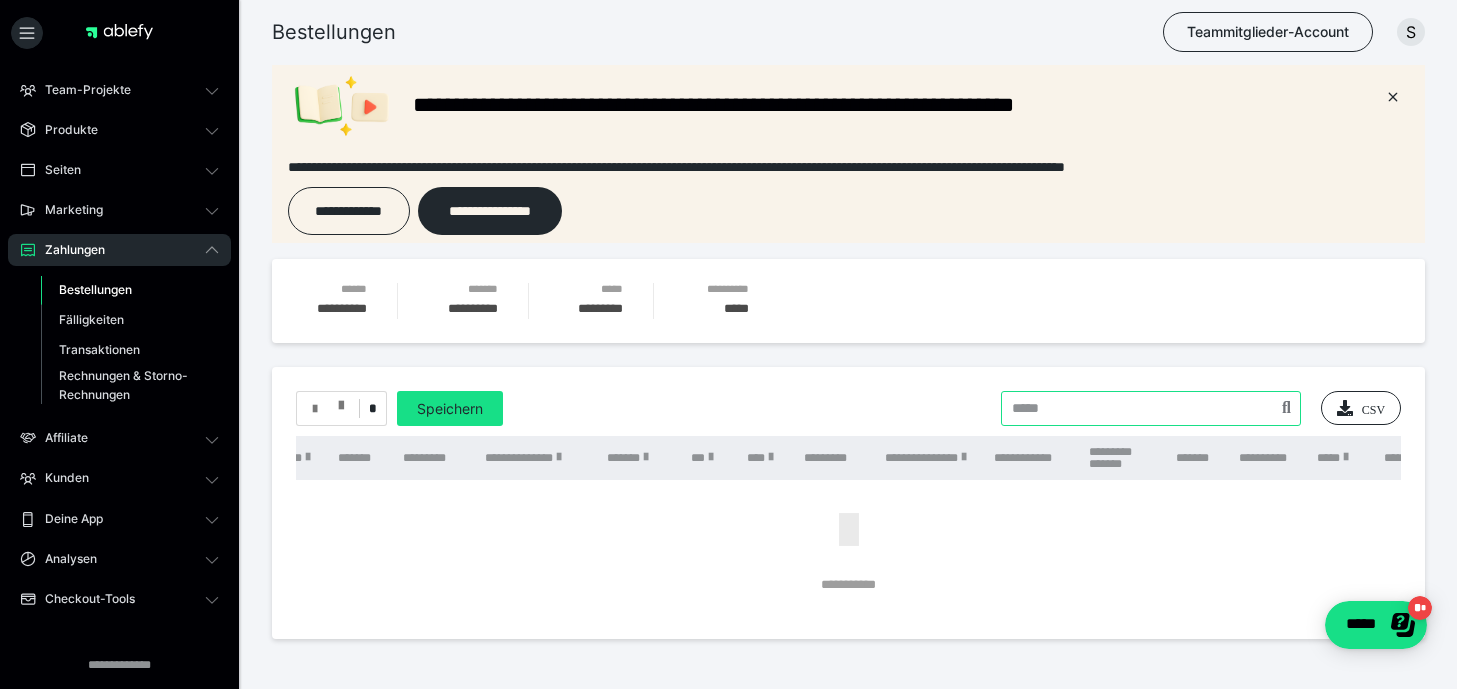 type 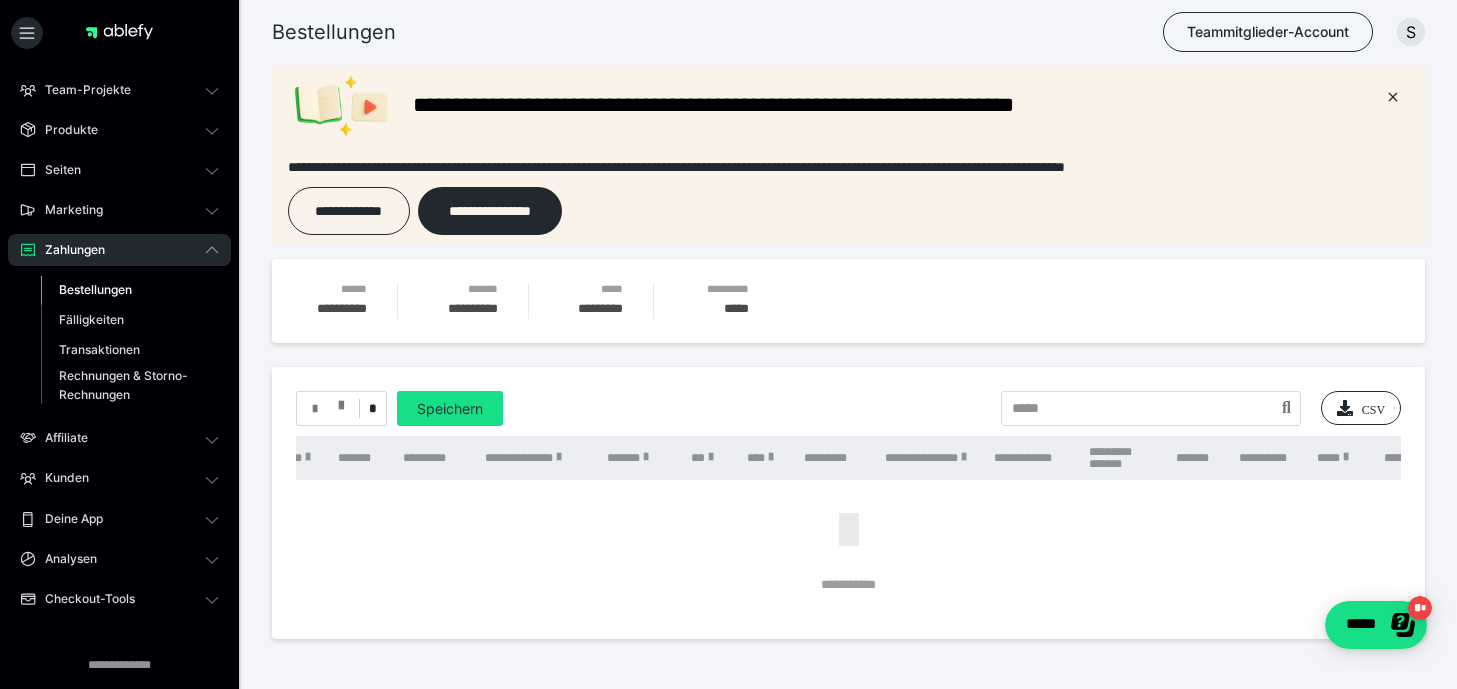 click on "**********" at bounding box center [848, 493] 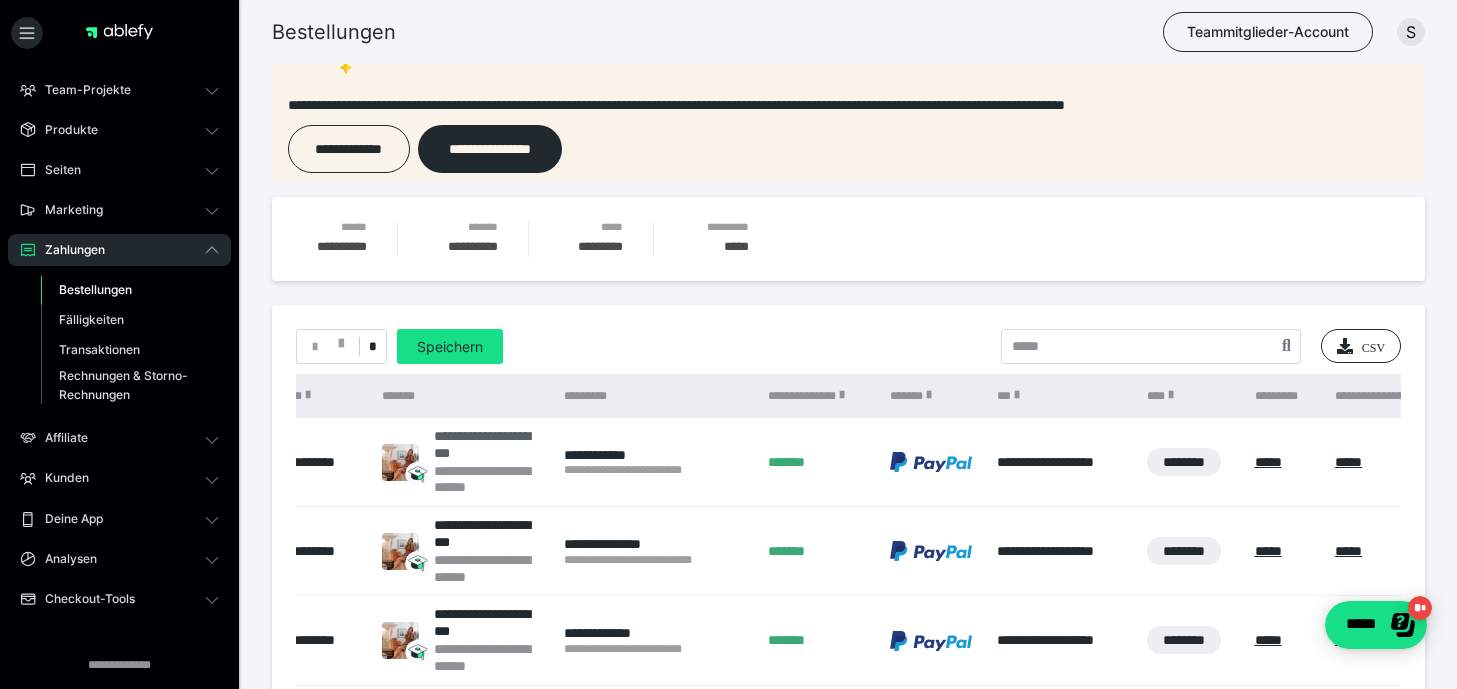 scroll, scrollTop: 74, scrollLeft: 0, axis: vertical 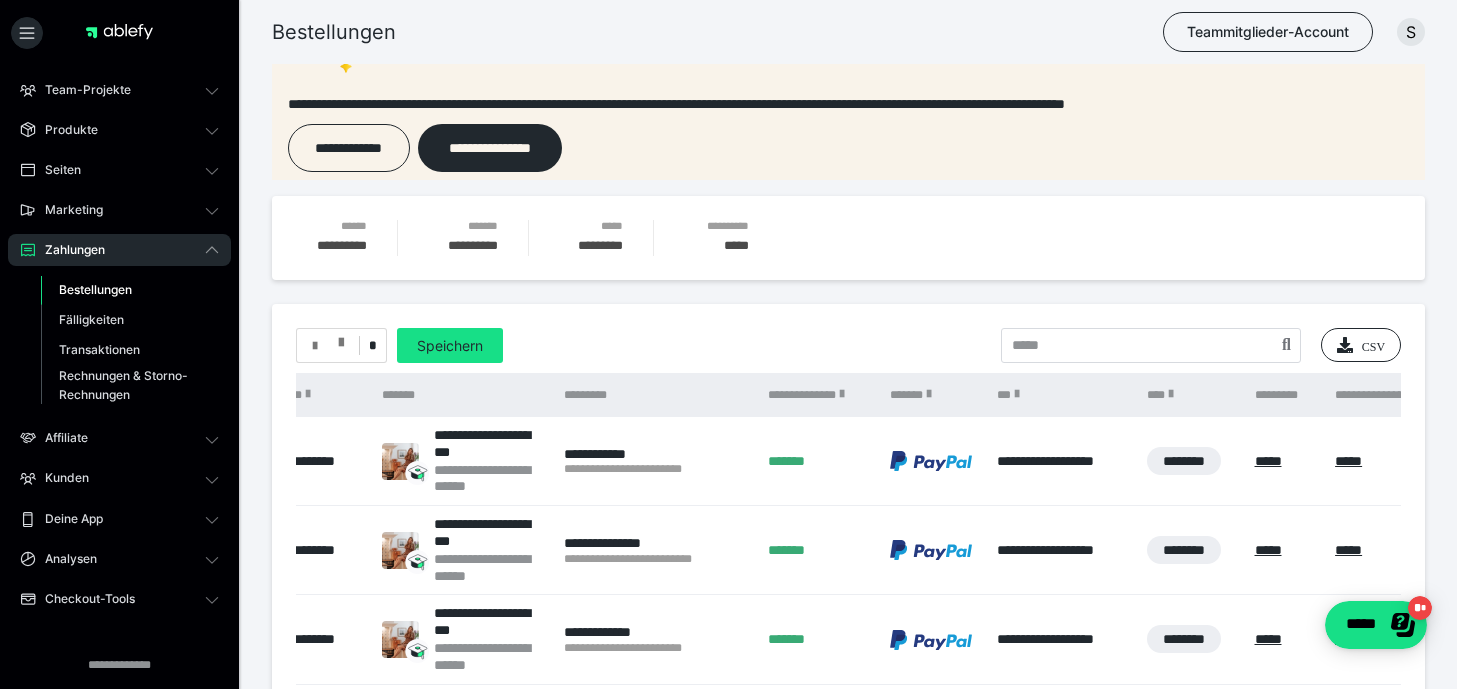 click at bounding box center [341, 338] 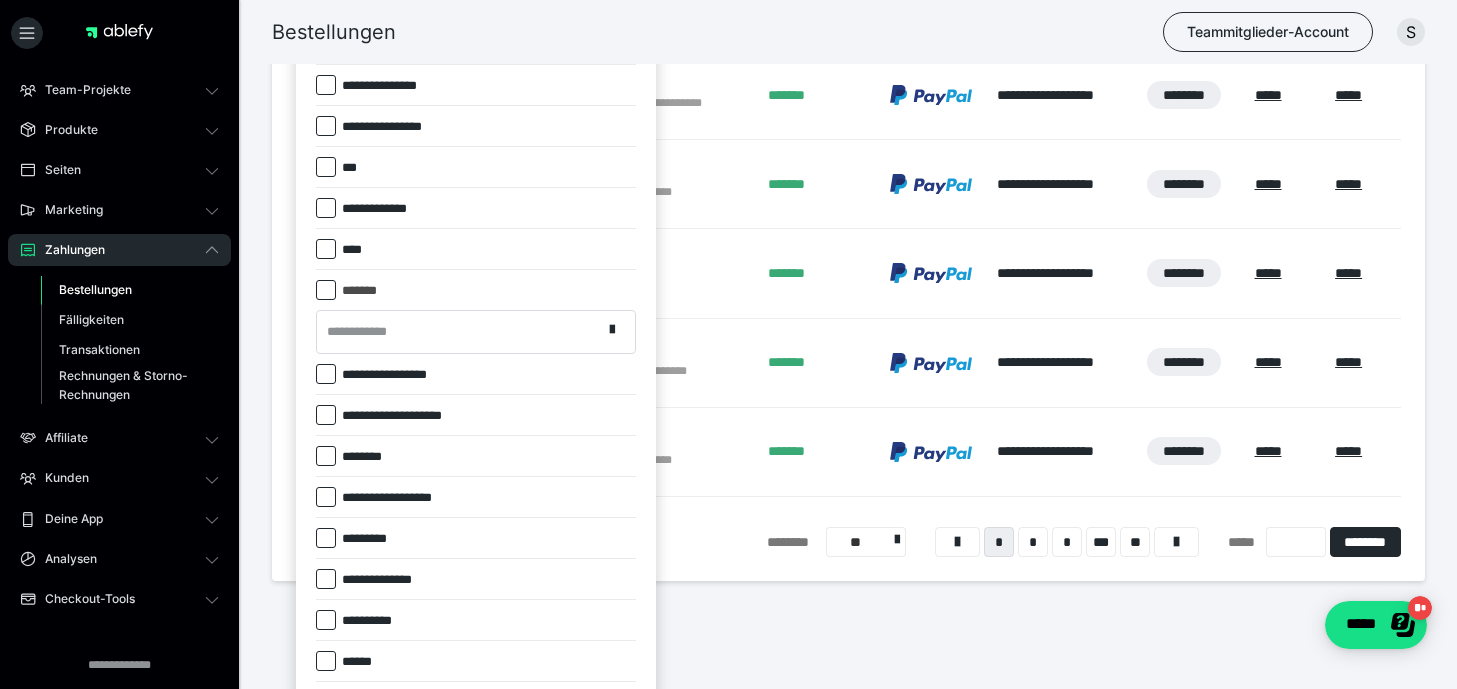 scroll, scrollTop: 893, scrollLeft: 0, axis: vertical 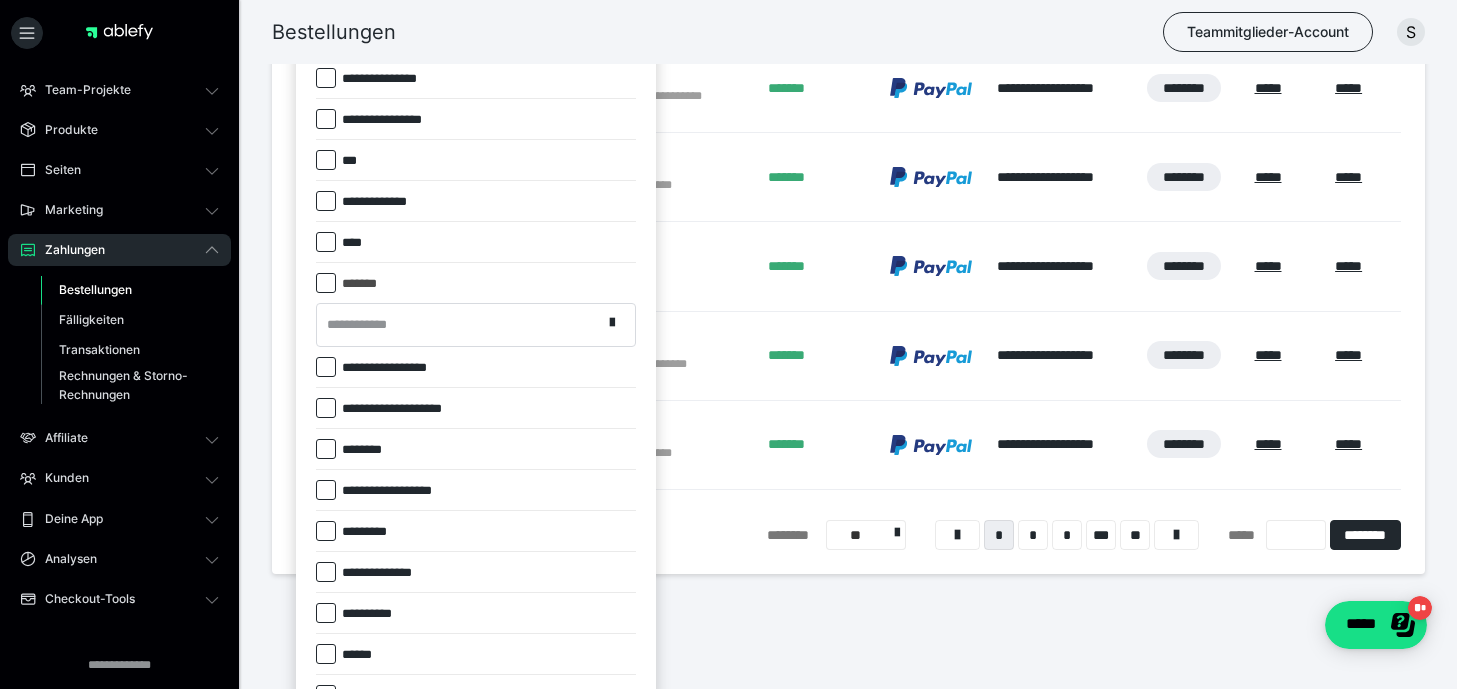 click on "*******" at bounding box center [476, 283] 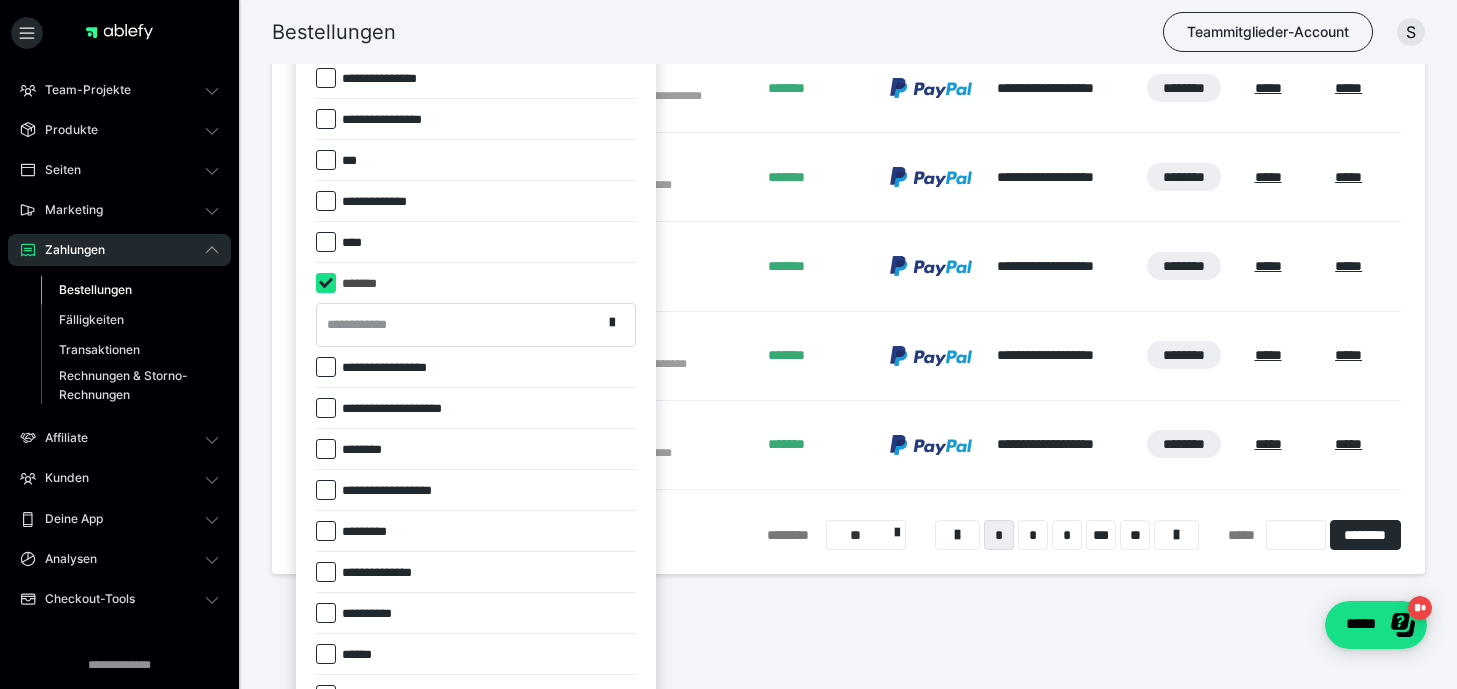 click on "**********" at bounding box center [459, 324] 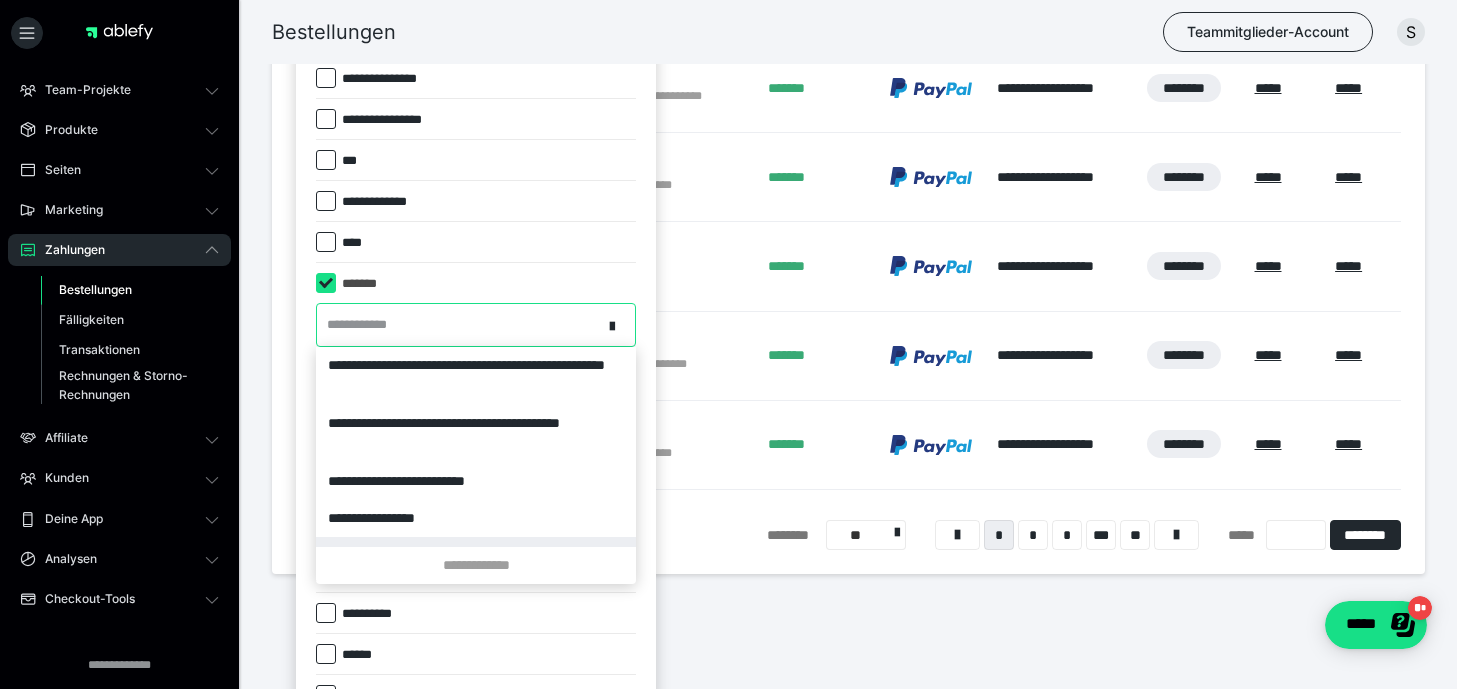 scroll, scrollTop: 896, scrollLeft: 0, axis: vertical 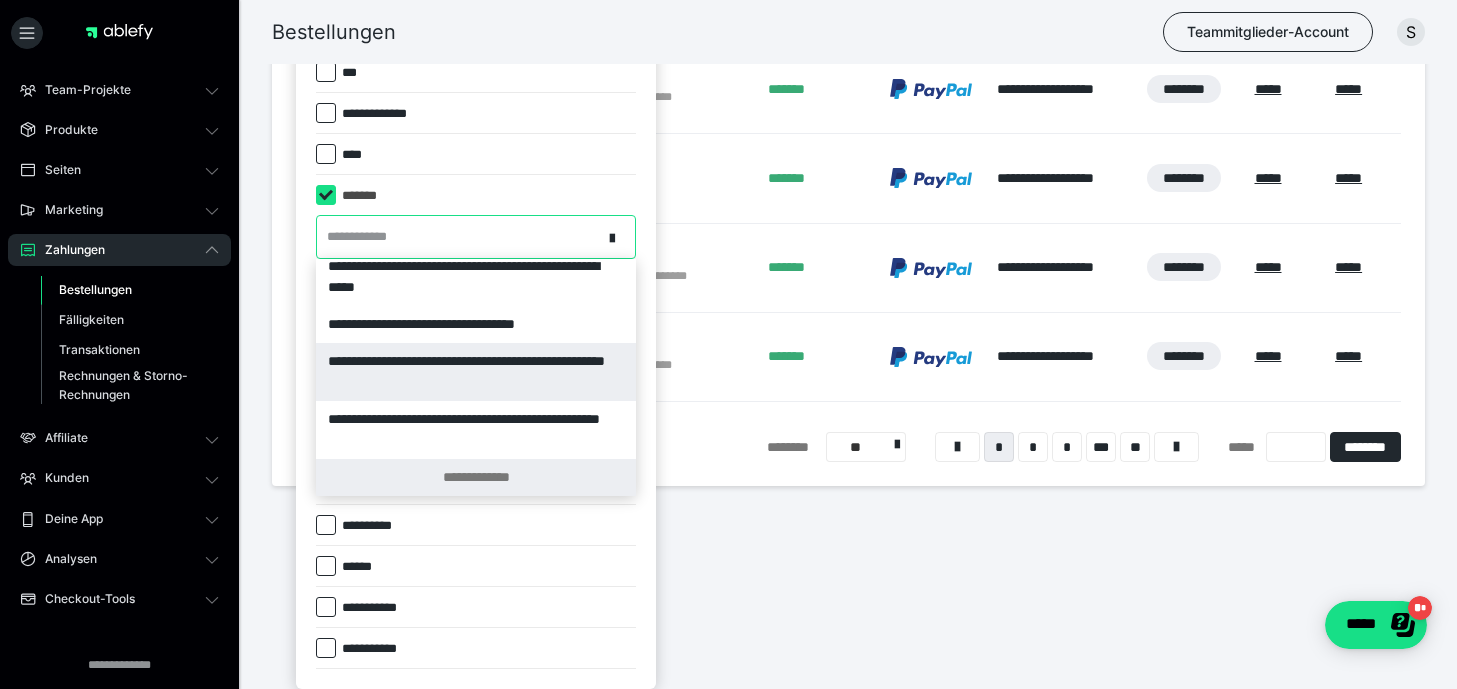 click on "**********" at bounding box center (476, 477) 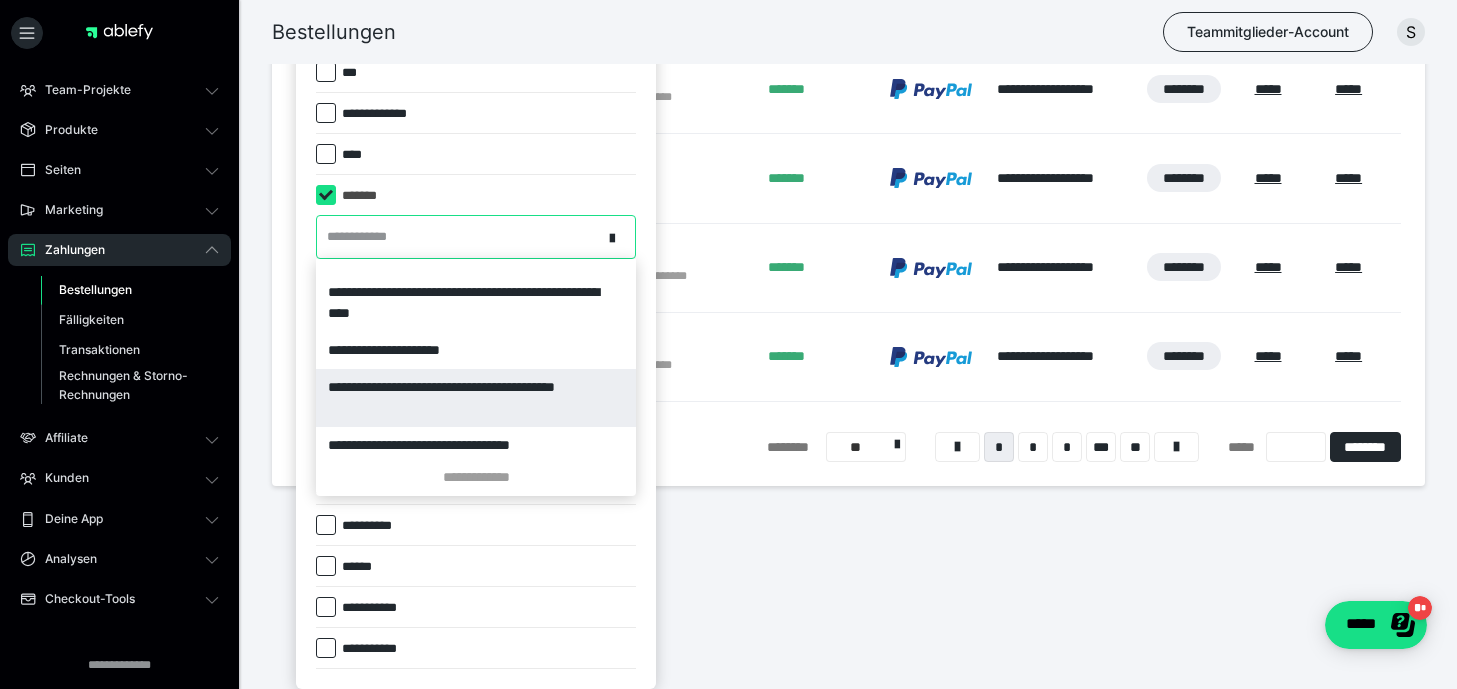 scroll, scrollTop: 813, scrollLeft: 0, axis: vertical 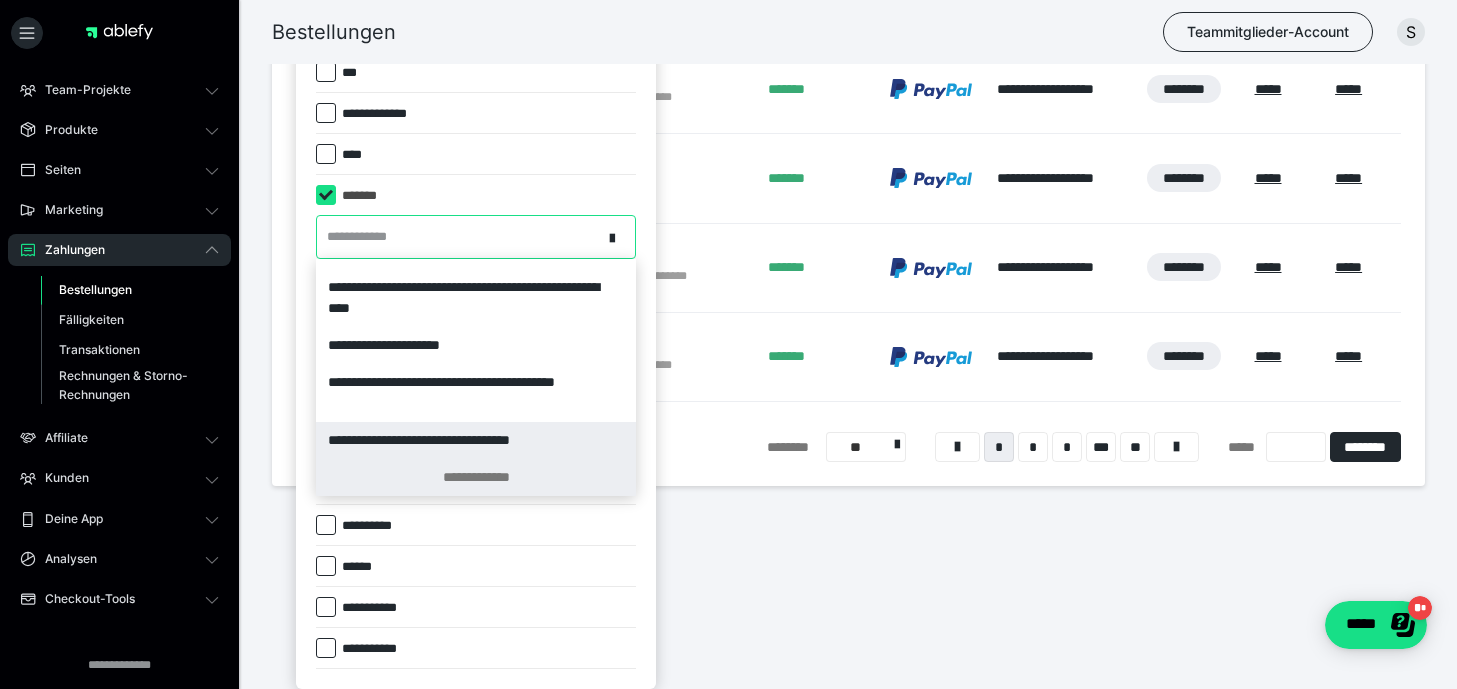 click on "**********" at bounding box center [476, 477] 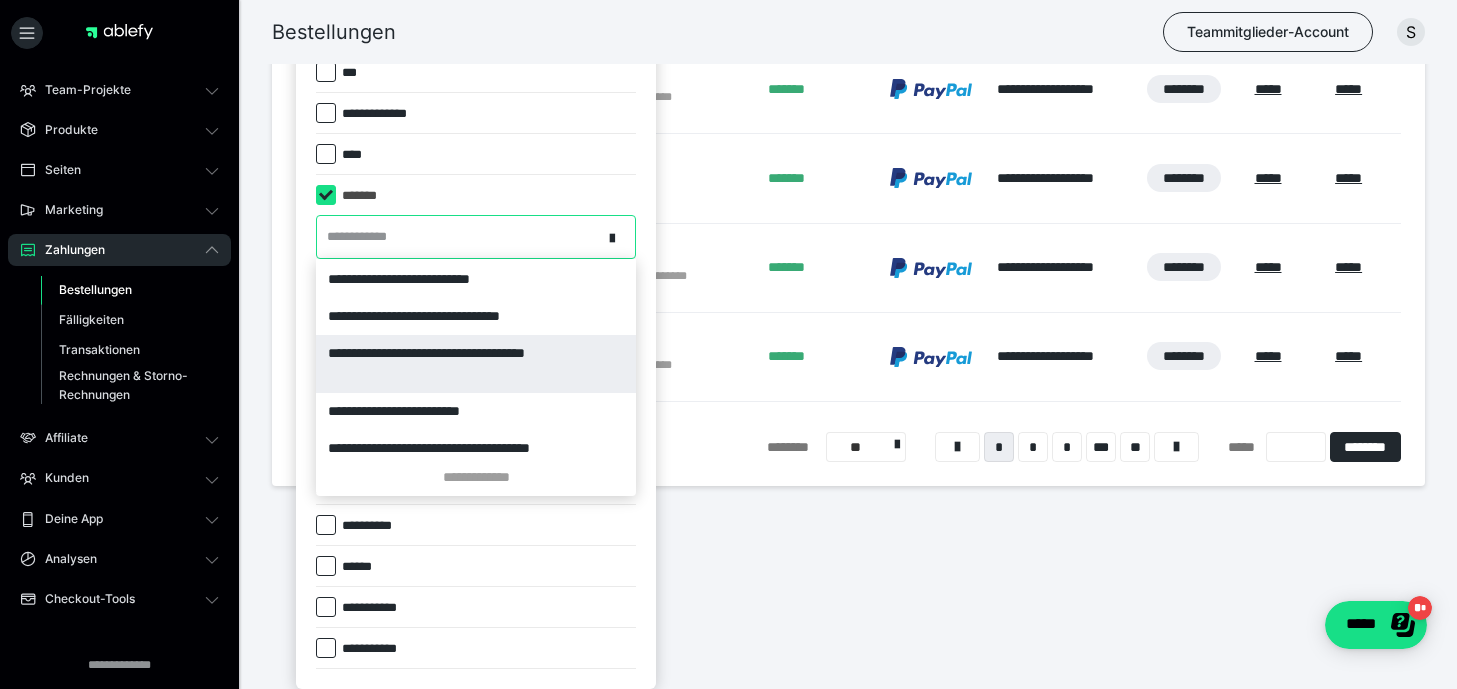 scroll, scrollTop: 1267, scrollLeft: 0, axis: vertical 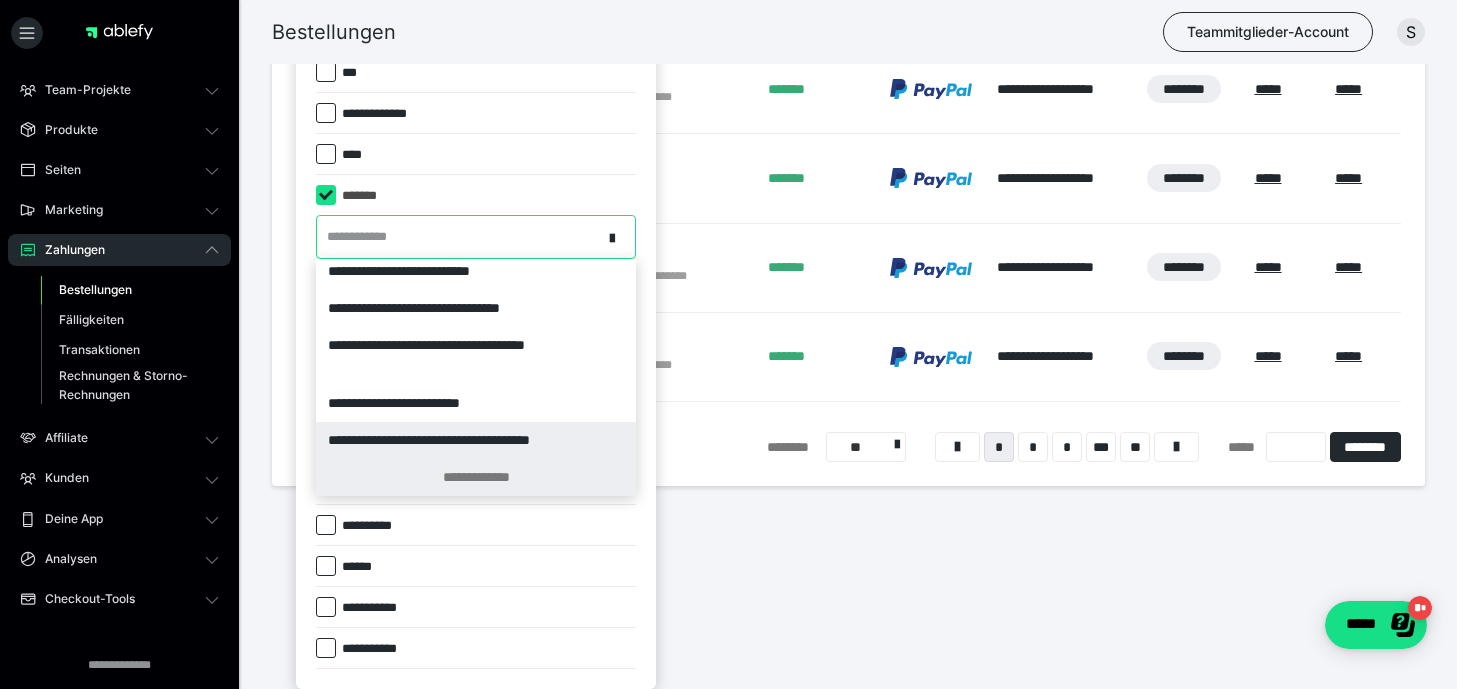 click on "**********" at bounding box center [476, 477] 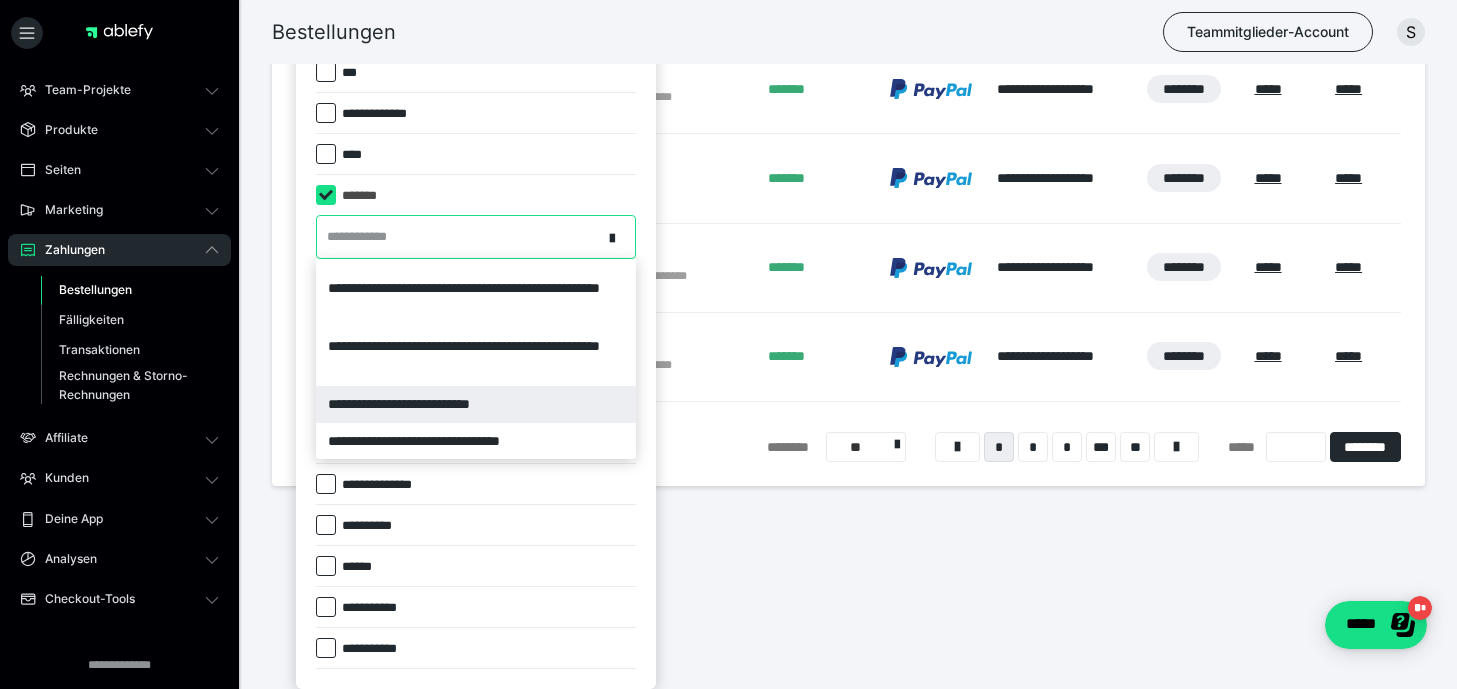 scroll, scrollTop: 1143, scrollLeft: 0, axis: vertical 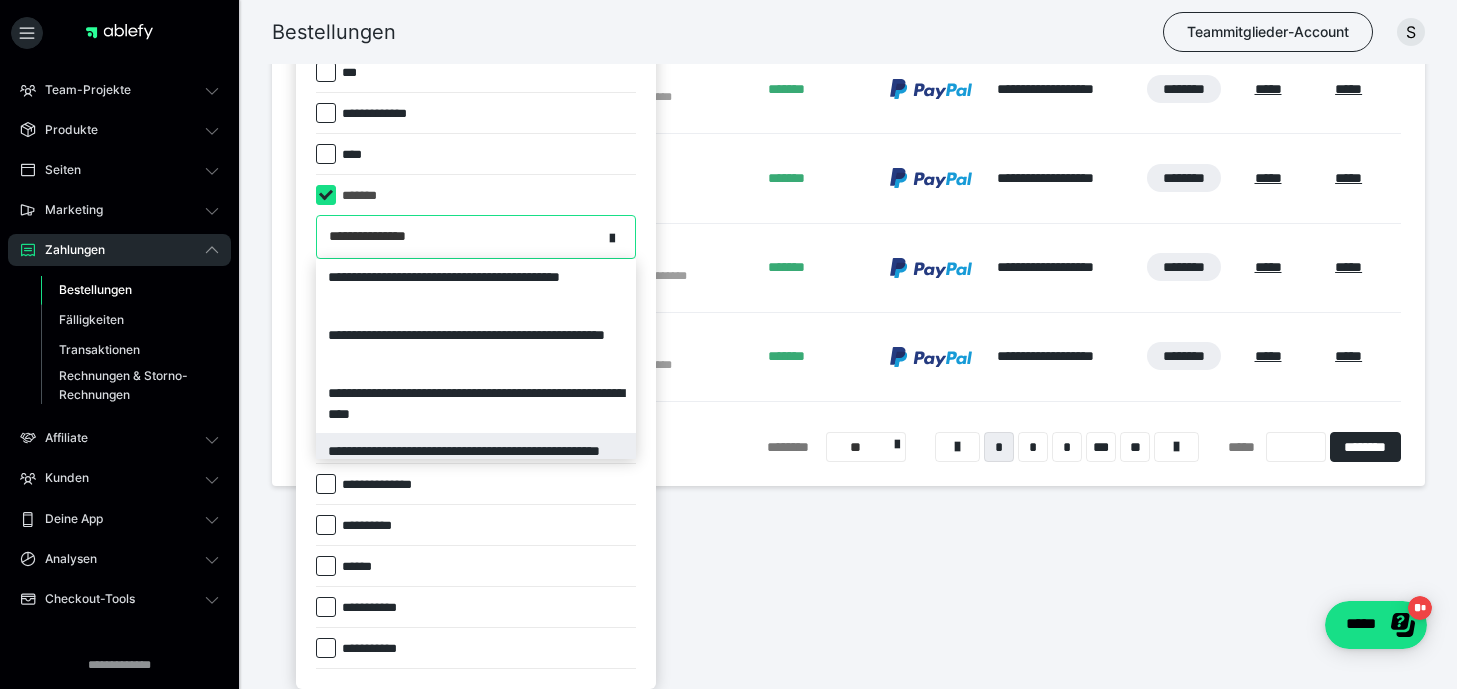 type on "**********" 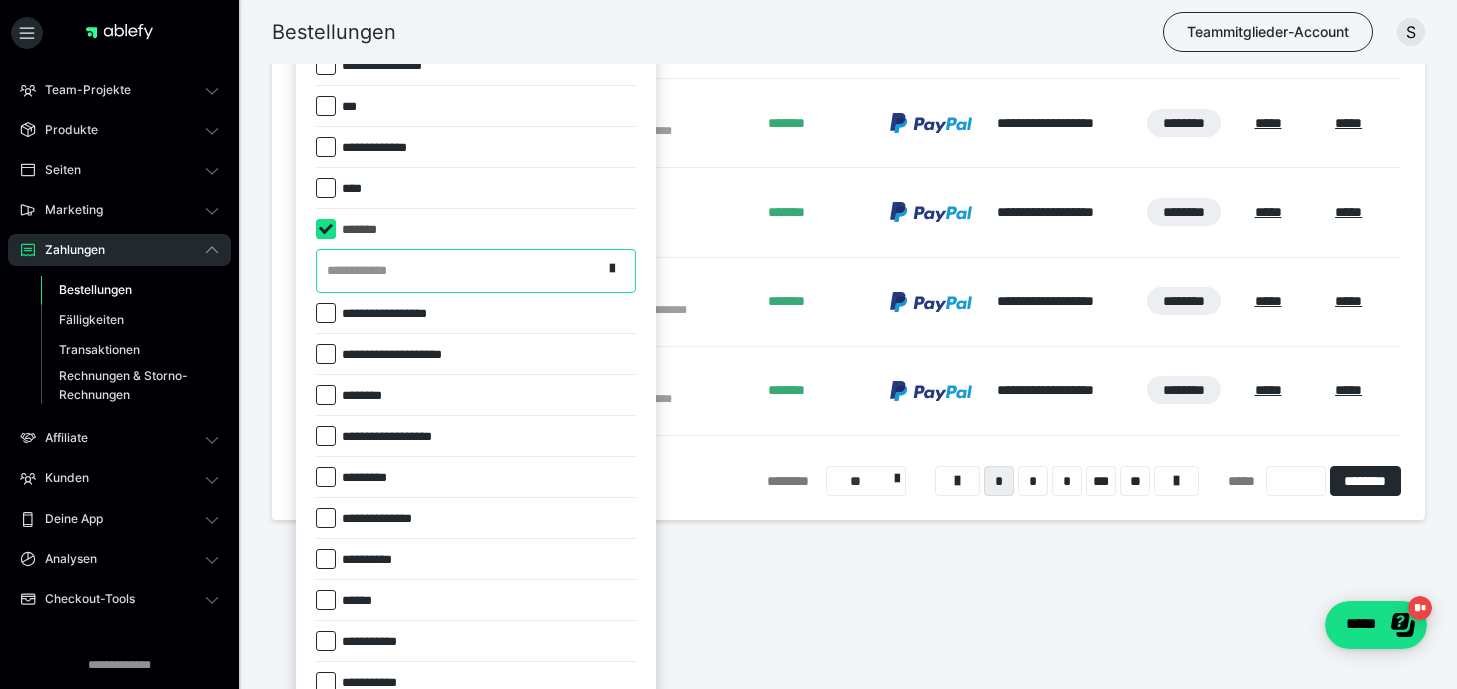 scroll, scrollTop: 905, scrollLeft: 0, axis: vertical 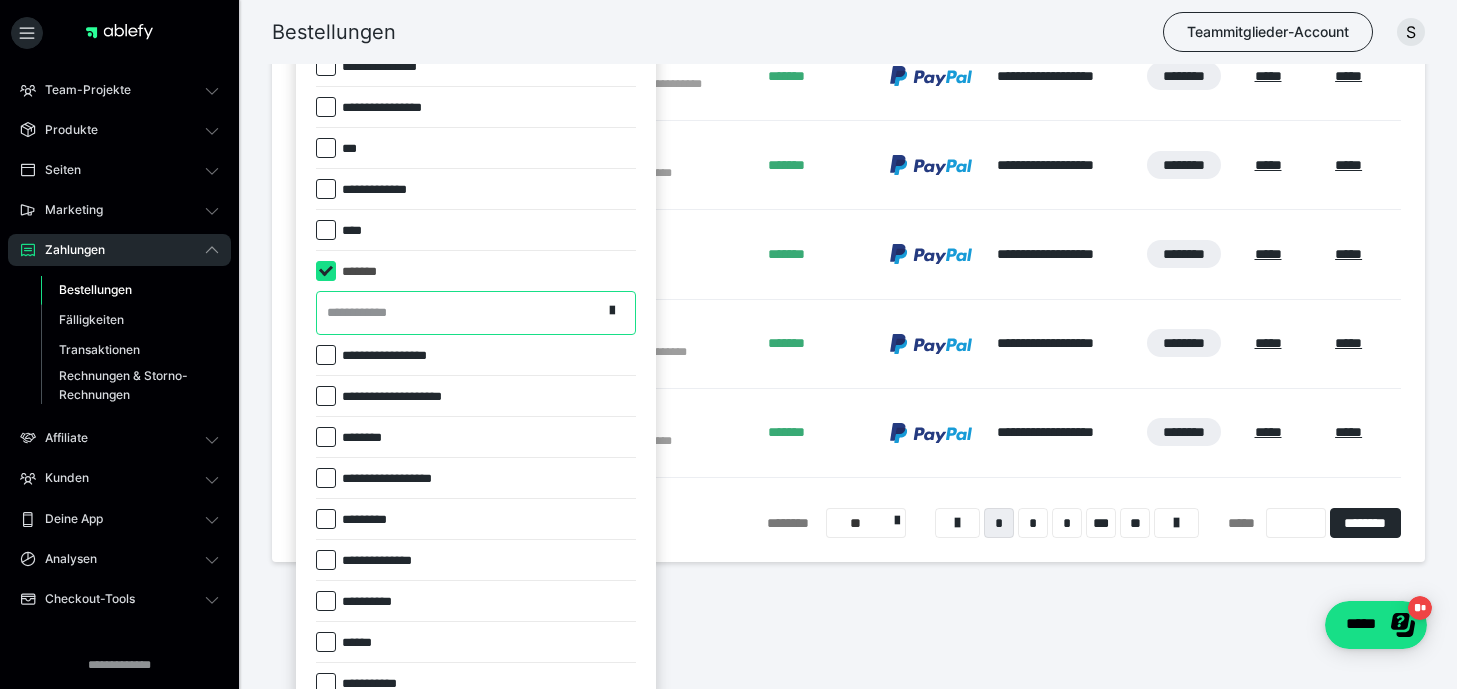 click on "**********" at bounding box center [459, 312] 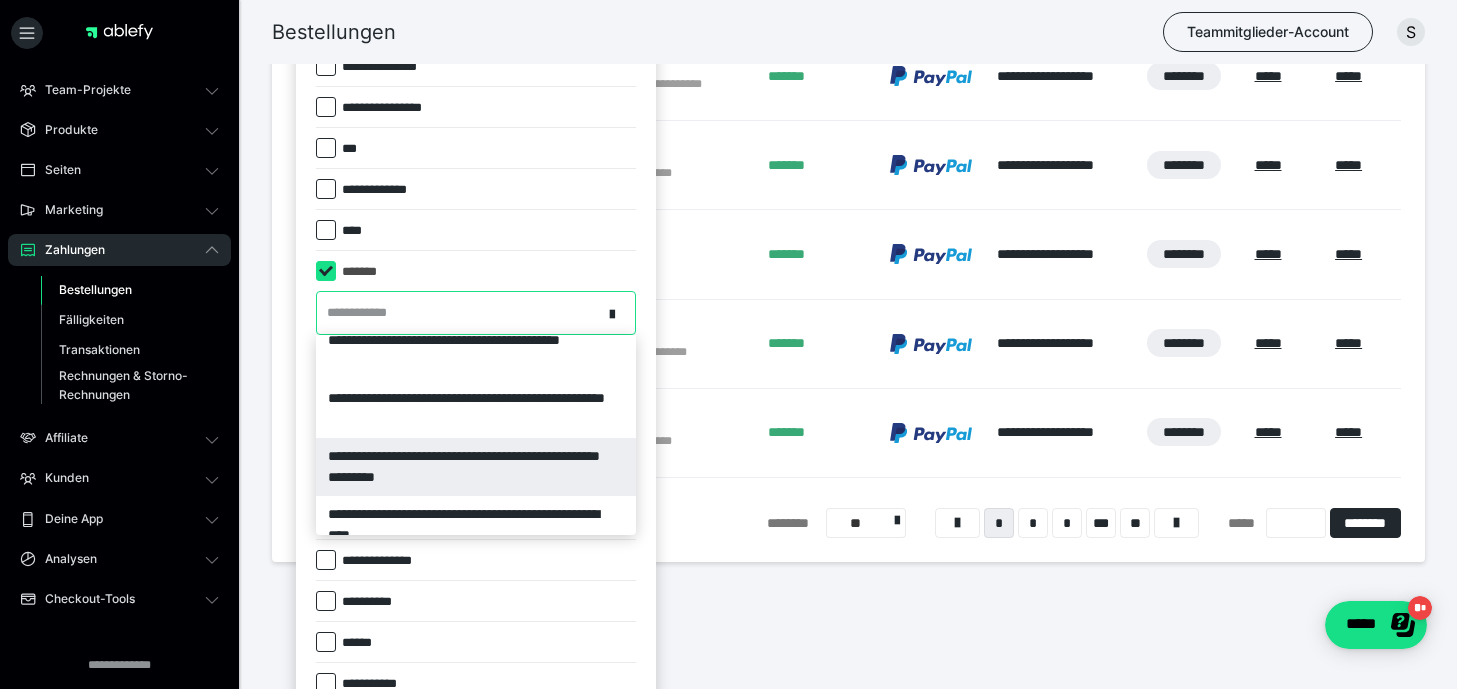scroll, scrollTop: 0, scrollLeft: 0, axis: both 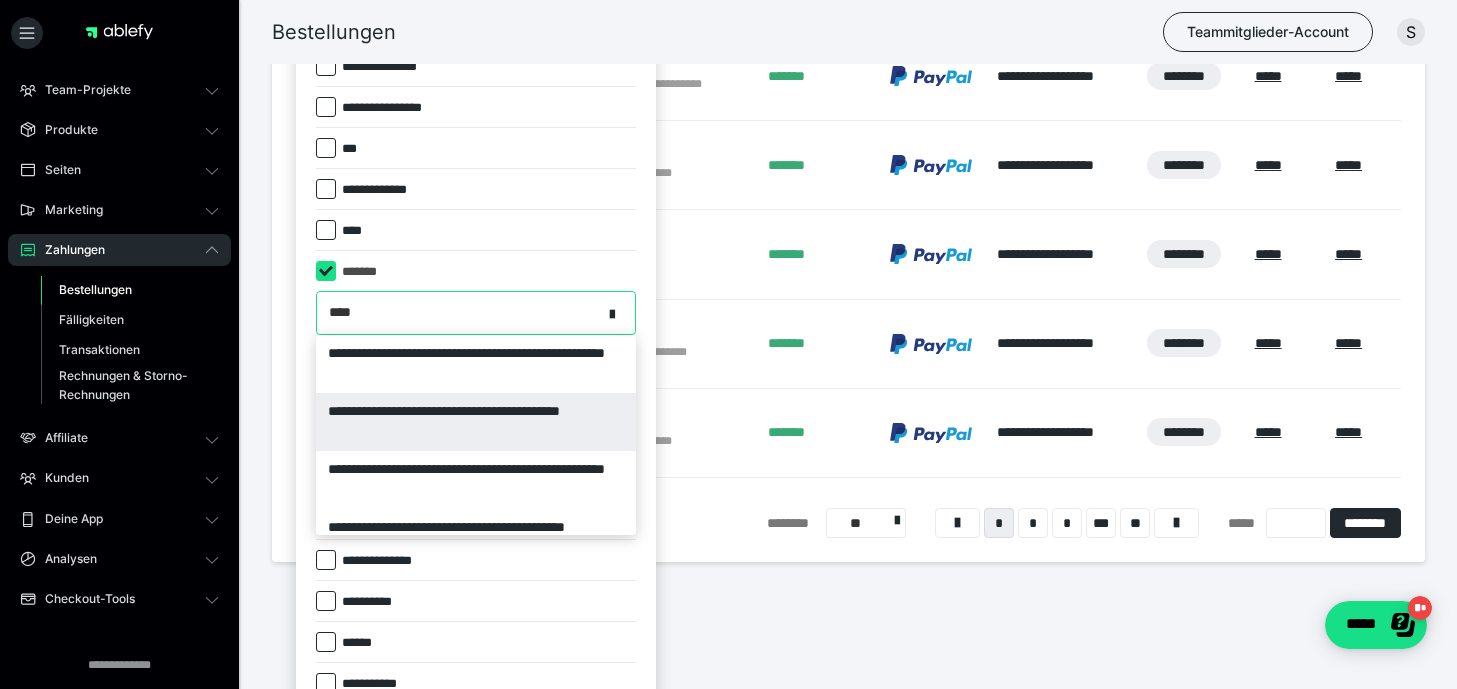 type on "*****" 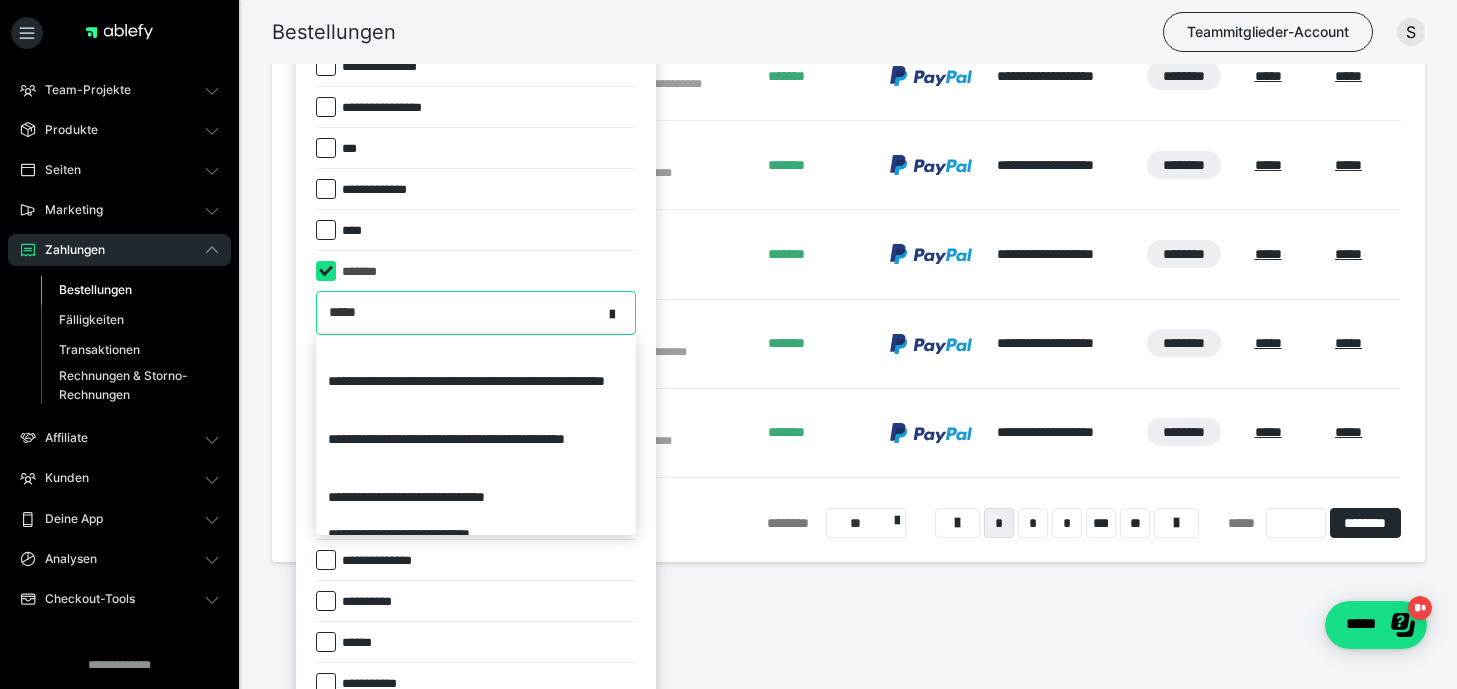 scroll, scrollTop: 143, scrollLeft: 0, axis: vertical 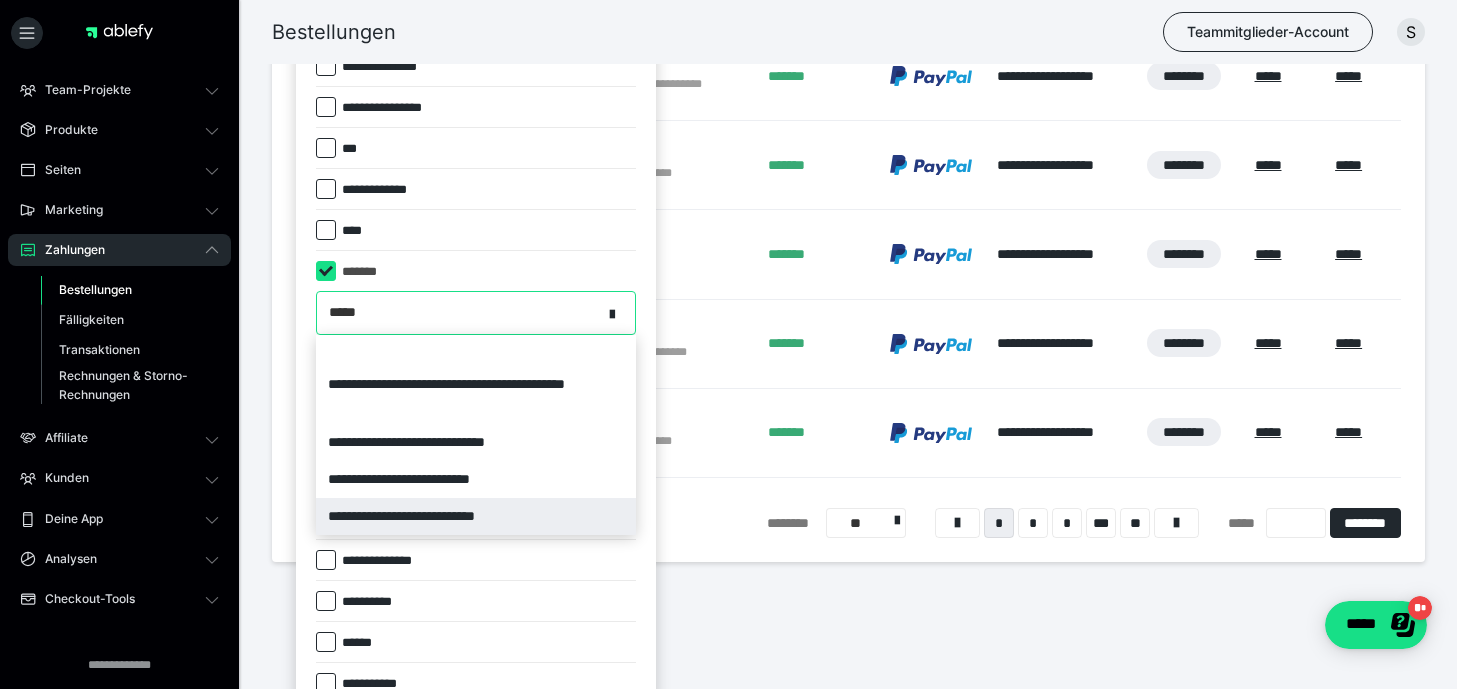 click on "**********" at bounding box center (476, 516) 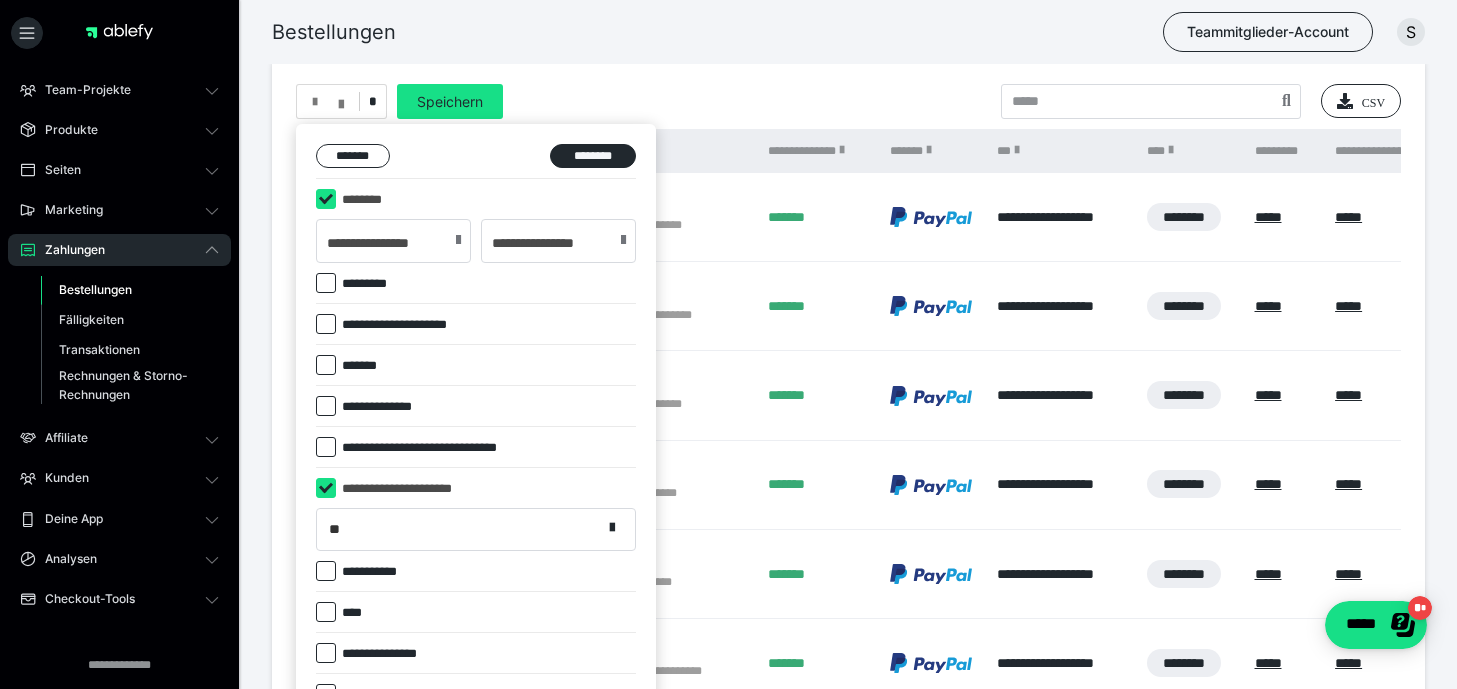 scroll, scrollTop: 313, scrollLeft: 0, axis: vertical 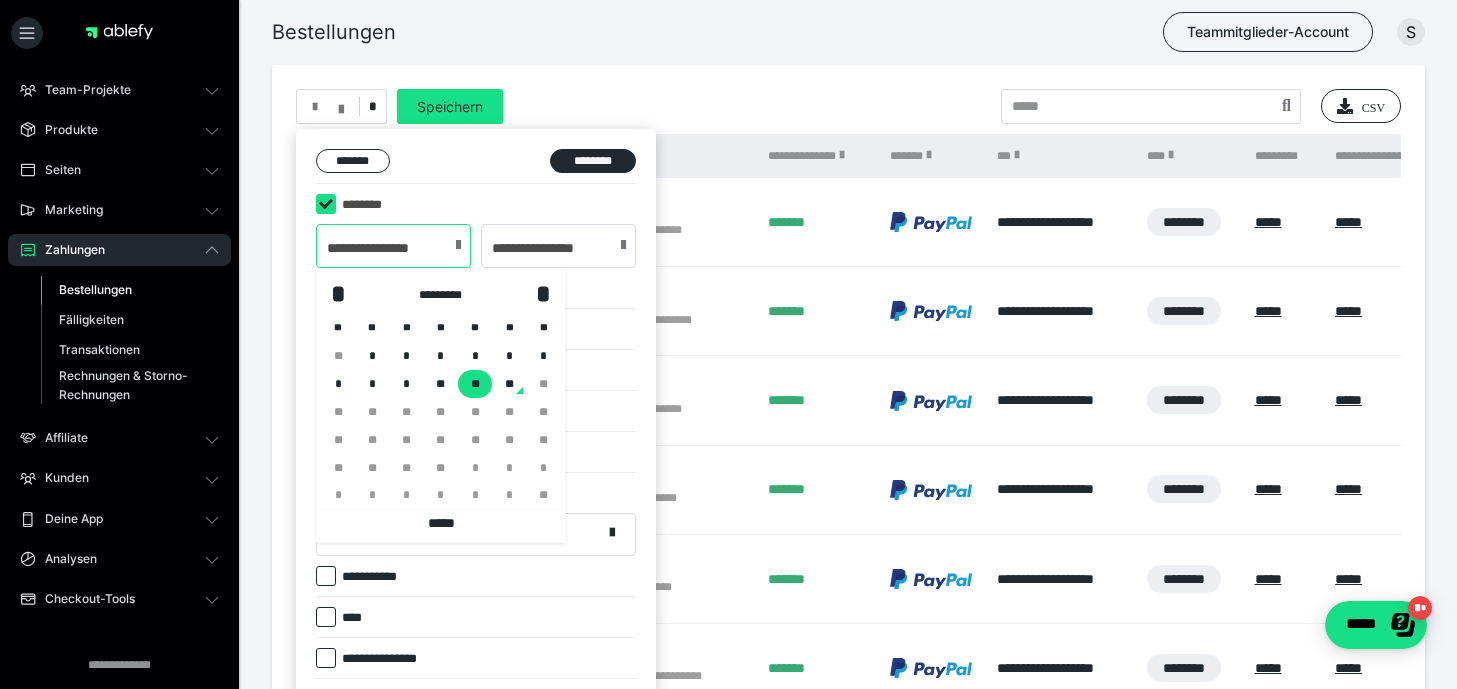 click on "**********" at bounding box center (393, 246) 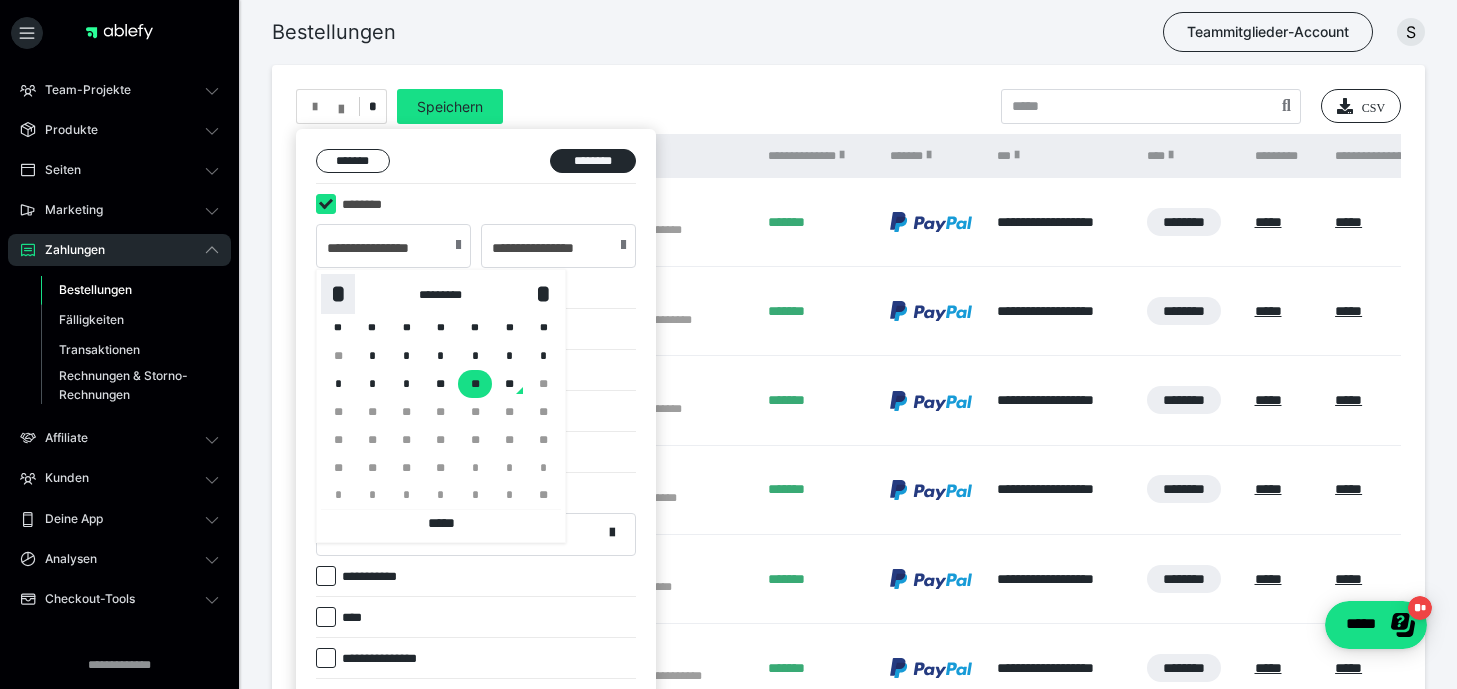 click on "*" at bounding box center [338, 294] 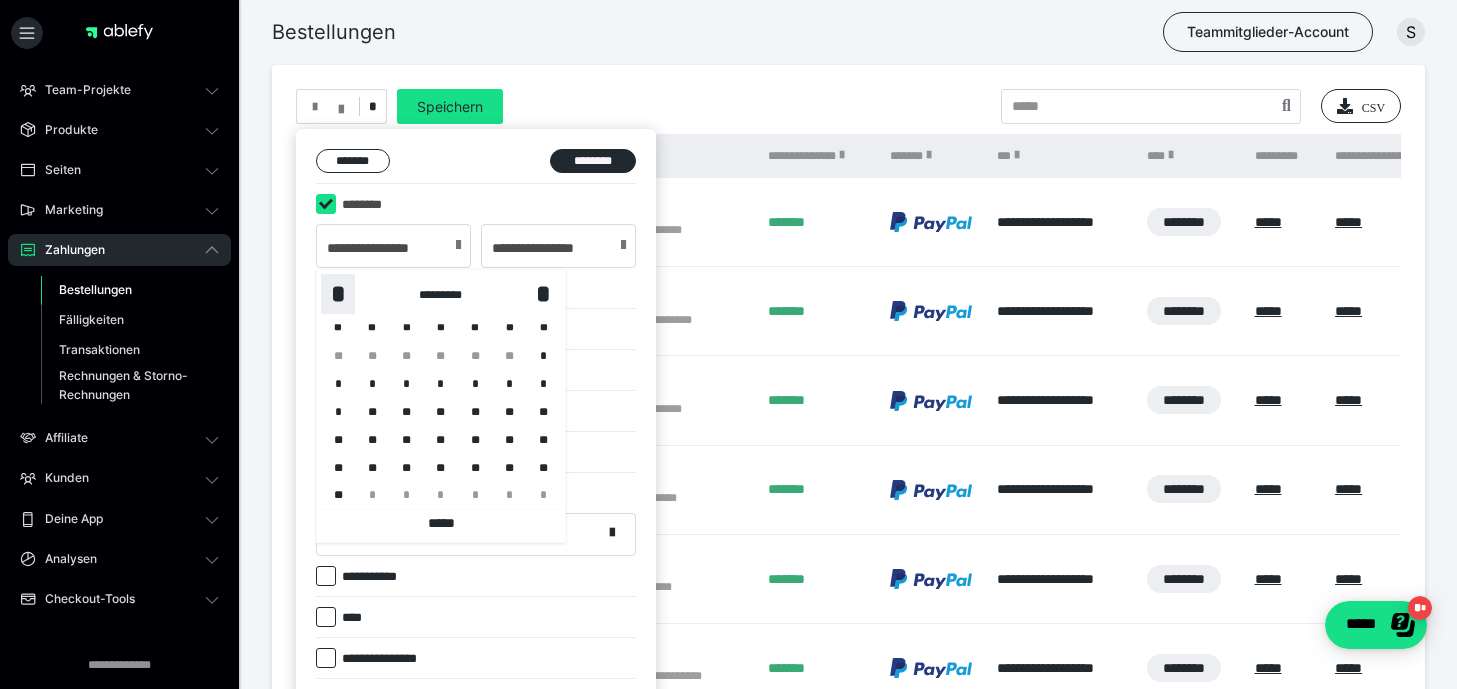 click on "*" at bounding box center [338, 294] 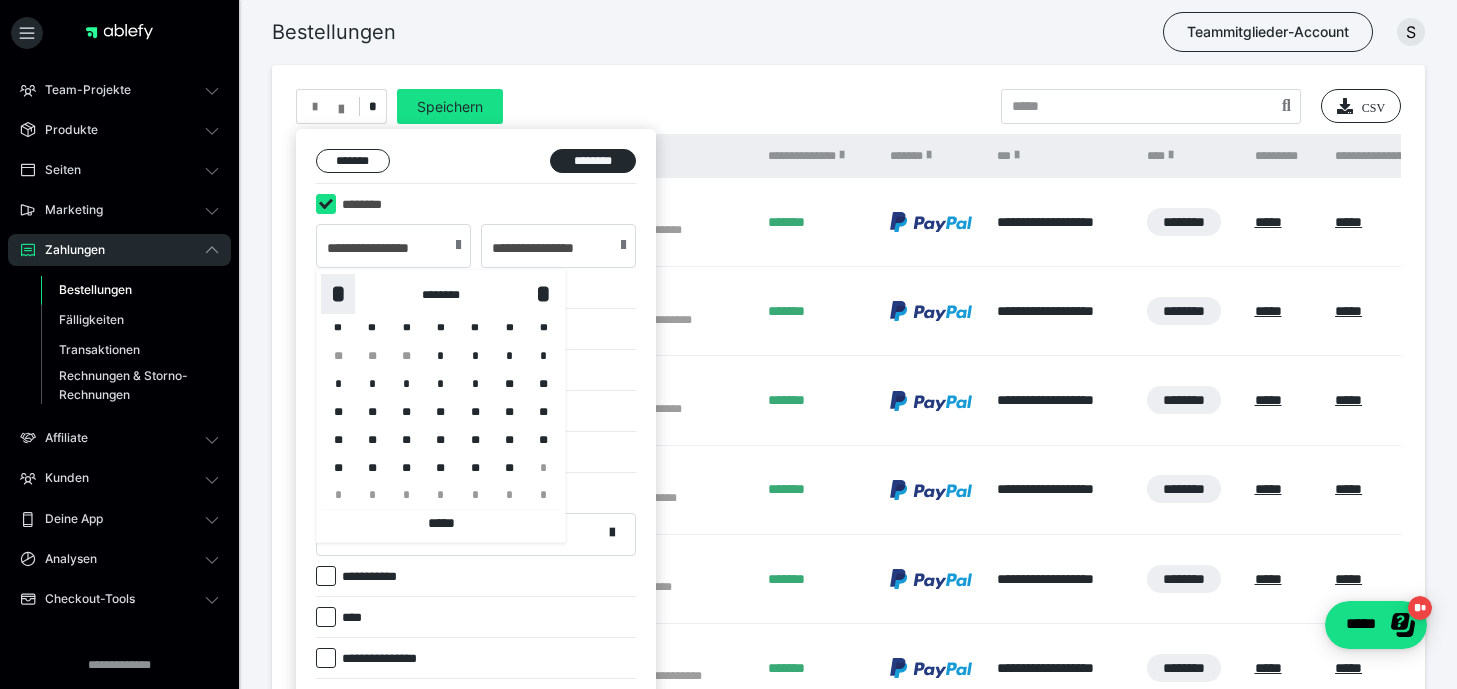 click on "*" at bounding box center (338, 294) 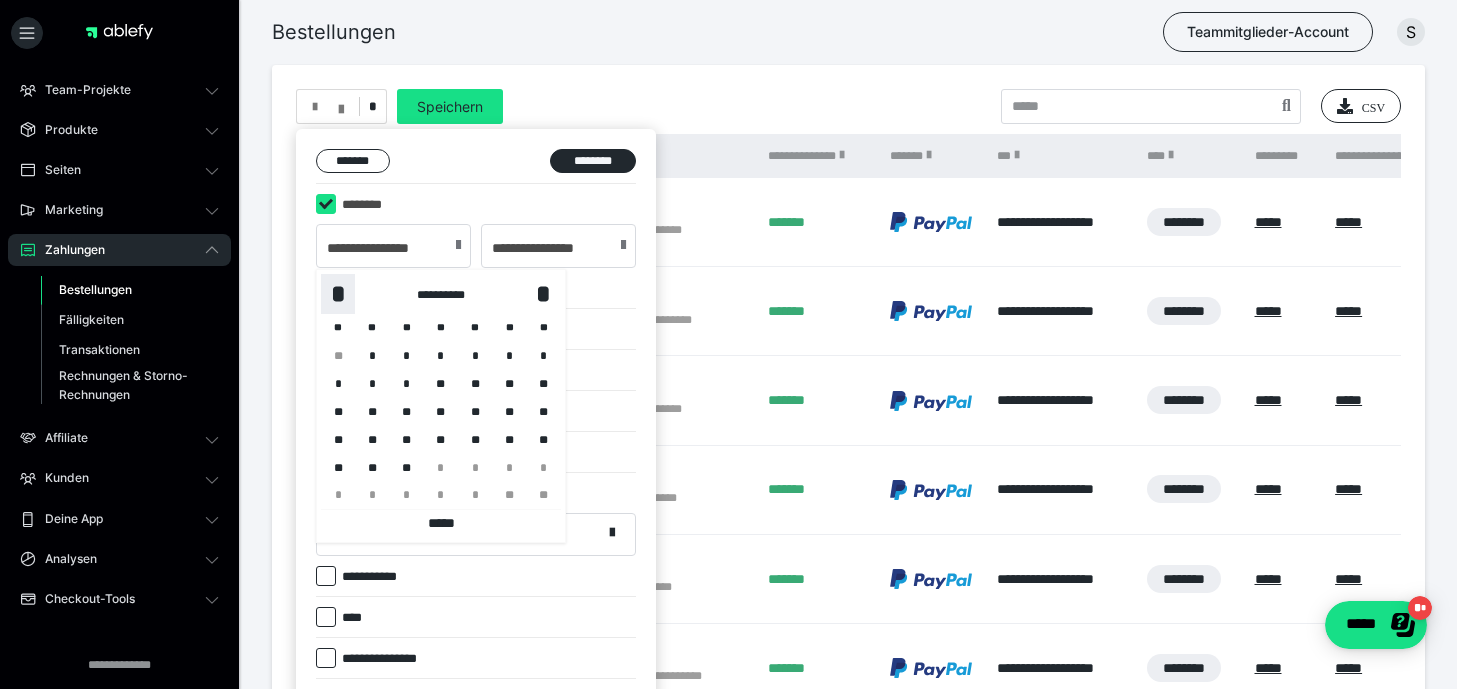 click on "*" at bounding box center (338, 294) 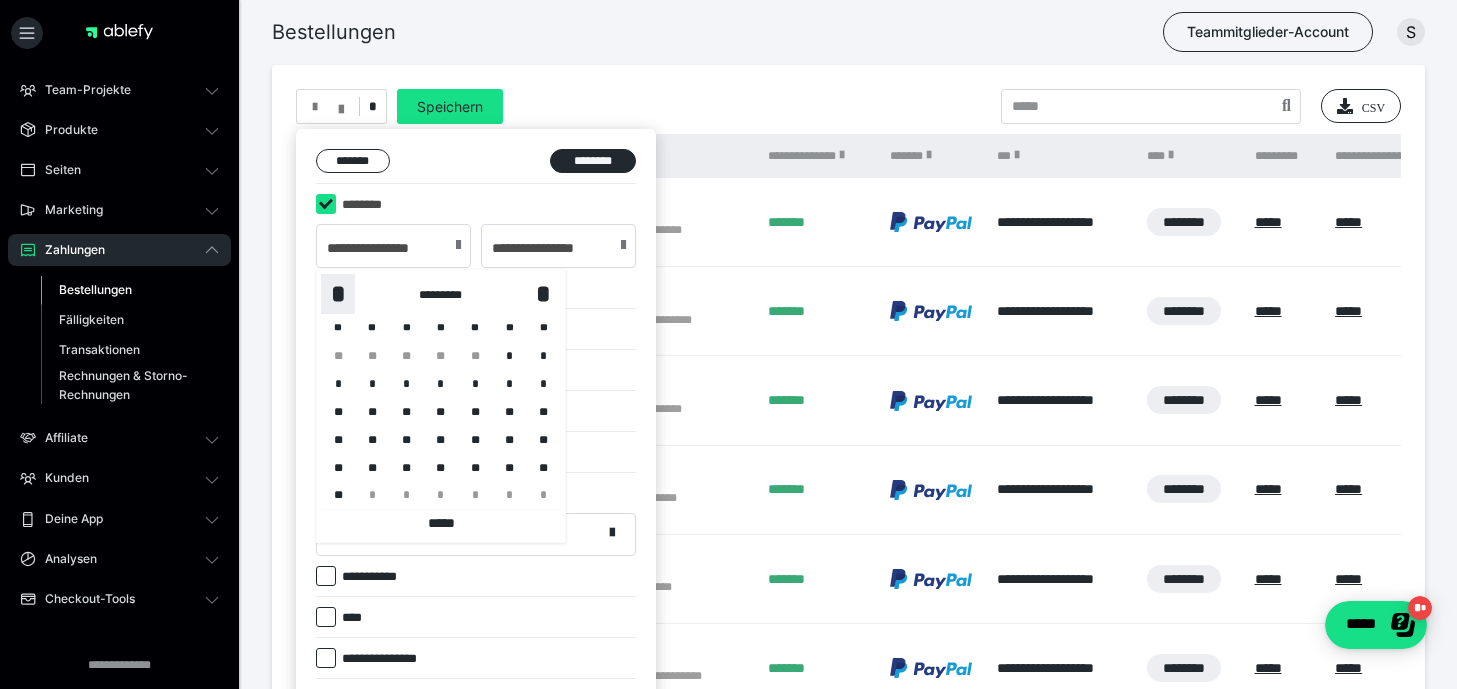 click on "*" at bounding box center [338, 294] 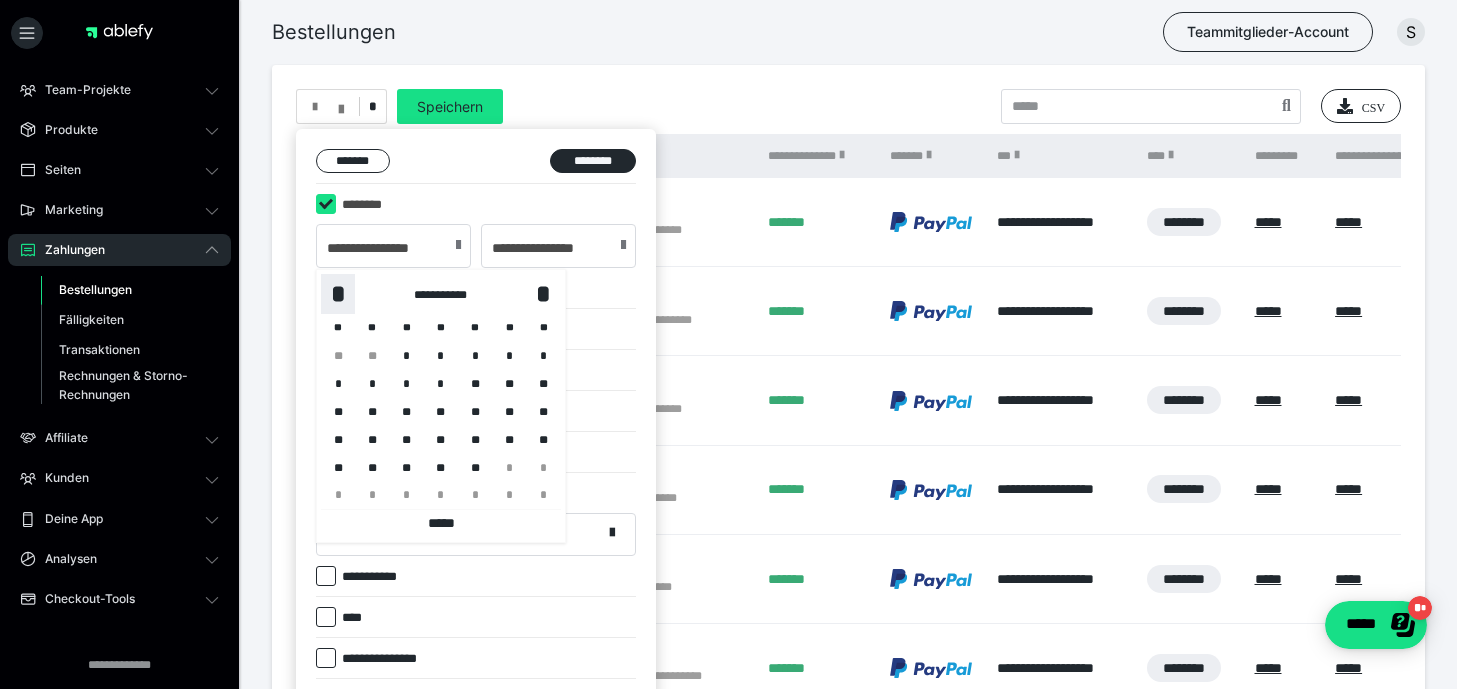 click on "*" at bounding box center [338, 294] 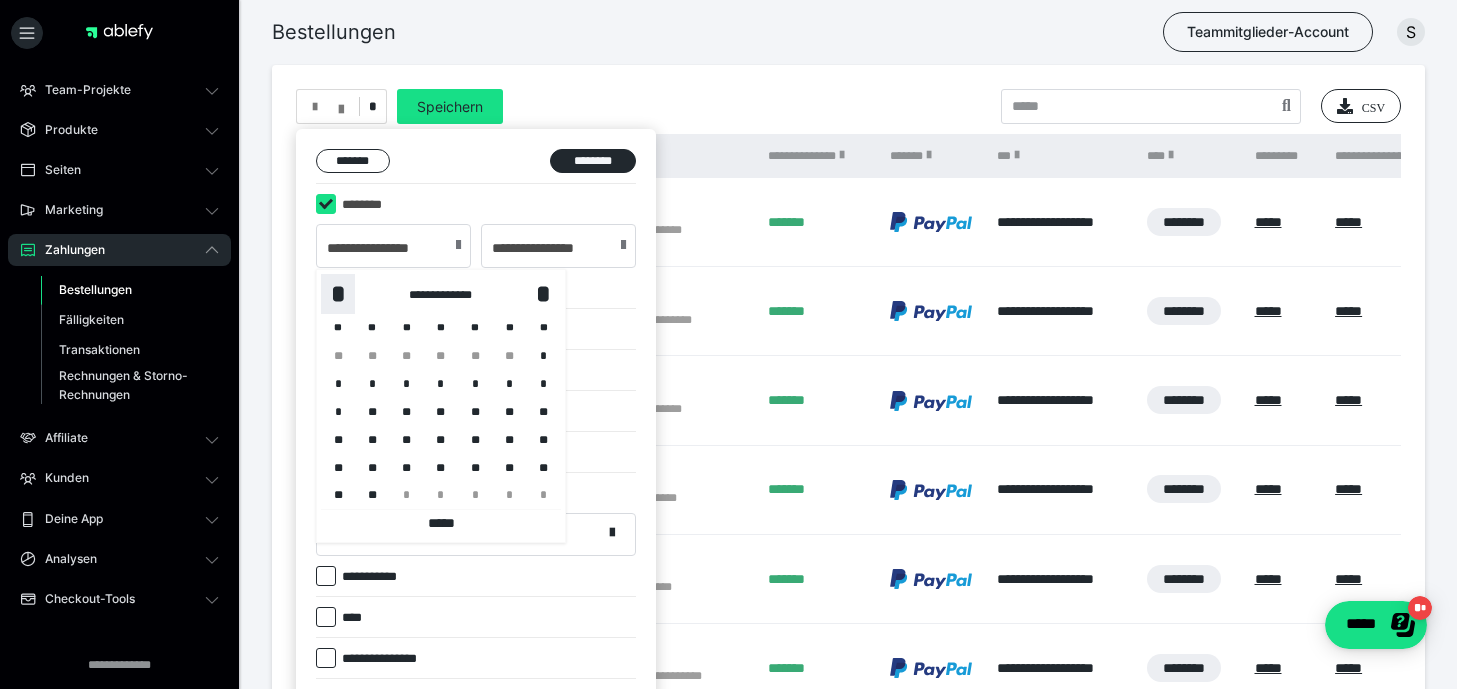 click on "*" at bounding box center (338, 294) 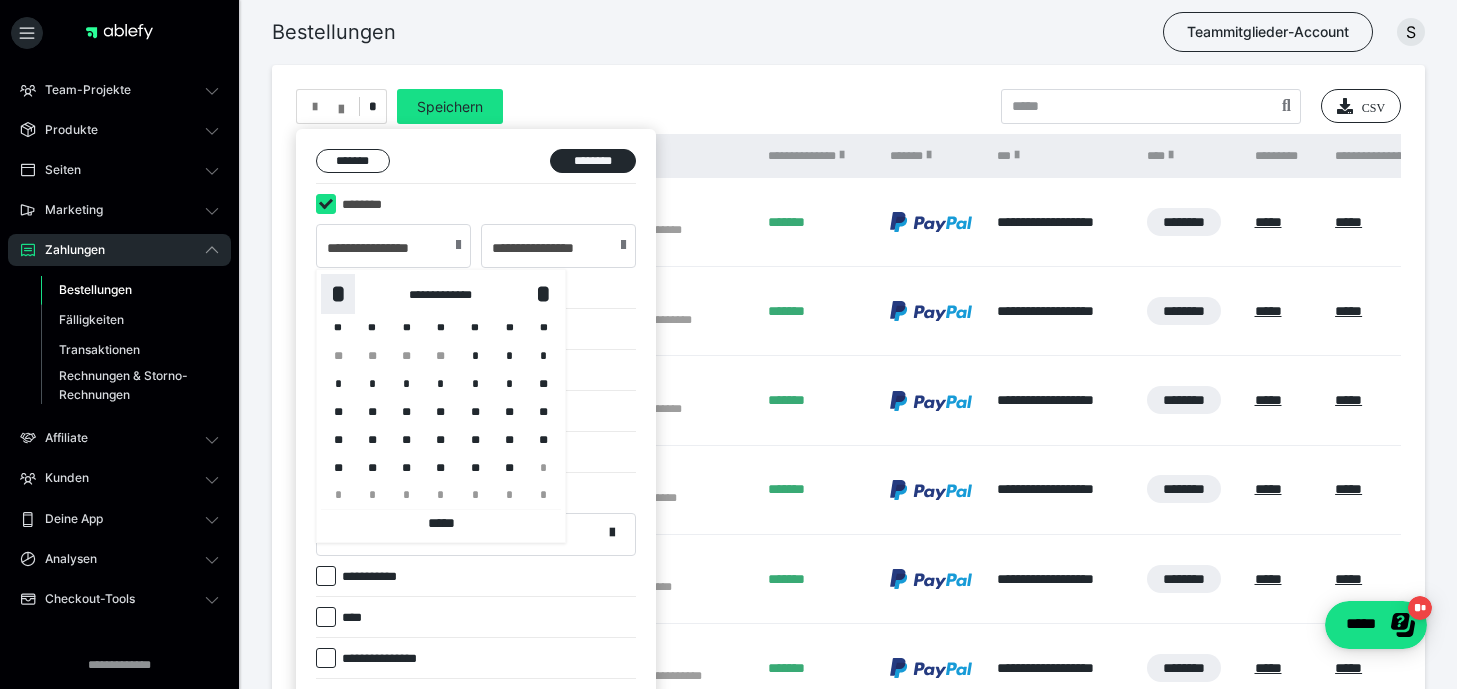 click on "*" at bounding box center (338, 294) 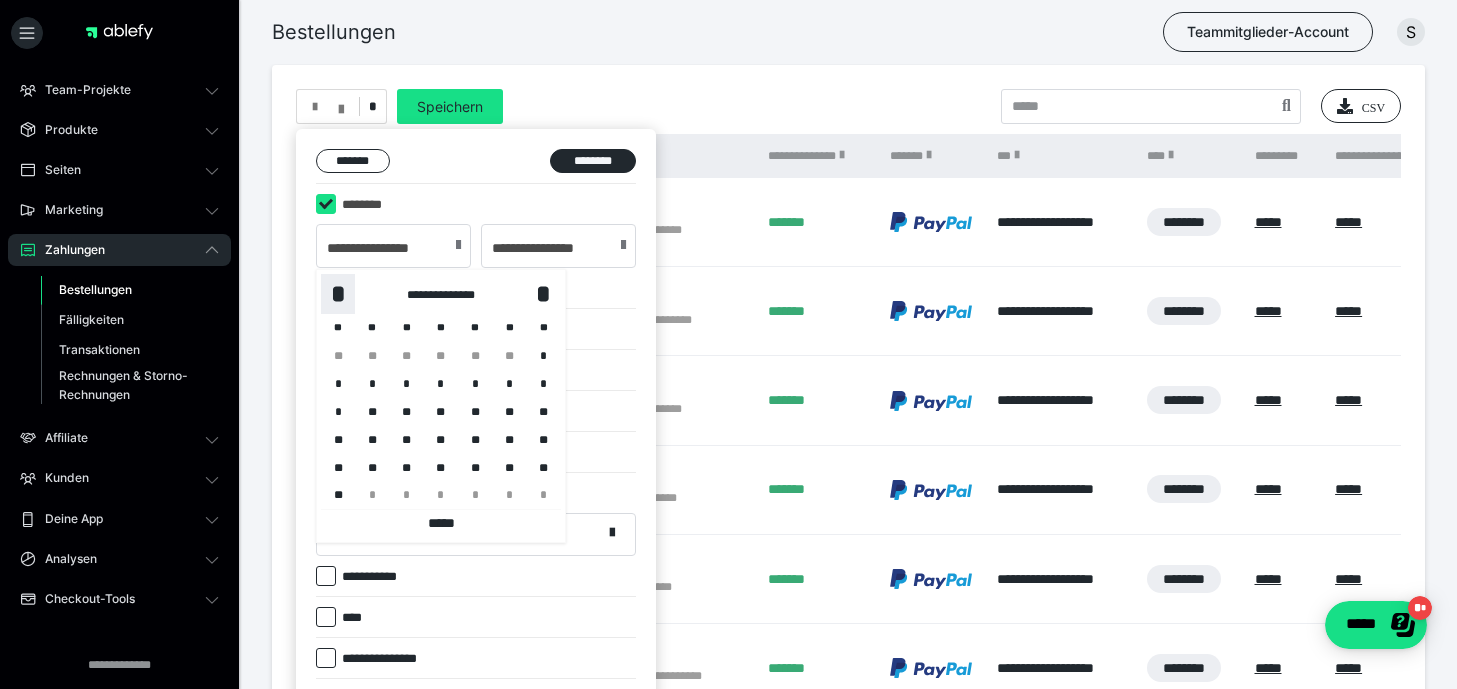 click on "*" at bounding box center [338, 294] 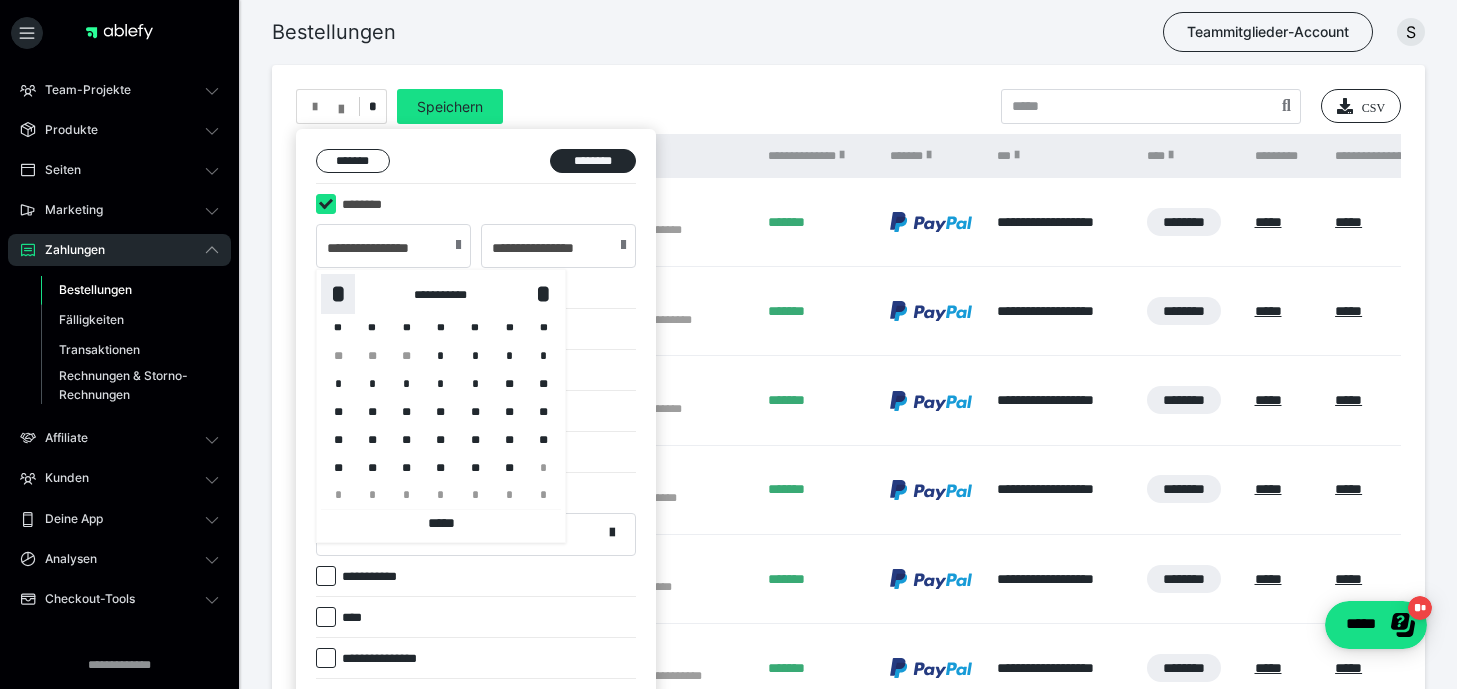 click on "*" at bounding box center [338, 294] 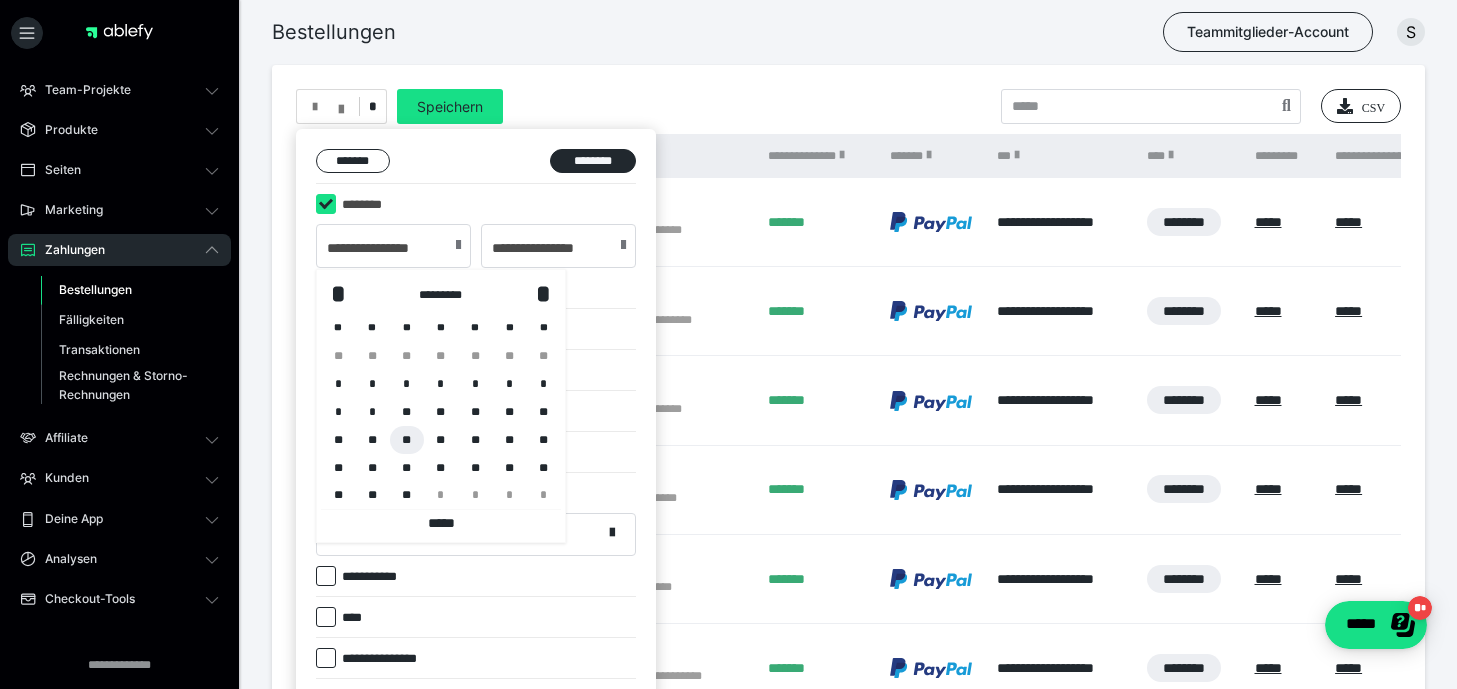 click on "**" at bounding box center [407, 440] 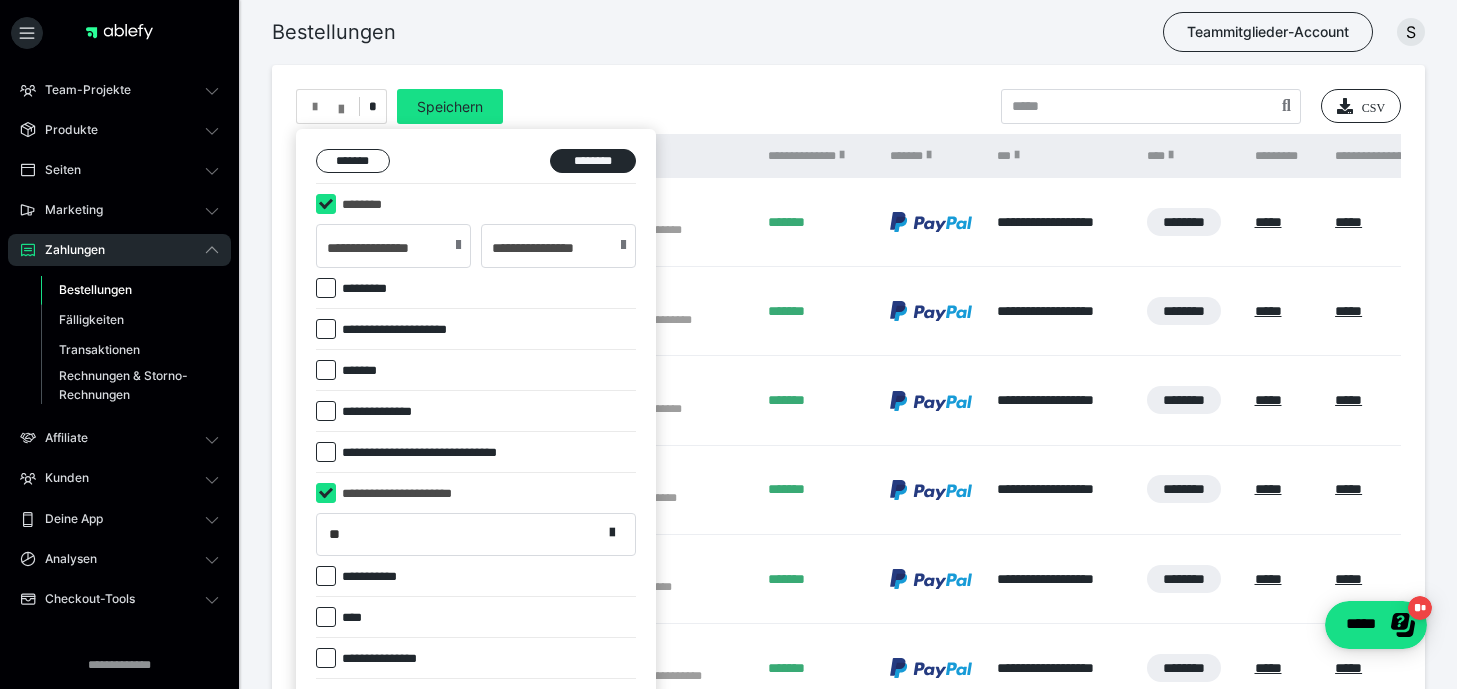 click at bounding box center [623, 245] 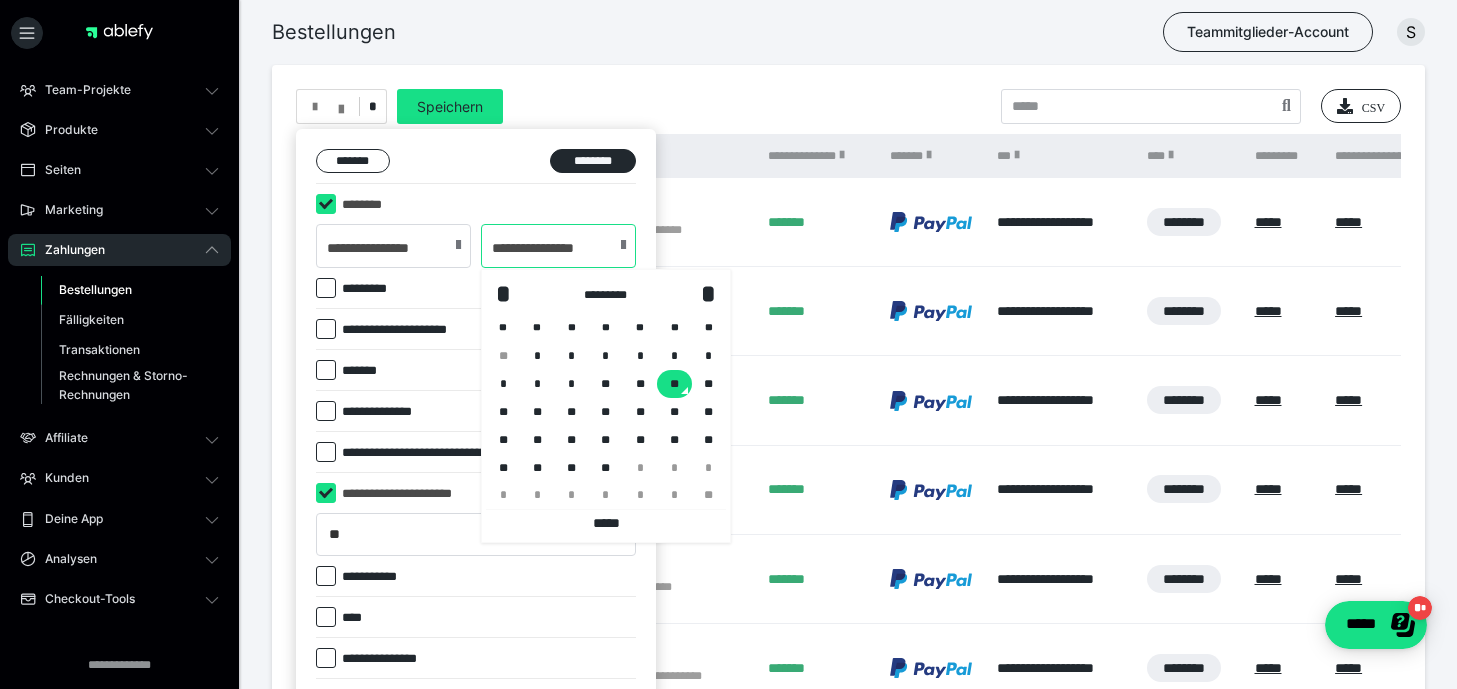 click on "**********" at bounding box center [558, 246] 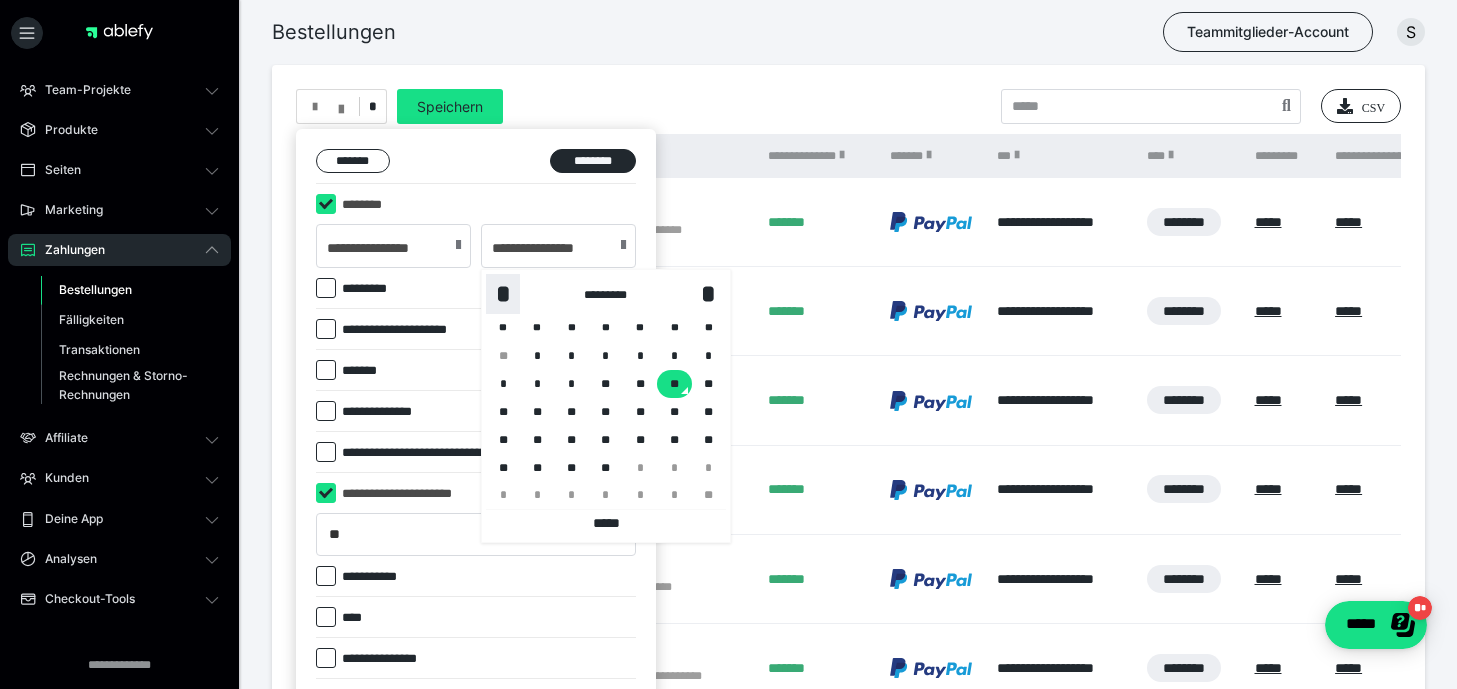 click on "*" at bounding box center [503, 294] 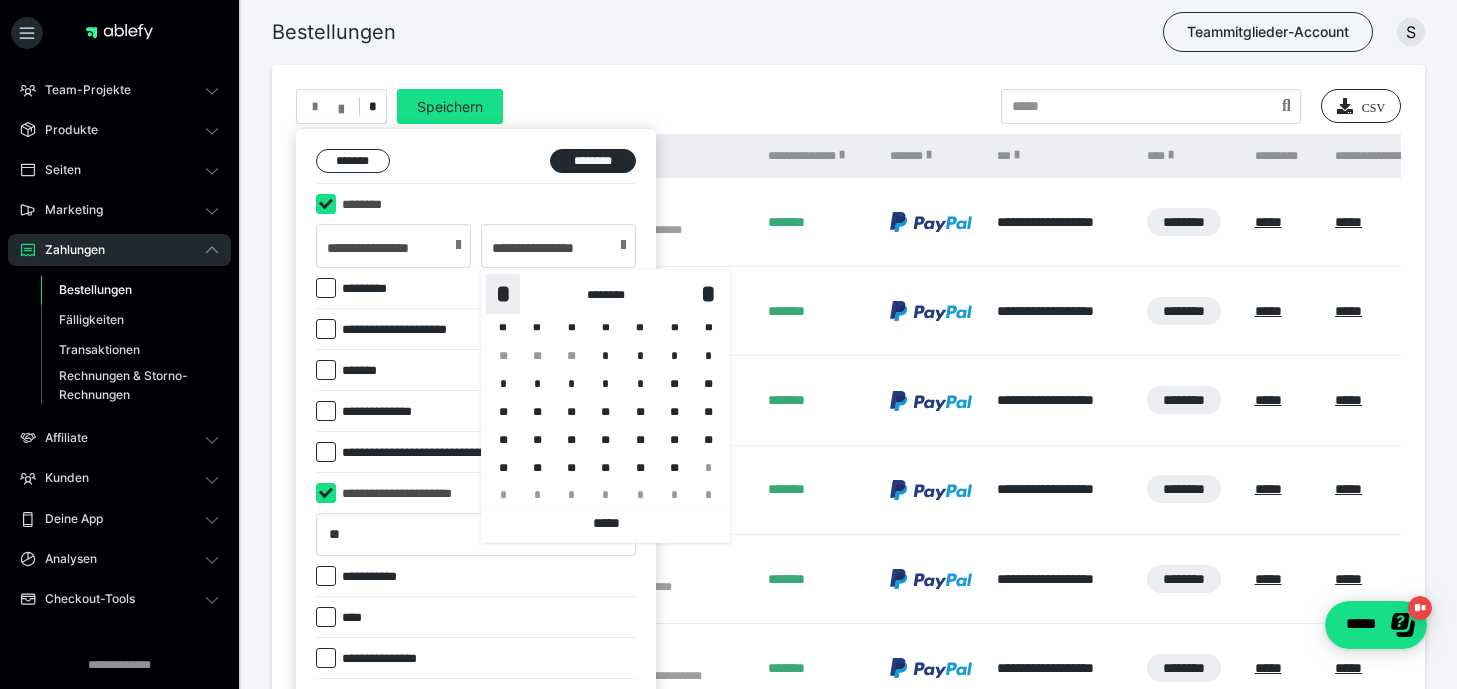 click on "*" at bounding box center [503, 294] 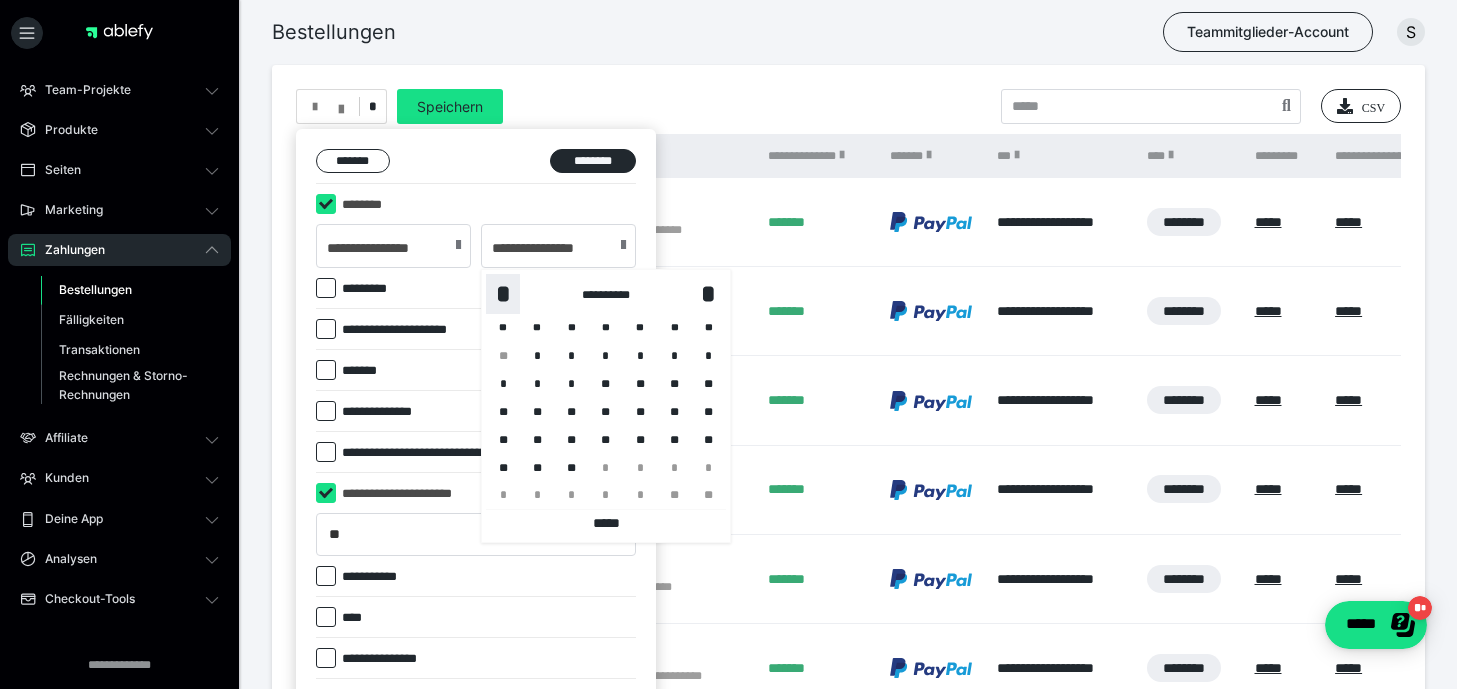click on "*" at bounding box center [503, 294] 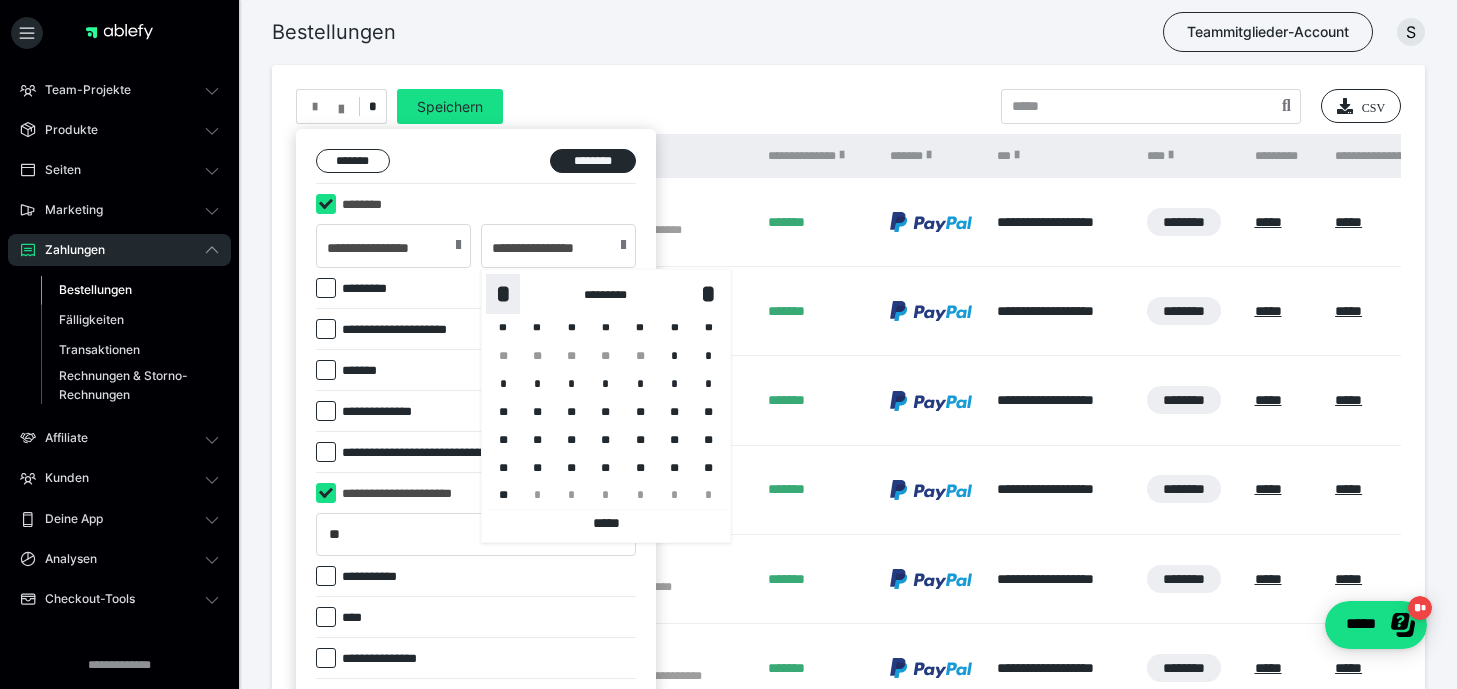 click on "*" at bounding box center [503, 294] 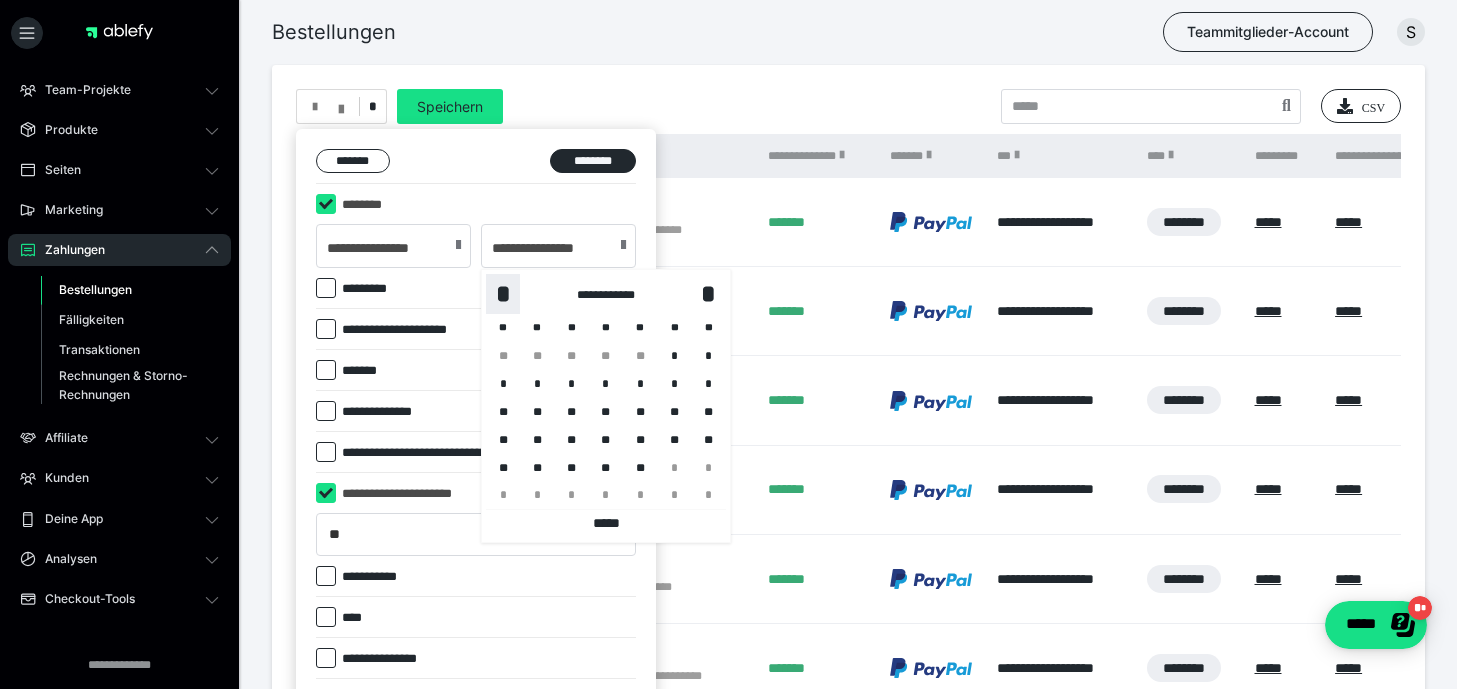 click on "*" at bounding box center (503, 294) 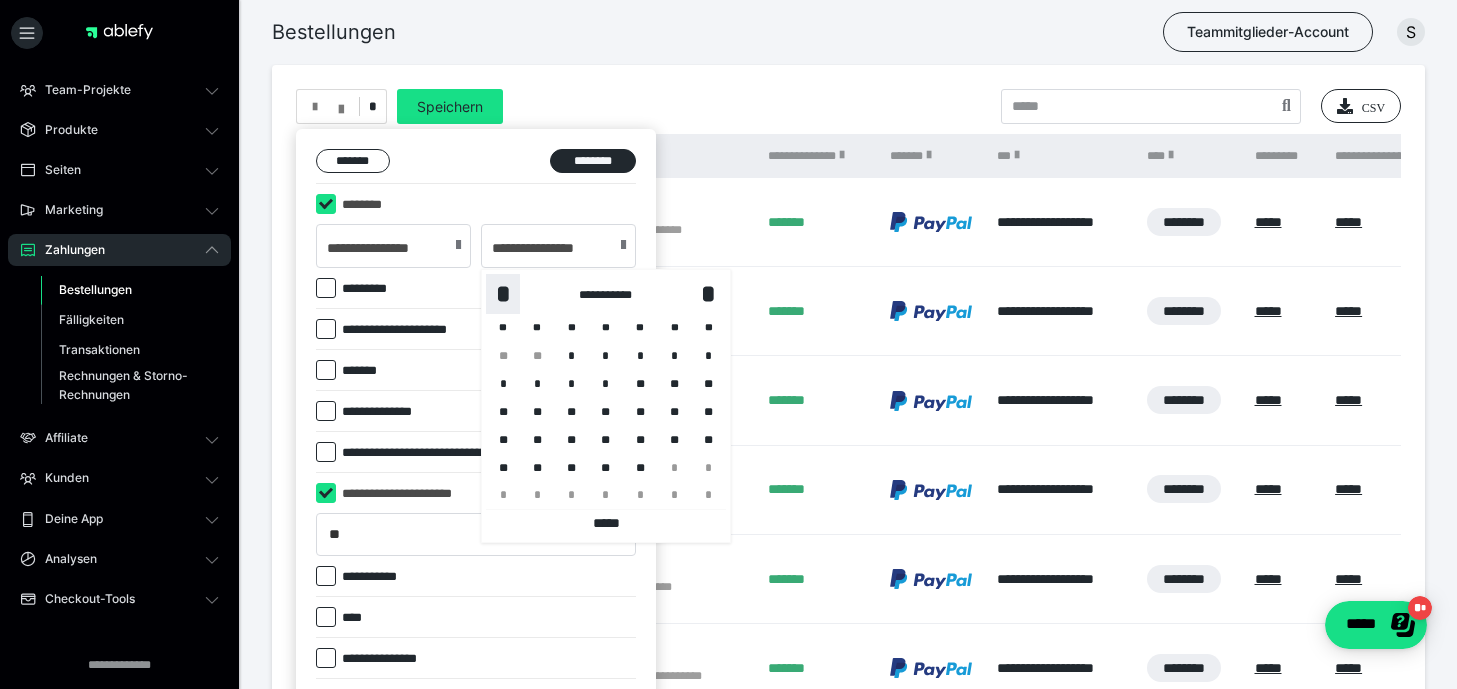 click on "*" at bounding box center [503, 294] 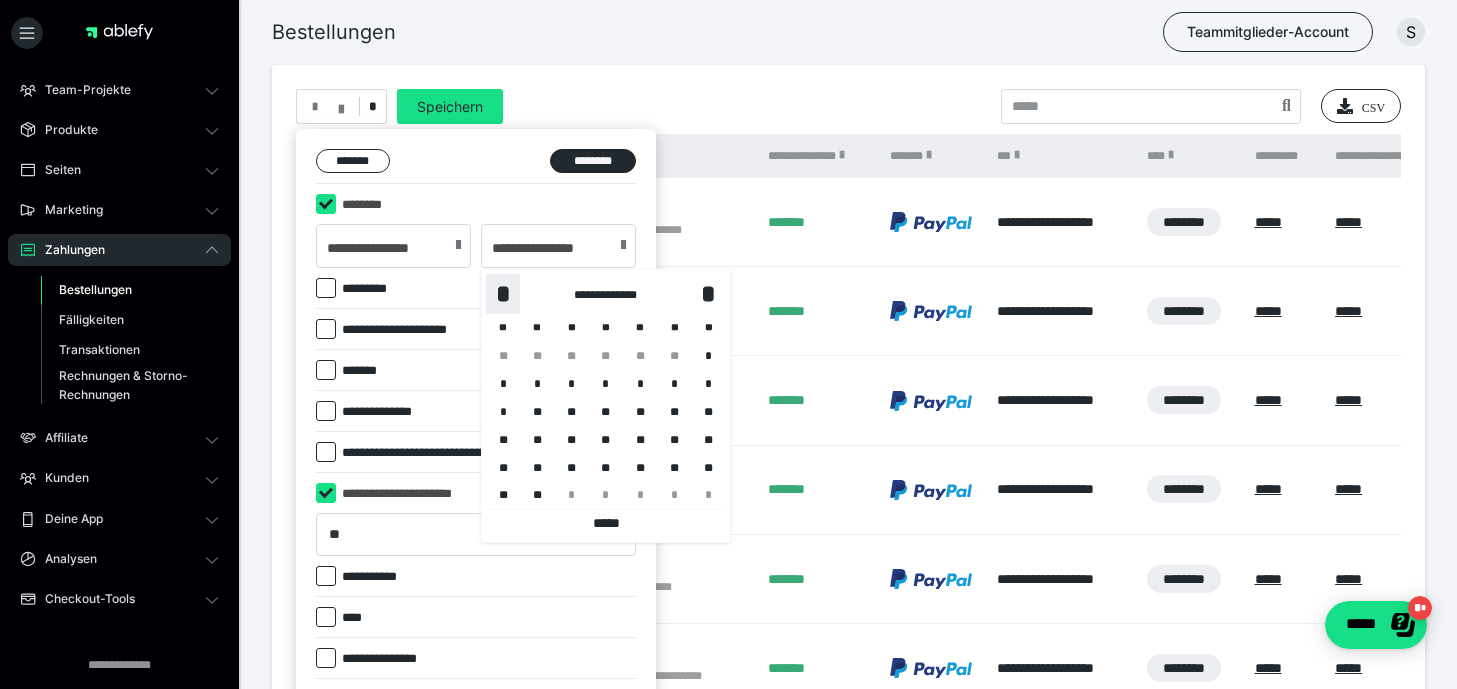 click on "*" at bounding box center [503, 294] 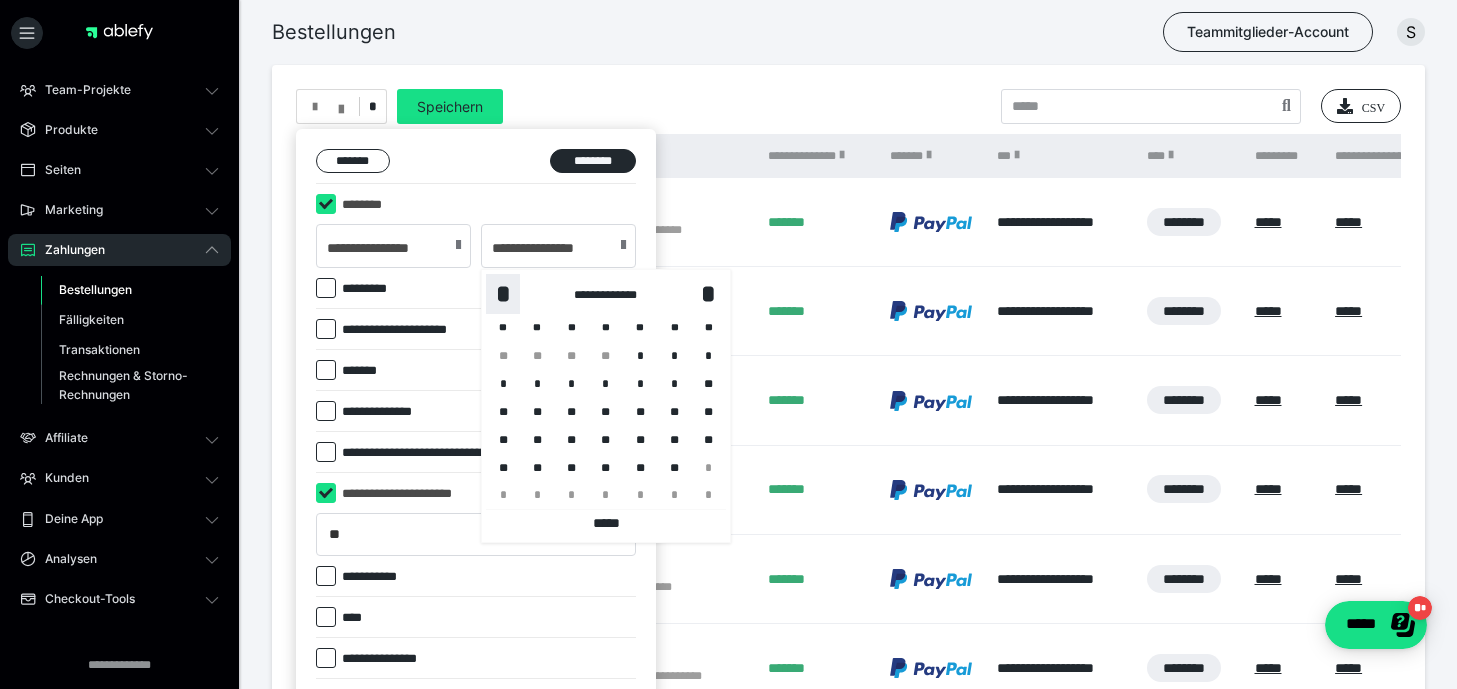 click on "*" at bounding box center [503, 294] 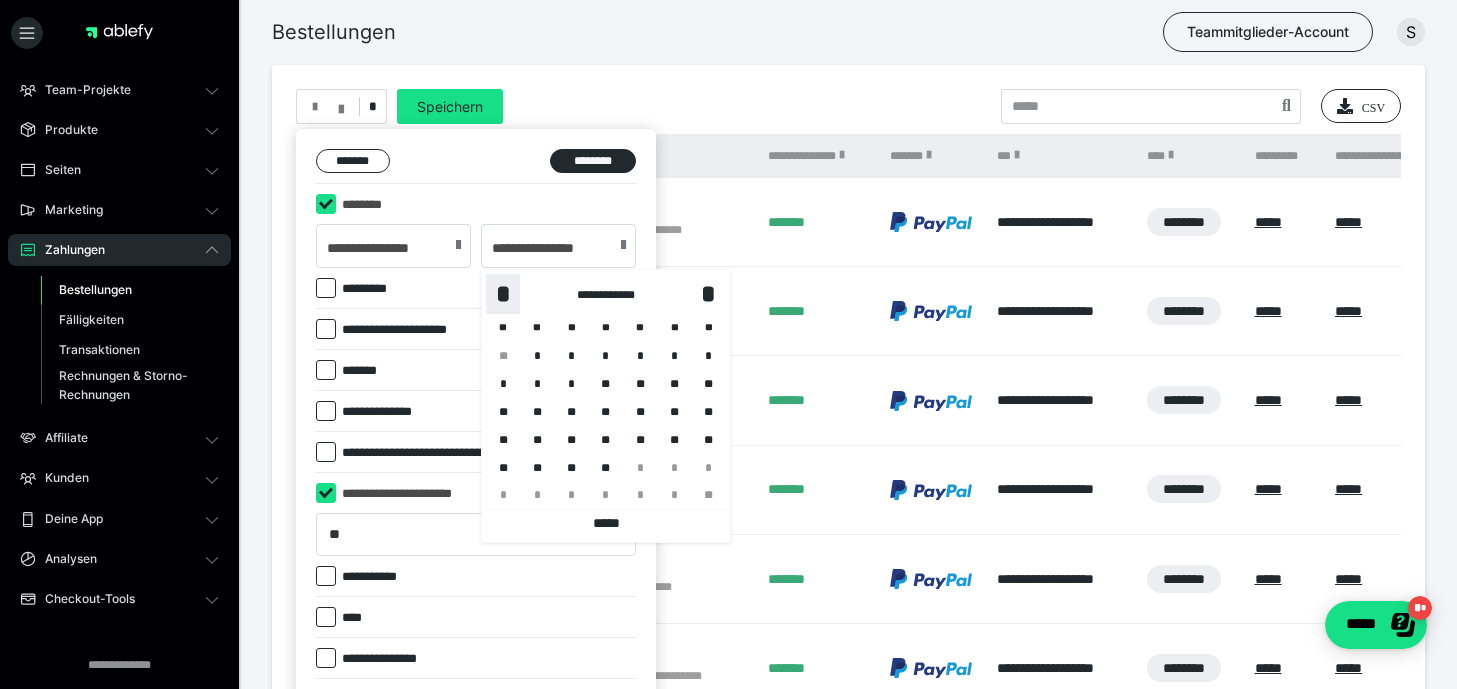 click on "*" at bounding box center (503, 294) 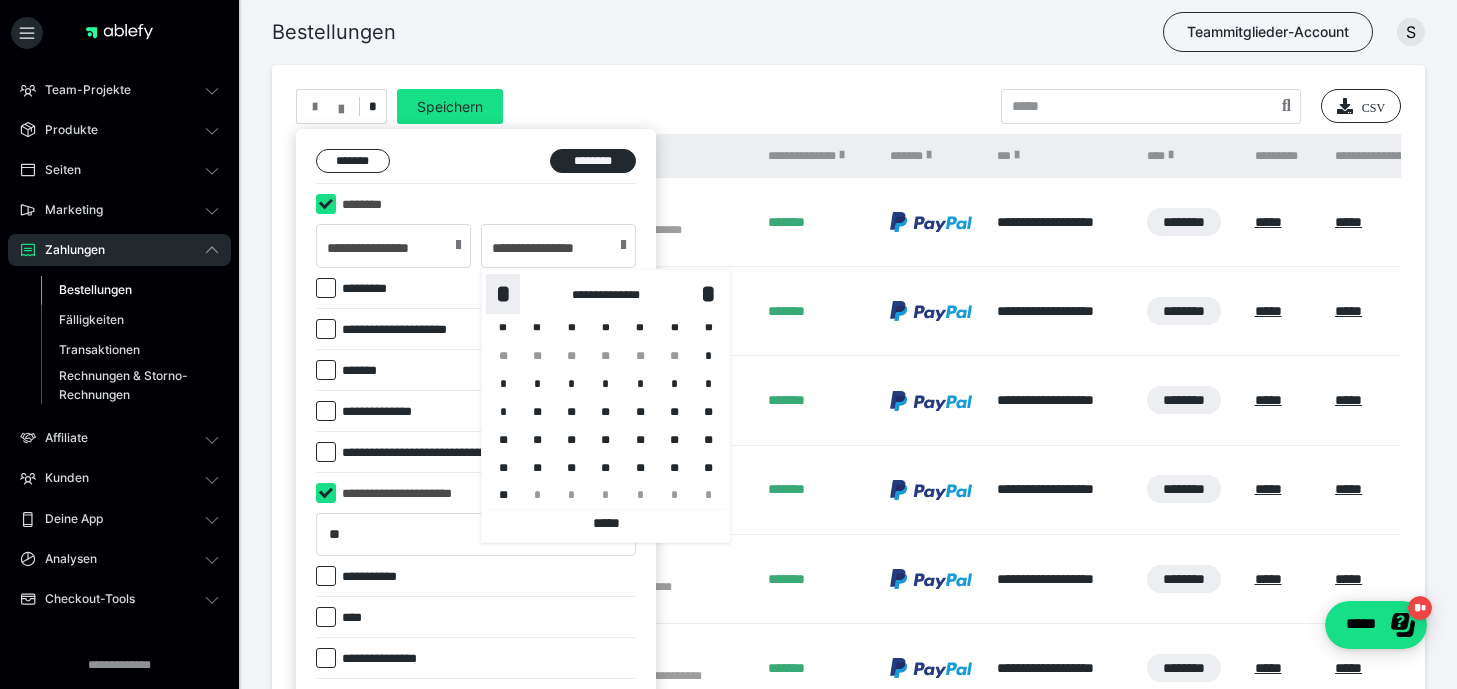 click on "*" at bounding box center [503, 294] 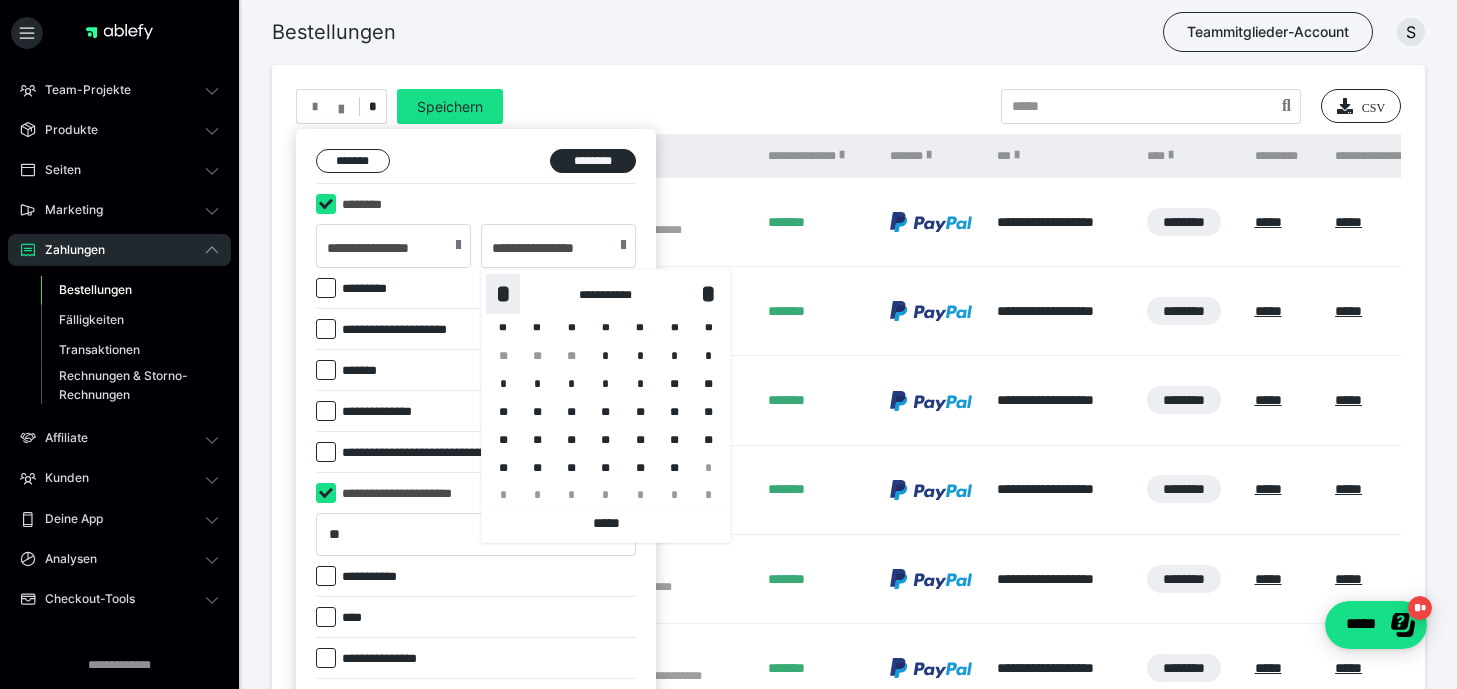 click on "*" at bounding box center [503, 294] 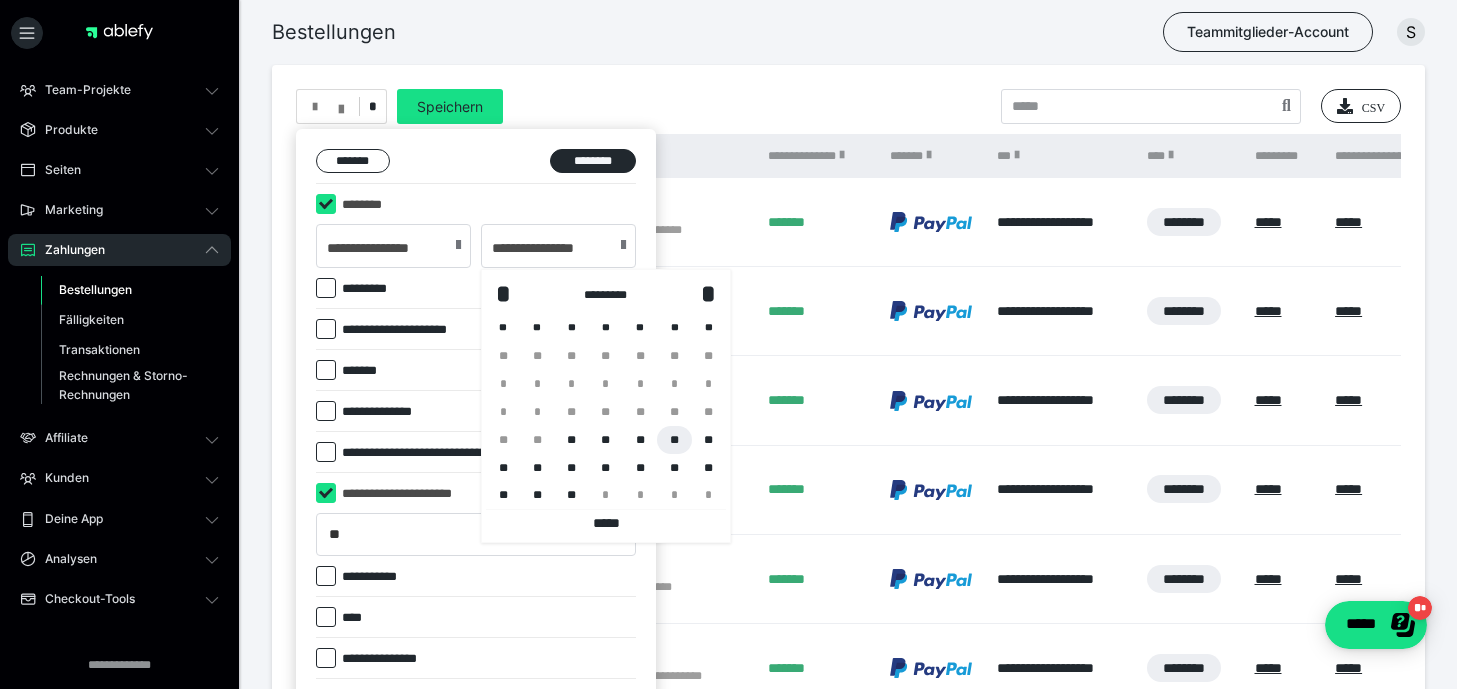 click on "**" at bounding box center [674, 440] 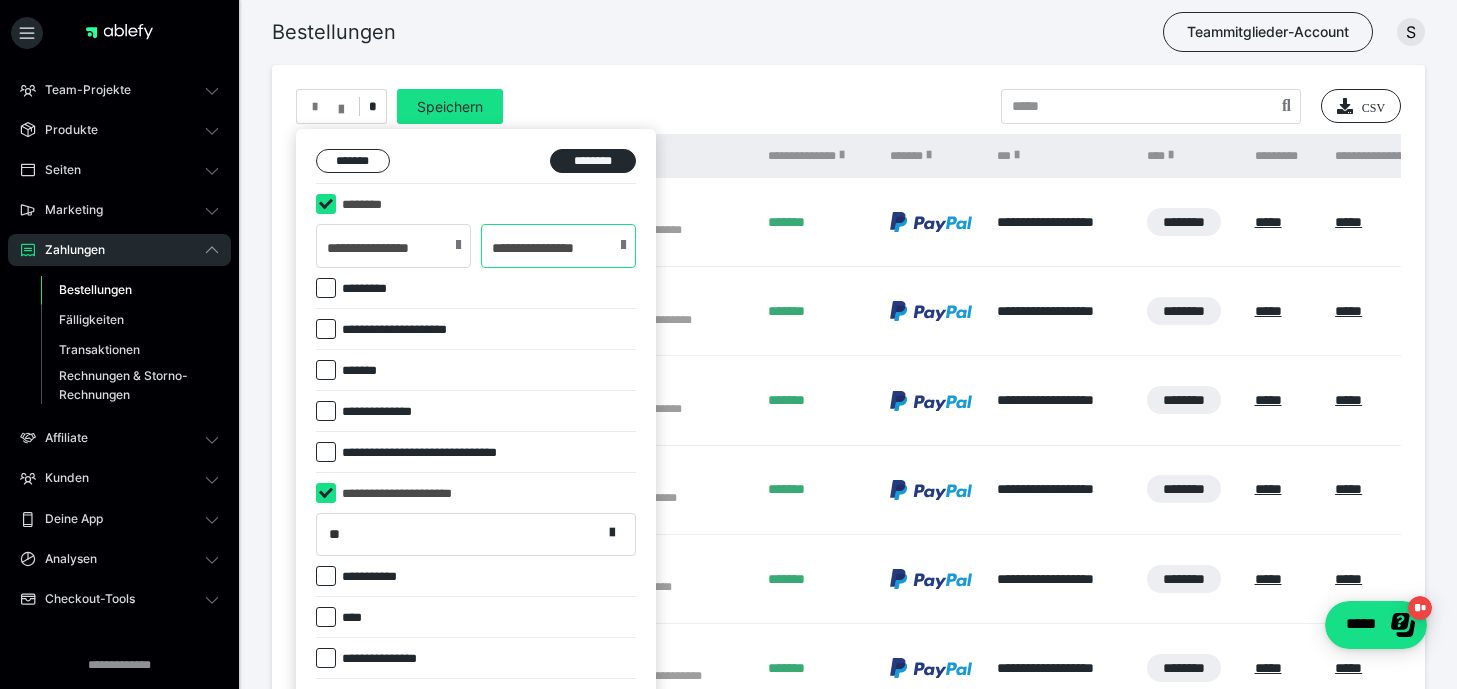 click on "**********" at bounding box center [558, 246] 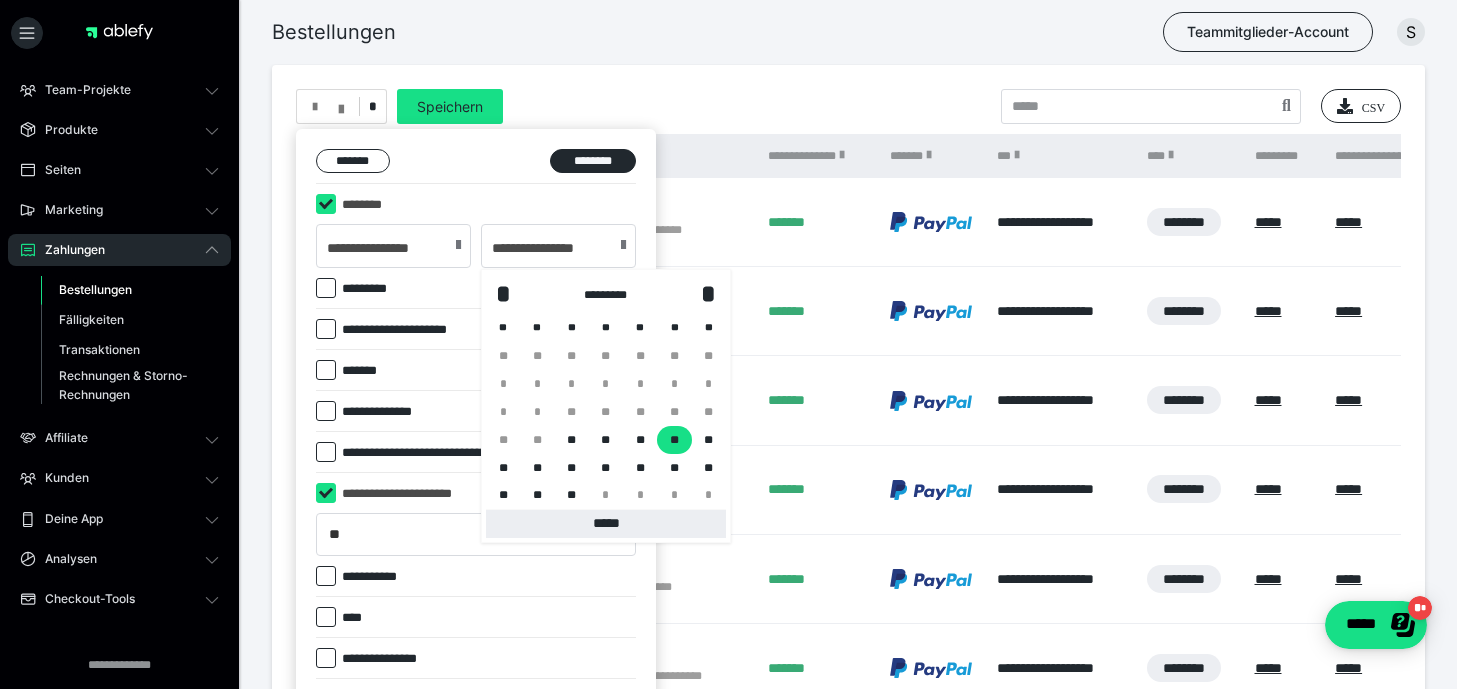 click on "*****" at bounding box center (606, 524) 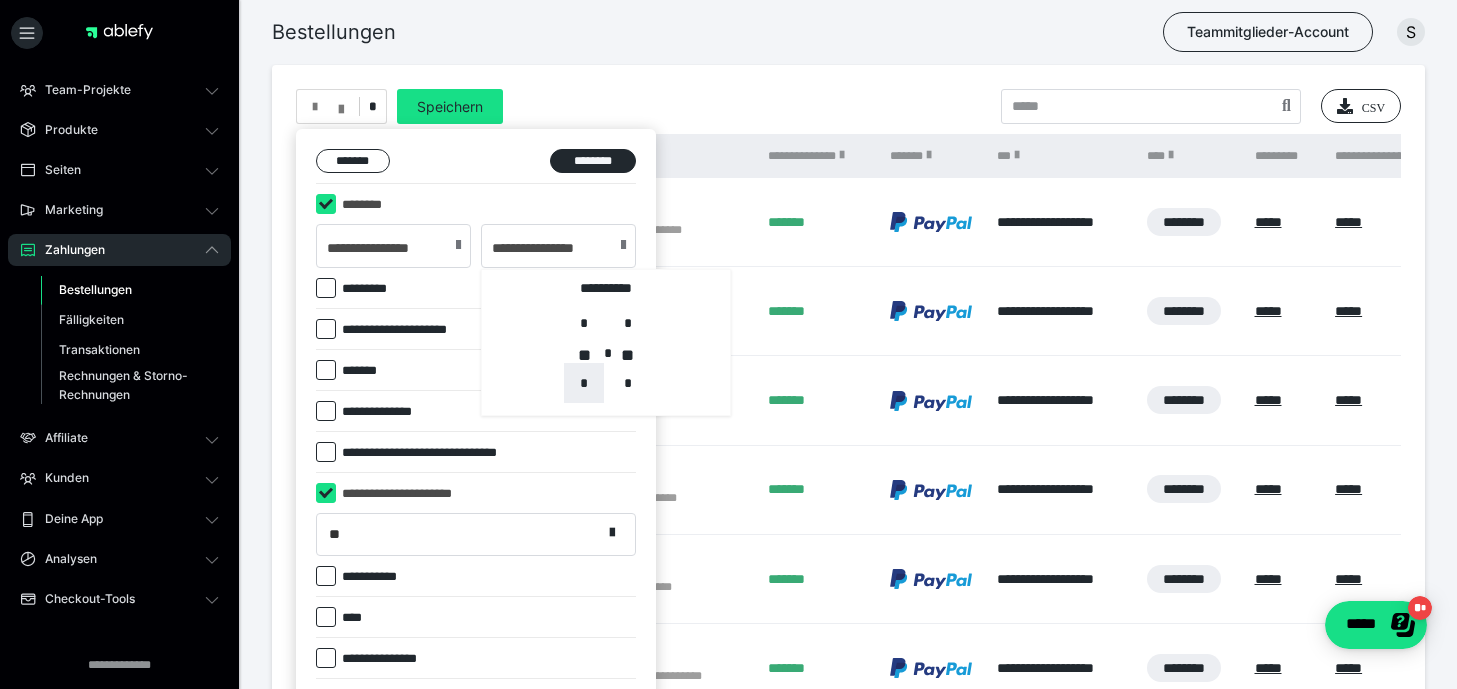 click on "*" at bounding box center [584, 383] 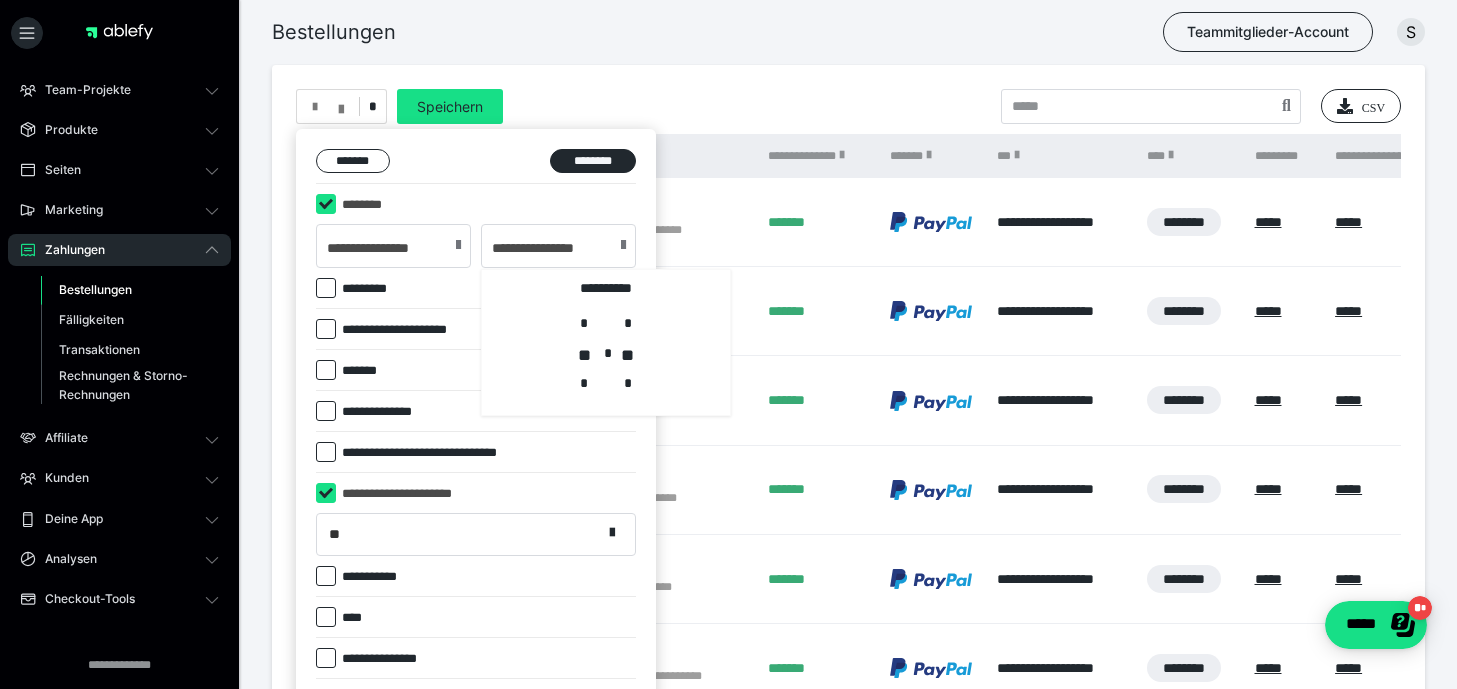 click on "********" at bounding box center [476, 204] 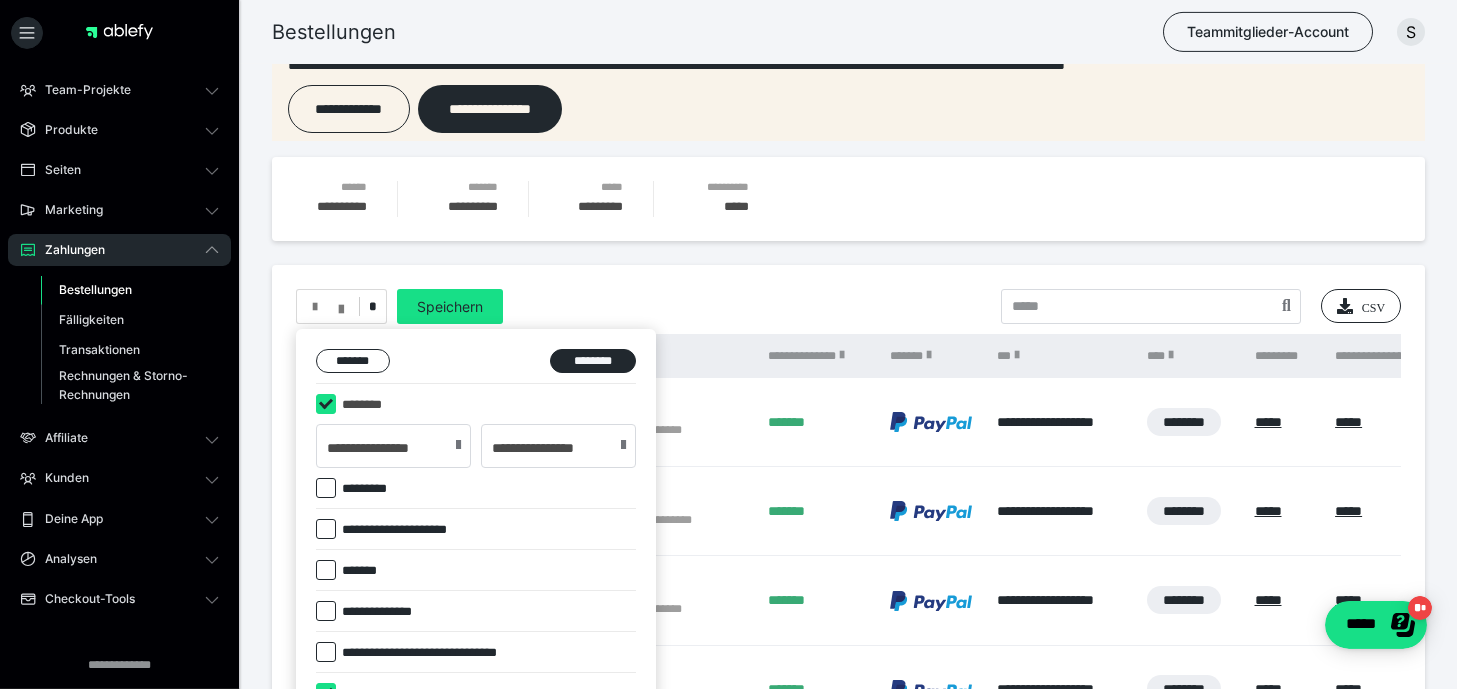 scroll, scrollTop: 0, scrollLeft: 0, axis: both 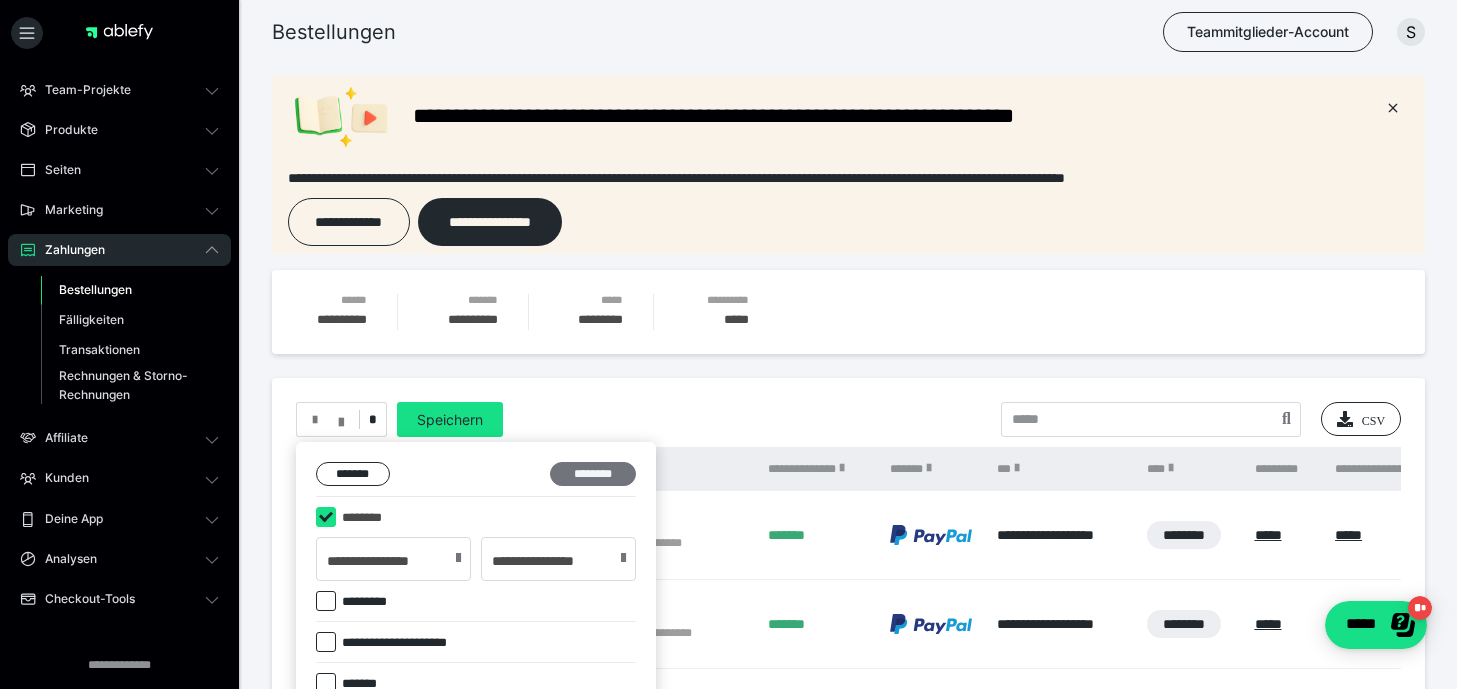 click on "********" at bounding box center [593, 474] 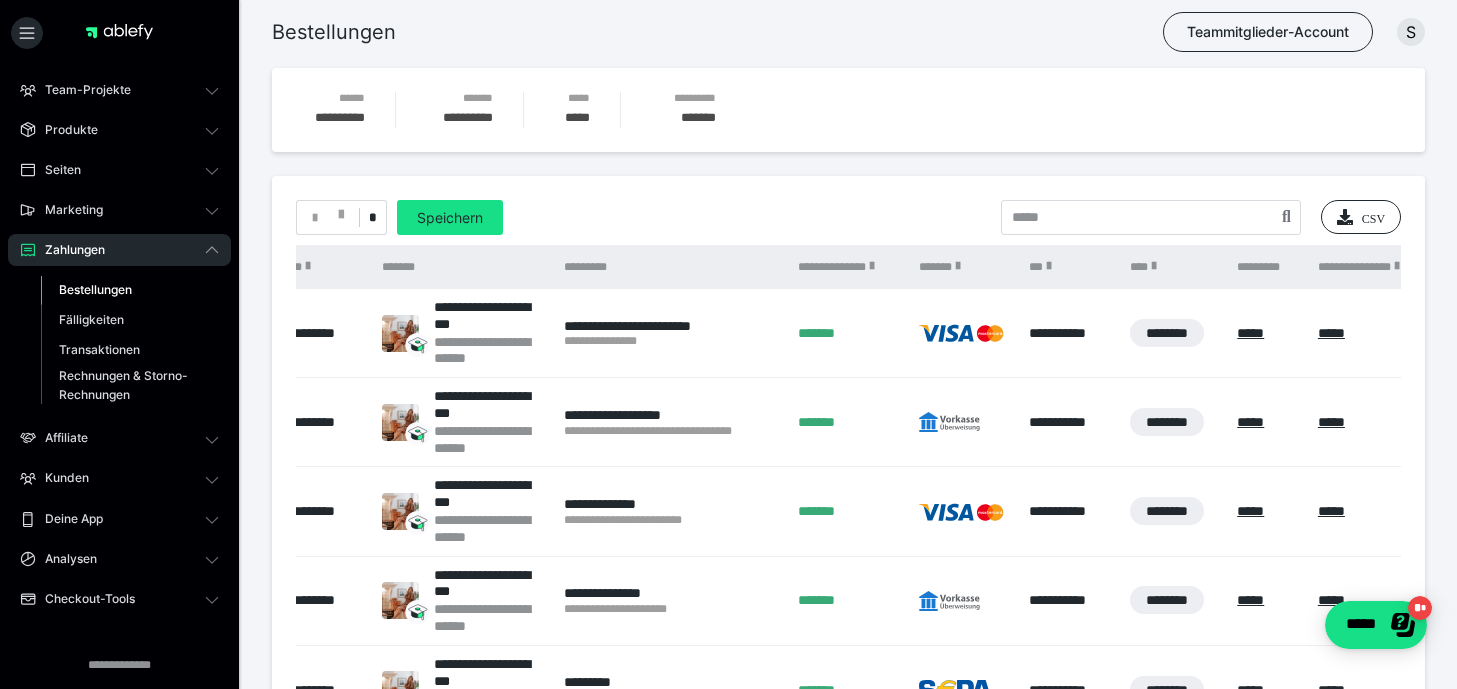 scroll, scrollTop: 245, scrollLeft: 0, axis: vertical 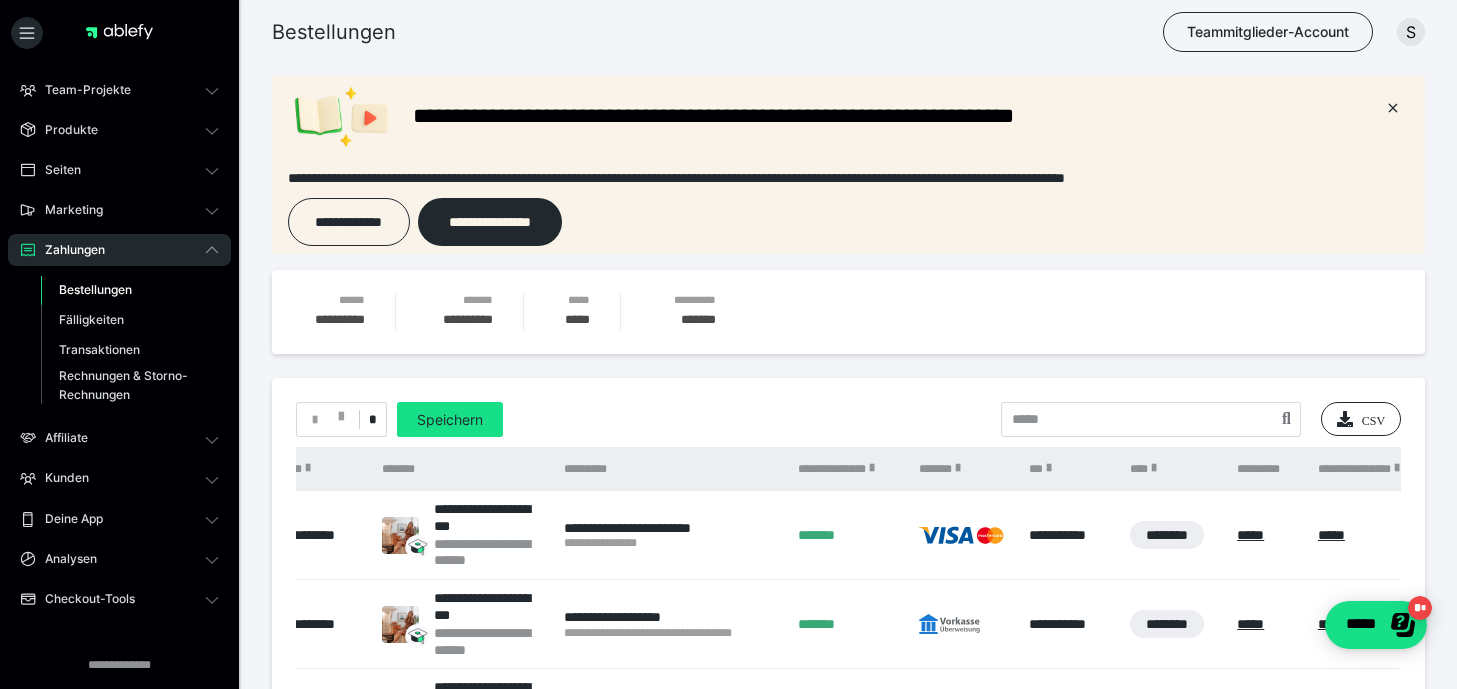 click on "*" at bounding box center (341, 419) 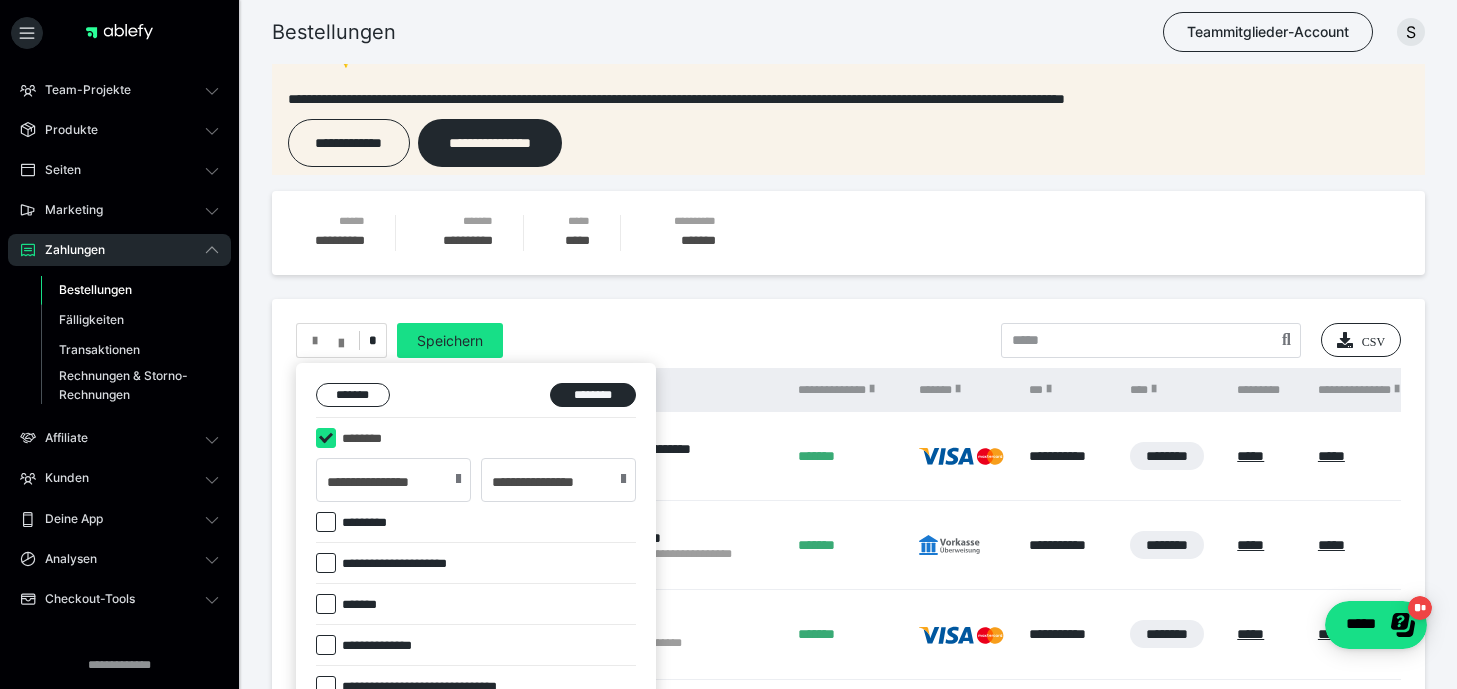 scroll, scrollTop: 121, scrollLeft: 0, axis: vertical 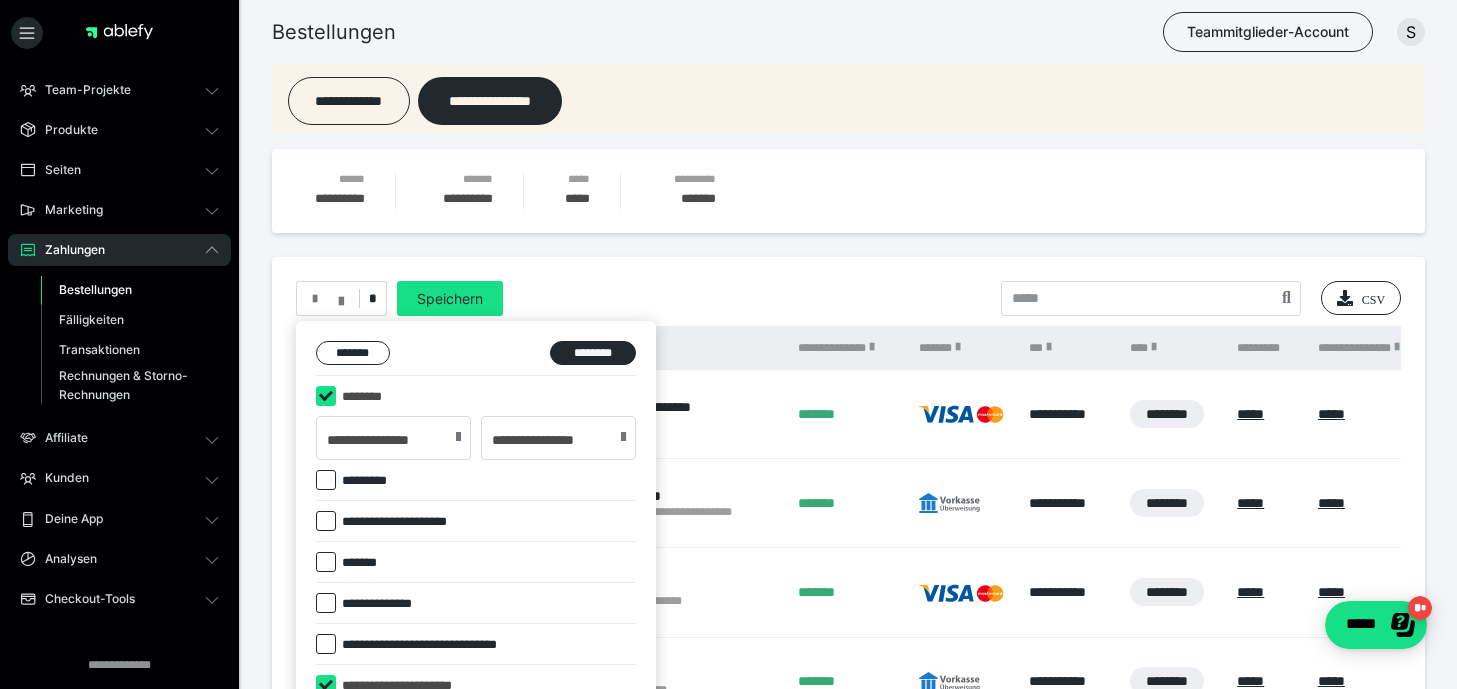 click at bounding box center [458, 437] 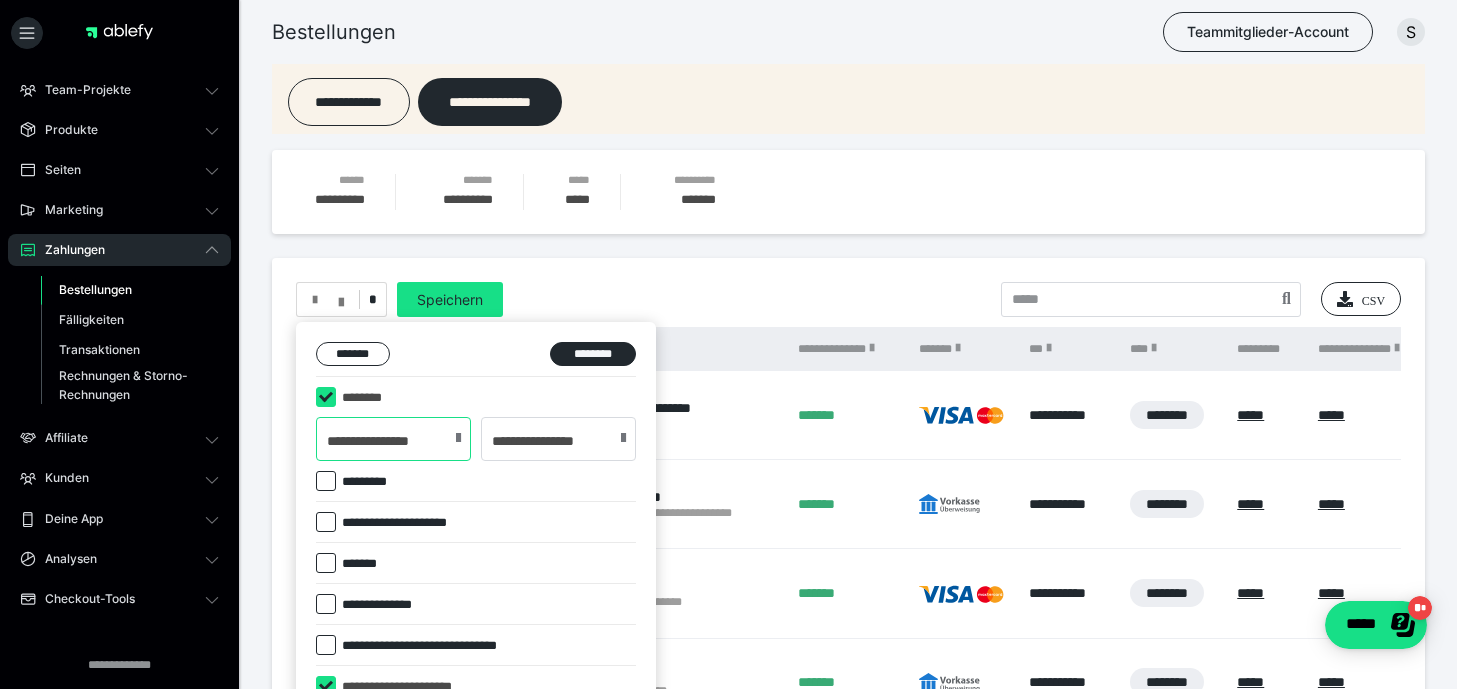 click on "**********" at bounding box center [393, 439] 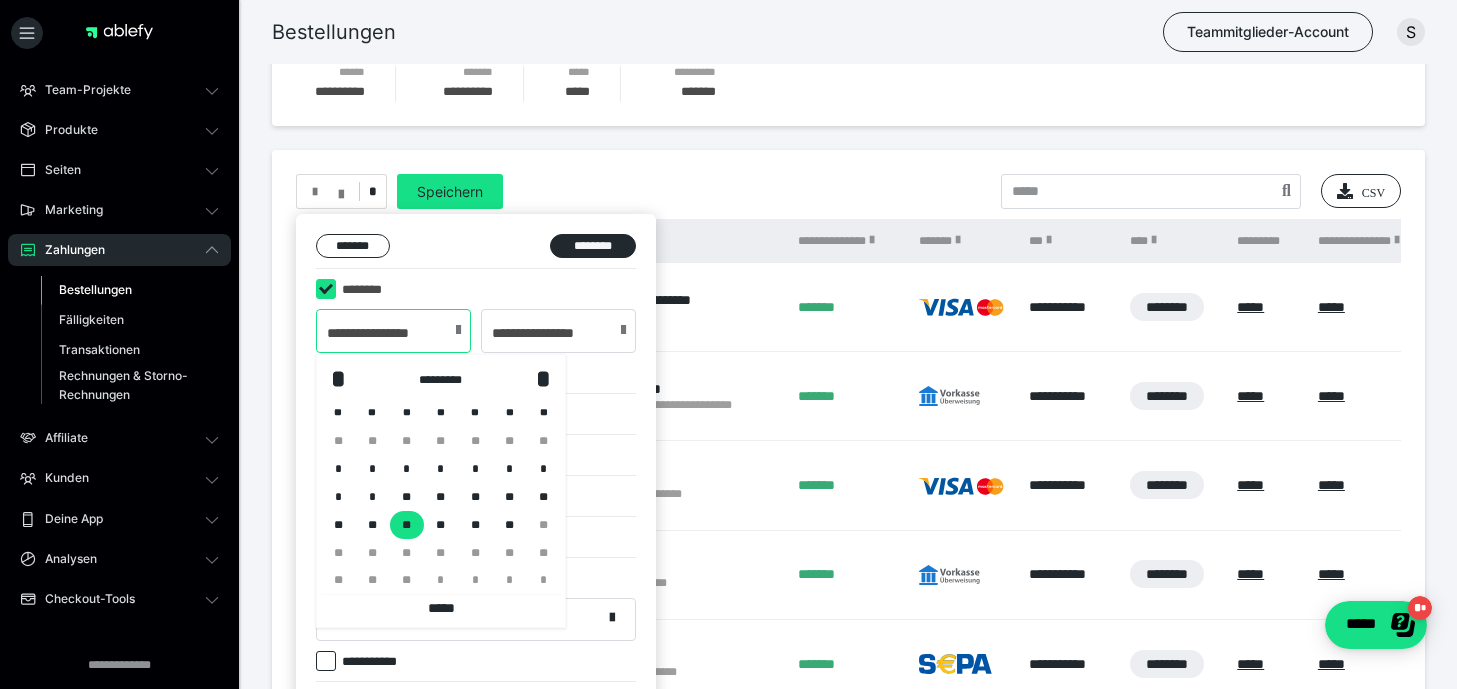 scroll, scrollTop: 241, scrollLeft: 0, axis: vertical 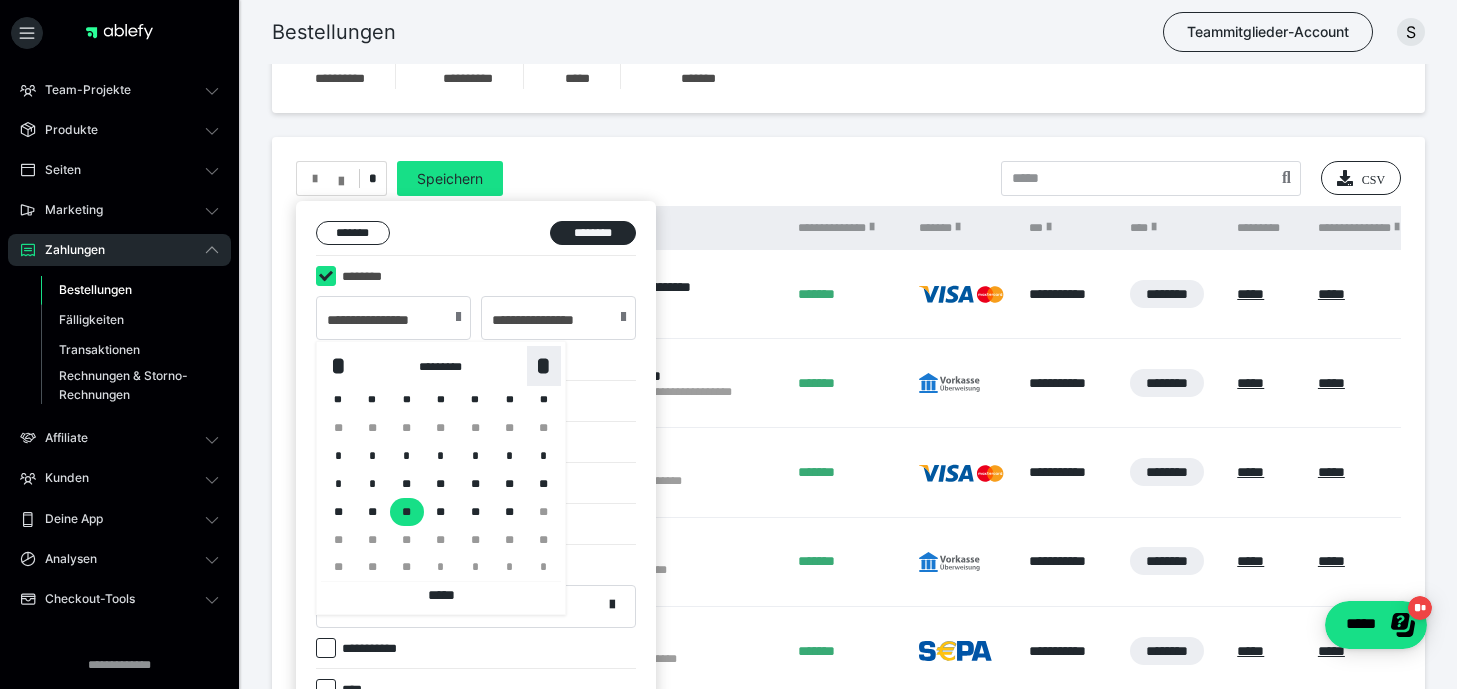 click on "*" at bounding box center [544, 366] 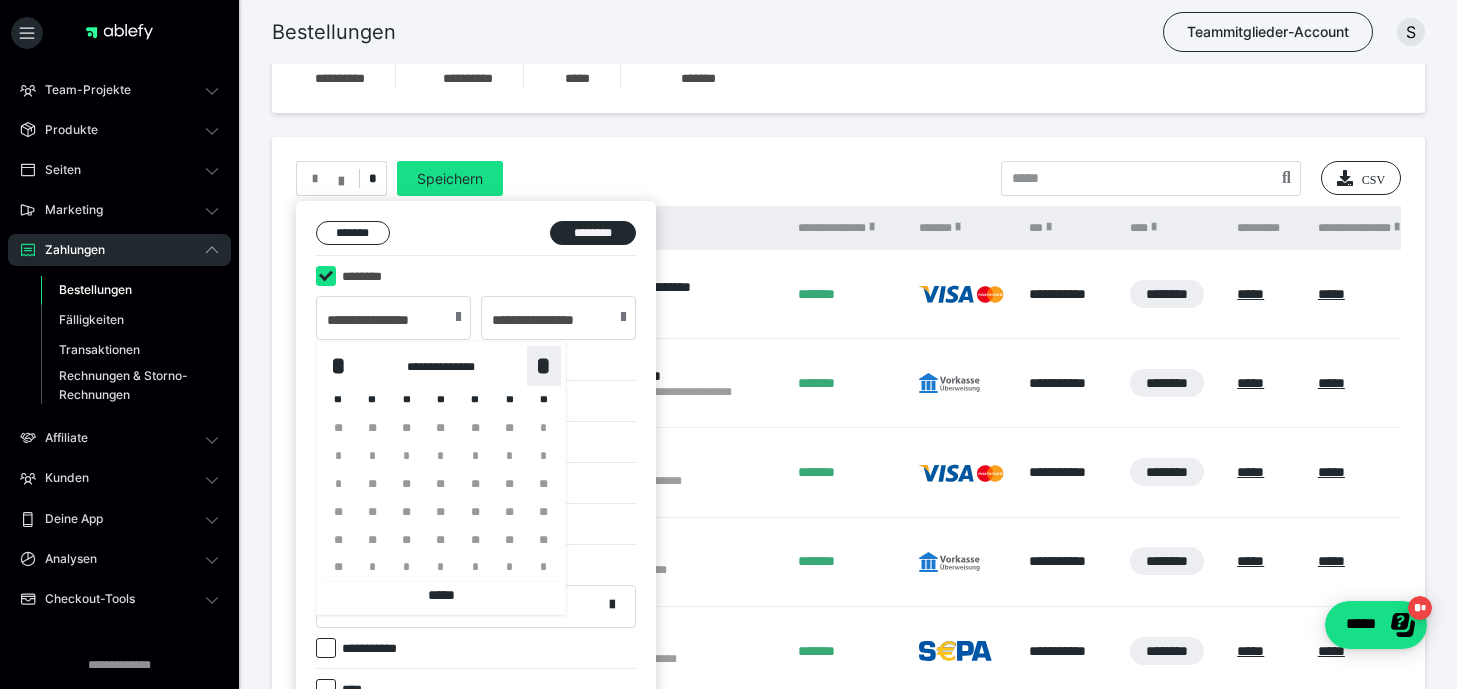 click on "*" at bounding box center (544, 366) 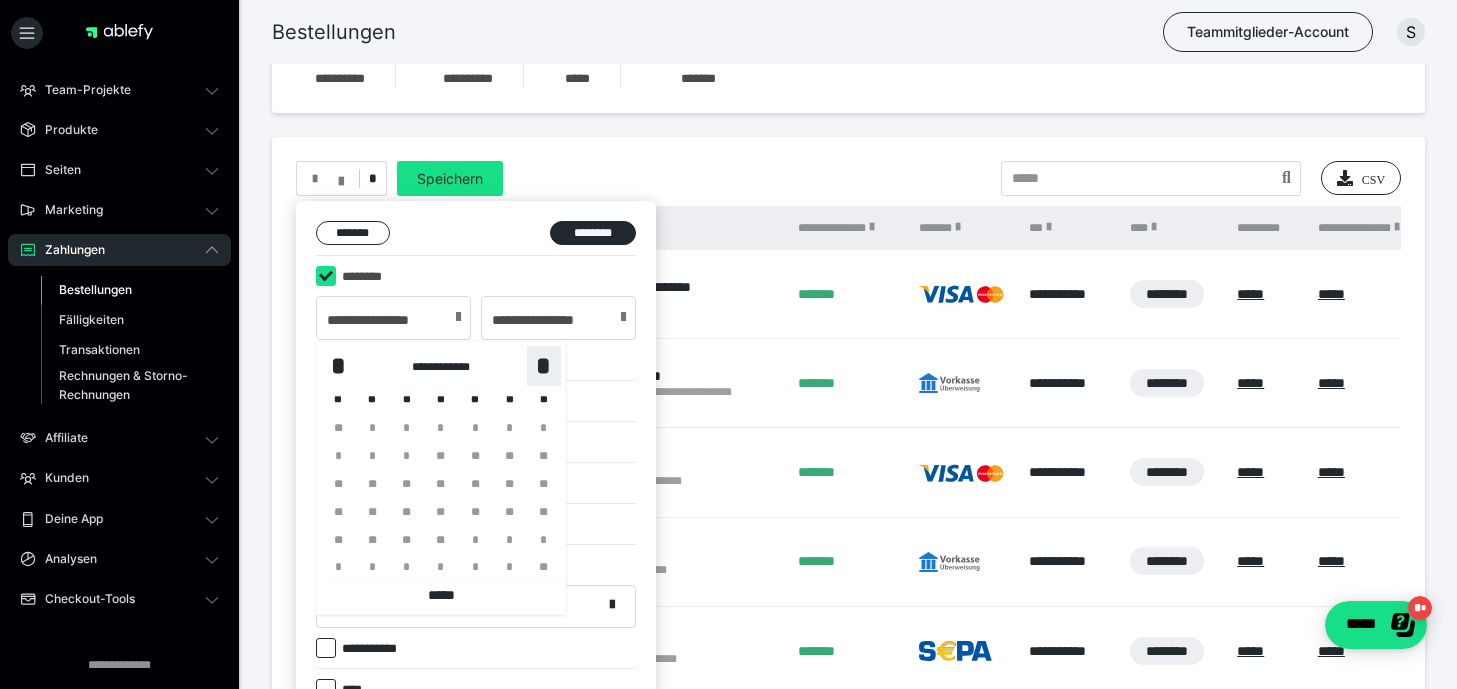 click on "*" at bounding box center (544, 366) 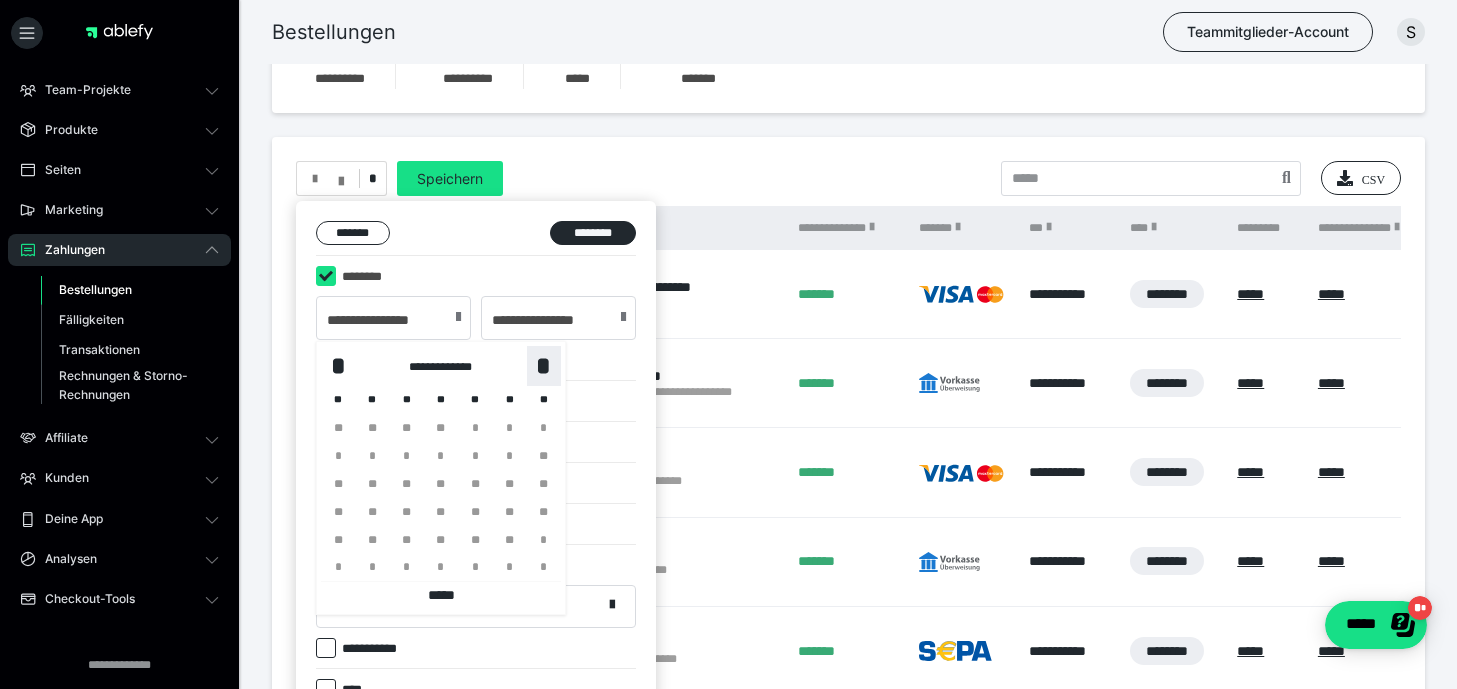 click on "*" at bounding box center (544, 366) 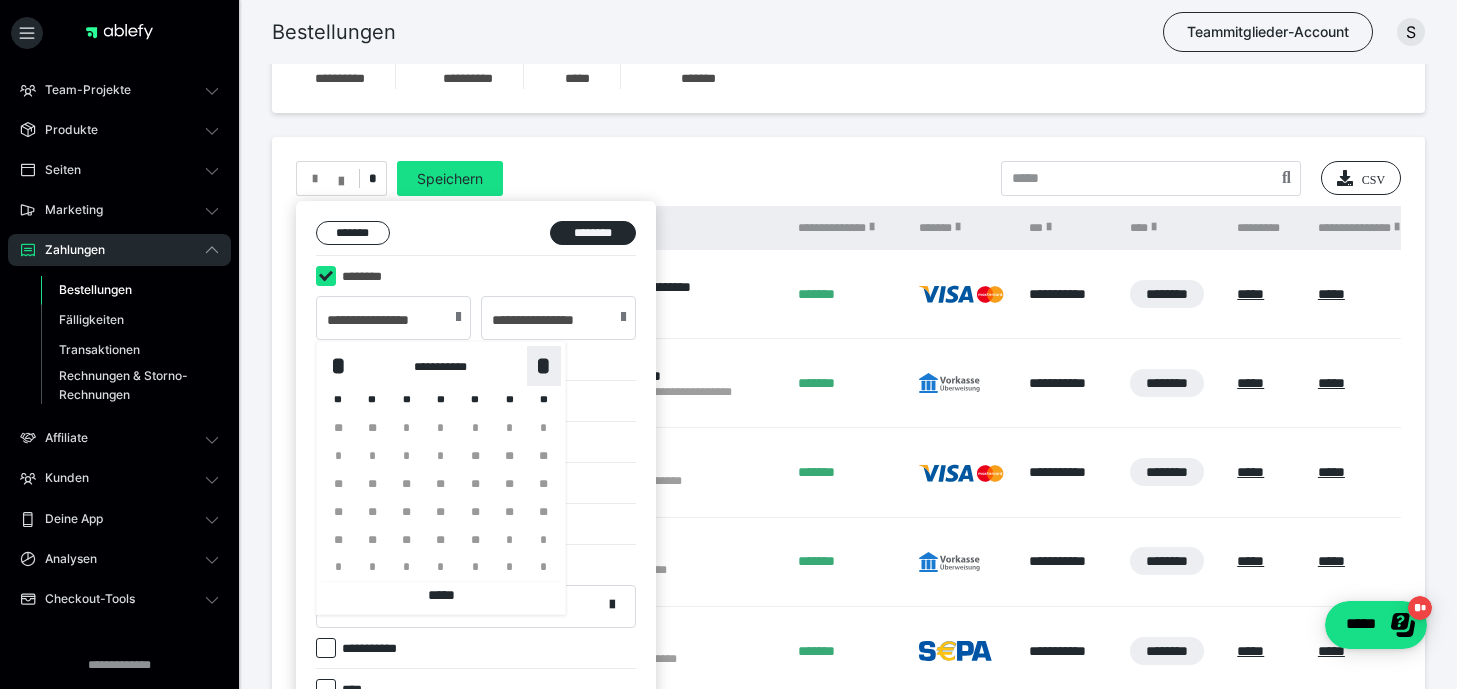 click on "*" at bounding box center [544, 366] 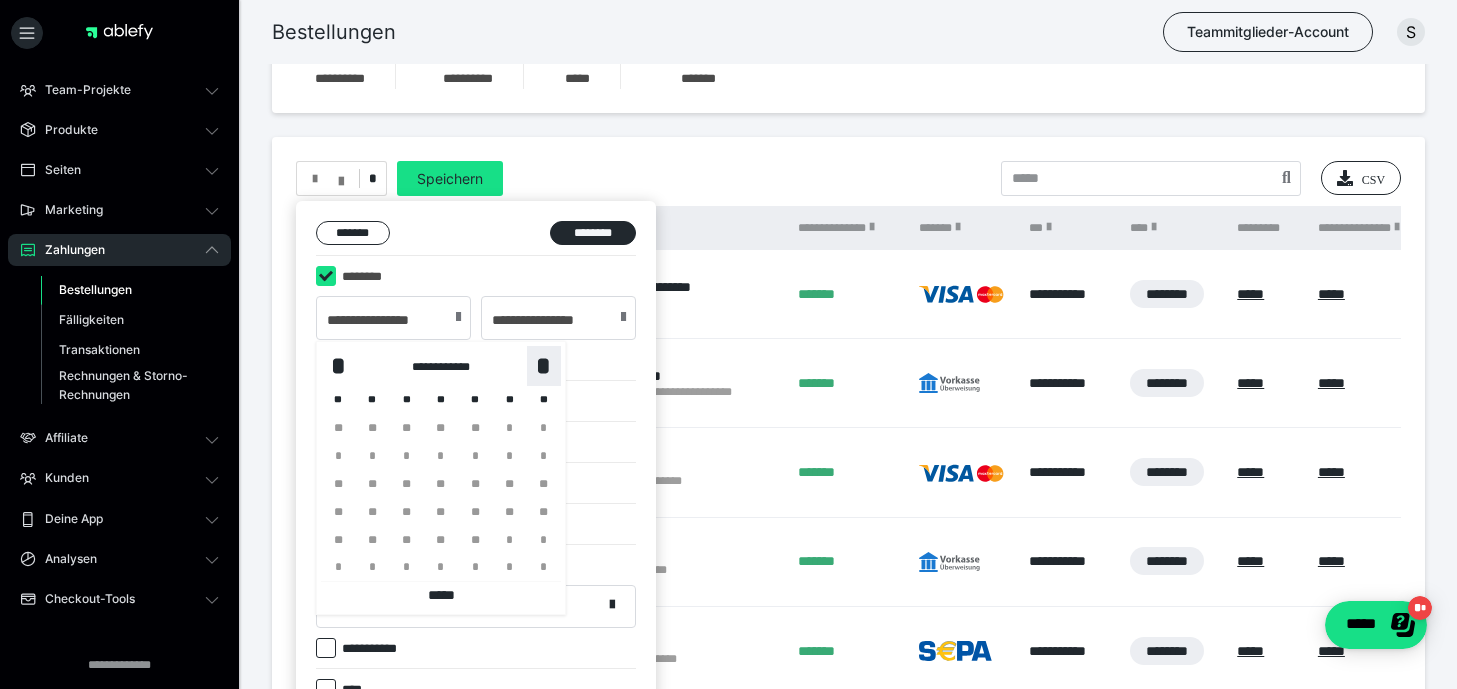 click on "*" at bounding box center (544, 366) 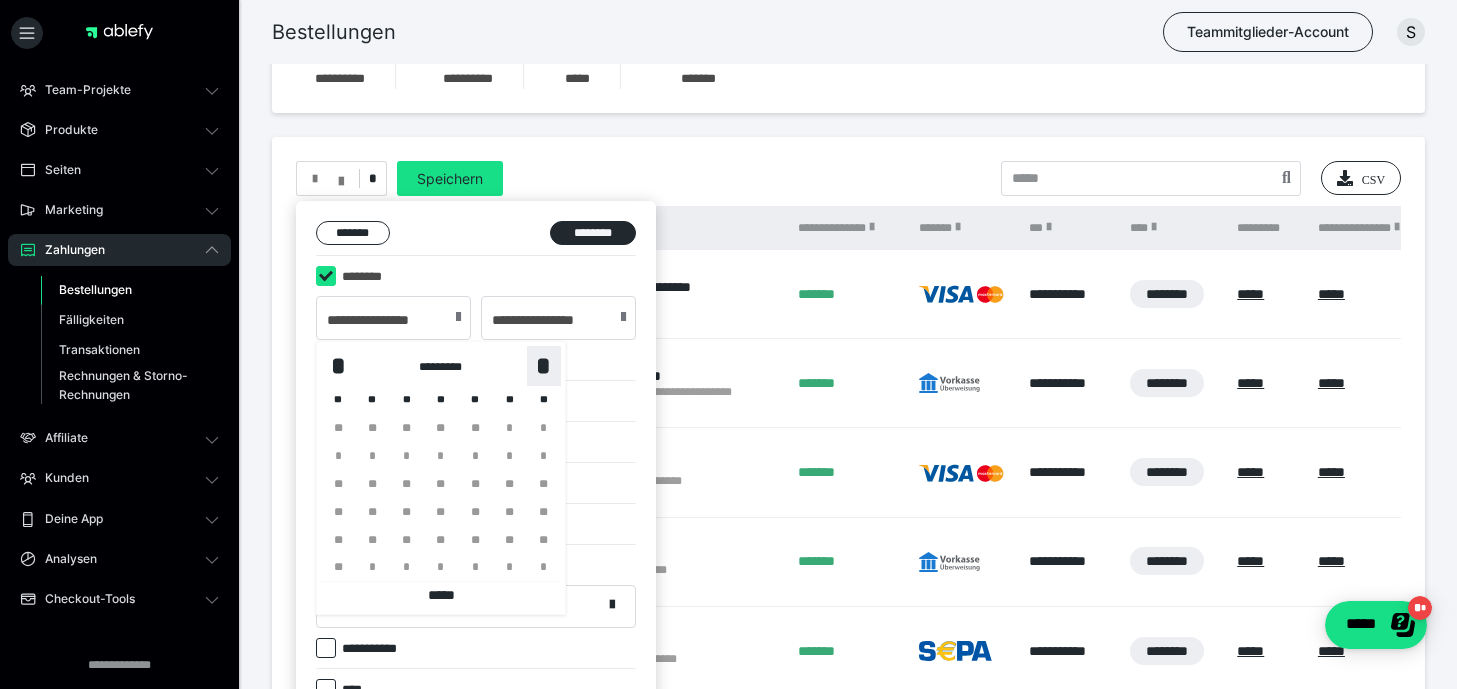 click on "*" at bounding box center [544, 366] 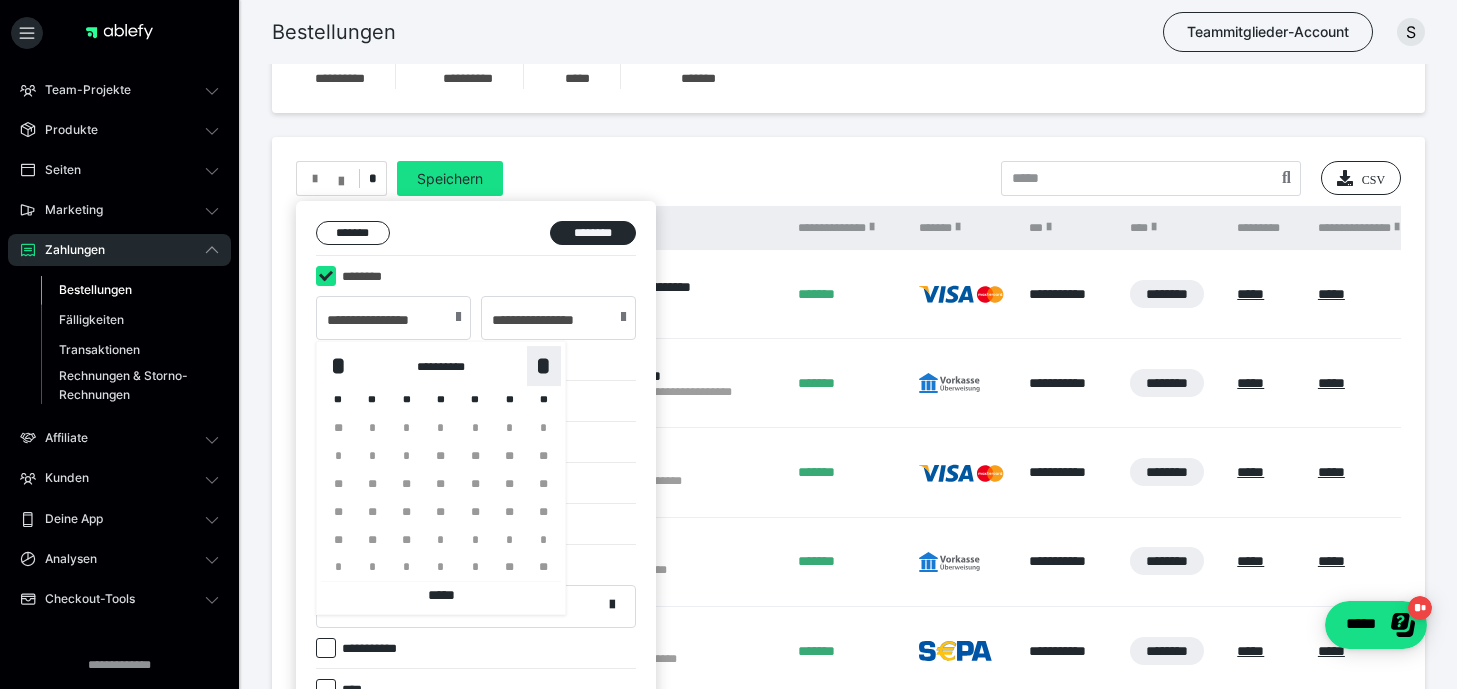 click on "*" at bounding box center (544, 366) 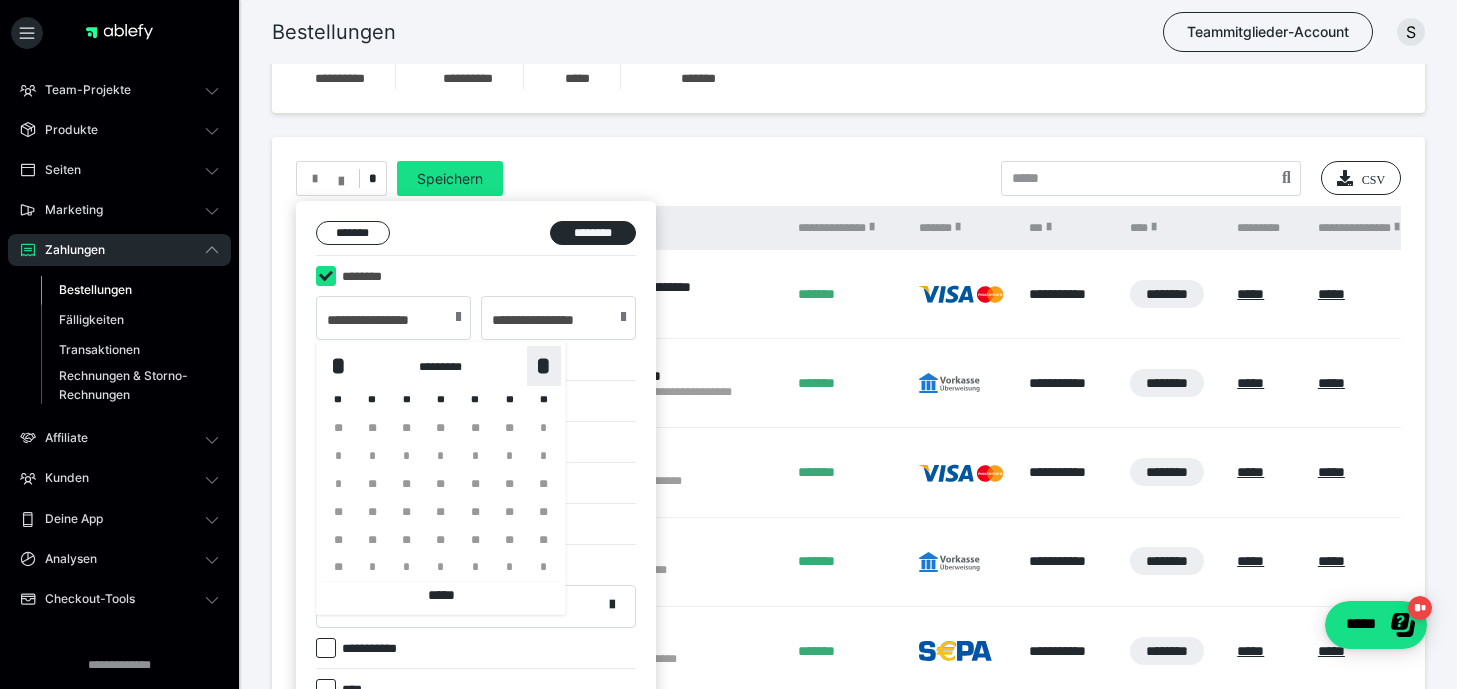 click on "*" at bounding box center [544, 366] 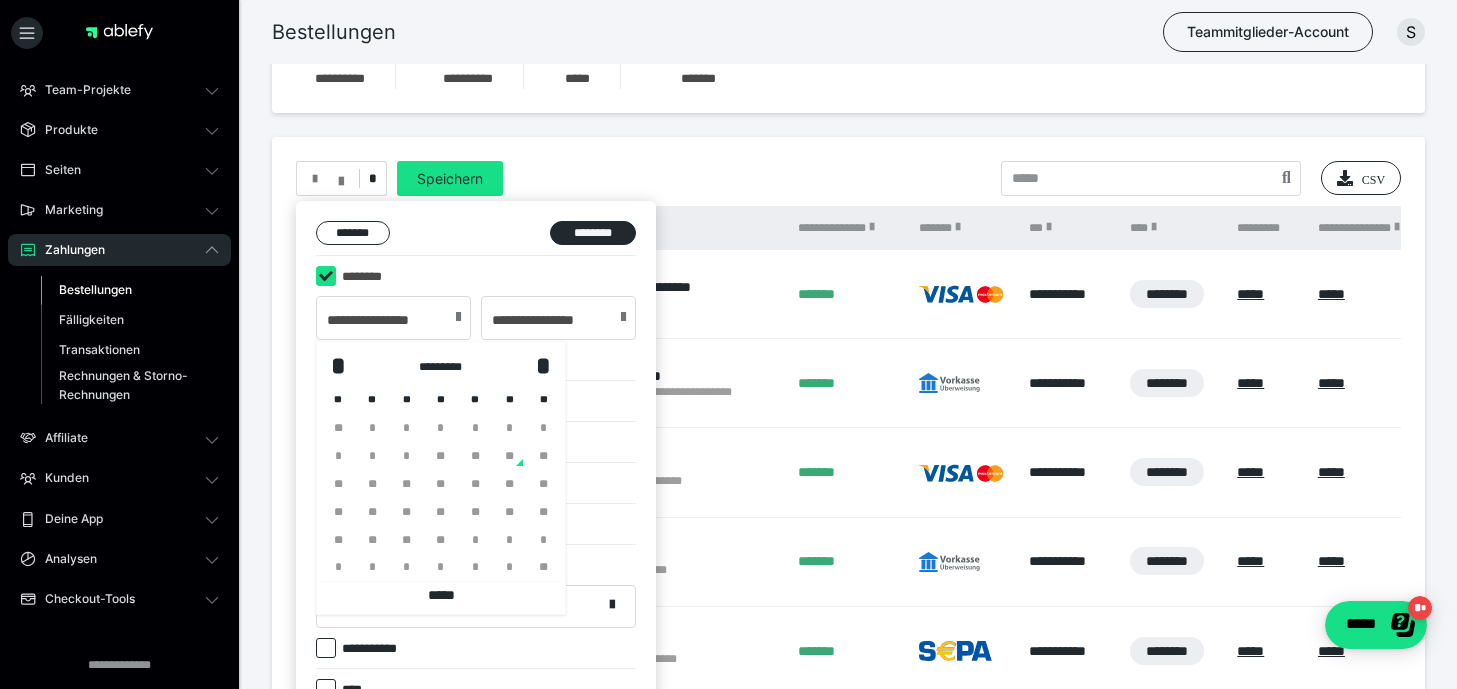 click on "**" at bounding box center [475, 456] 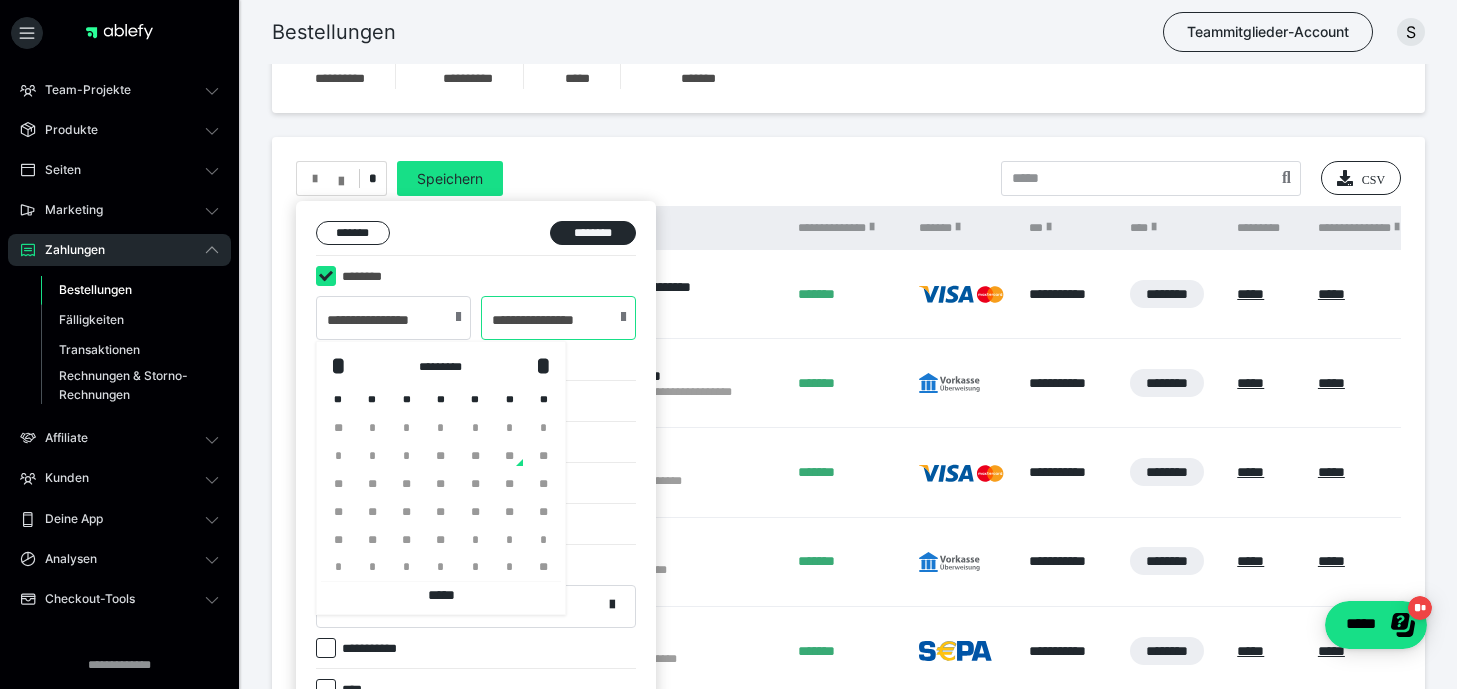 click on "**********" at bounding box center [558, 318] 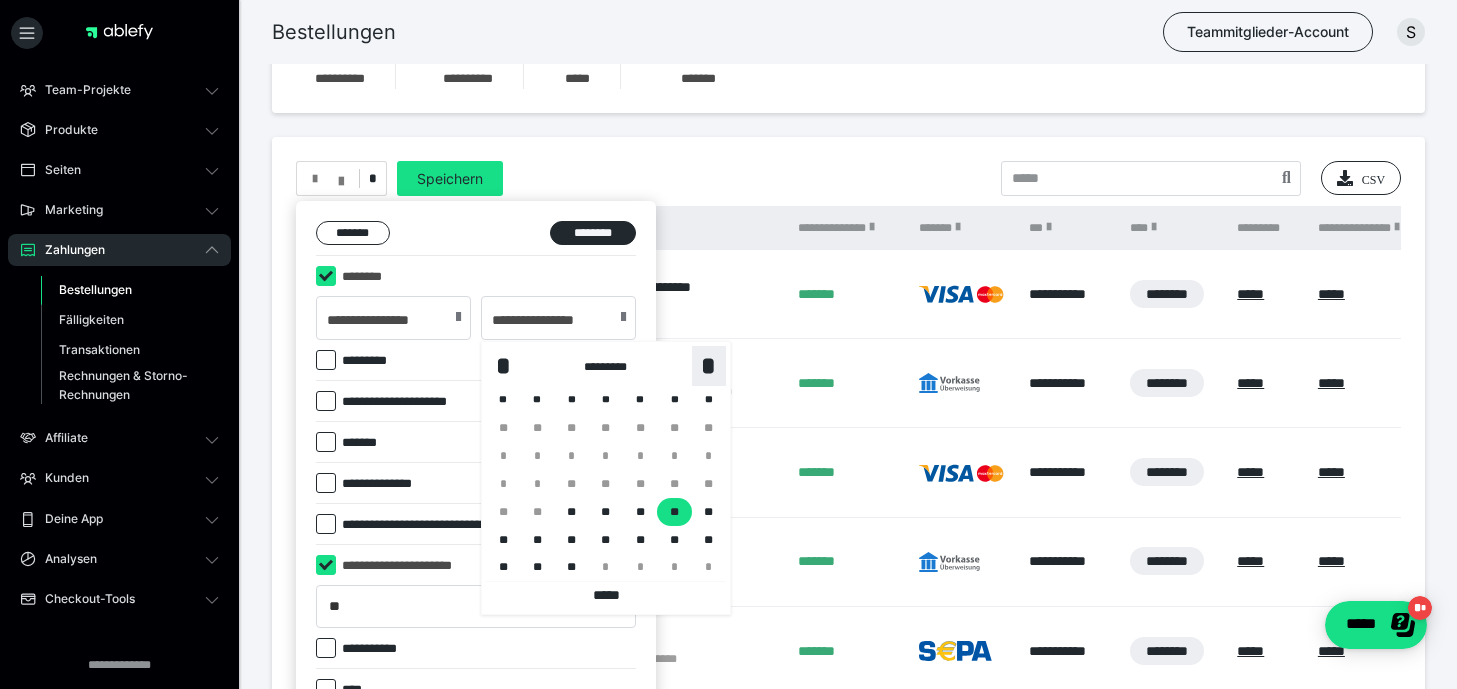 click on "*" at bounding box center [709, 366] 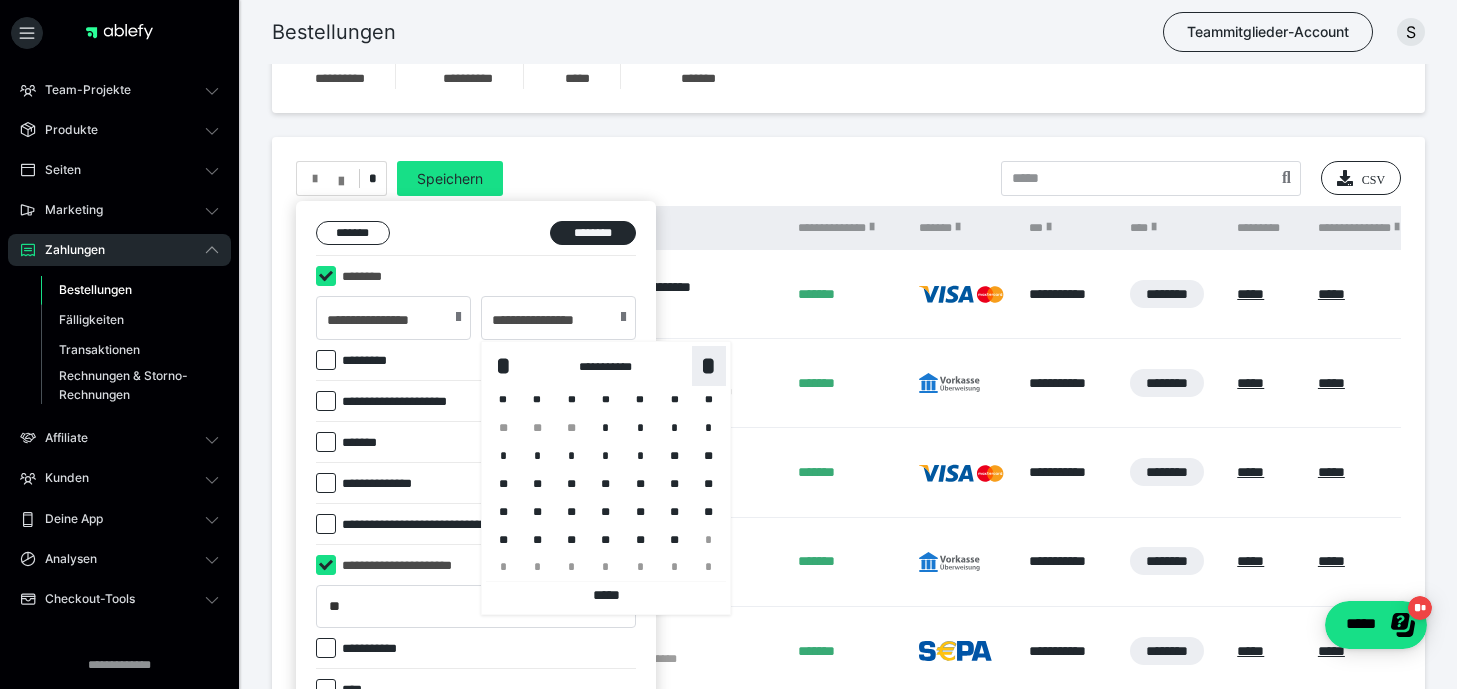click on "*" at bounding box center [709, 366] 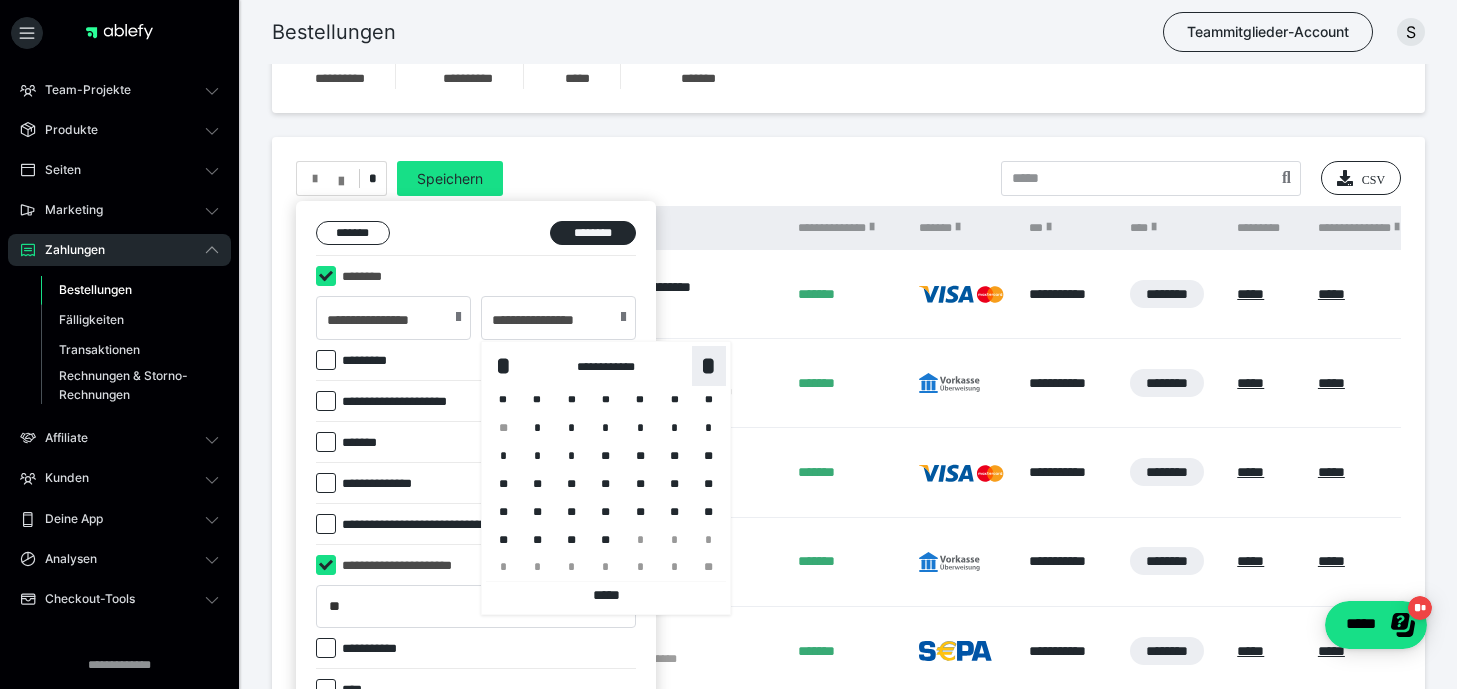 click on "*" at bounding box center (709, 366) 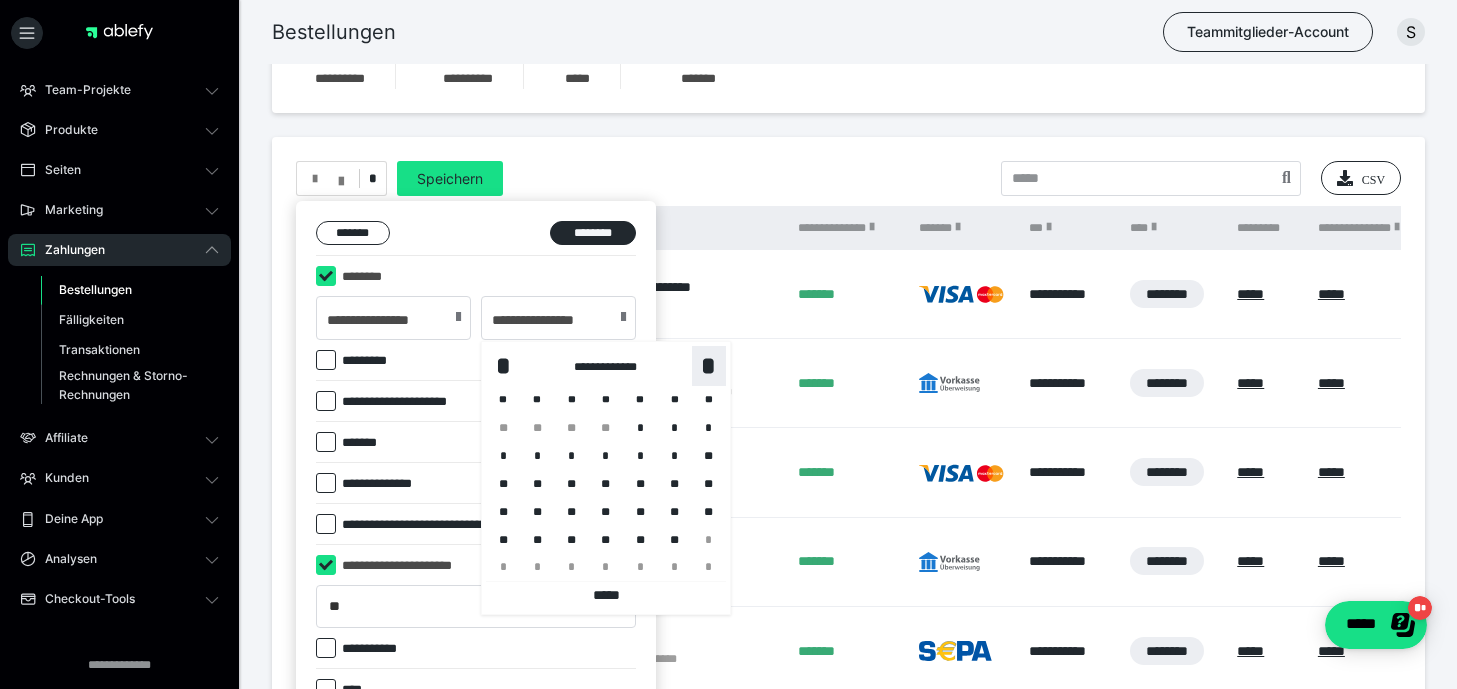 click on "*" at bounding box center (709, 366) 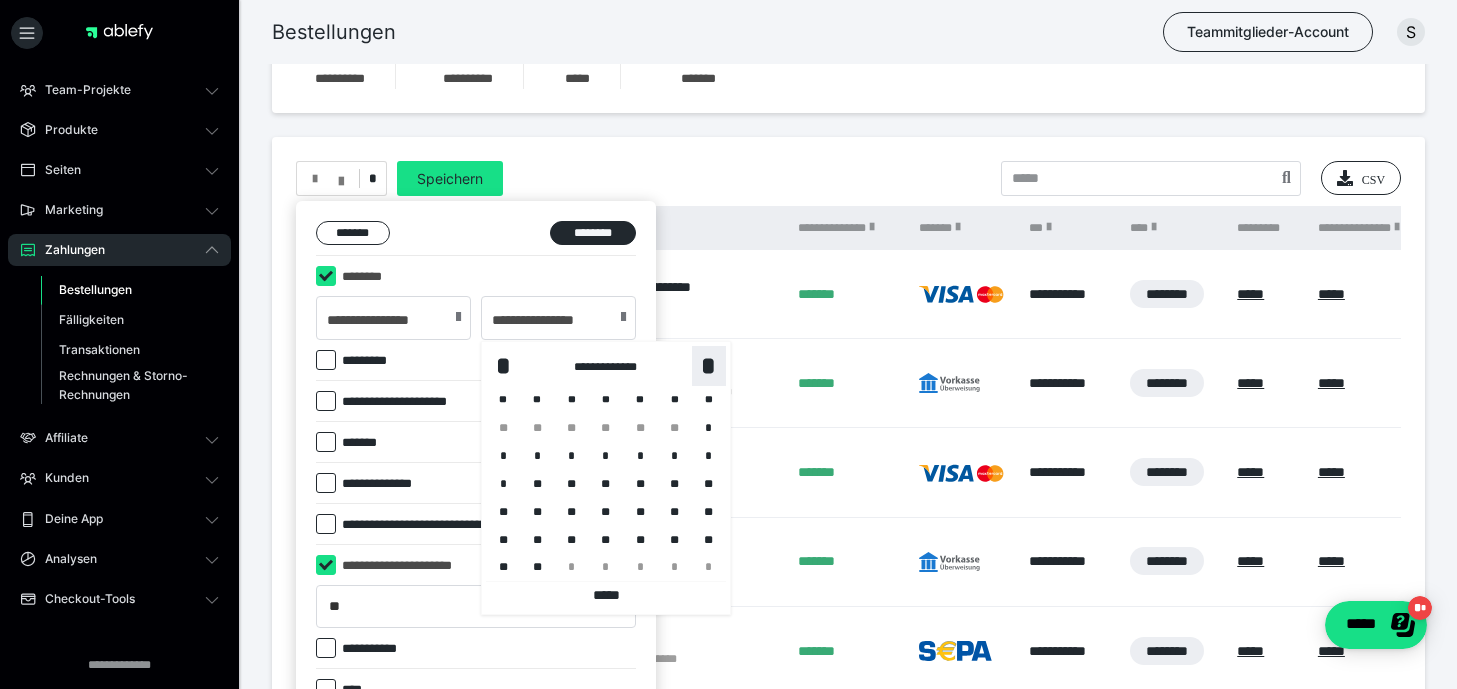 click on "*" at bounding box center (709, 366) 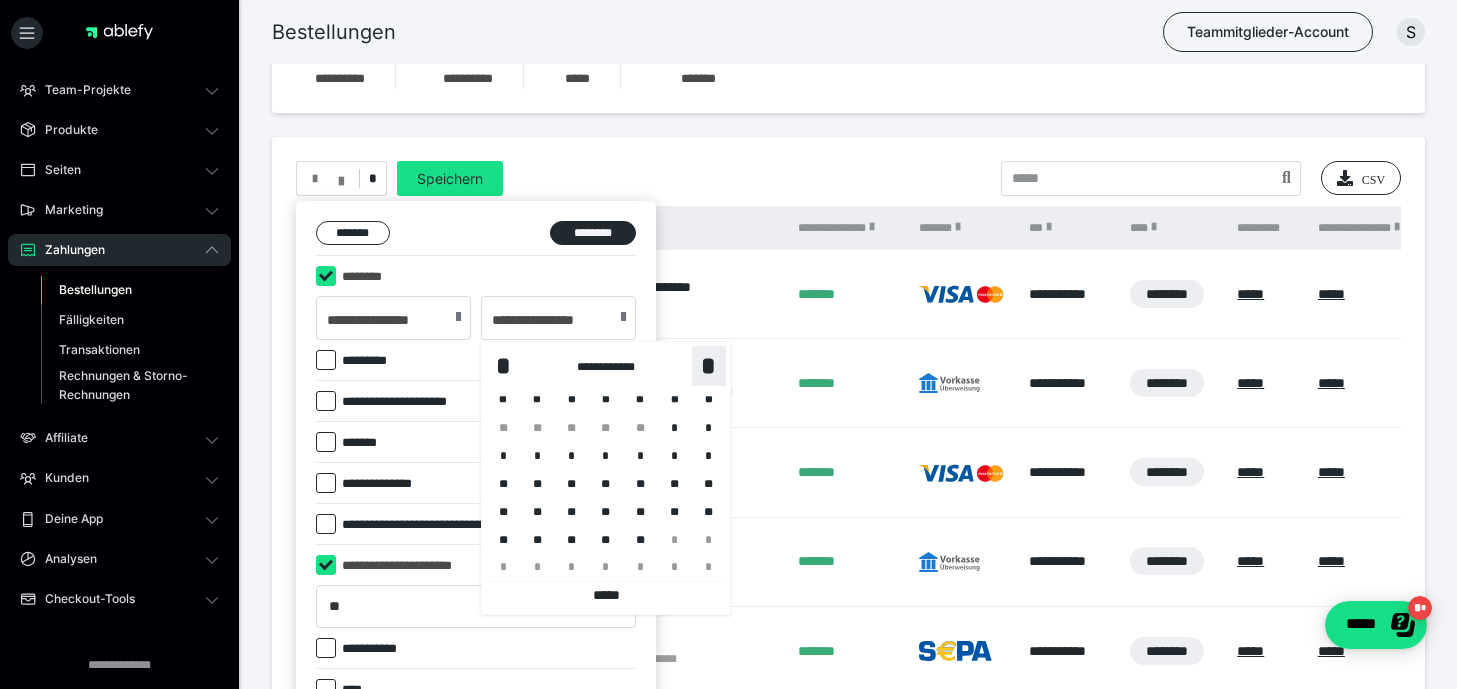 click on "*" at bounding box center [709, 366] 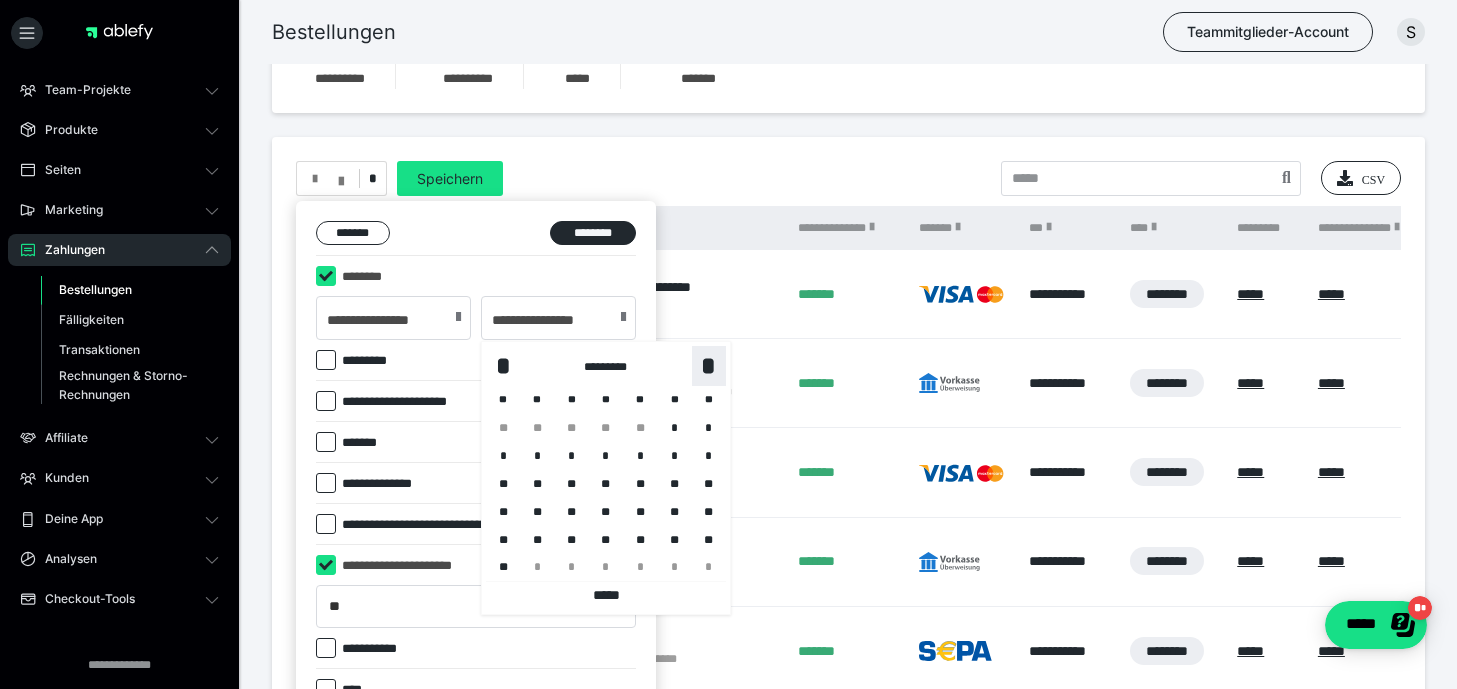 click on "*" at bounding box center (709, 366) 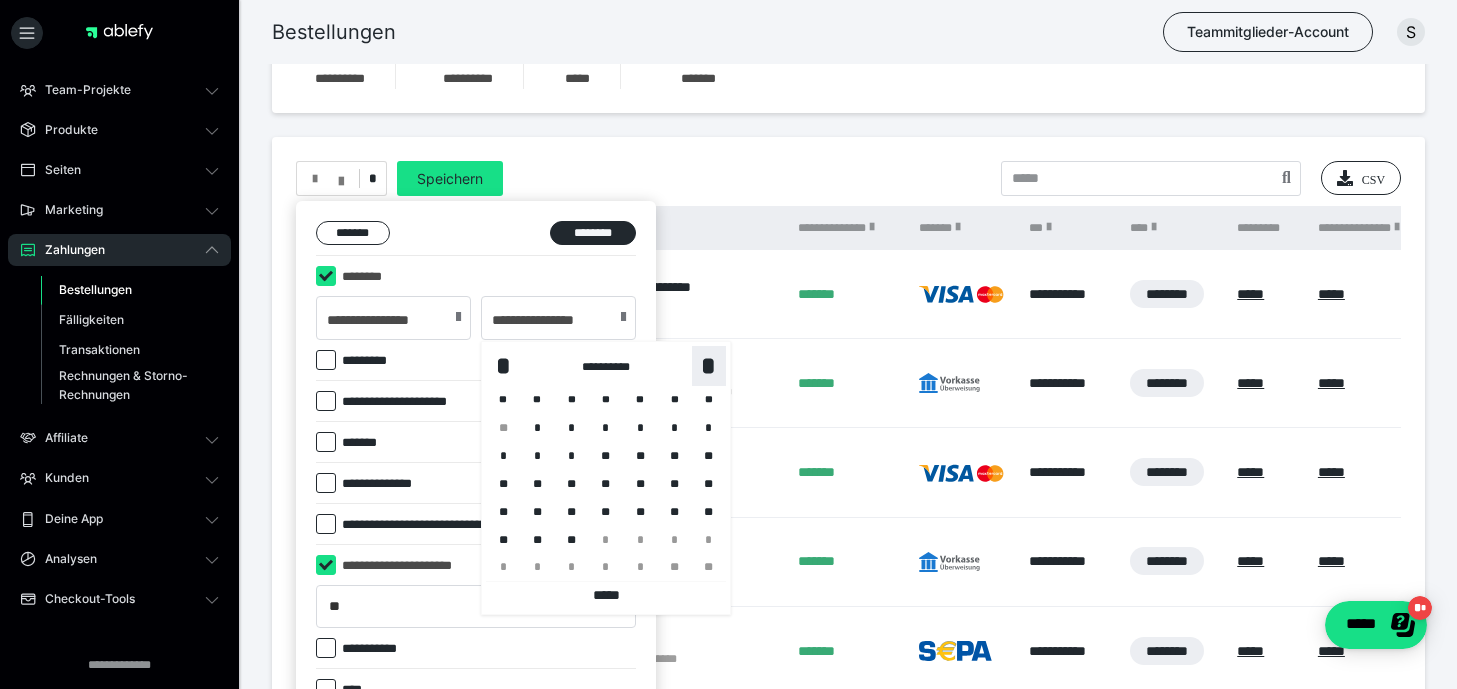 click on "*" at bounding box center (709, 366) 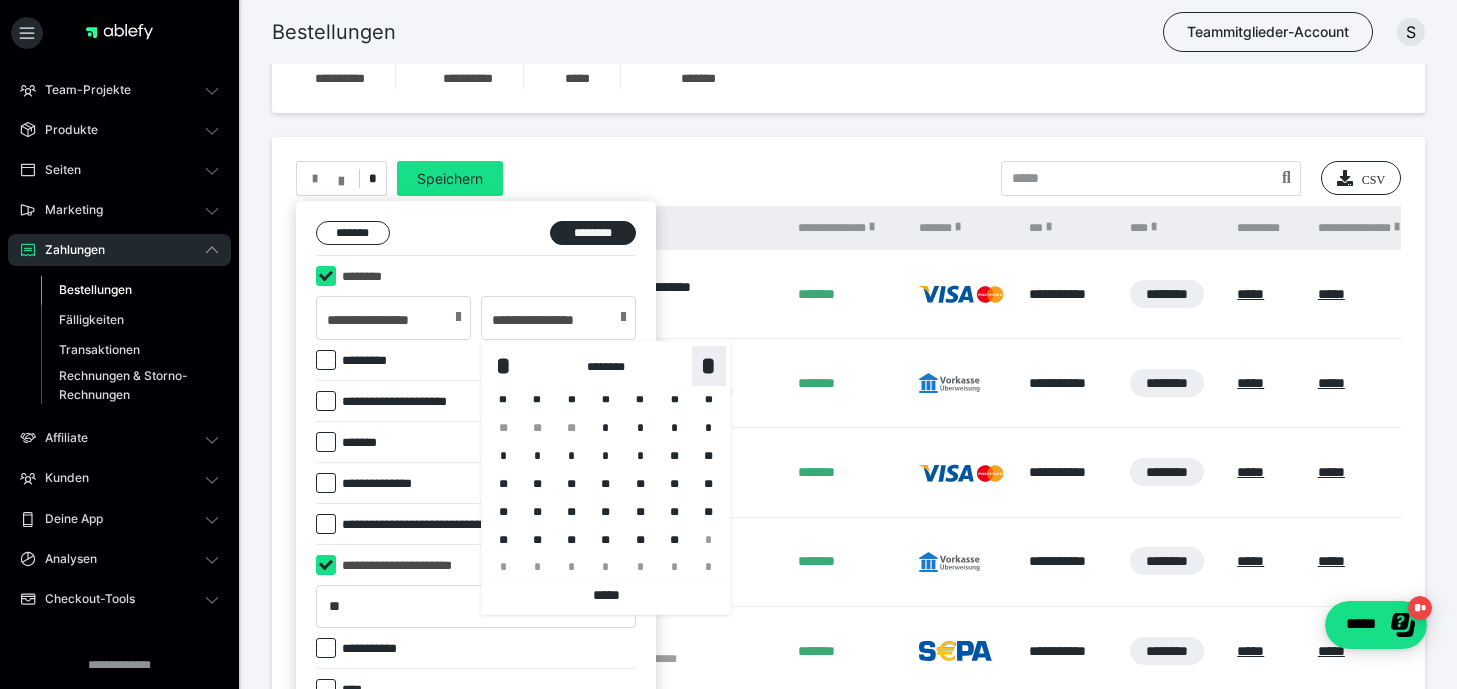 click on "*" at bounding box center (709, 366) 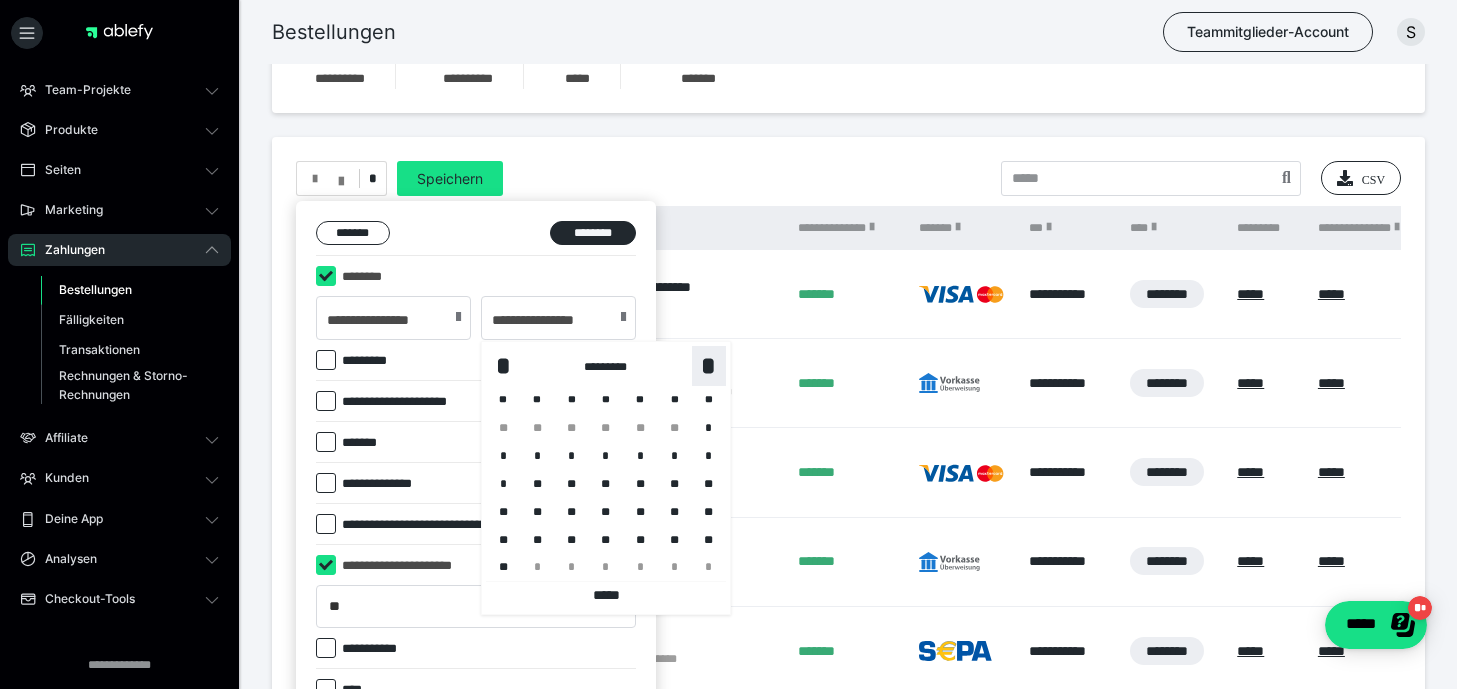 click on "*" at bounding box center [709, 366] 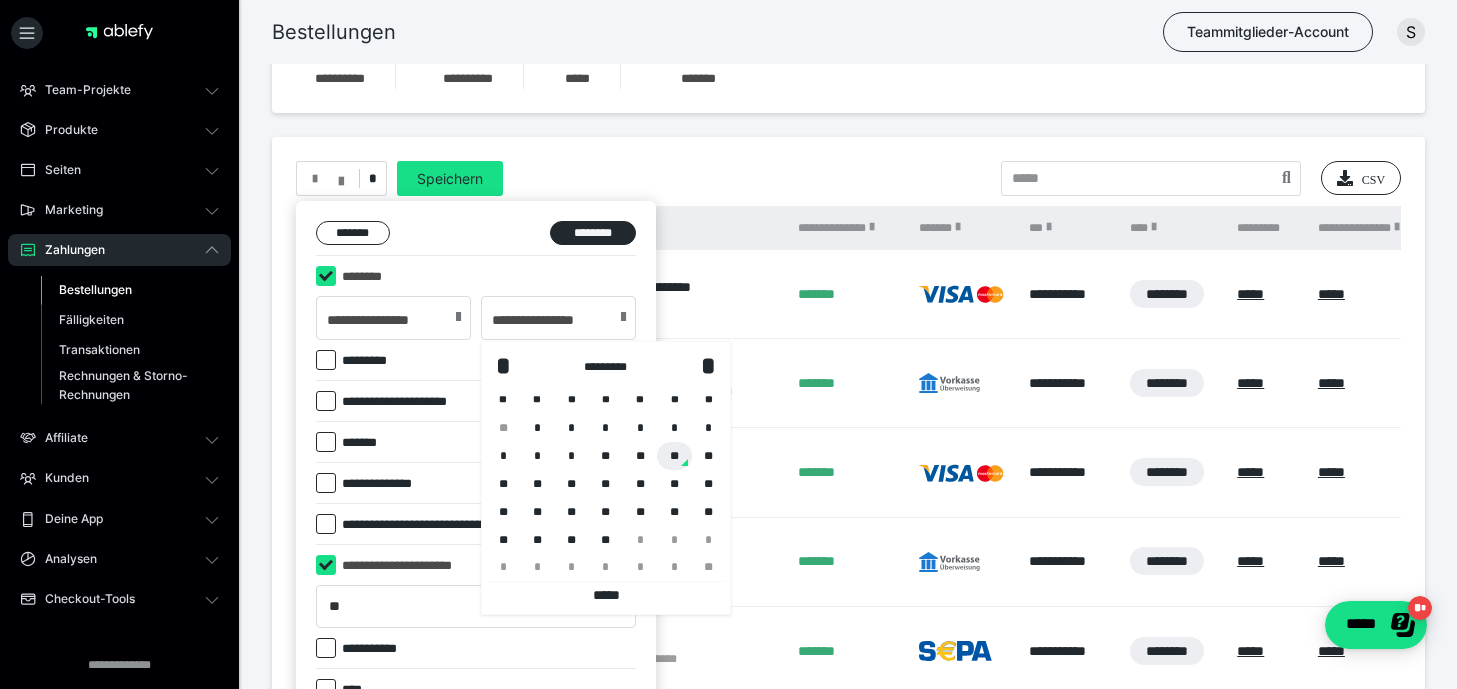 click on "**" at bounding box center (674, 456) 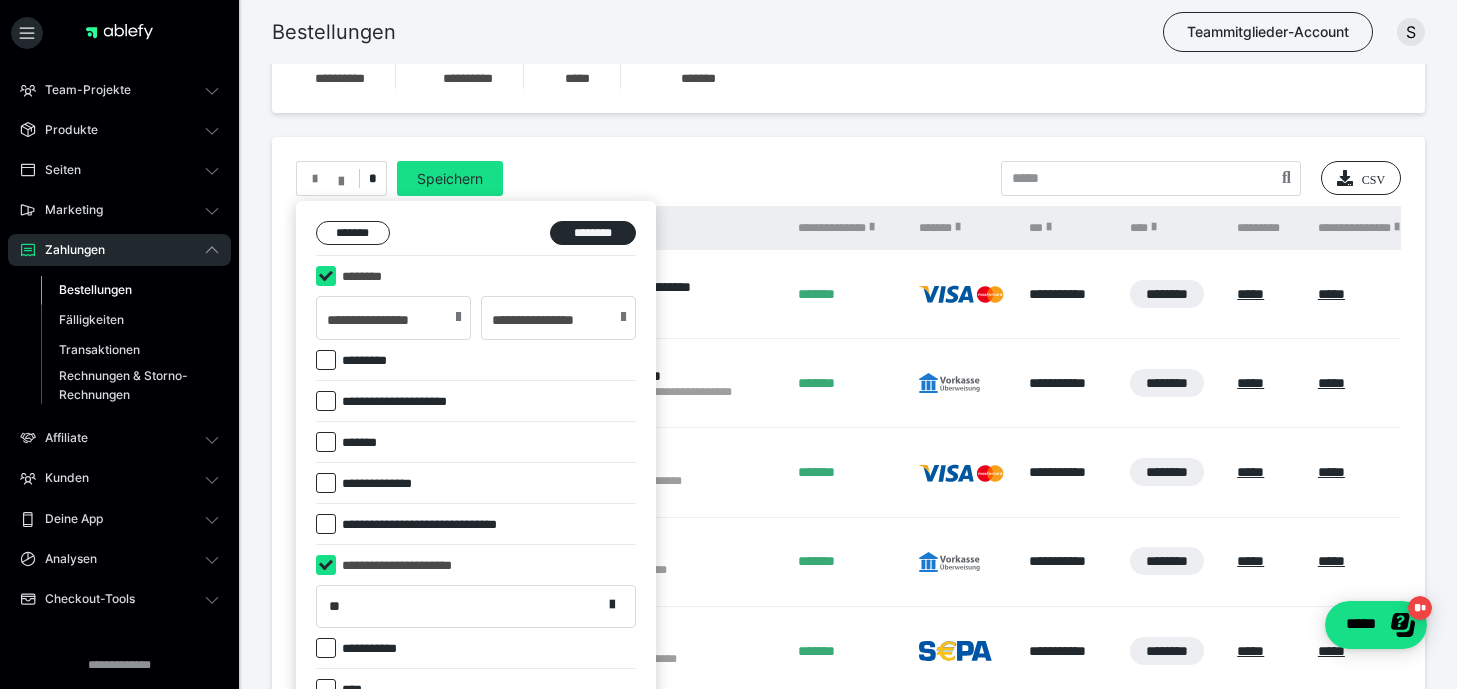 click at bounding box center (458, 317) 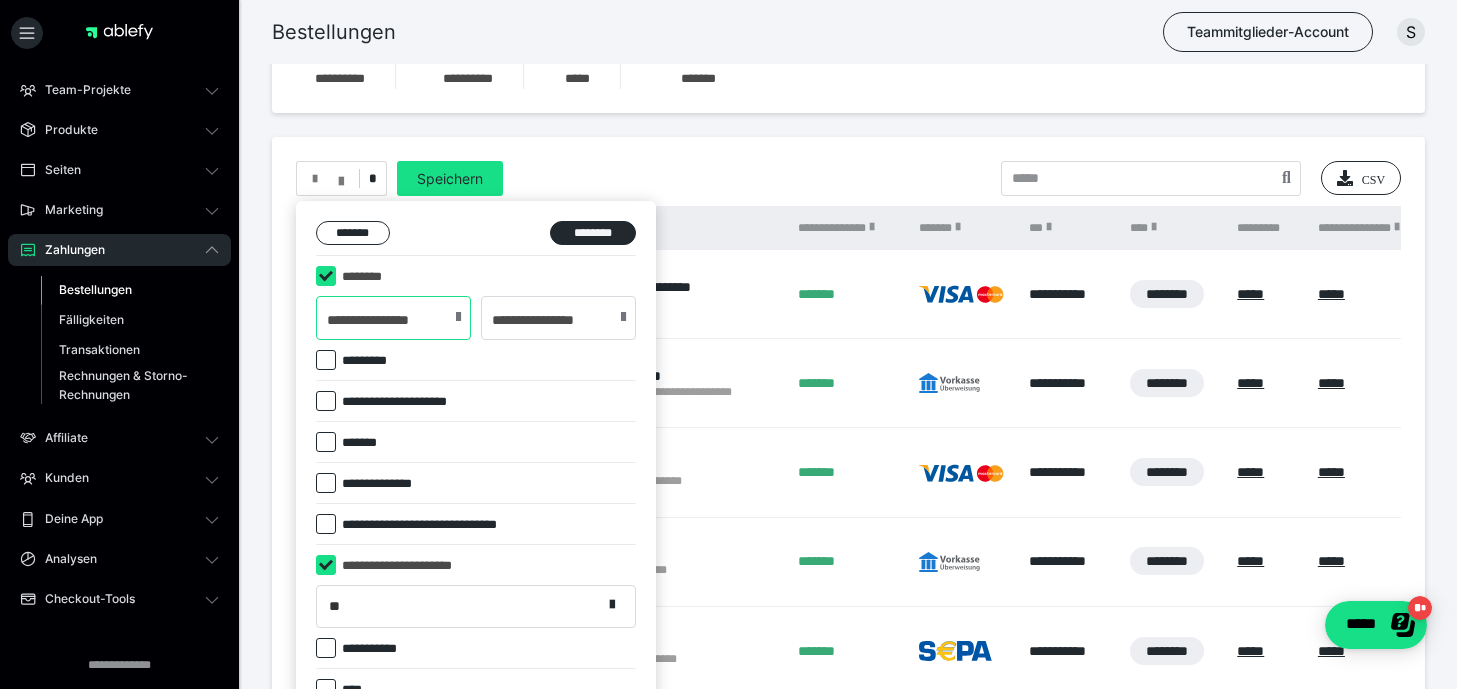 click on "**********" at bounding box center (393, 318) 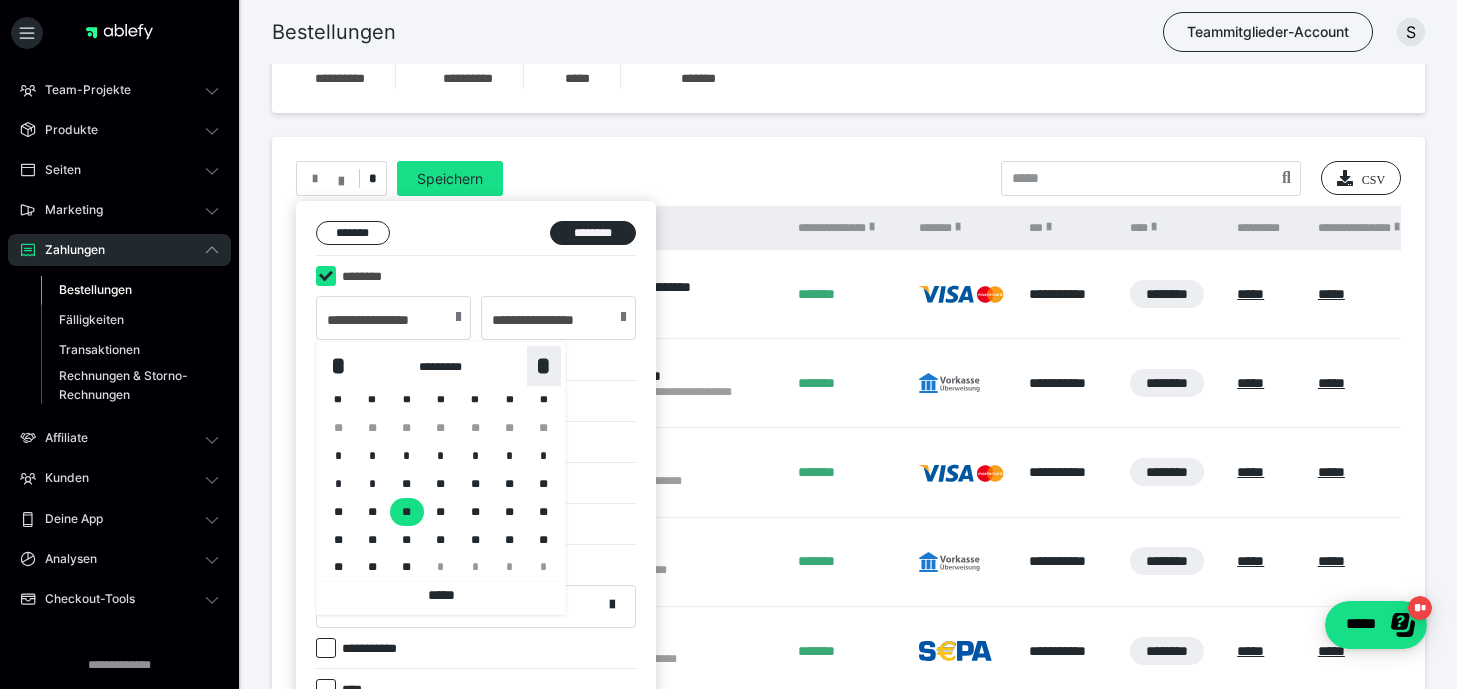 click on "*" at bounding box center (544, 366) 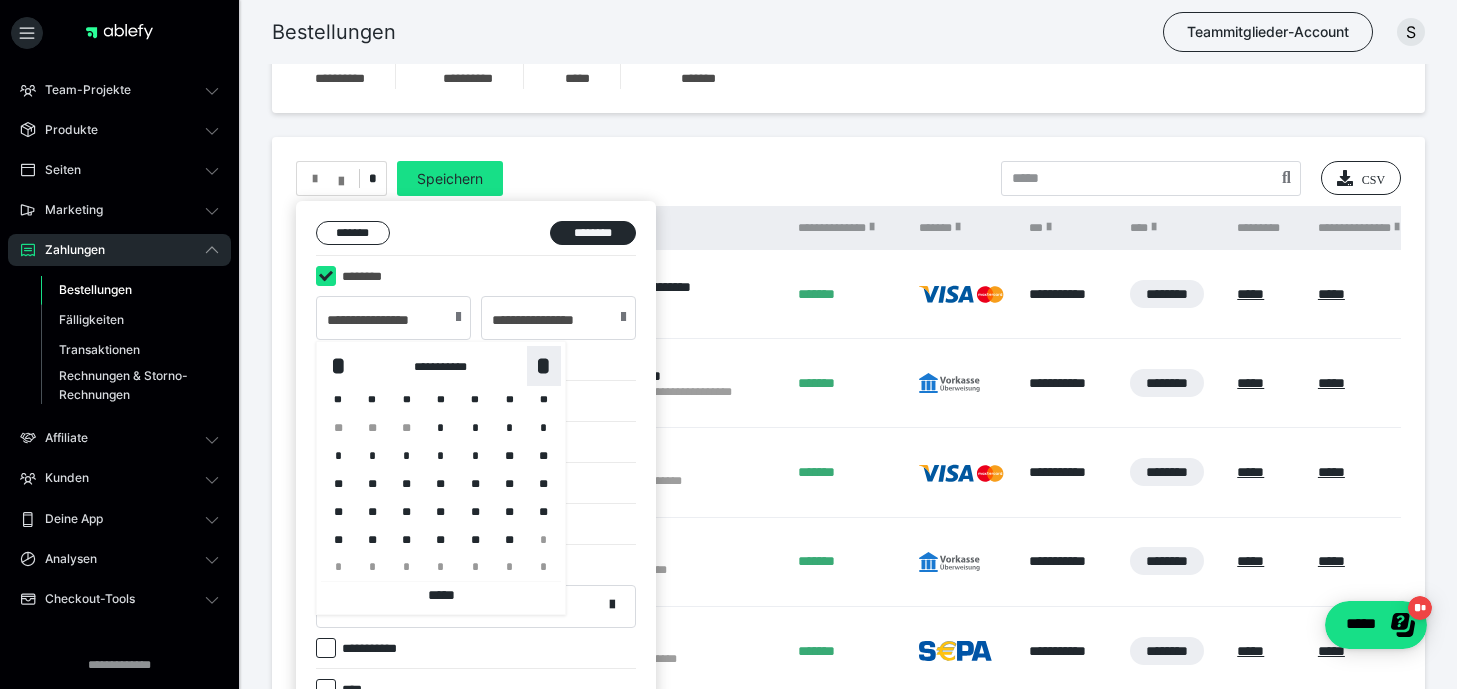 click on "*" at bounding box center (544, 366) 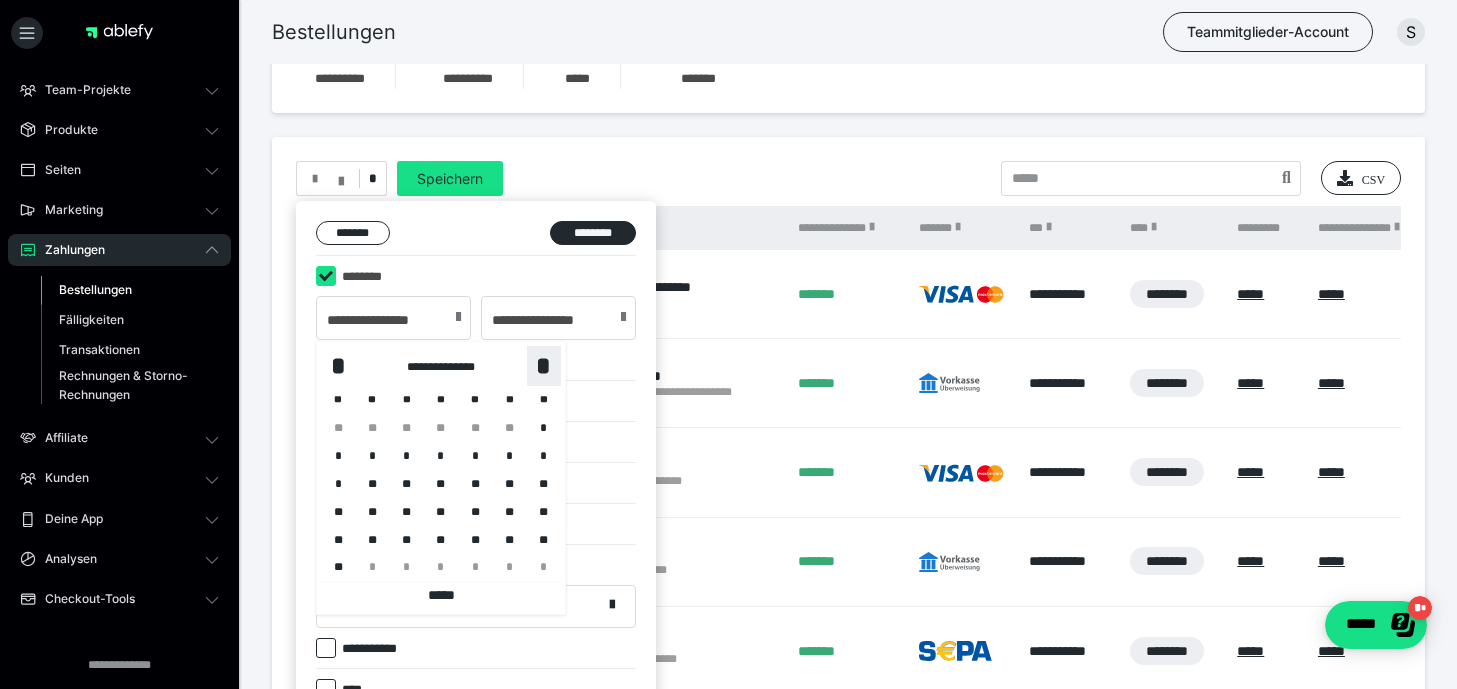 click on "*" at bounding box center (544, 366) 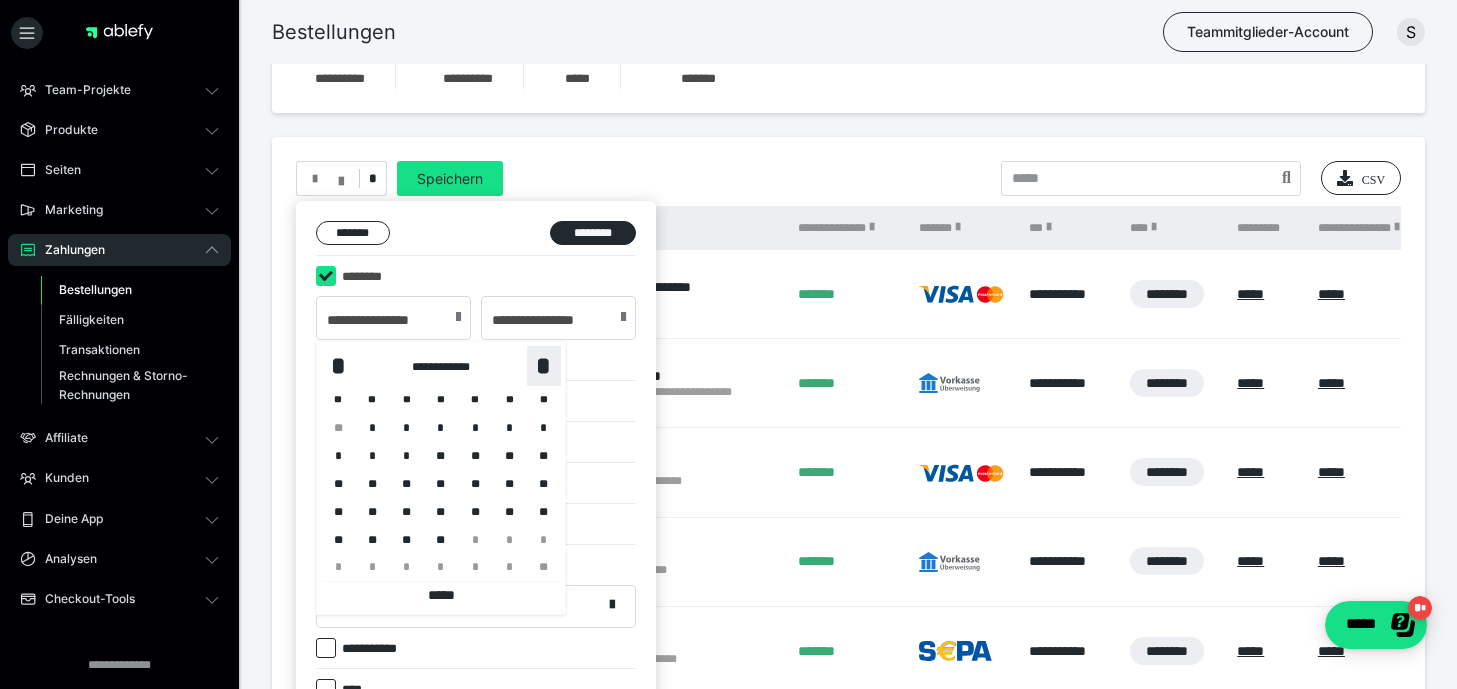 click on "*" at bounding box center [544, 366] 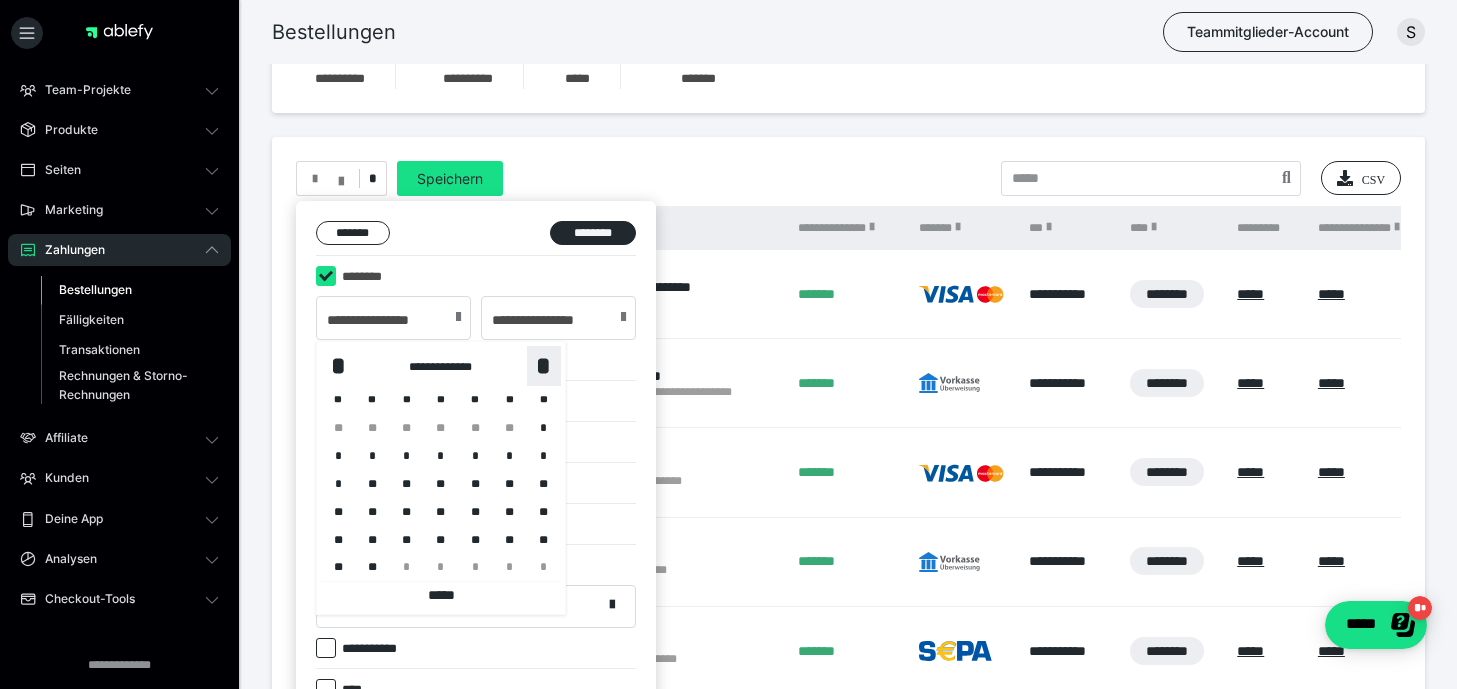 click on "*" at bounding box center [544, 366] 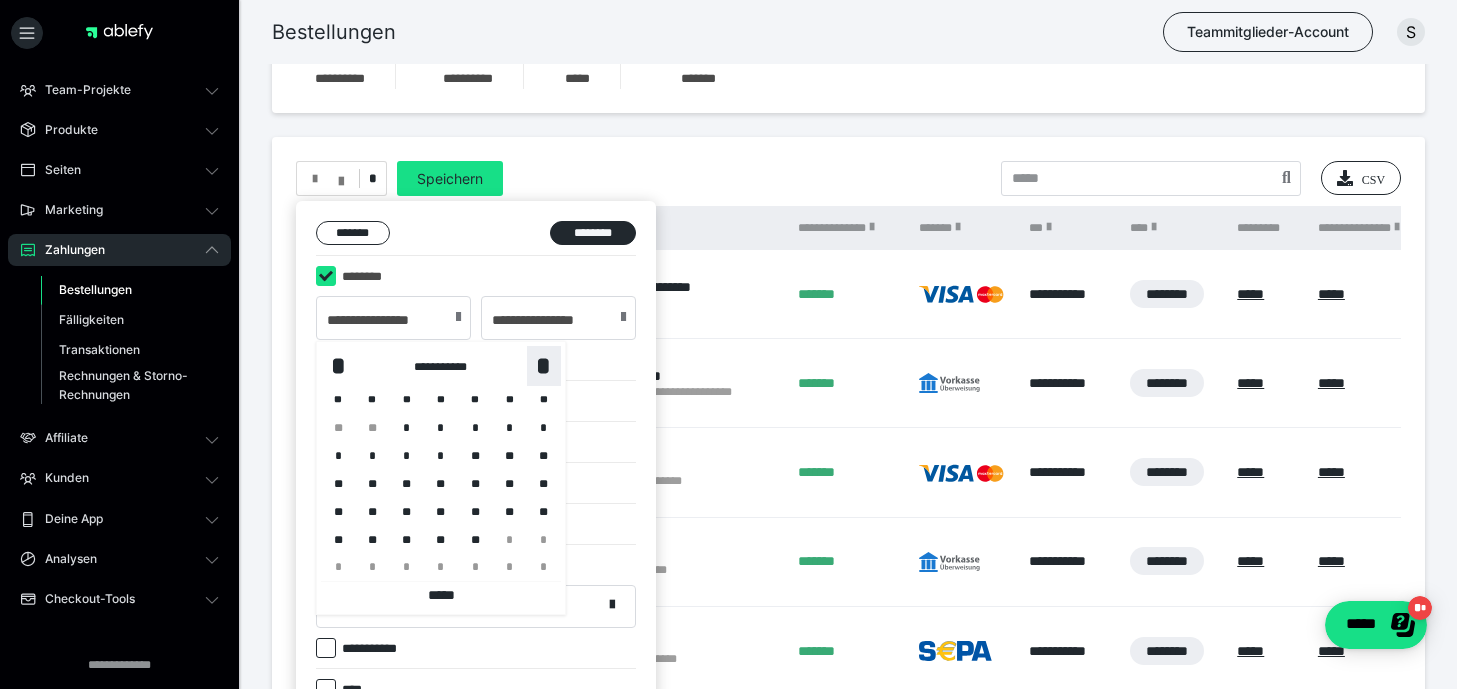 click on "*" at bounding box center (544, 366) 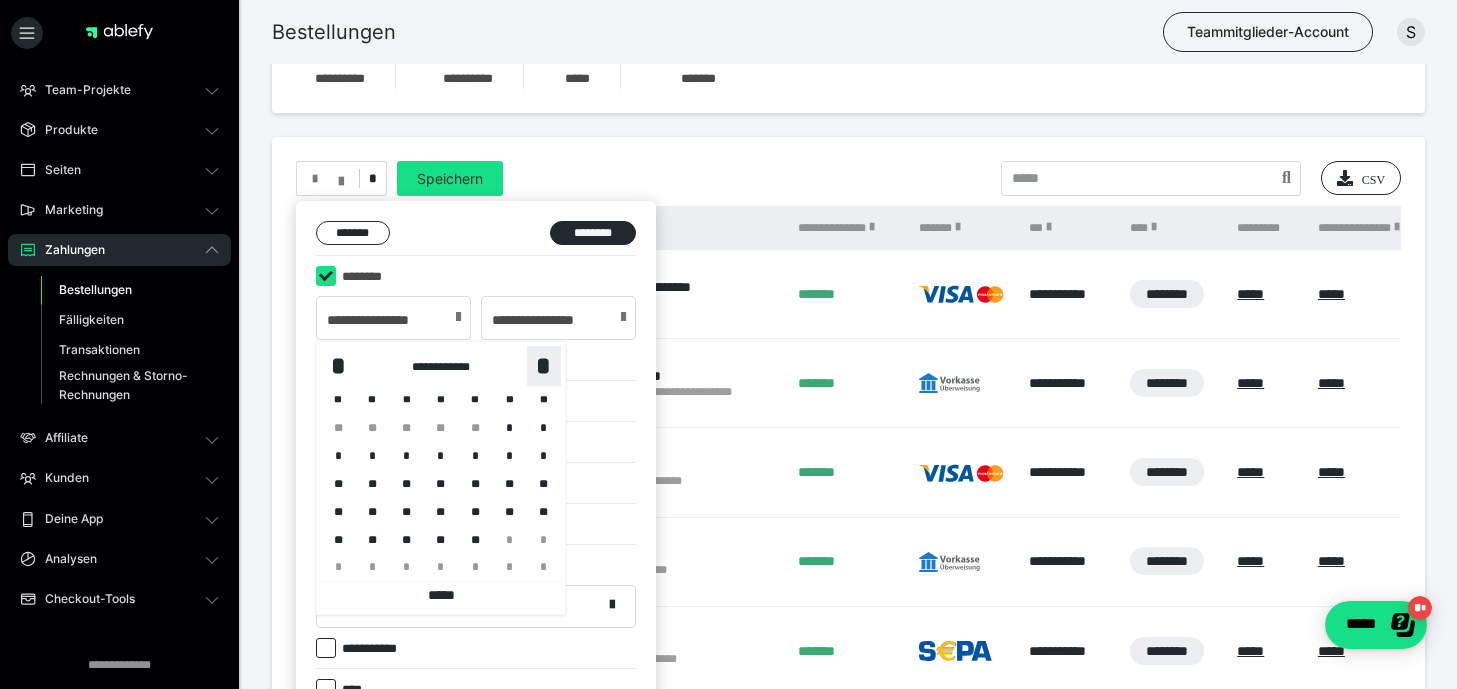 click on "*" at bounding box center (544, 366) 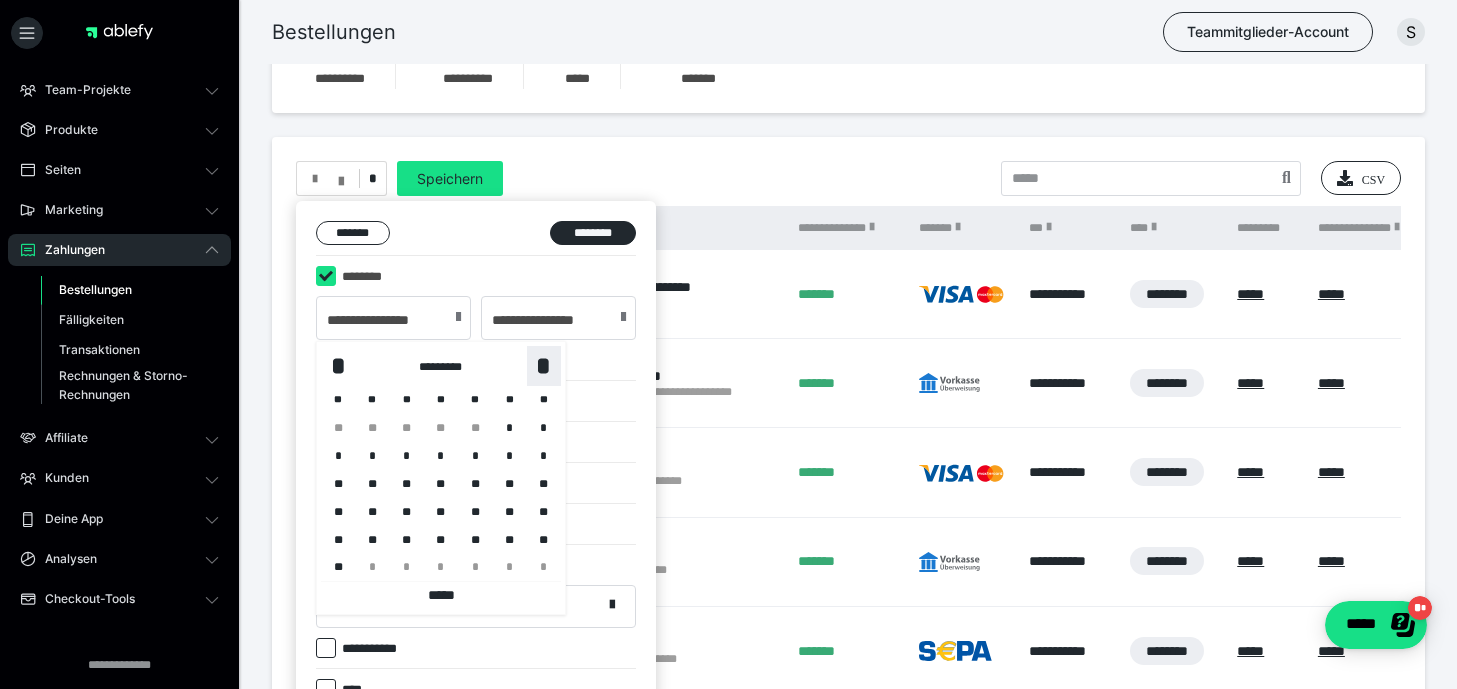 click on "*" at bounding box center [544, 366] 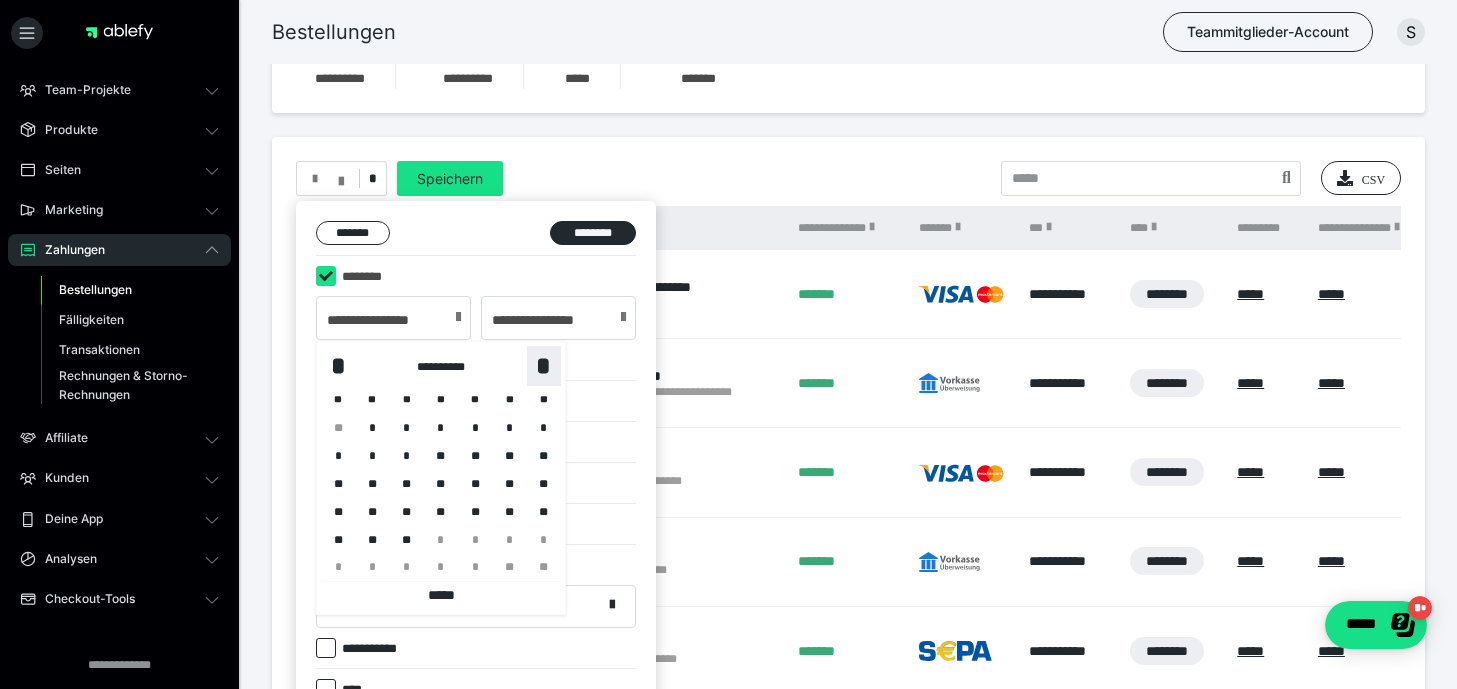 click on "*" at bounding box center [544, 366] 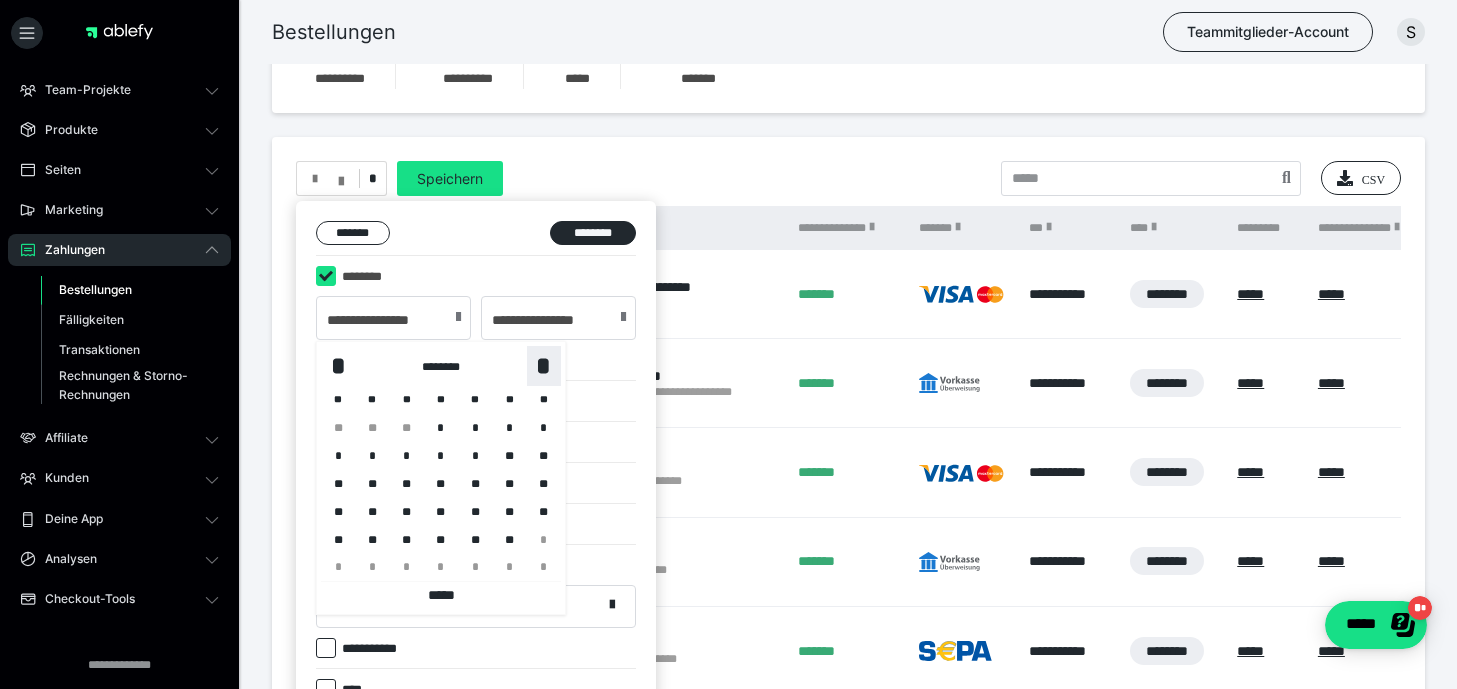 click on "*" at bounding box center (544, 366) 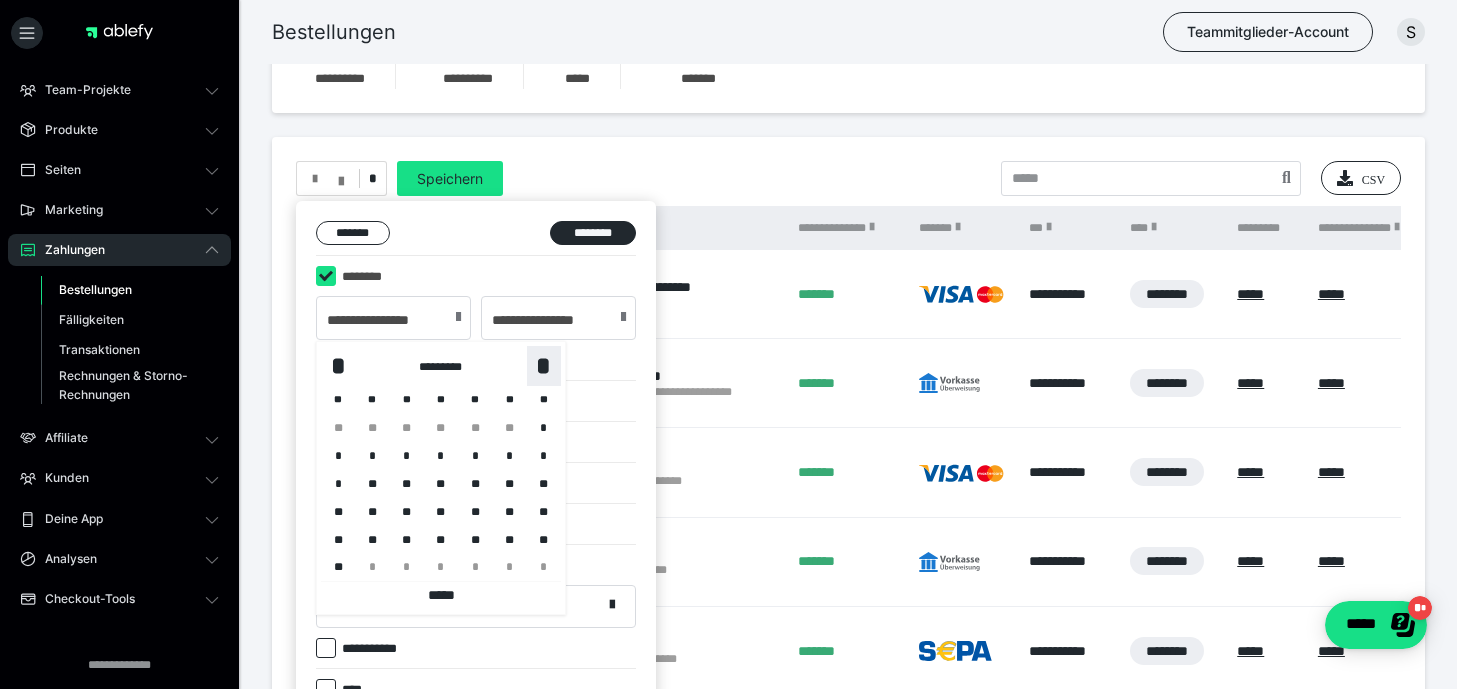click on "*" at bounding box center (544, 366) 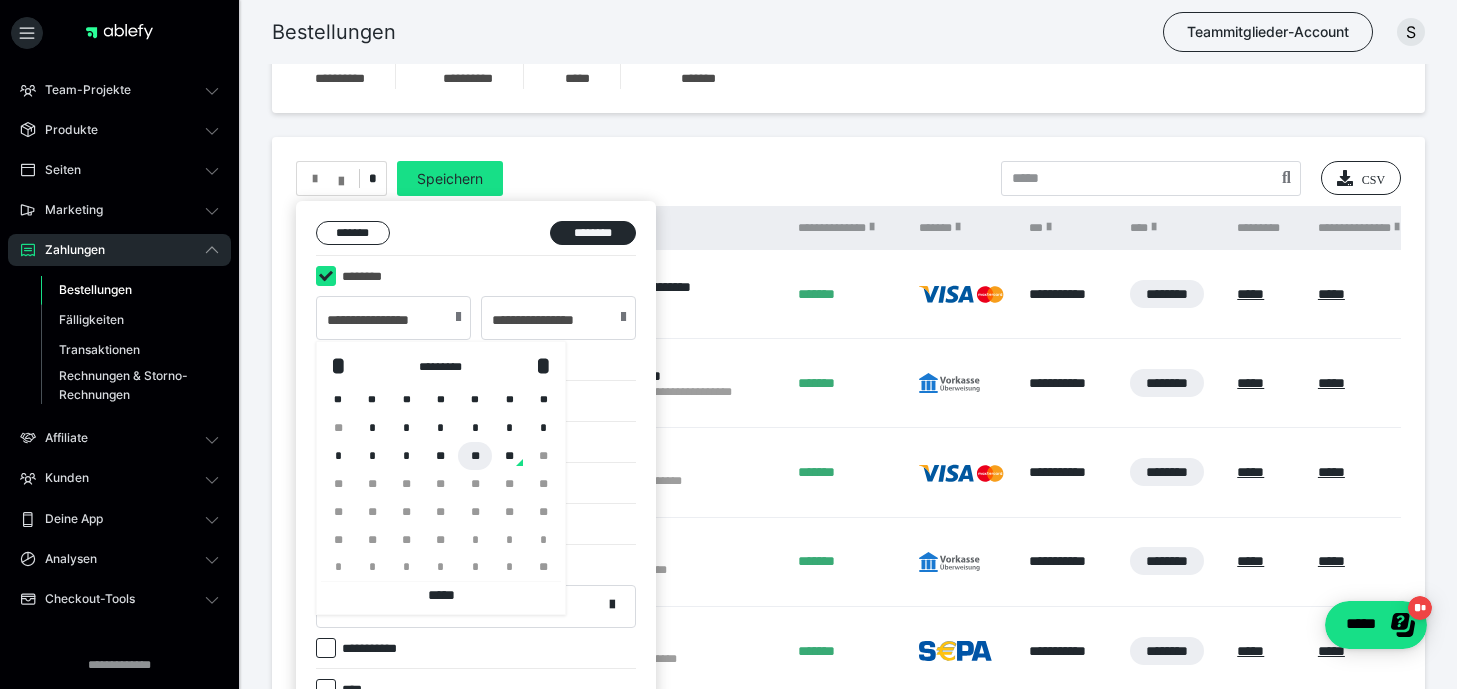 click on "**" at bounding box center [475, 456] 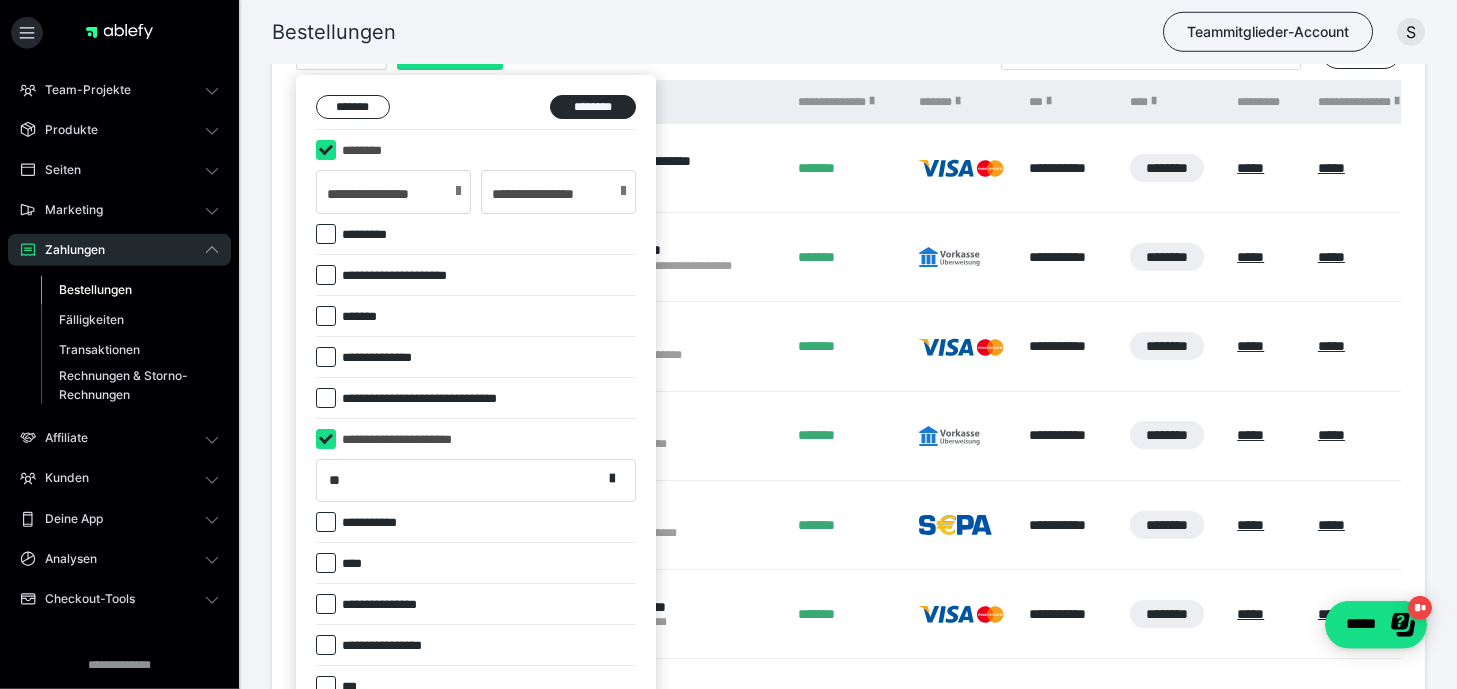 scroll, scrollTop: 0, scrollLeft: 0, axis: both 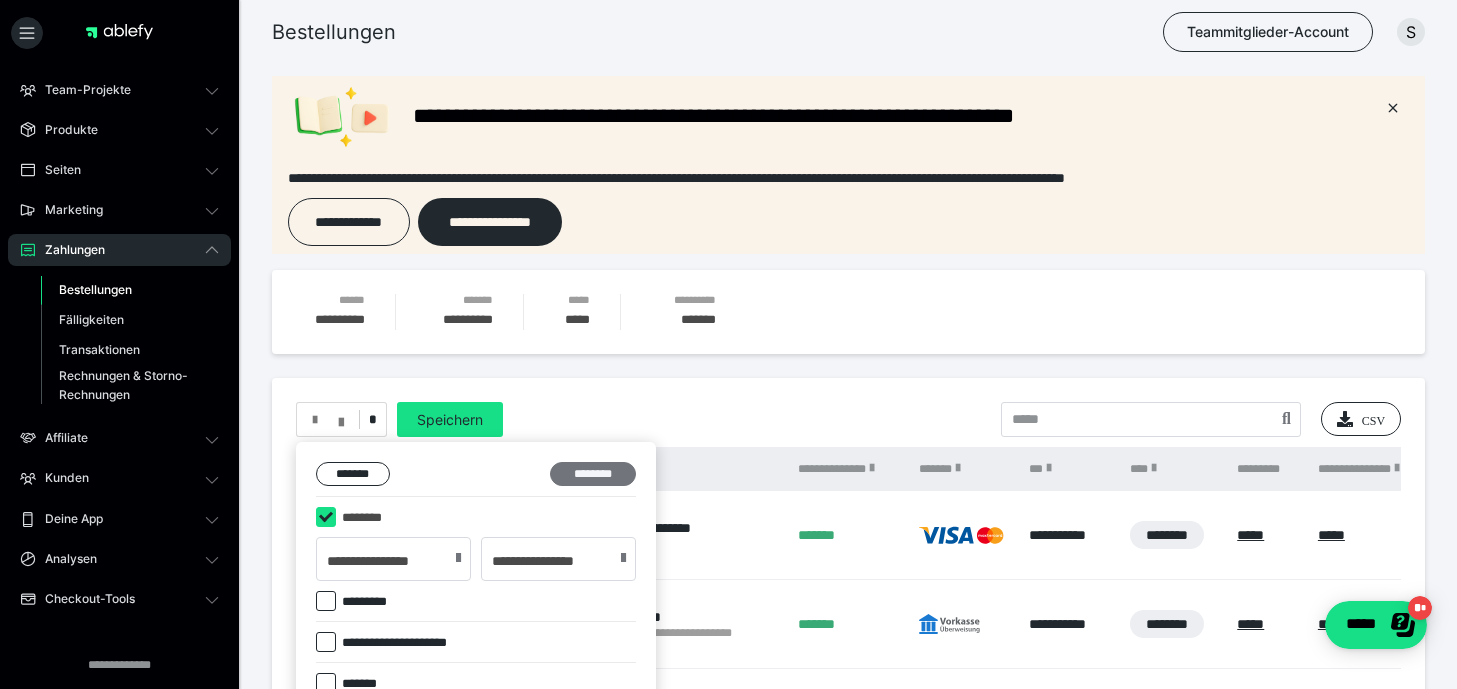 click on "********" at bounding box center (593, 474) 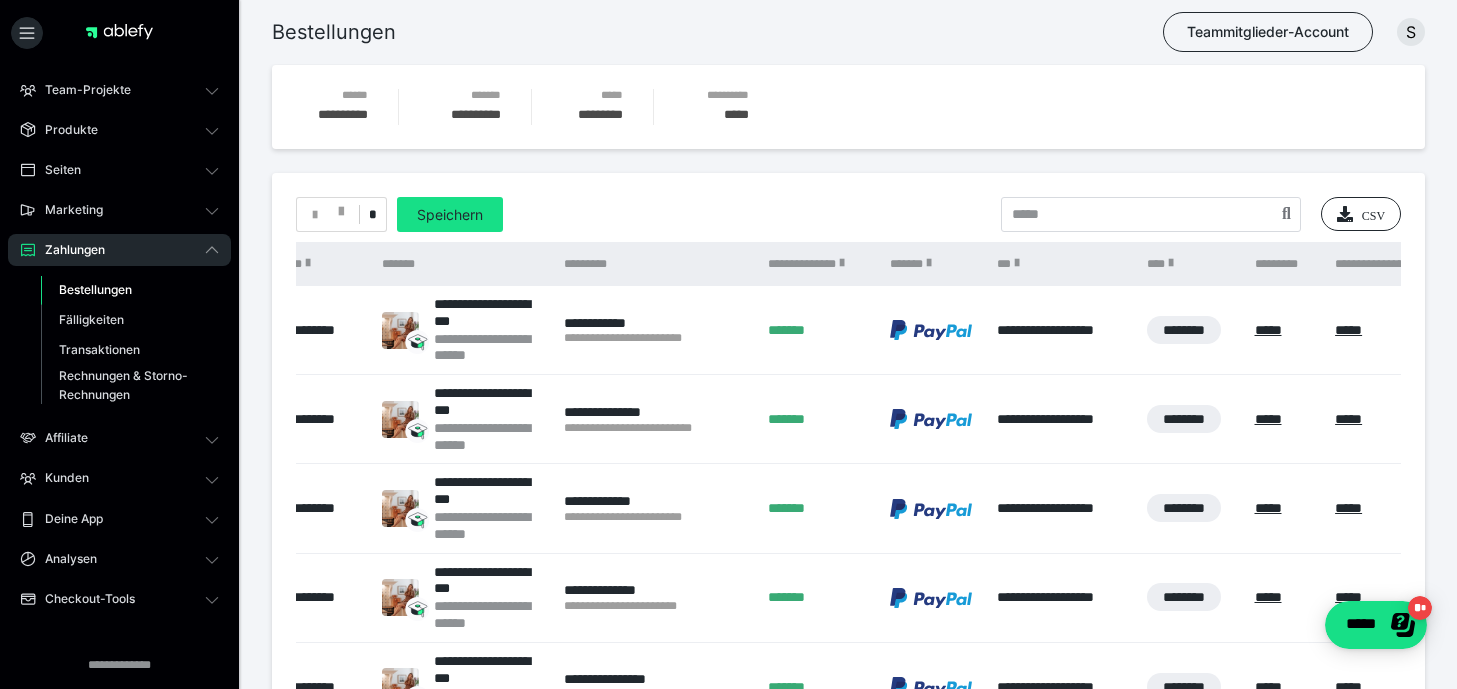 scroll, scrollTop: 201, scrollLeft: 0, axis: vertical 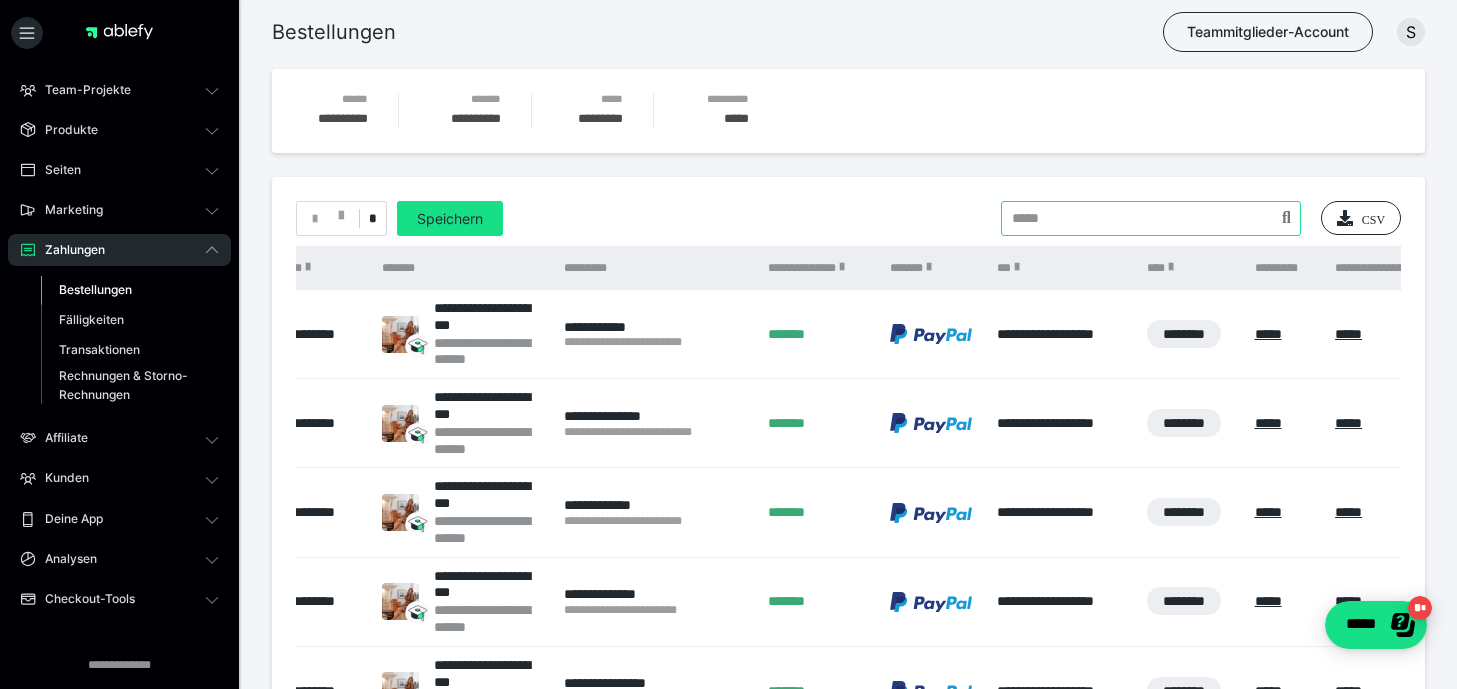 click at bounding box center (1151, 218) 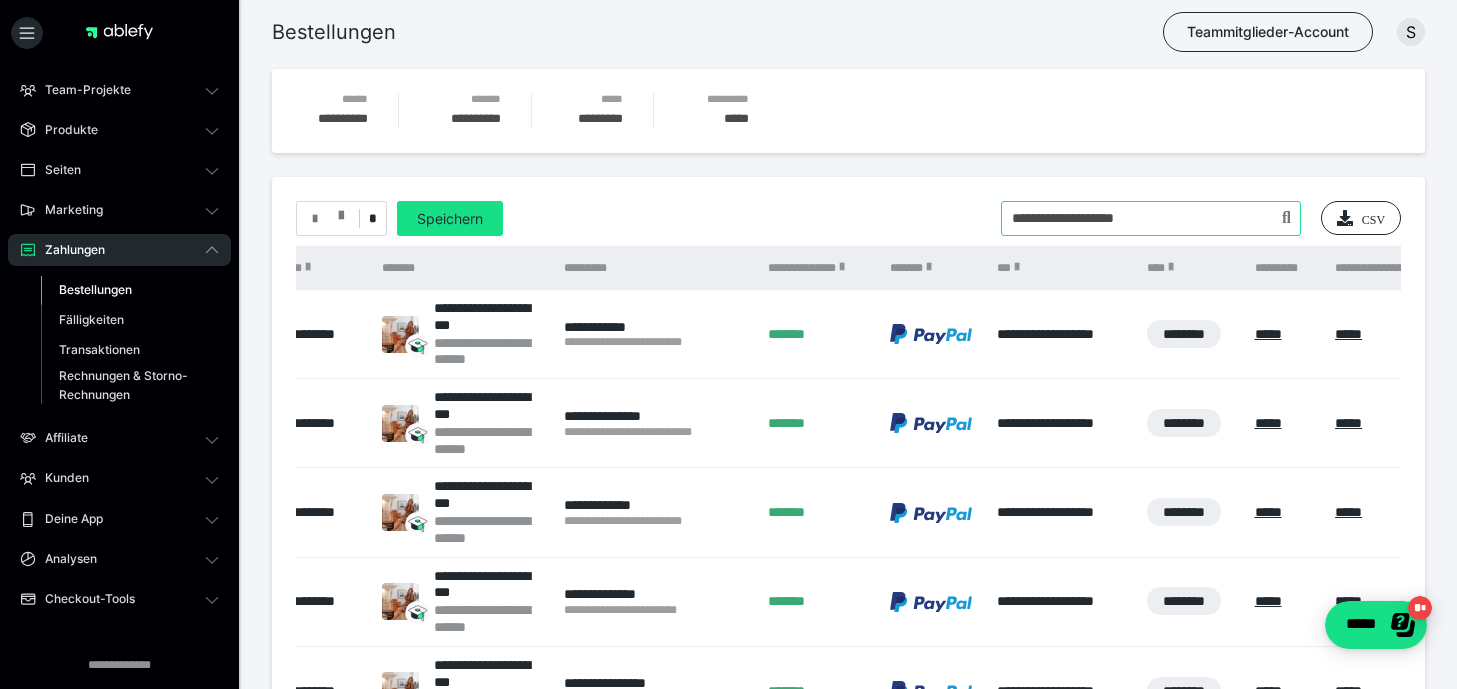 type on "**********" 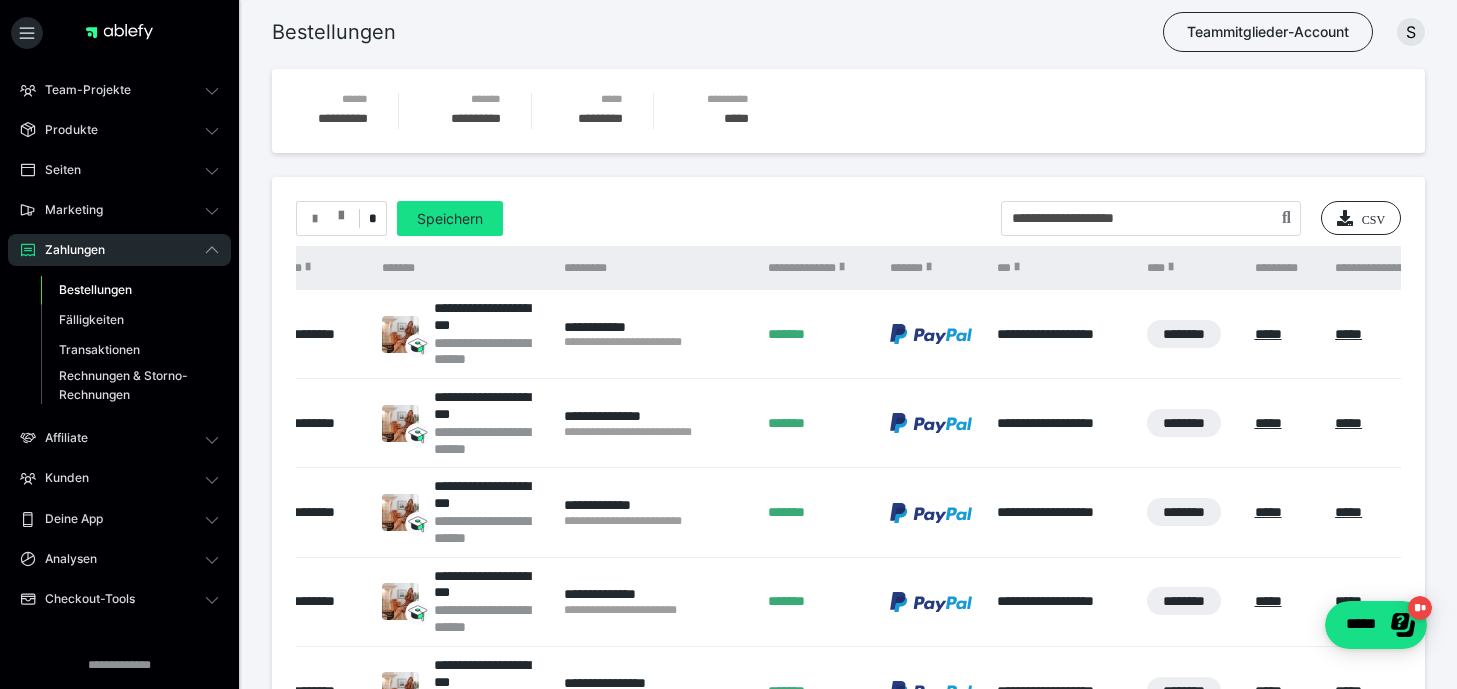 click on "**********" at bounding box center [848, 721] 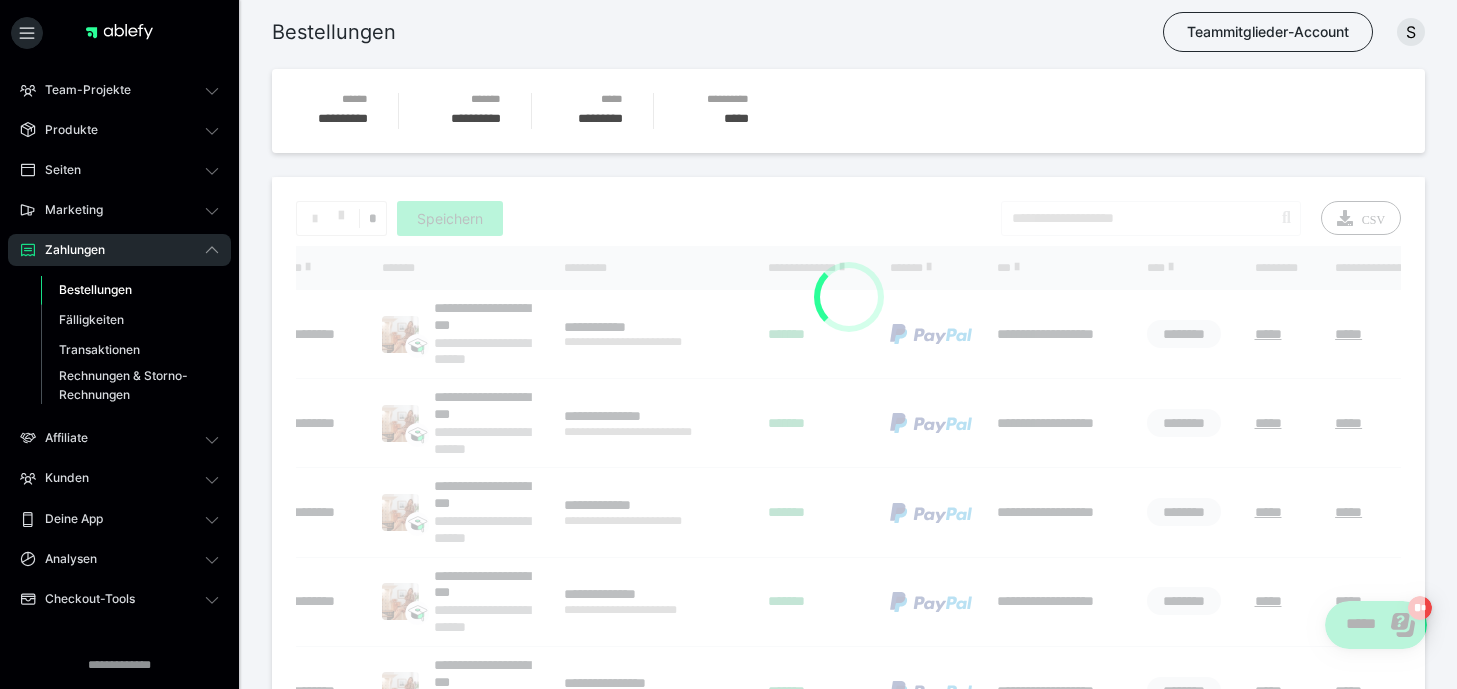 scroll, scrollTop: 85, scrollLeft: 0, axis: vertical 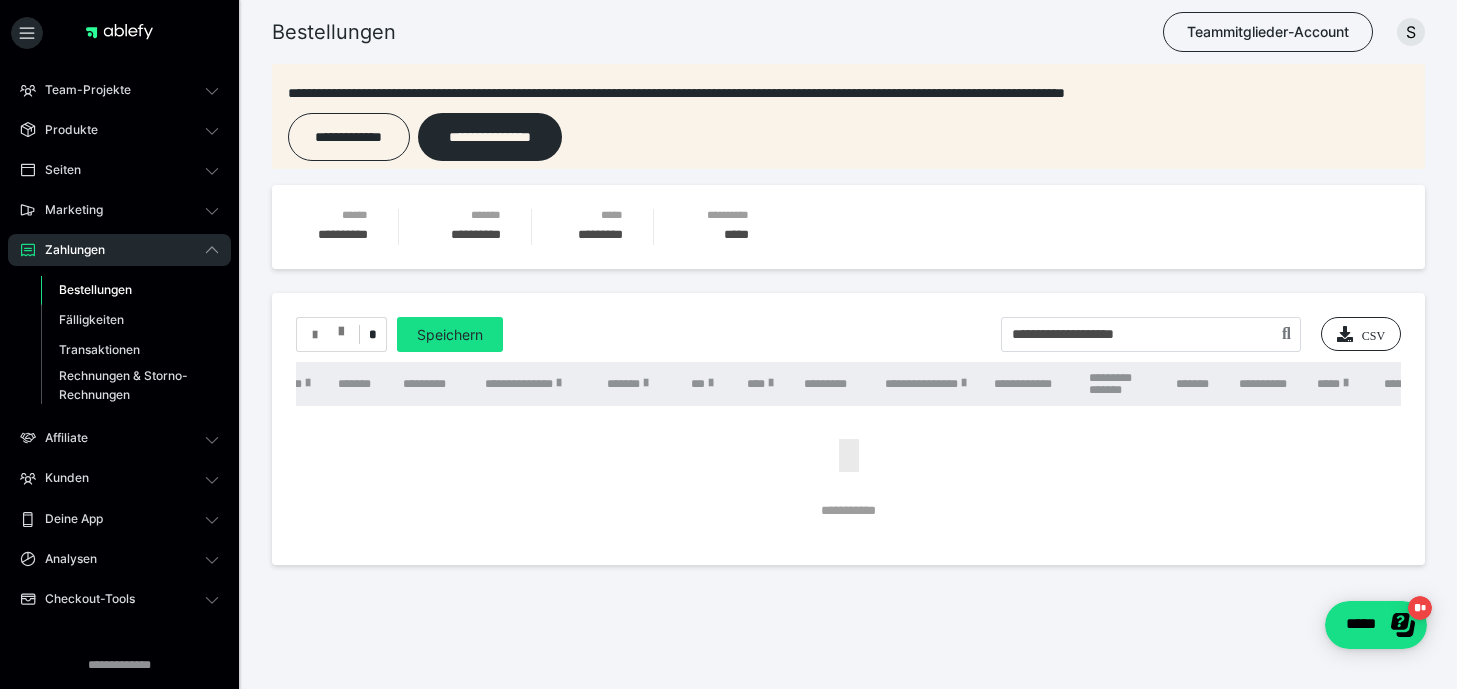 click at bounding box center [328, 335] 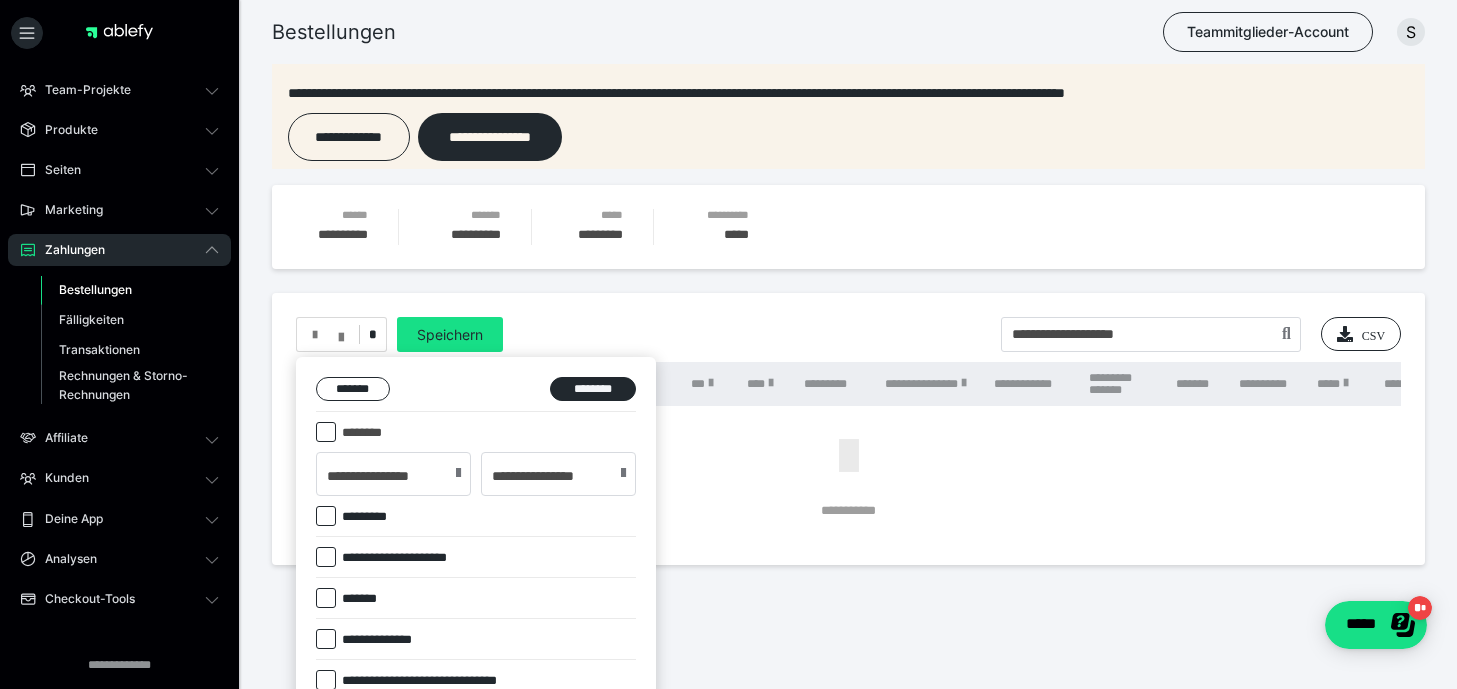 click at bounding box center (326, 432) 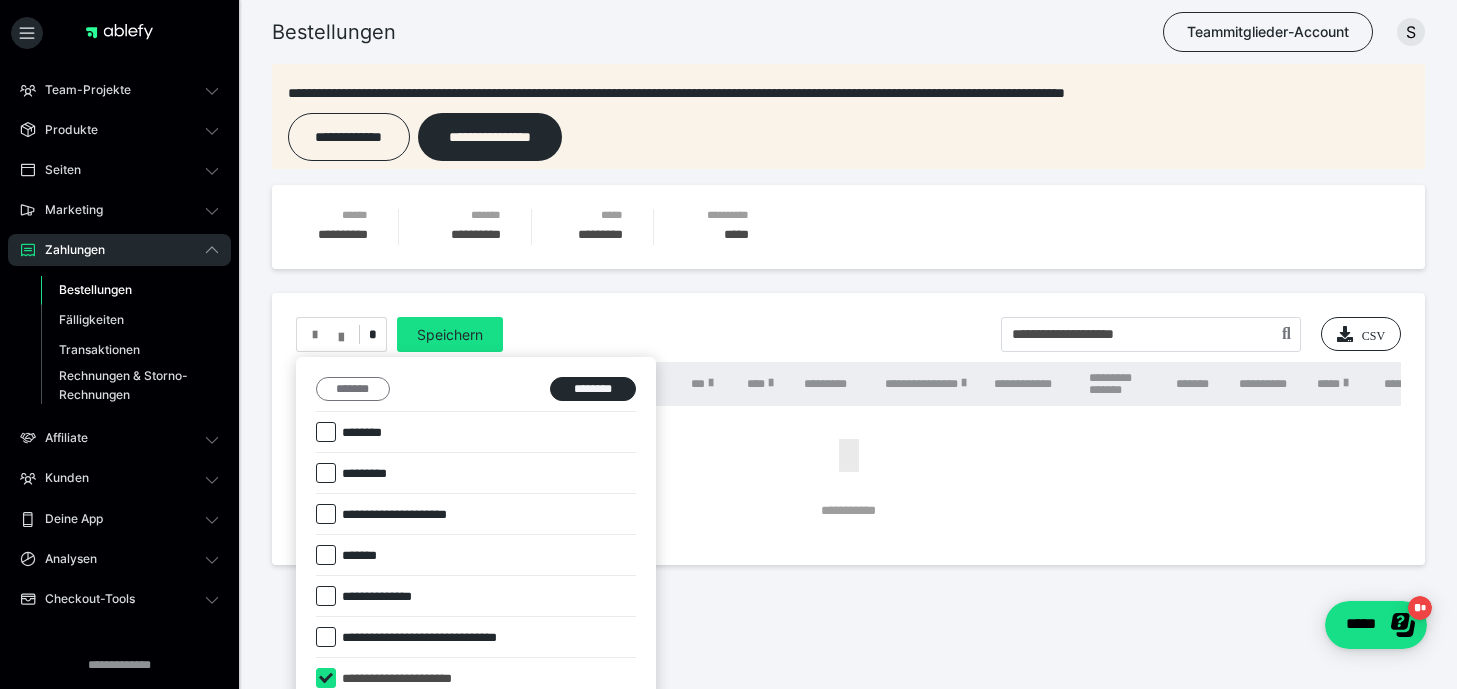 click on "*******" at bounding box center (353, 389) 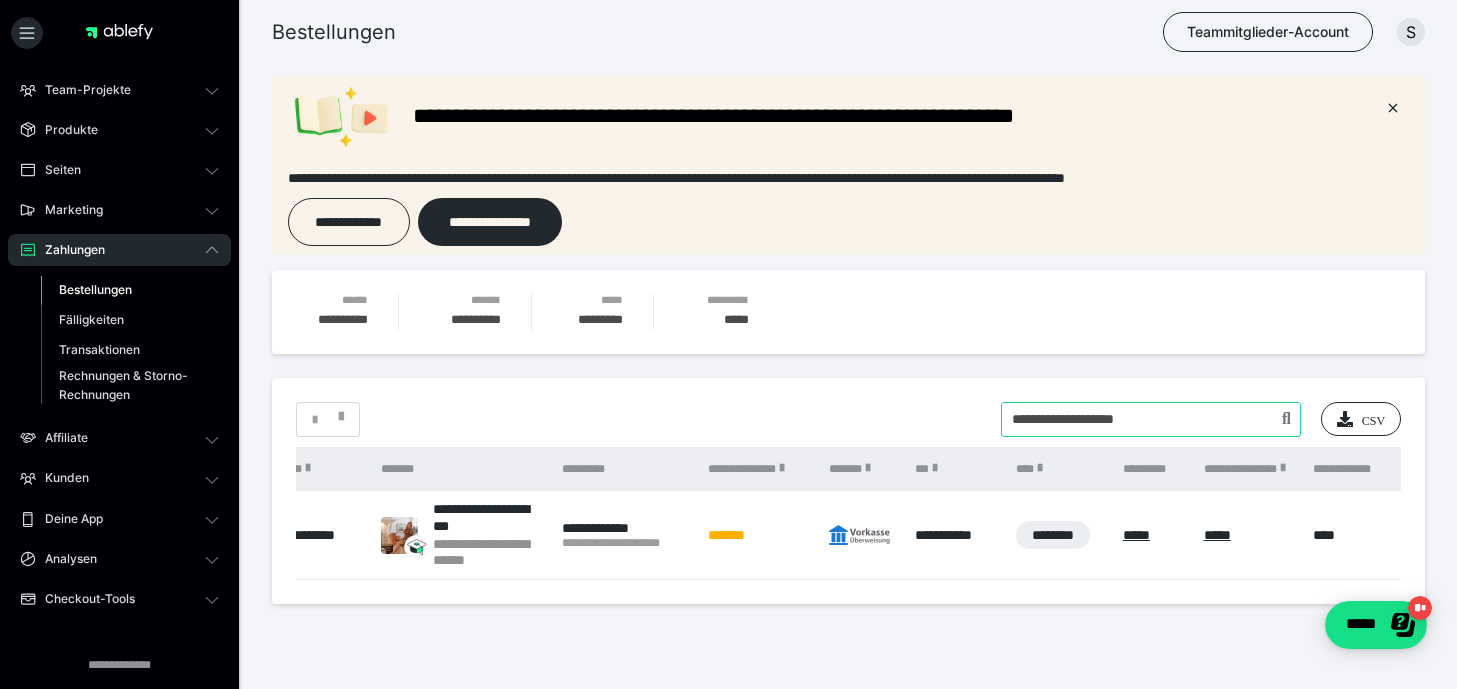 click at bounding box center [1151, 419] 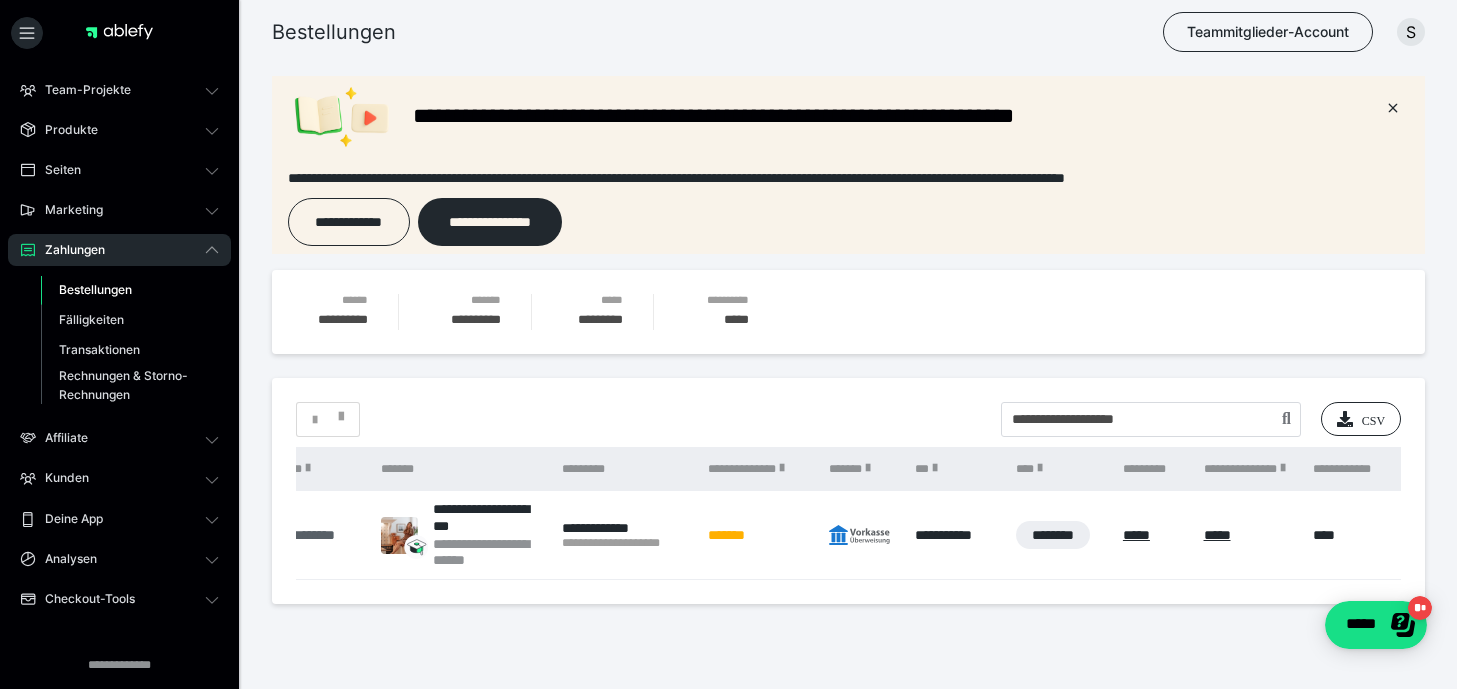 click on "********" at bounding box center [327, 535] 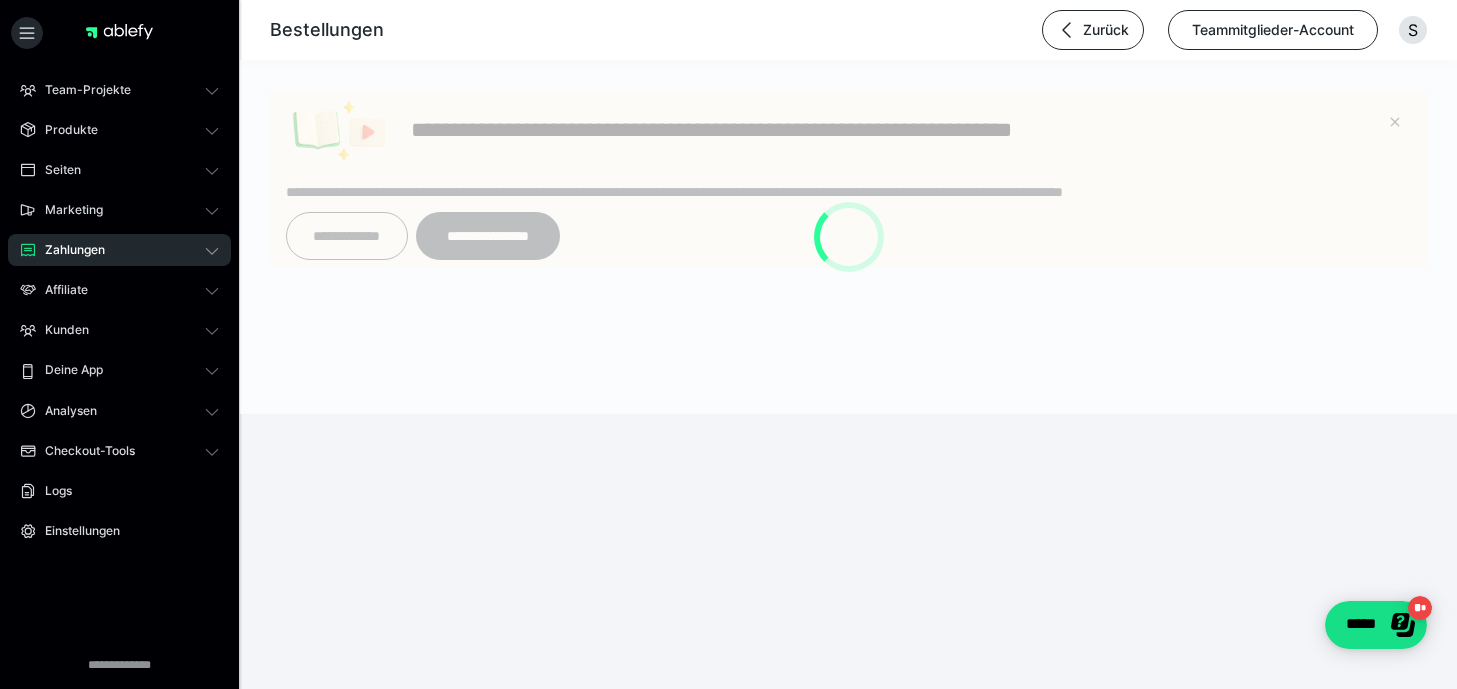 scroll, scrollTop: 0, scrollLeft: 0, axis: both 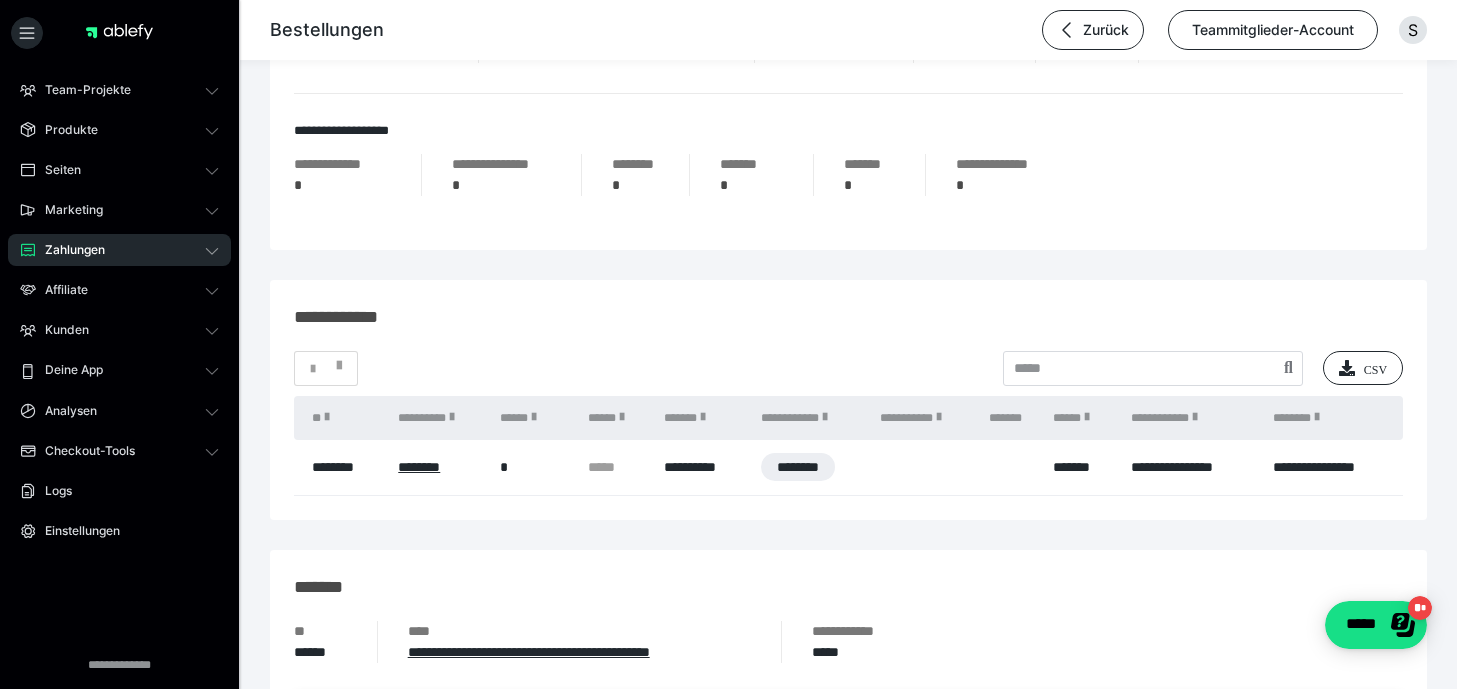 click 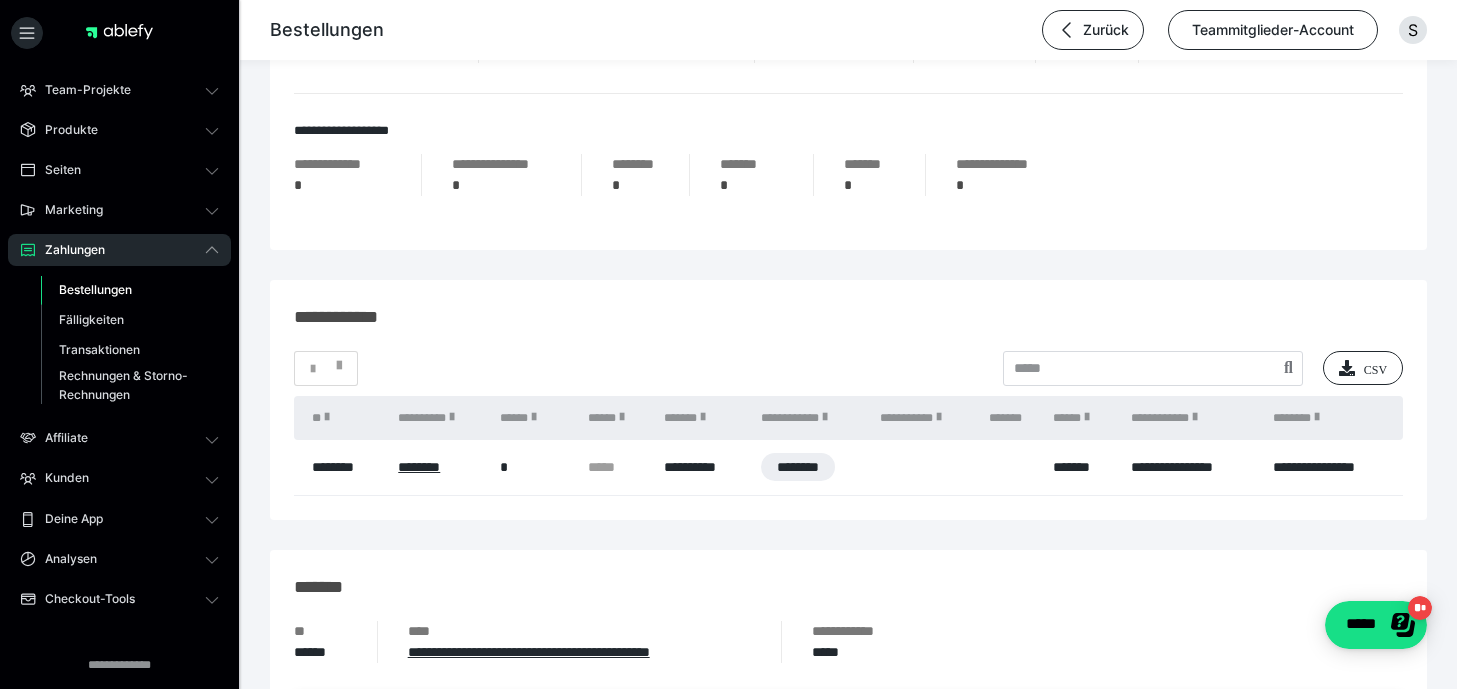 click on "Bestellungen" at bounding box center [95, 289] 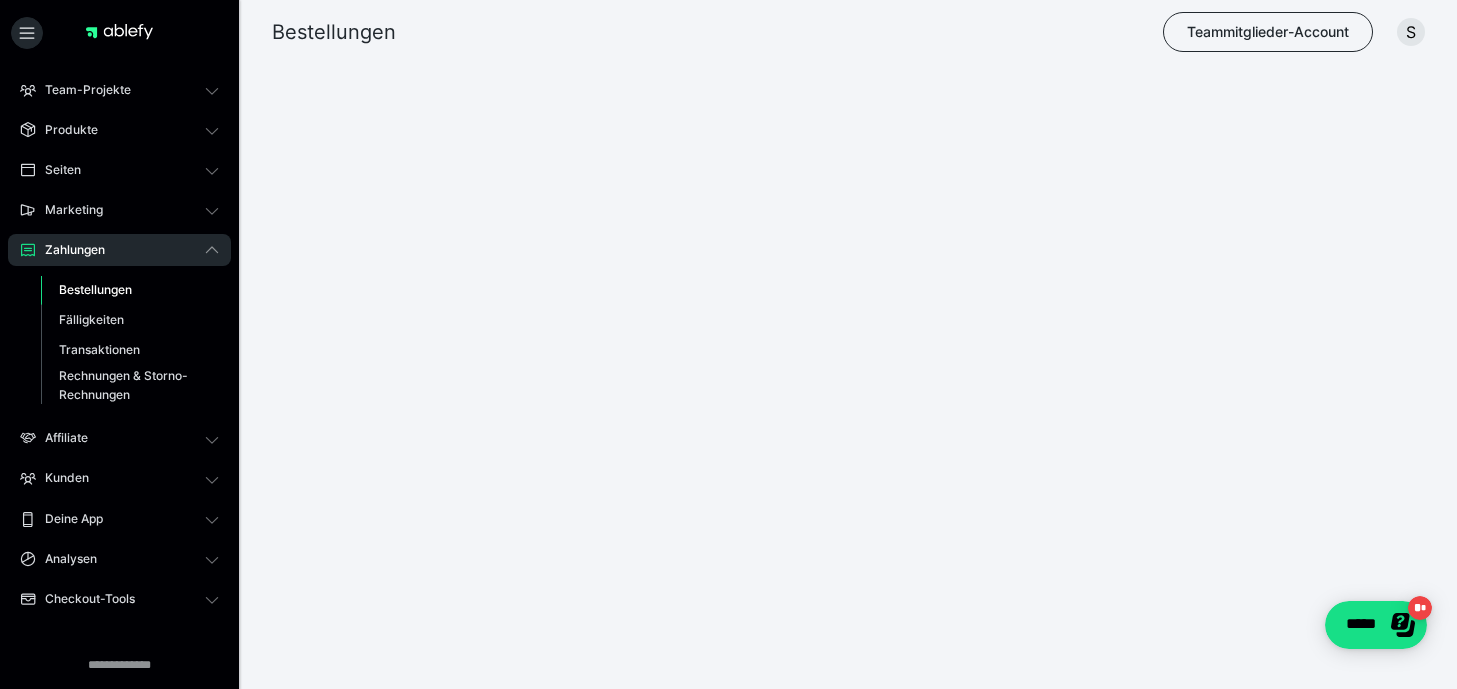 scroll, scrollTop: 0, scrollLeft: 0, axis: both 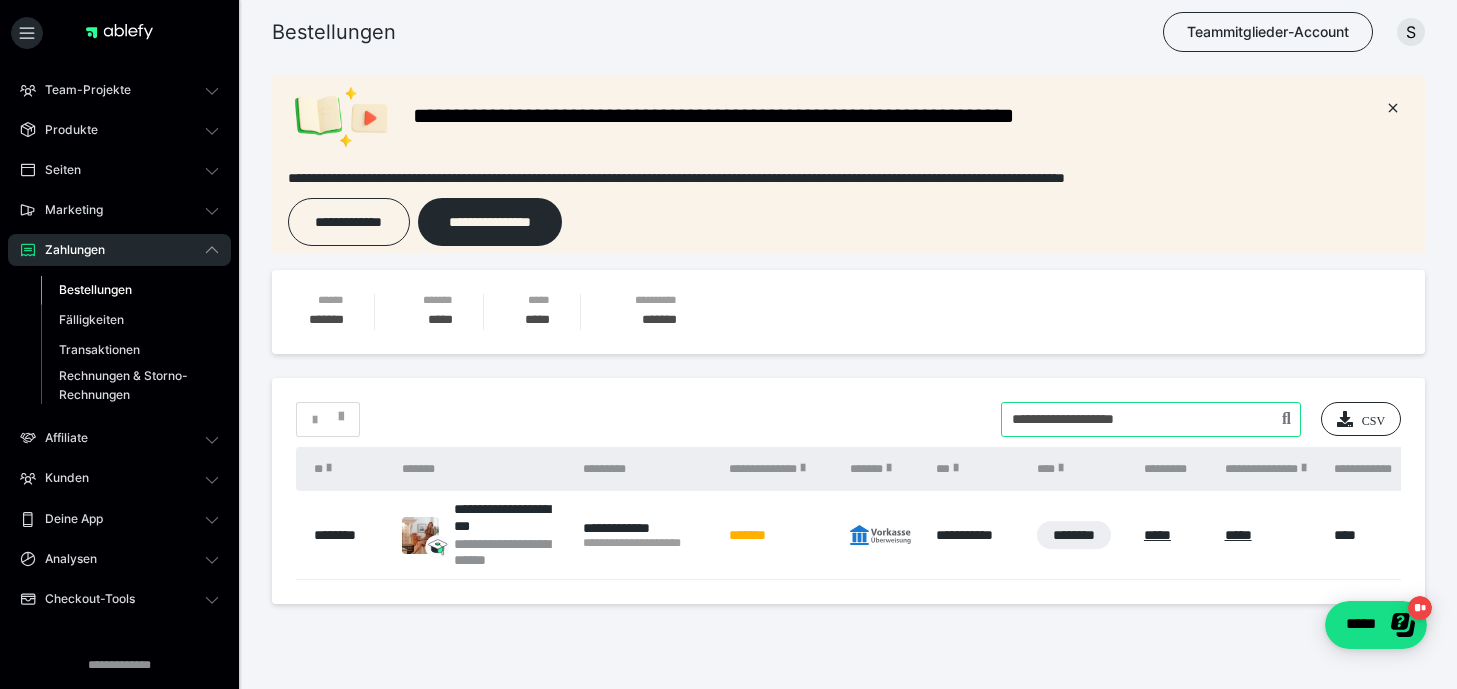 click at bounding box center [1151, 419] 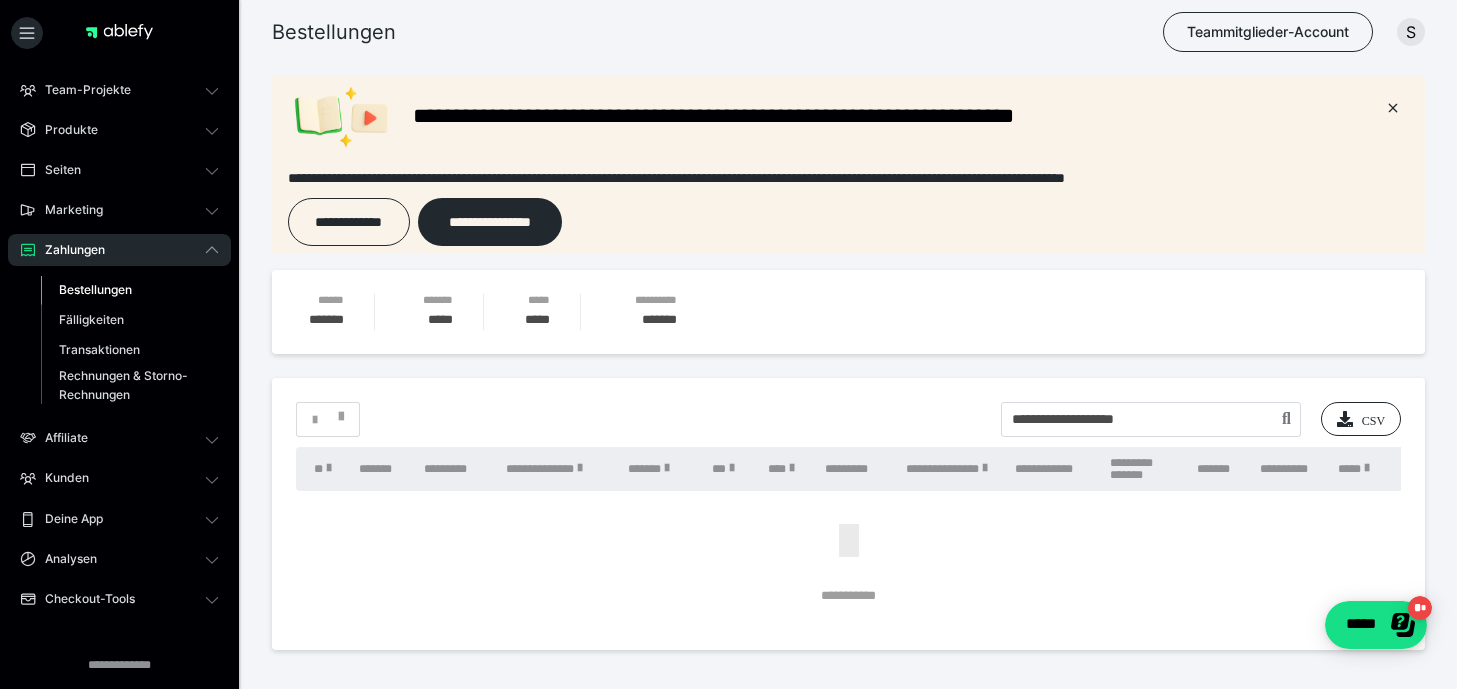 scroll, scrollTop: 12, scrollLeft: 0, axis: vertical 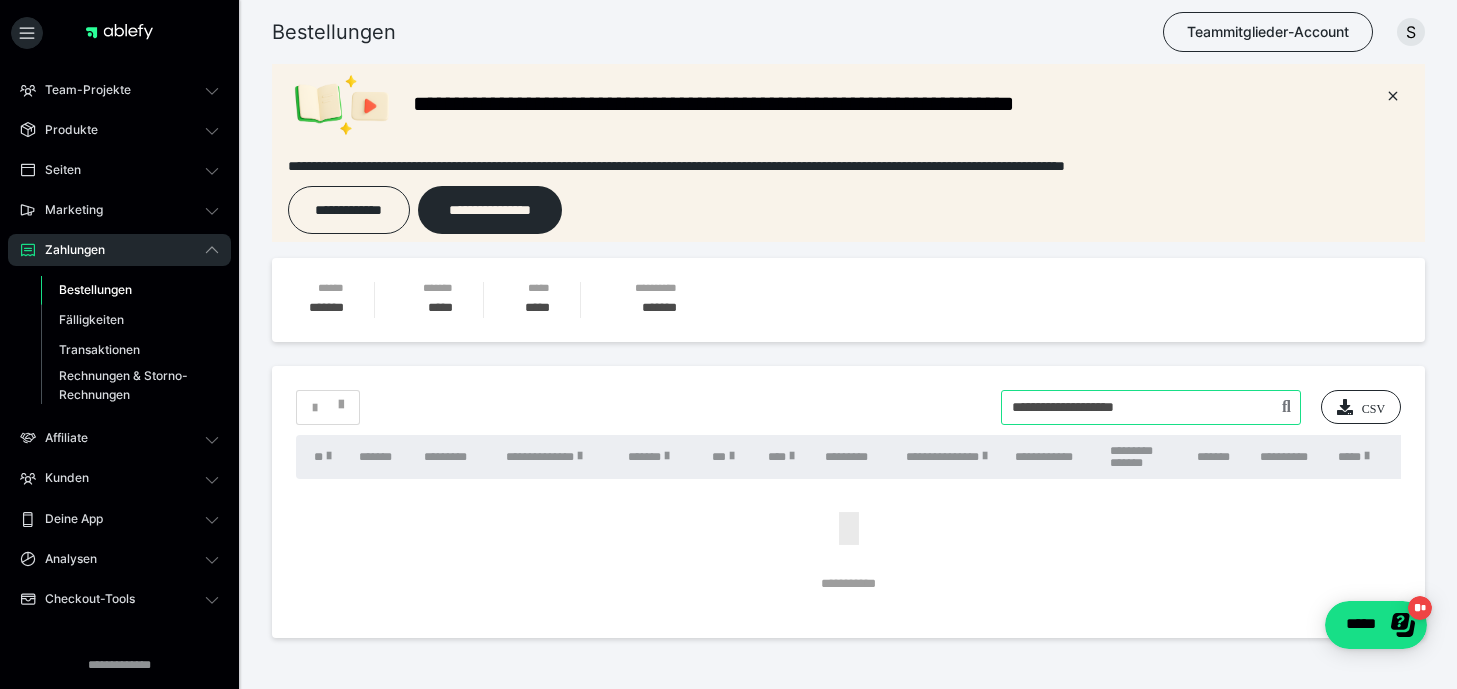 click at bounding box center (1151, 407) 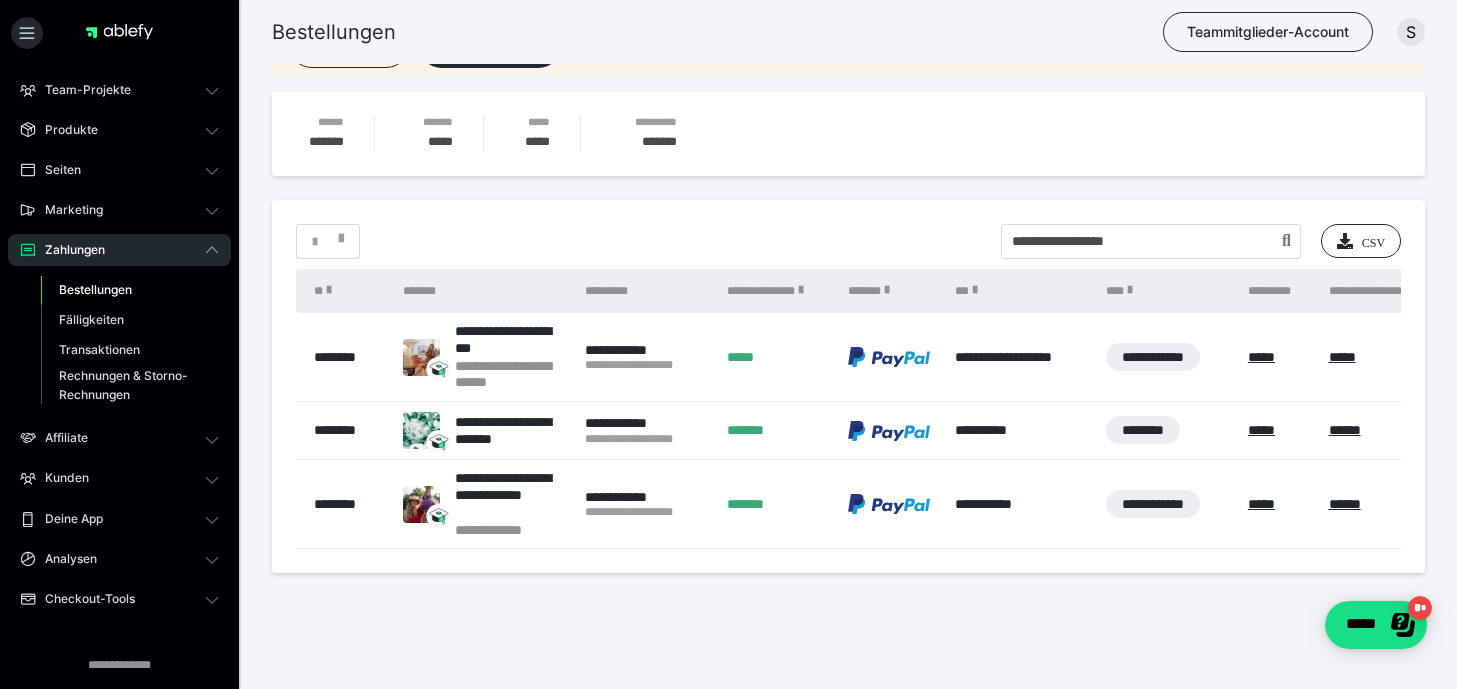 scroll, scrollTop: 187, scrollLeft: 0, axis: vertical 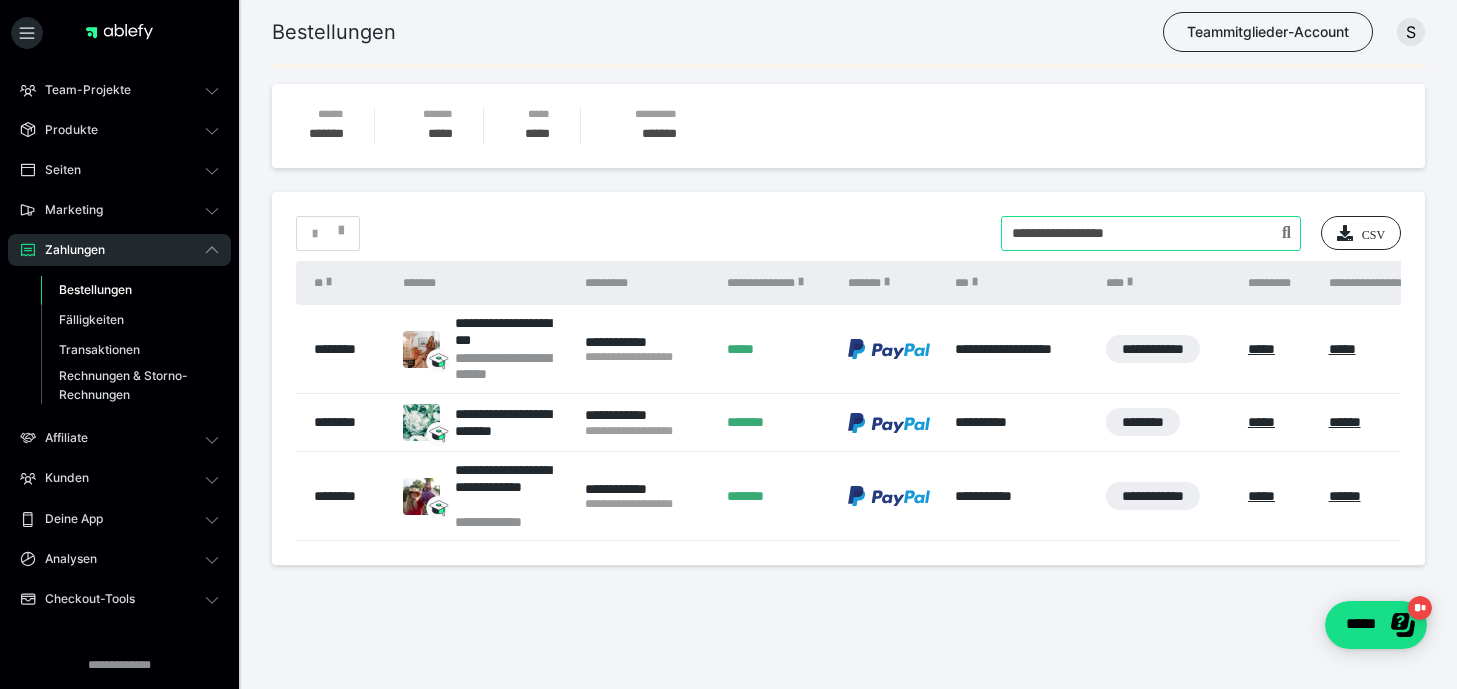 click at bounding box center [1151, 233] 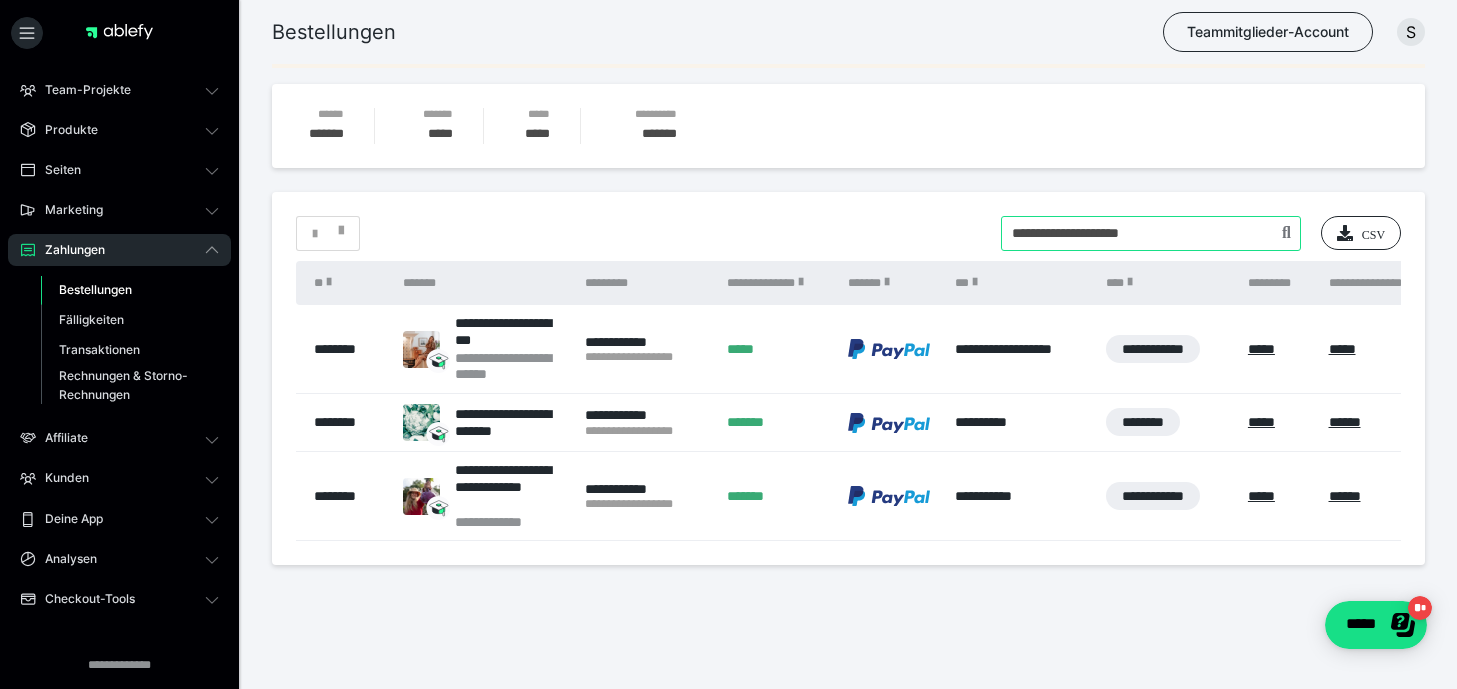 type on "**********" 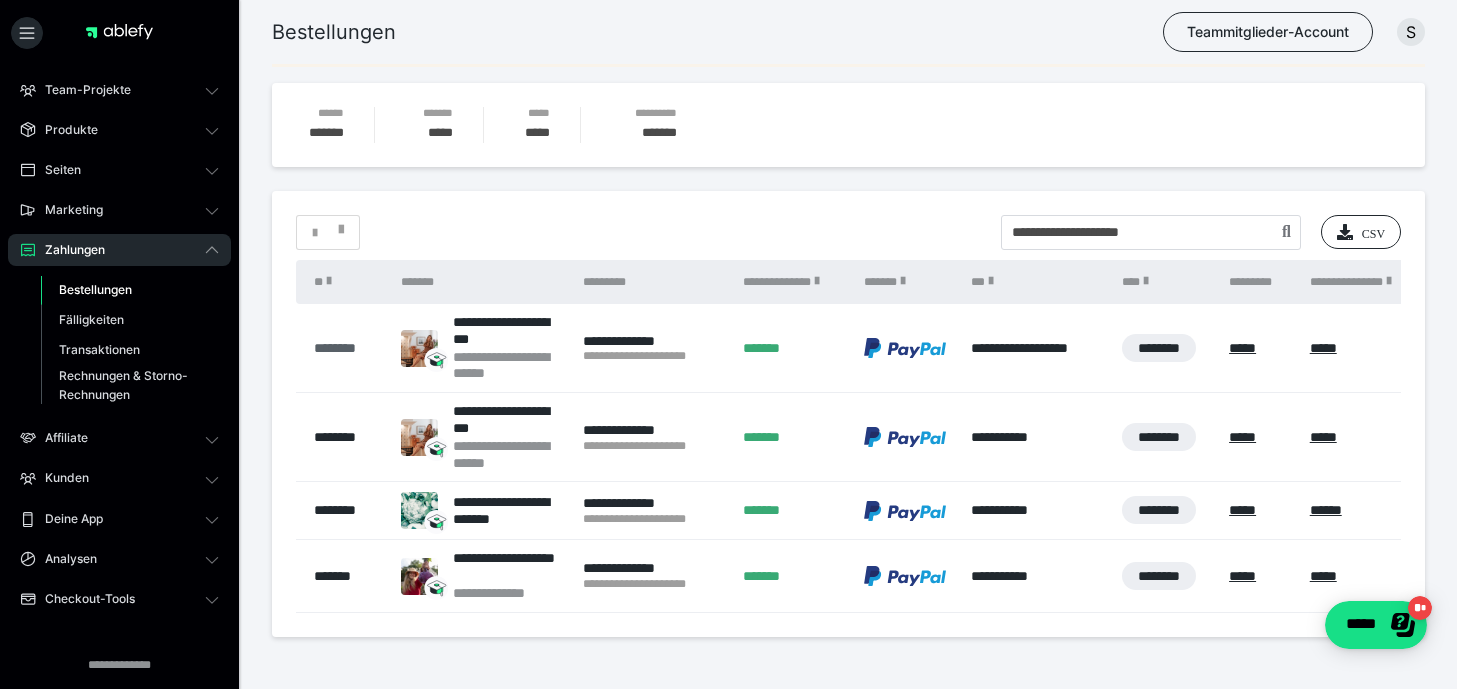 click on "********" at bounding box center (347, 348) 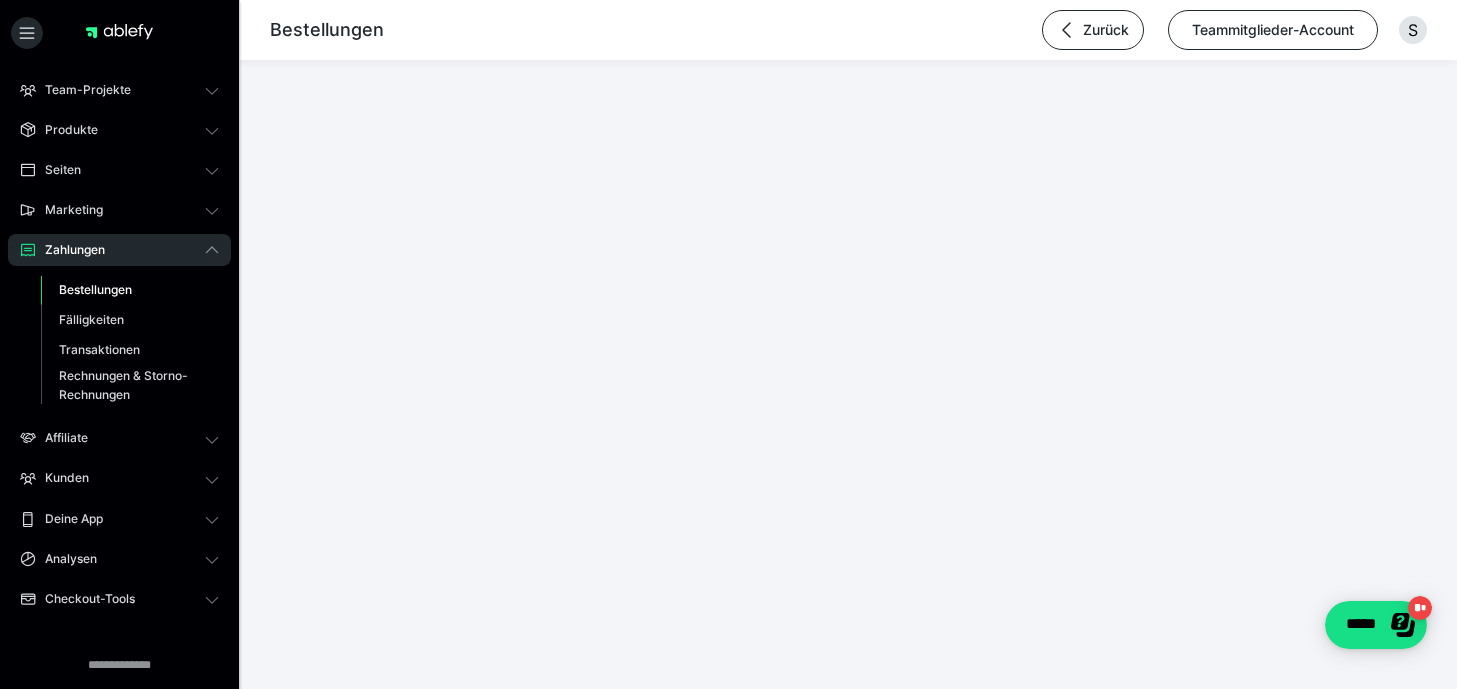 scroll, scrollTop: 0, scrollLeft: 0, axis: both 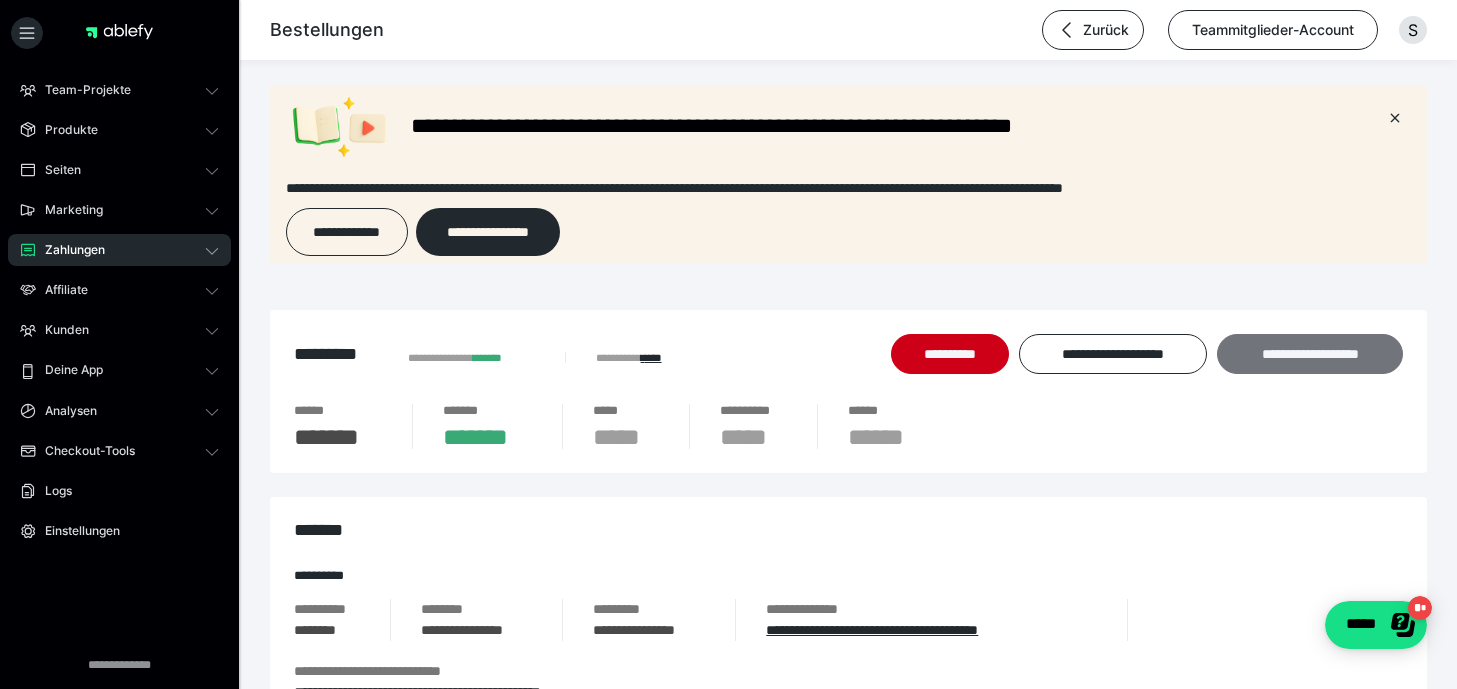 click on "**********" at bounding box center (1310, 354) 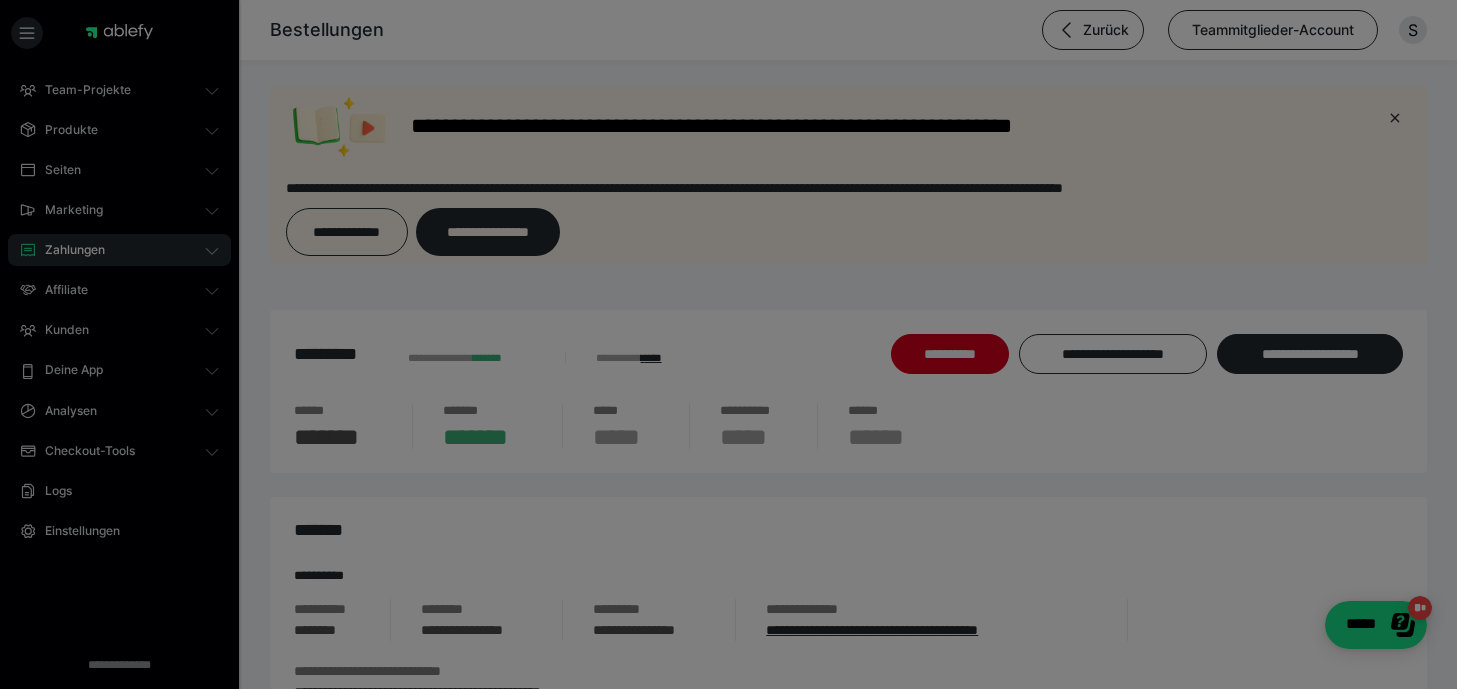 scroll, scrollTop: 0, scrollLeft: 0, axis: both 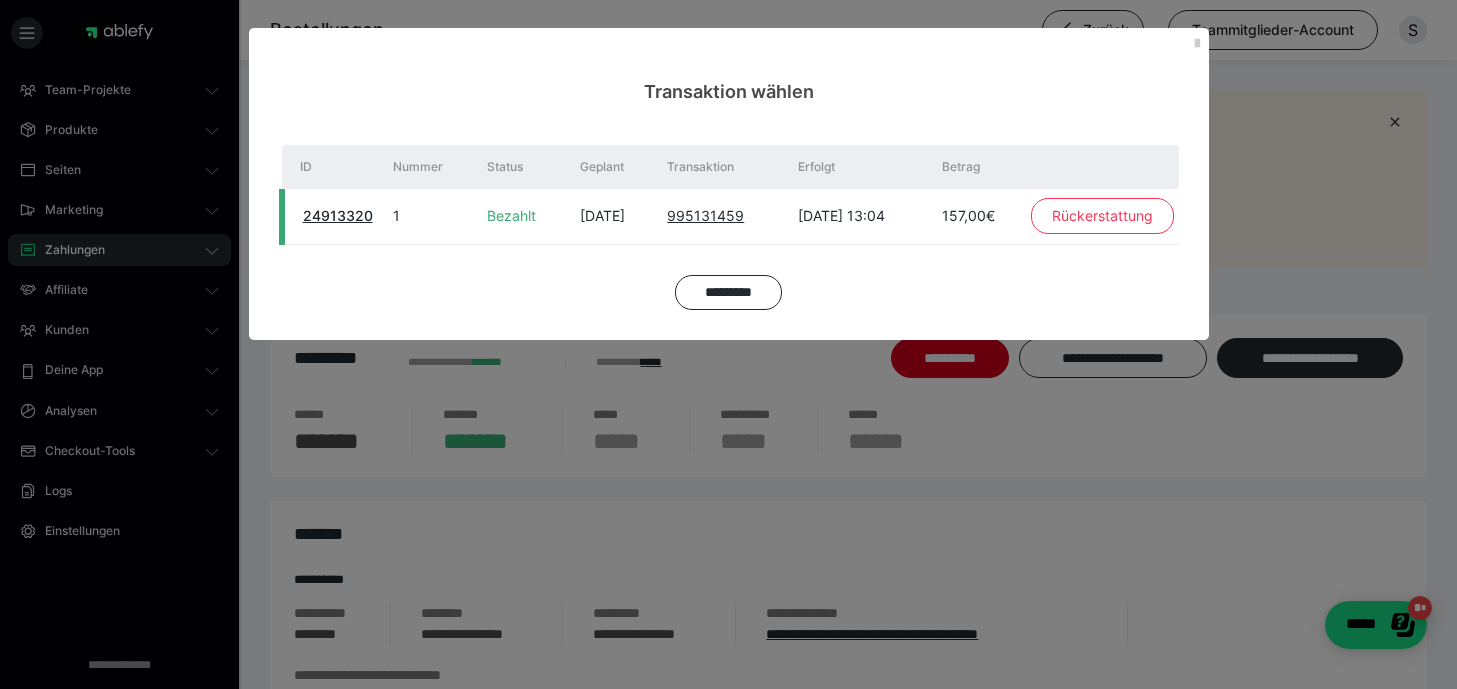 click on "Rückerstattung" at bounding box center [1102, 216] 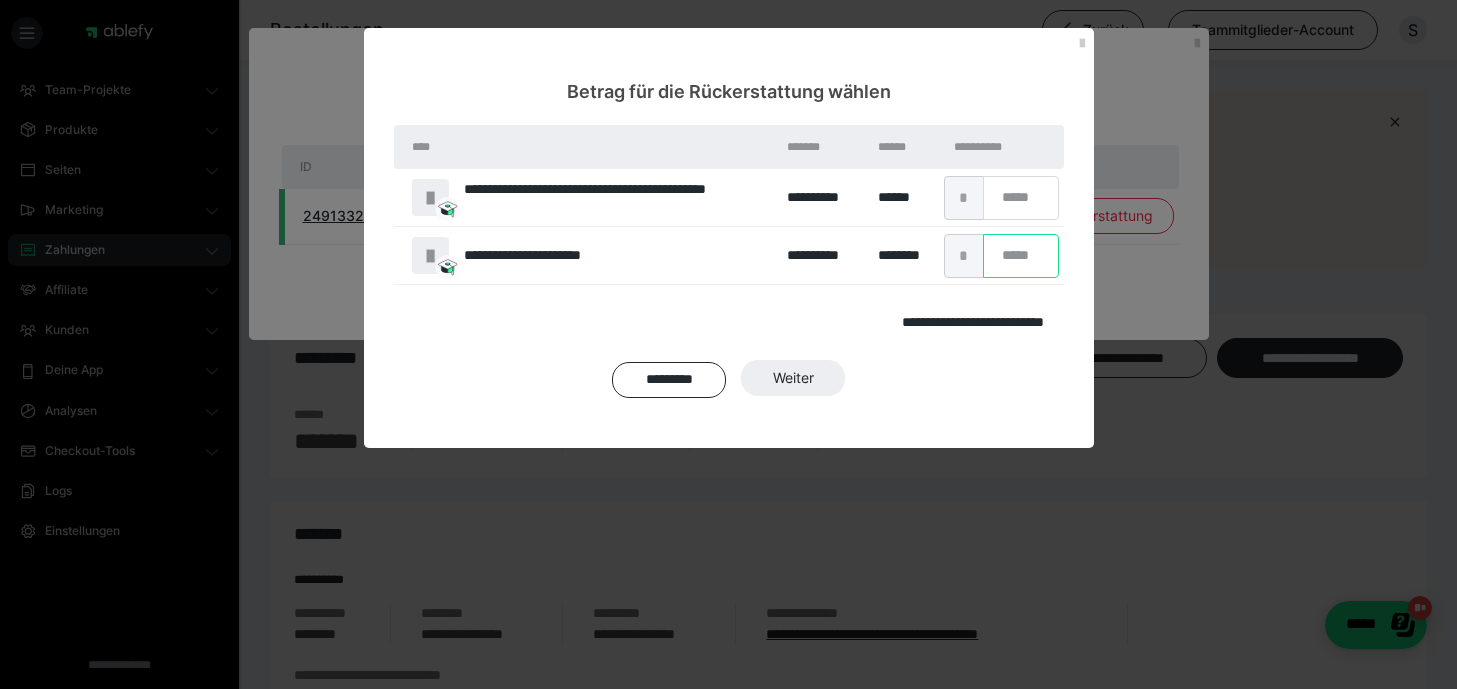 click on "*" at bounding box center [1021, 256] 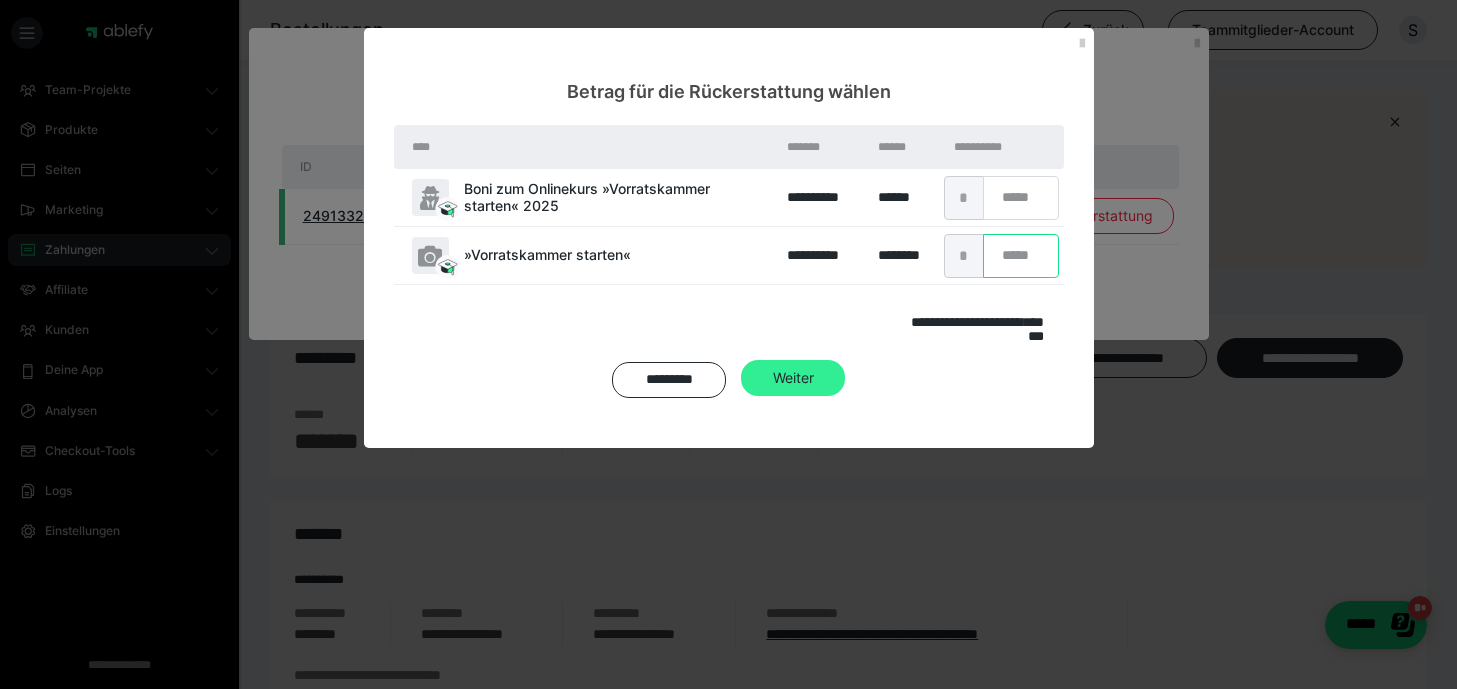 type on "***" 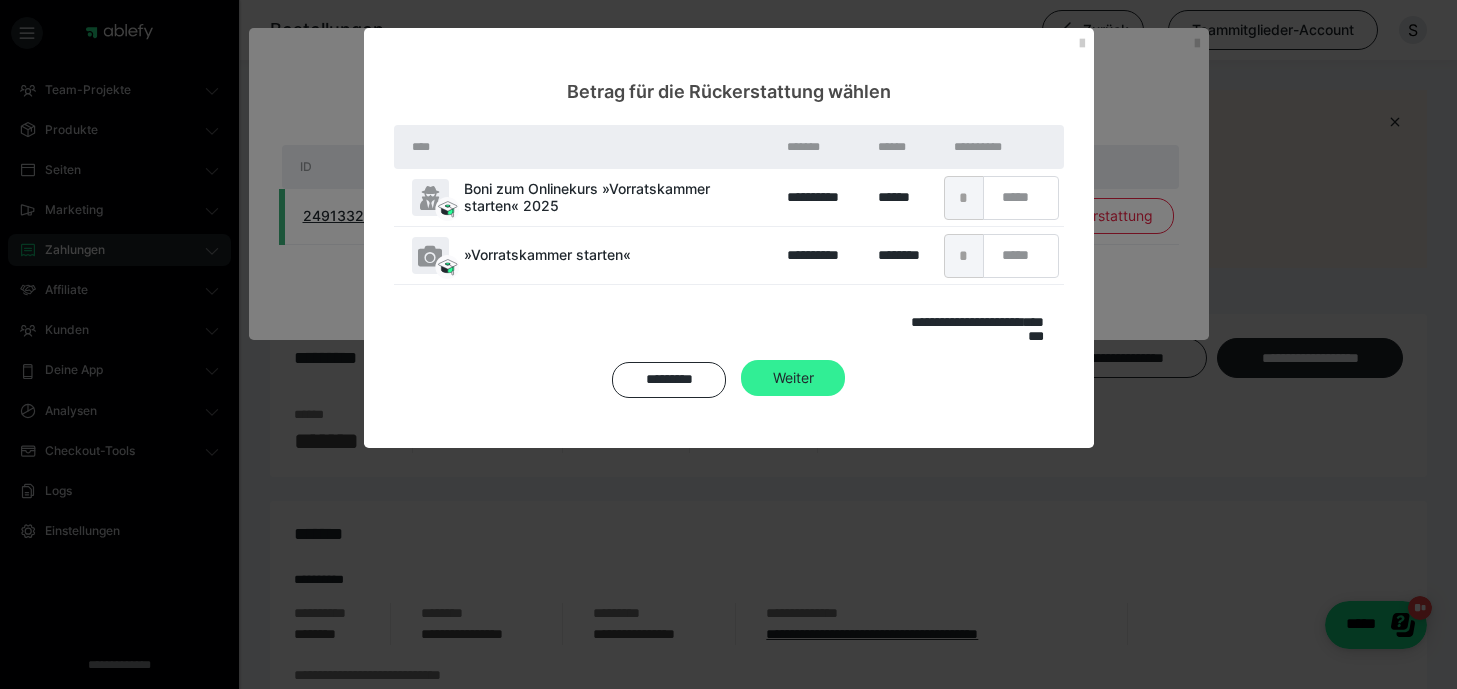 click on "Weiter" at bounding box center (793, 378) 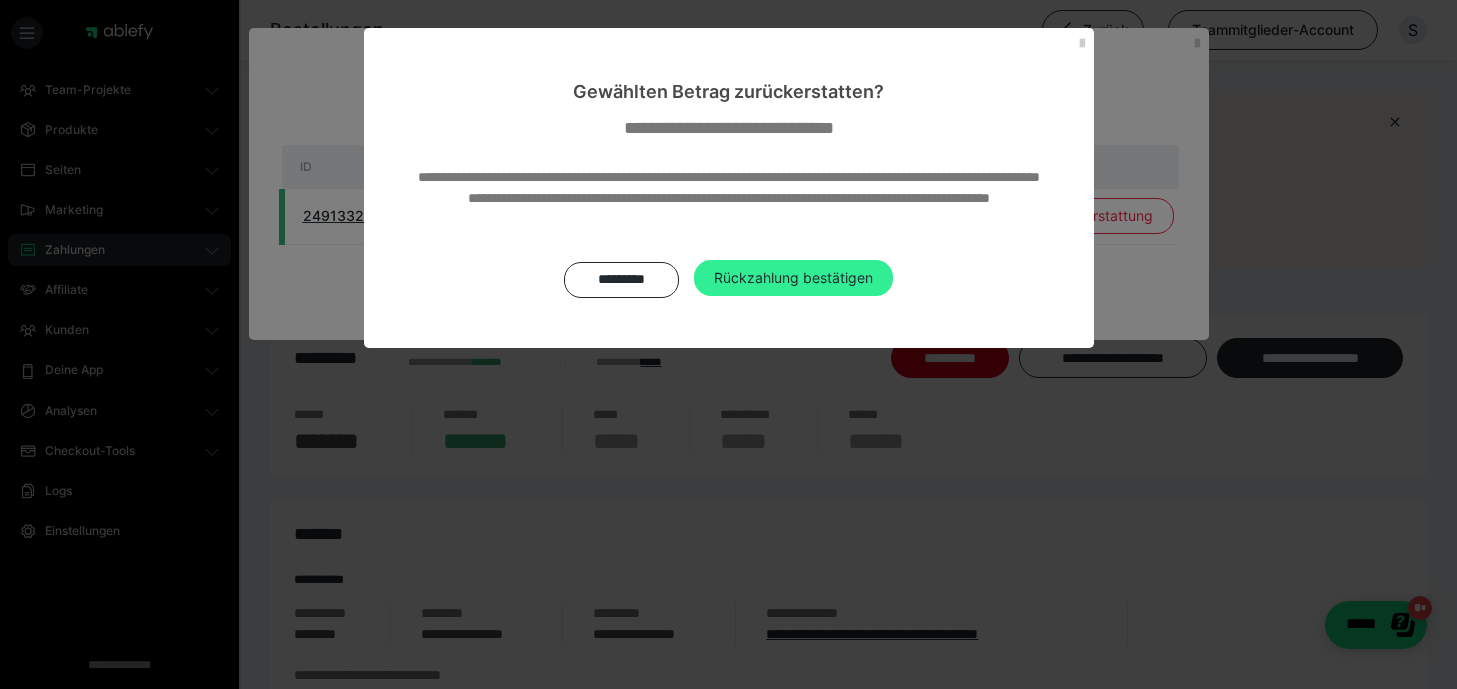 click on "Rückzahlung bestätigen" at bounding box center (793, 278) 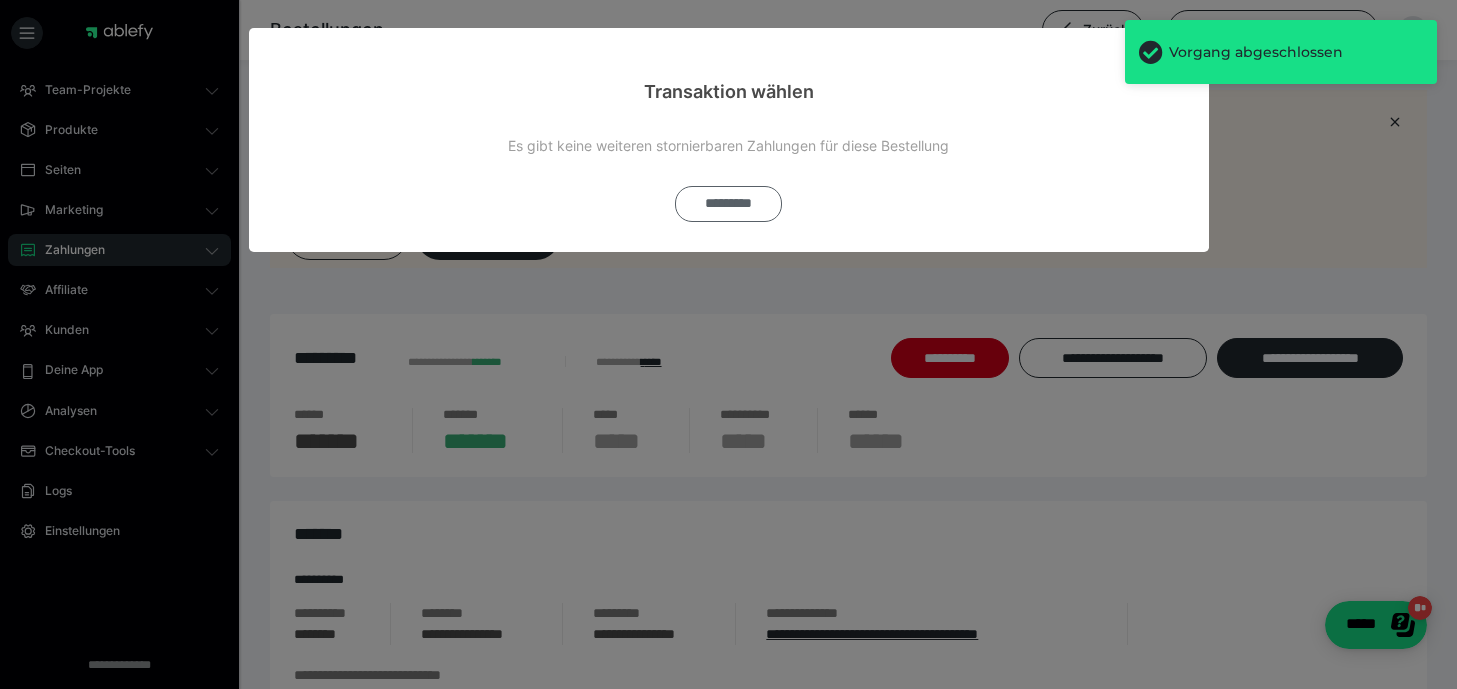 click on "*********" at bounding box center (728, 204) 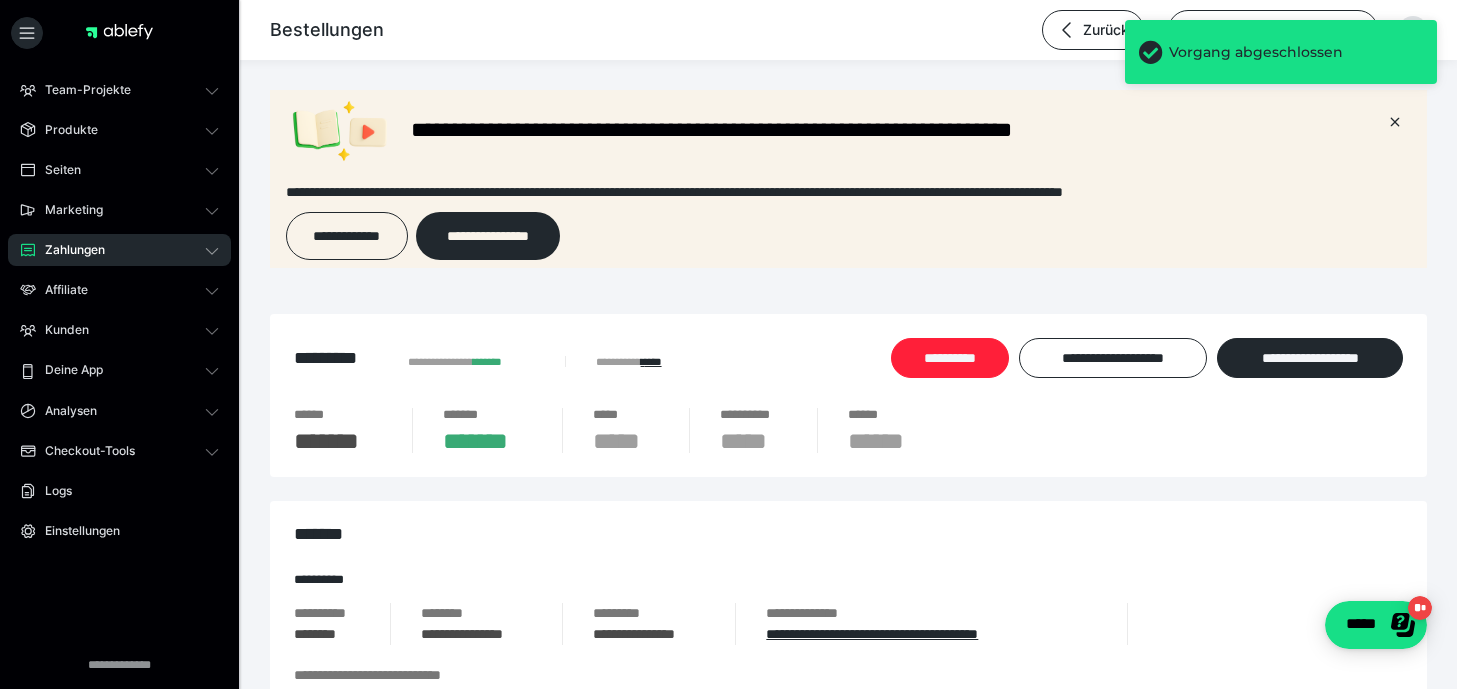 click on "**********" at bounding box center [950, 358] 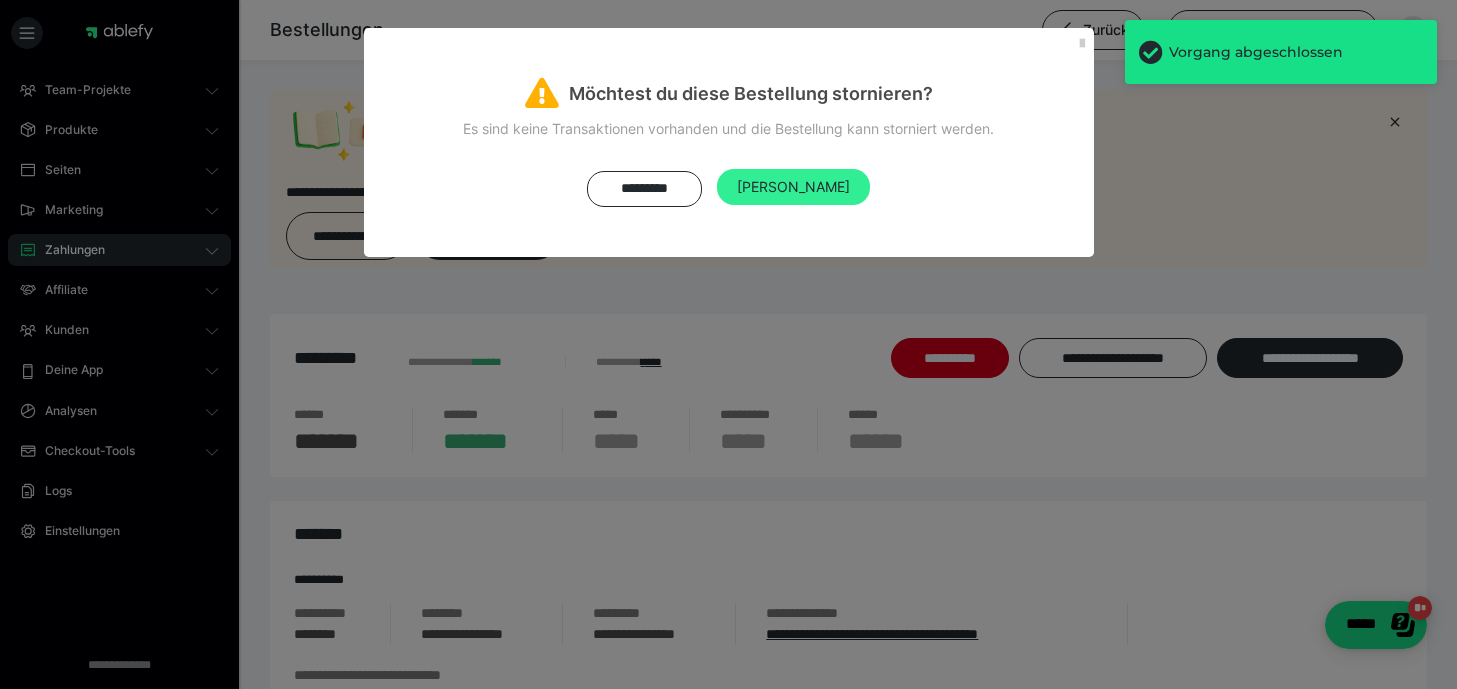 click on "Ja" at bounding box center [793, 187] 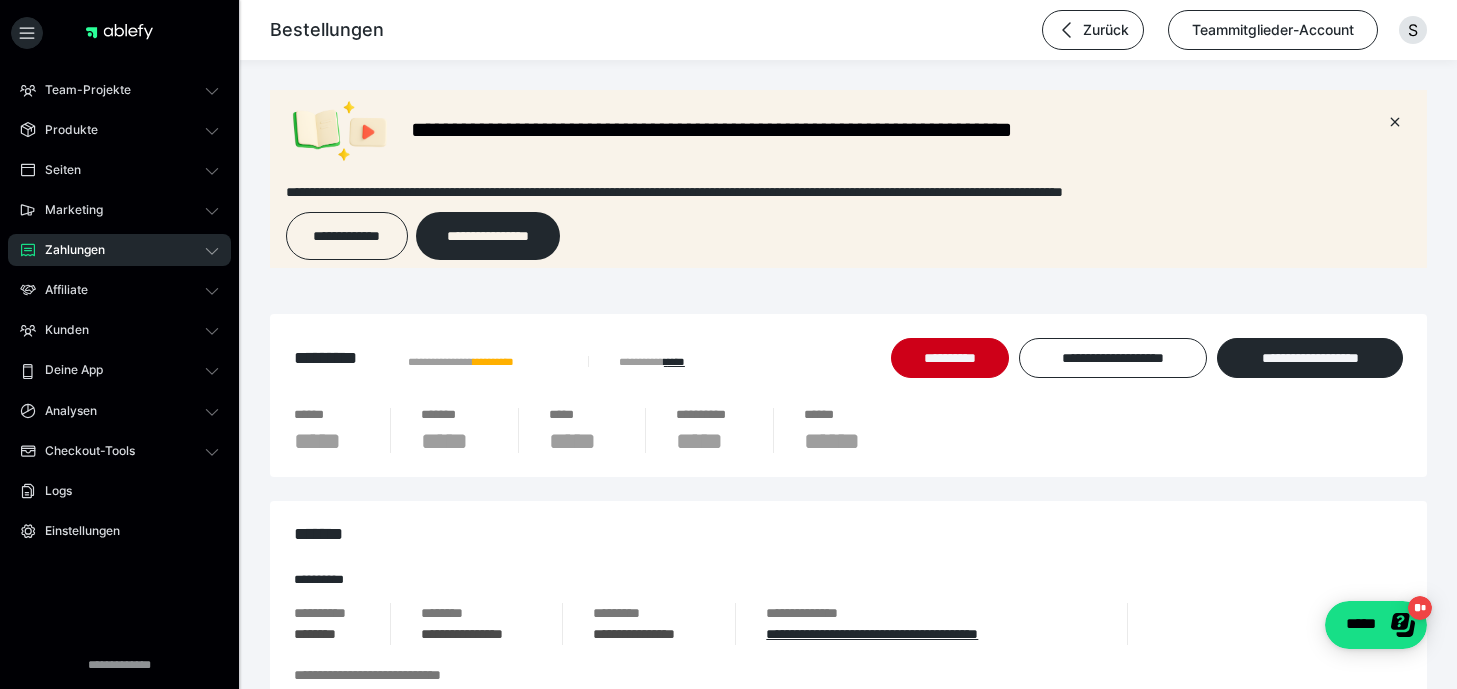click on "Zahlungen" at bounding box center [119, 250] 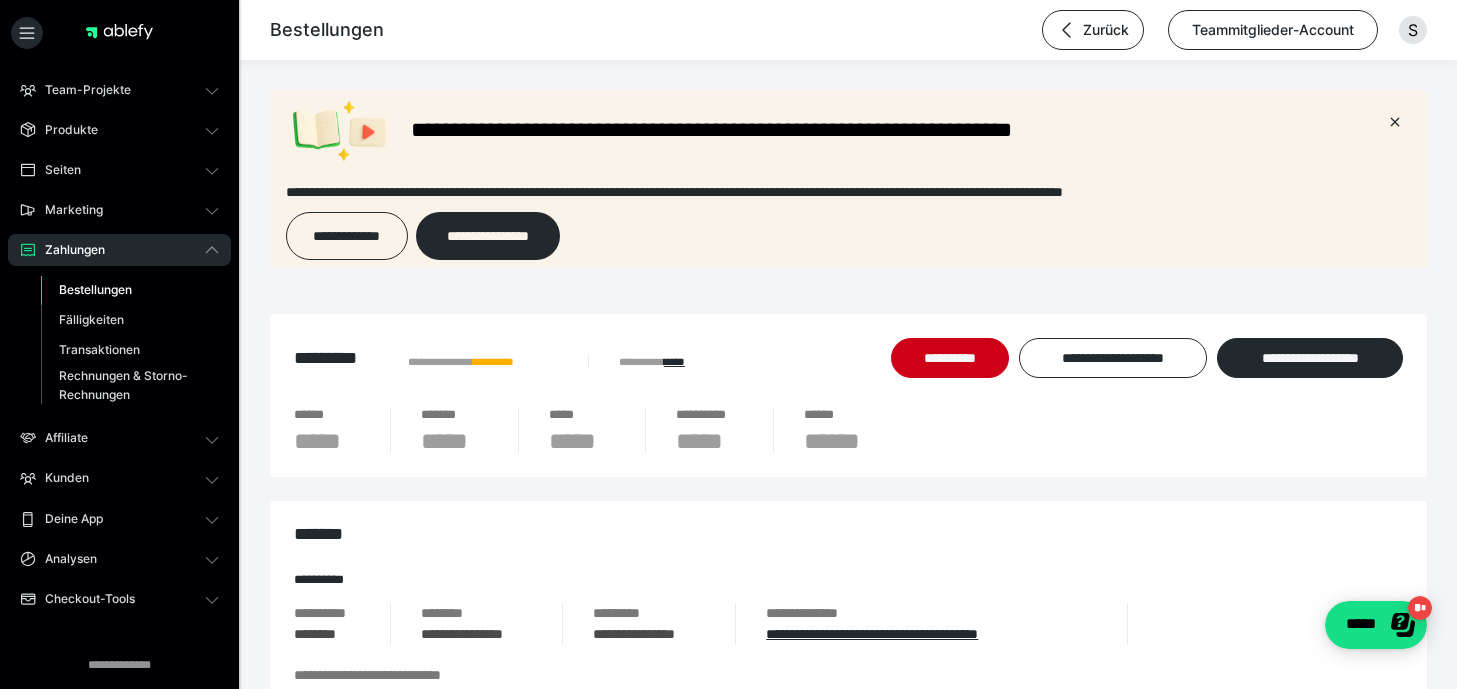 click on "Bestellungen" at bounding box center (130, 290) 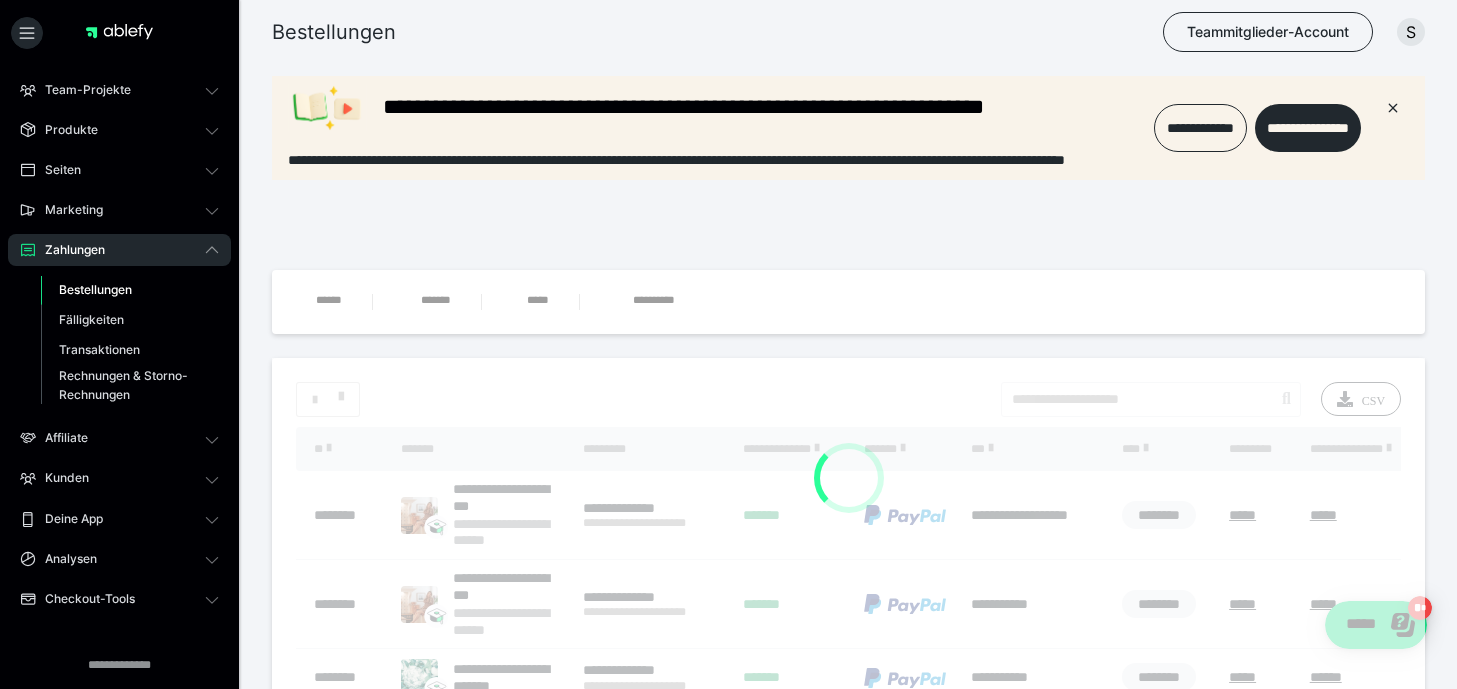 scroll, scrollTop: 0, scrollLeft: 0, axis: both 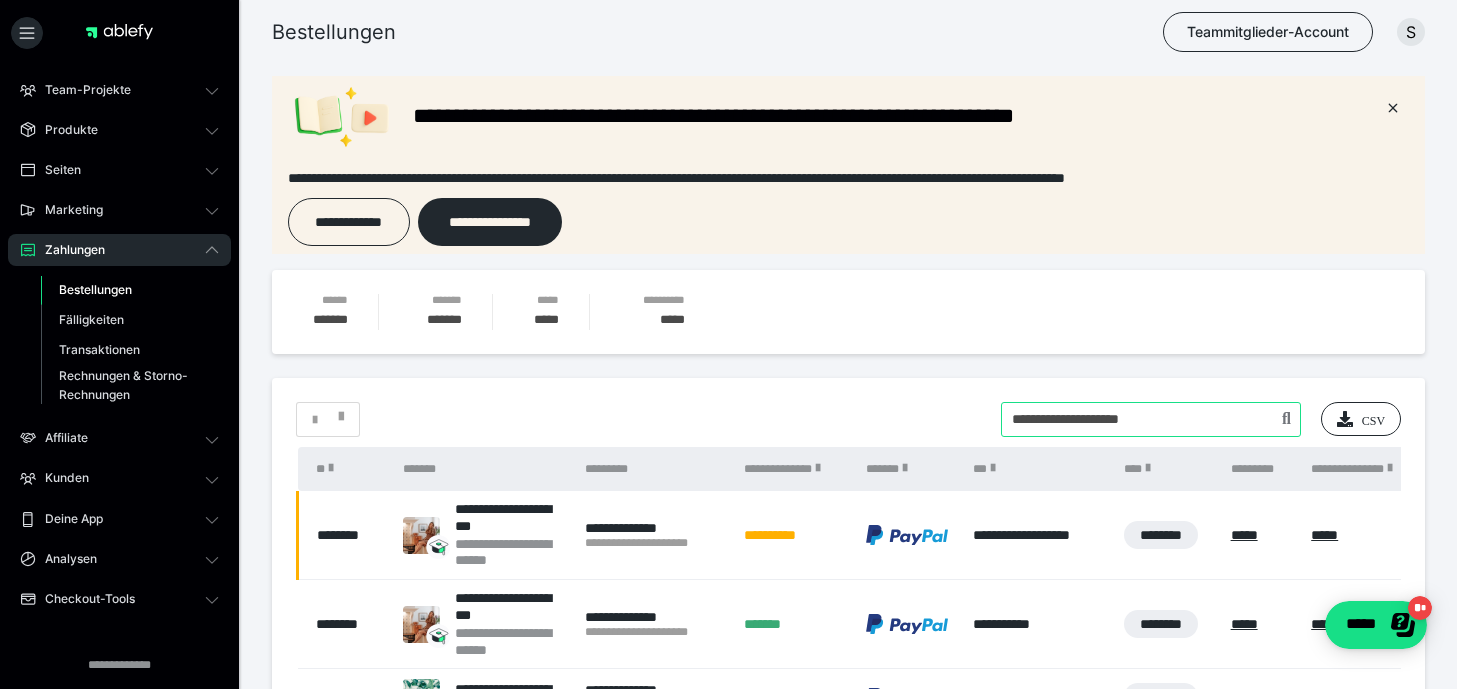 click at bounding box center [1151, 419] 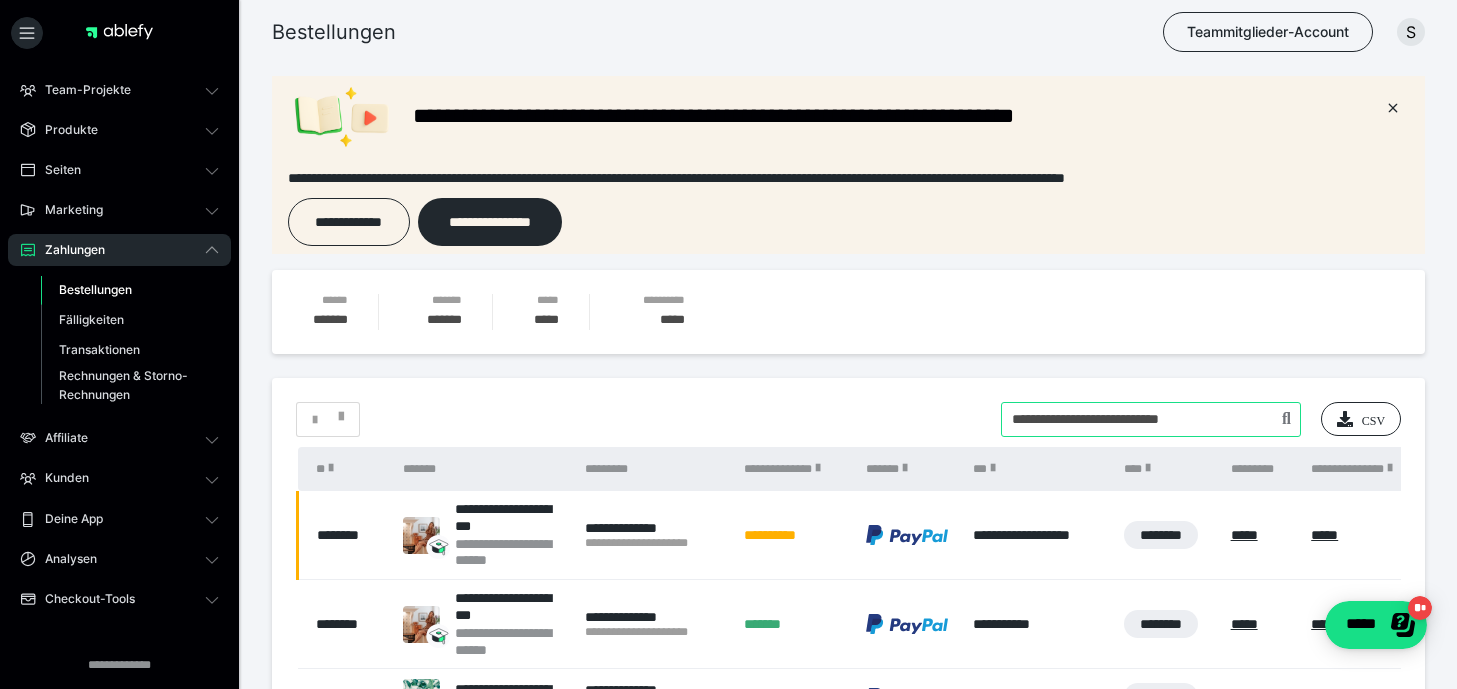 type on "**********" 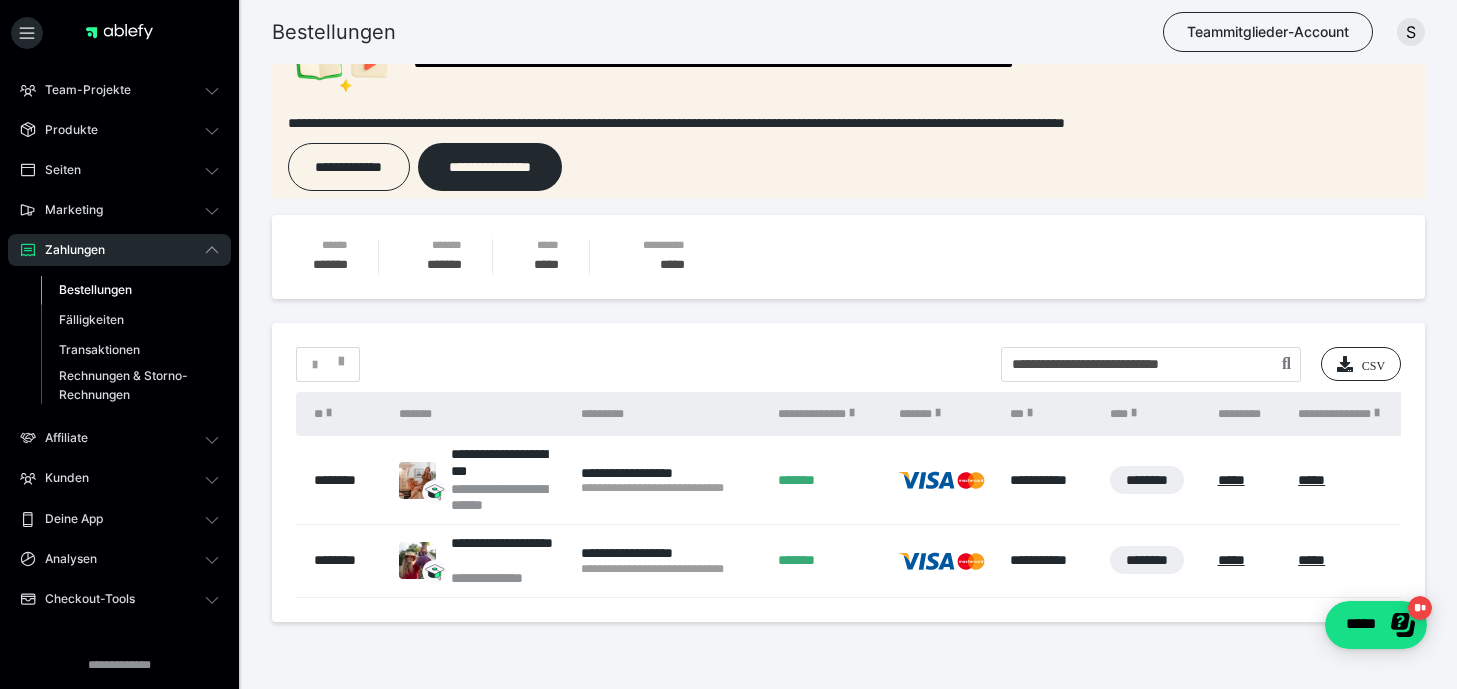 scroll, scrollTop: 56, scrollLeft: 0, axis: vertical 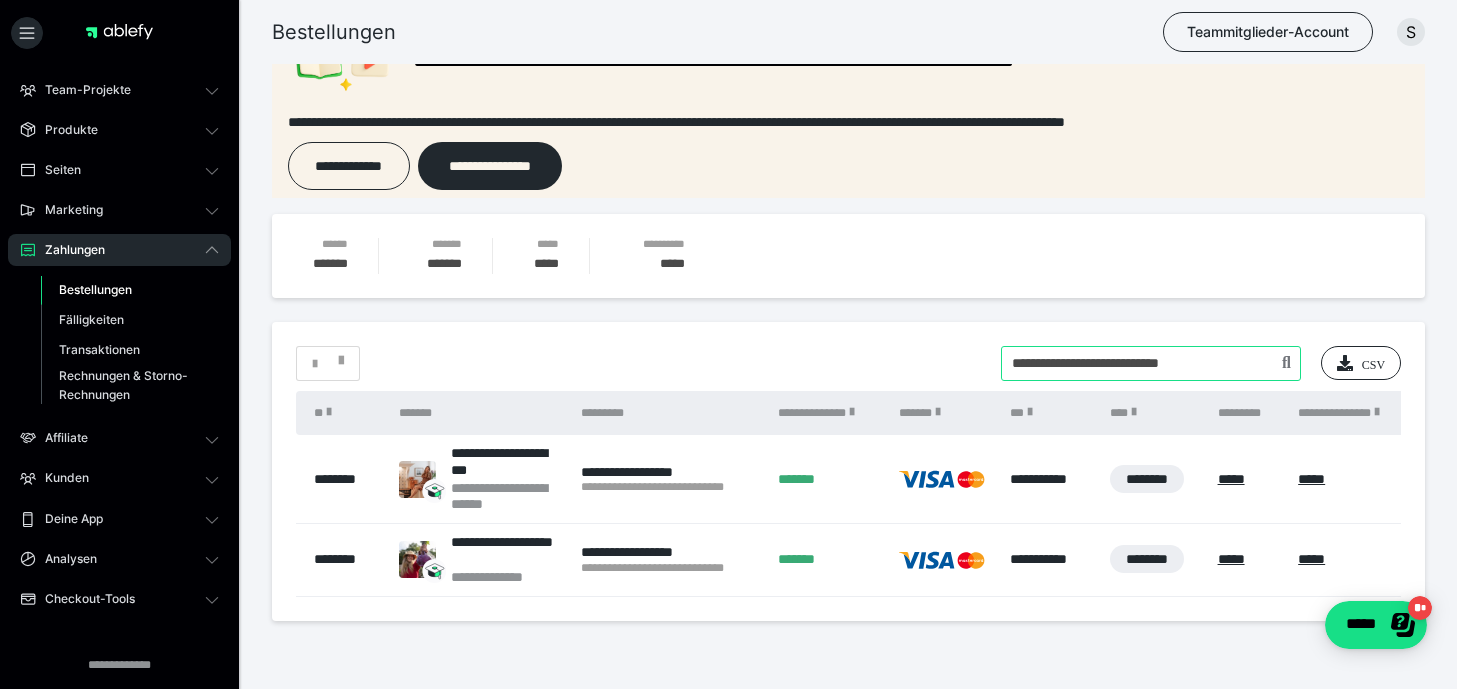 click at bounding box center [1151, 363] 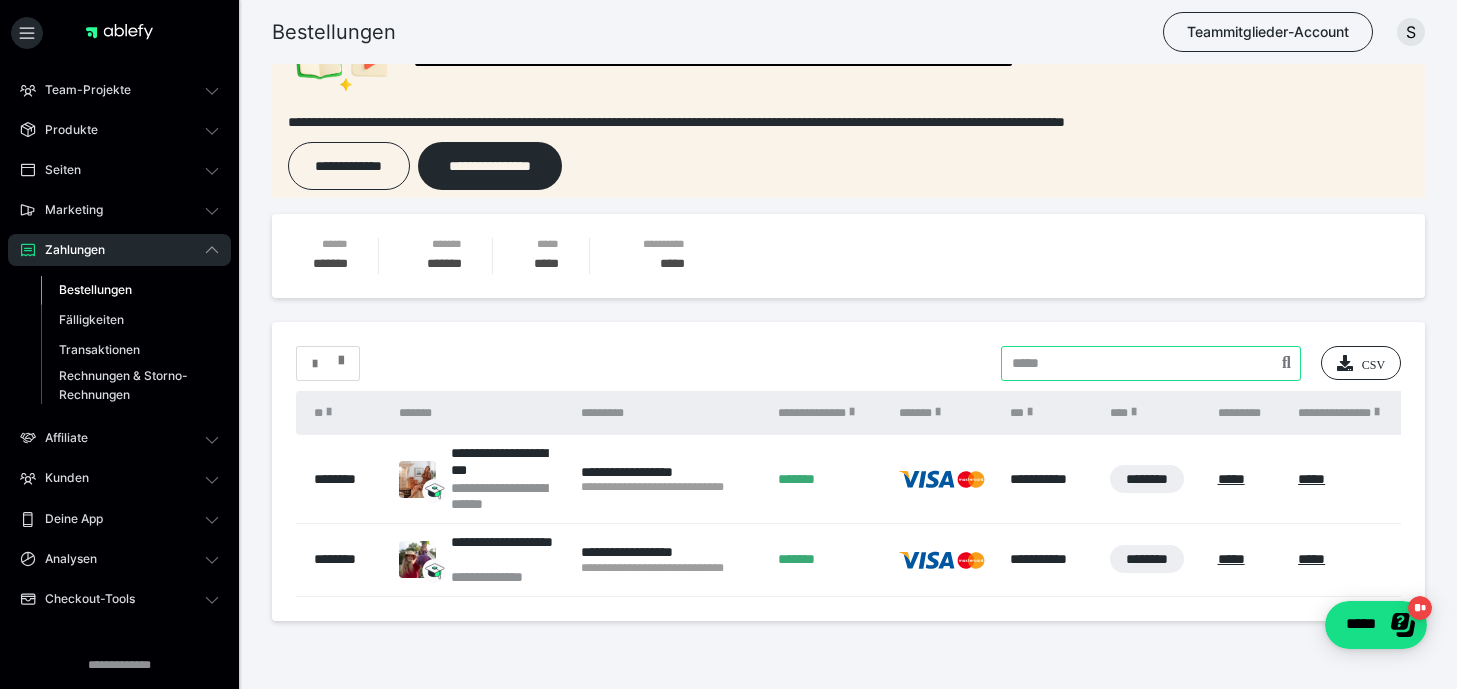 type 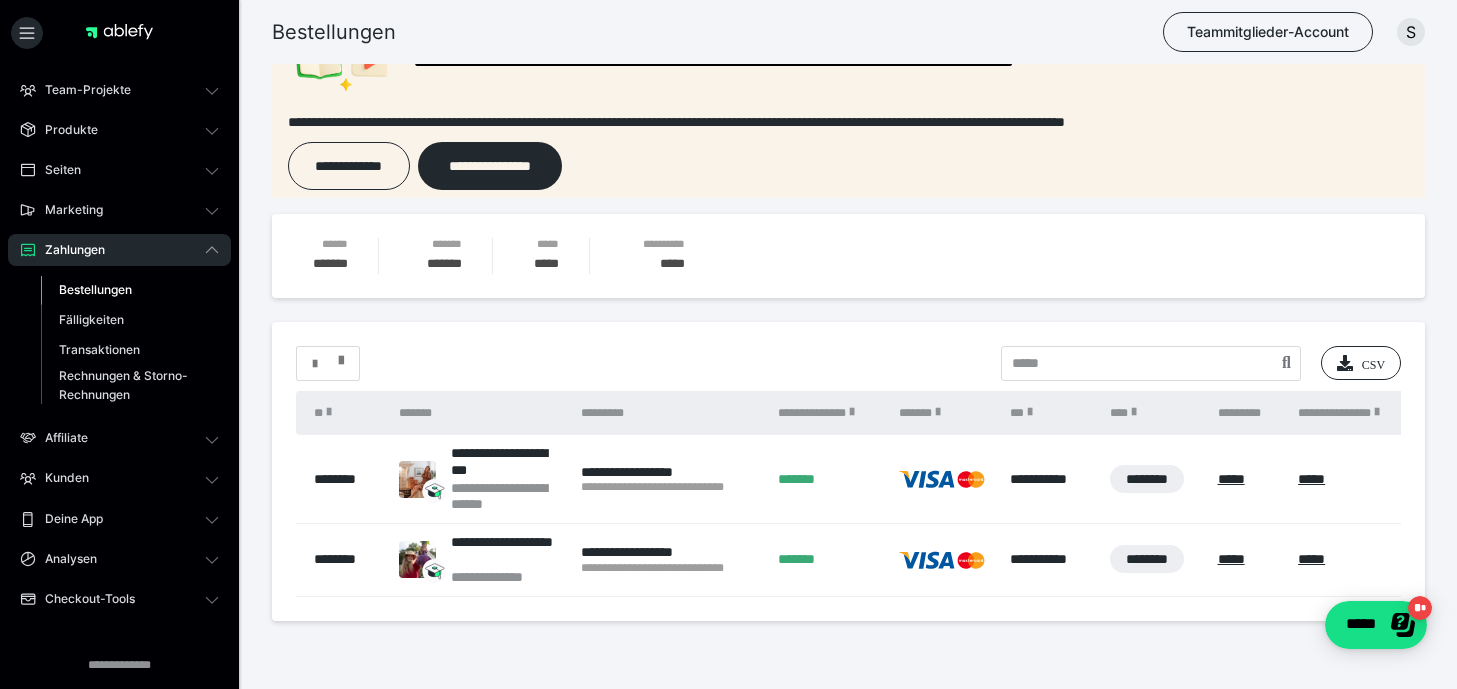 click on "**********" at bounding box center (848, 471) 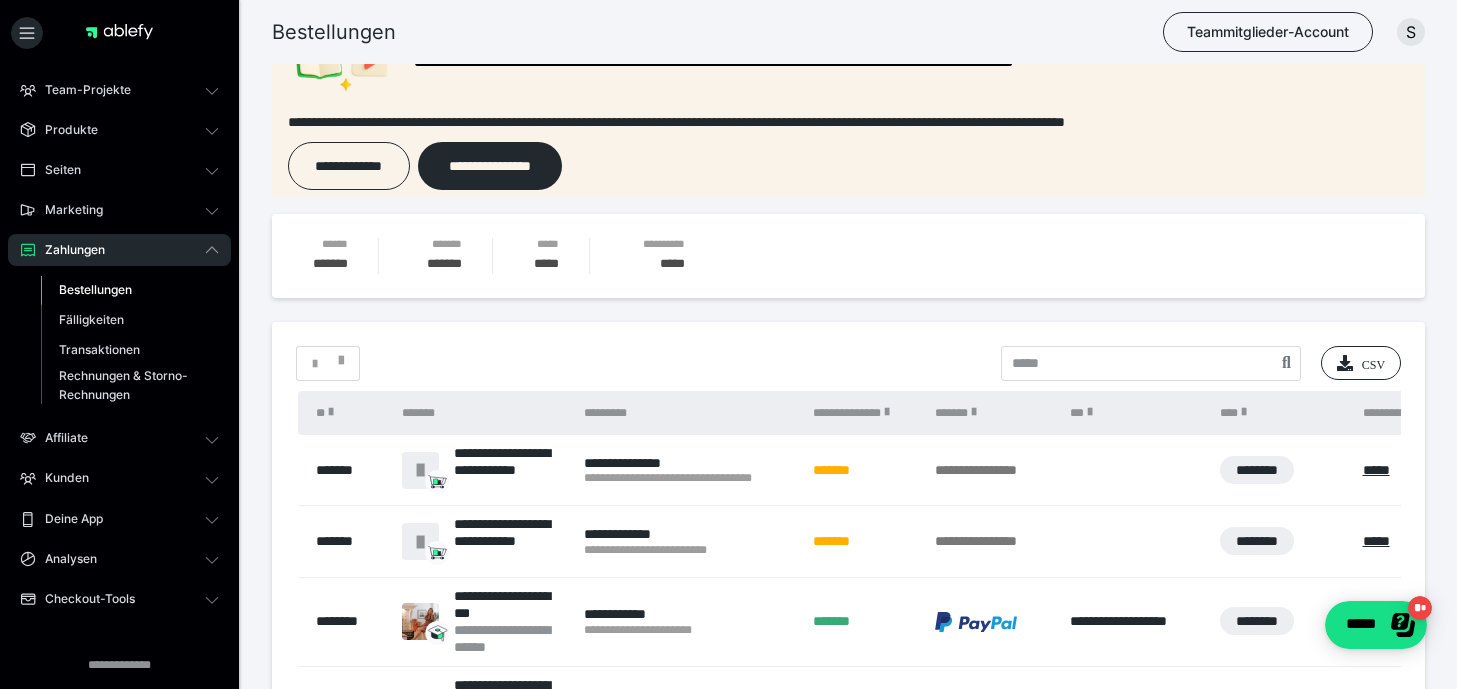 click on "*" at bounding box center [328, 363] 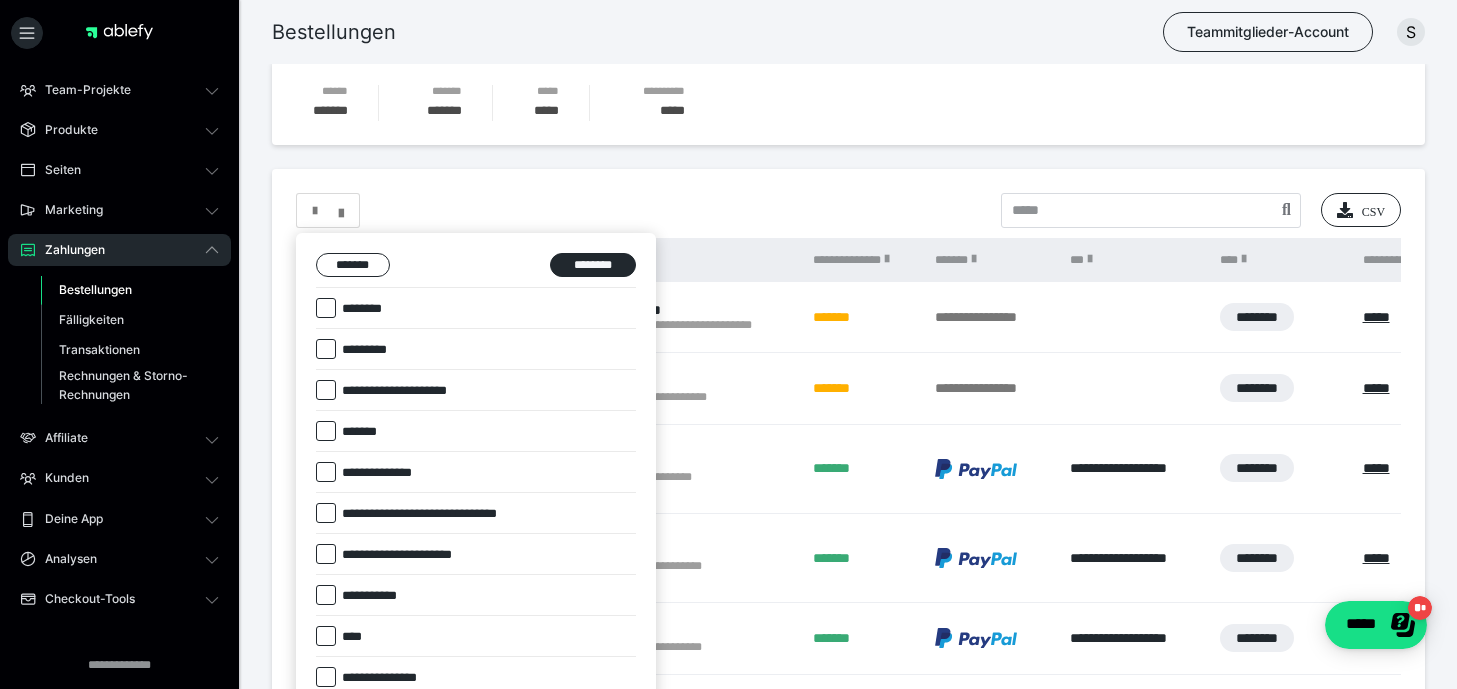 scroll, scrollTop: 204, scrollLeft: 0, axis: vertical 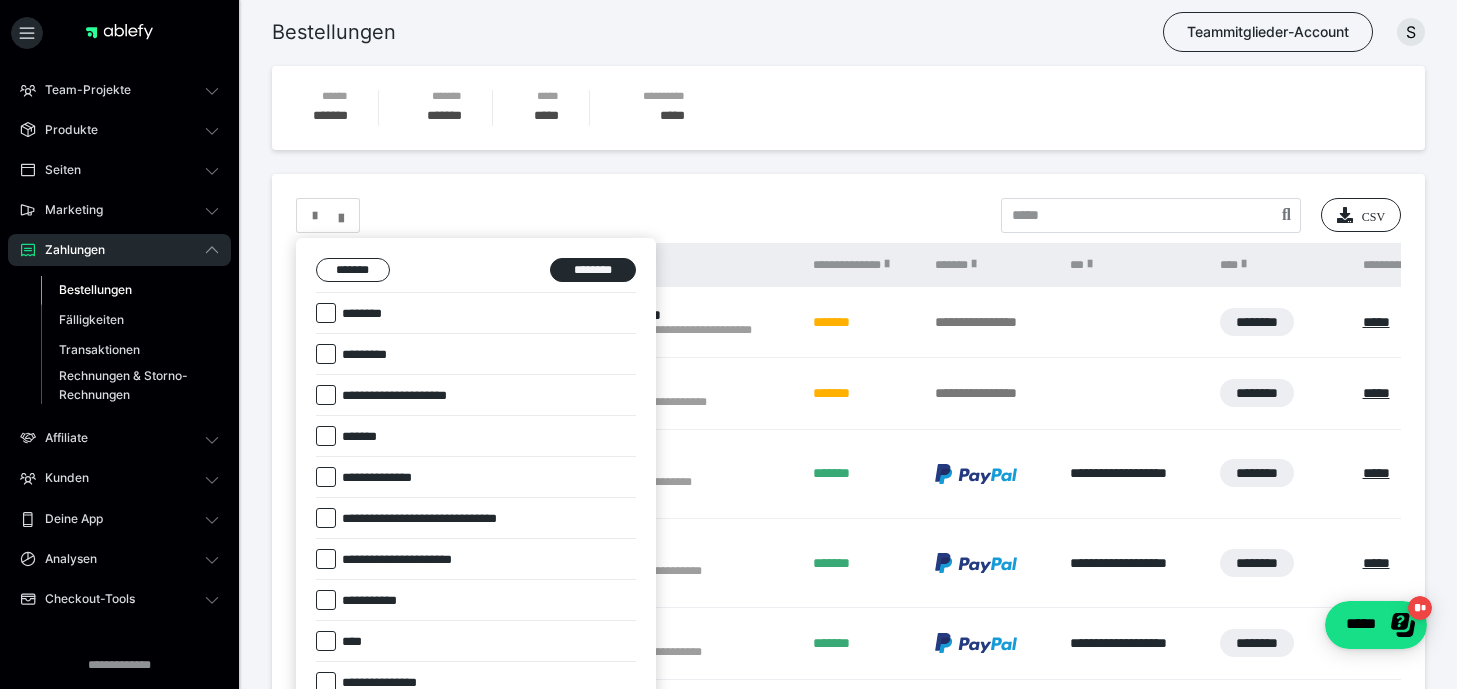 click on "********" at bounding box center [364, 314] 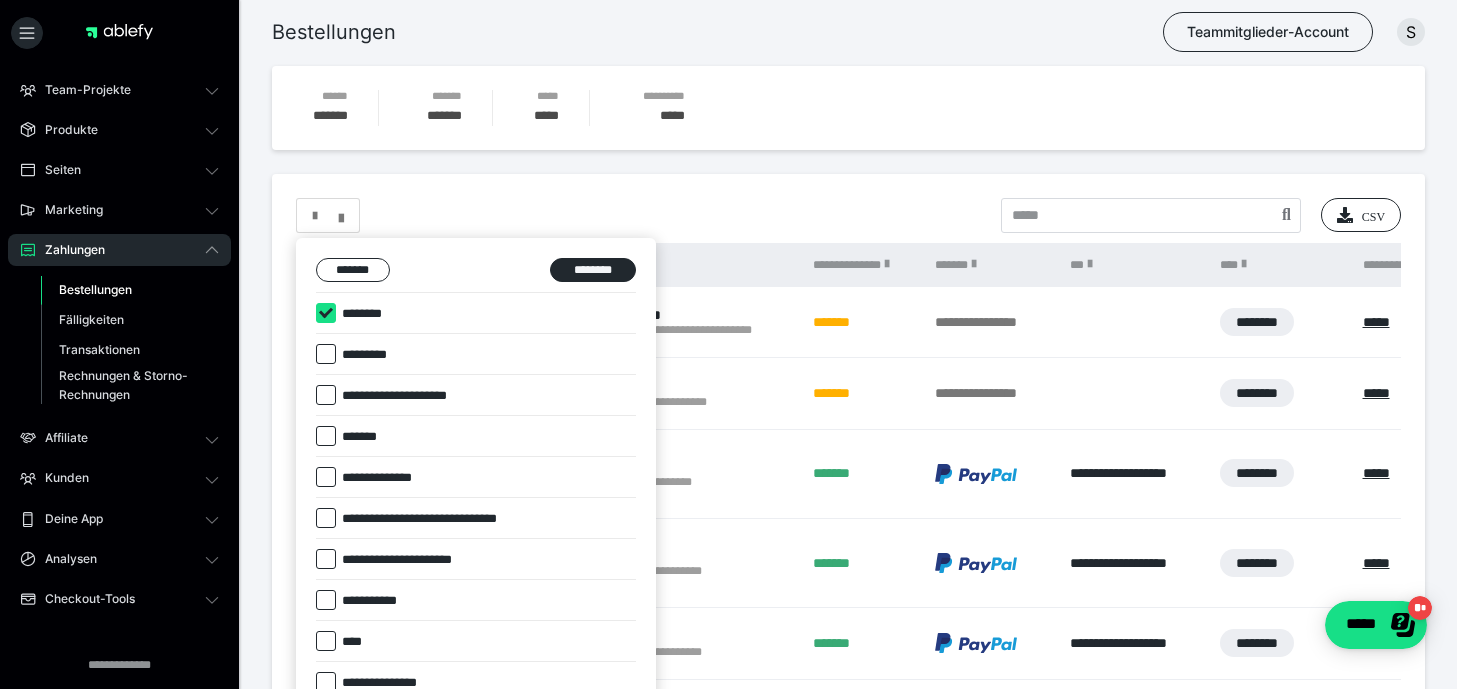 checkbox on "****" 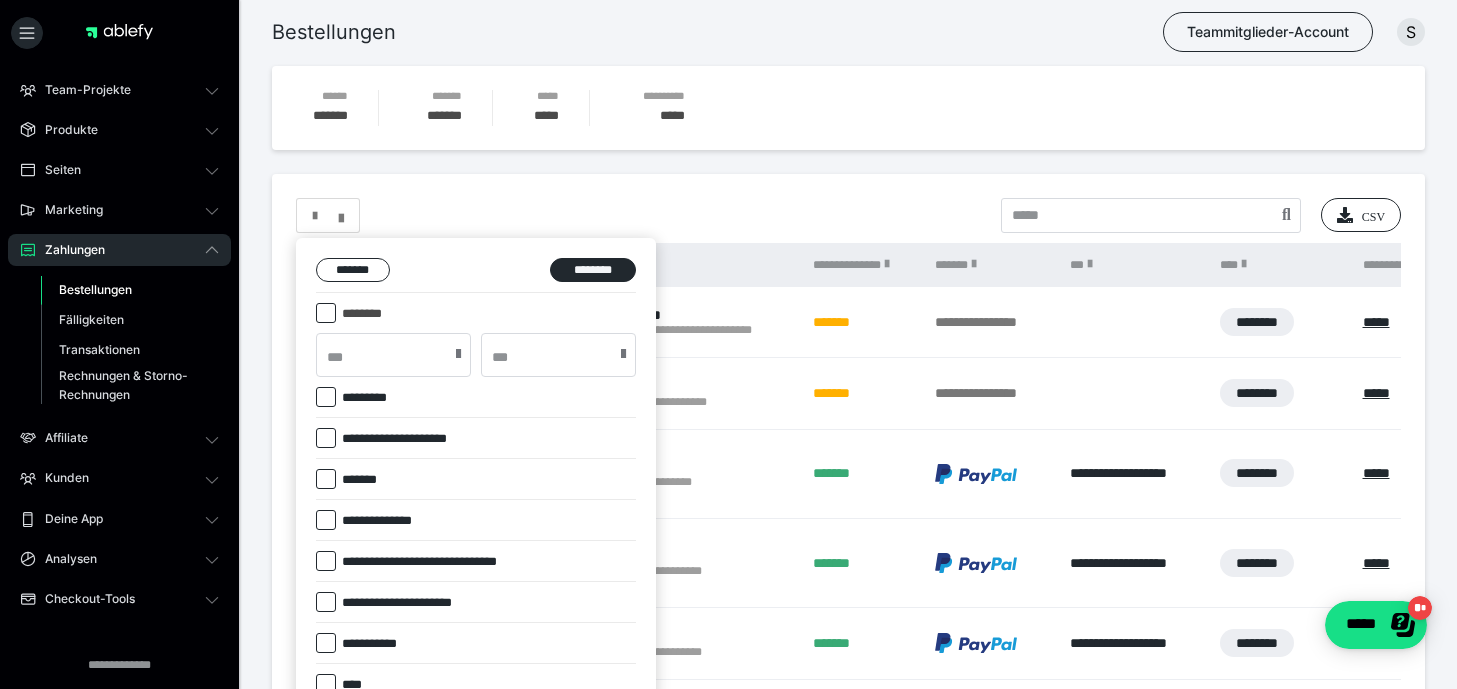 click at bounding box center (458, 354) 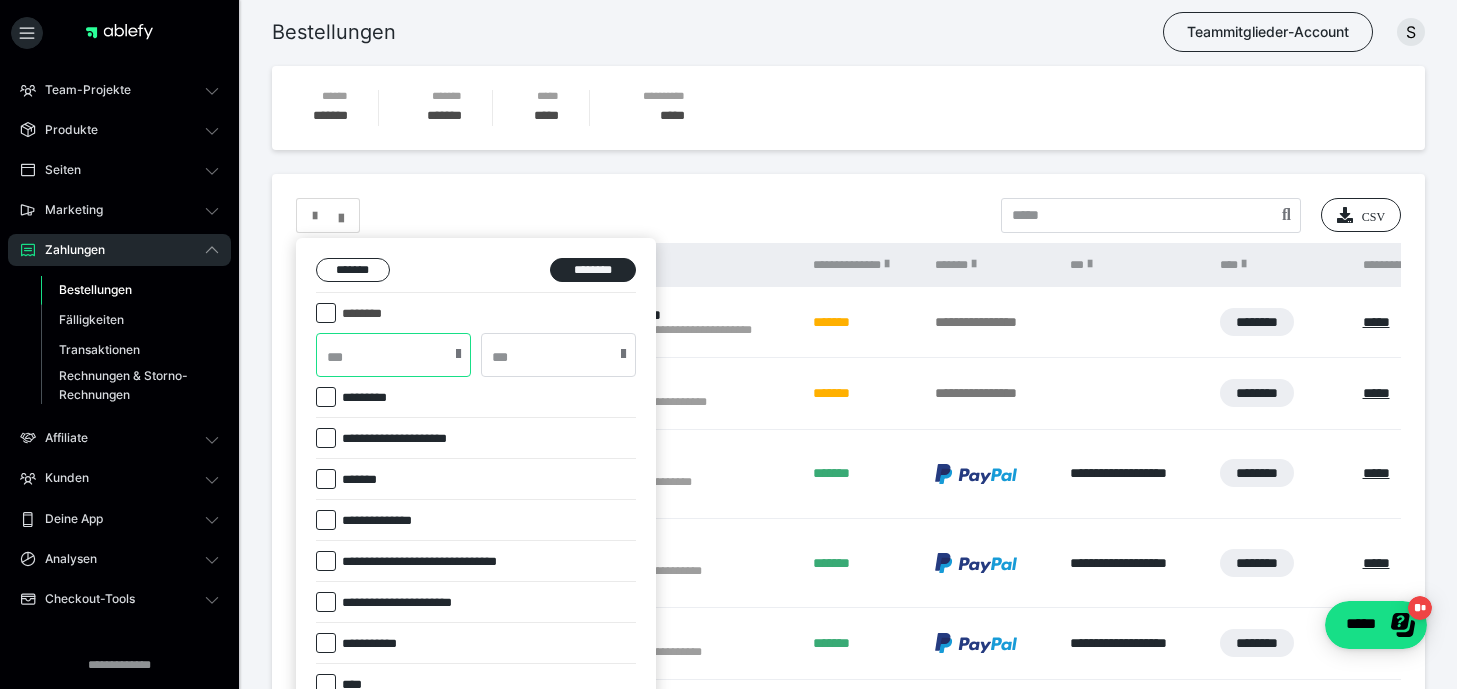 click at bounding box center [393, 355] 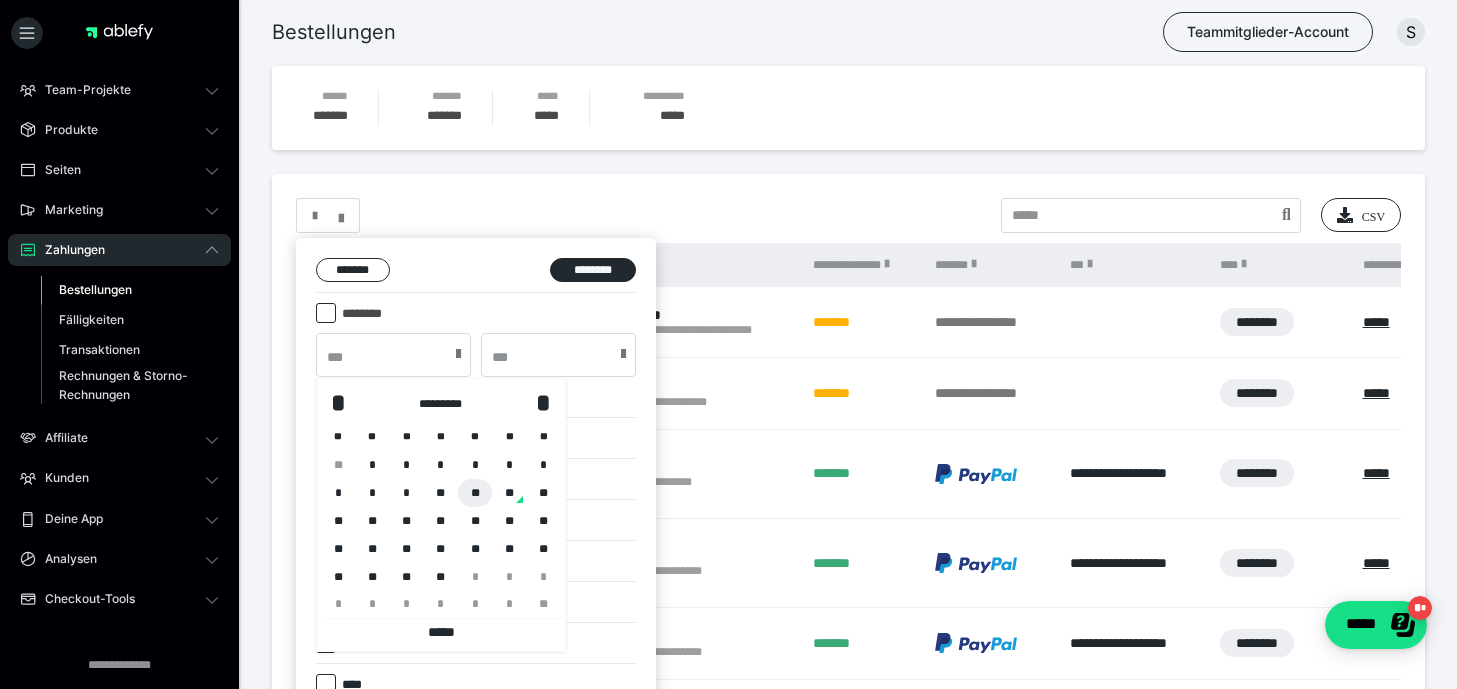 click on "**" at bounding box center [475, 493] 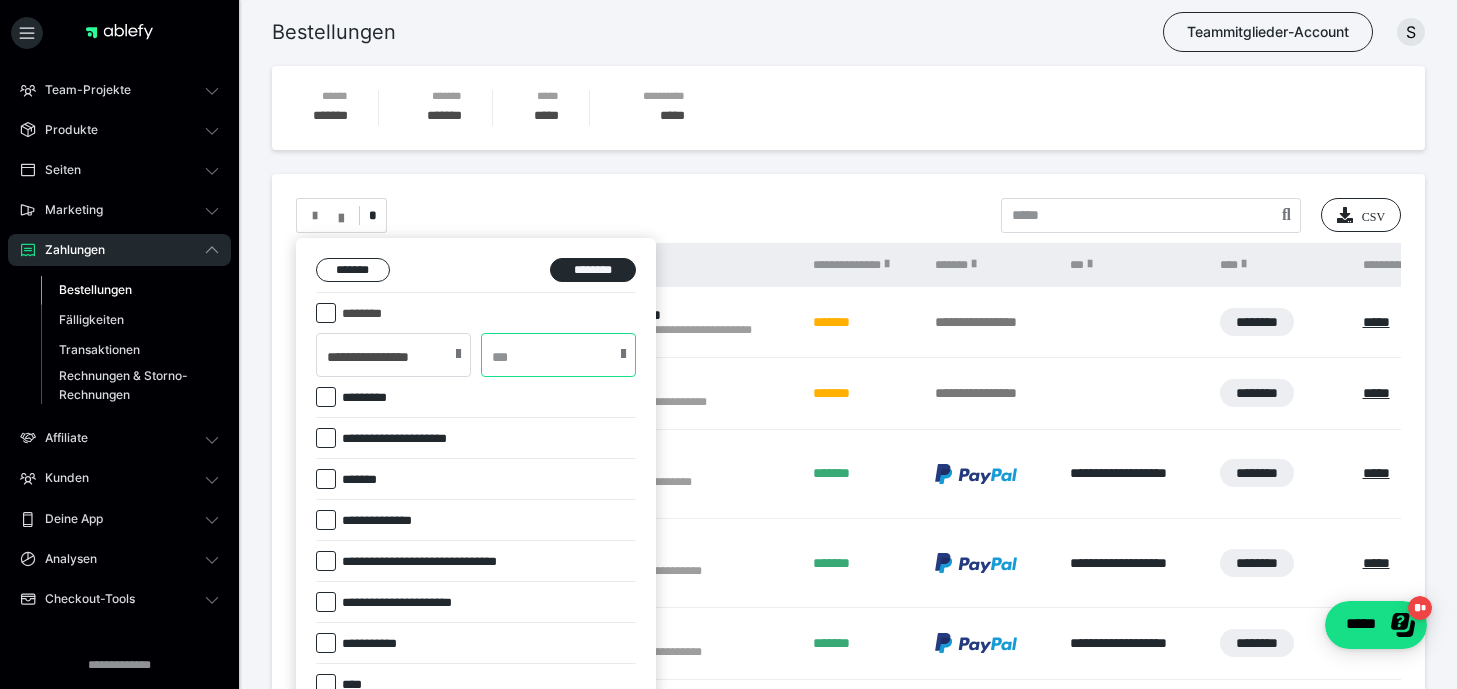click at bounding box center [558, 355] 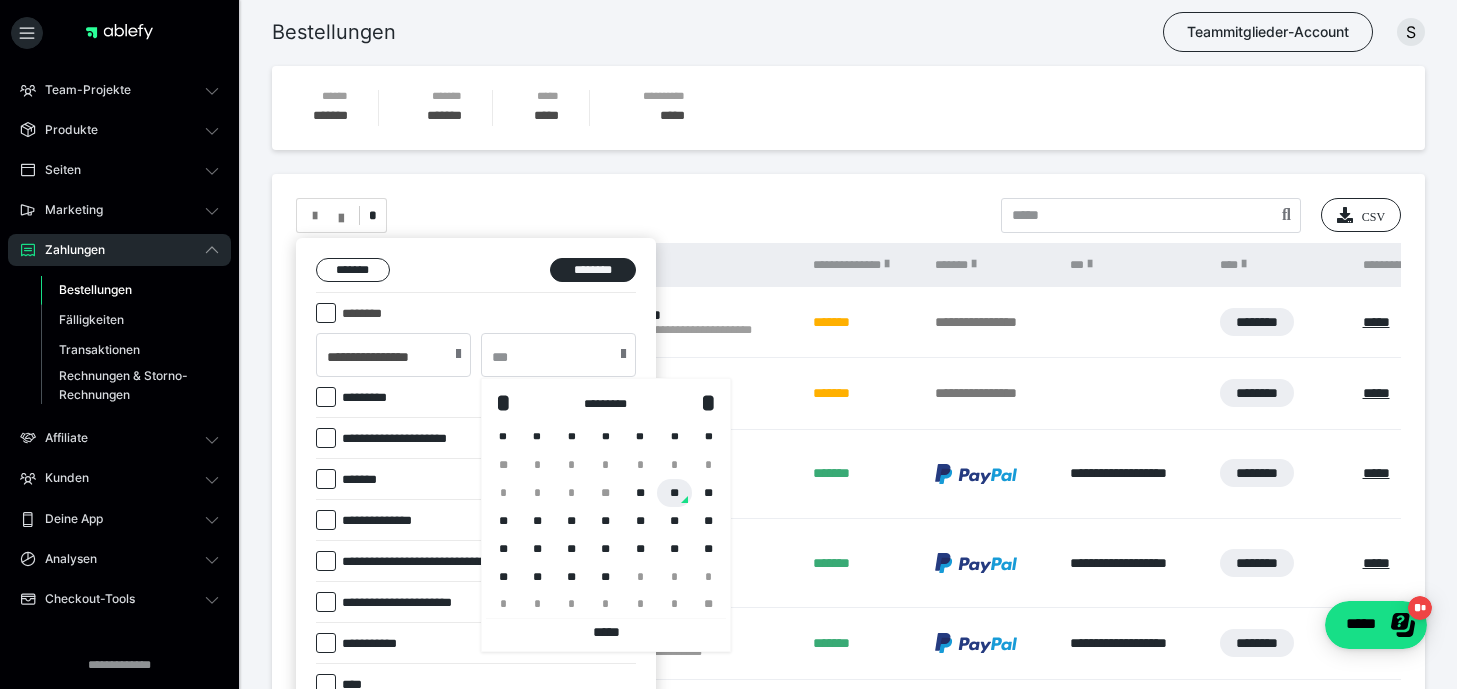 click on "**" at bounding box center (674, 493) 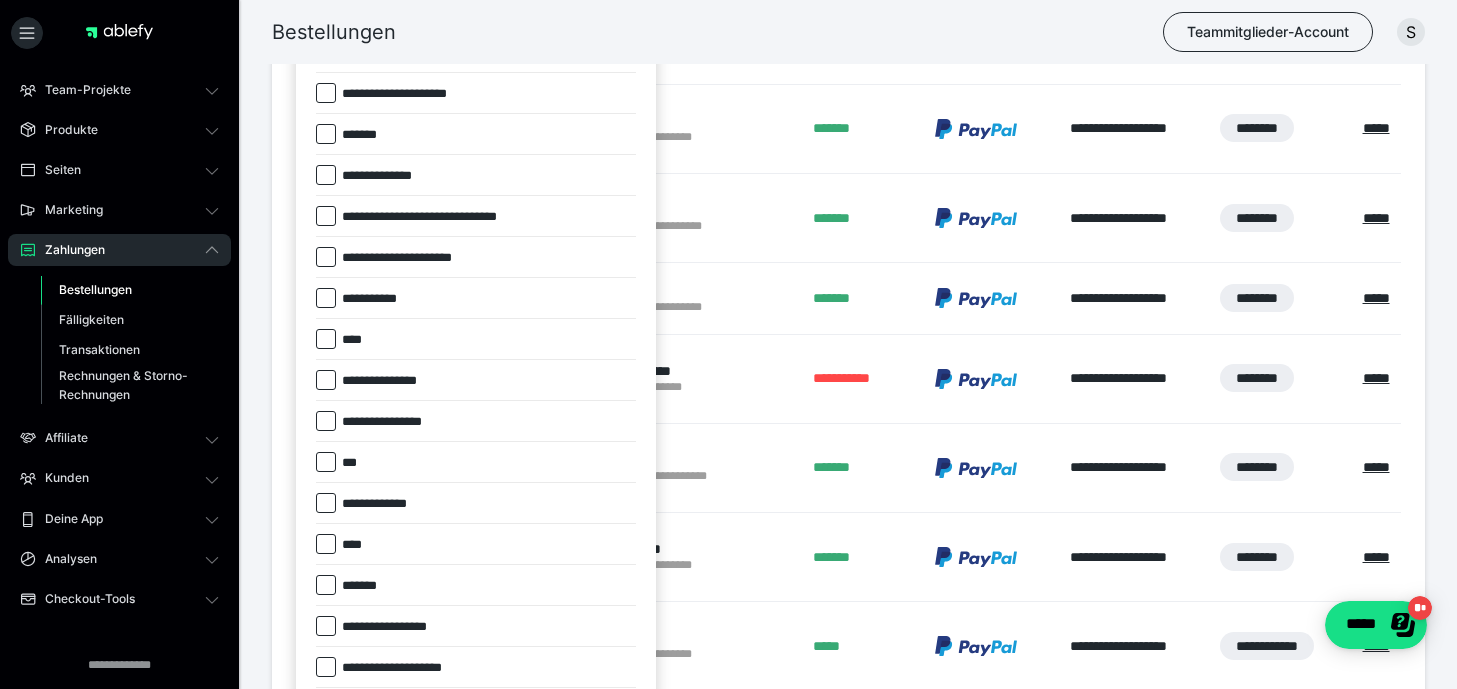 scroll, scrollTop: 547, scrollLeft: 0, axis: vertical 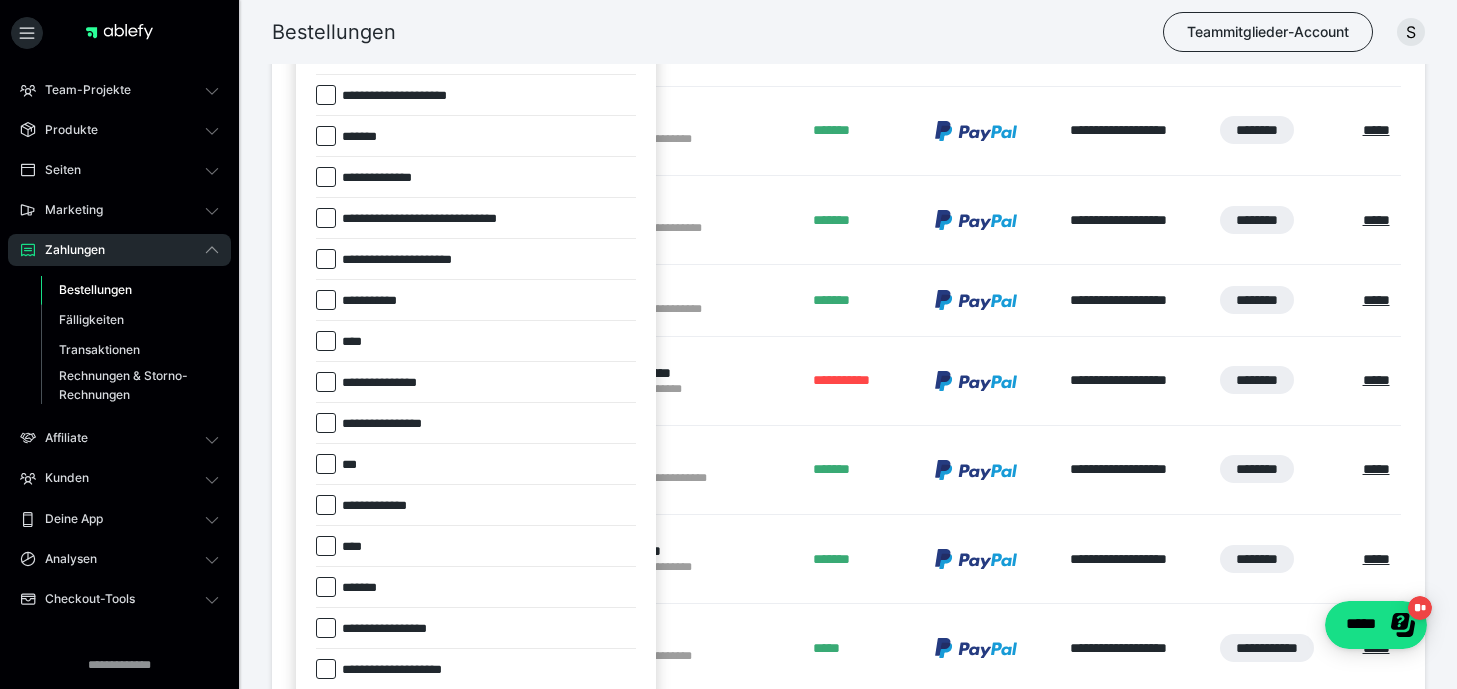 click at bounding box center [326, 177] 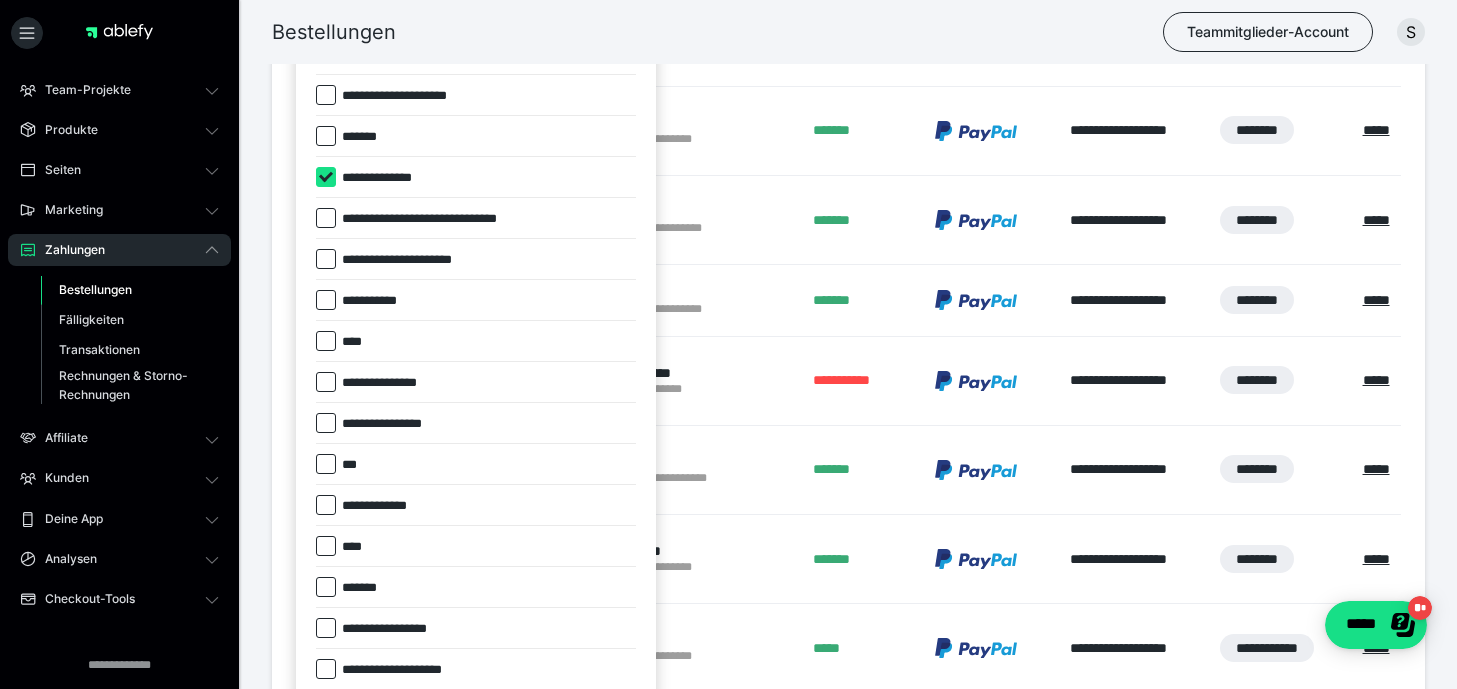 checkbox on "****" 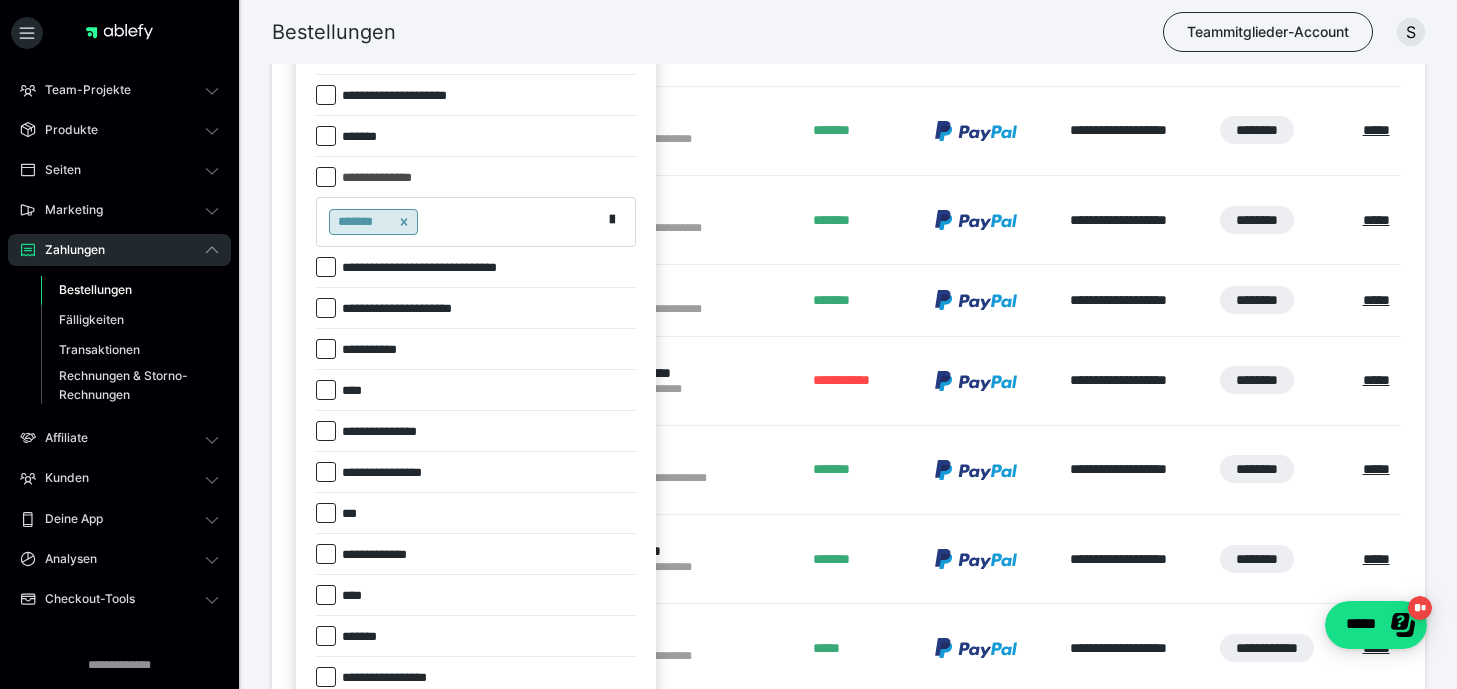 click on "*******" at bounding box center (459, 222) 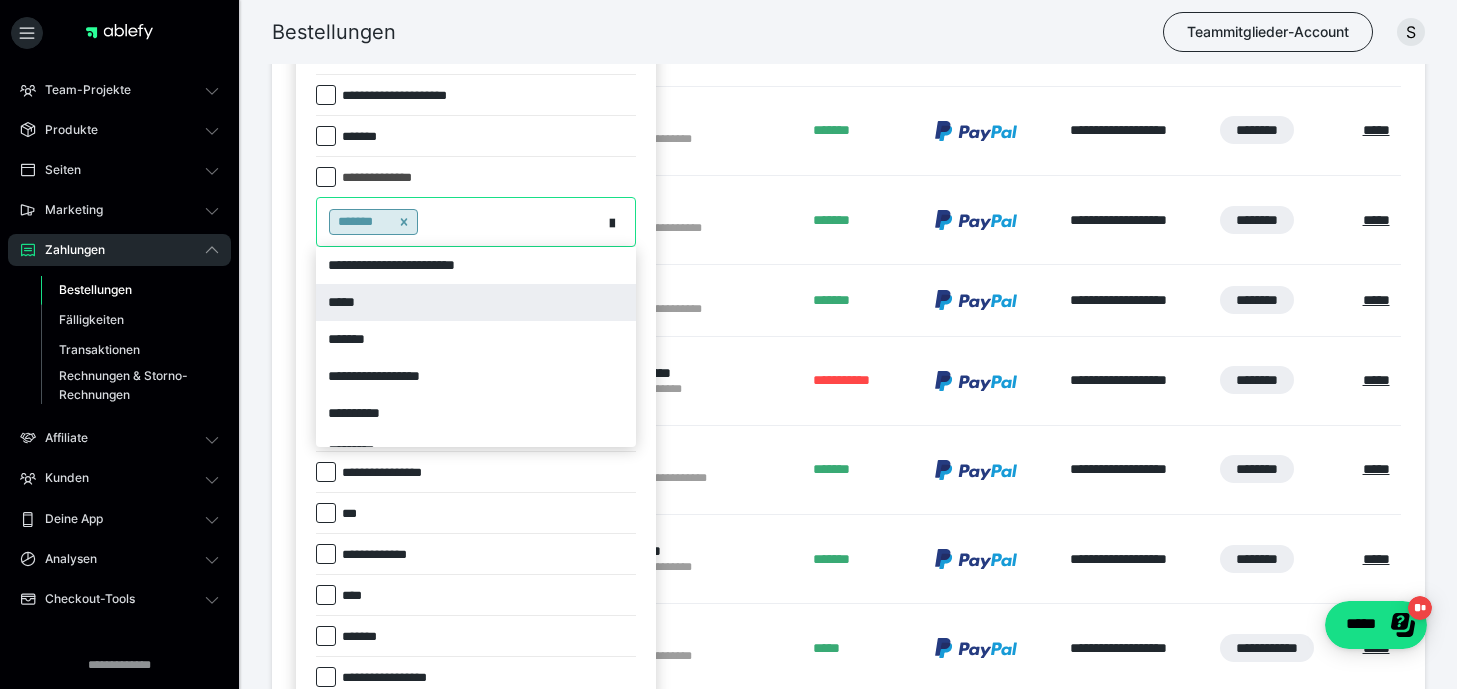 click on "*****" at bounding box center [476, 302] 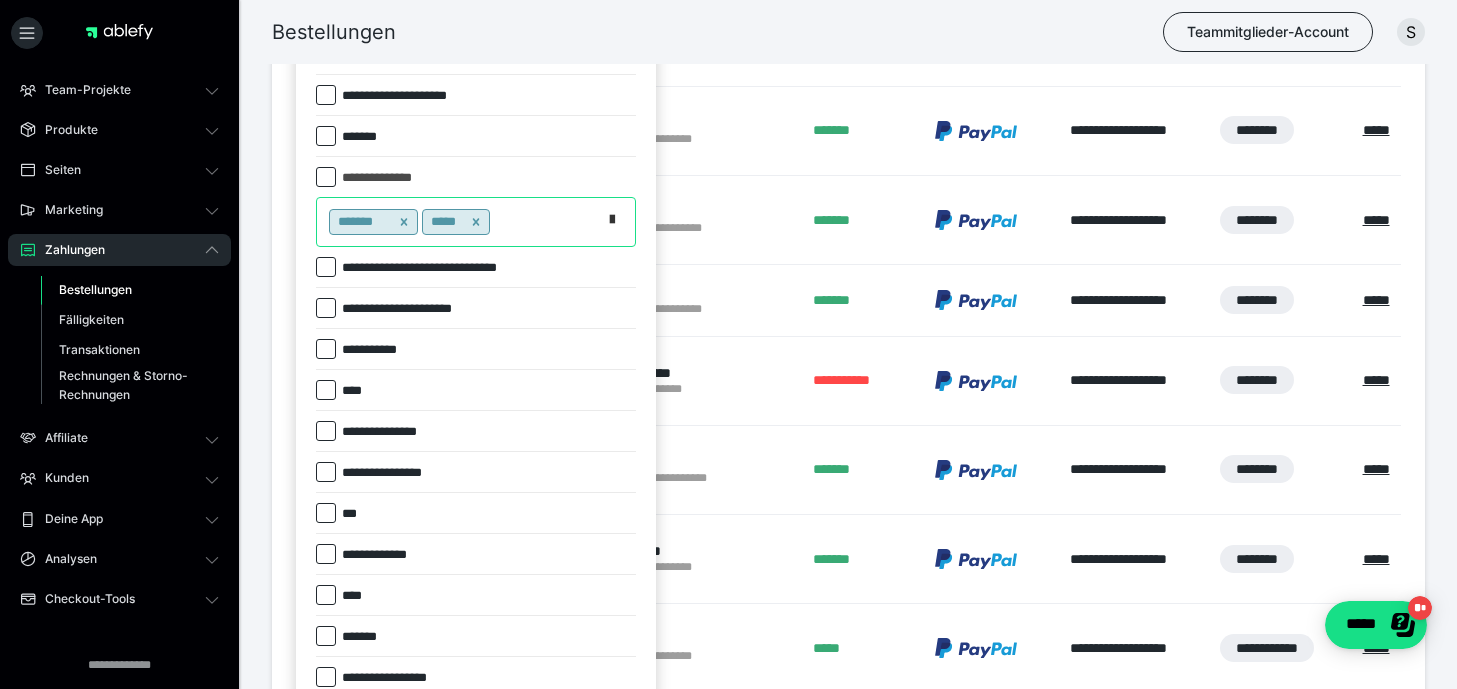 click at bounding box center [618, 222] 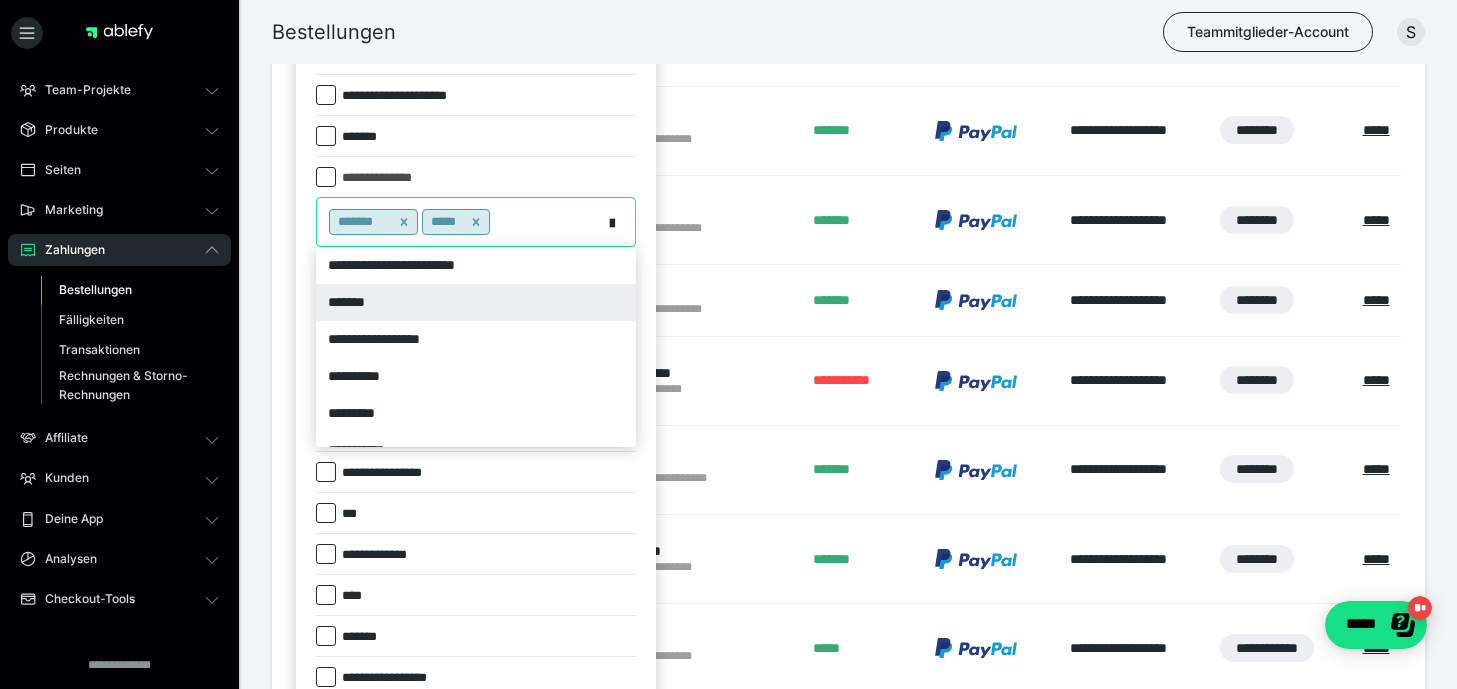 click on "*******" at bounding box center [476, 302] 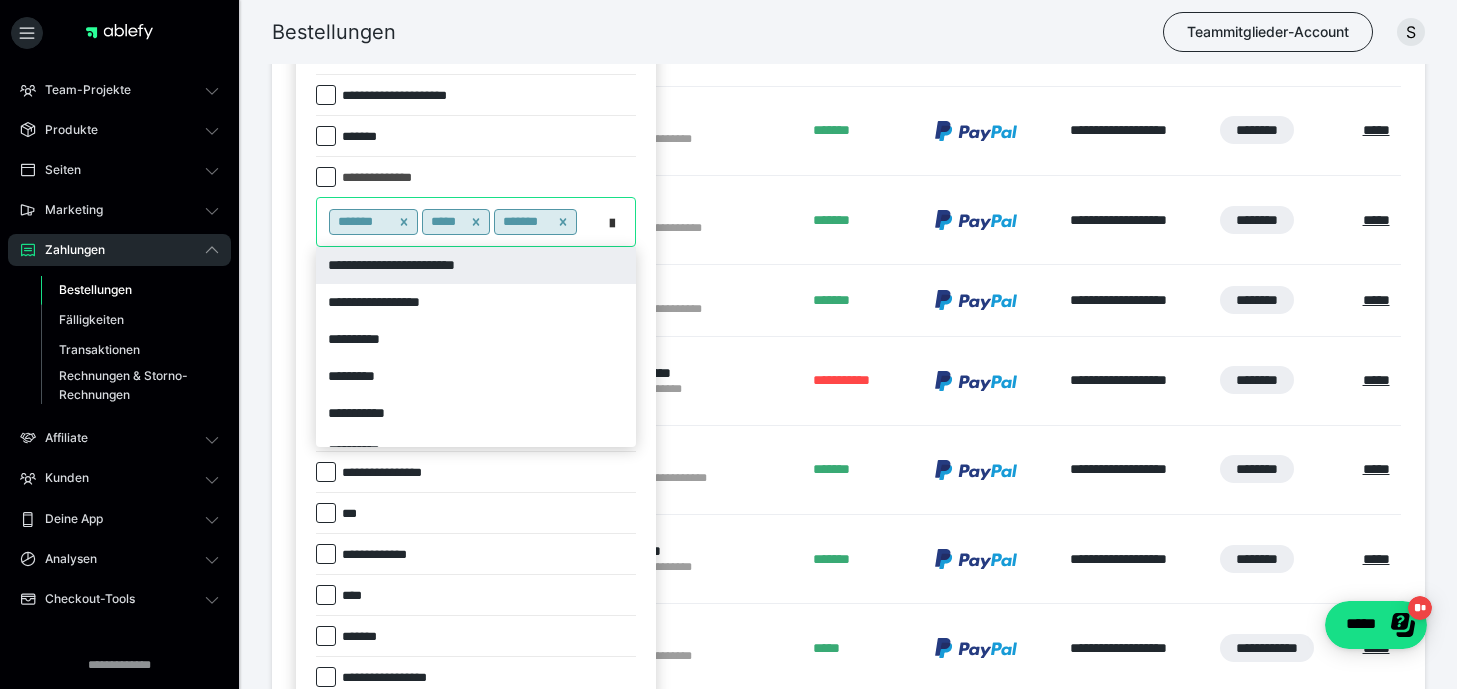 click at bounding box center [618, 222] 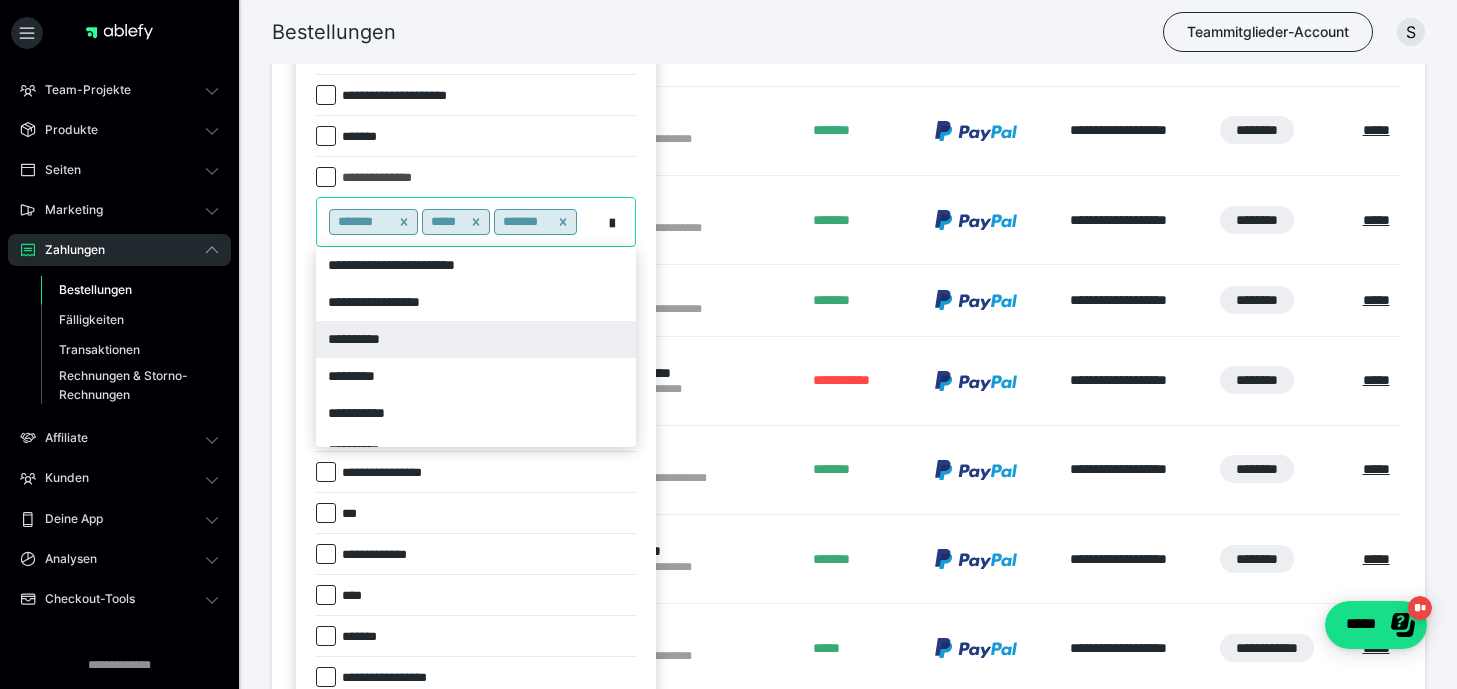 scroll, scrollTop: 22, scrollLeft: 0, axis: vertical 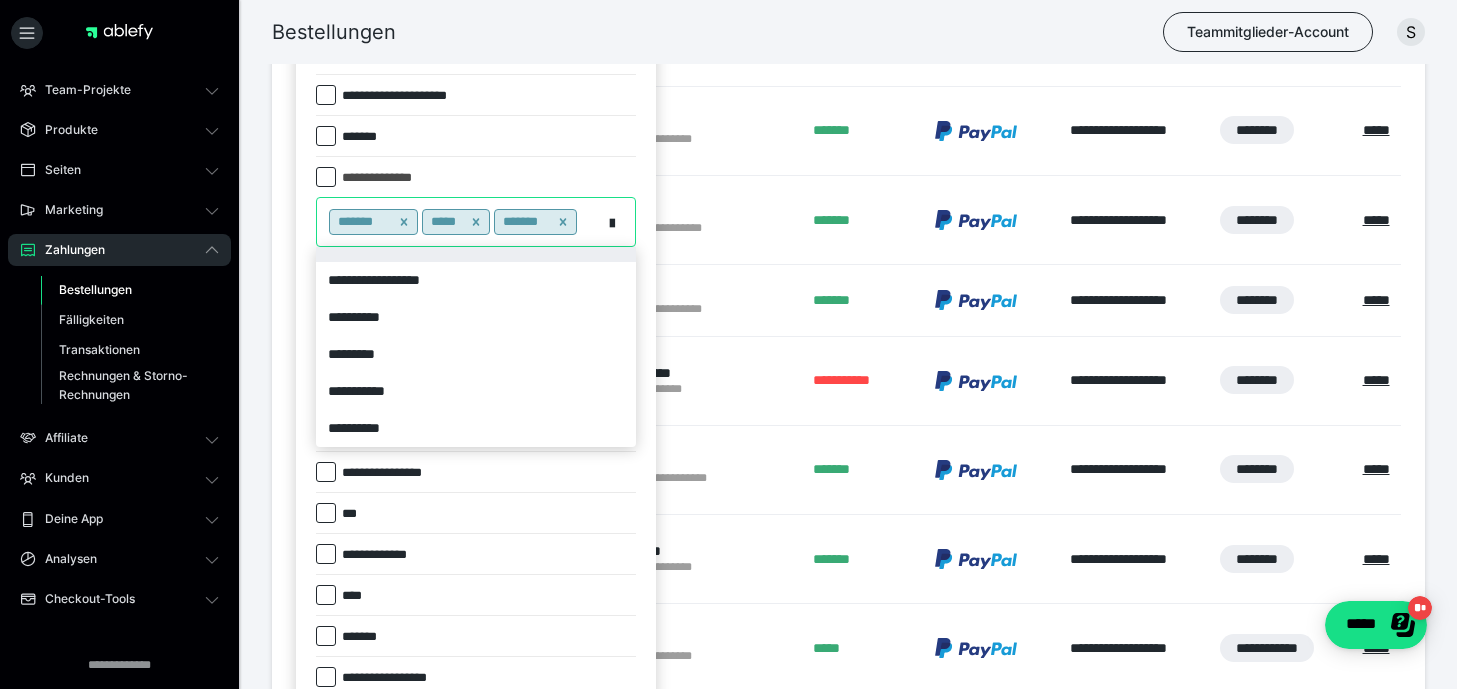 click on "*******" at bounding box center (476, 136) 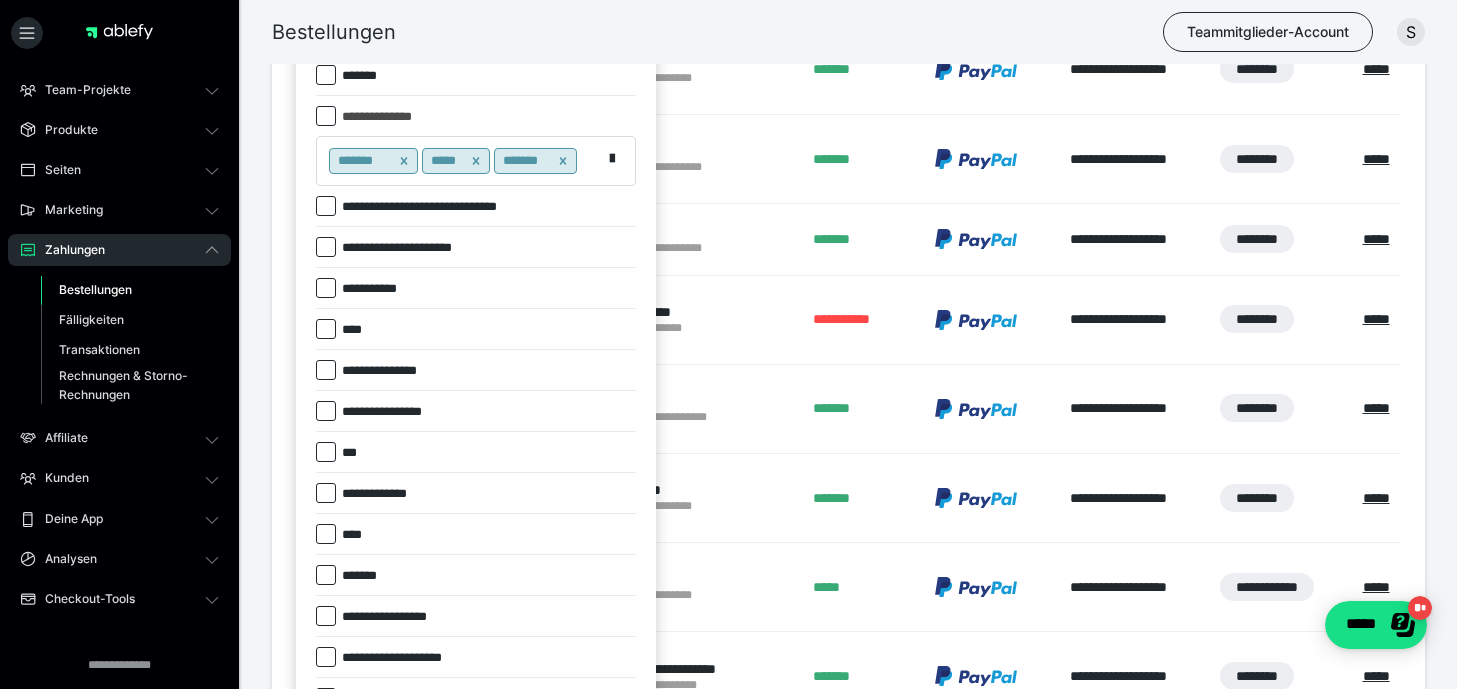 scroll, scrollTop: 609, scrollLeft: 0, axis: vertical 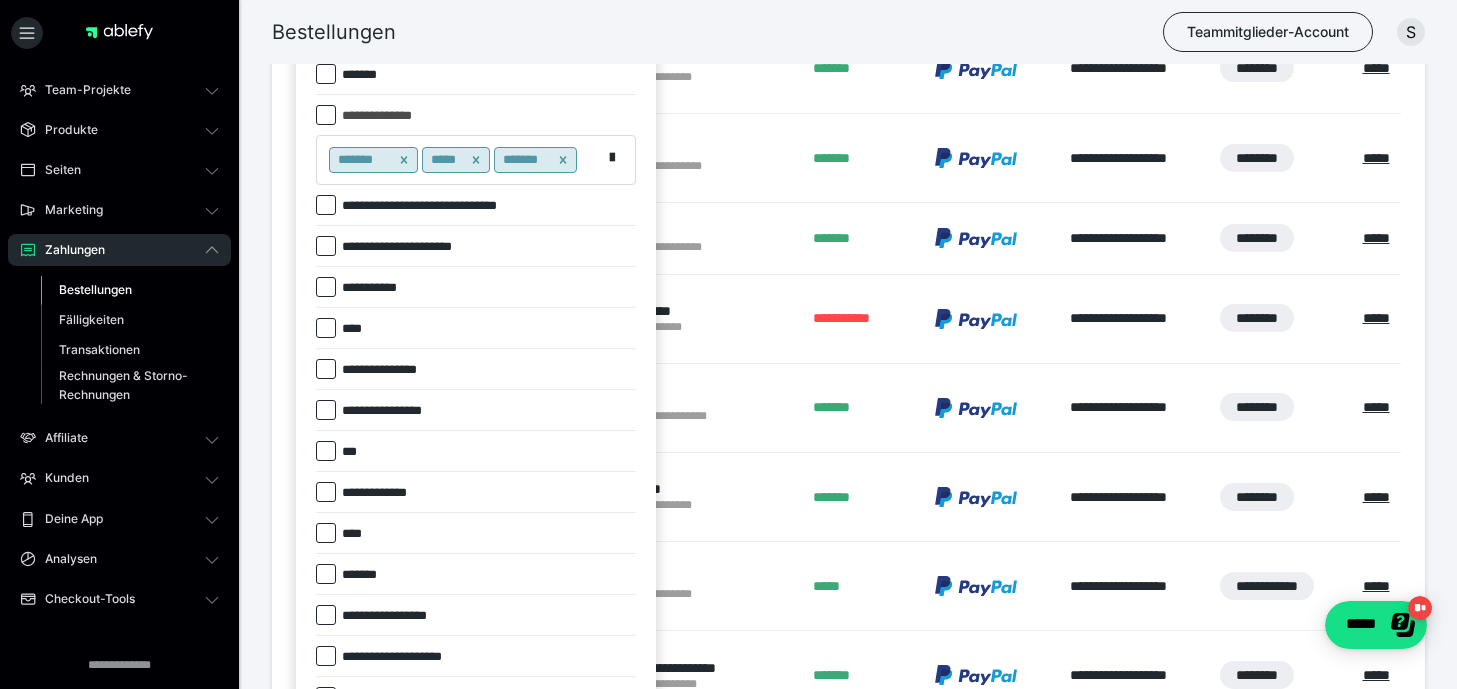 click 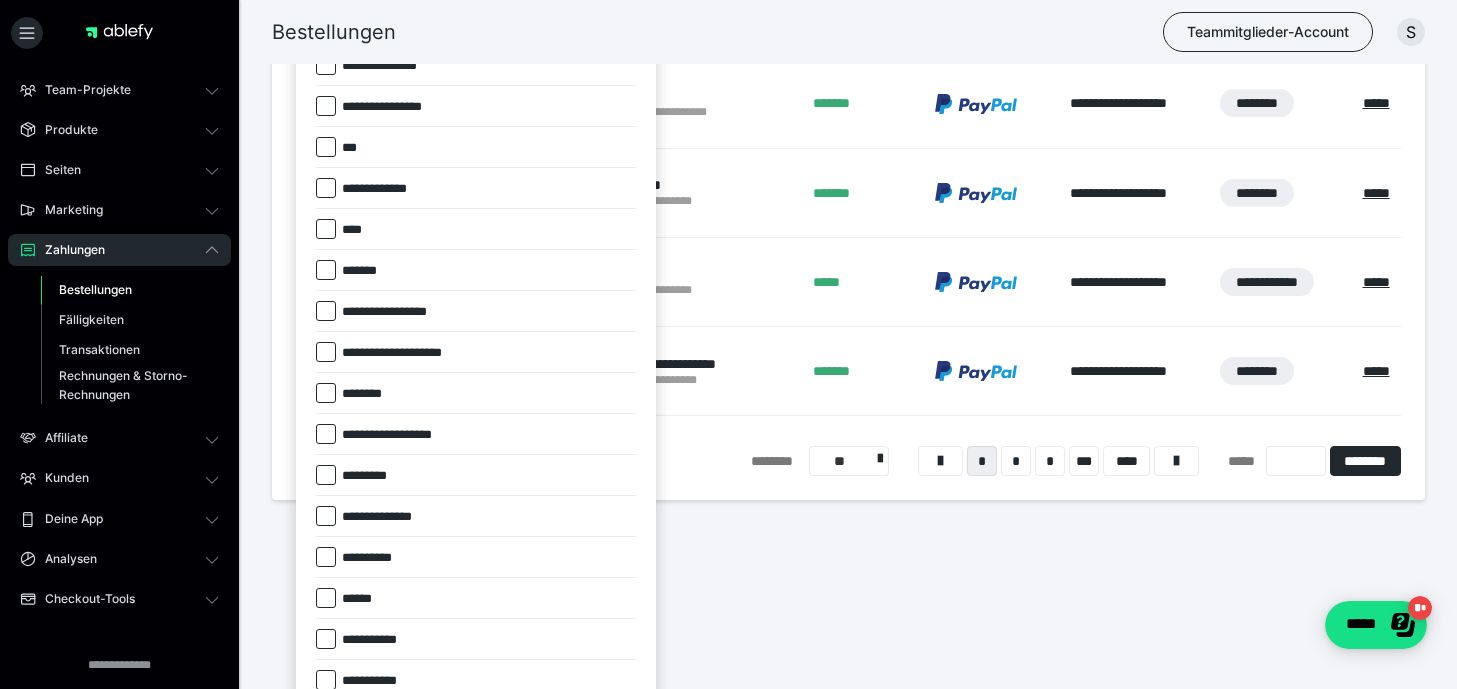 scroll, scrollTop: 946, scrollLeft: 0, axis: vertical 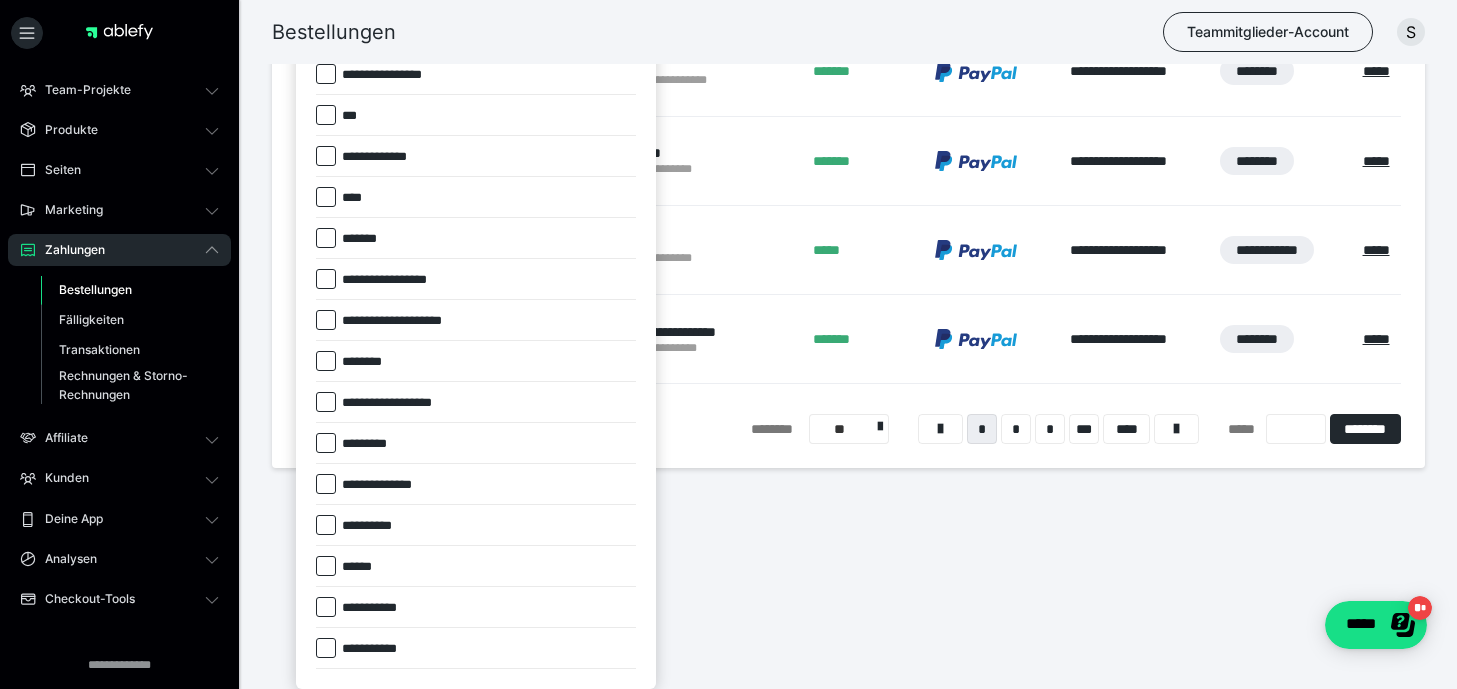 click on "*******" at bounding box center [476, 238] 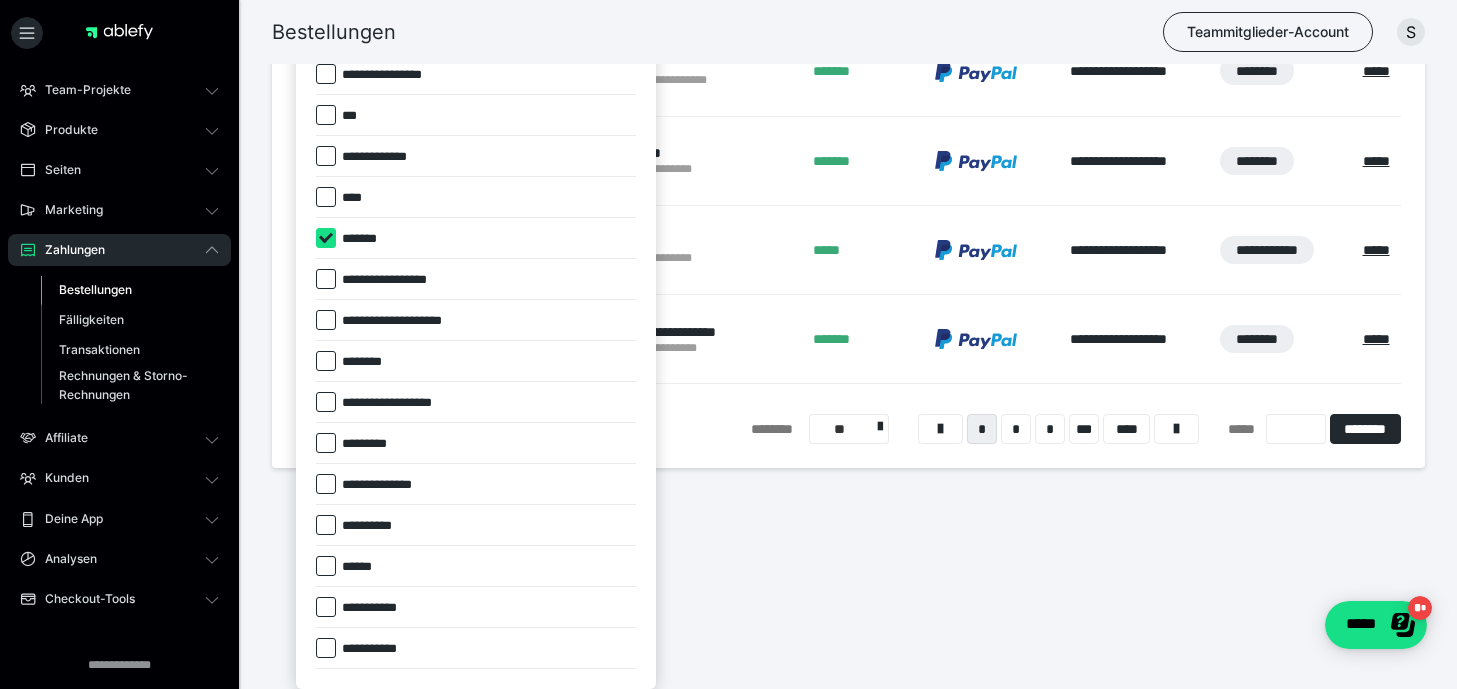 checkbox on "****" 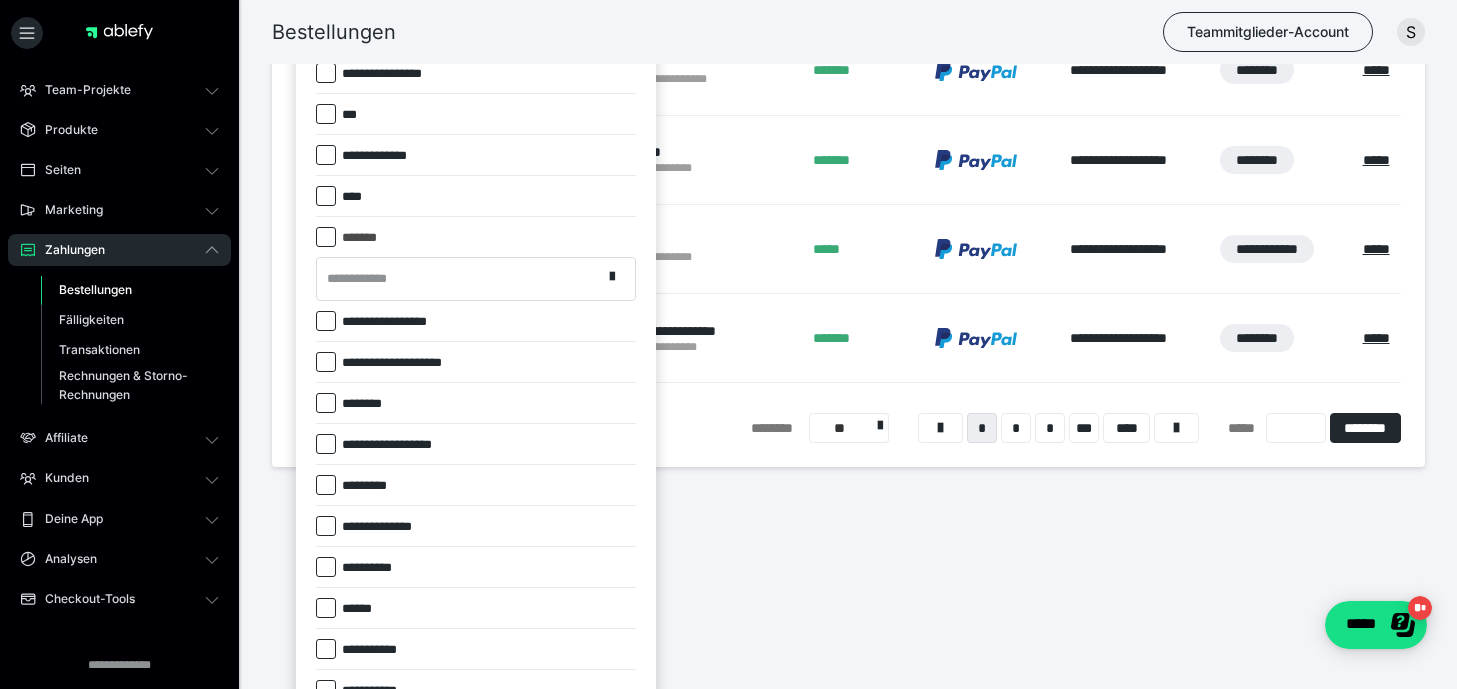 click on "**********" at bounding box center (363, 279) 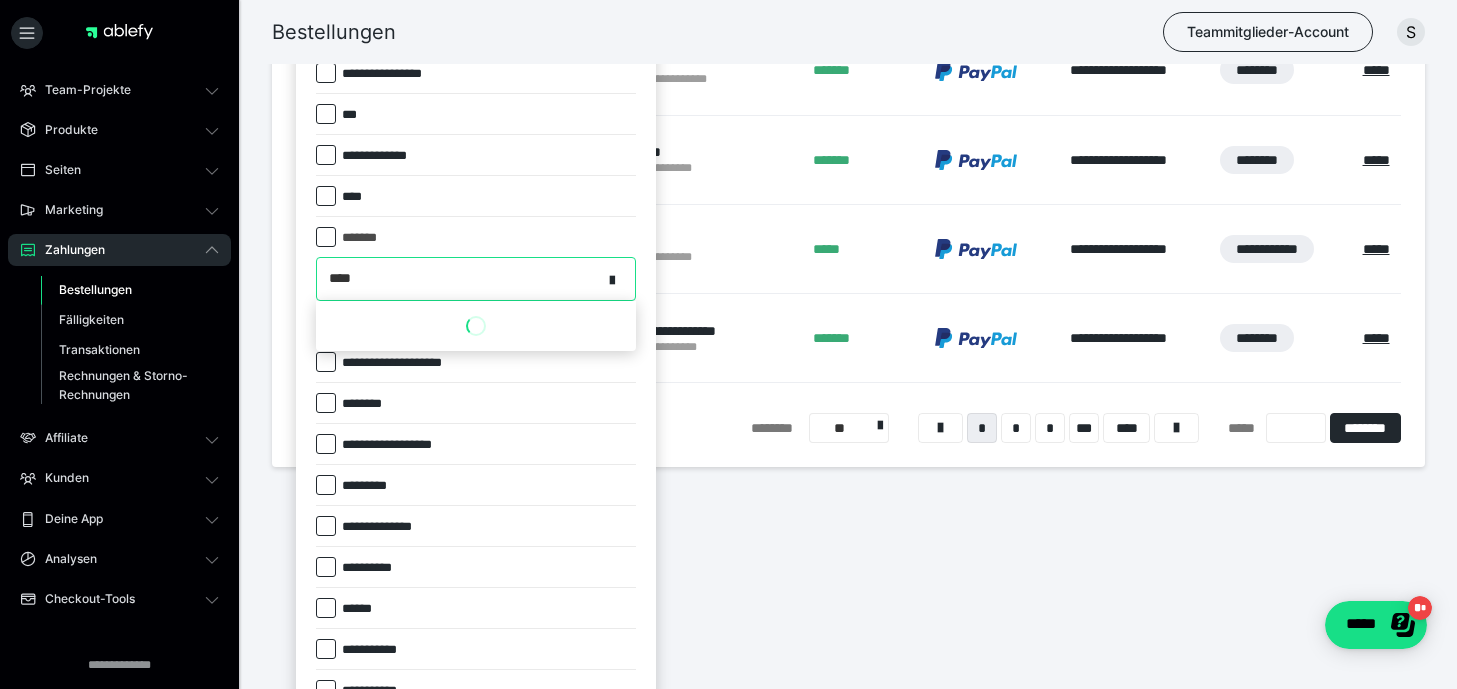 type on "*****" 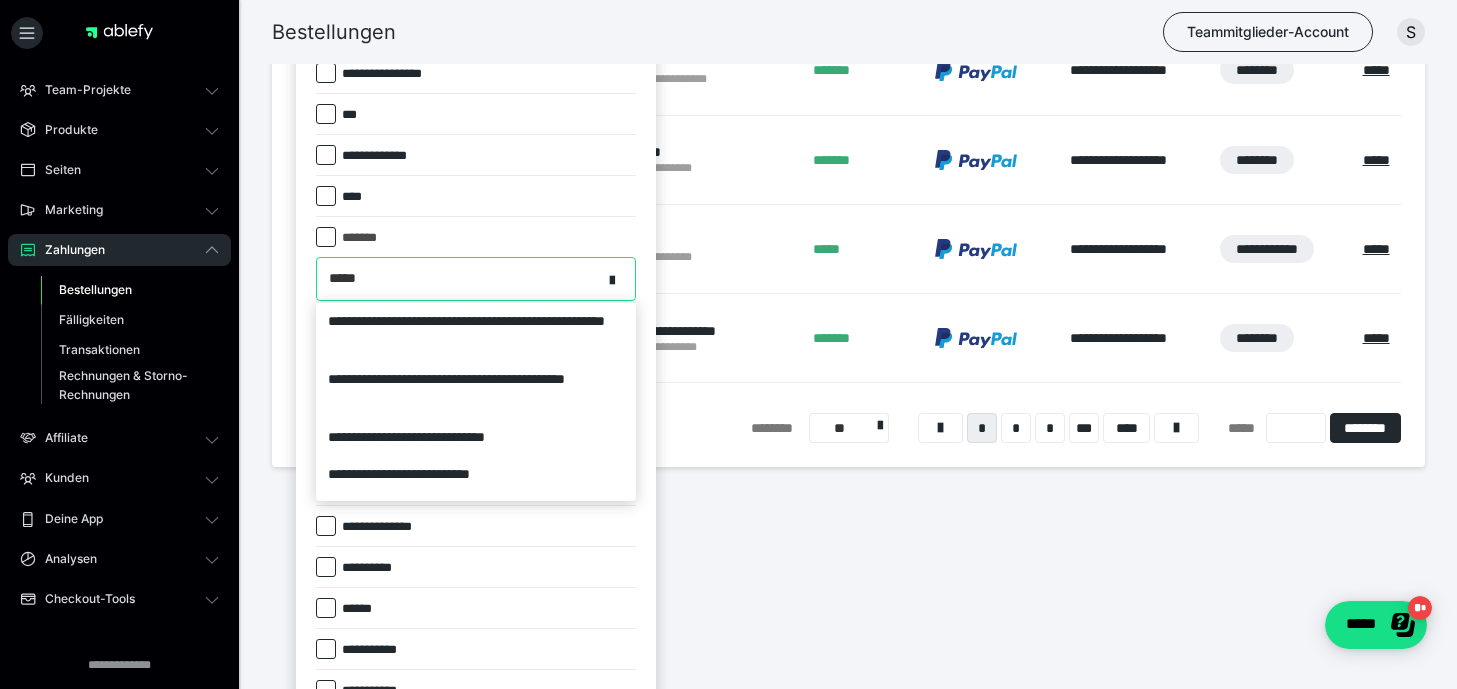 scroll, scrollTop: 143, scrollLeft: 0, axis: vertical 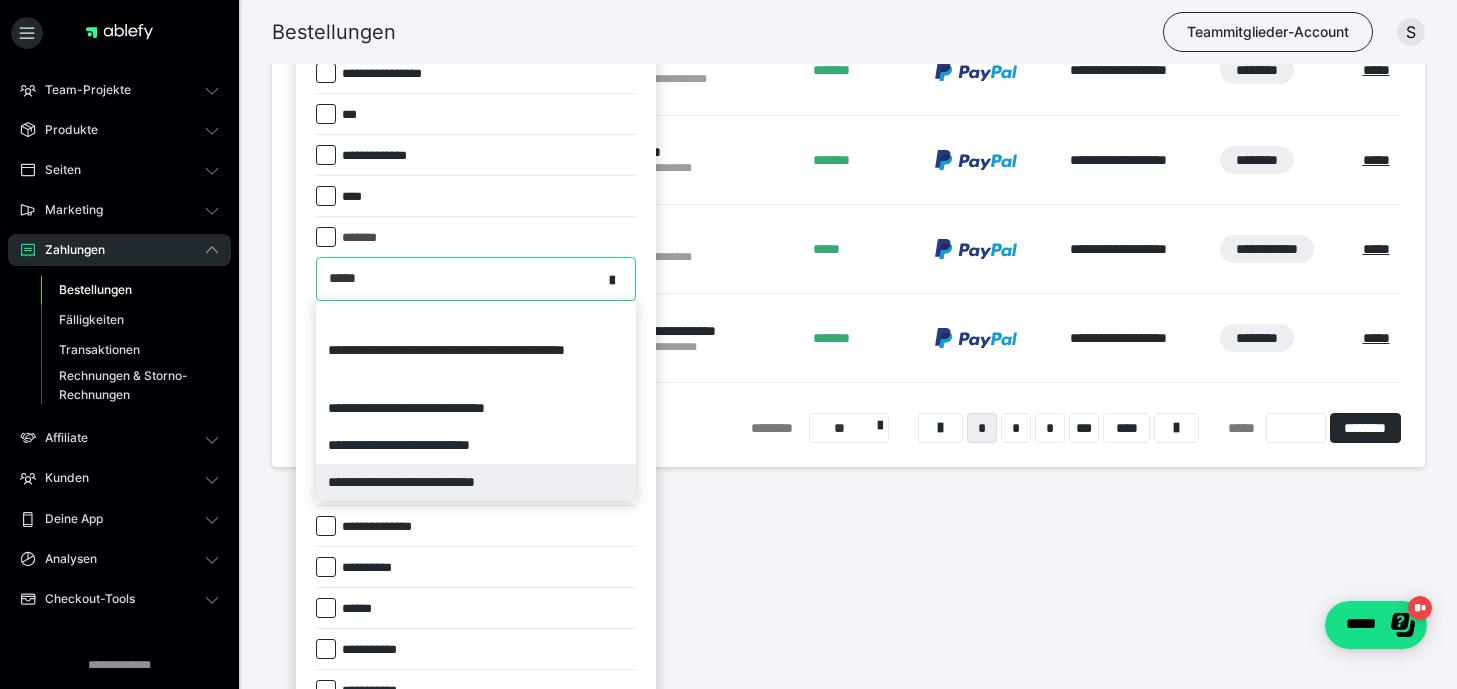 click on "**********" at bounding box center [476, 482] 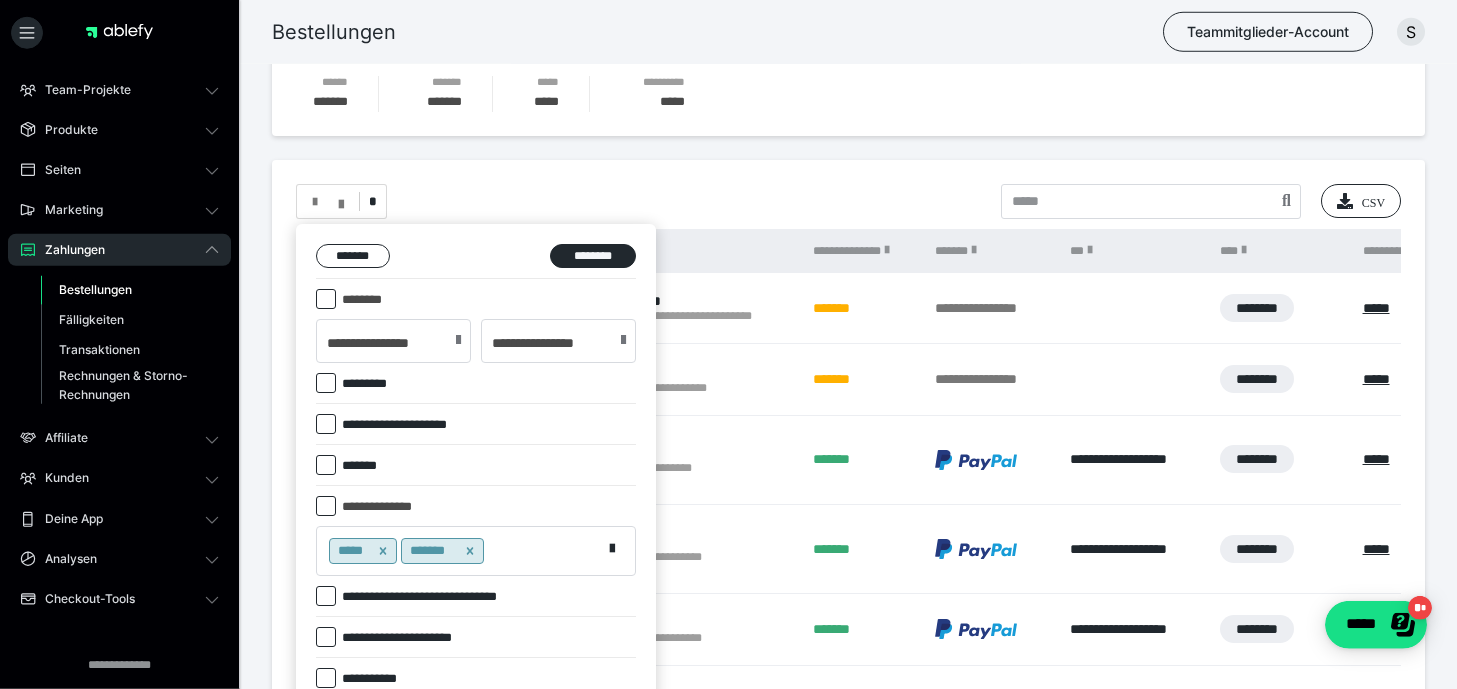 scroll, scrollTop: 140, scrollLeft: 0, axis: vertical 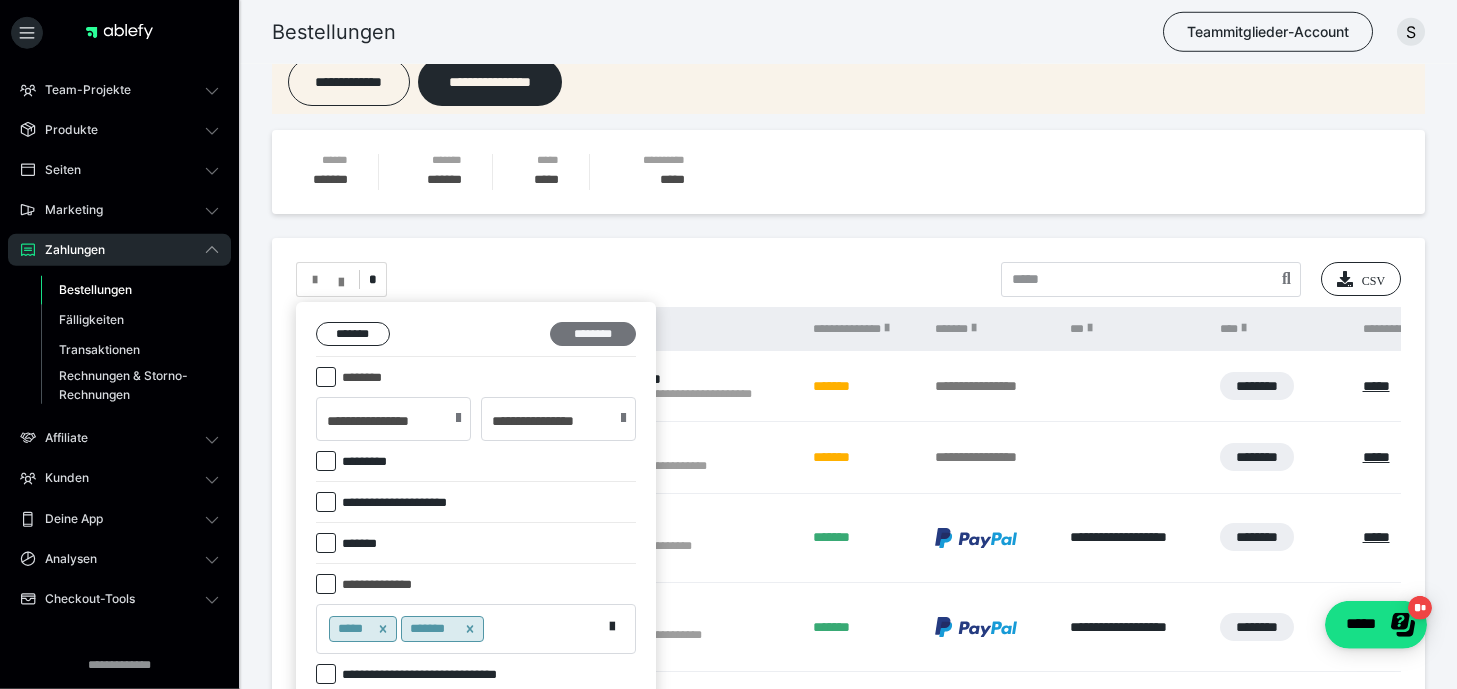 click on "********" at bounding box center [593, 334] 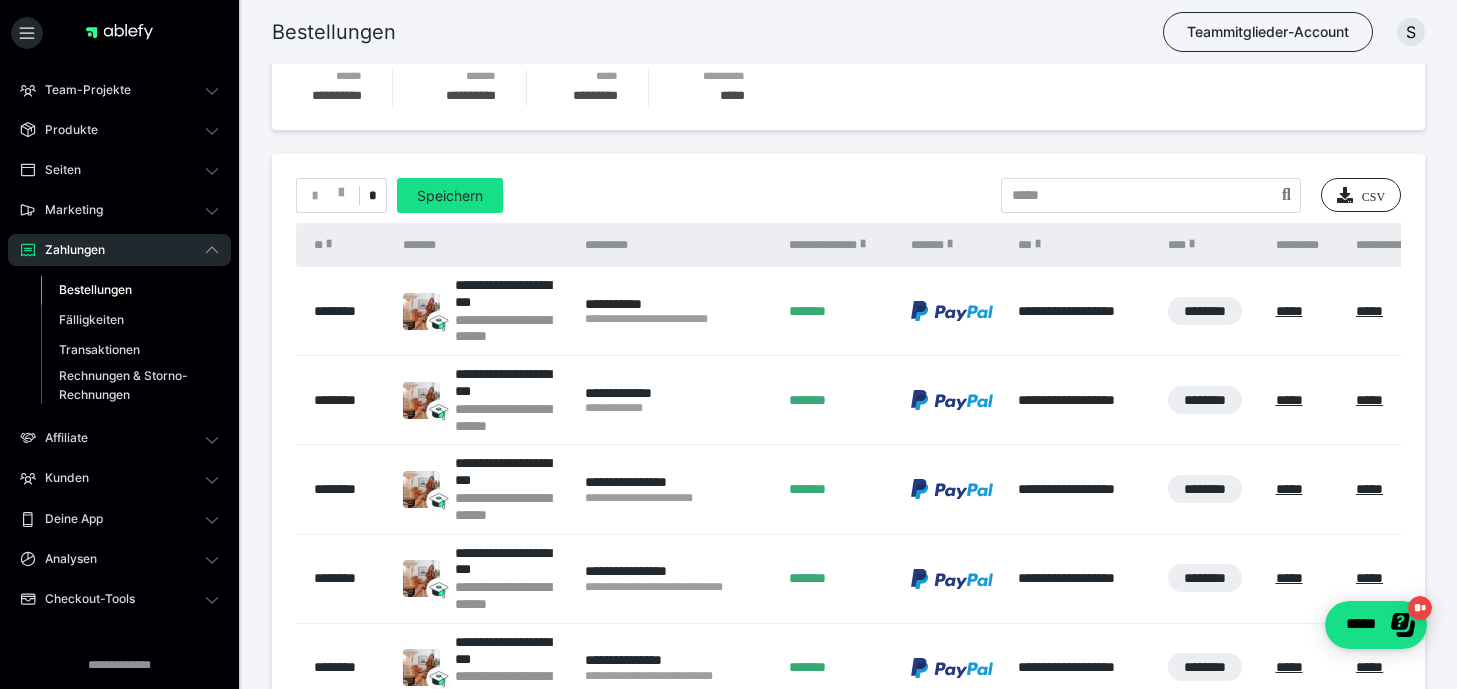 scroll, scrollTop: 219, scrollLeft: 0, axis: vertical 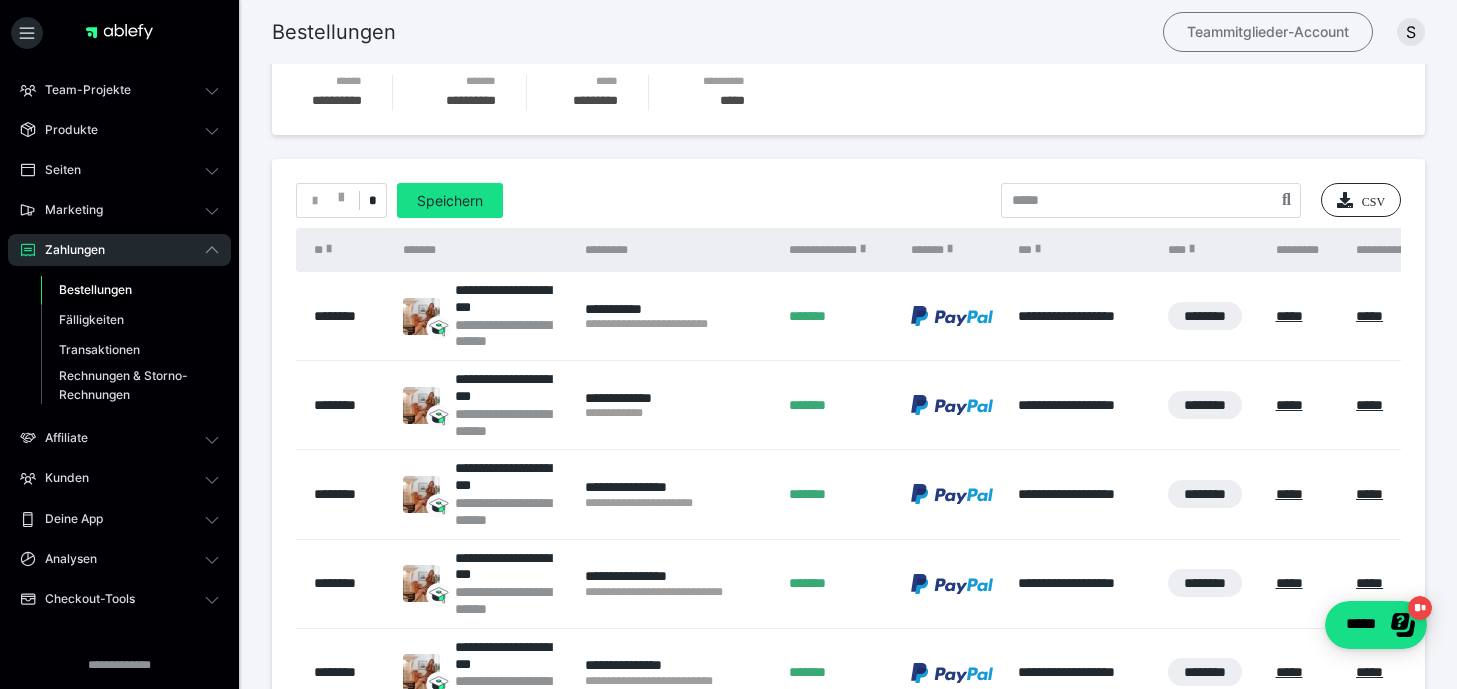 click on "Teammitglieder-Account" at bounding box center (1268, 32) 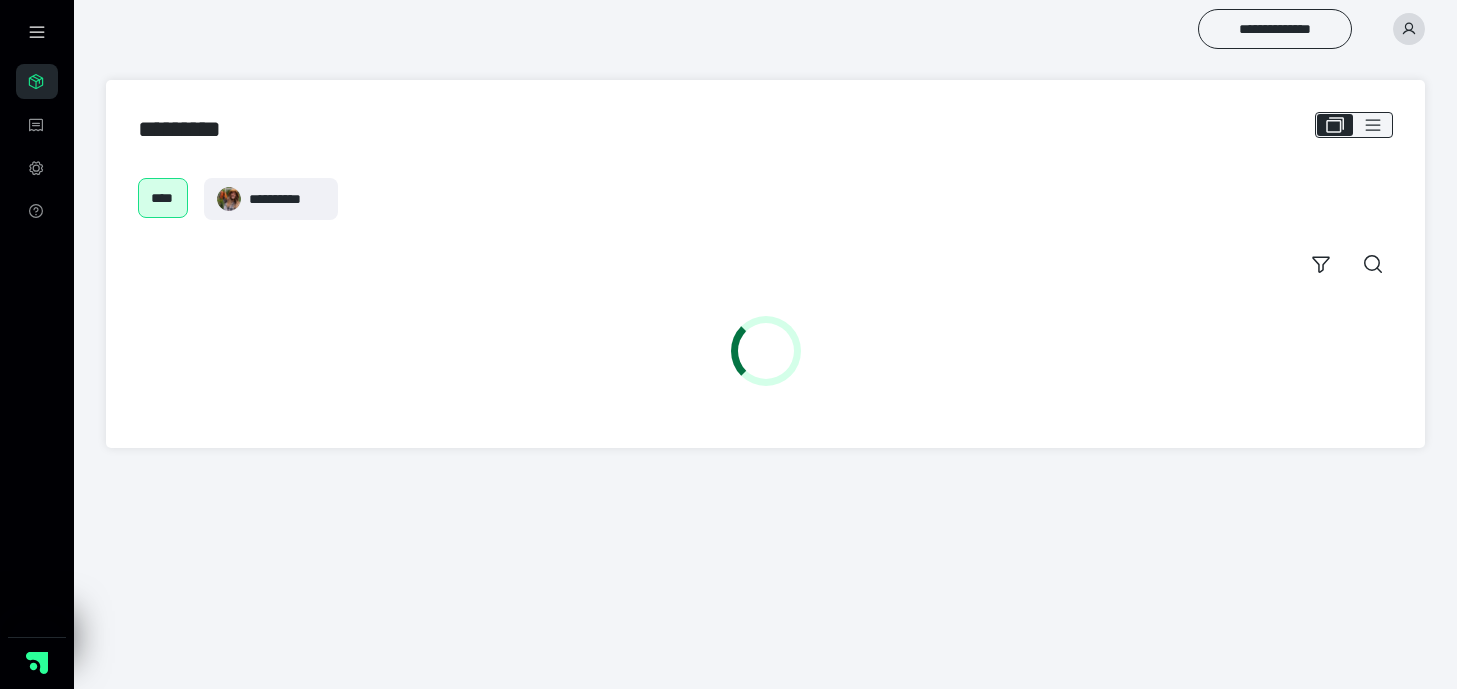 scroll, scrollTop: 0, scrollLeft: 0, axis: both 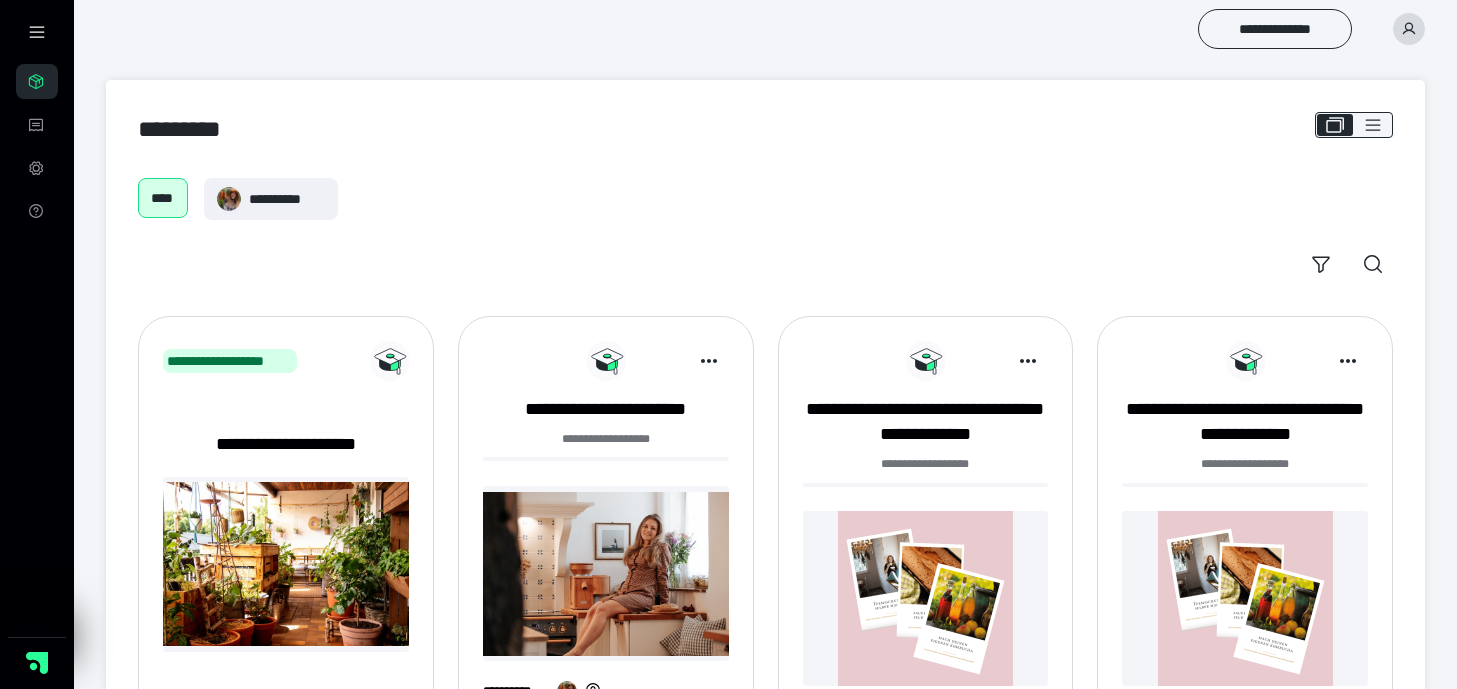 click at bounding box center (606, 573) 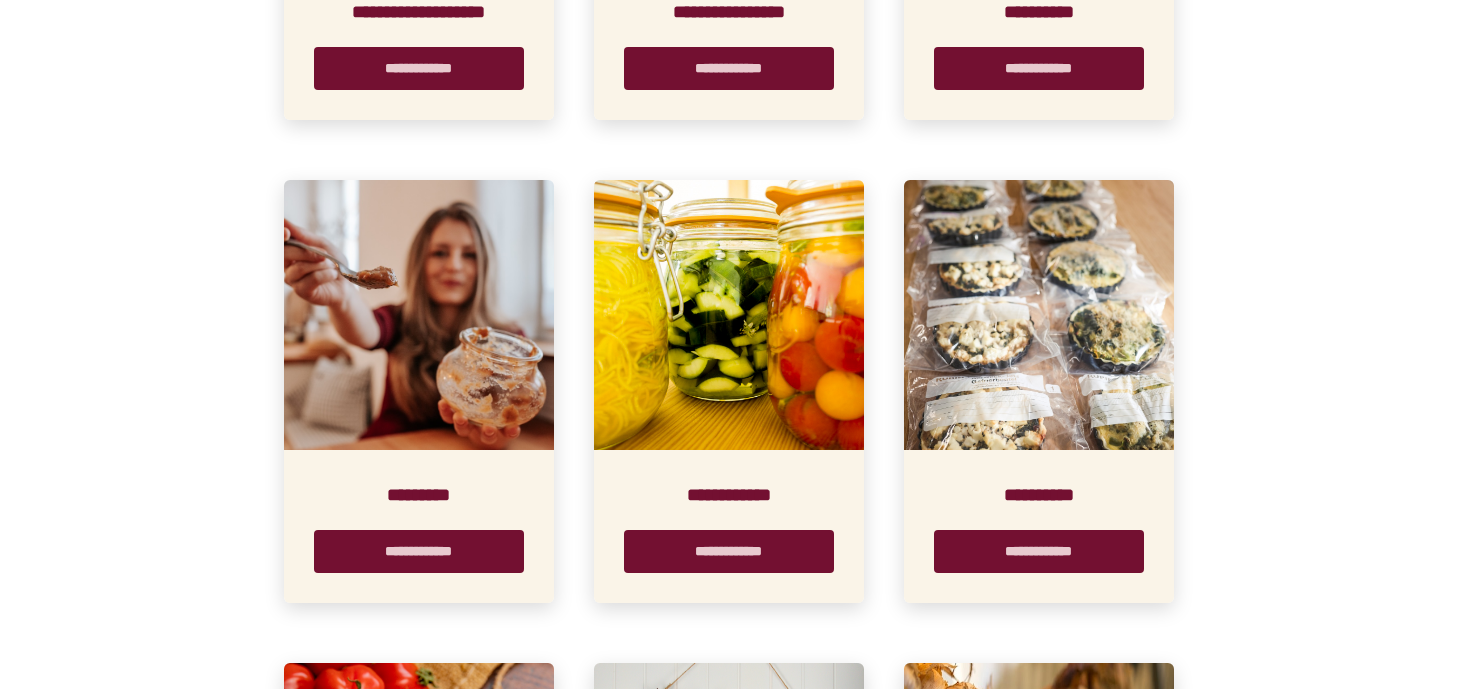 scroll, scrollTop: 829, scrollLeft: 0, axis: vertical 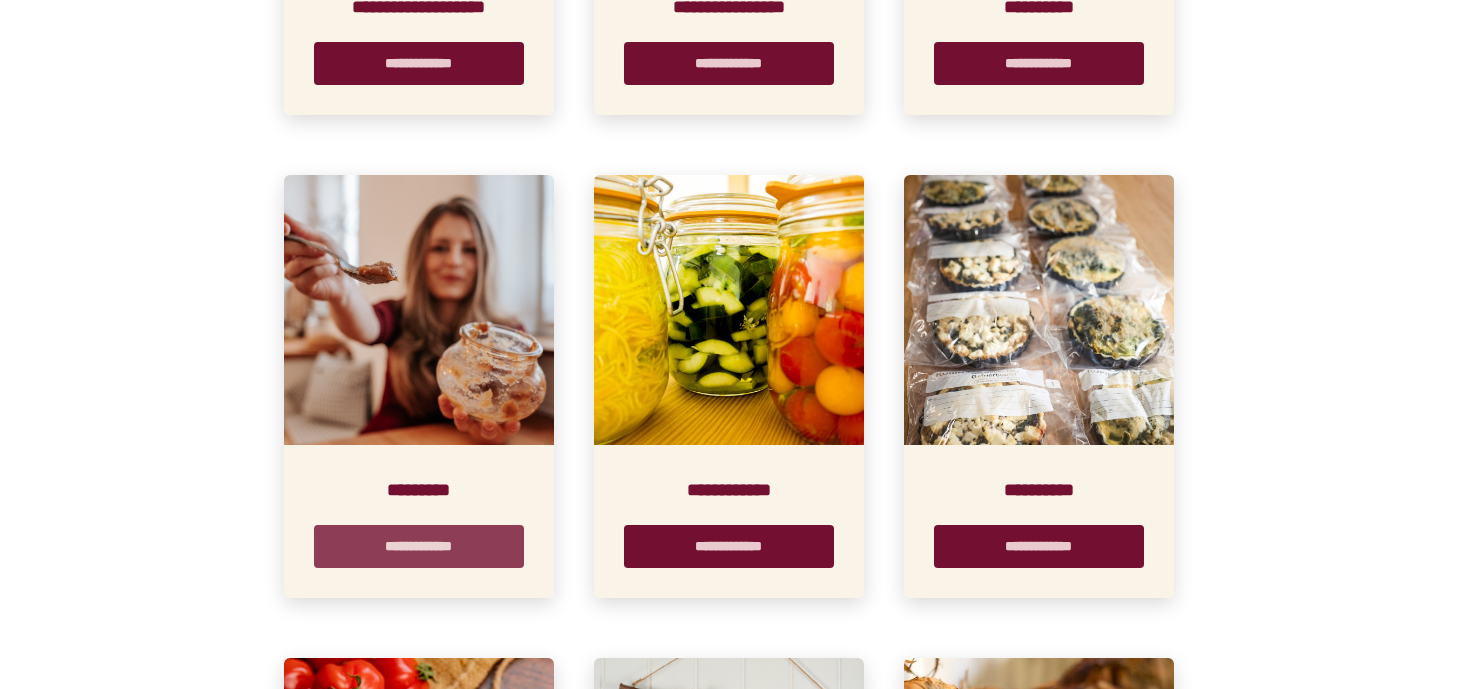 click on "**********" at bounding box center [419, 546] 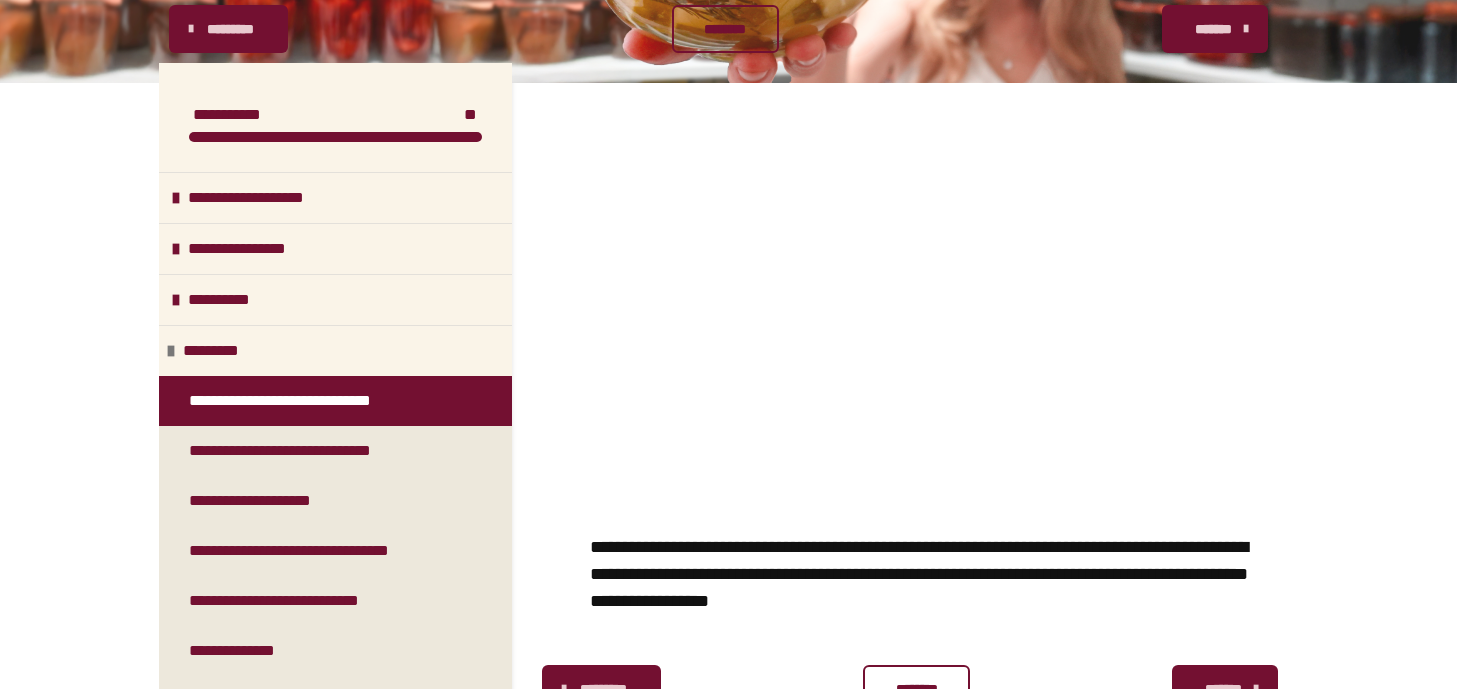 scroll, scrollTop: 448, scrollLeft: 0, axis: vertical 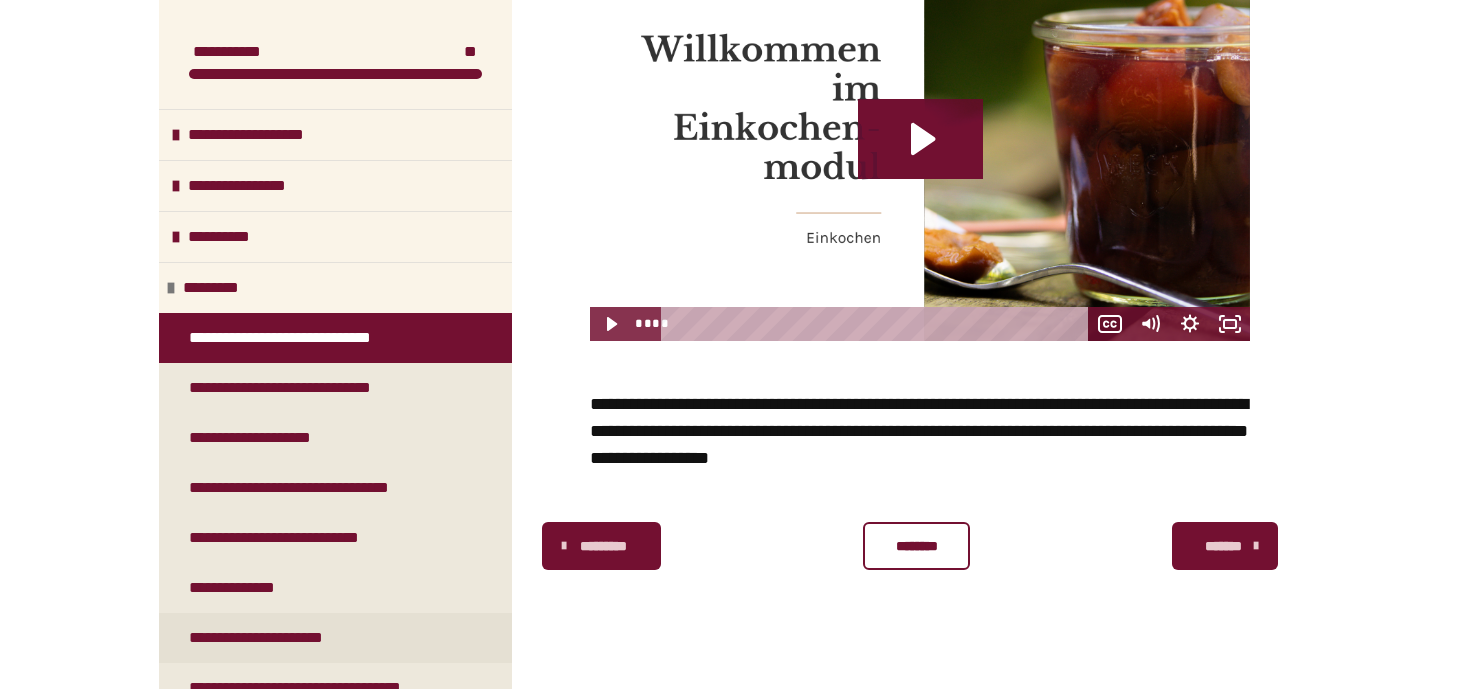 click on "**********" at bounding box center [281, 638] 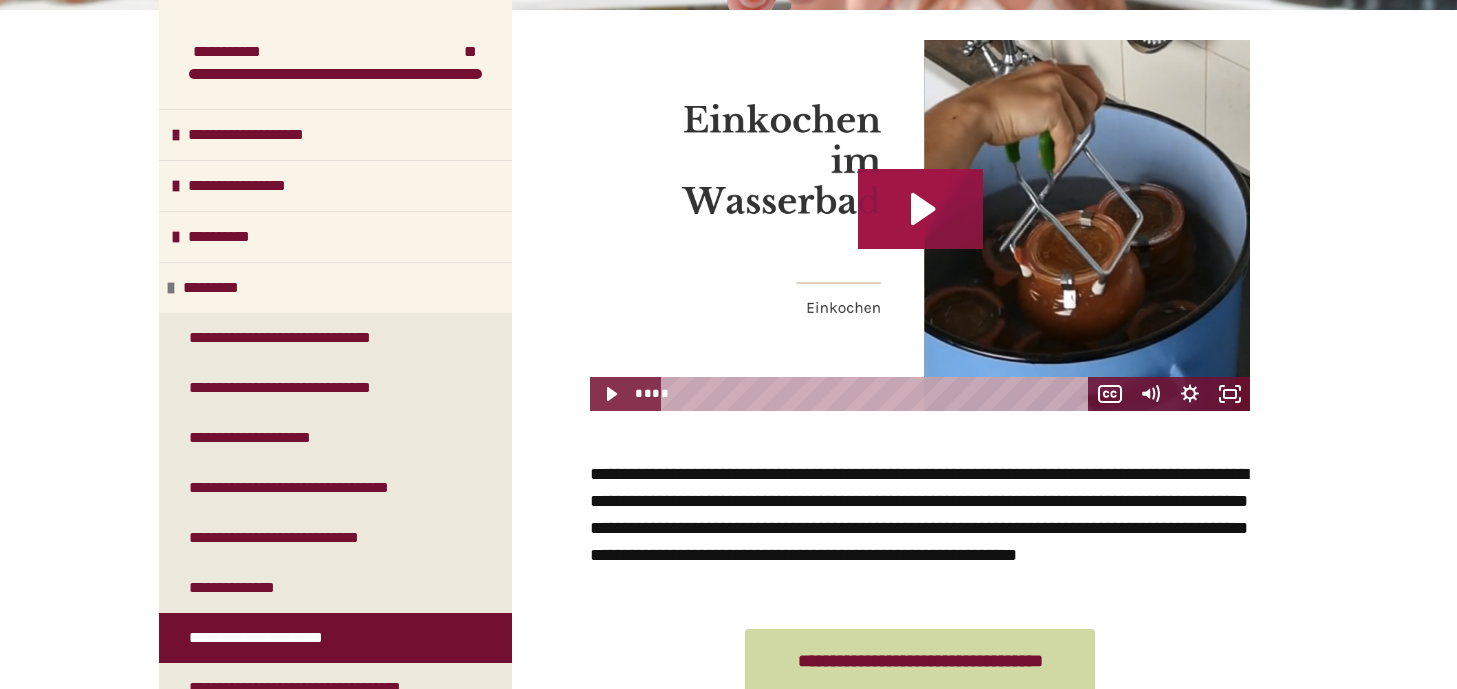 click 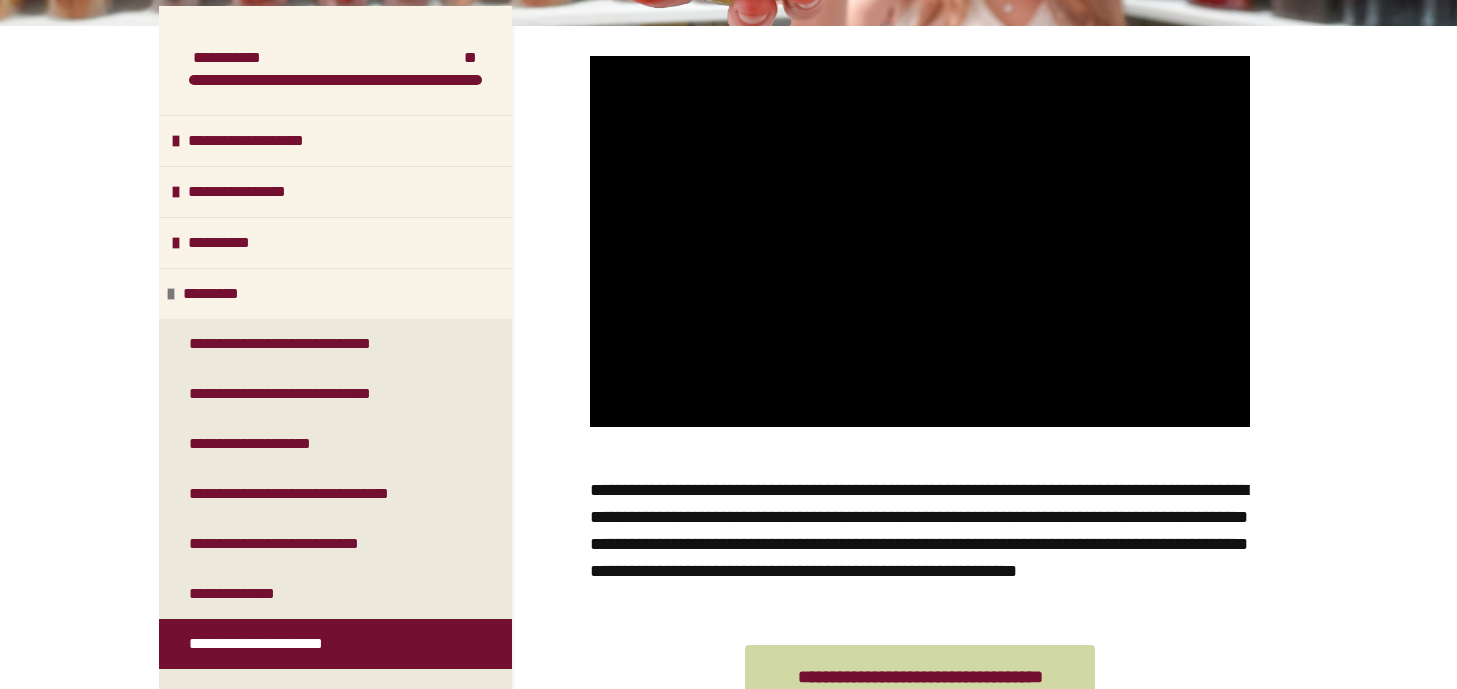 scroll, scrollTop: 361, scrollLeft: 0, axis: vertical 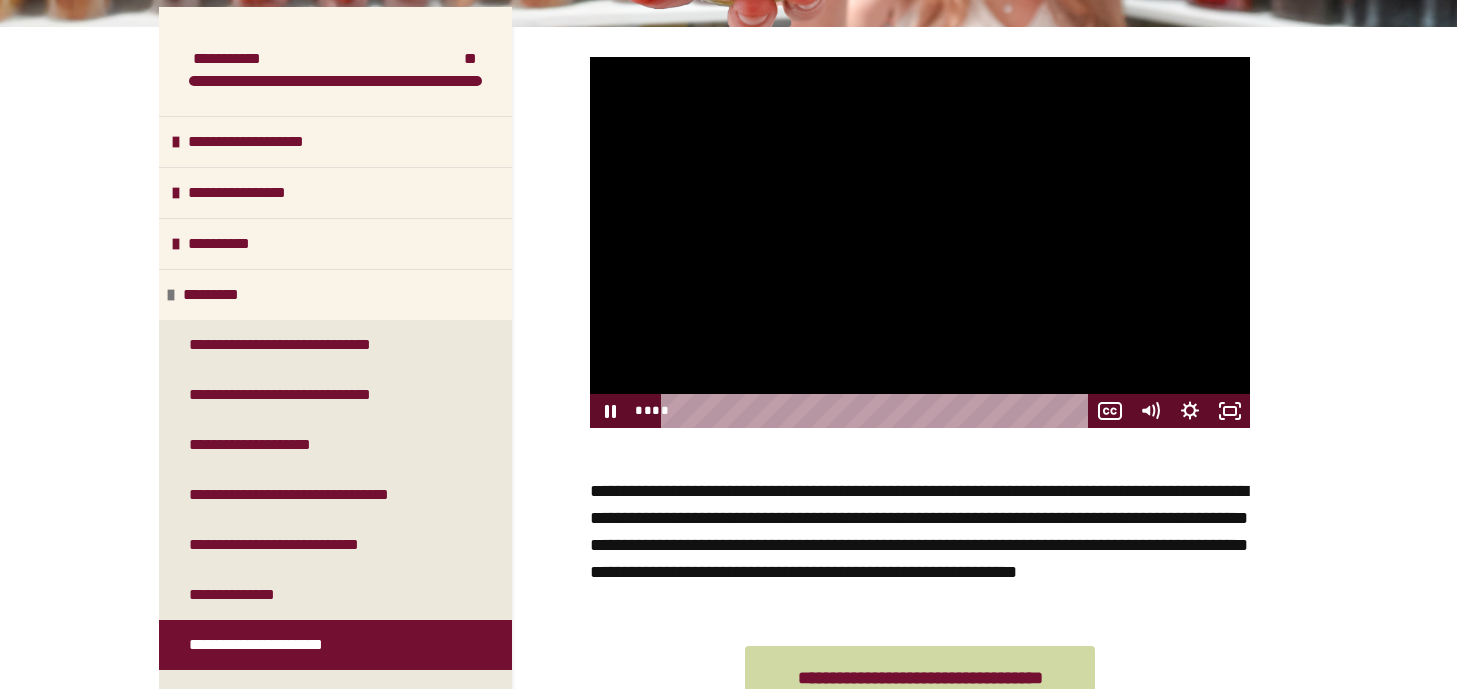 click at bounding box center [920, 242] 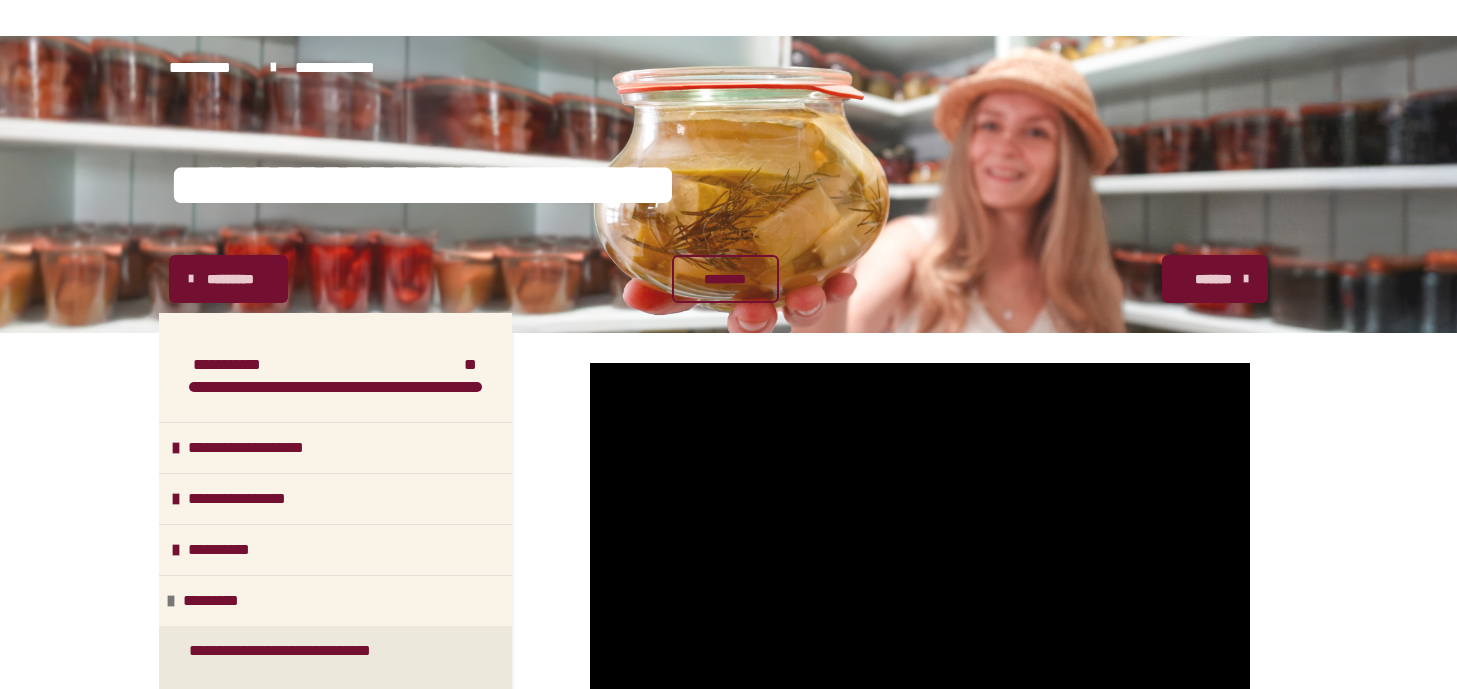 scroll, scrollTop: 0, scrollLeft: 0, axis: both 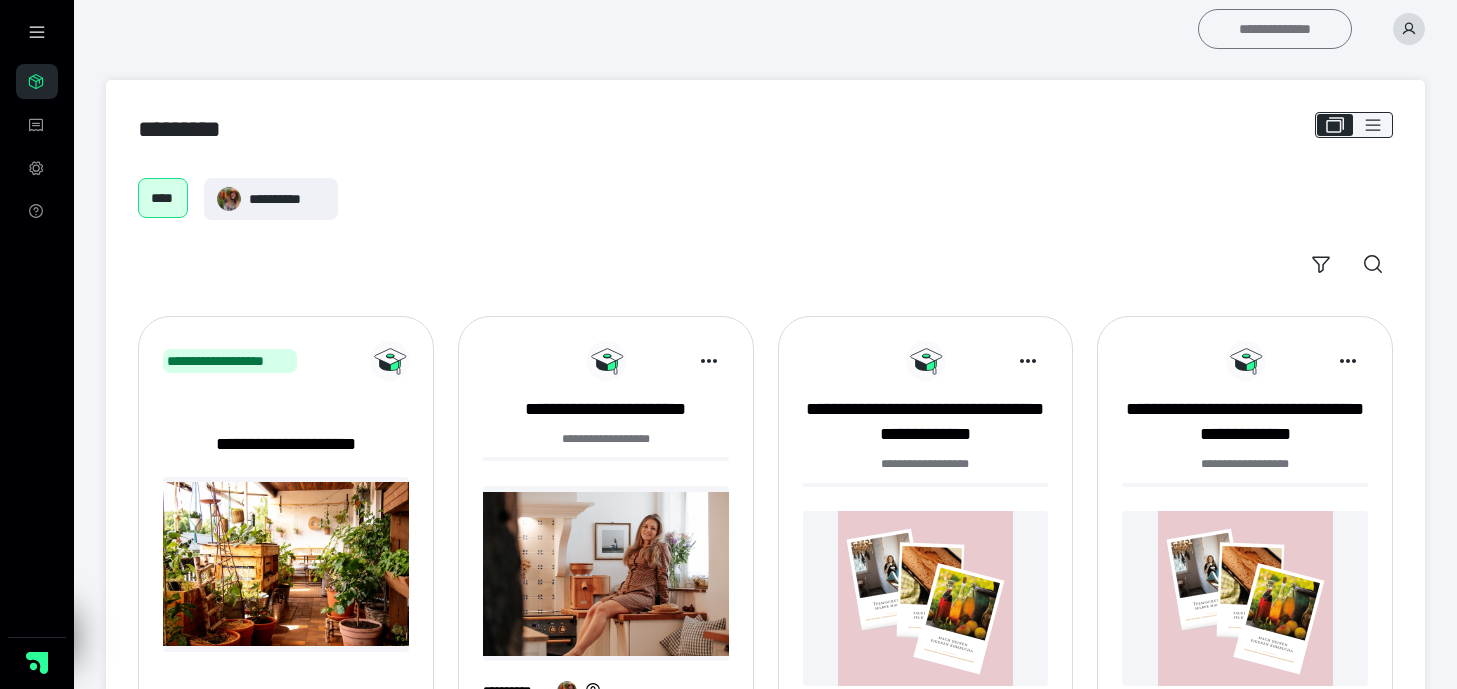 click on "**********" at bounding box center (1275, 29) 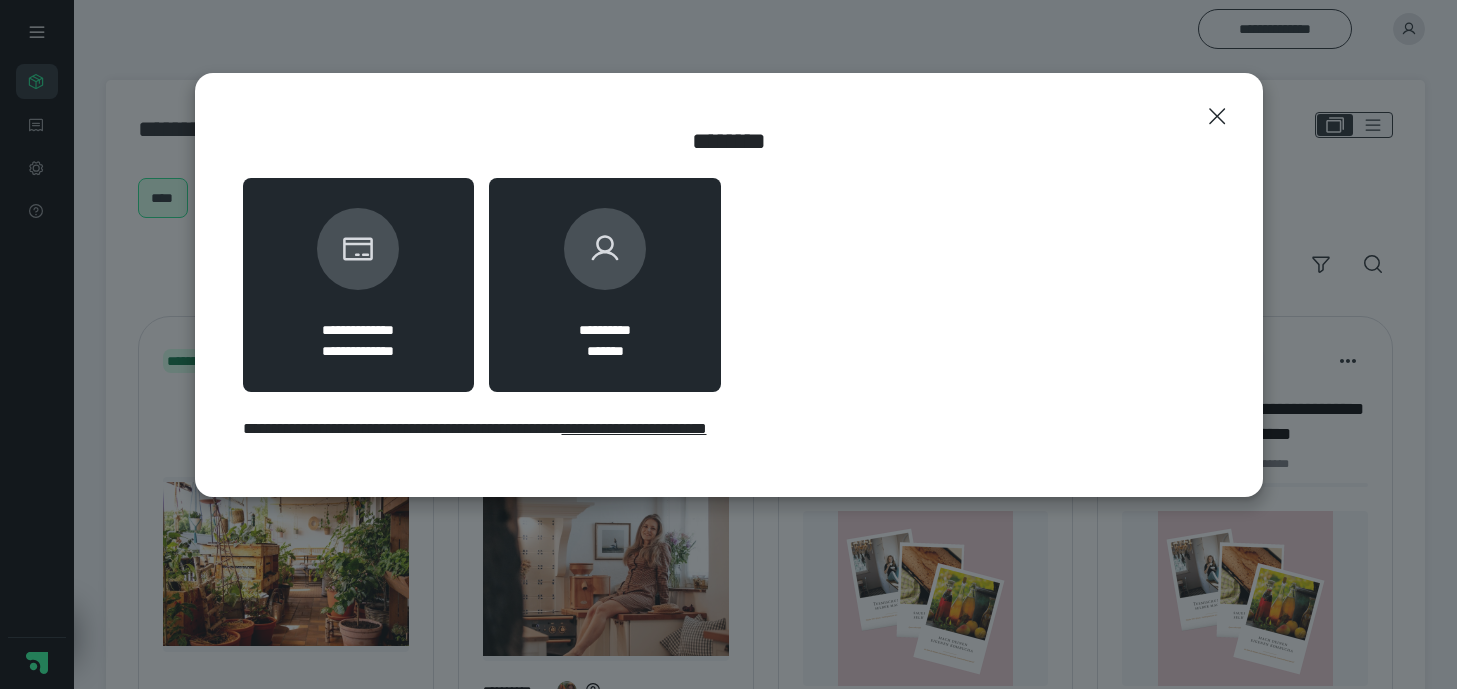 click at bounding box center (605, 249) 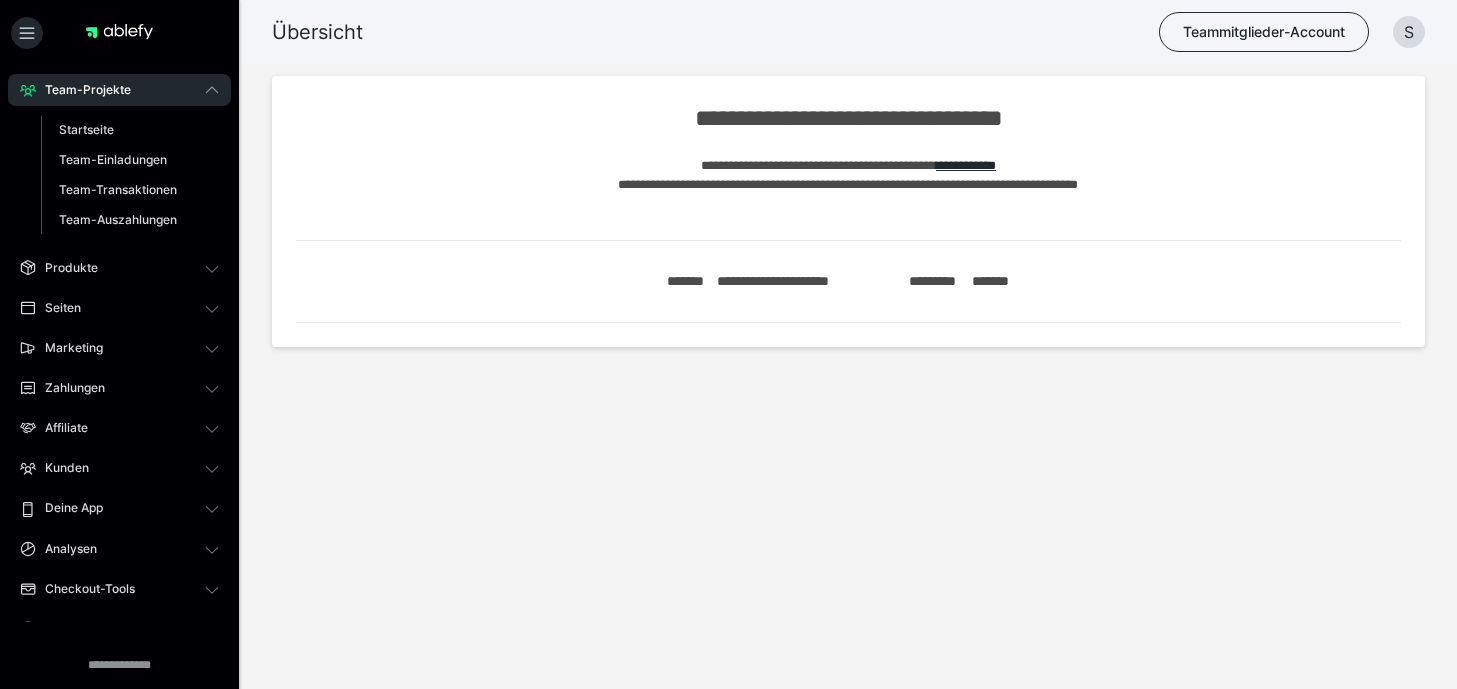 scroll, scrollTop: 0, scrollLeft: 0, axis: both 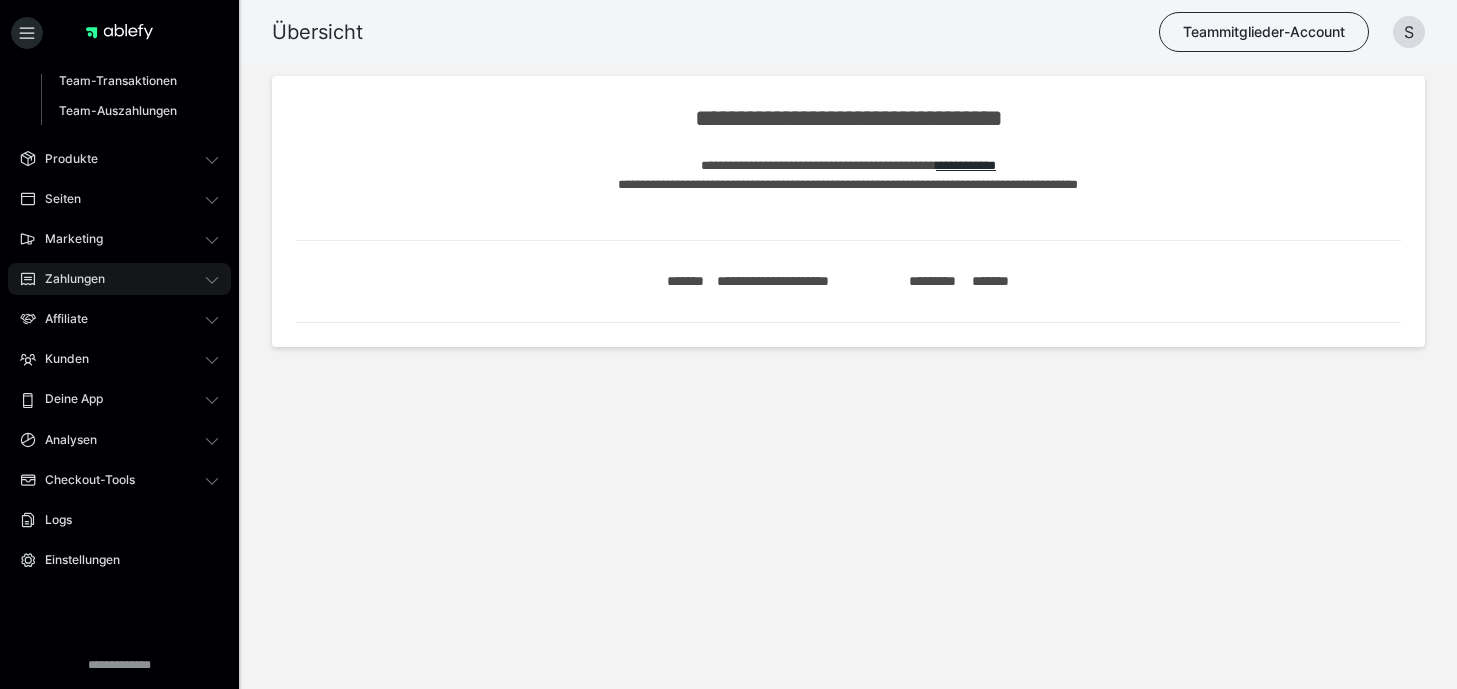 click 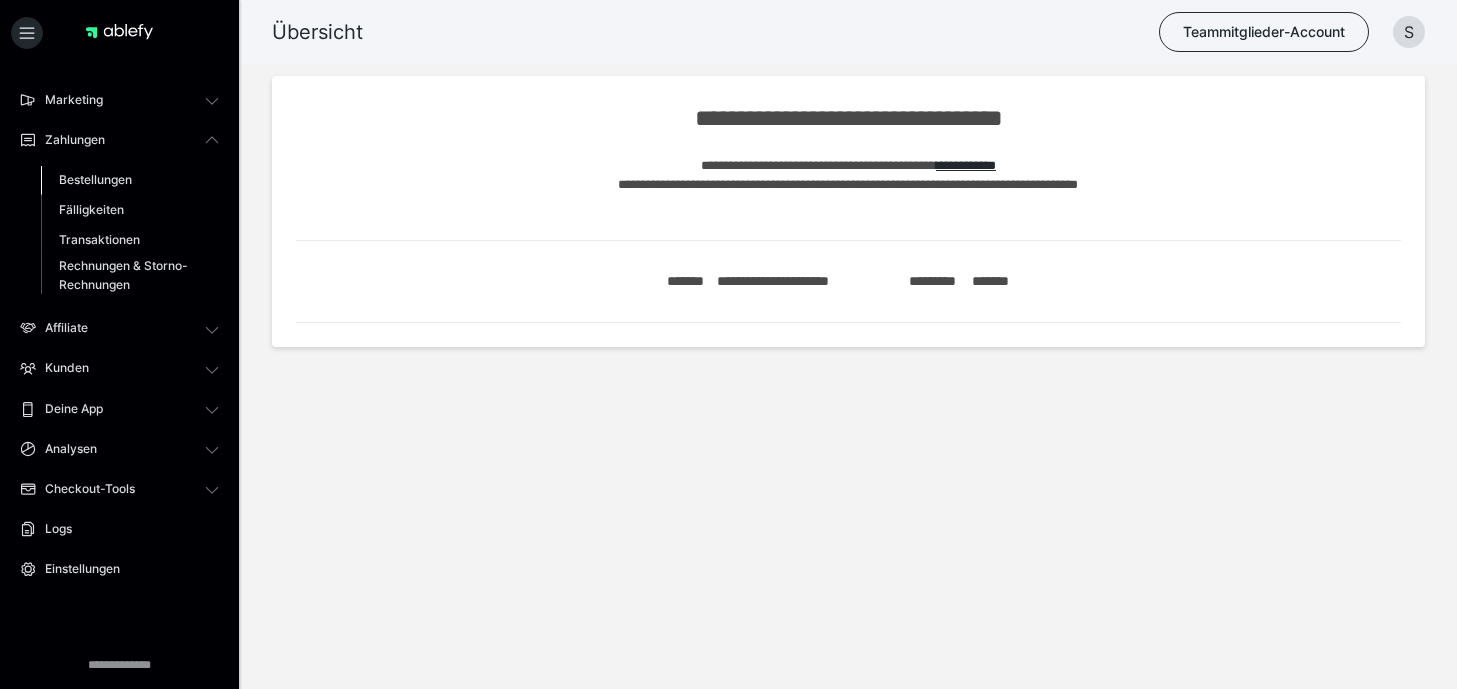 click on "Bestellungen" at bounding box center (95, 179) 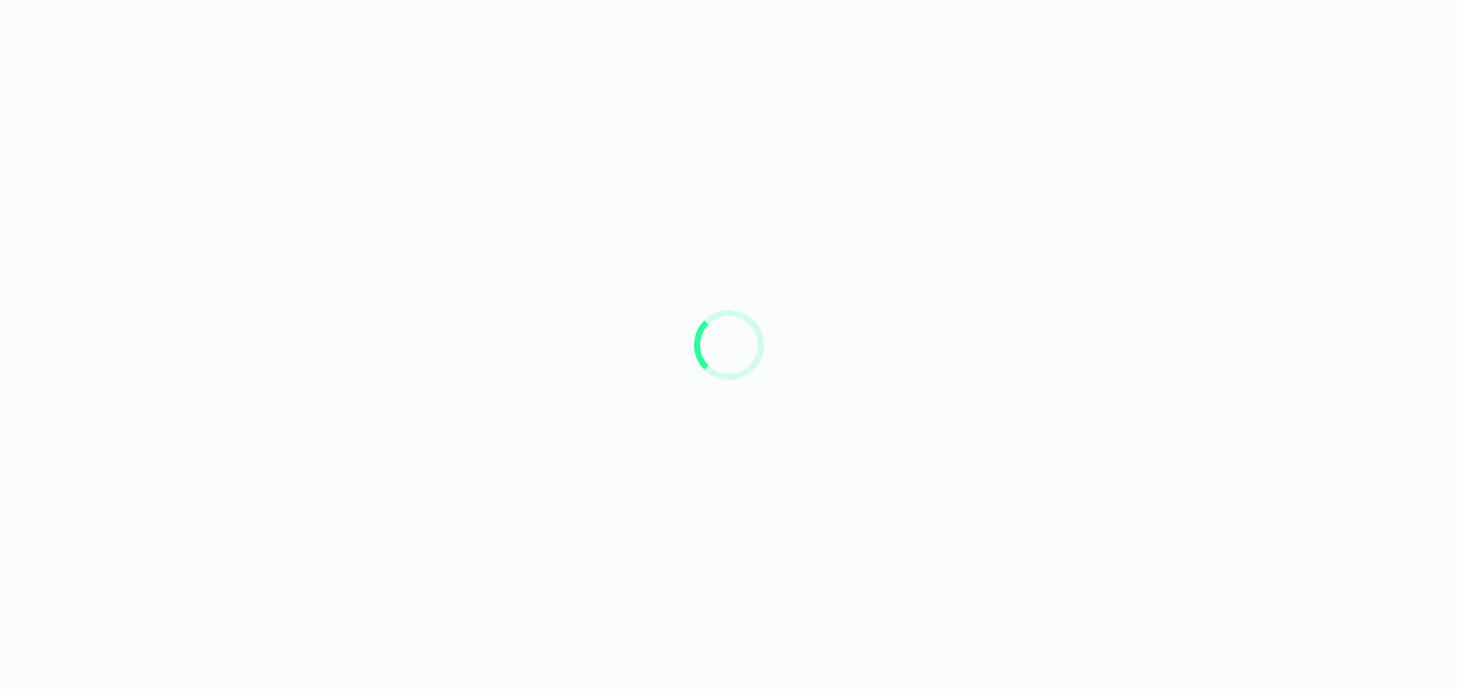 scroll, scrollTop: 0, scrollLeft: 0, axis: both 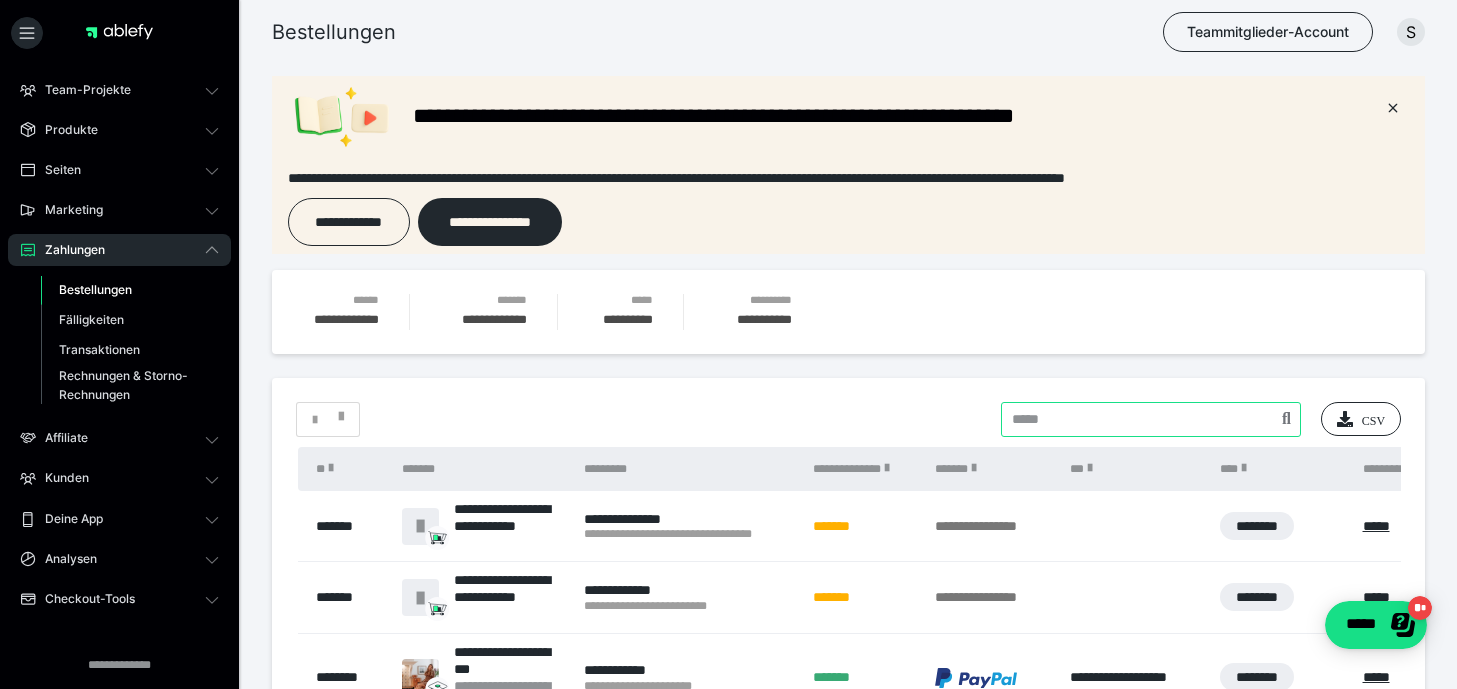 click at bounding box center [1151, 419] 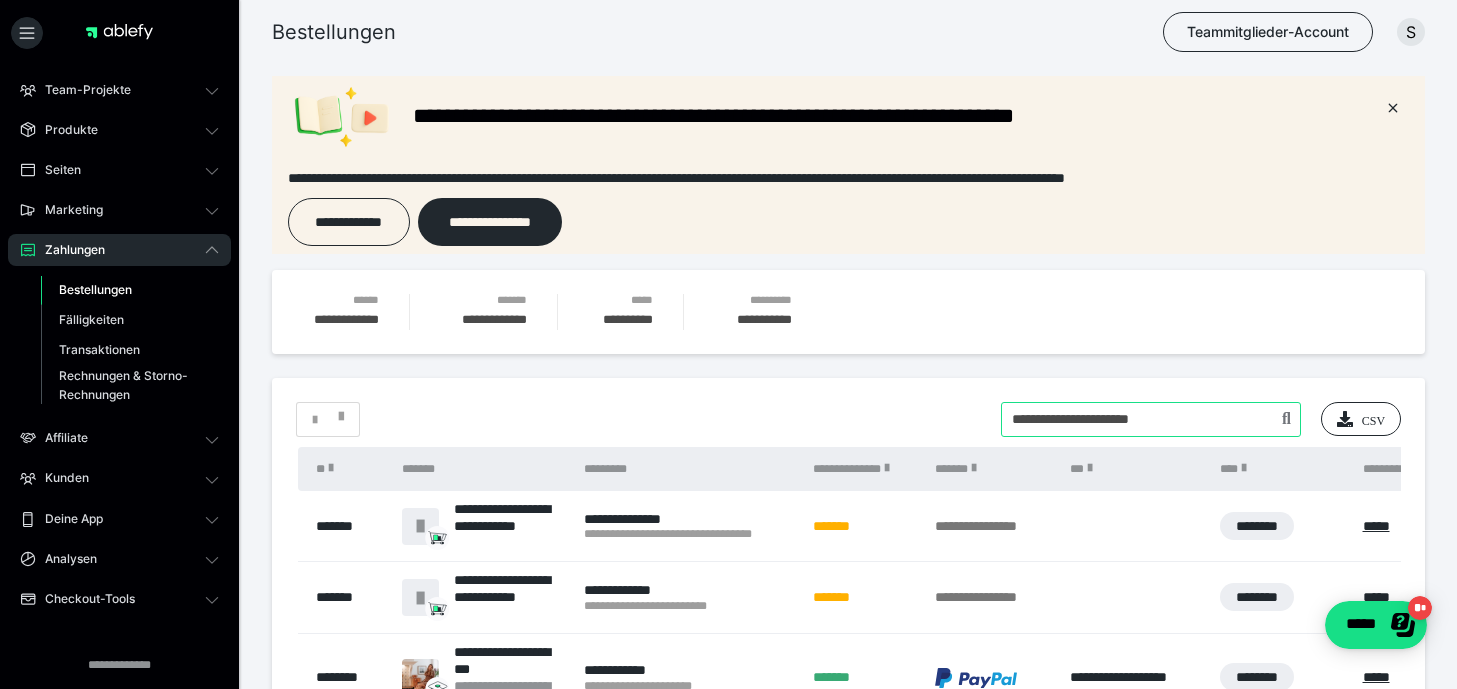 type on "**********" 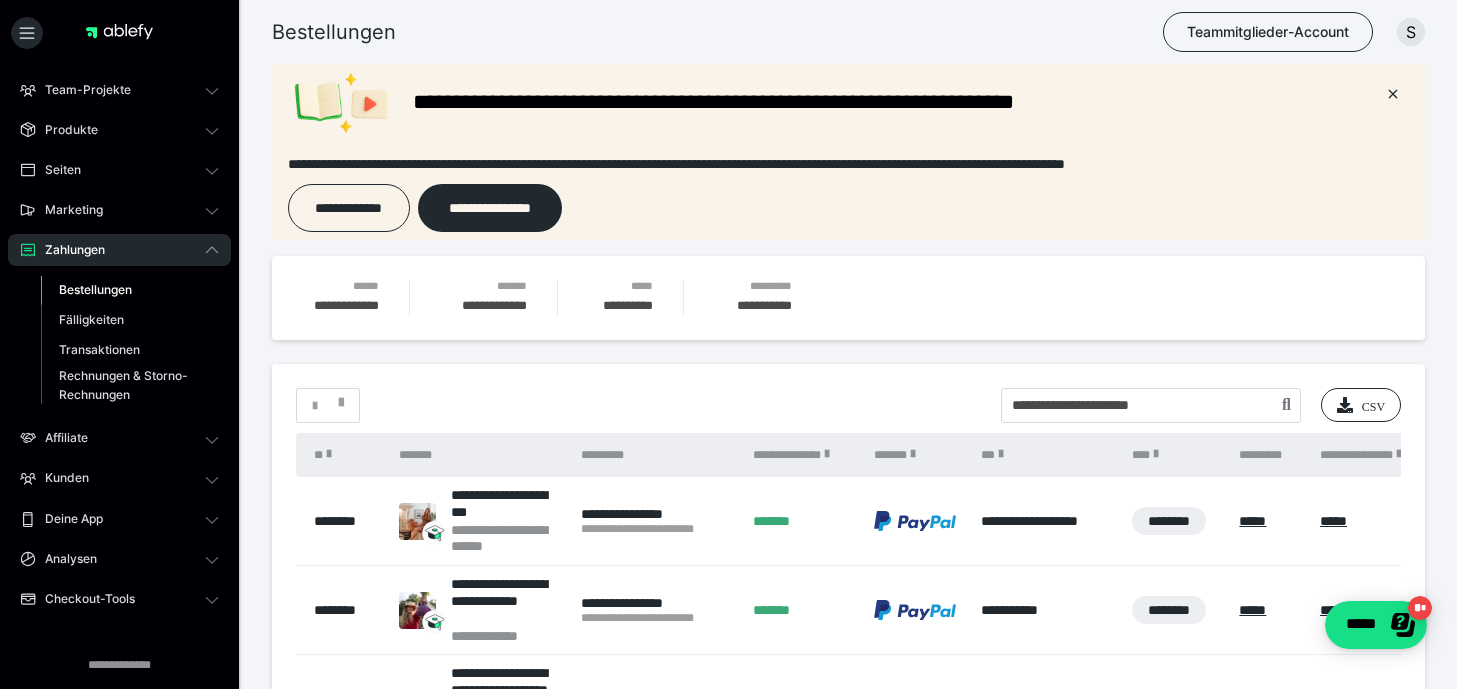 scroll, scrollTop: 15, scrollLeft: 0, axis: vertical 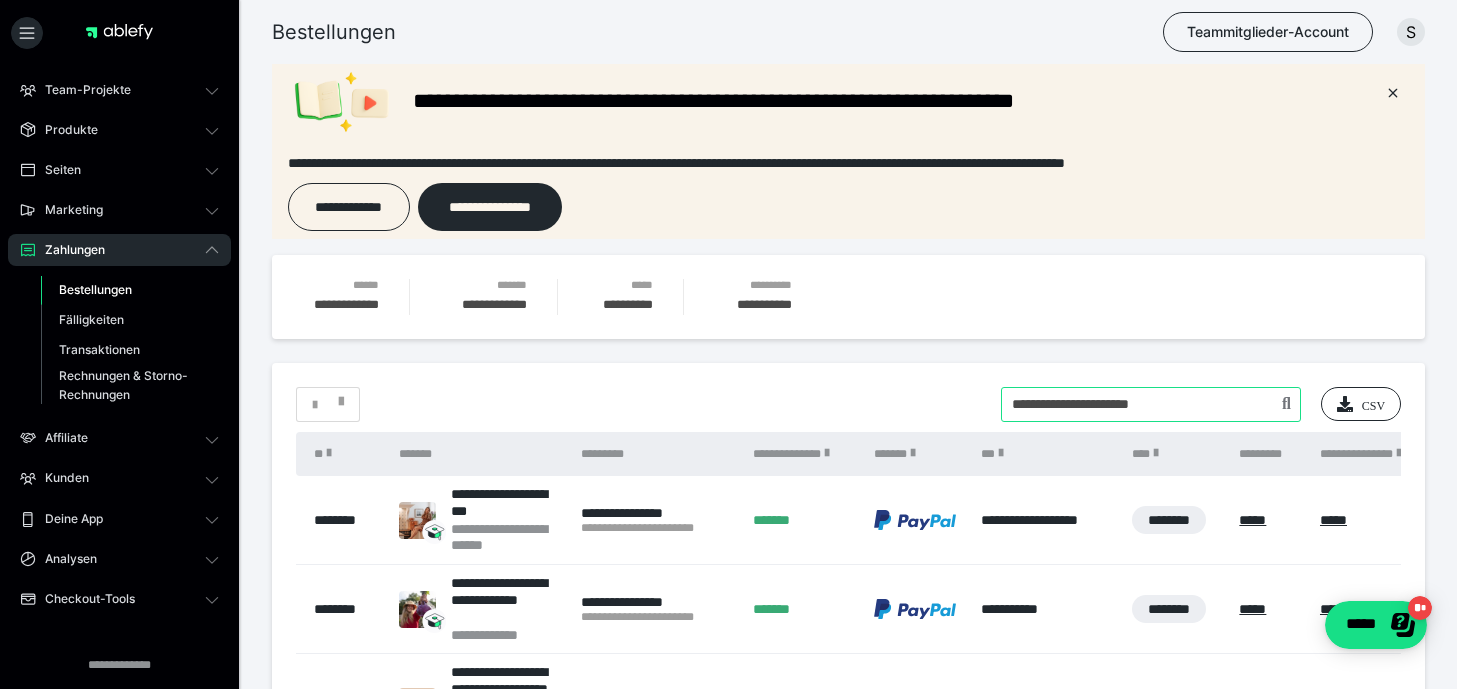 click at bounding box center (1151, 404) 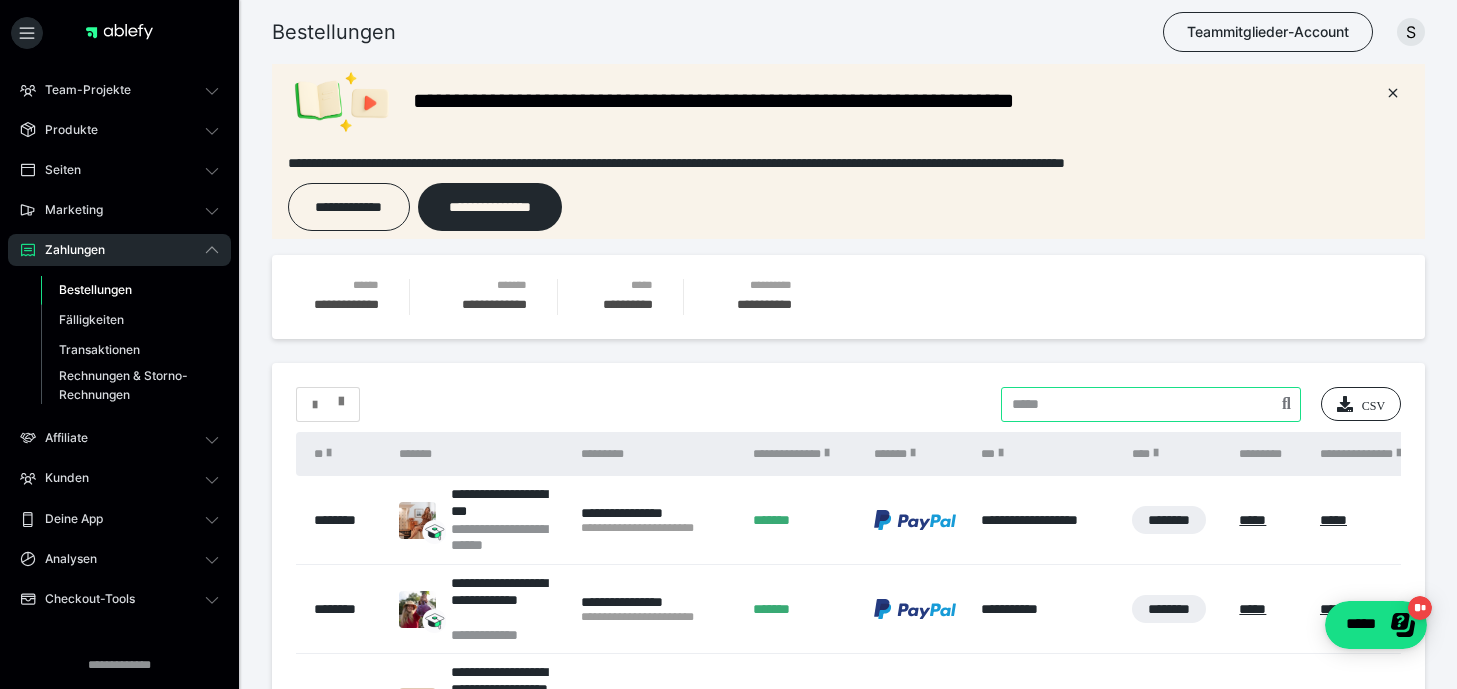 type 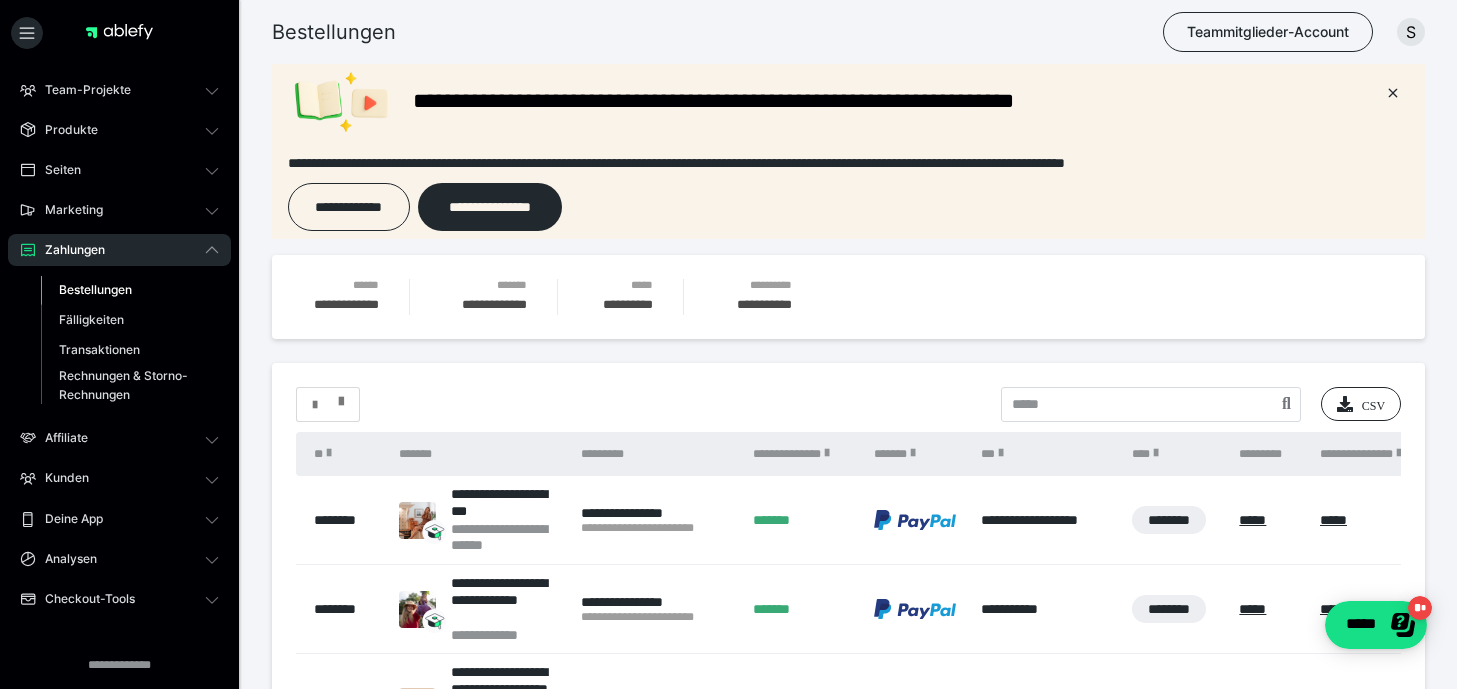 click on "**********" at bounding box center [848, 573] 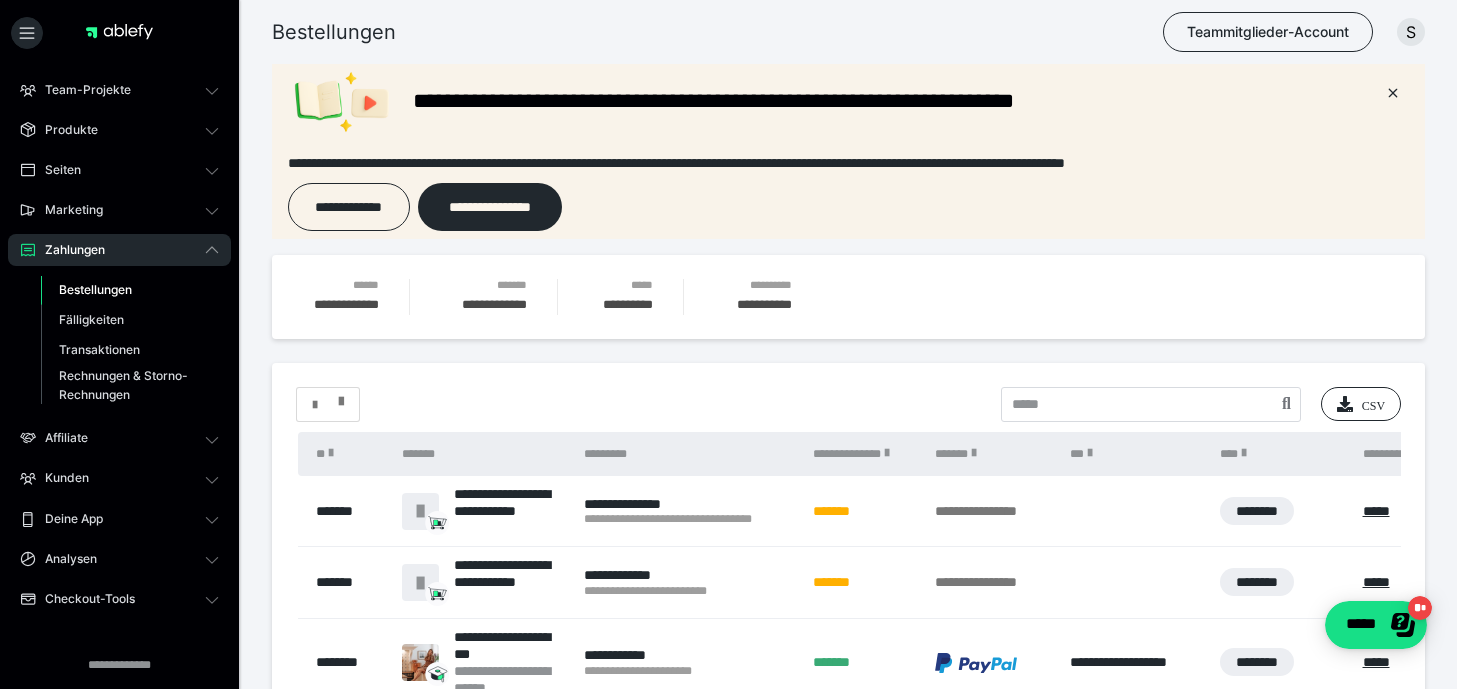 click at bounding box center [328, 405] 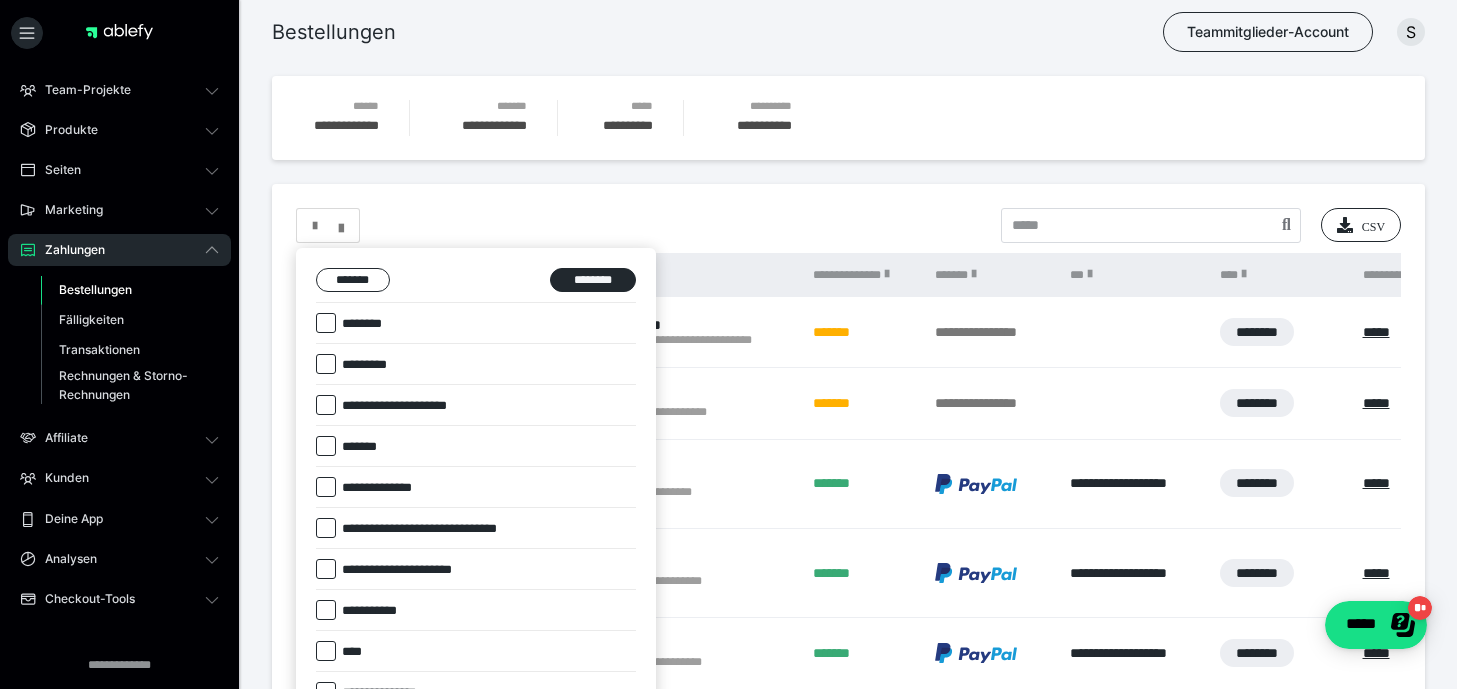 scroll, scrollTop: 209, scrollLeft: 0, axis: vertical 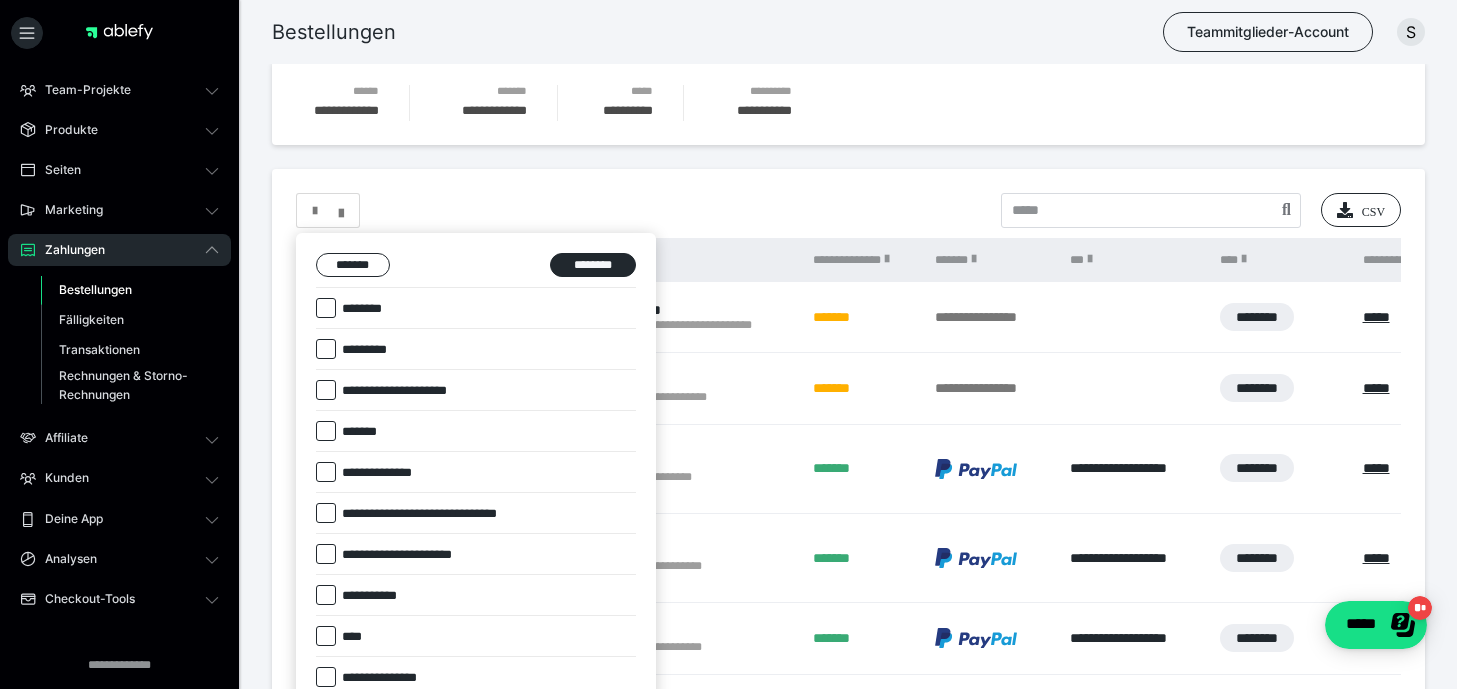 click on "********" at bounding box center [364, 309] 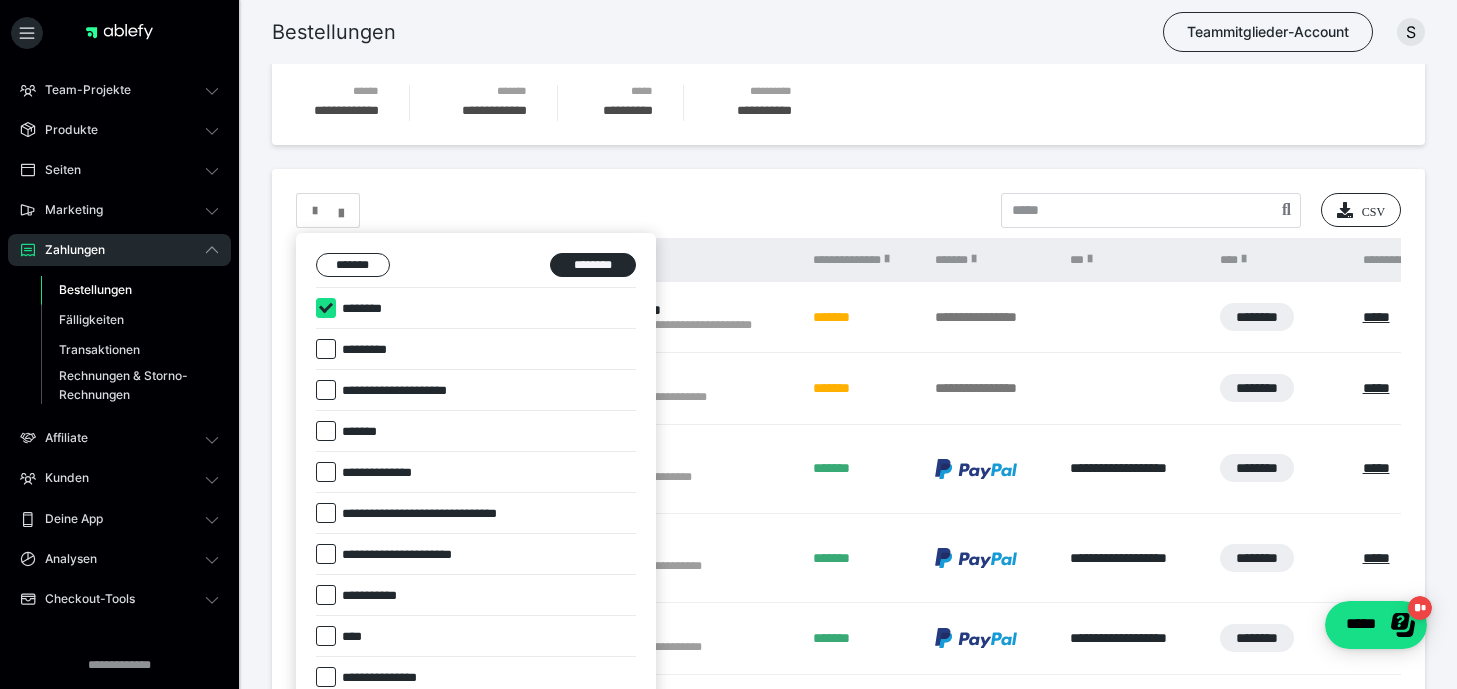 checkbox on "****" 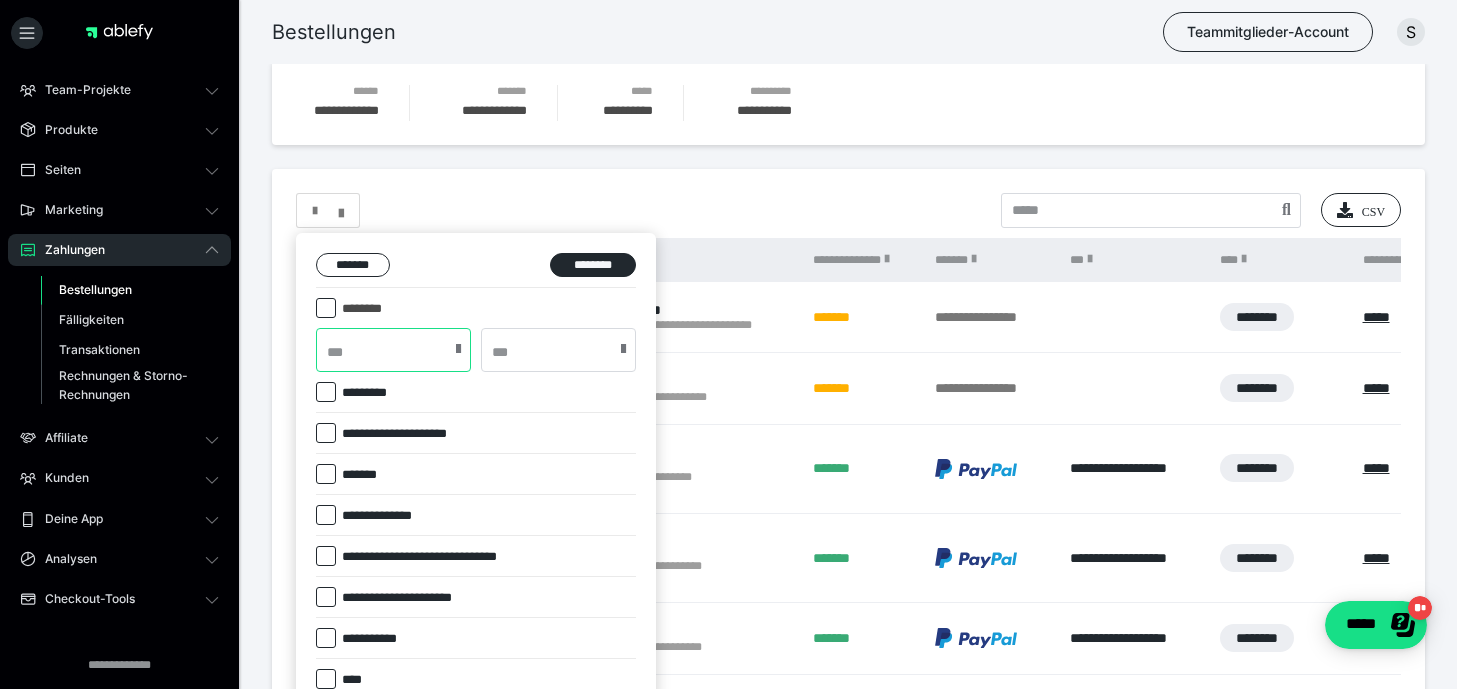 click at bounding box center (393, 350) 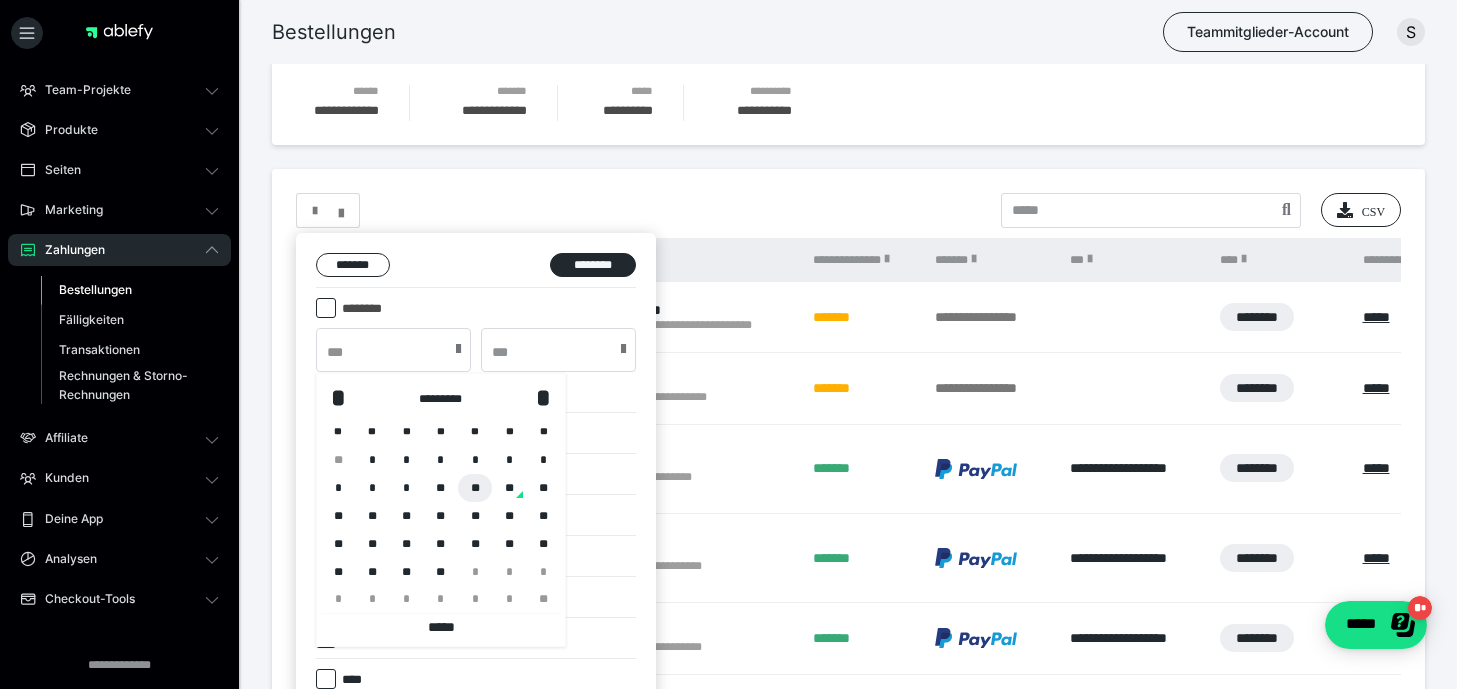 click on "**" at bounding box center (475, 488) 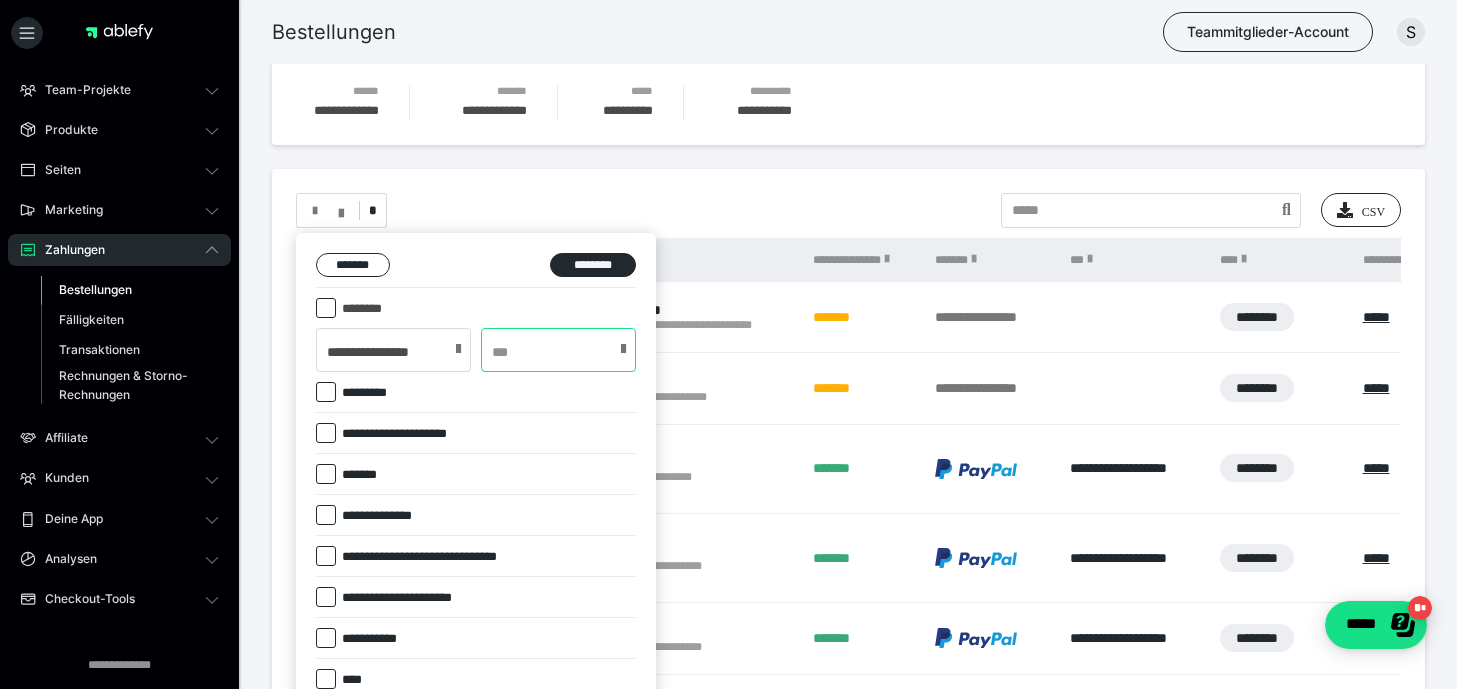 click at bounding box center [558, 350] 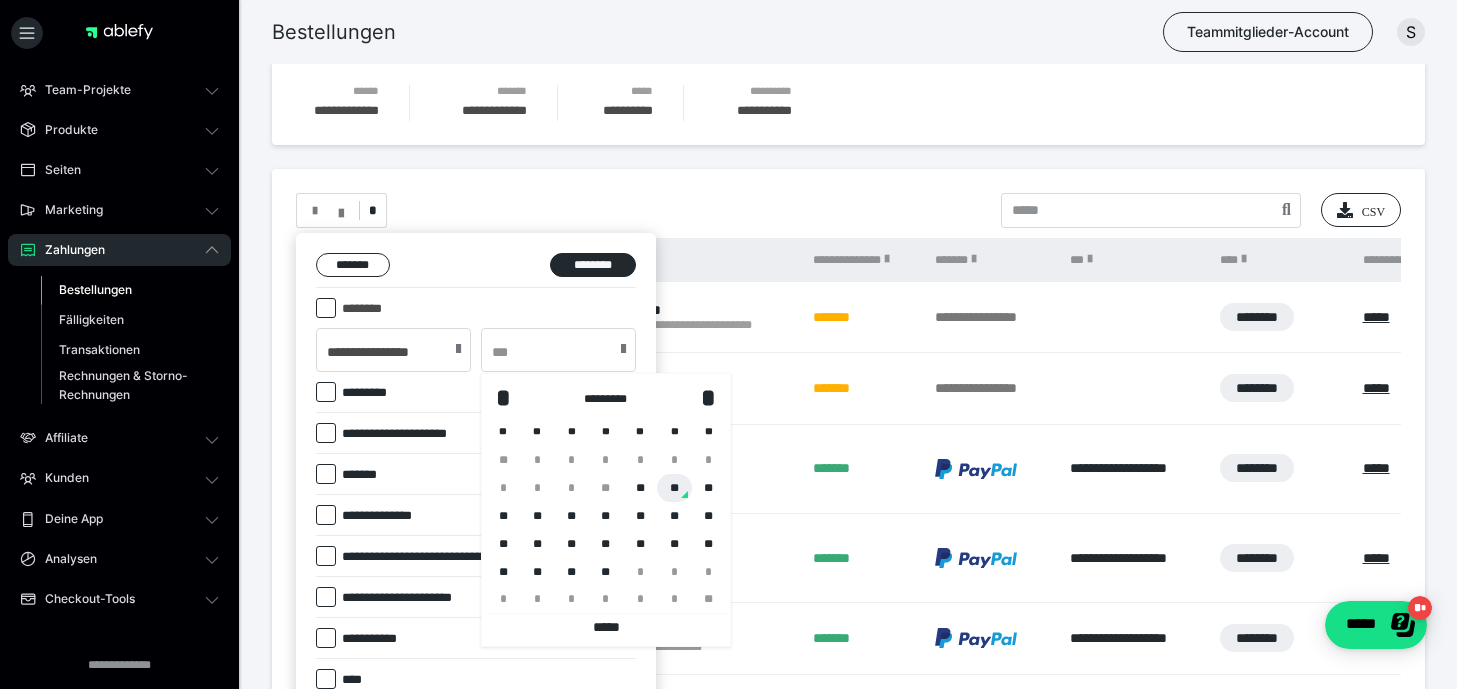 click on "**" at bounding box center [674, 488] 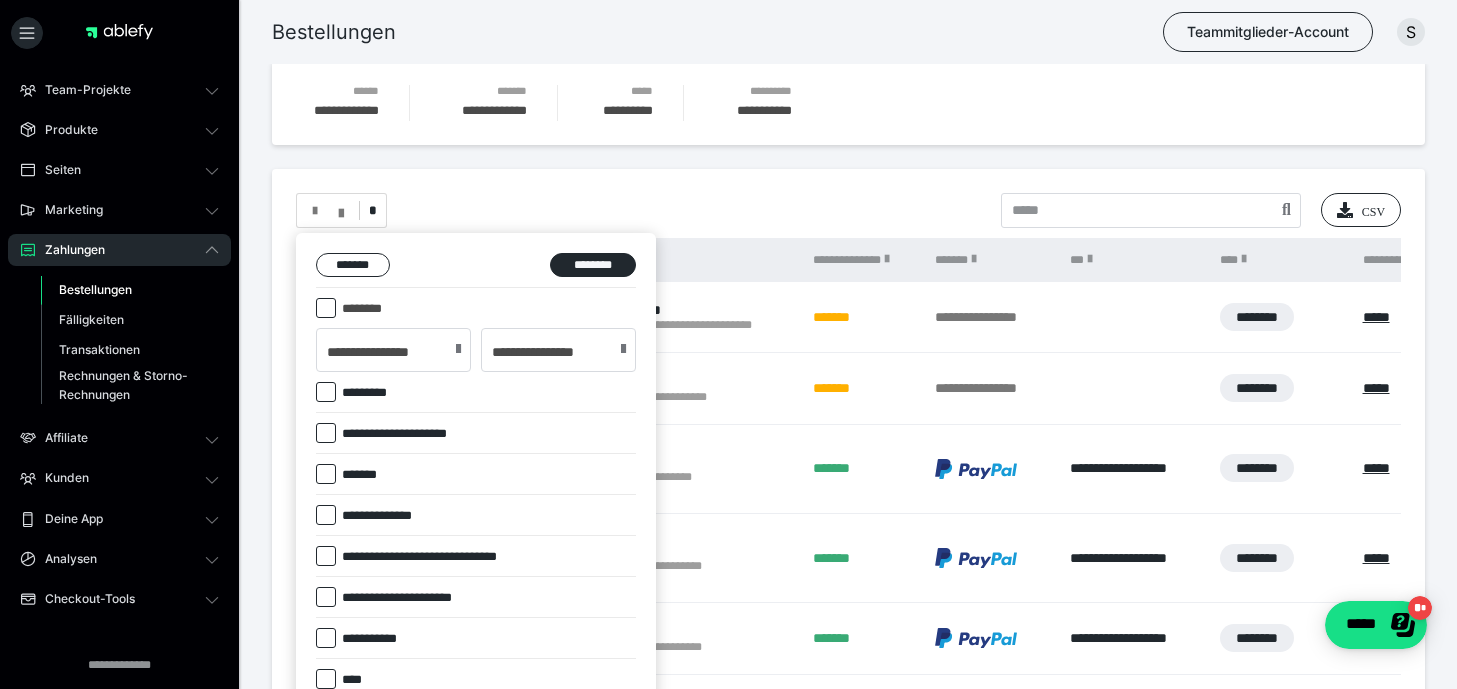 type on "**********" 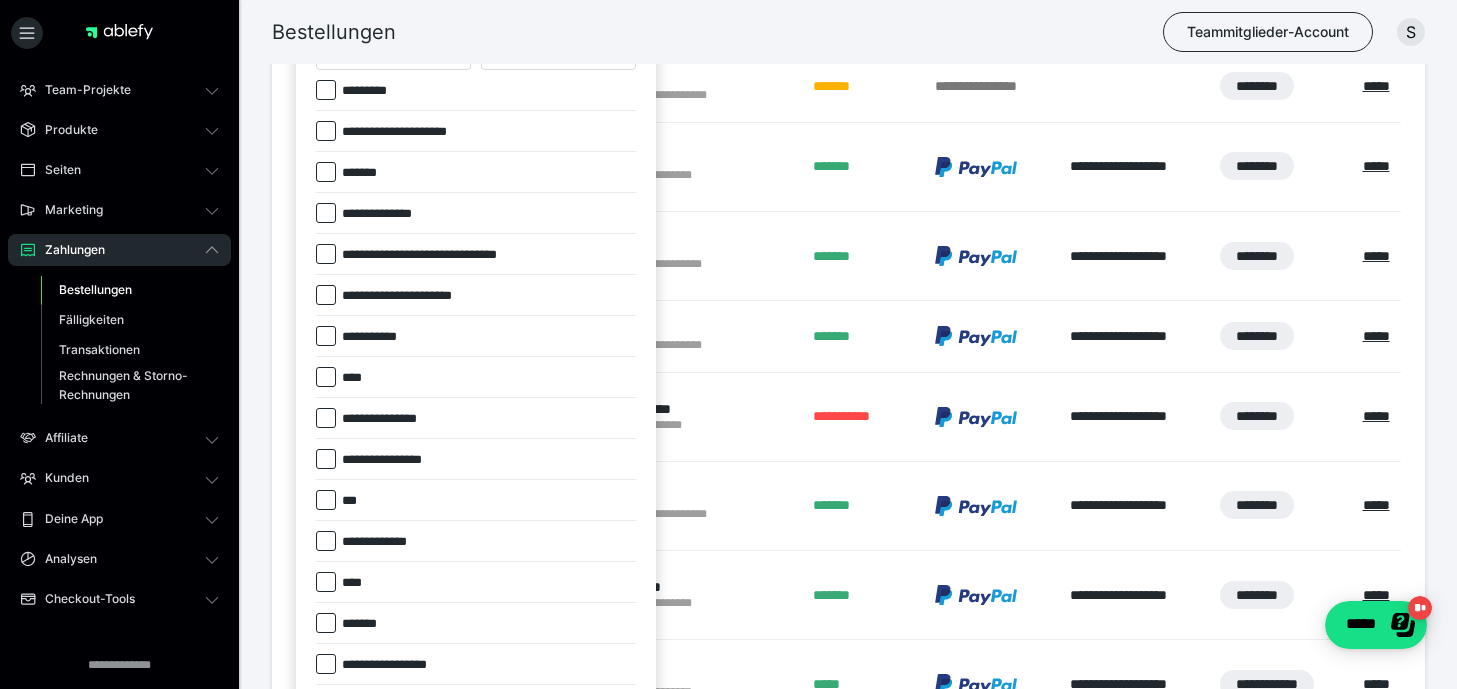 scroll, scrollTop: 542, scrollLeft: 0, axis: vertical 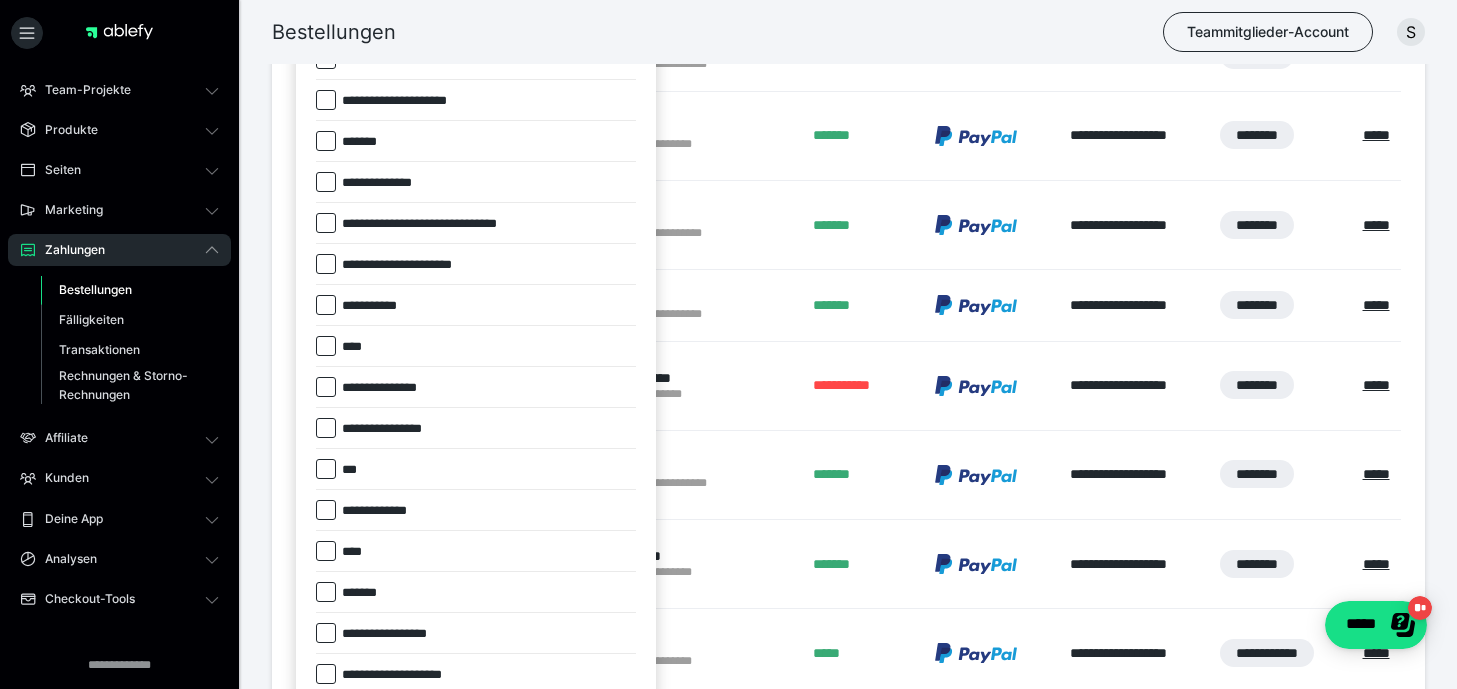 click on "**********" at bounding box center [390, 183] 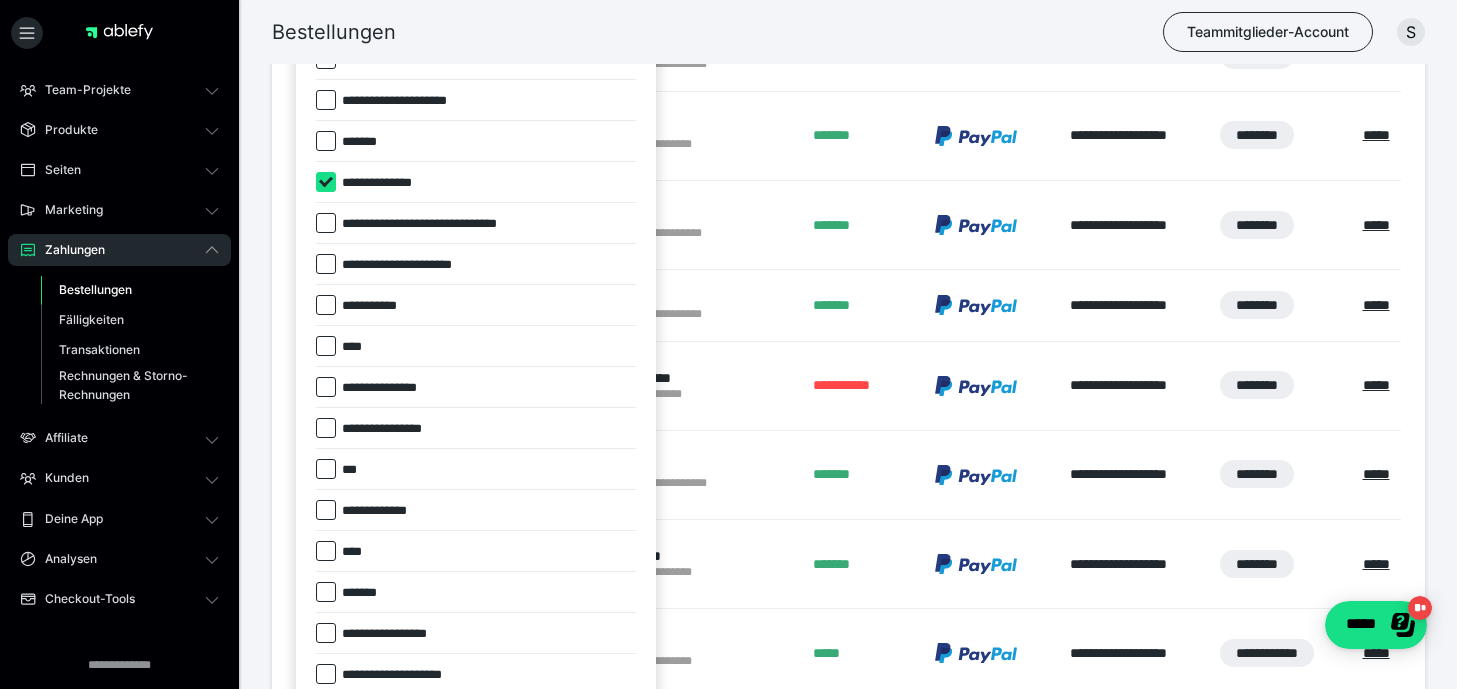 checkbox on "****" 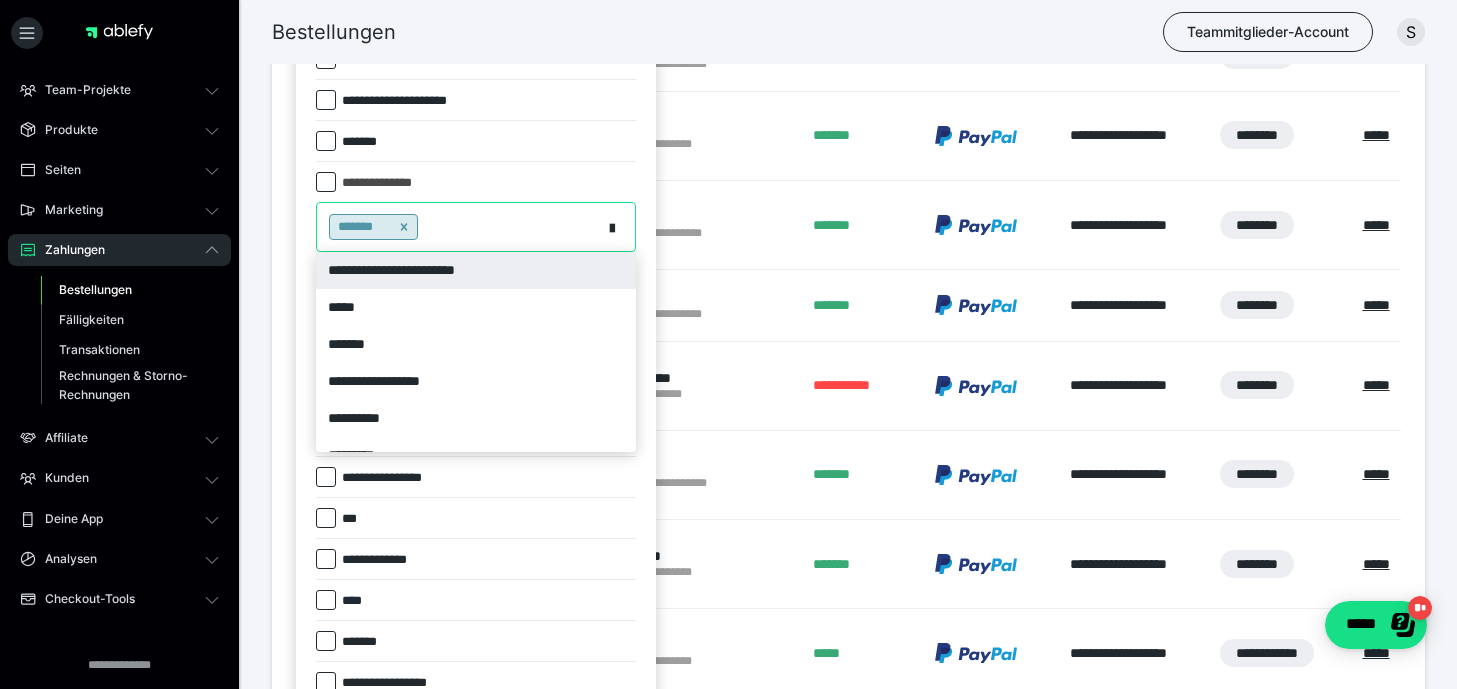 click on "*******" at bounding box center (459, 227) 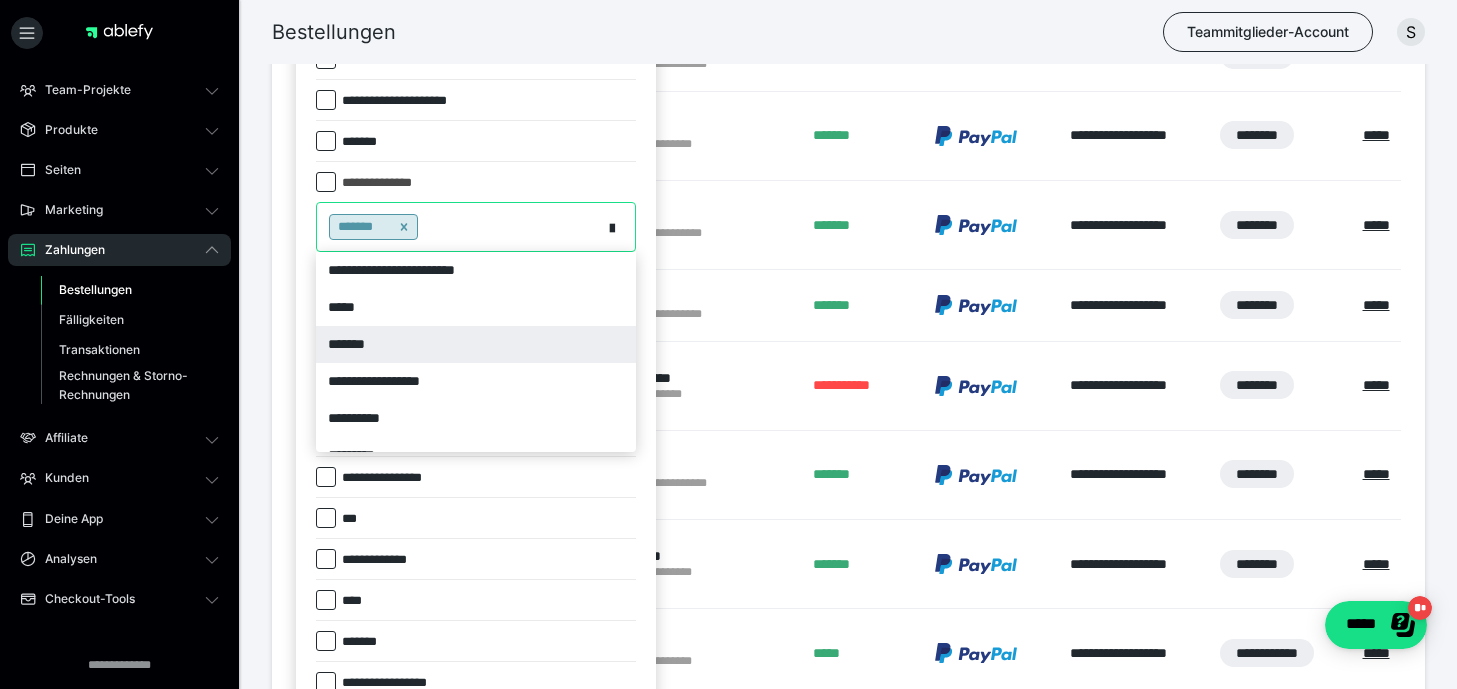 click on "*******" at bounding box center (476, 344) 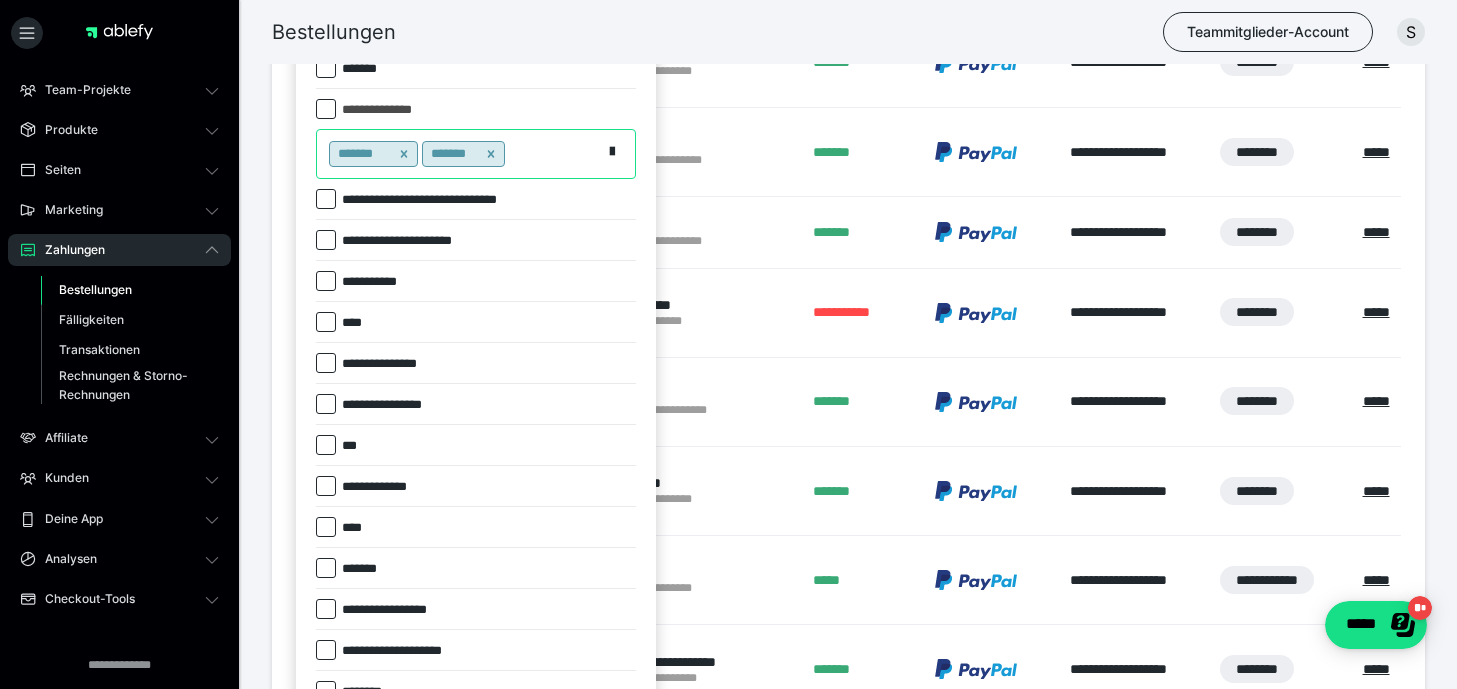scroll, scrollTop: 619, scrollLeft: 0, axis: vertical 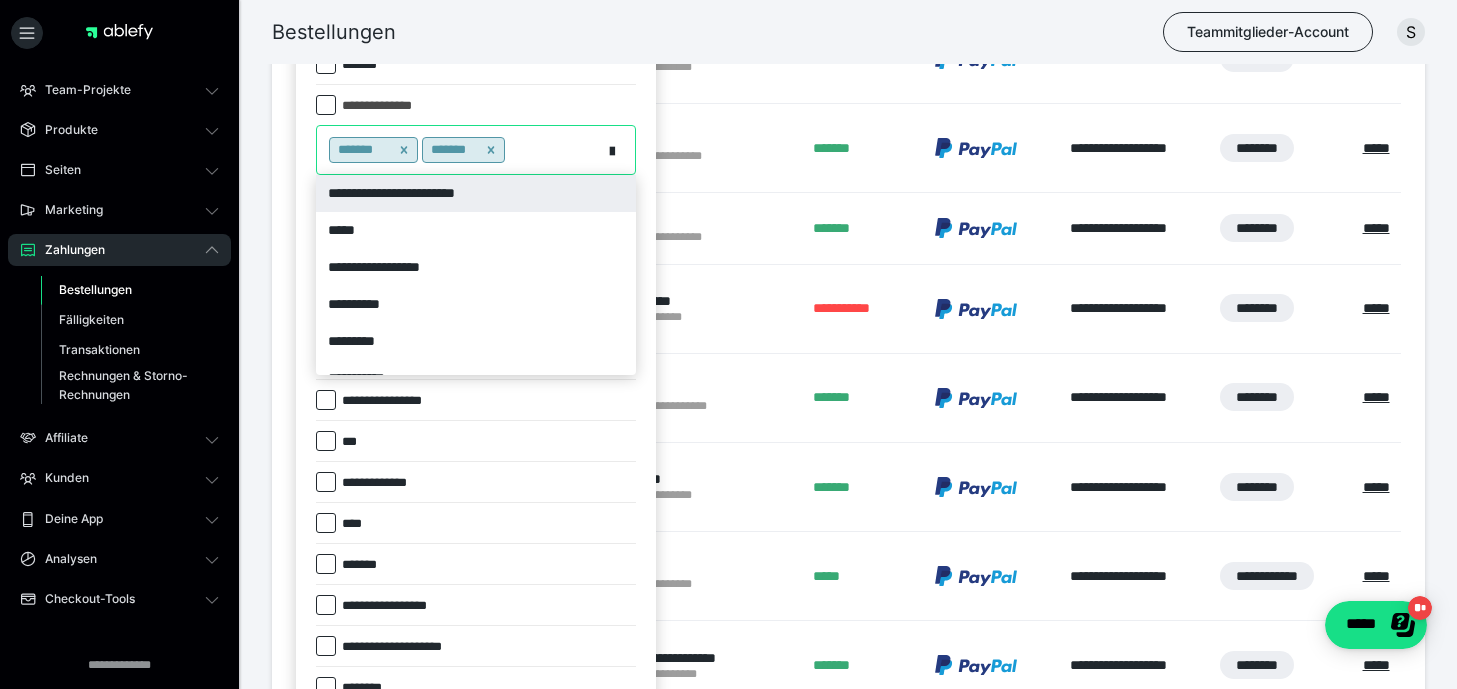 click on "******* *******" at bounding box center [459, 150] 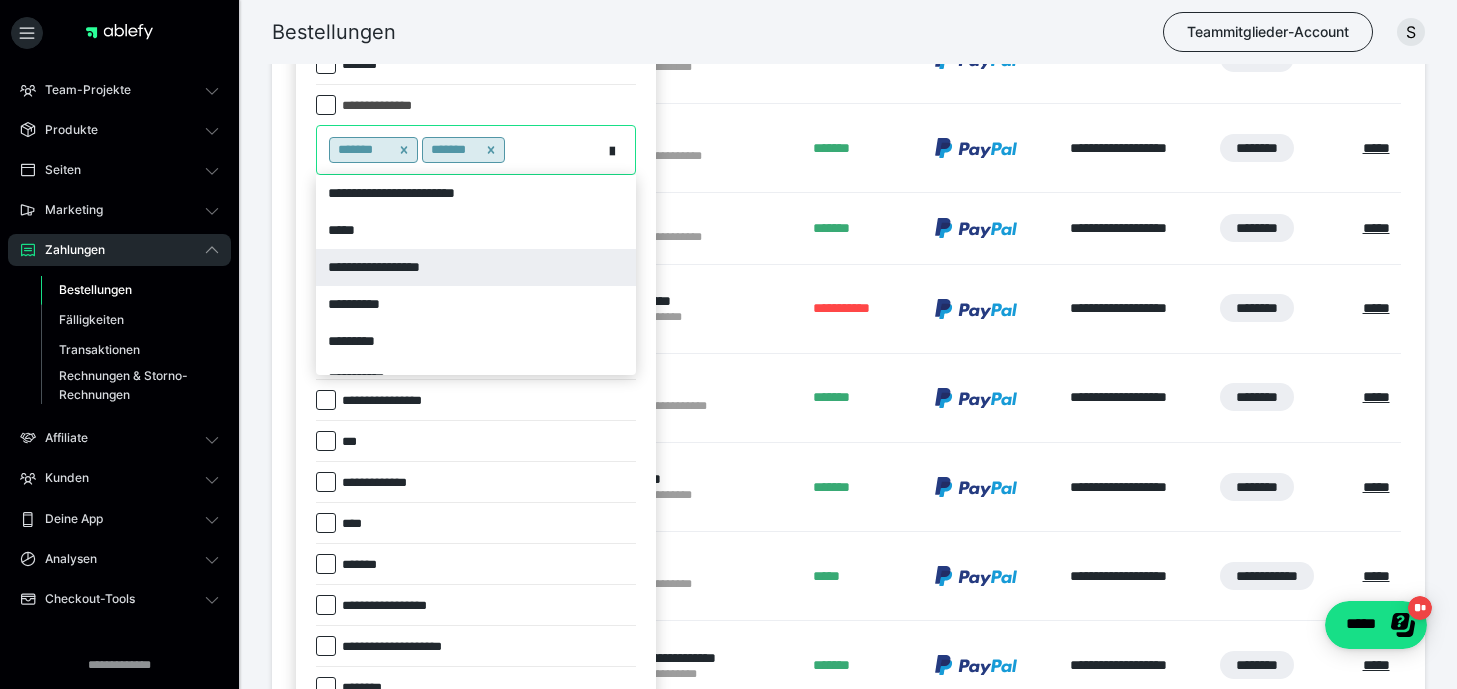 click on "**********" at bounding box center [476, 267] 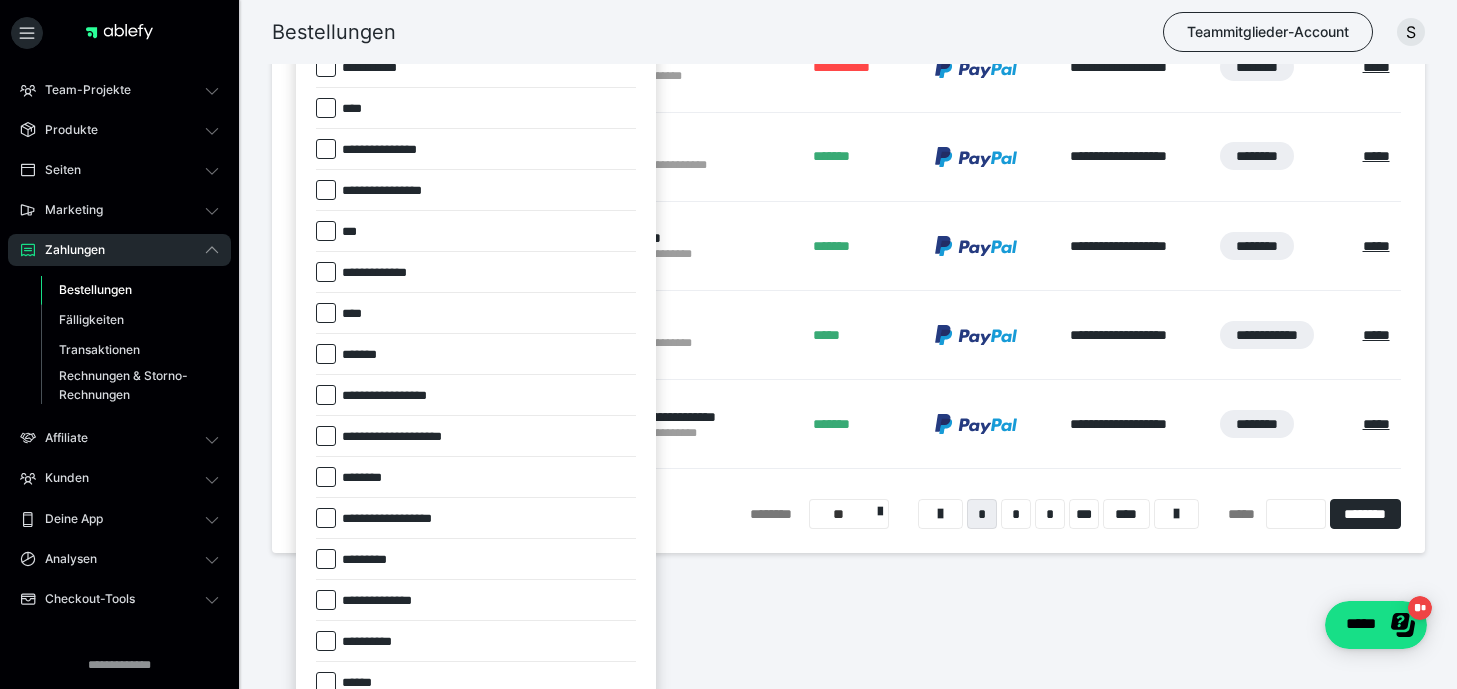scroll, scrollTop: 873, scrollLeft: 0, axis: vertical 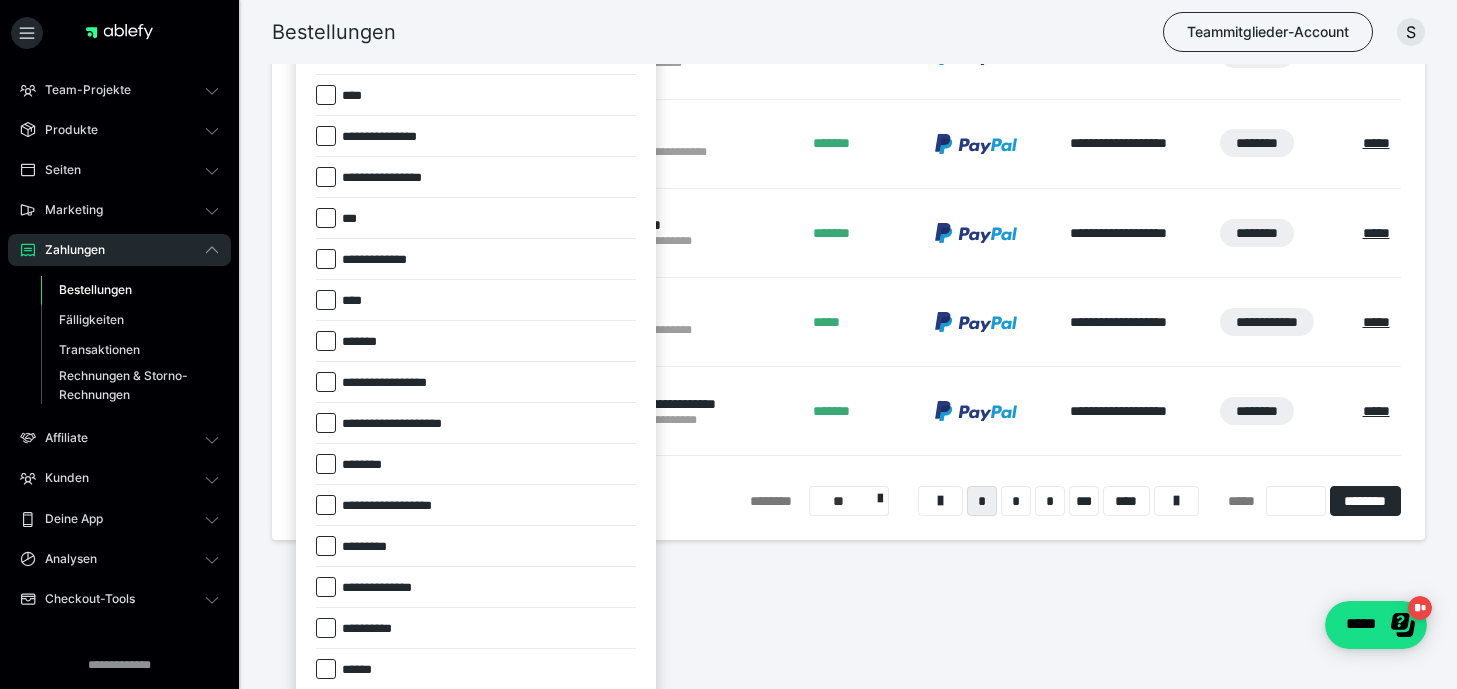 click on "*******" at bounding box center [476, 341] 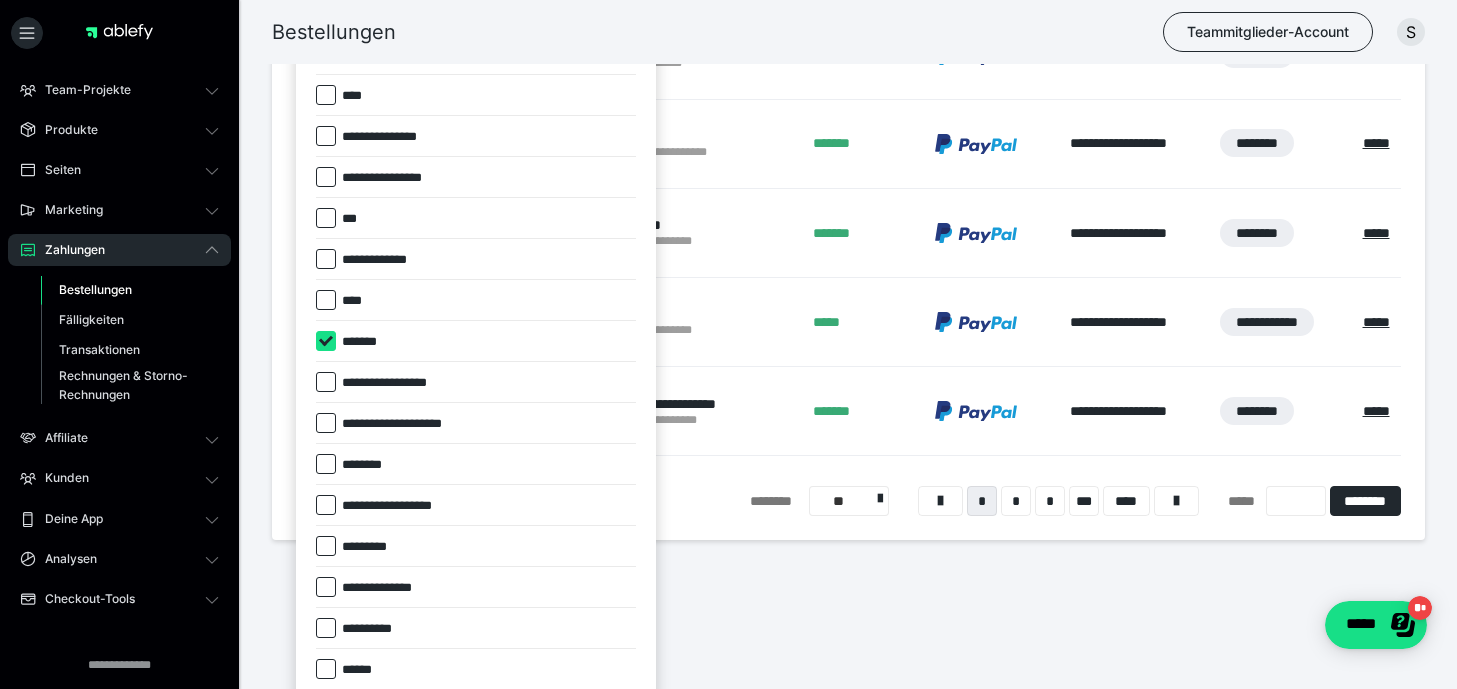 checkbox on "****" 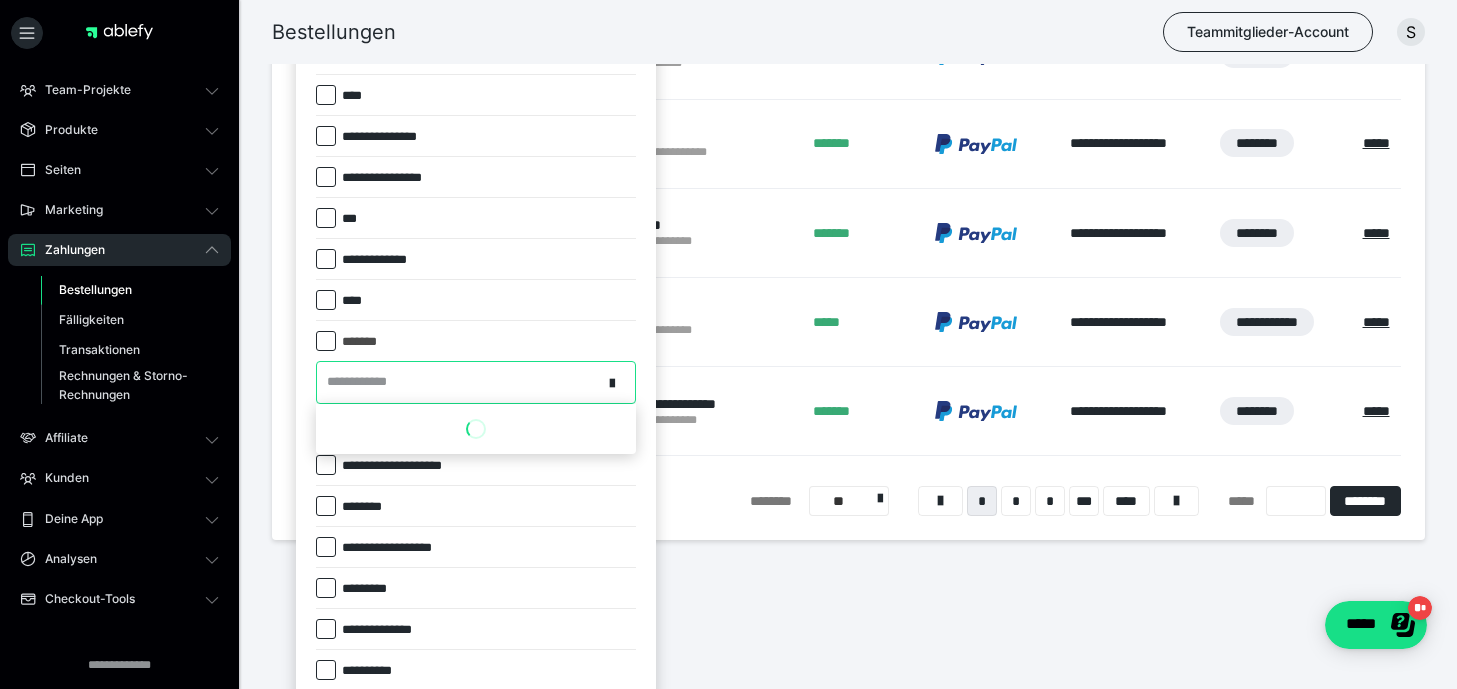 click on "**********" at bounding box center [459, 382] 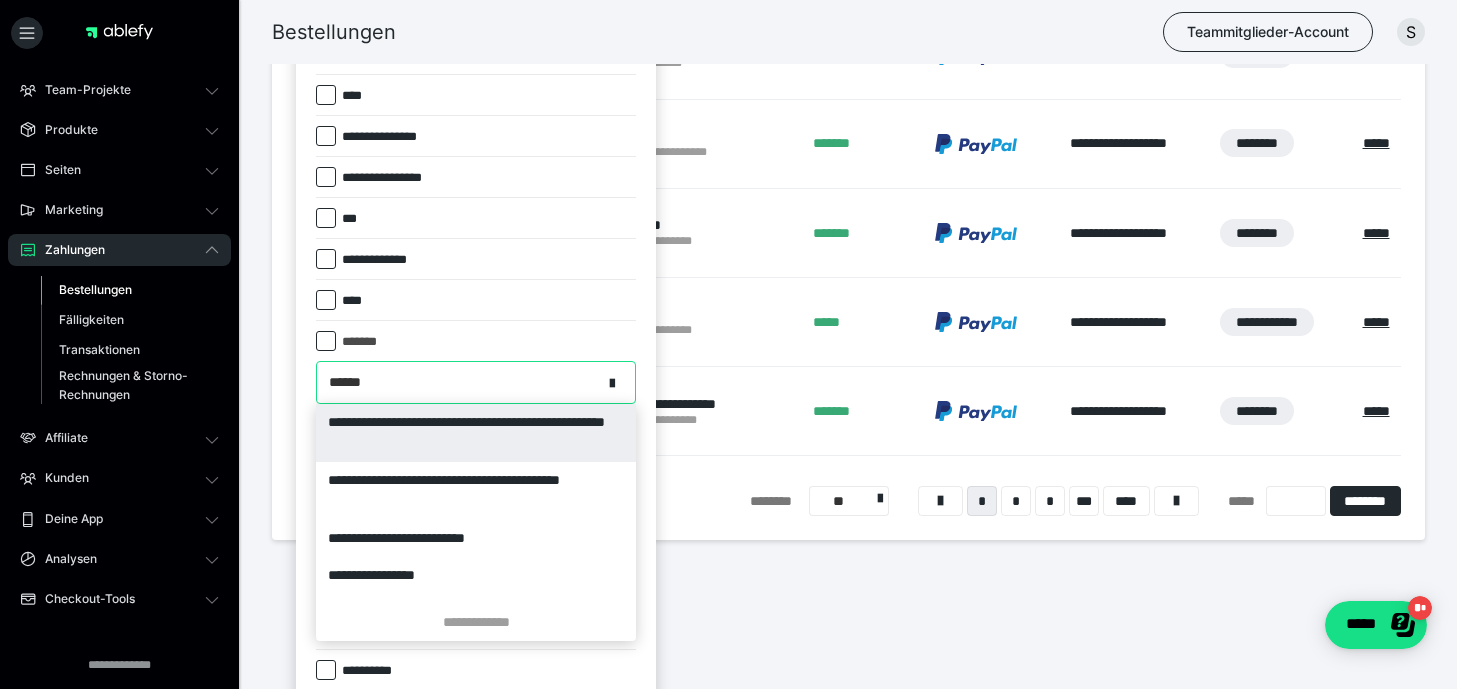 type on "*******" 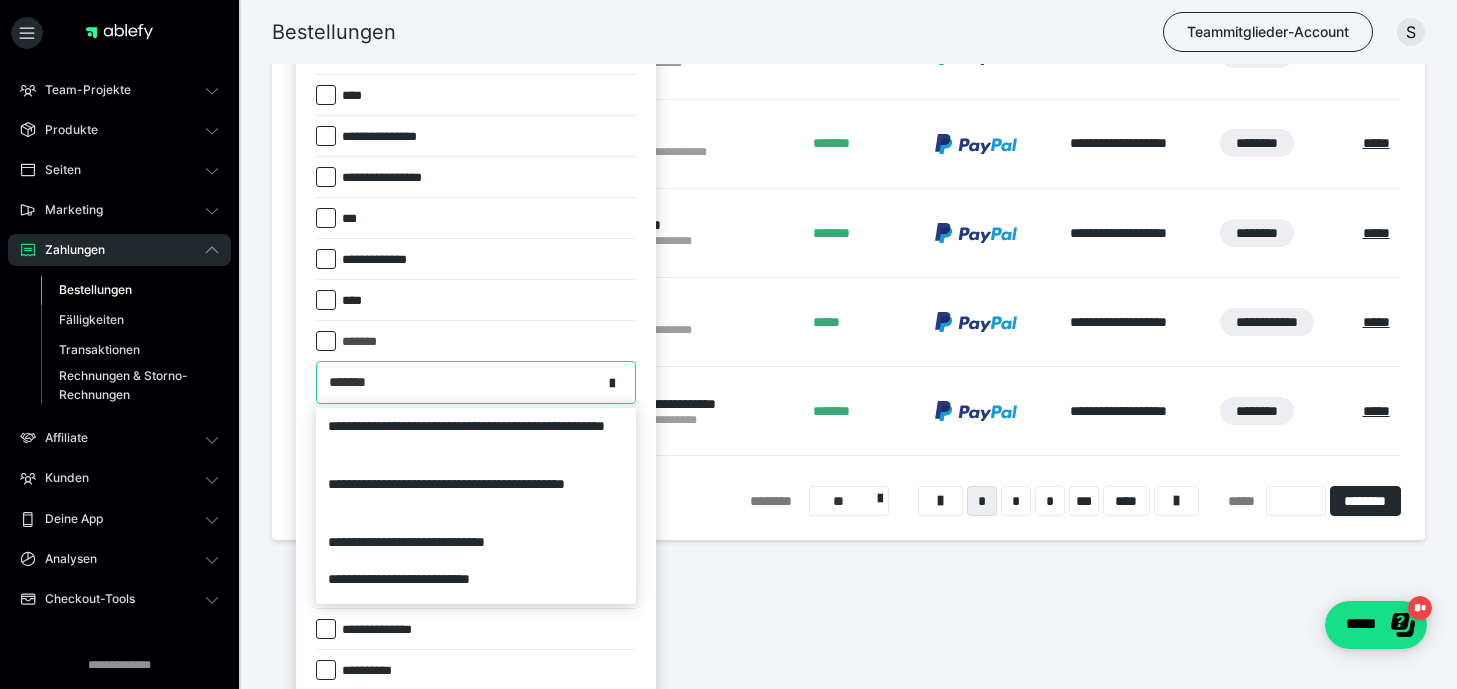 scroll, scrollTop: 143, scrollLeft: 0, axis: vertical 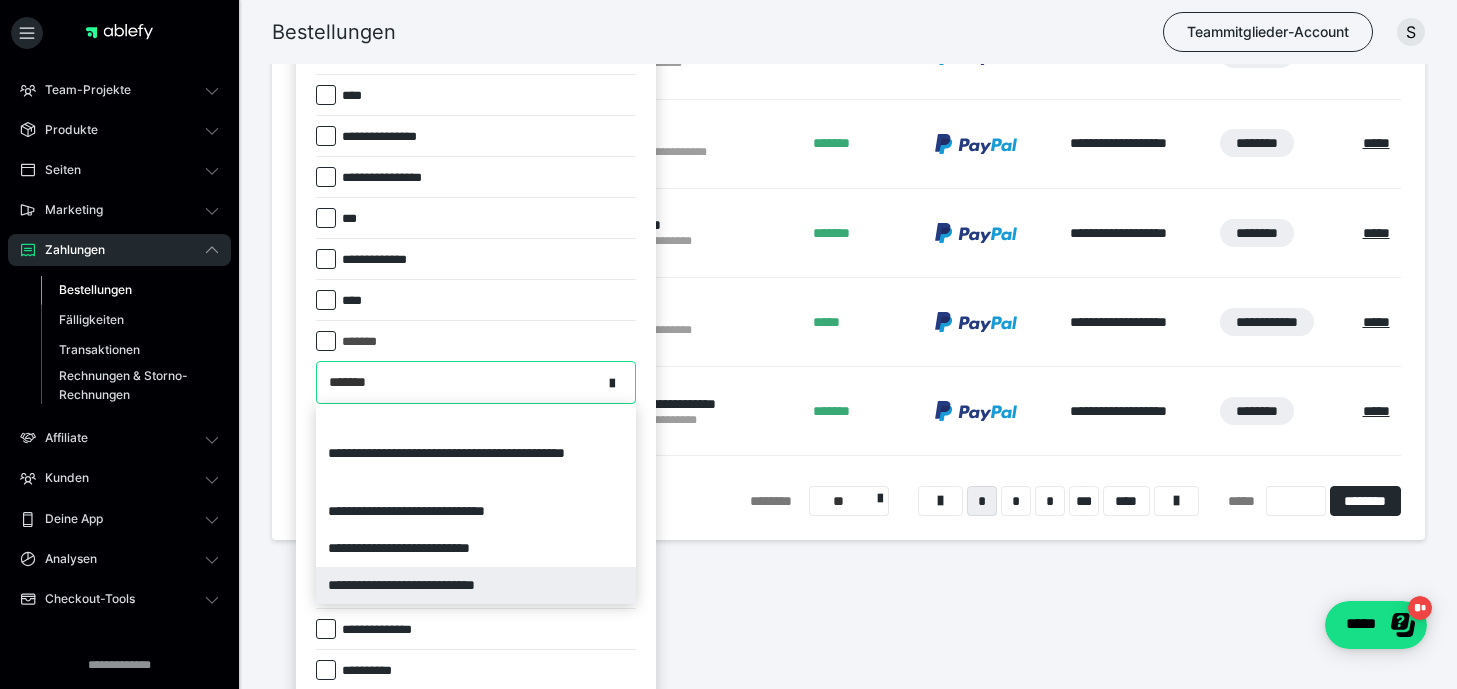 click on "**********" at bounding box center [476, 585] 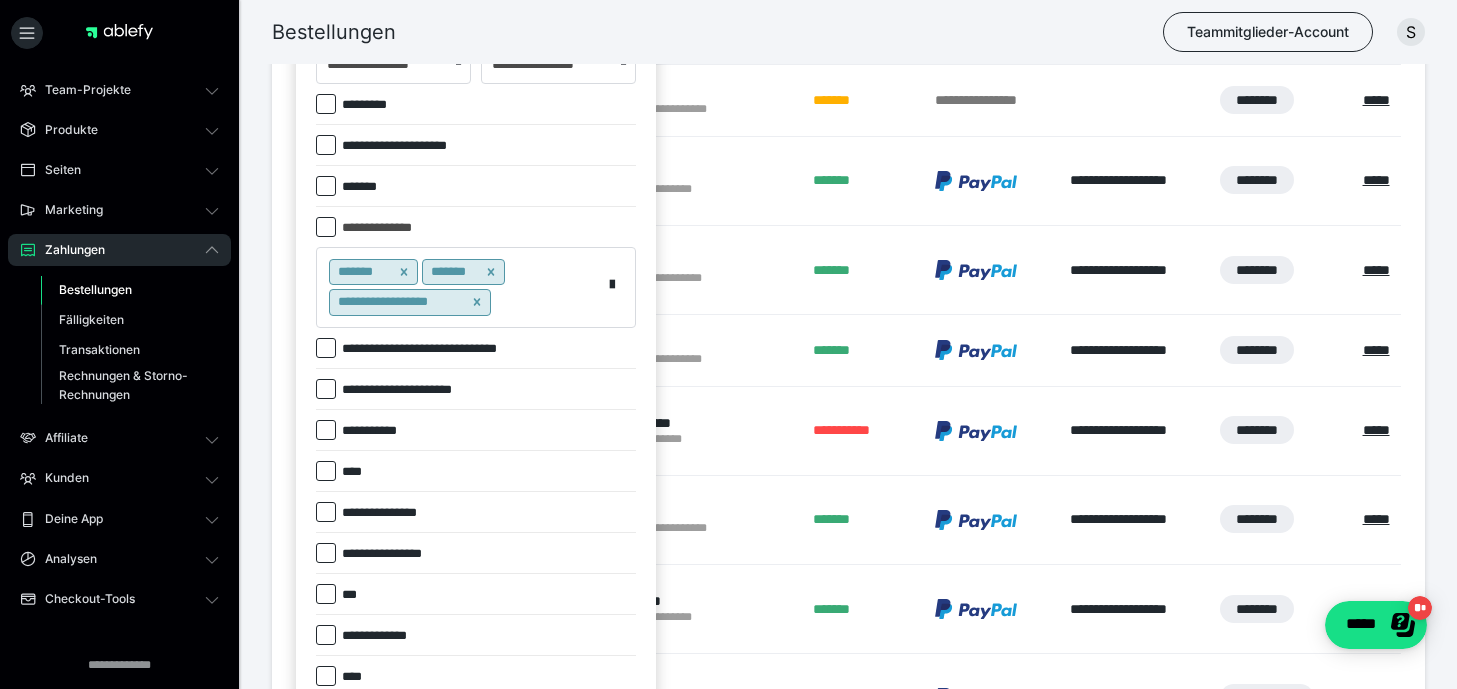 scroll, scrollTop: 0, scrollLeft: 0, axis: both 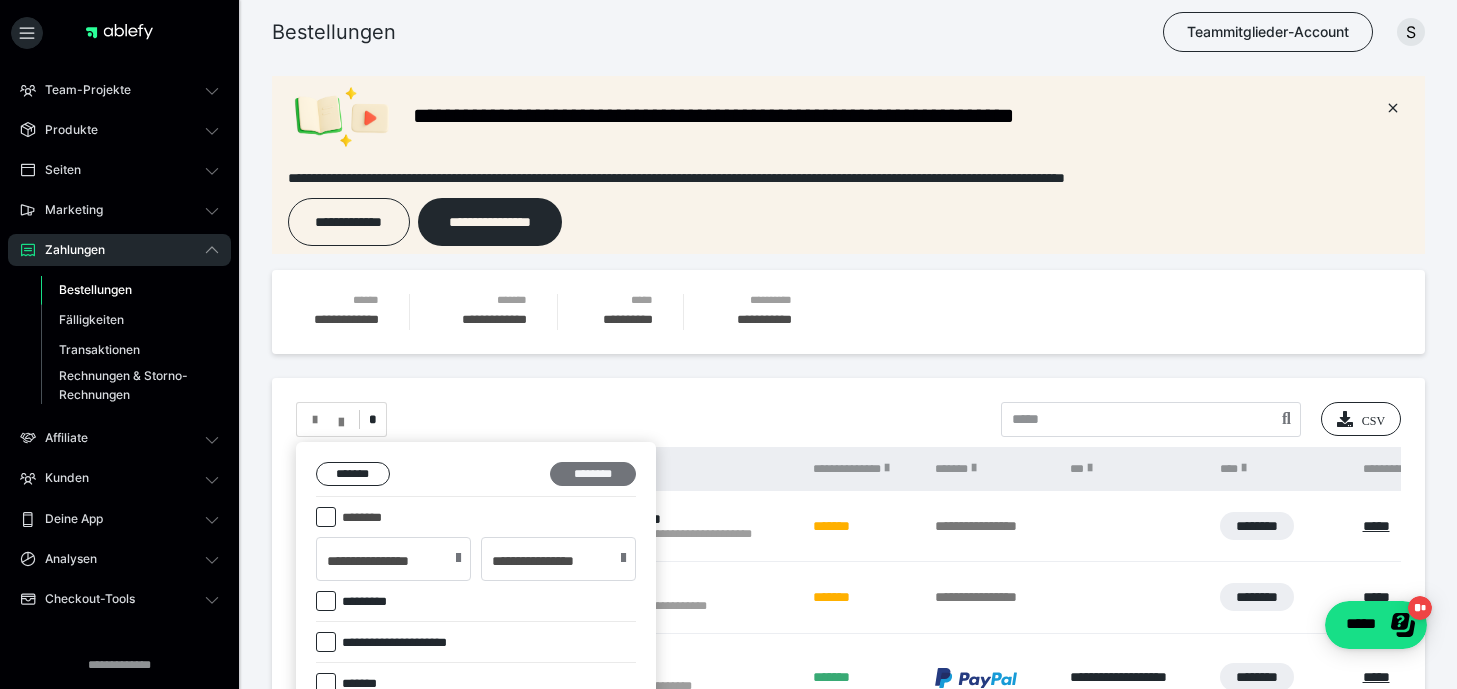 click on "********" at bounding box center (593, 474) 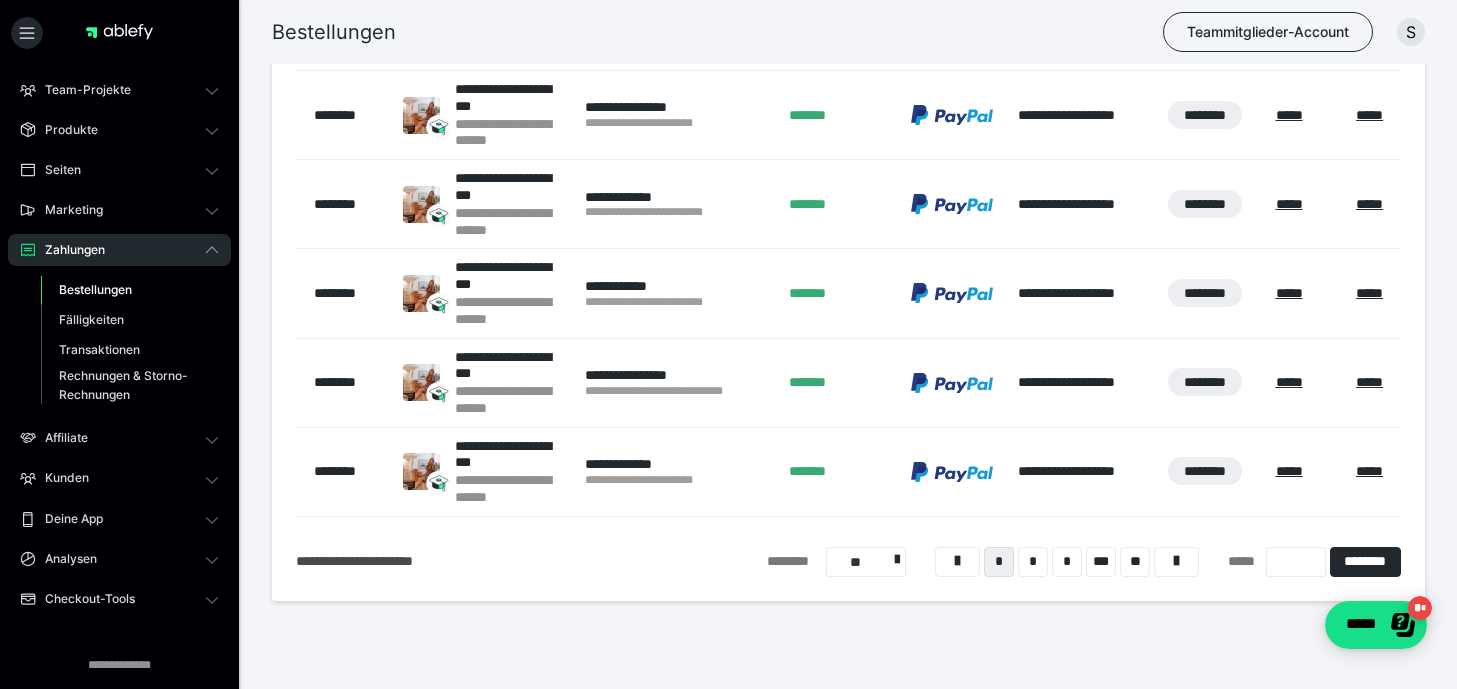 scroll, scrollTop: 830, scrollLeft: 0, axis: vertical 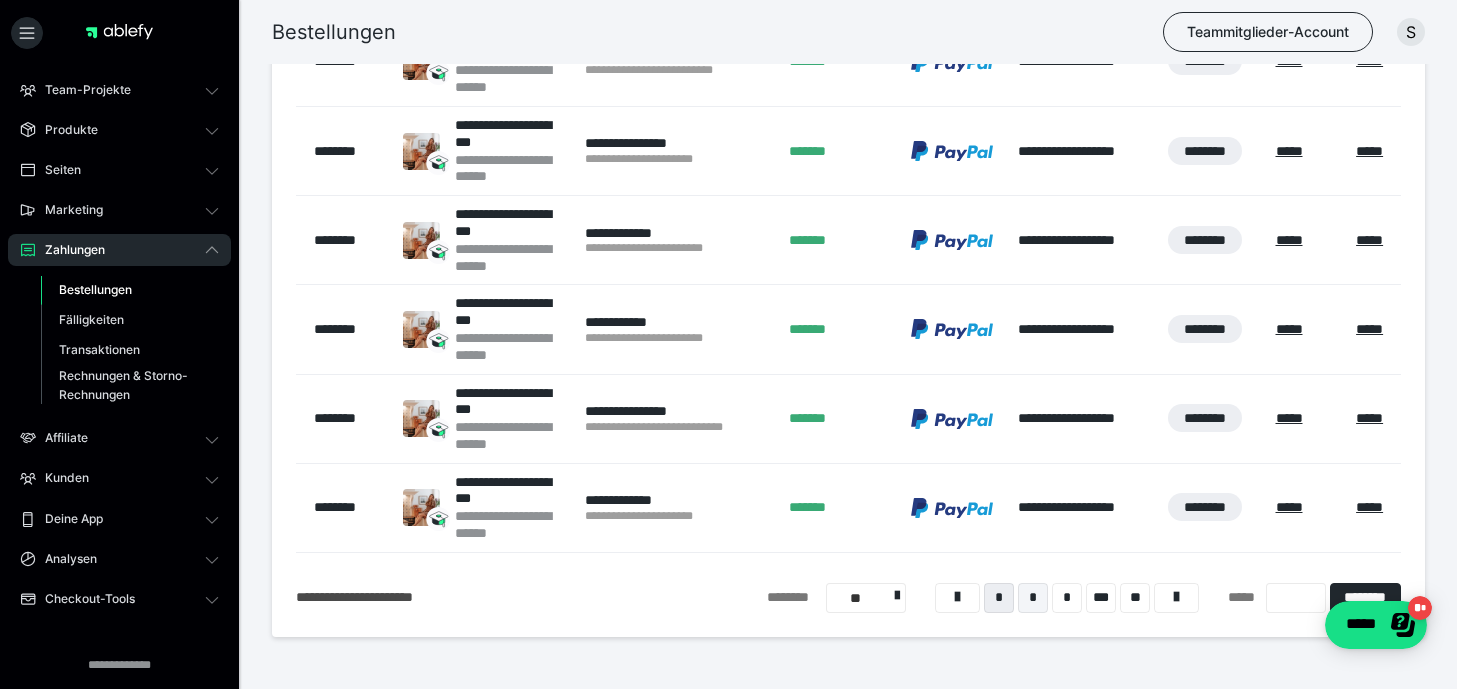 click on "*" at bounding box center [1033, 598] 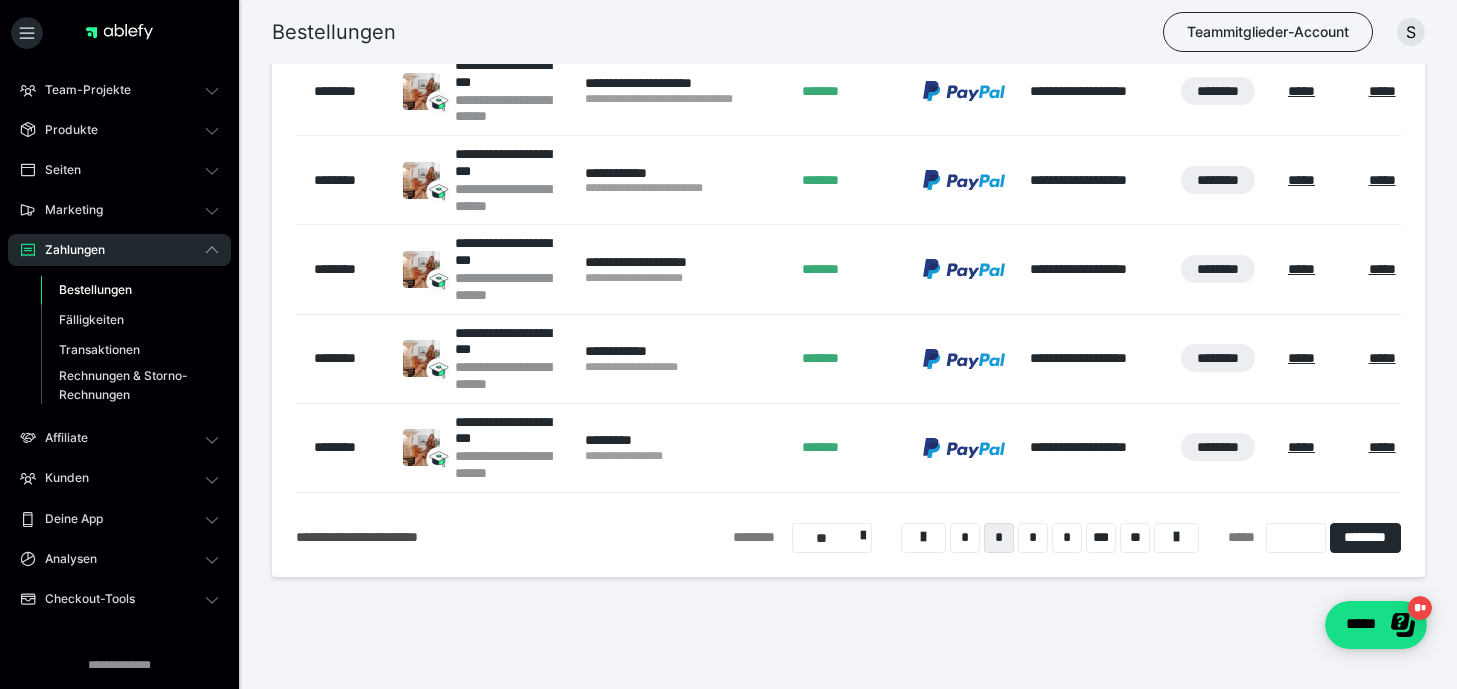 scroll, scrollTop: 902, scrollLeft: 0, axis: vertical 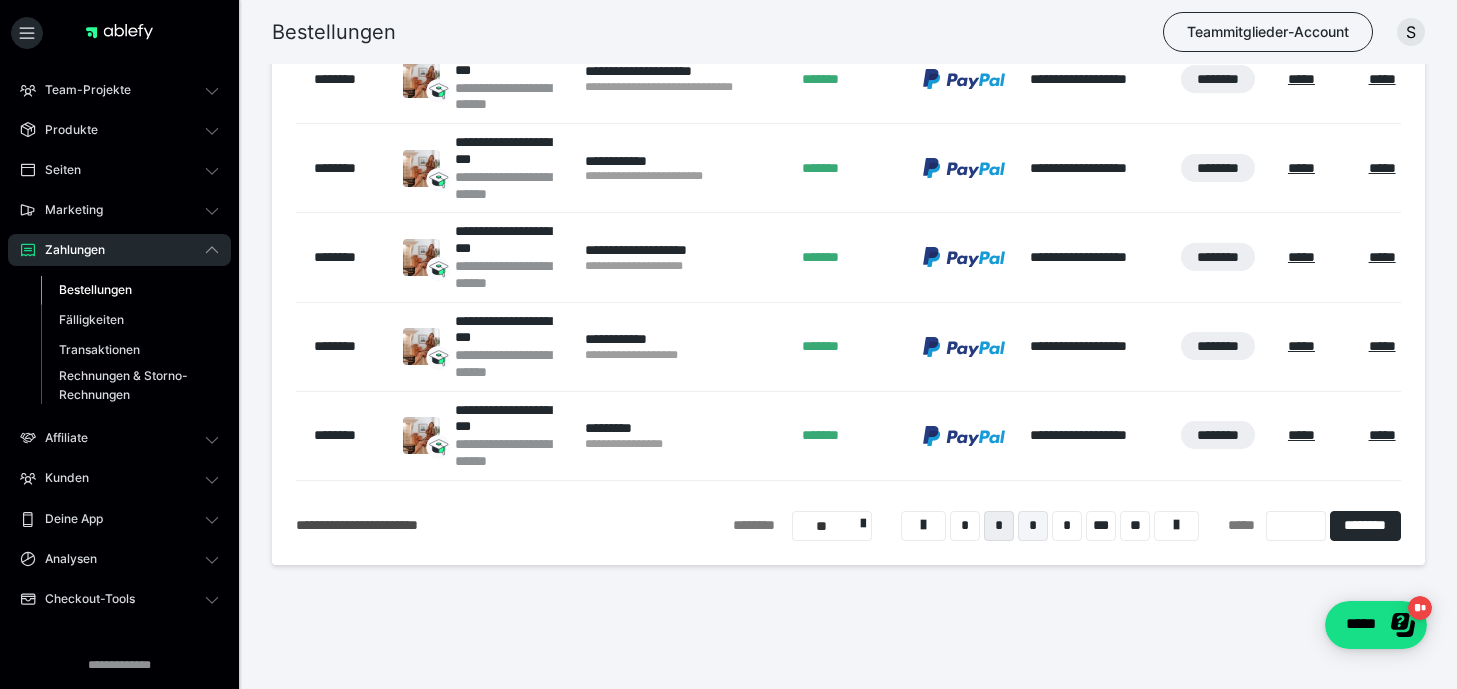 click on "*" at bounding box center (1033, 526) 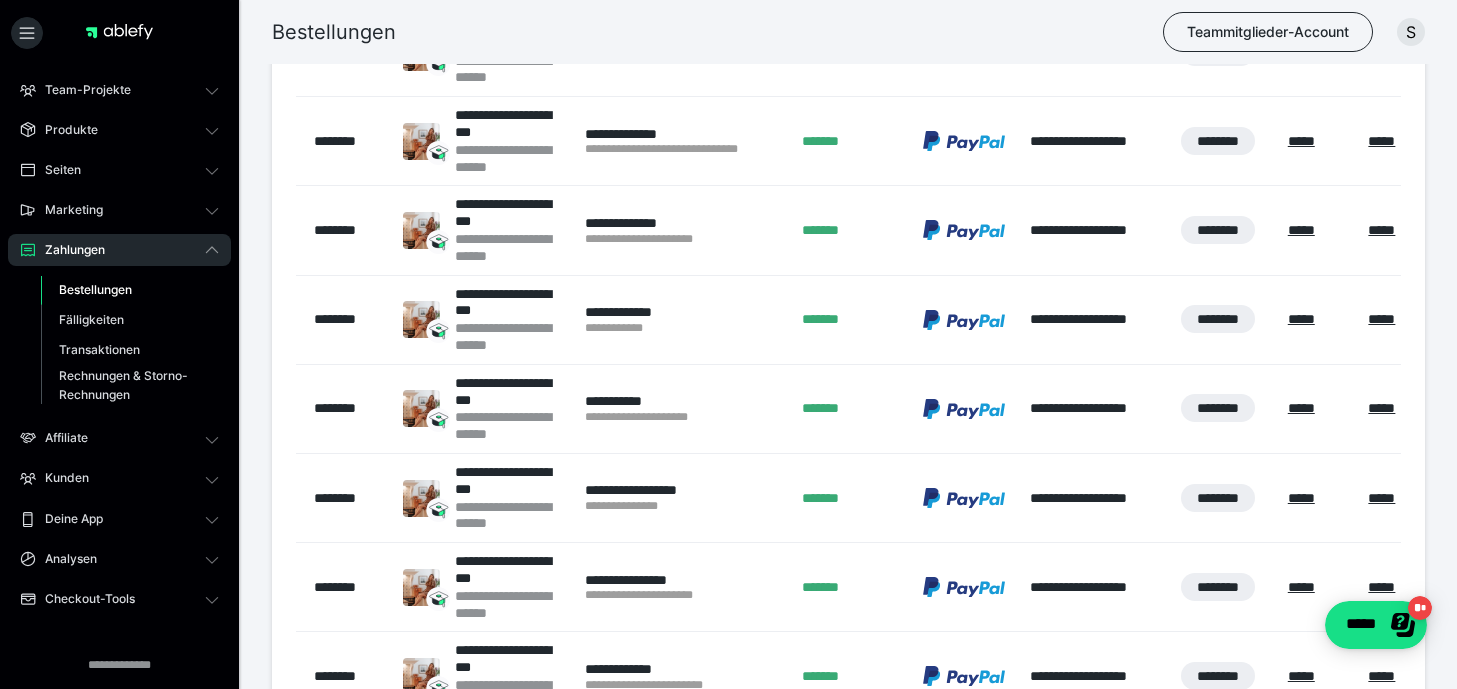 scroll, scrollTop: 0, scrollLeft: 0, axis: both 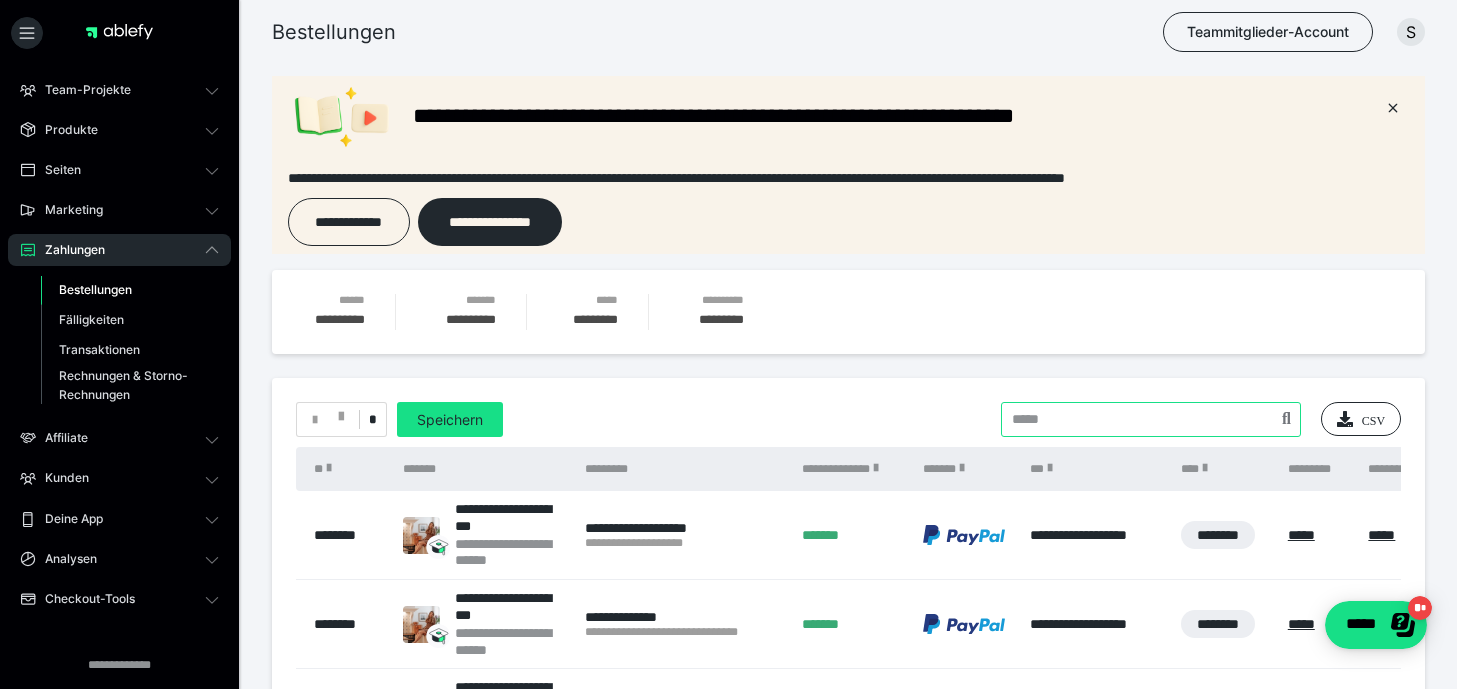 click at bounding box center [1151, 419] 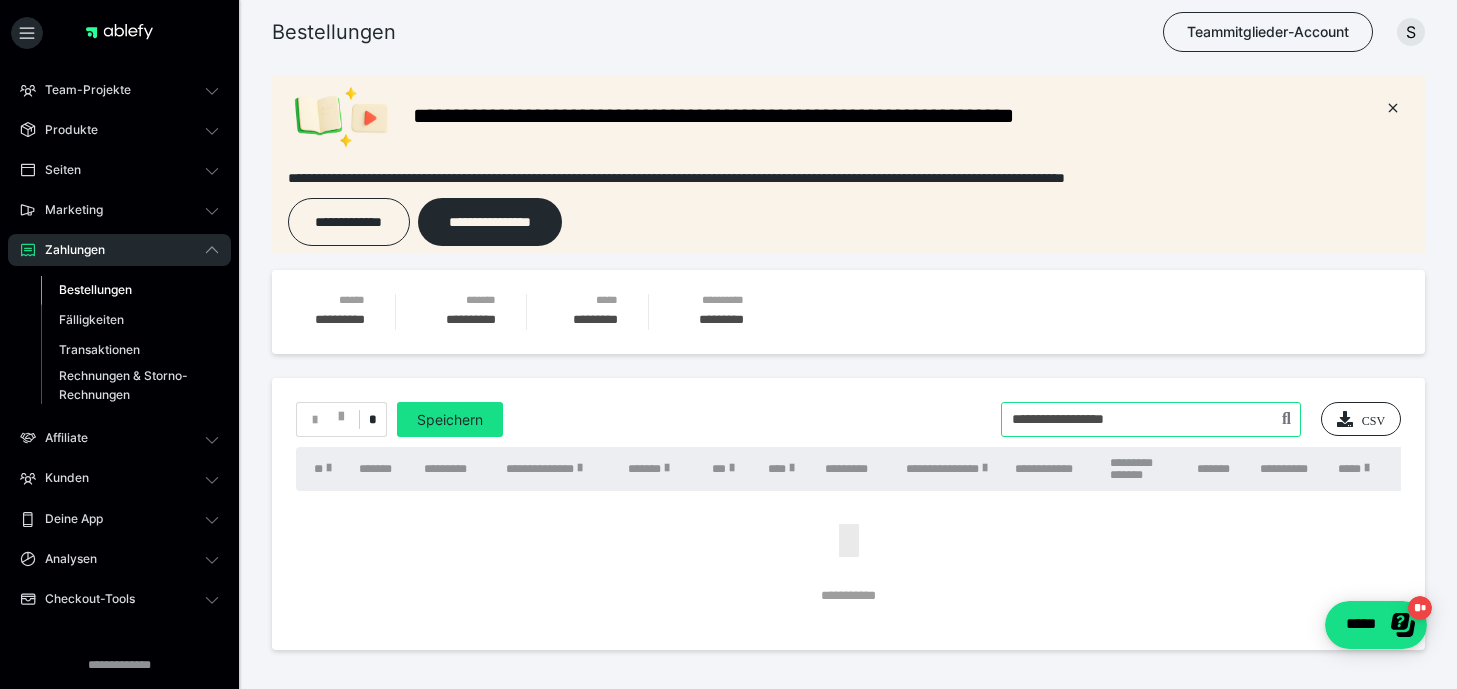 click at bounding box center (1151, 419) 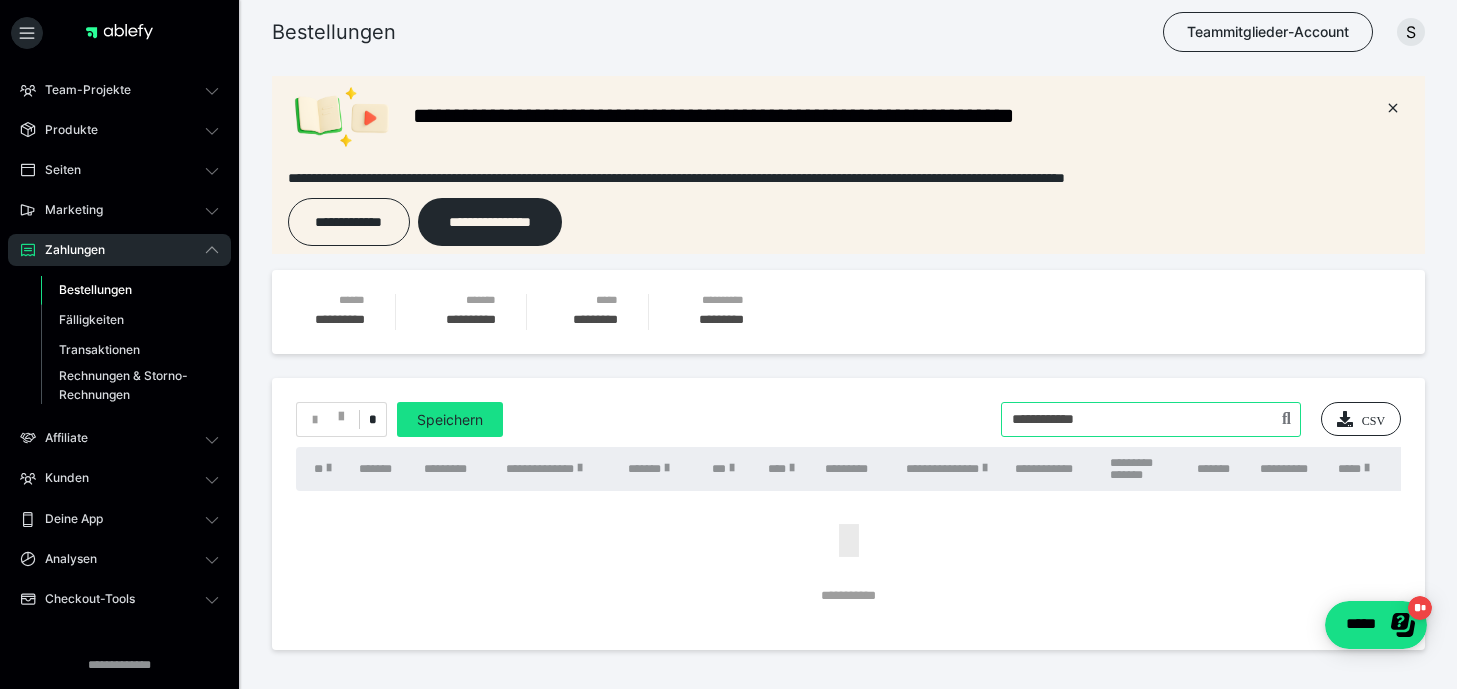 type on "**********" 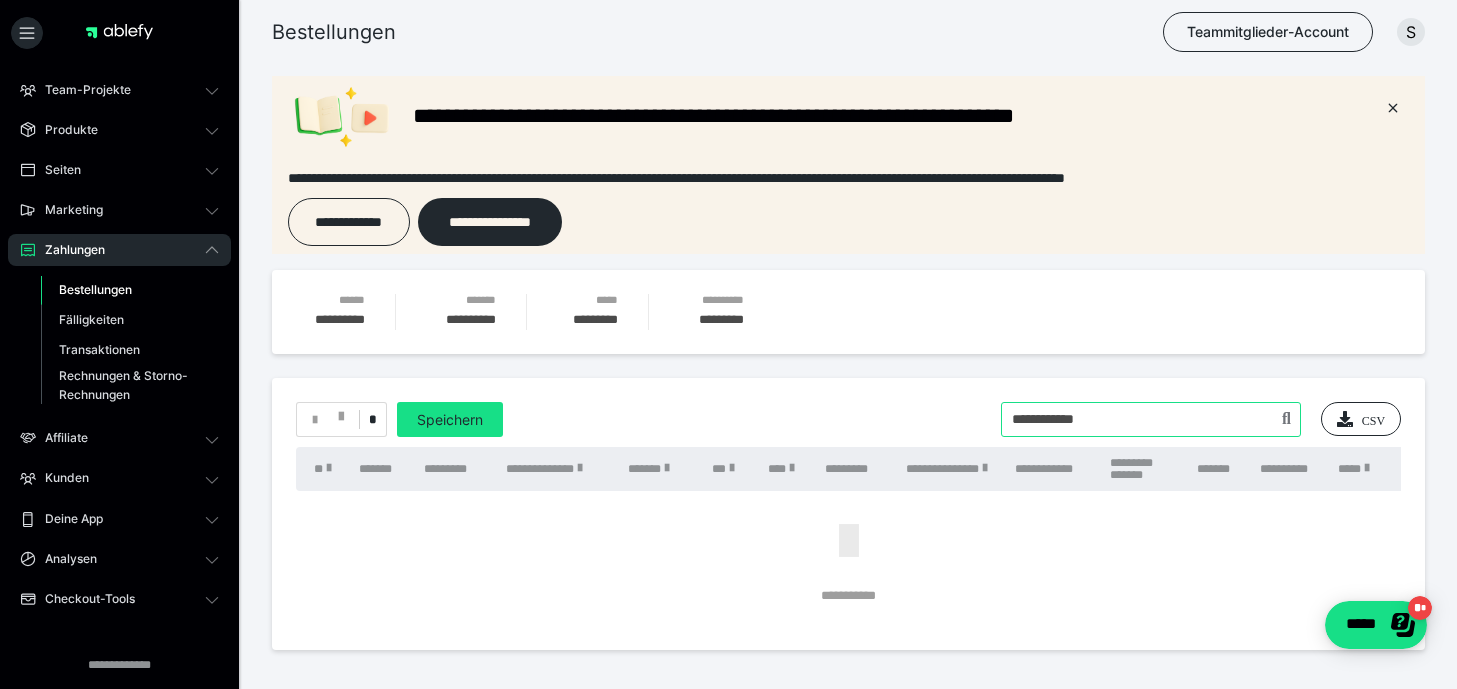 click at bounding box center [1151, 419] 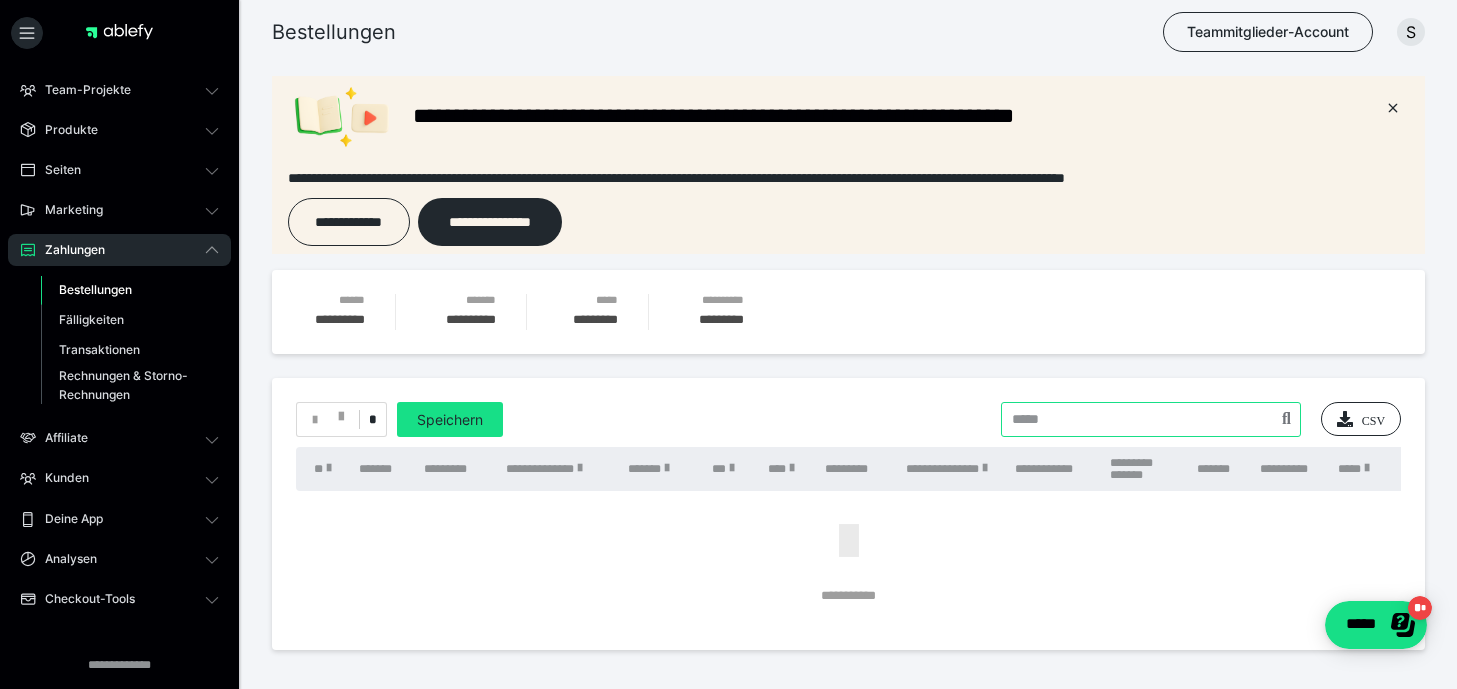 type 